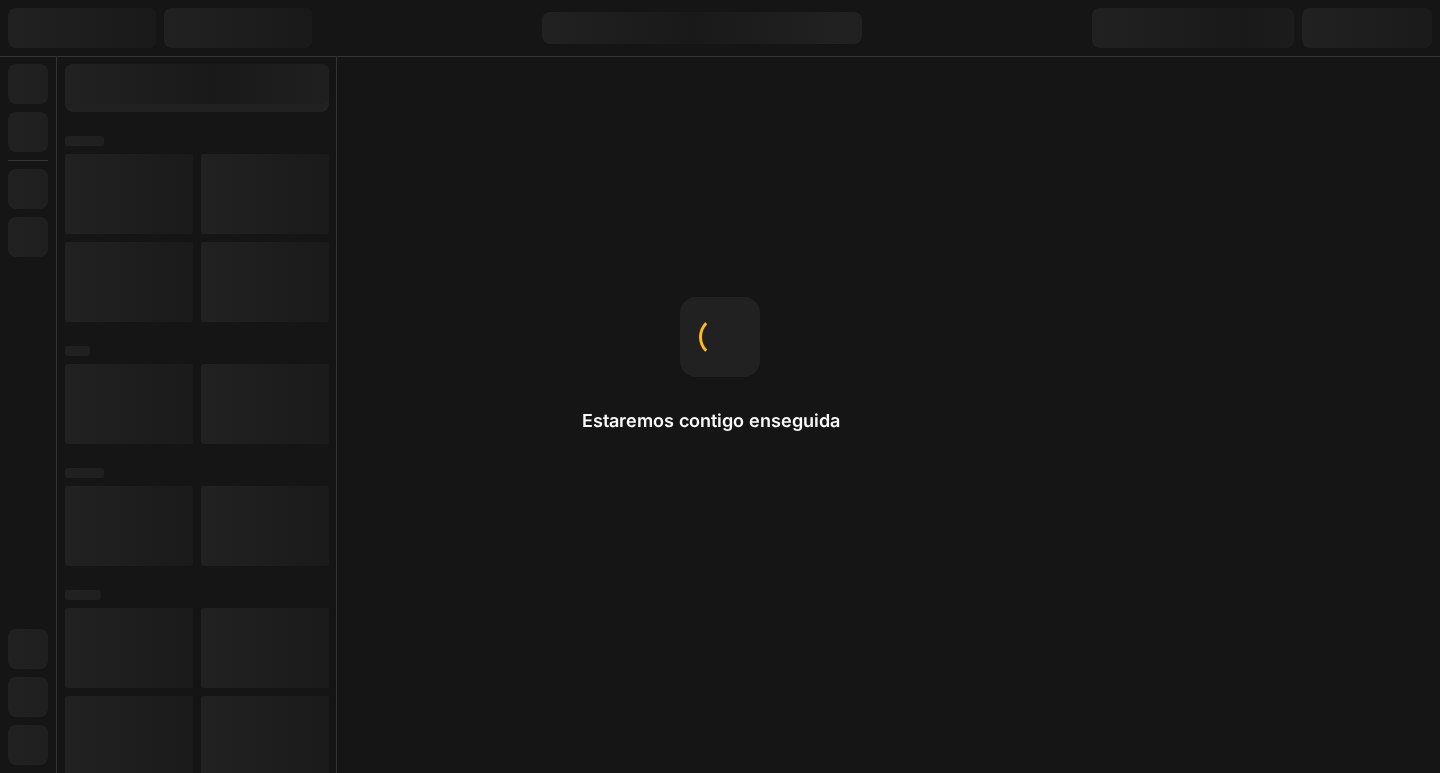 scroll, scrollTop: 0, scrollLeft: 0, axis: both 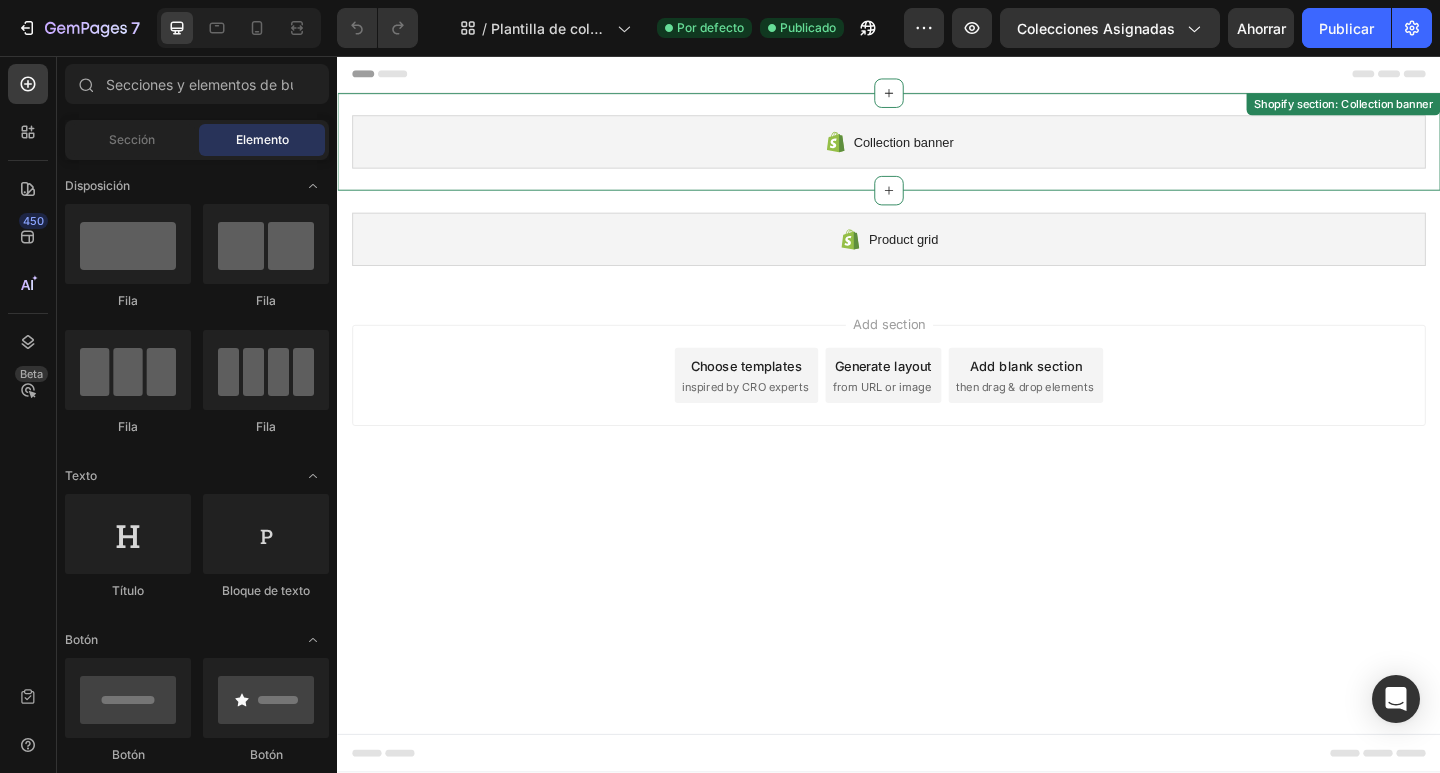 click on "Collection banner" at bounding box center (937, 150) 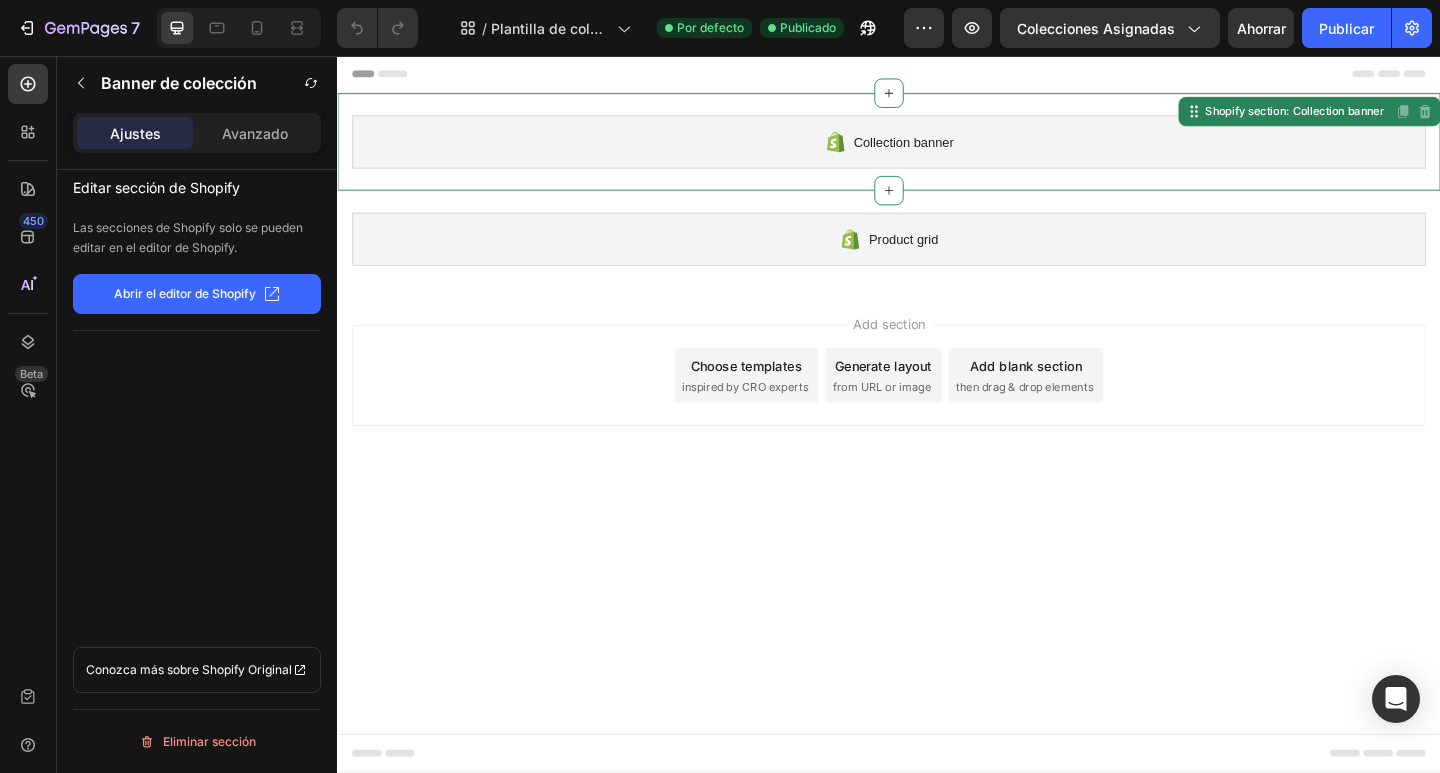 click on "Abrir el editor de Shopify" 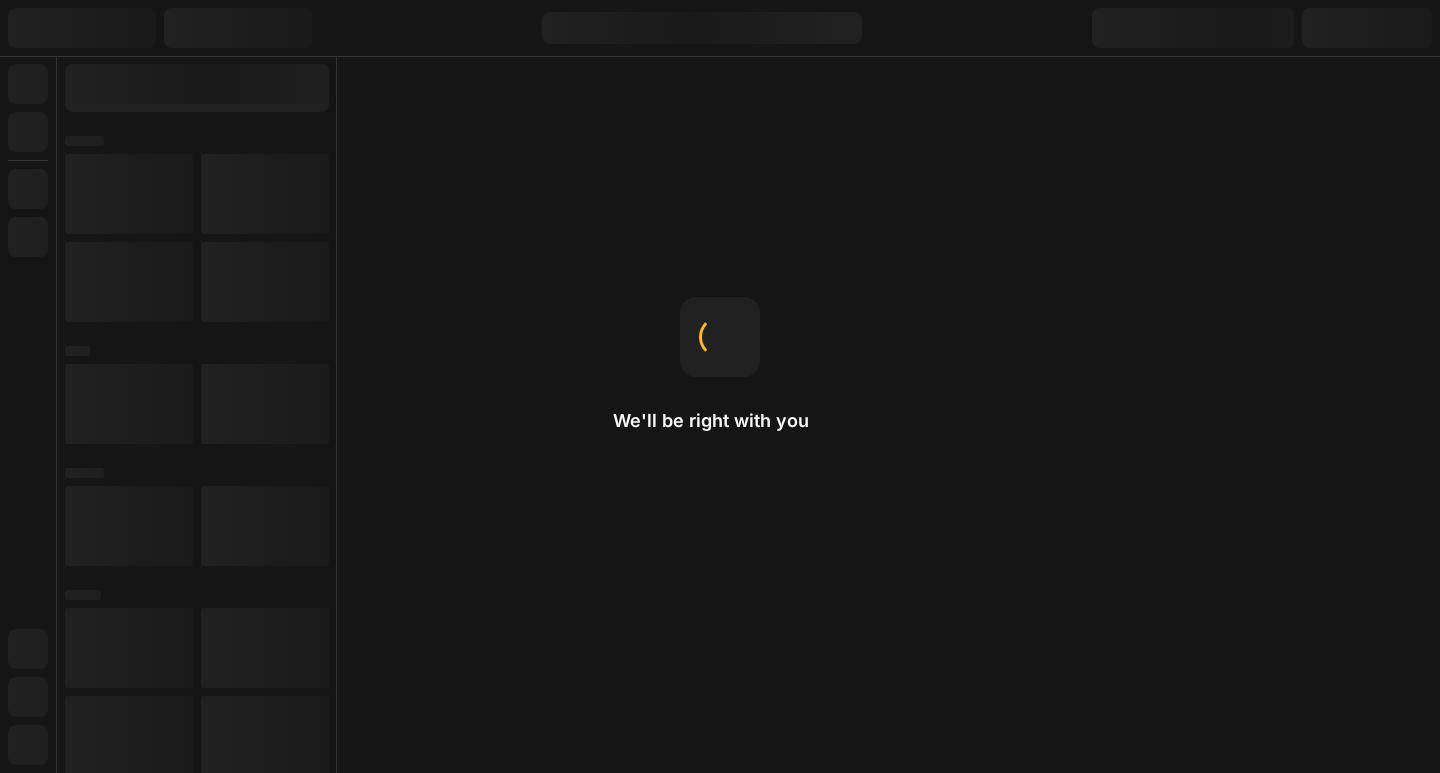 scroll, scrollTop: 0, scrollLeft: 0, axis: both 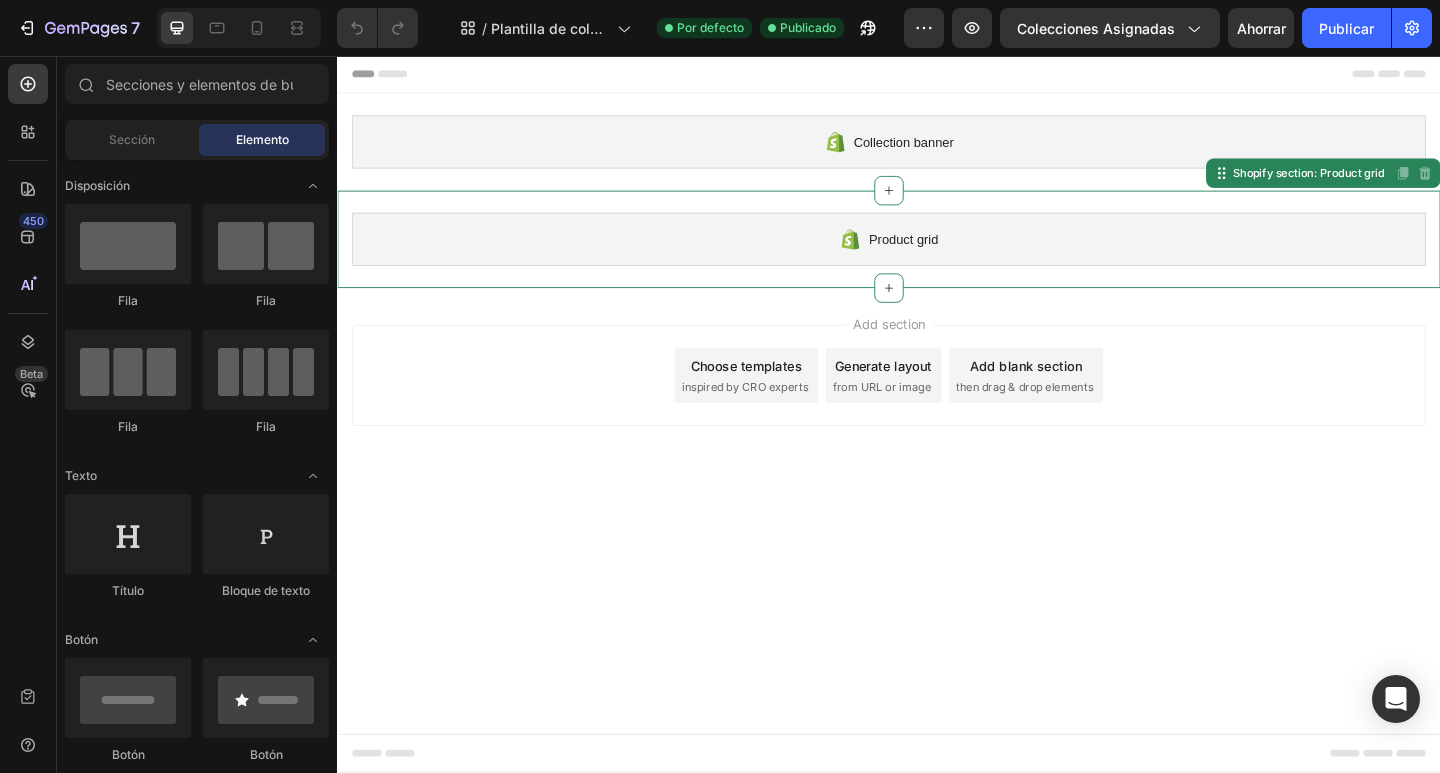 click on "Product grid" at bounding box center (937, 256) 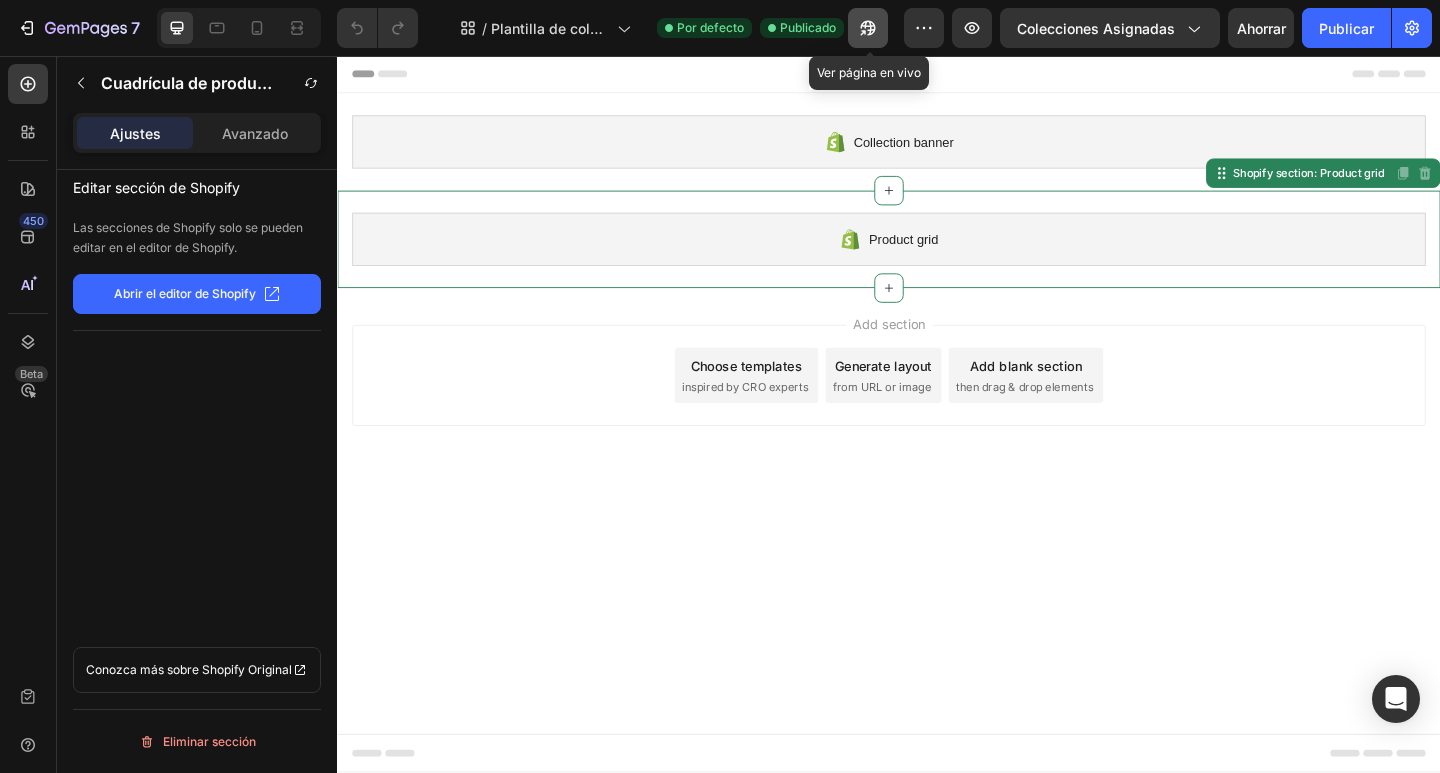 click 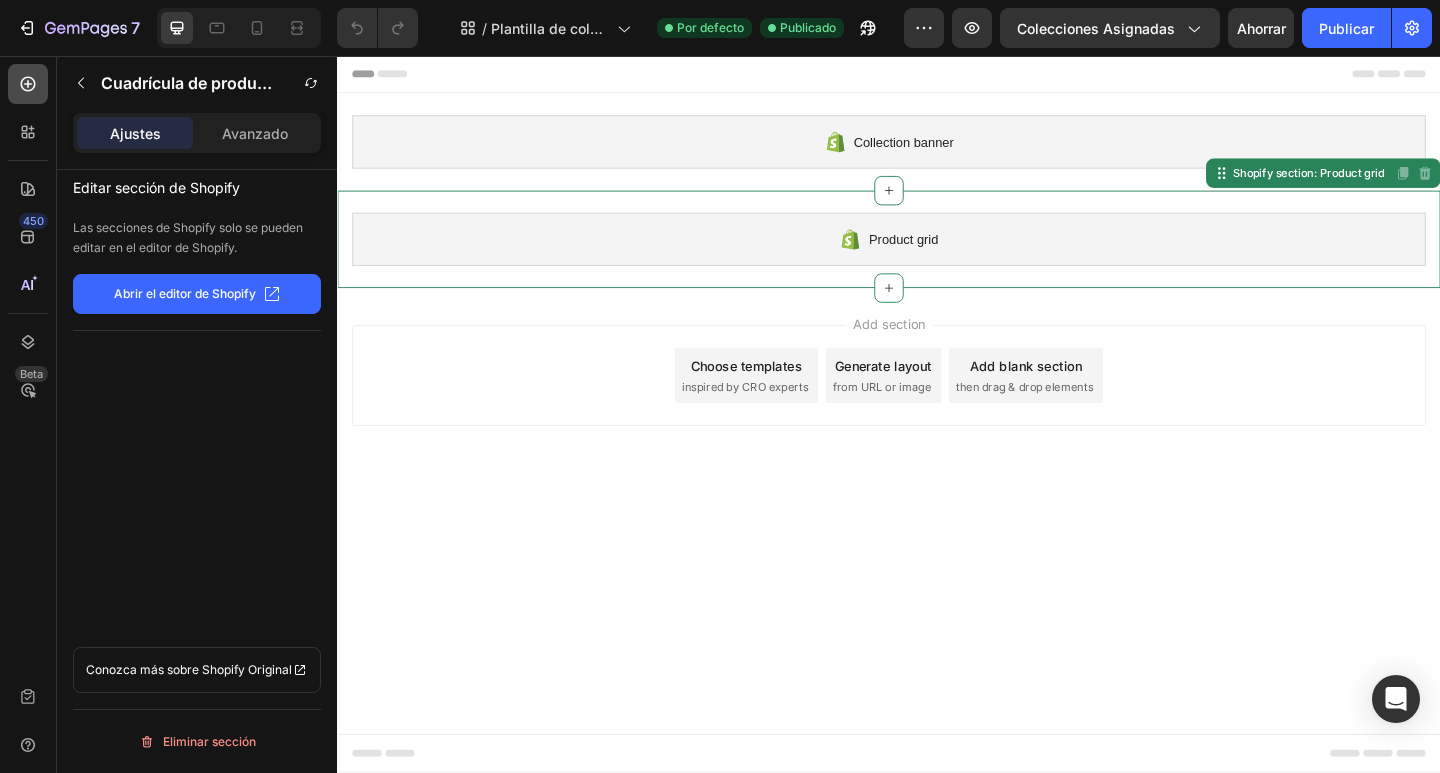 click 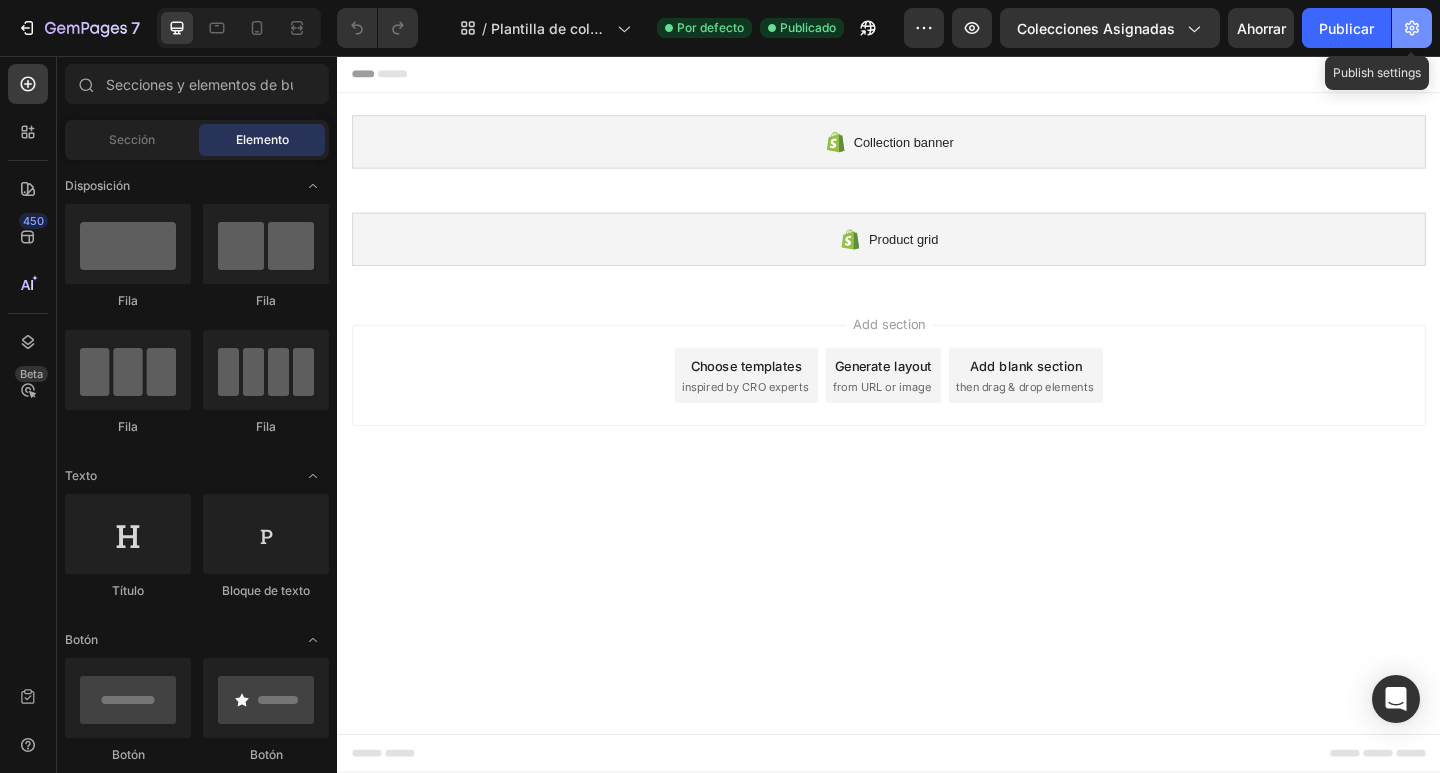 click 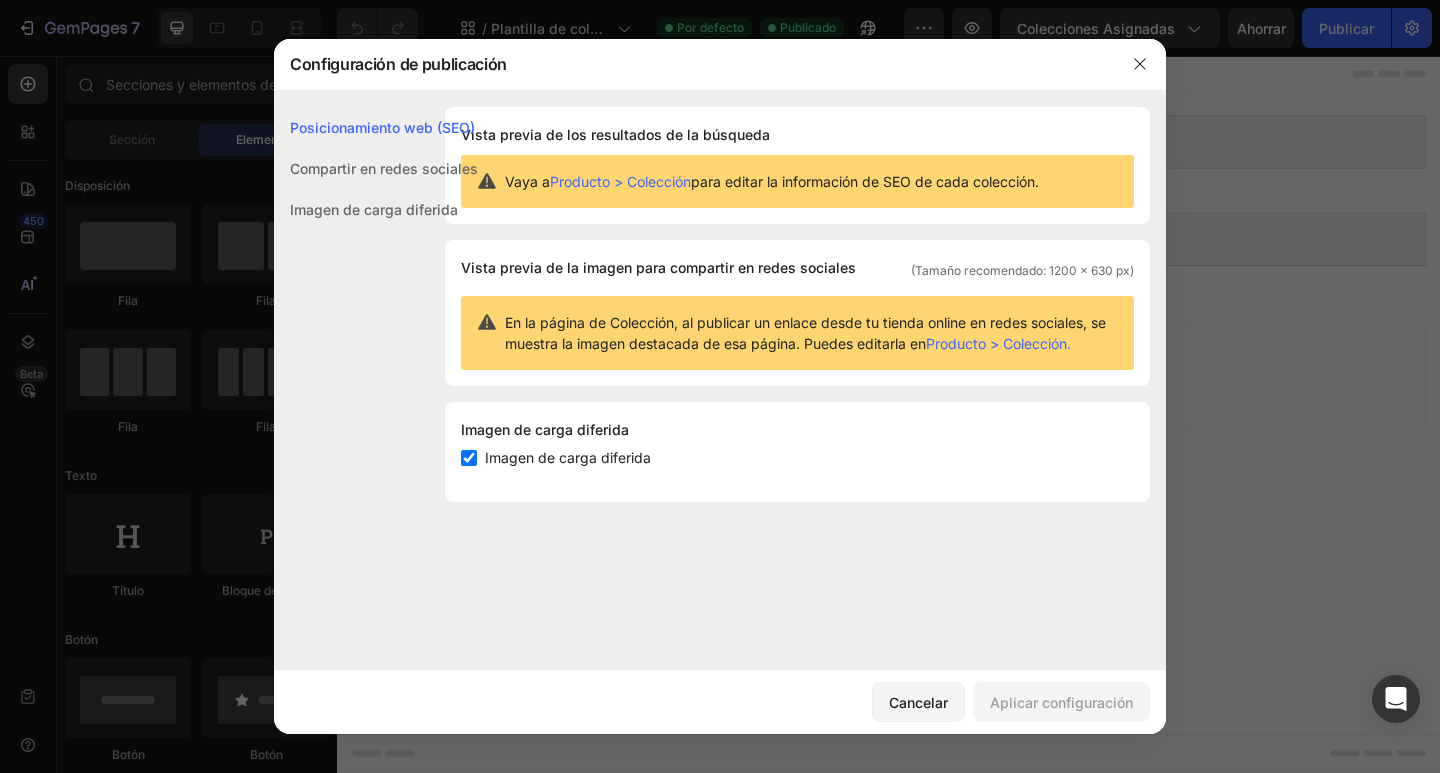 click on "Imagen de carga diferida" at bounding box center [564, 458] 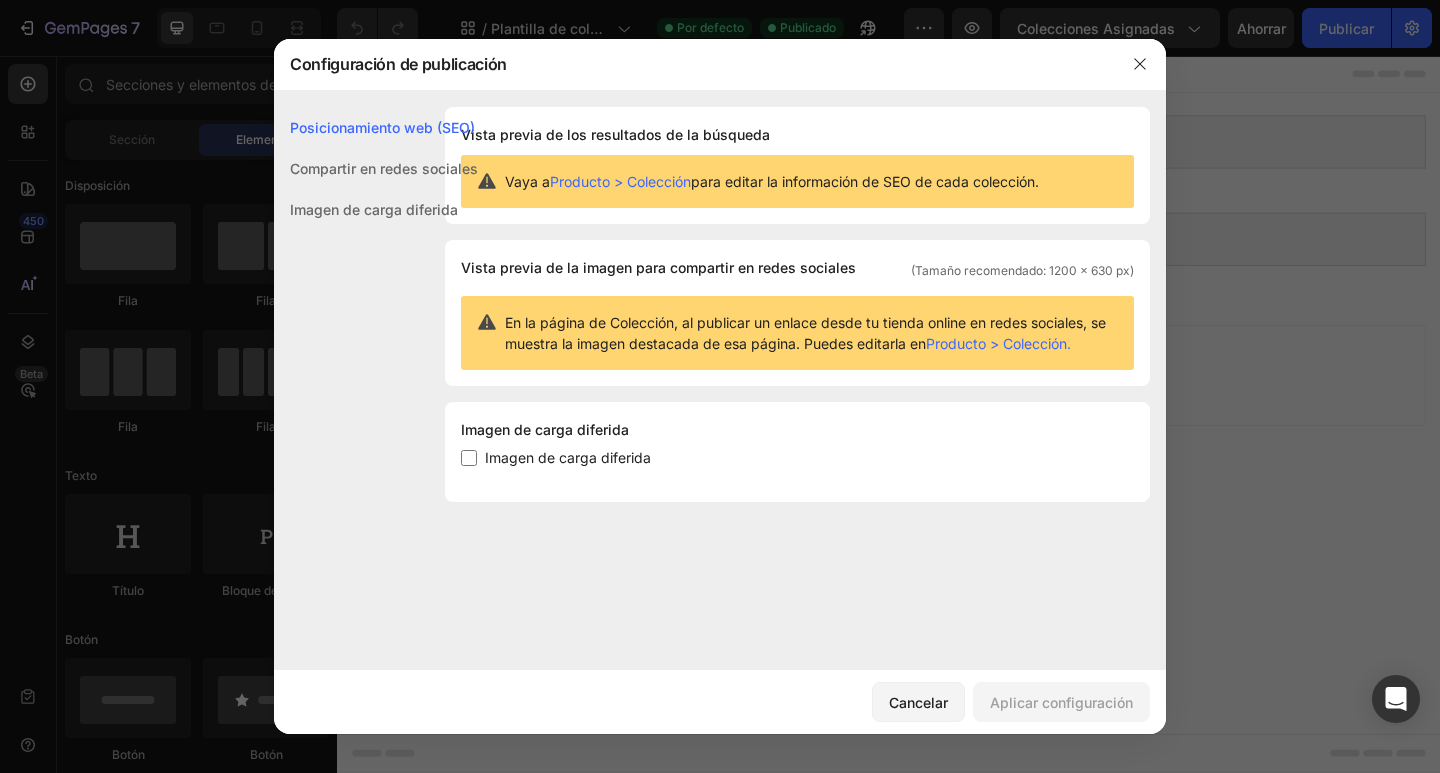 checkbox on "false" 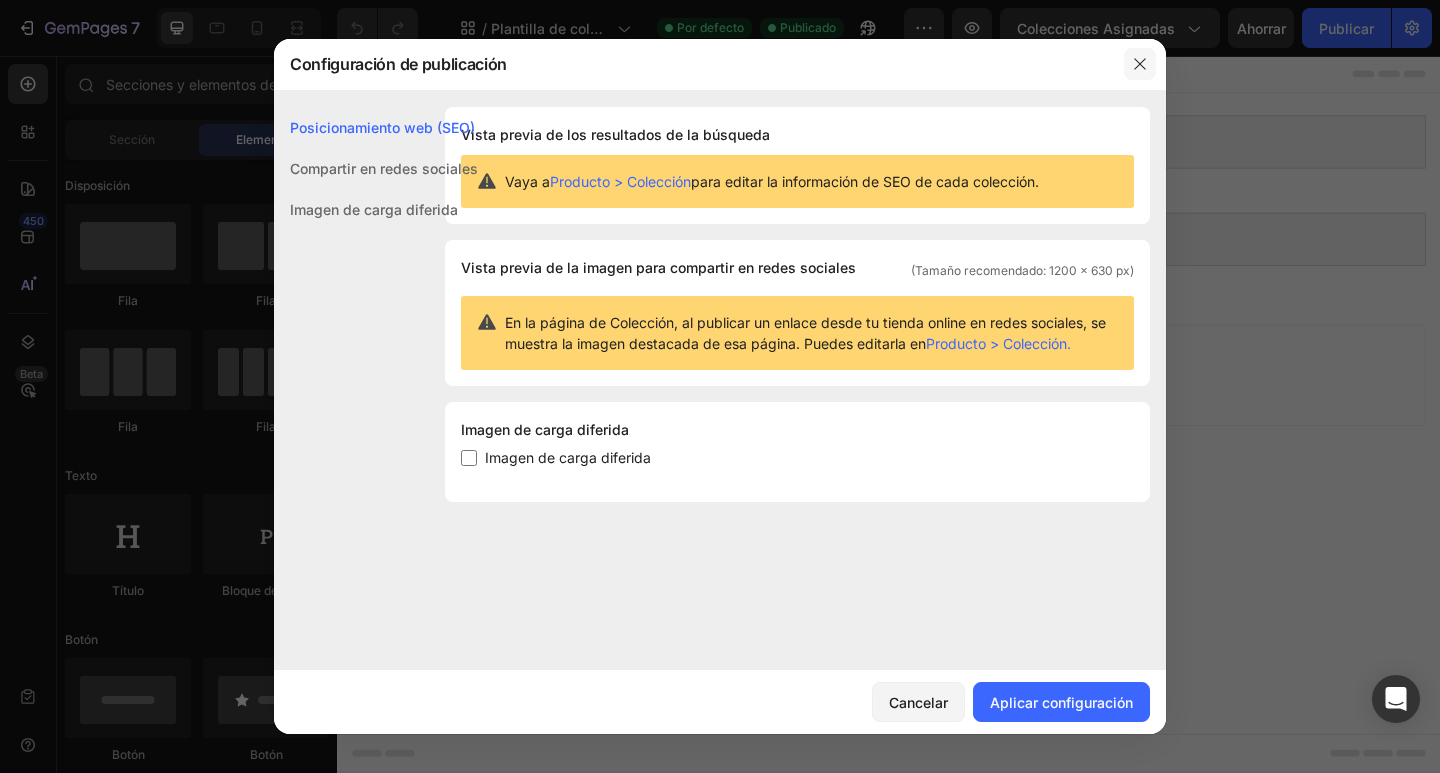 drag, startPoint x: 1149, startPoint y: 55, endPoint x: 880, endPoint y: 1, distance: 274.36655 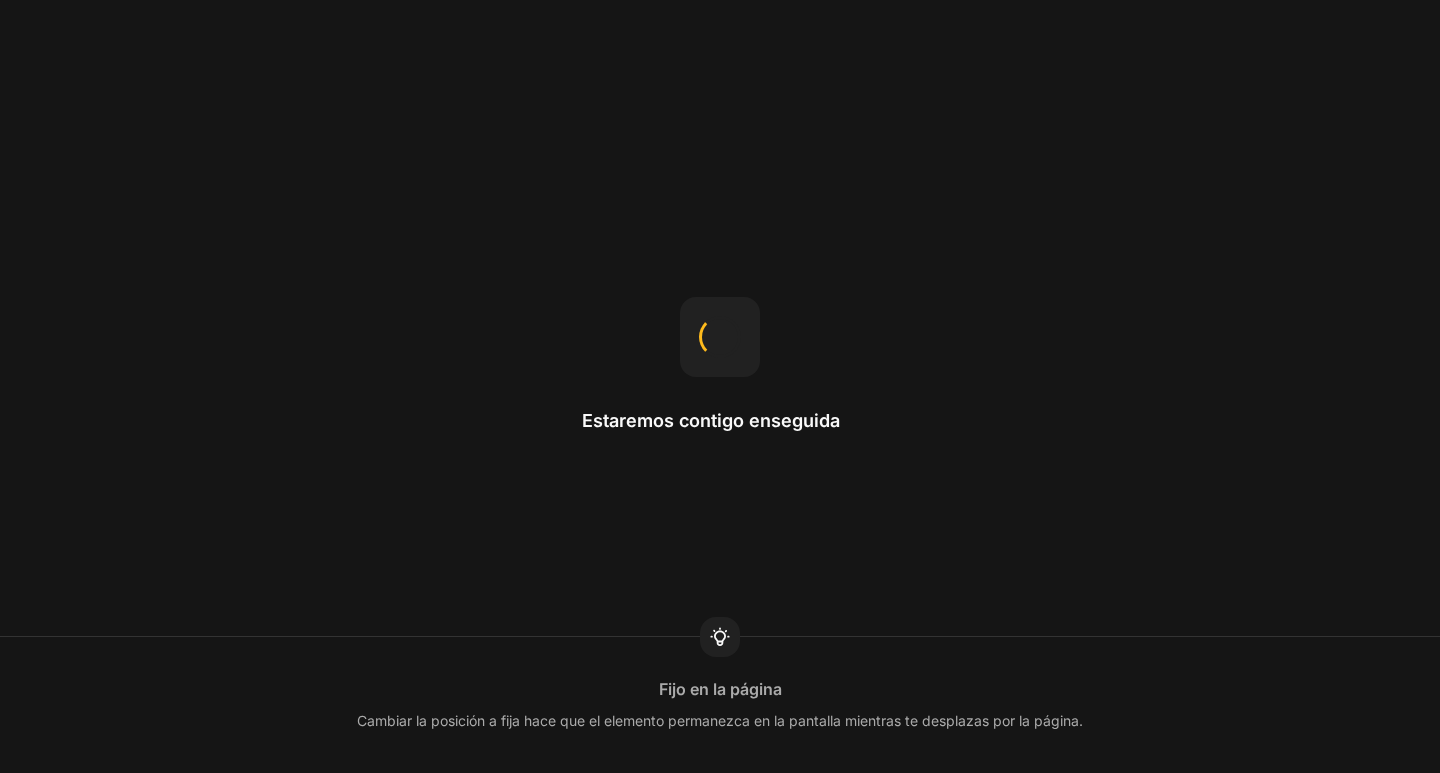 scroll, scrollTop: 0, scrollLeft: 0, axis: both 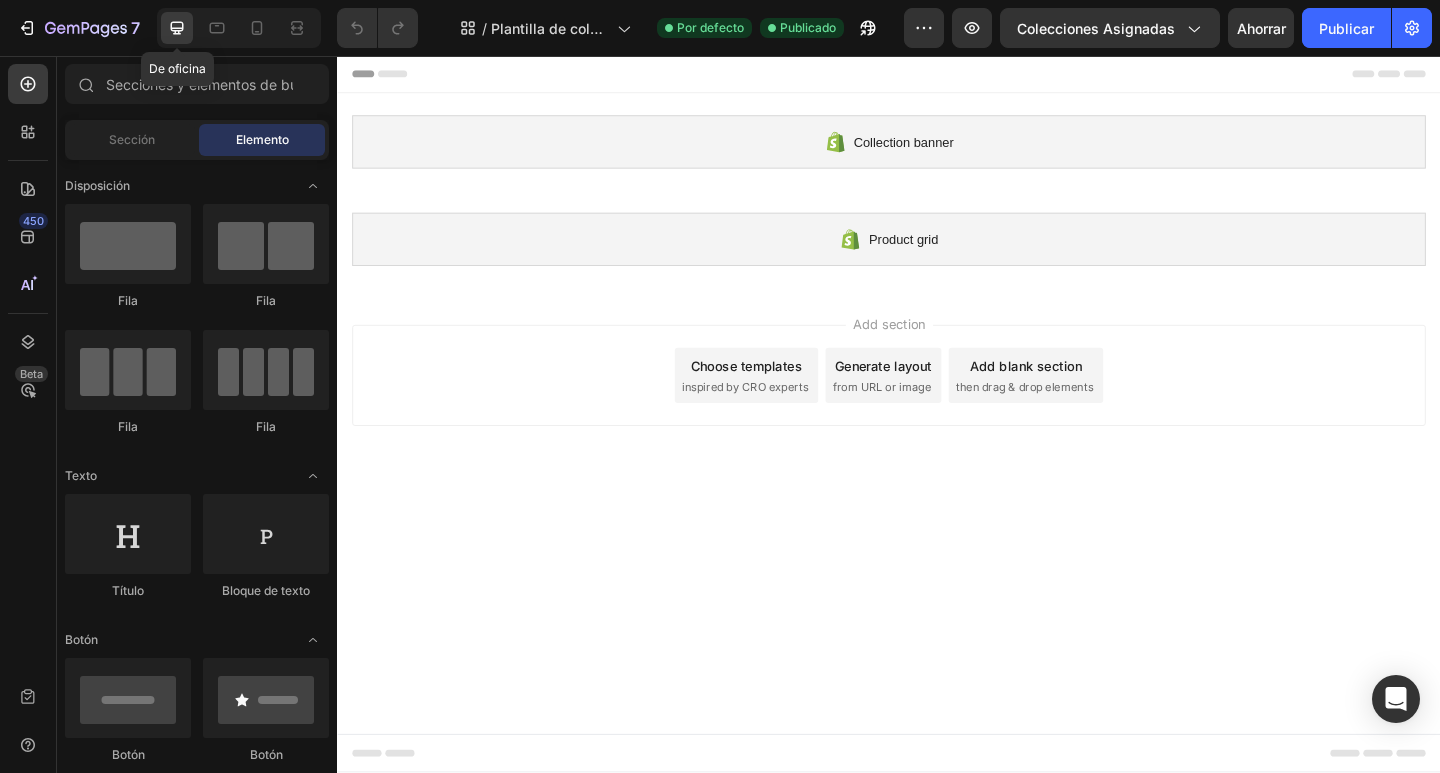 click 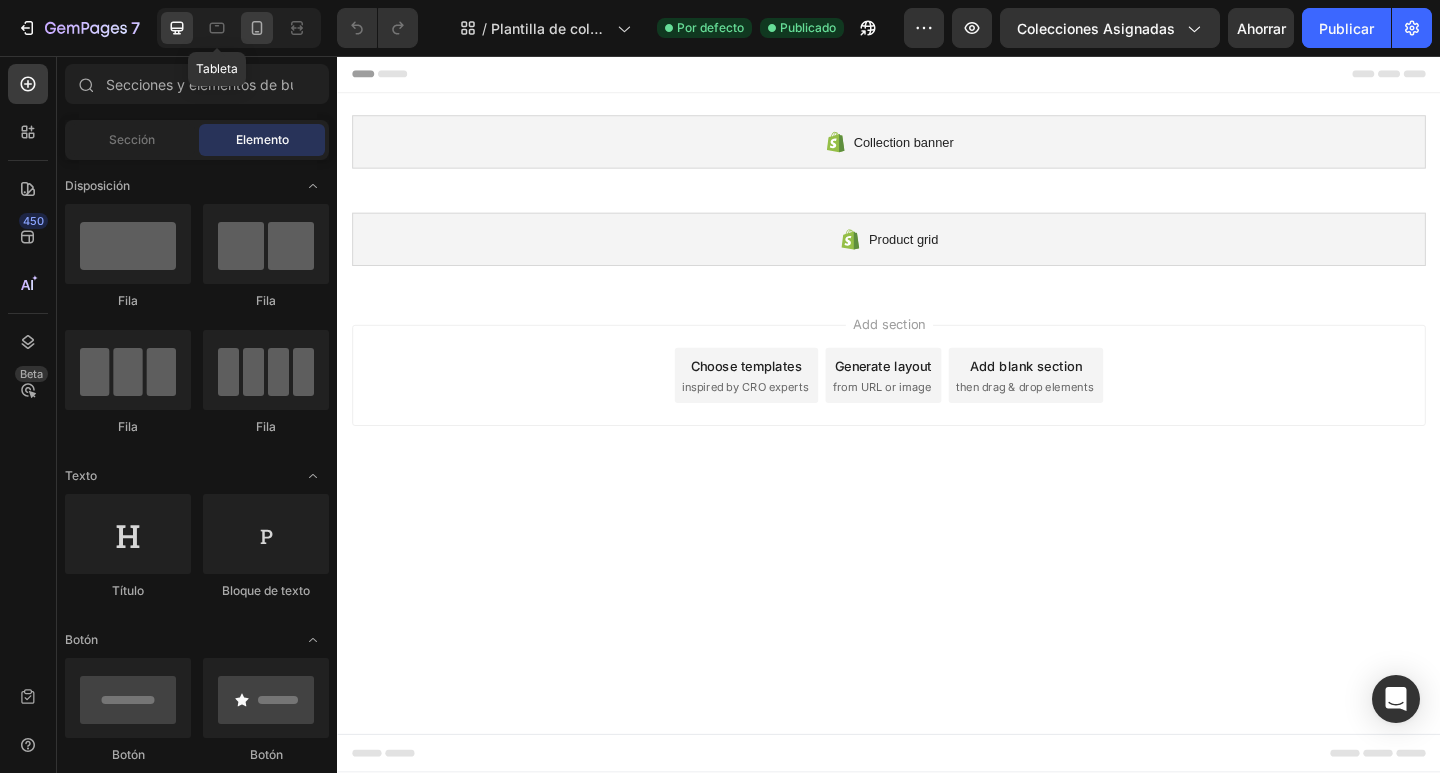 click 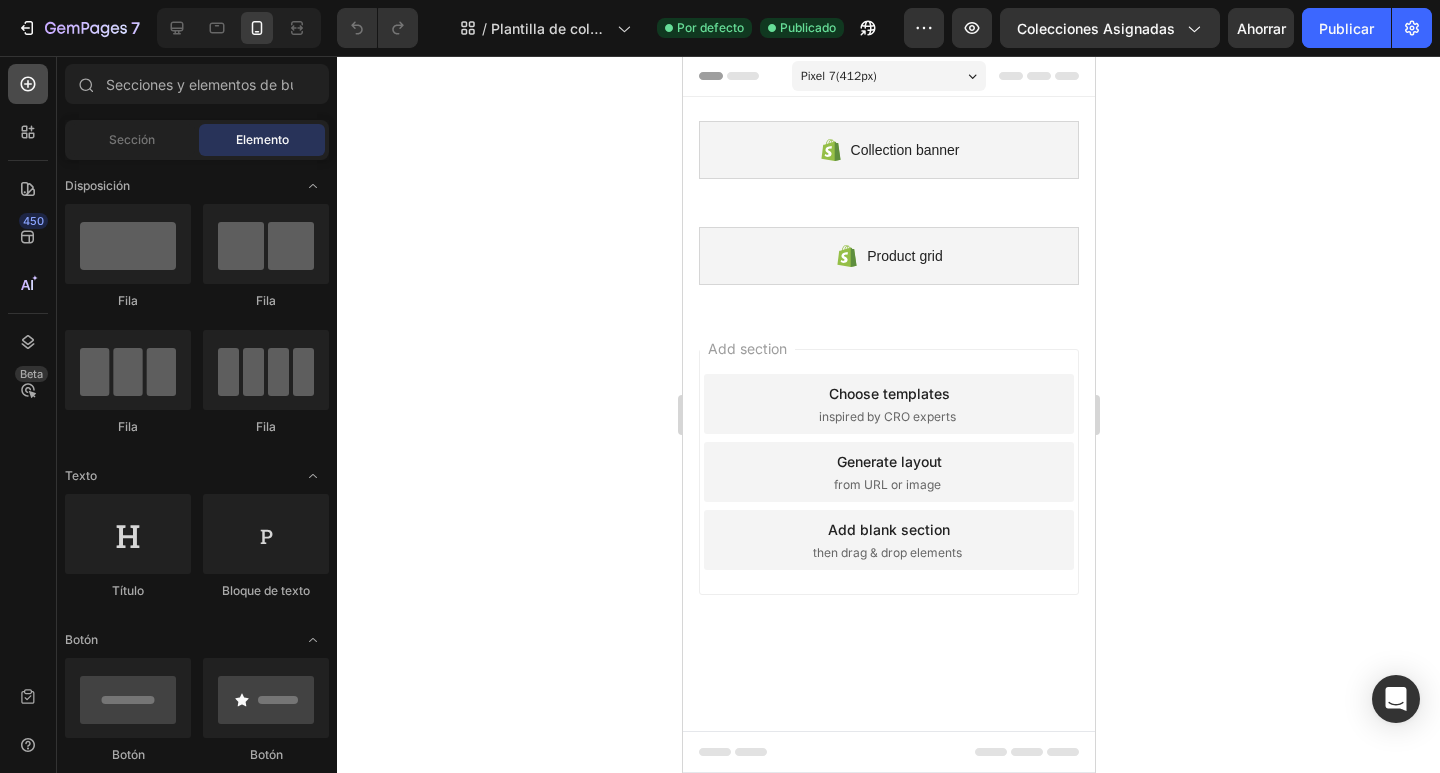click 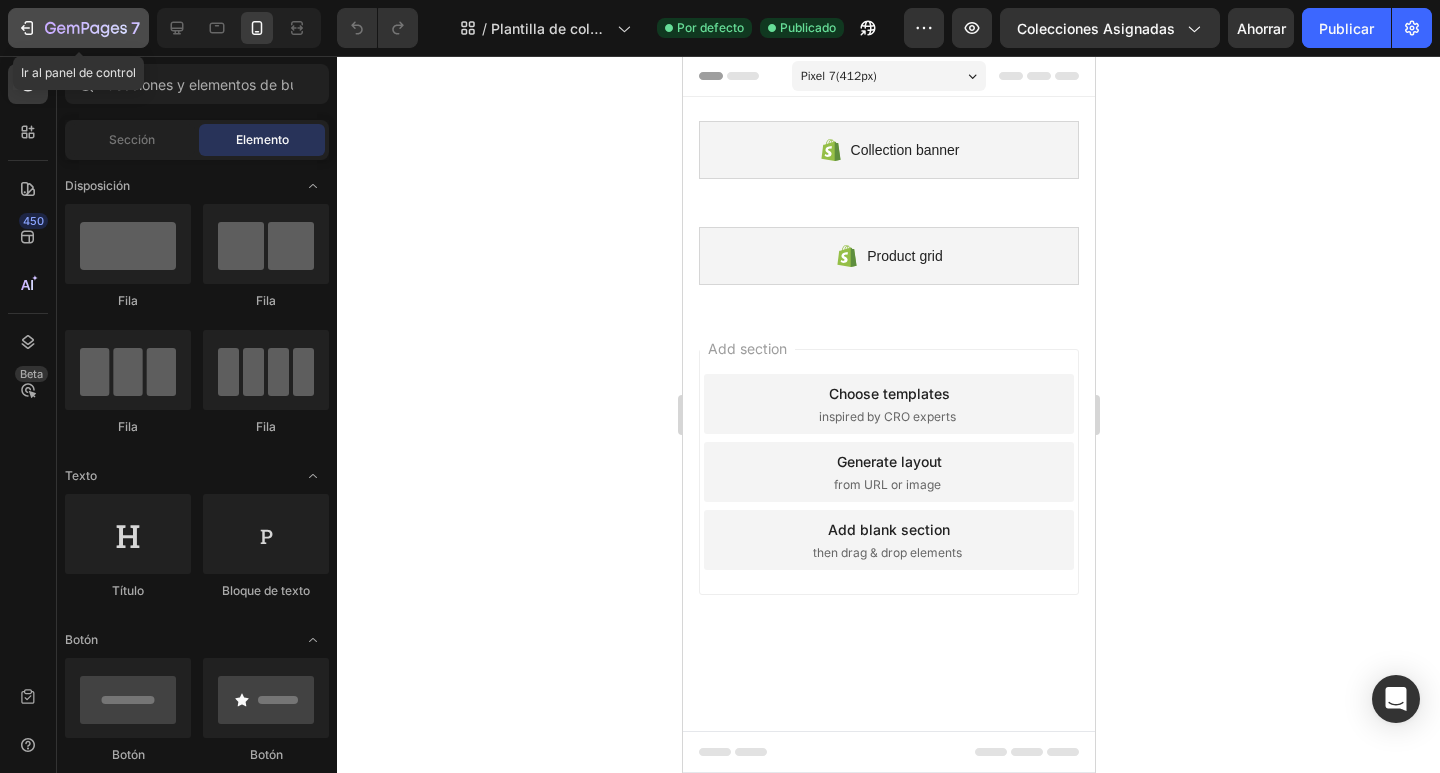 click on "7" at bounding box center [78, 28] 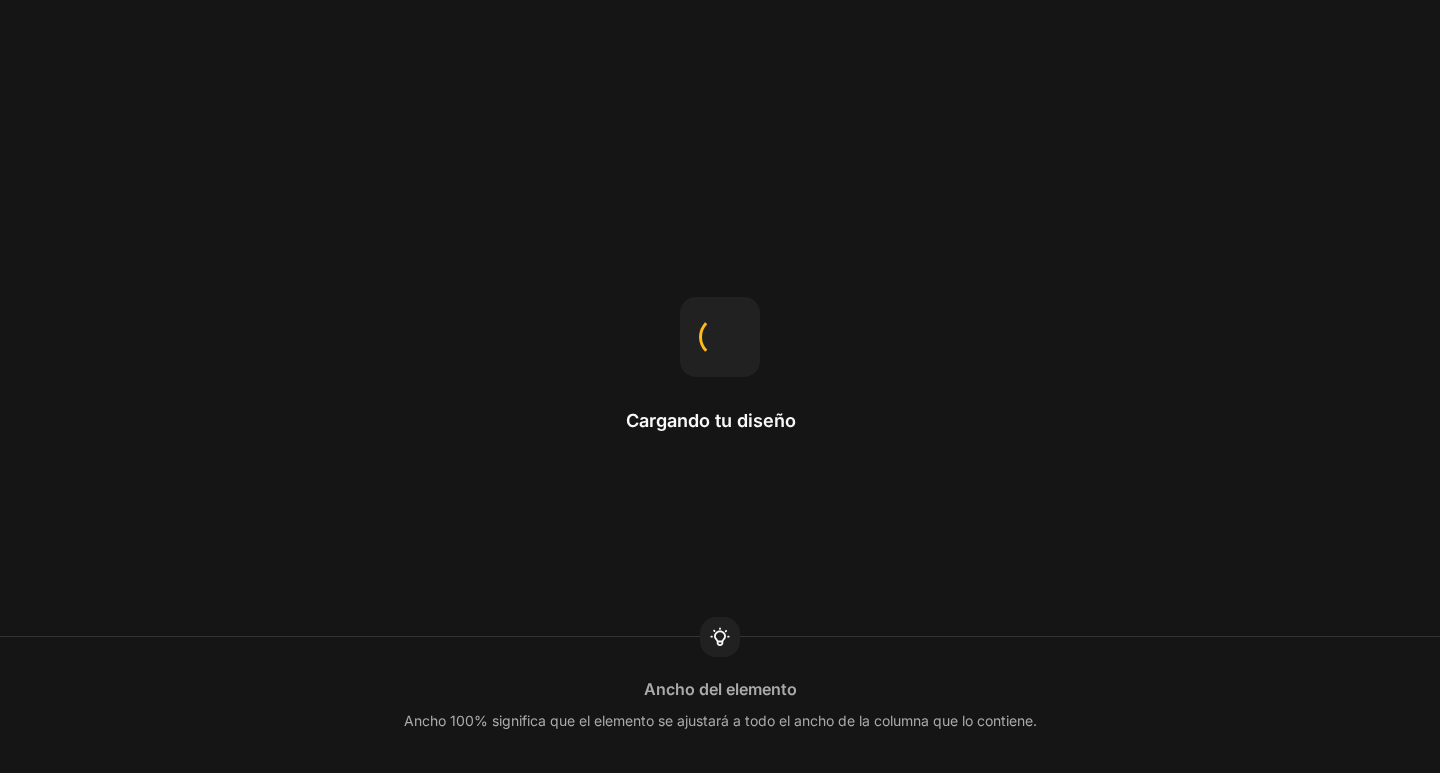 scroll, scrollTop: 0, scrollLeft: 0, axis: both 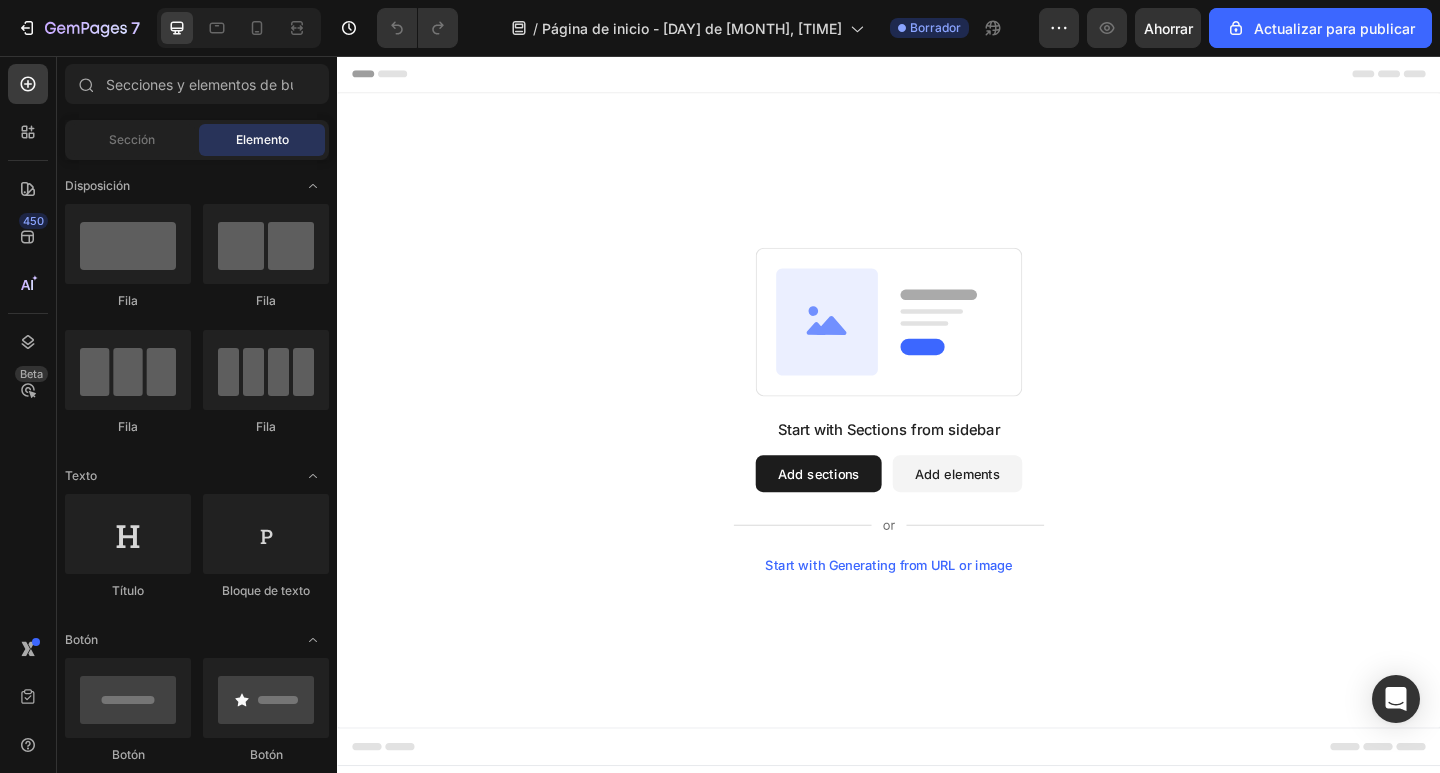 click on "Start with Sections from sidebar Add sections Add elements Start with Generating from URL or image" at bounding box center [937, 442] 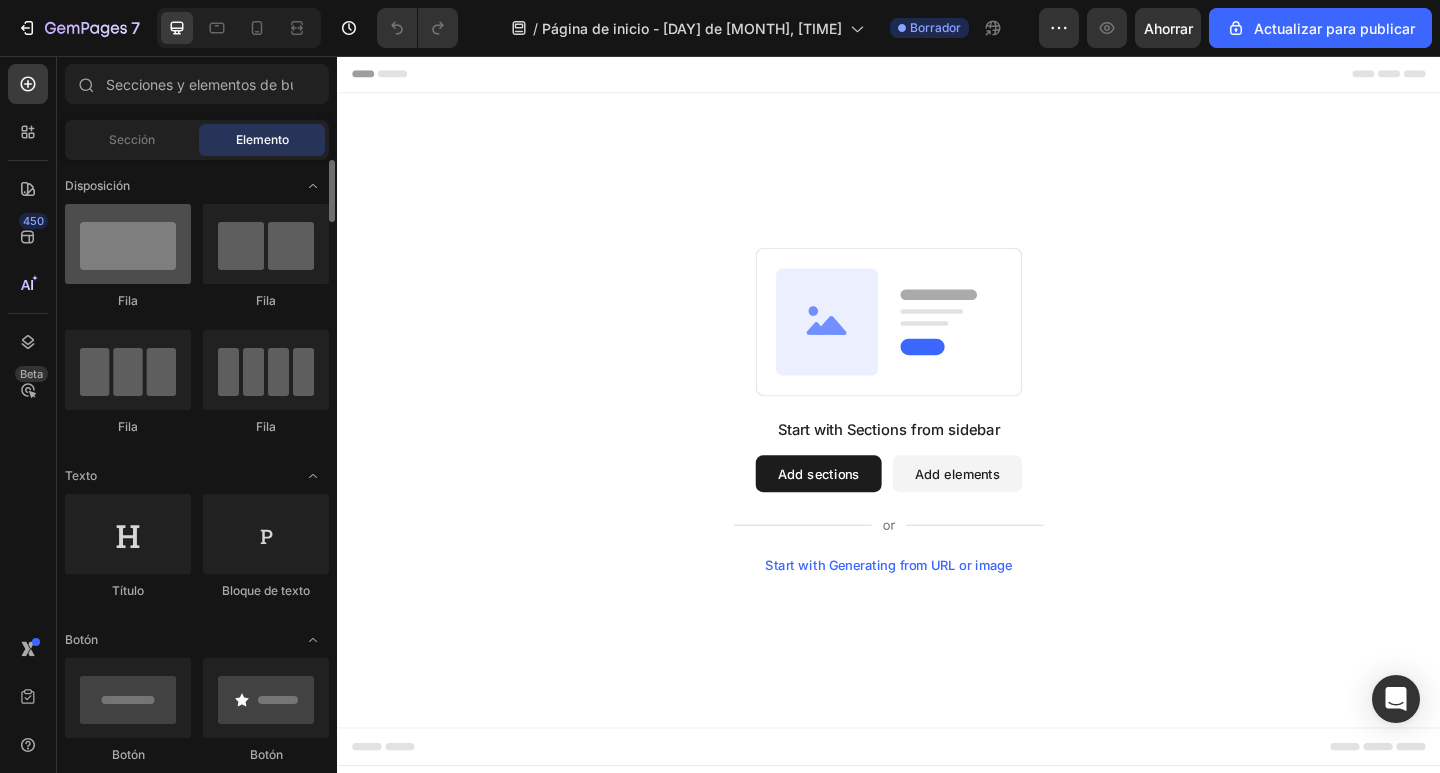 click at bounding box center (128, 244) 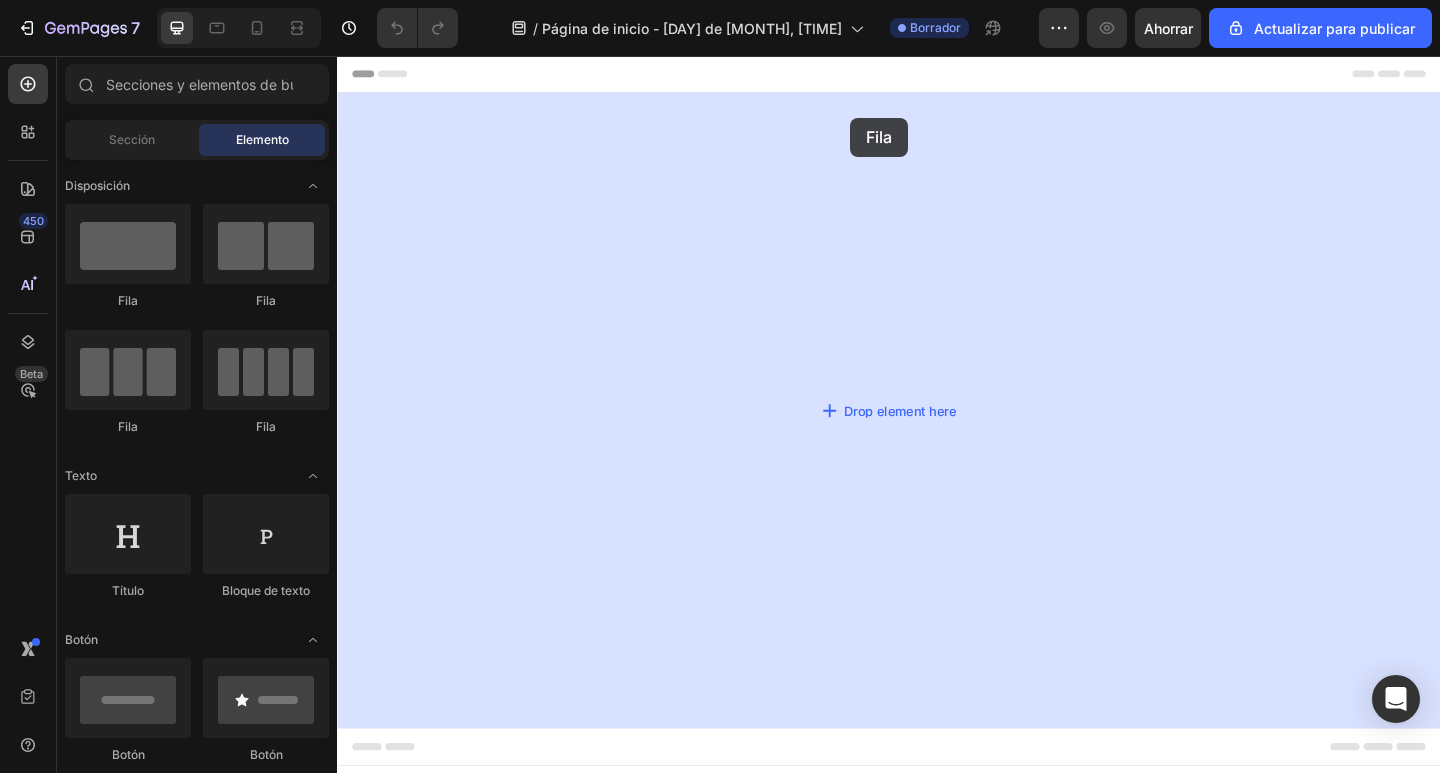 drag, startPoint x: 467, startPoint y: 287, endPoint x: 895, endPoint y: 123, distance: 458.34485 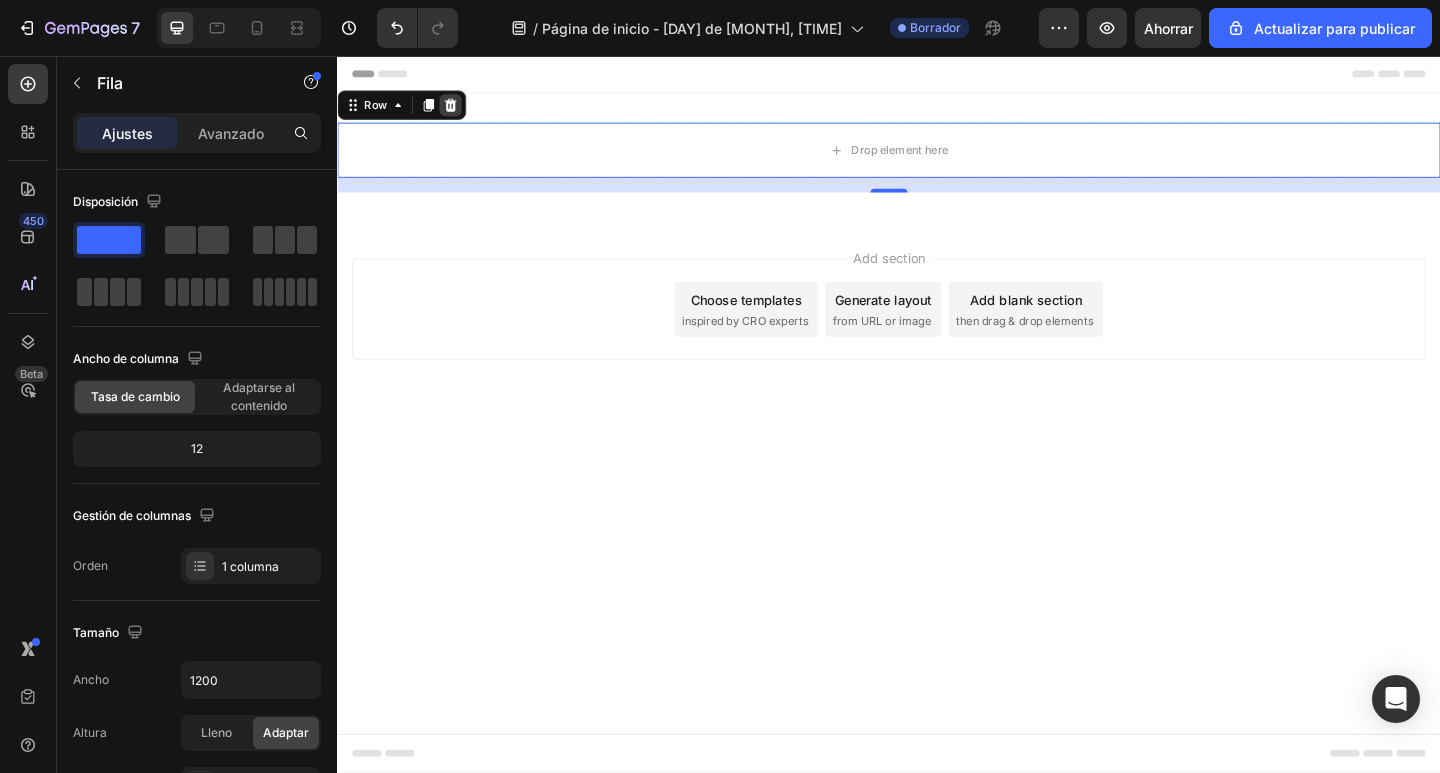 click 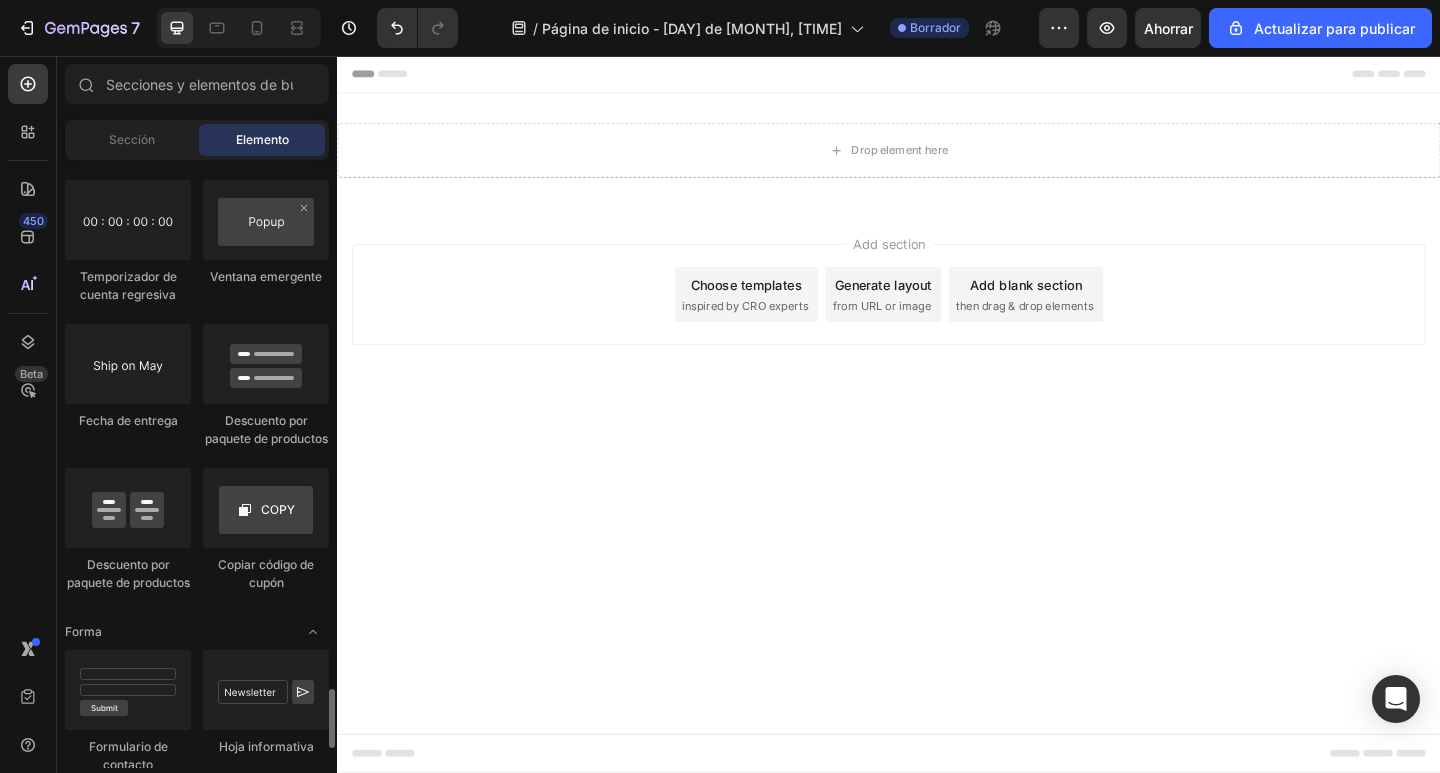 scroll, scrollTop: 4200, scrollLeft: 0, axis: vertical 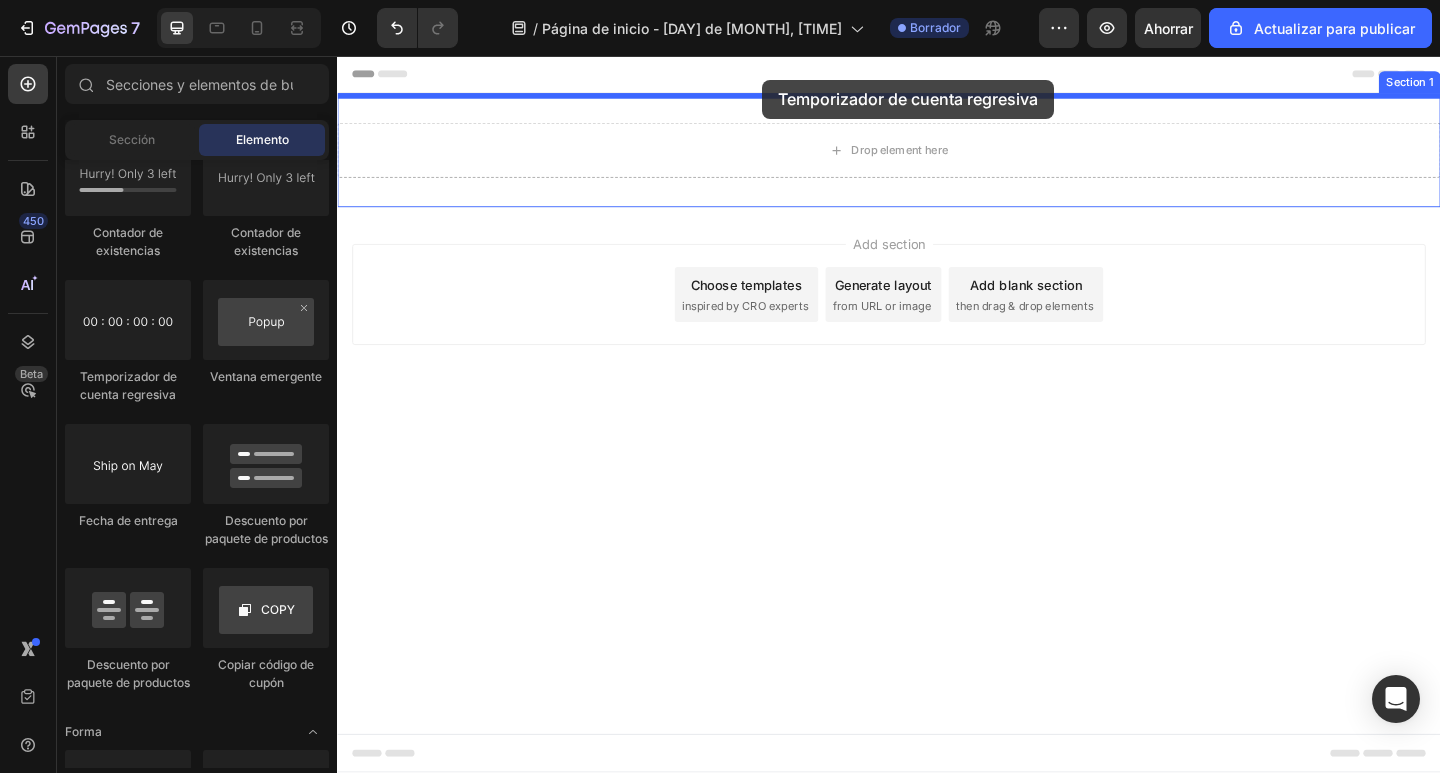 drag, startPoint x: 524, startPoint y: 407, endPoint x: 799, endPoint y: 82, distance: 425.73465 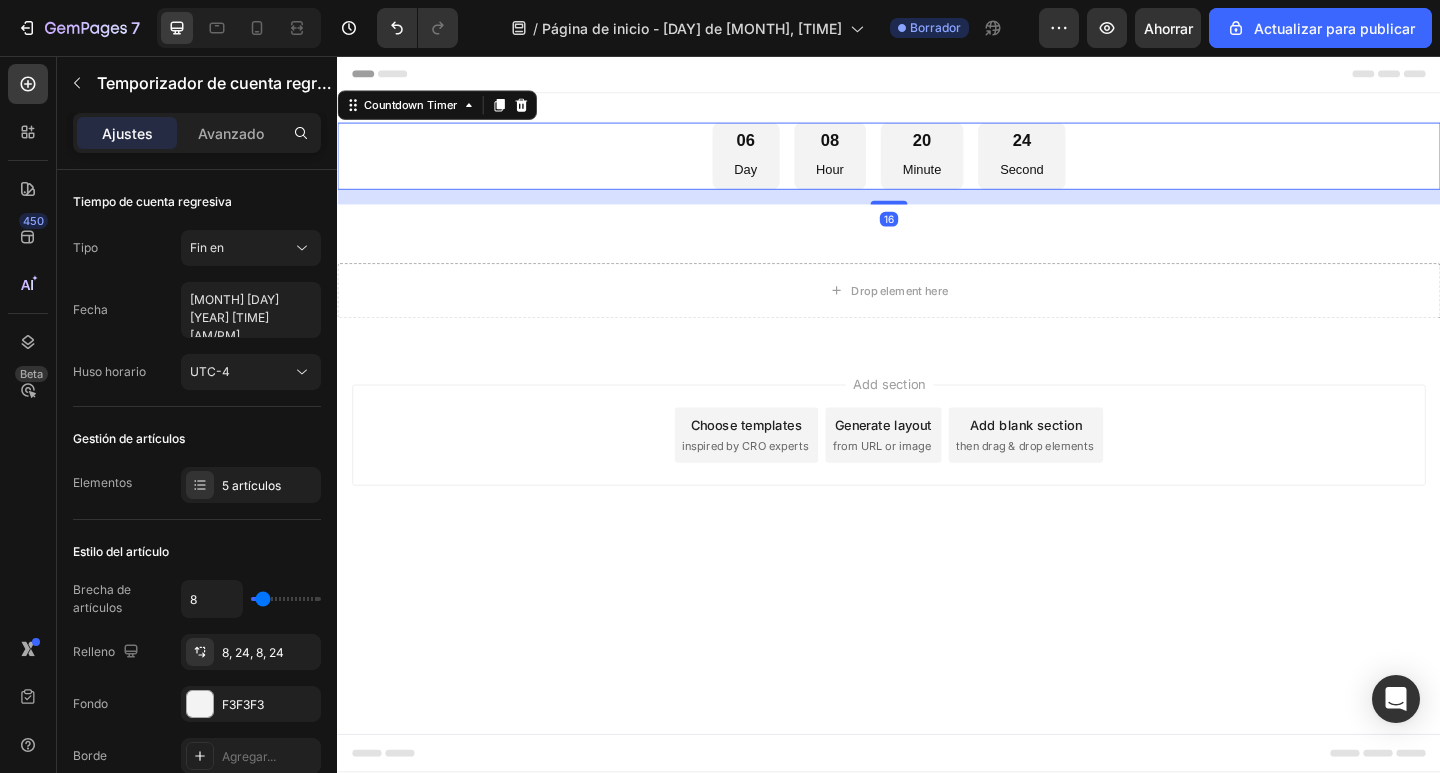 click on "06 Day 08 Hour 20 Minute 24 Second" at bounding box center [937, 165] 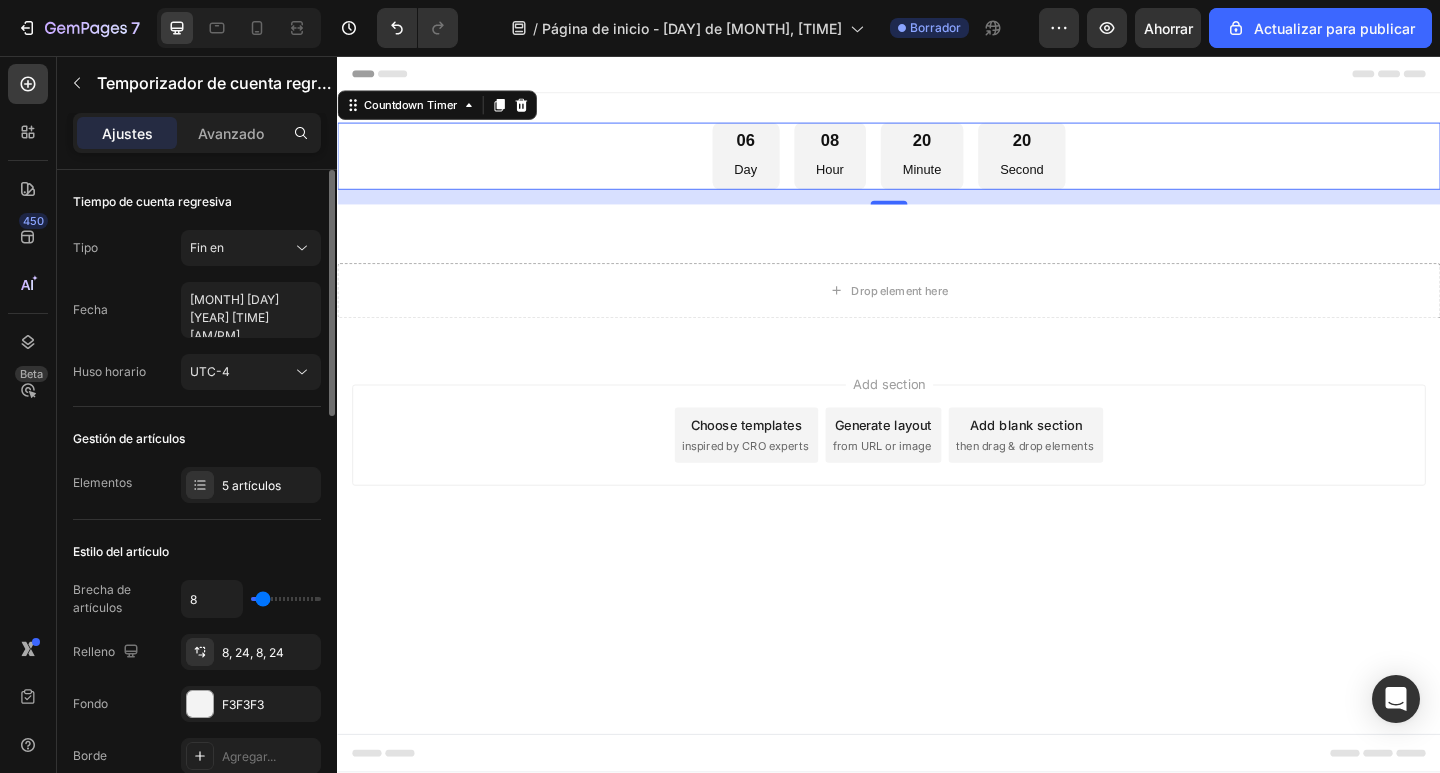 type on "11" 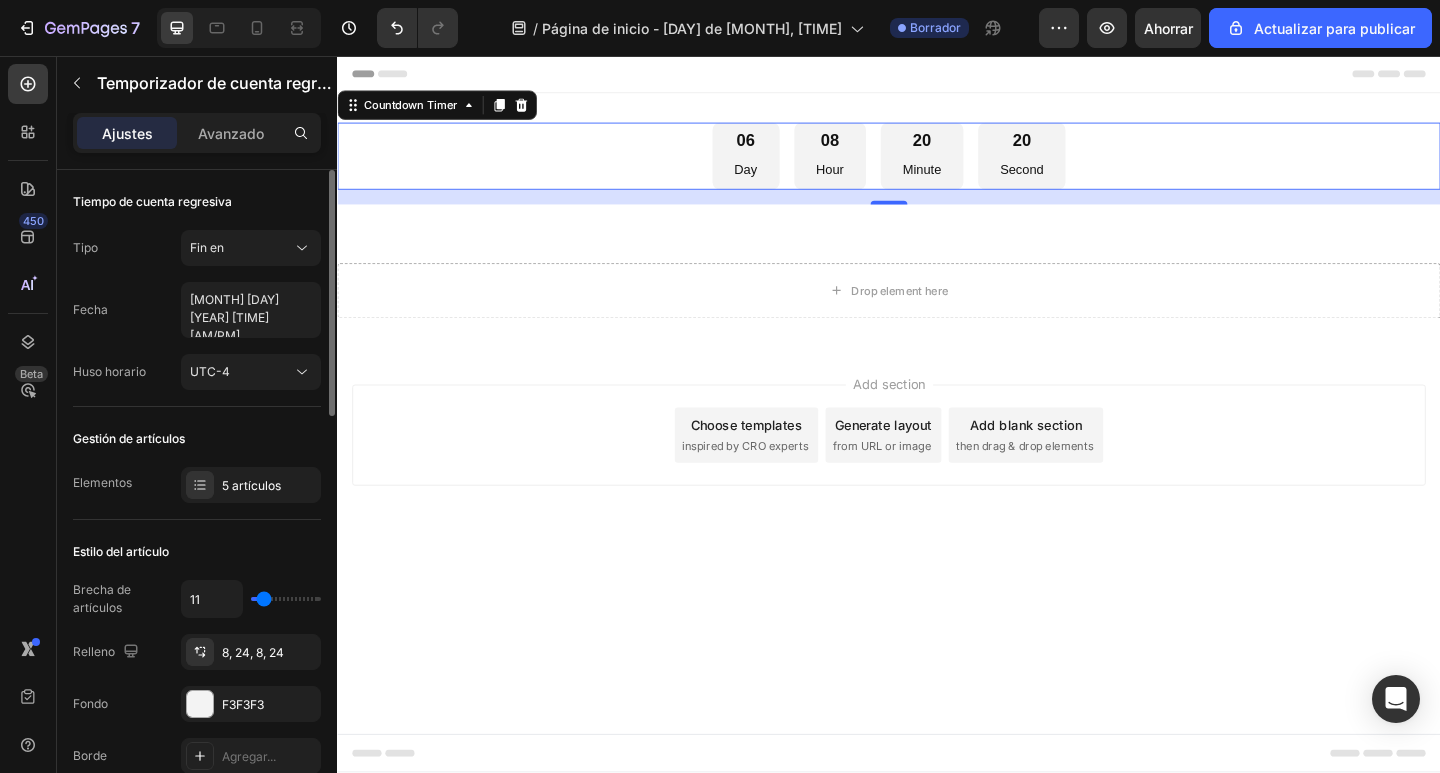 type on "0" 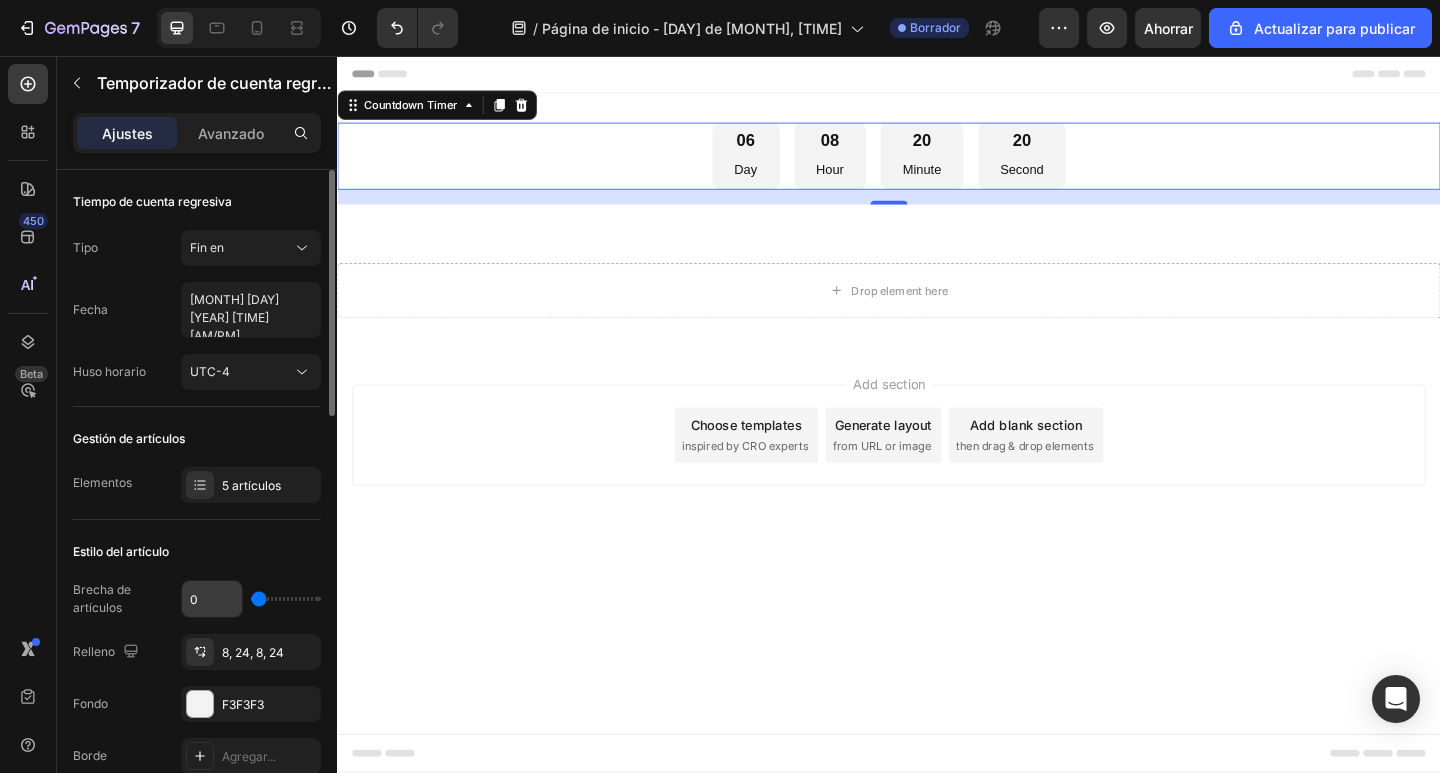 drag, startPoint x: 265, startPoint y: 601, endPoint x: 214, endPoint y: 604, distance: 51.088158 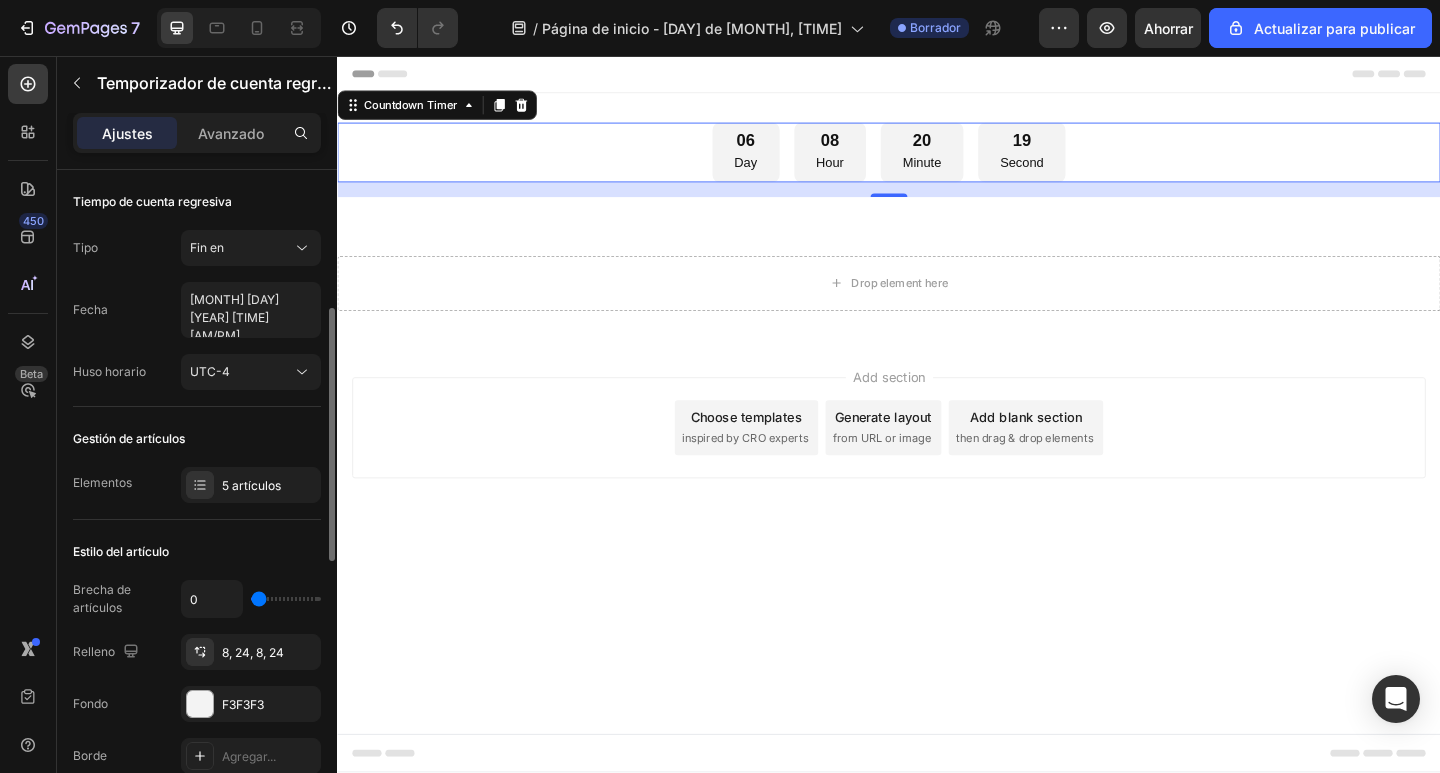 scroll, scrollTop: 200, scrollLeft: 0, axis: vertical 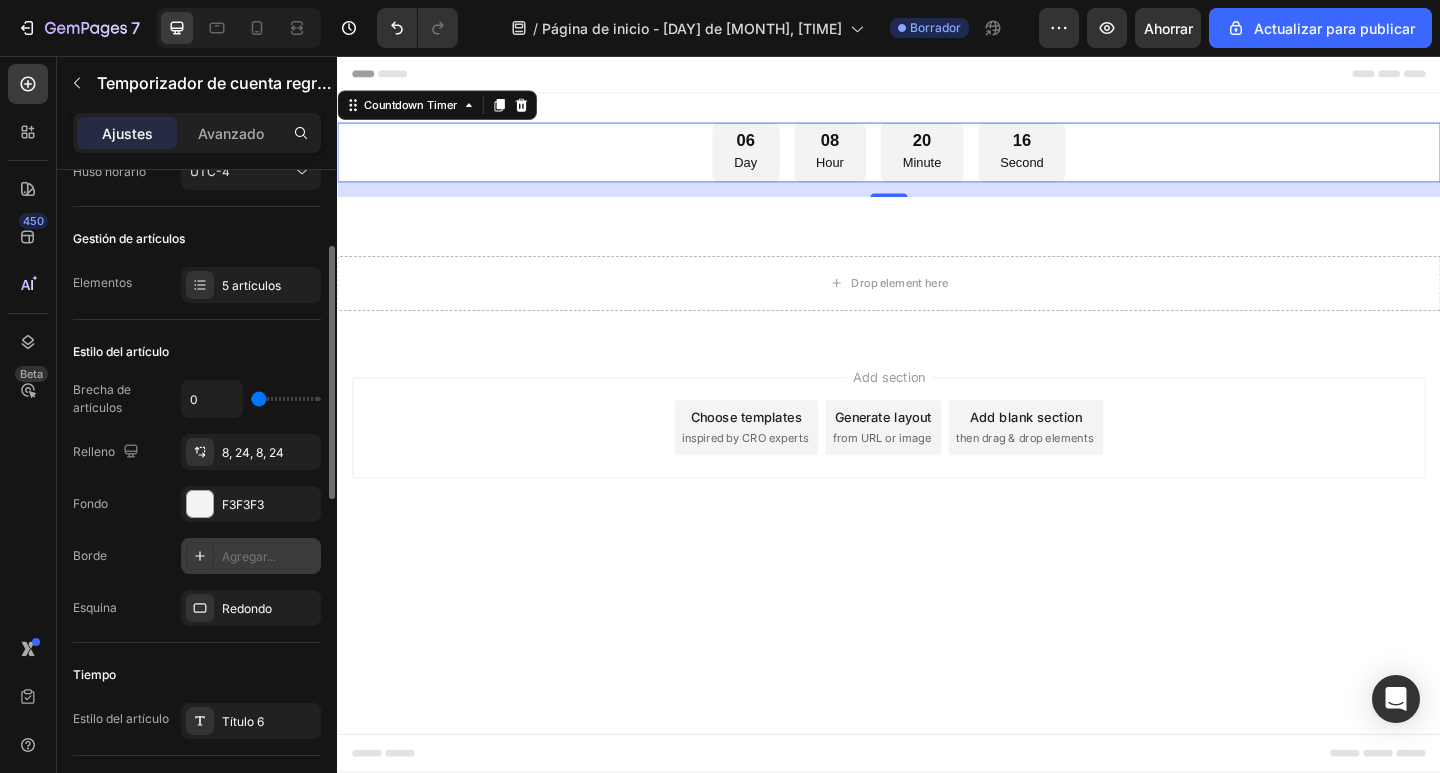 click on "Agregar..." at bounding box center (249, 556) 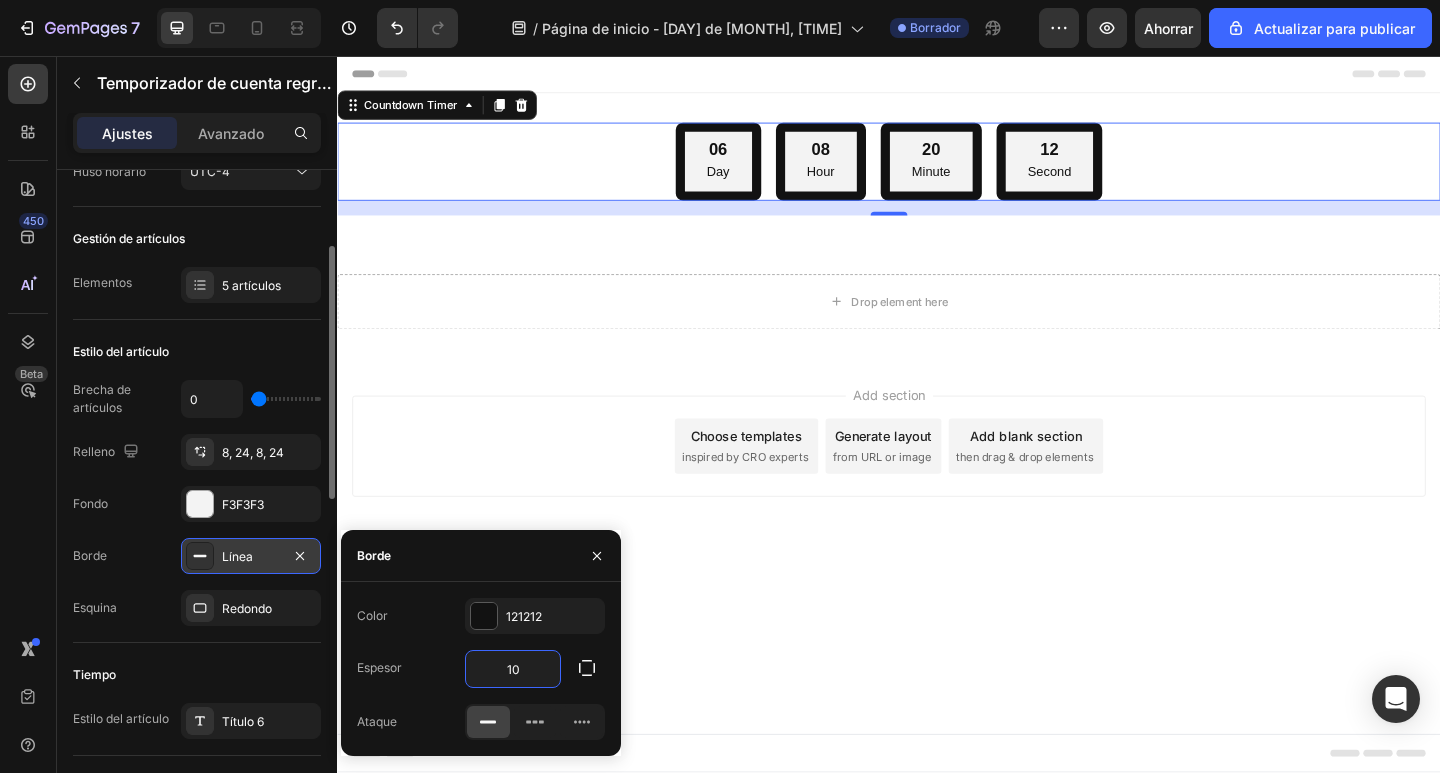 drag, startPoint x: 523, startPoint y: 681, endPoint x: 492, endPoint y: 667, distance: 34.0147 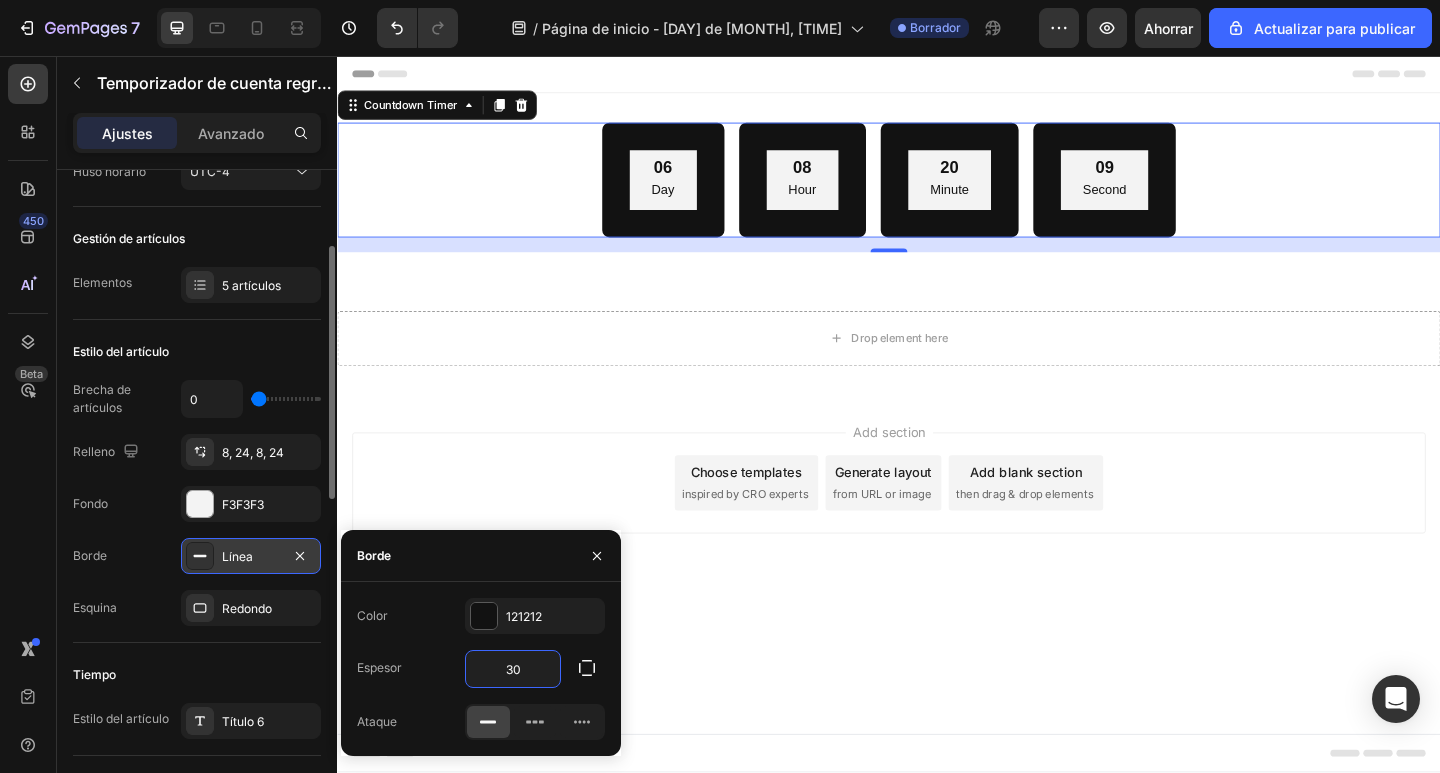 type on "3" 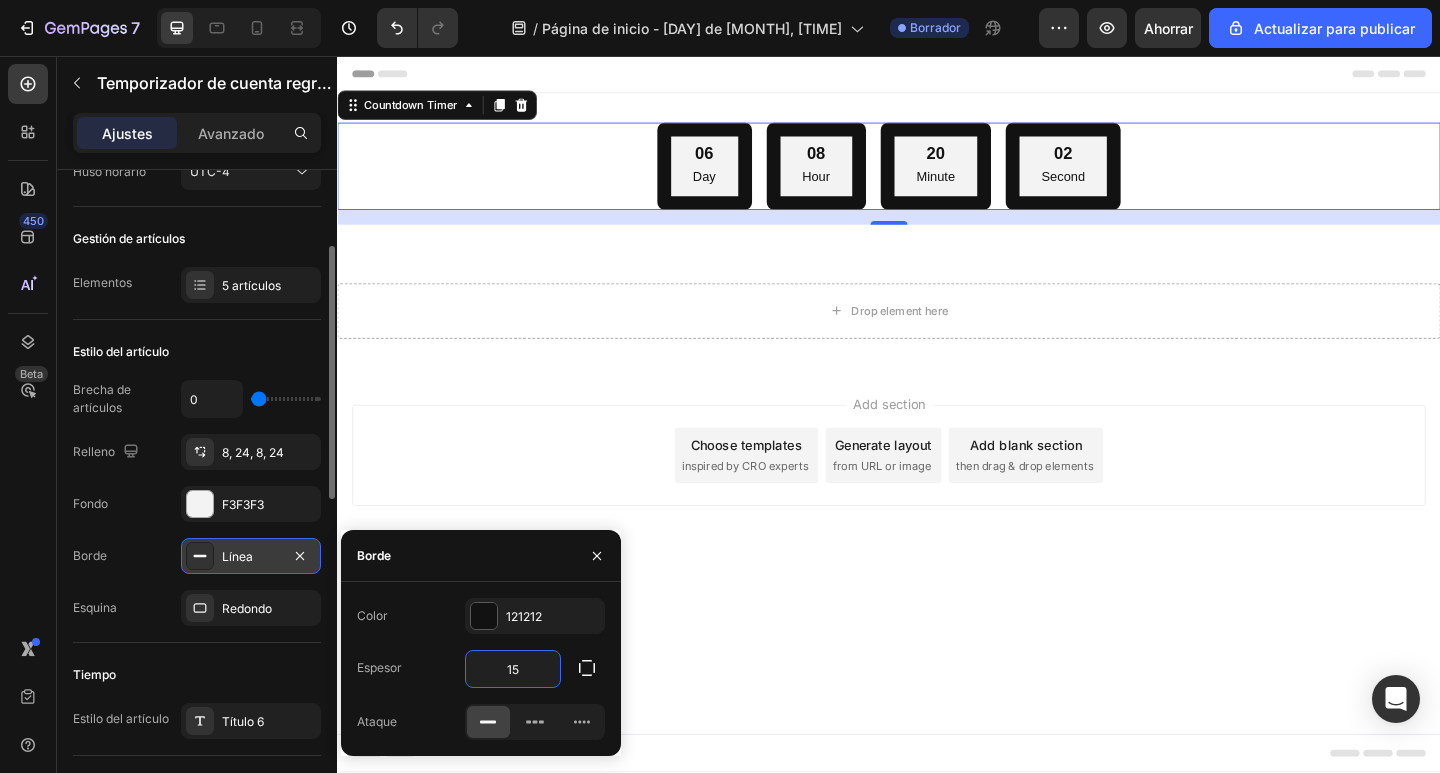 type on "1" 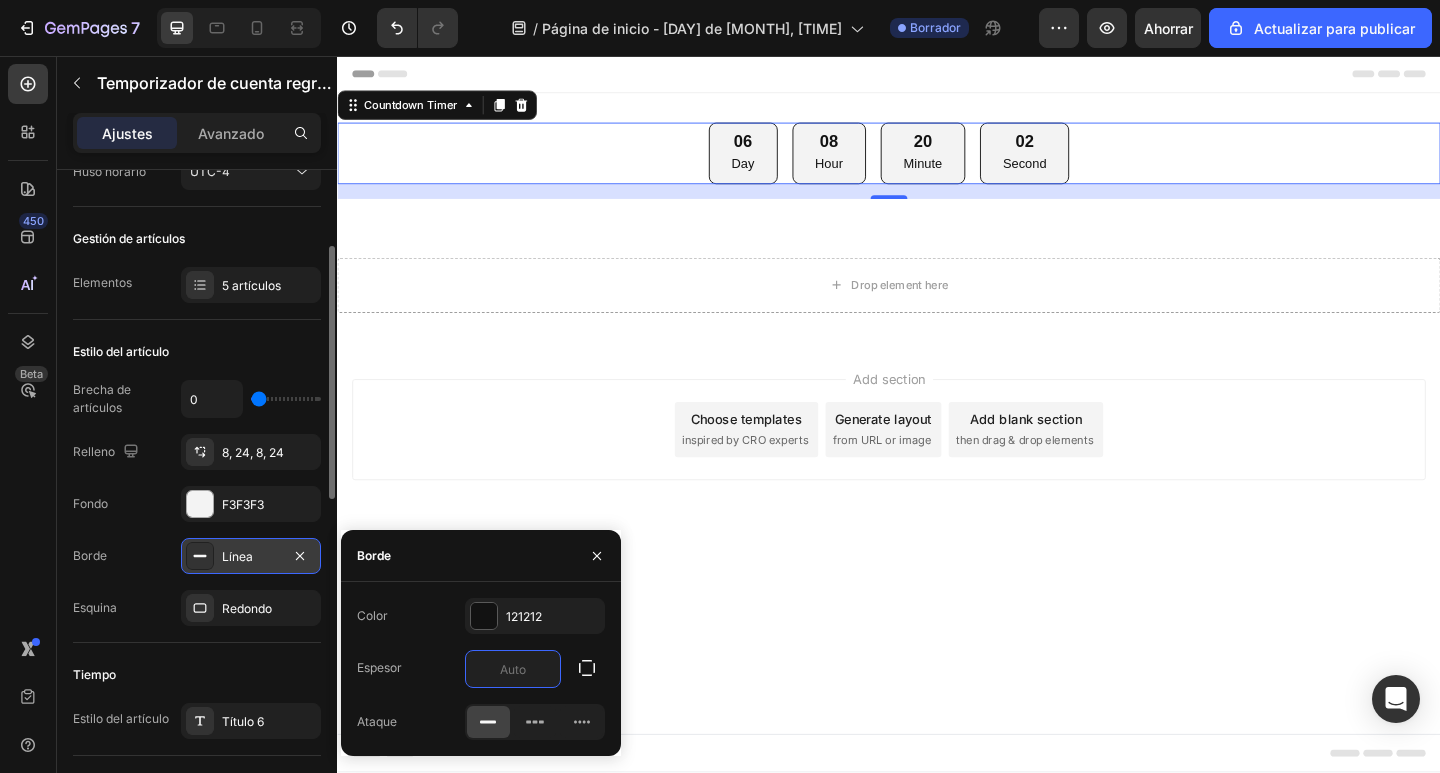 type on "5" 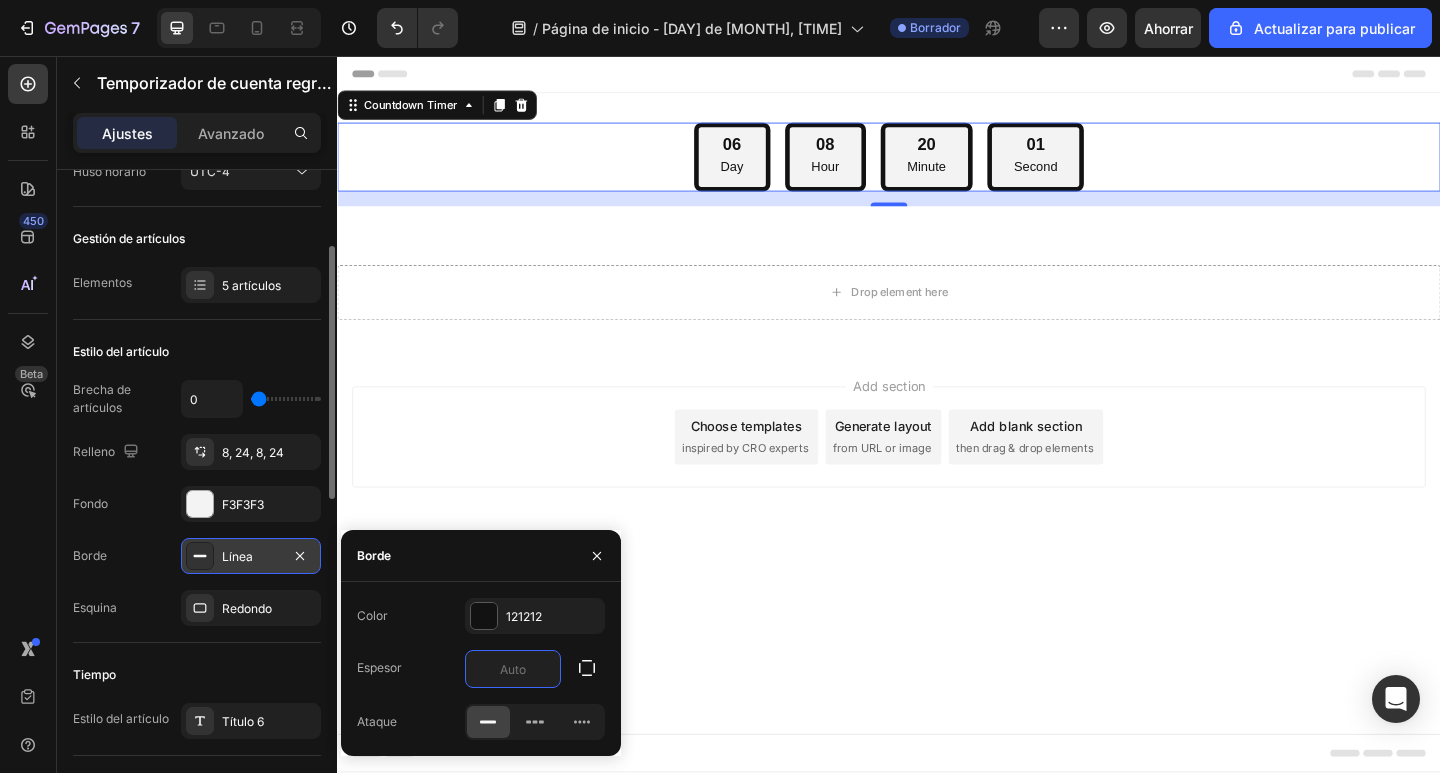 type on "3" 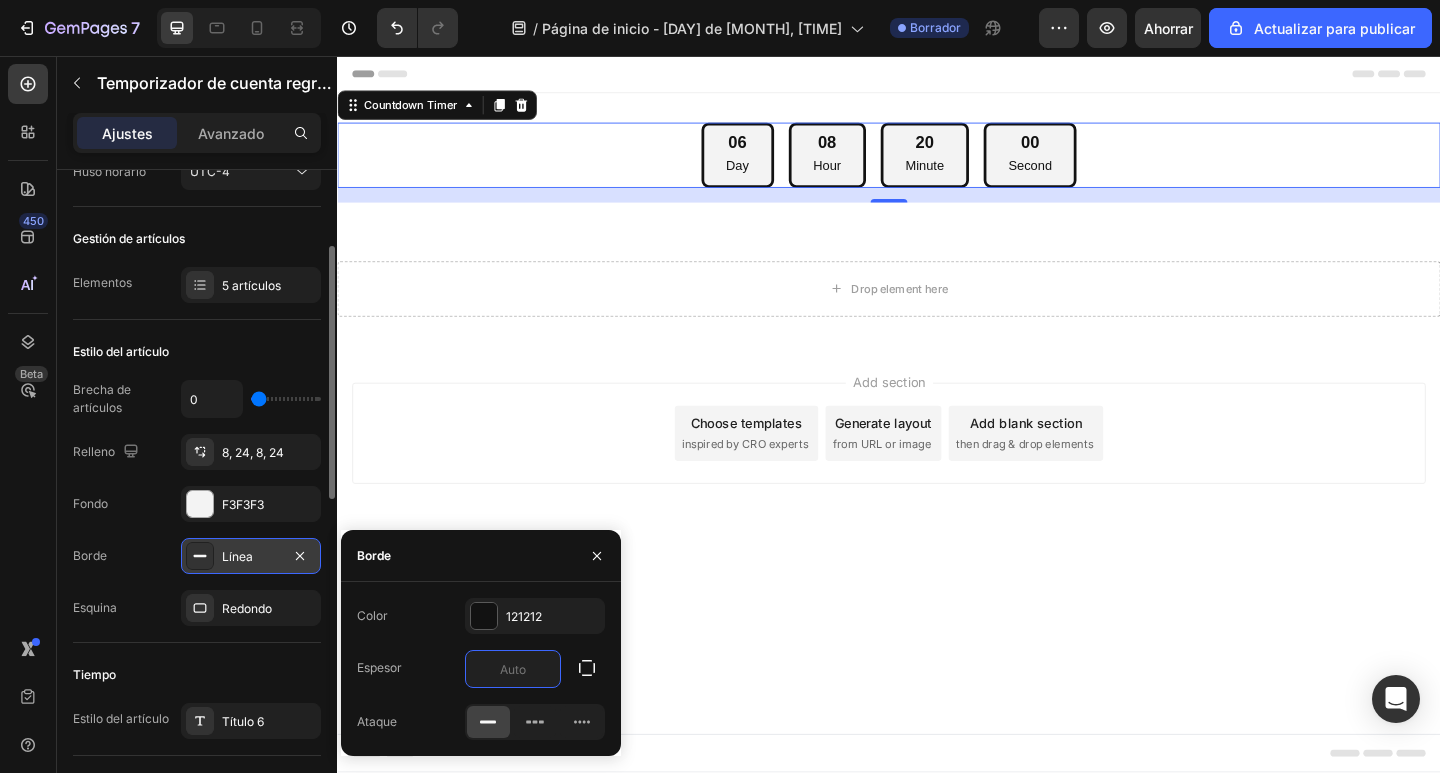 type on "2" 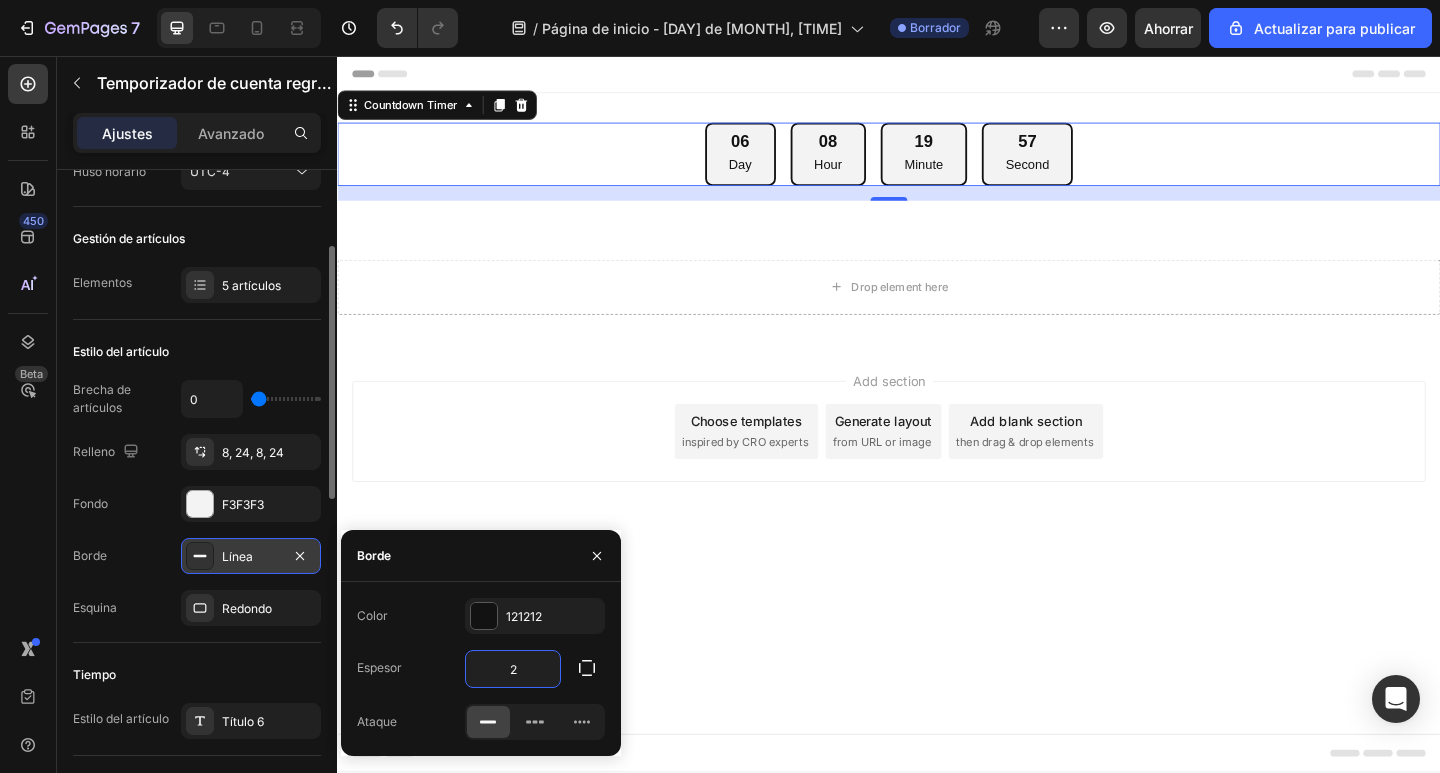 click on "Add section Choose templates inspired by CRO experts Generate layout from URL or image Add blank section then drag & drop elements" at bounding box center [937, 465] 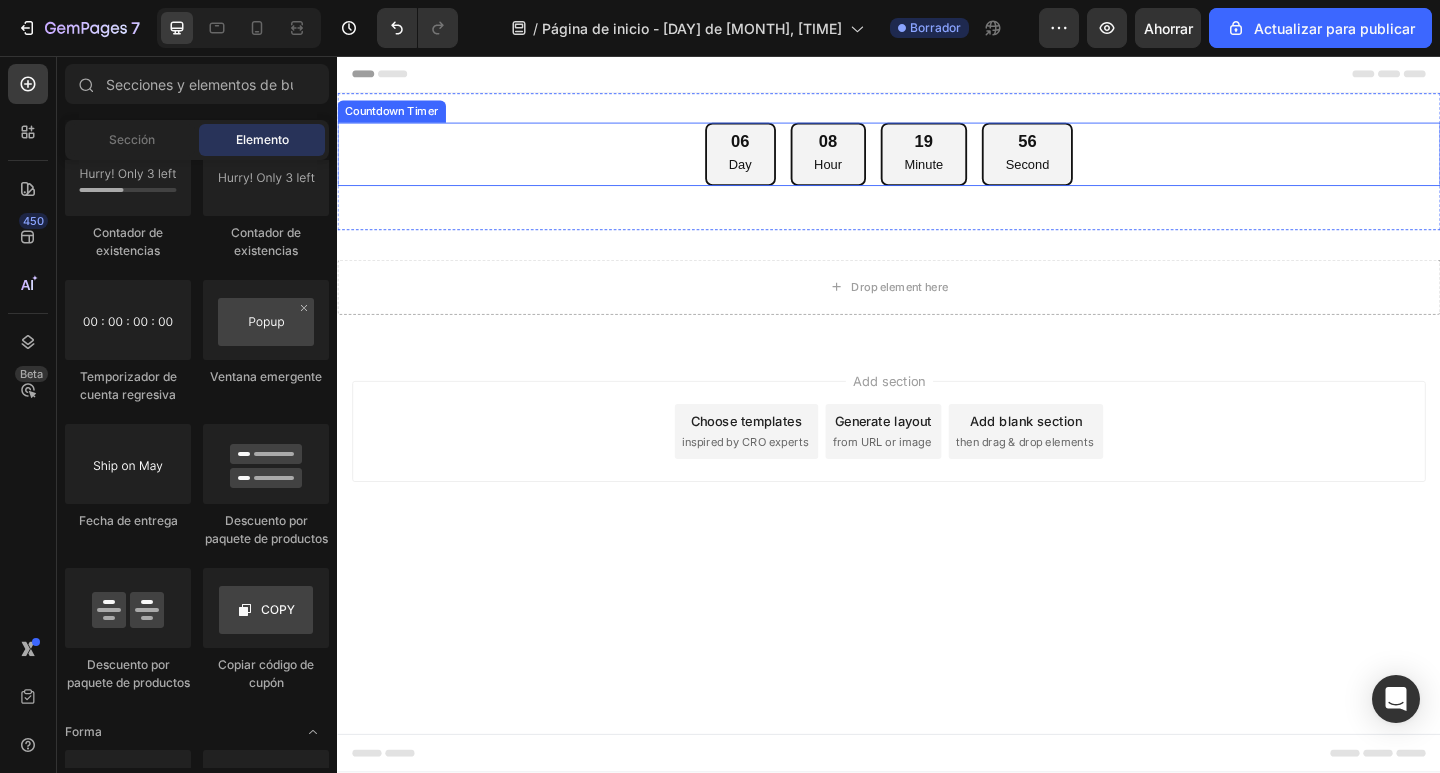 click on "06 Day" at bounding box center [775, 163] 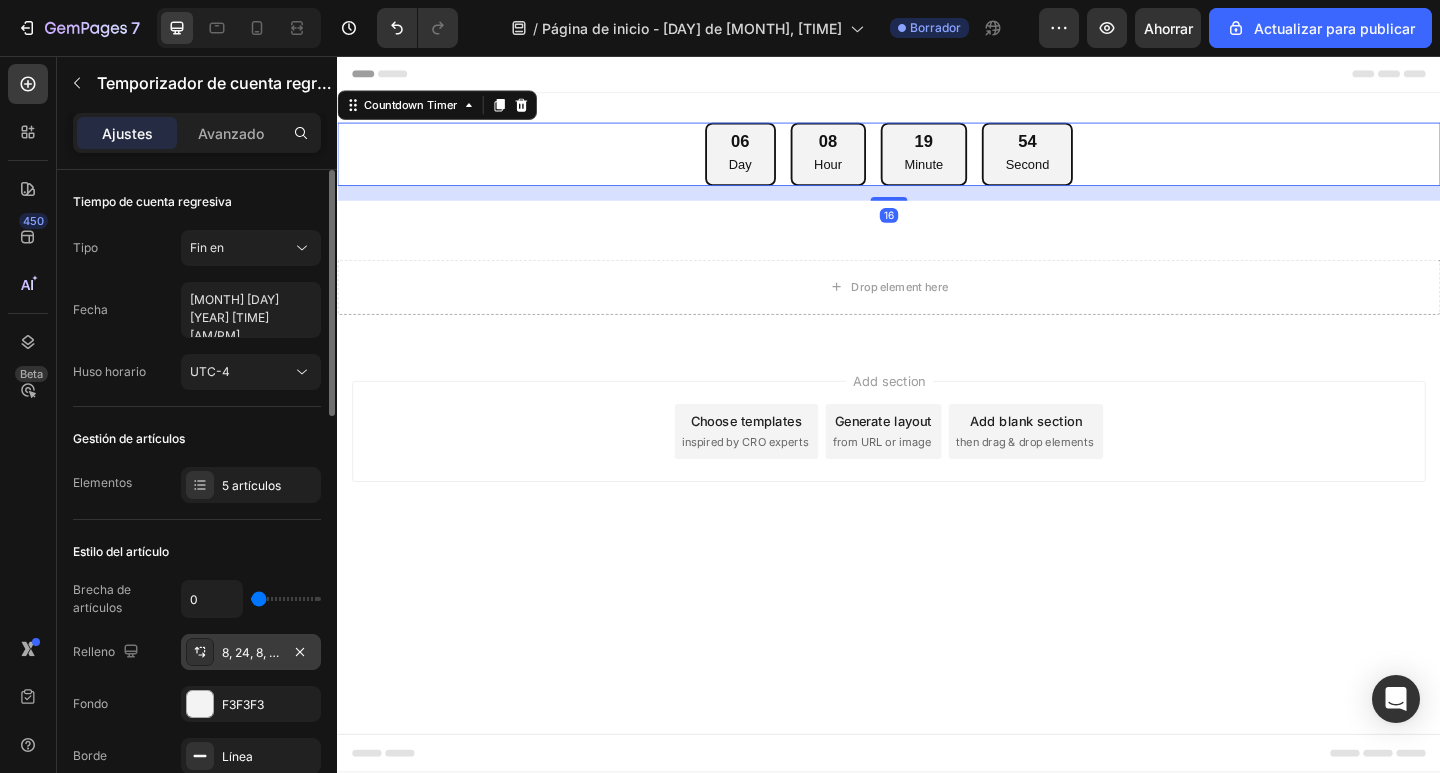 scroll, scrollTop: 200, scrollLeft: 0, axis: vertical 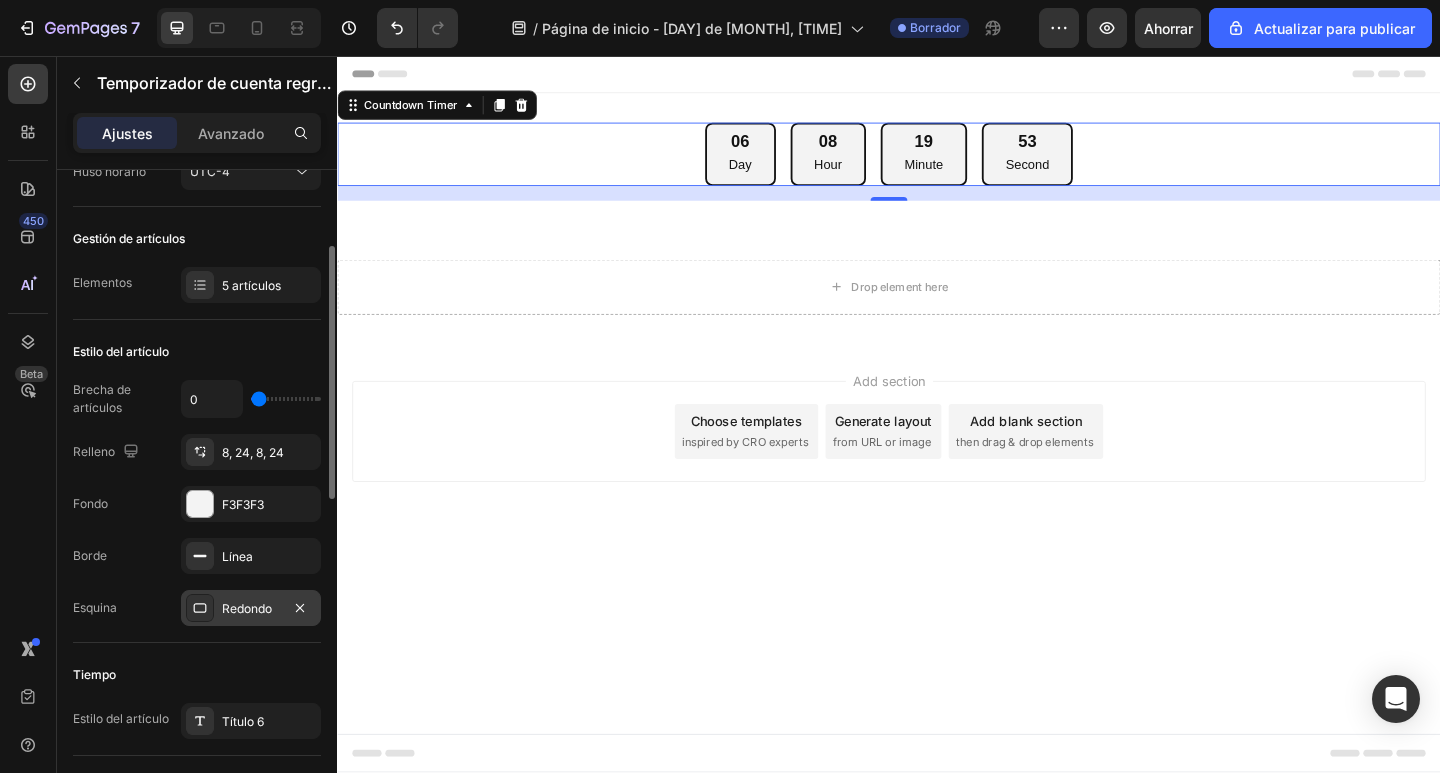 click on "Redondo" at bounding box center [247, 608] 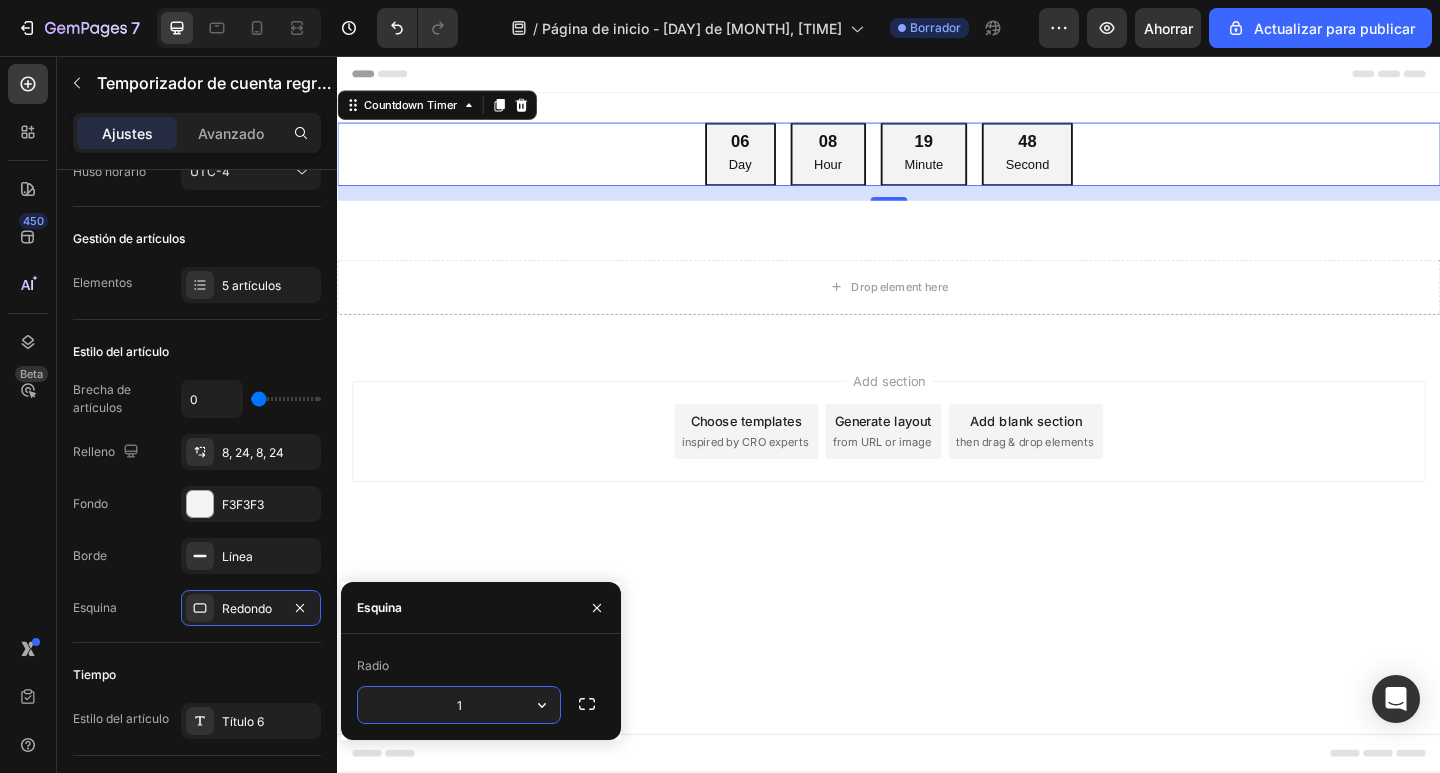 type on "10" 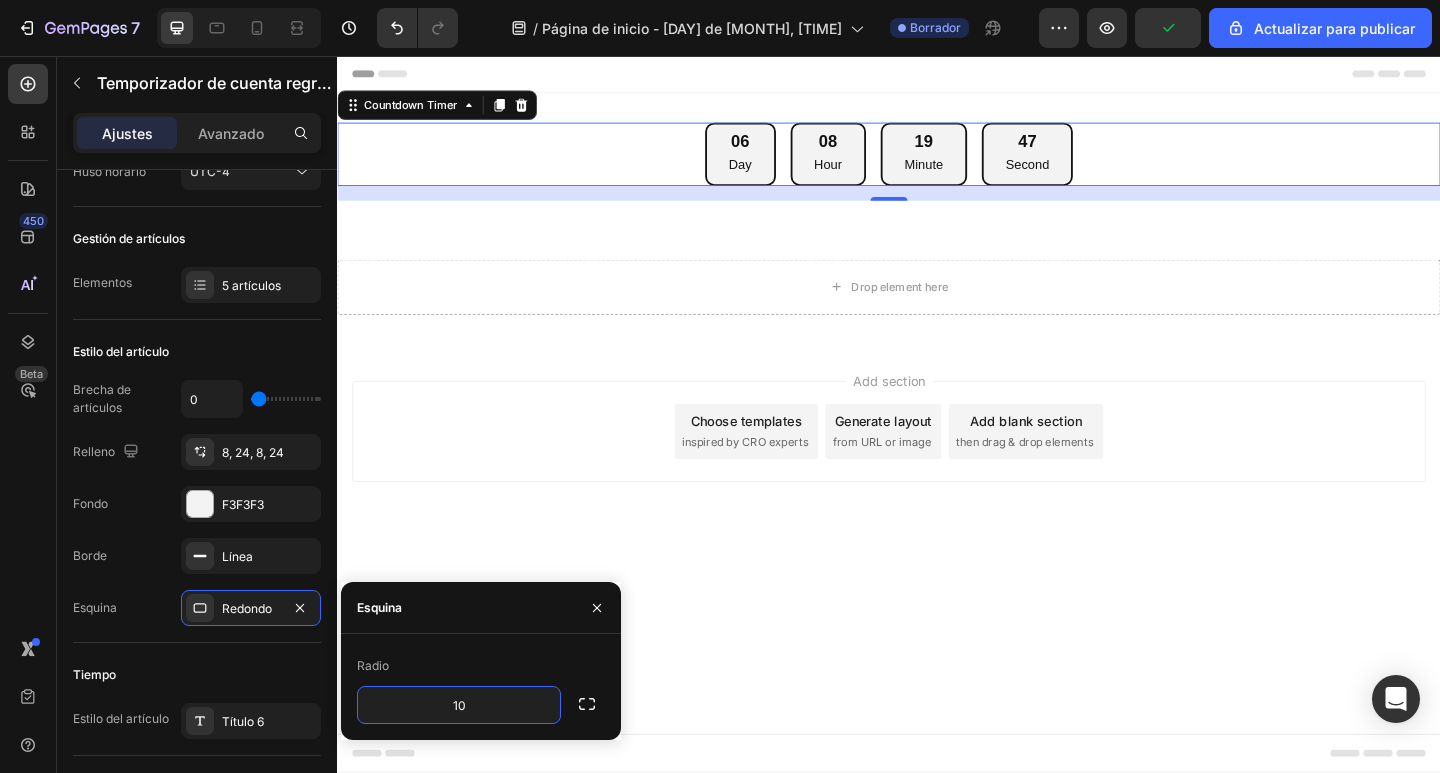 click on "Add section Choose templates inspired by CRO experts Generate layout from URL or image Add blank section then drag & drop elements" at bounding box center [937, 465] 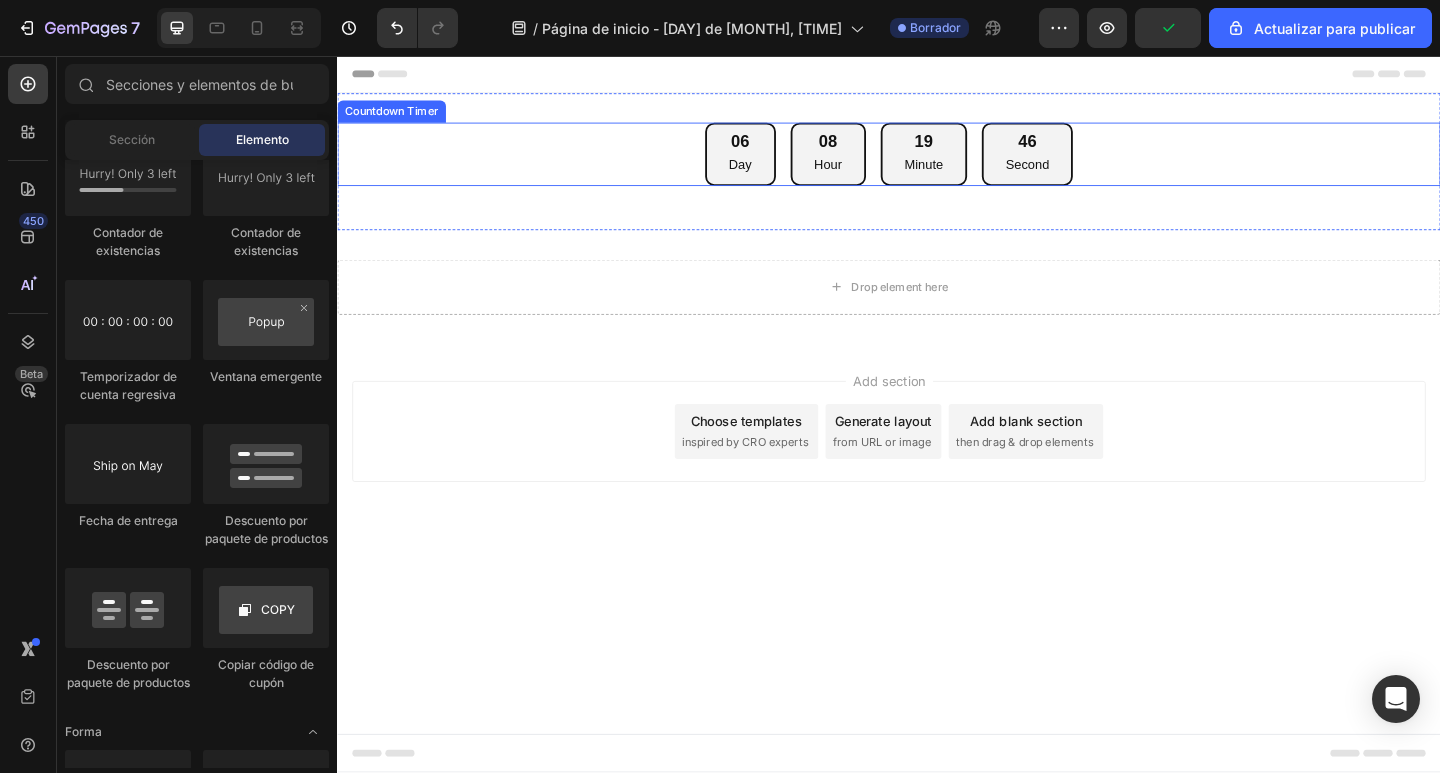 click on "06 Day 08 Hour 19 Minute 46 Second" at bounding box center [937, 163] 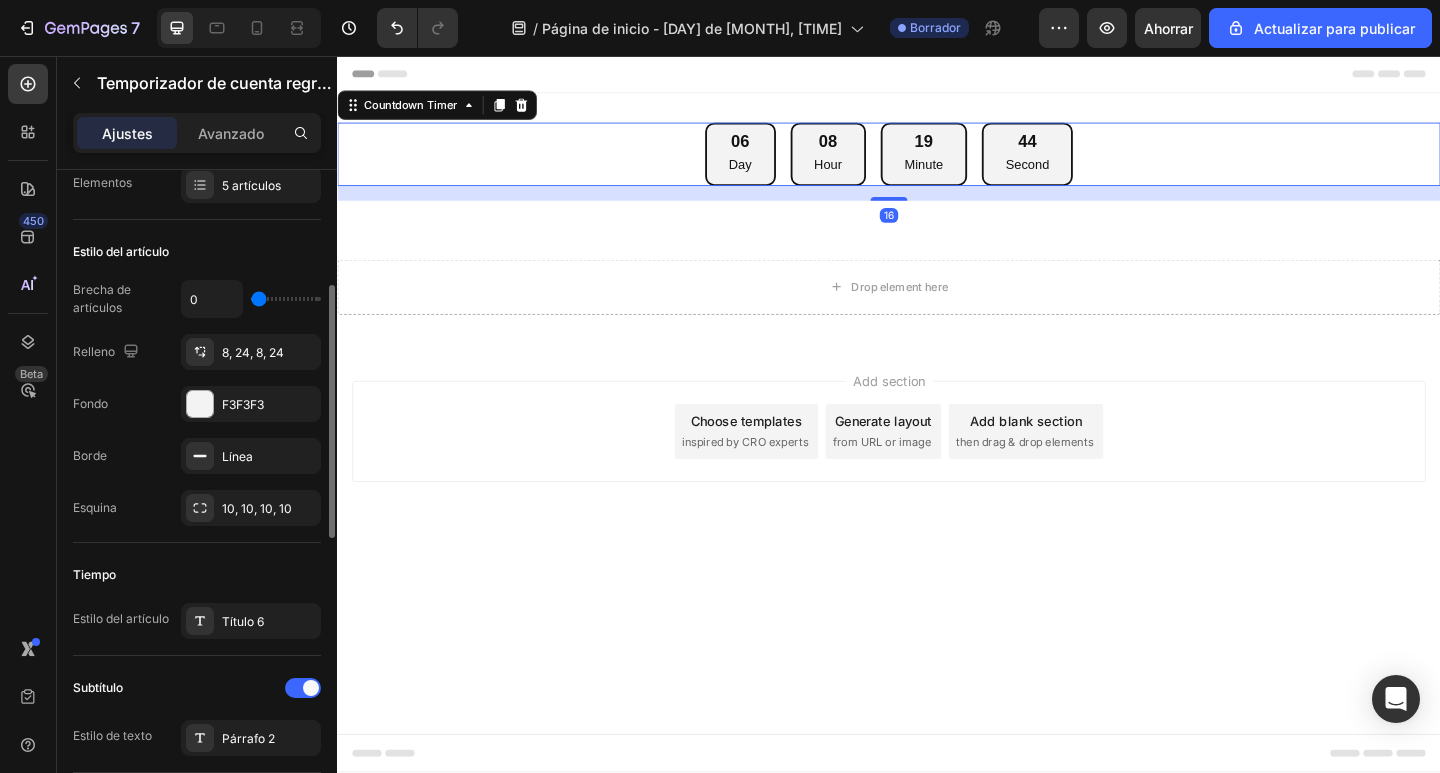 scroll, scrollTop: 500, scrollLeft: 0, axis: vertical 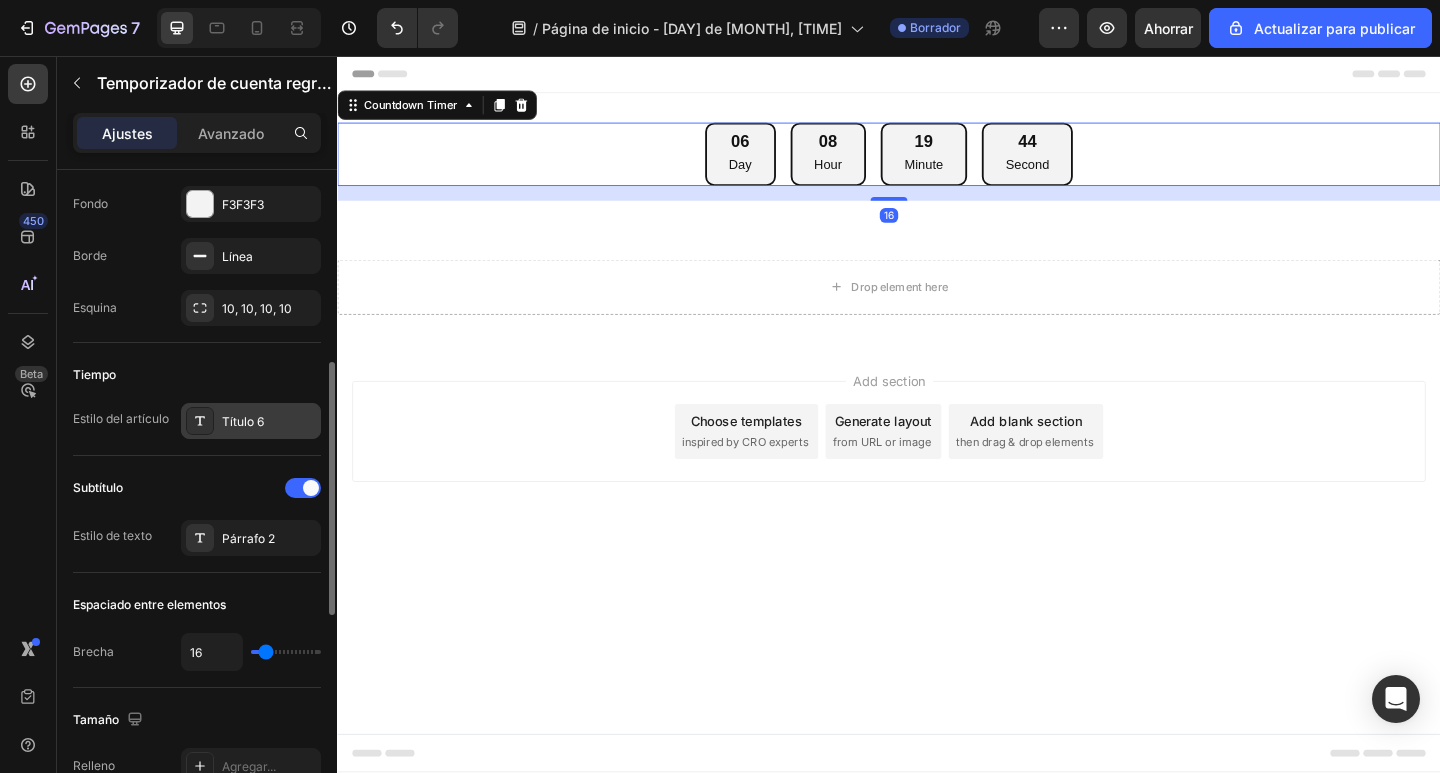 click on "Título 6" at bounding box center (269, 422) 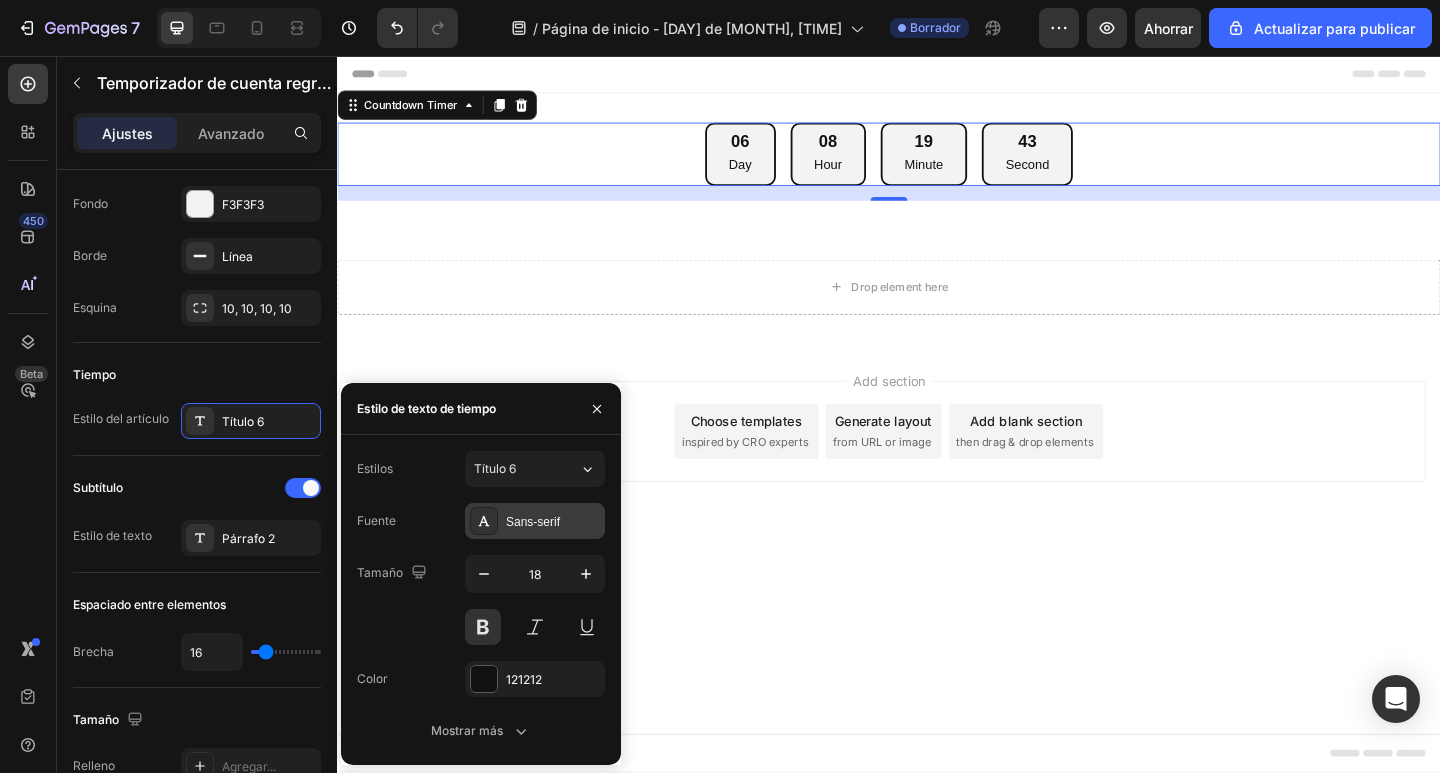 click on "Sans-serif" at bounding box center (533, 522) 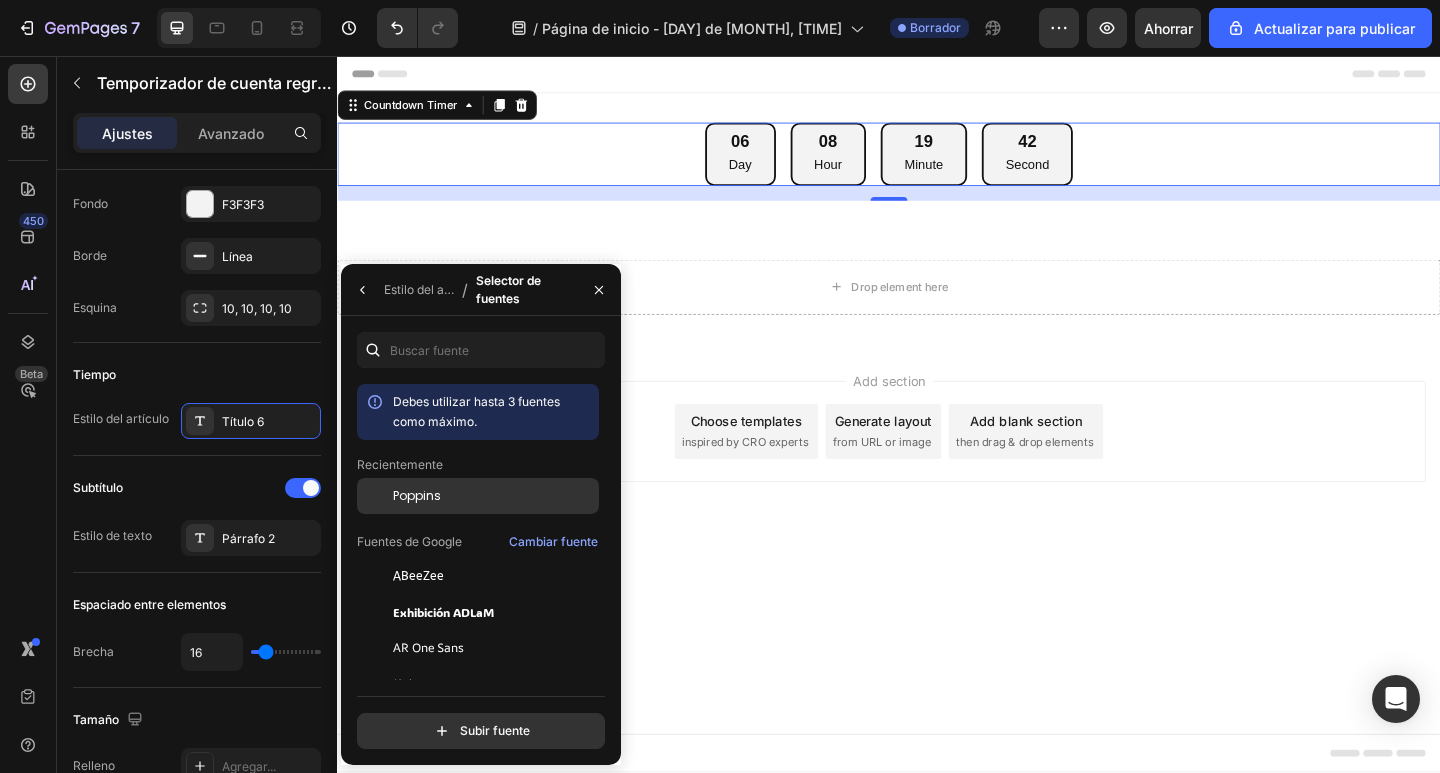 click on "Poppins" at bounding box center [494, 496] 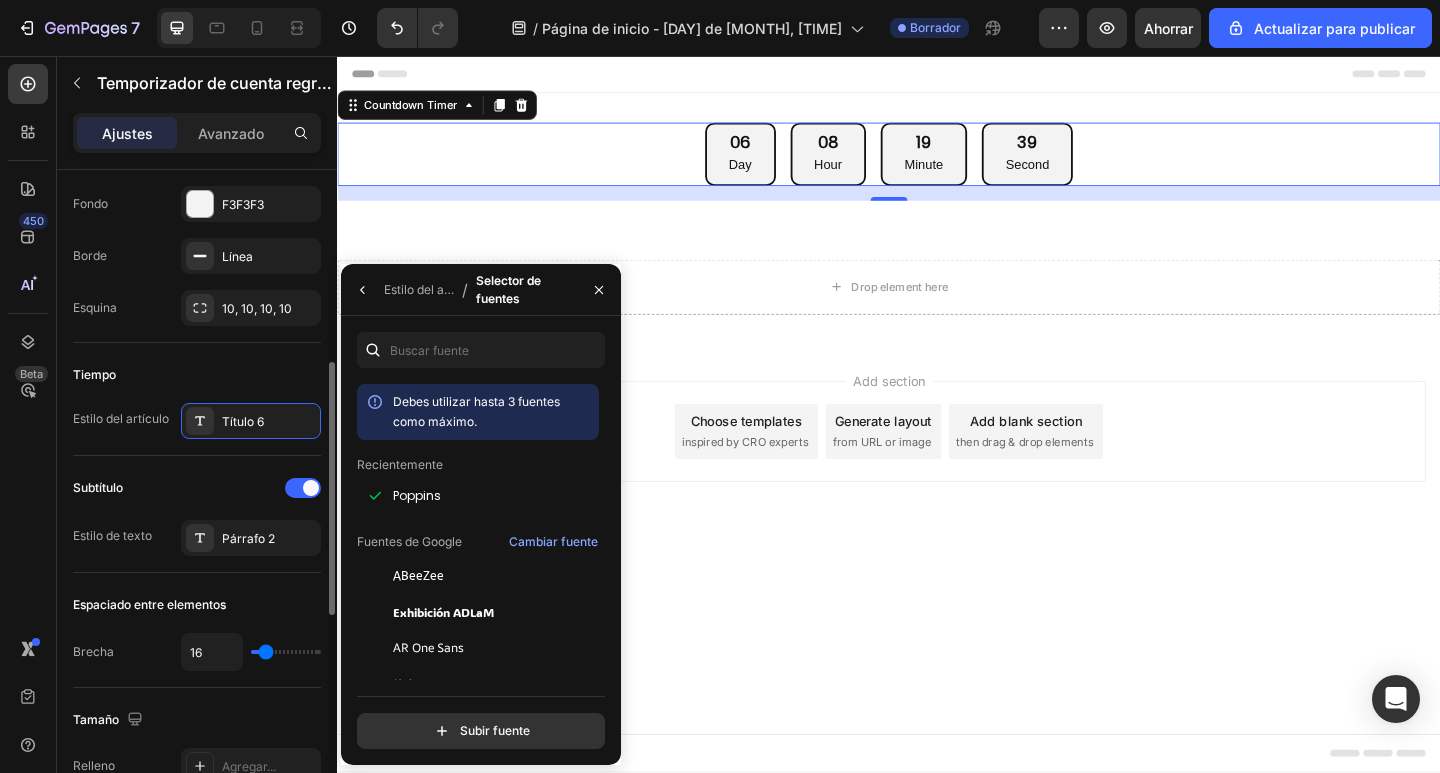 click on "Subtítulo Estilo de texto Párrafo 2" 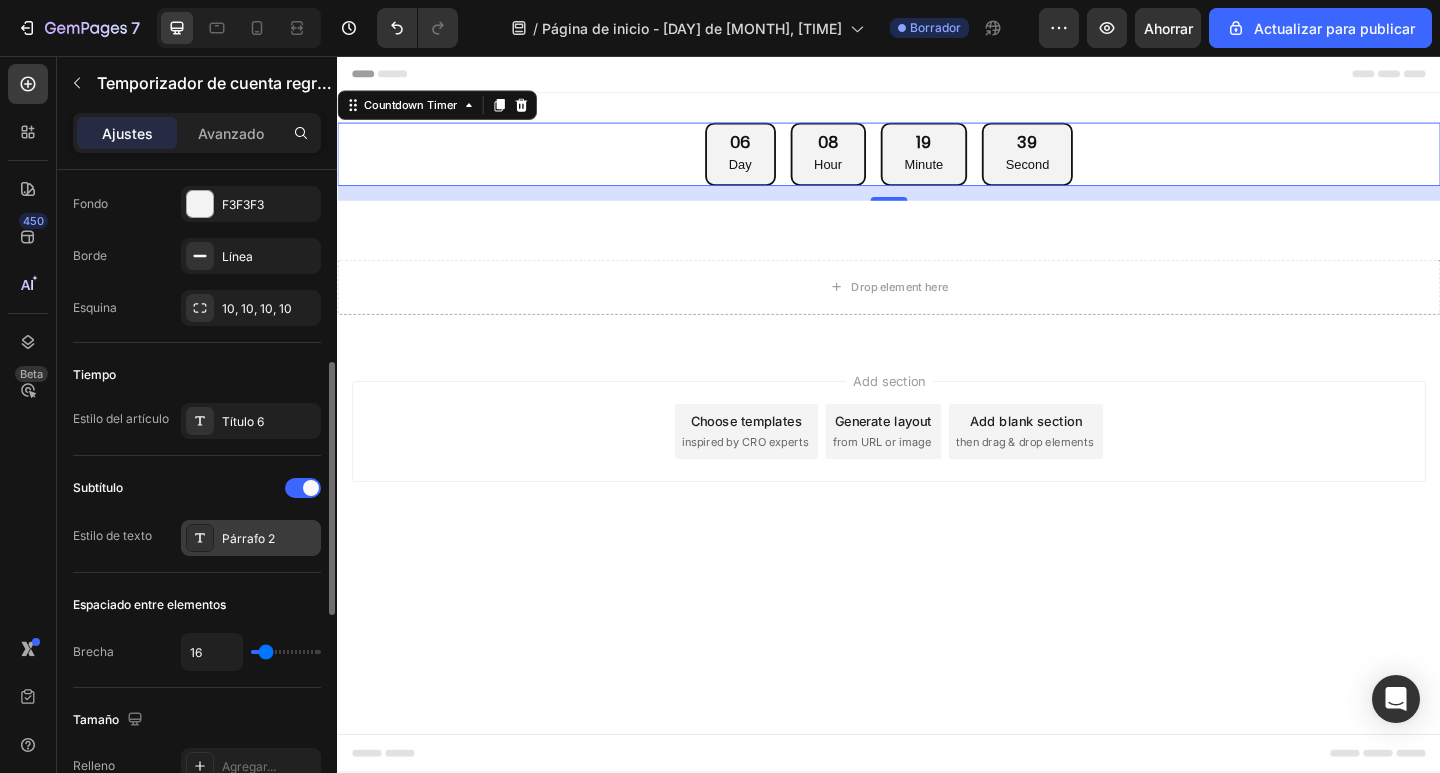 click on "Párrafo 2" at bounding box center [248, 538] 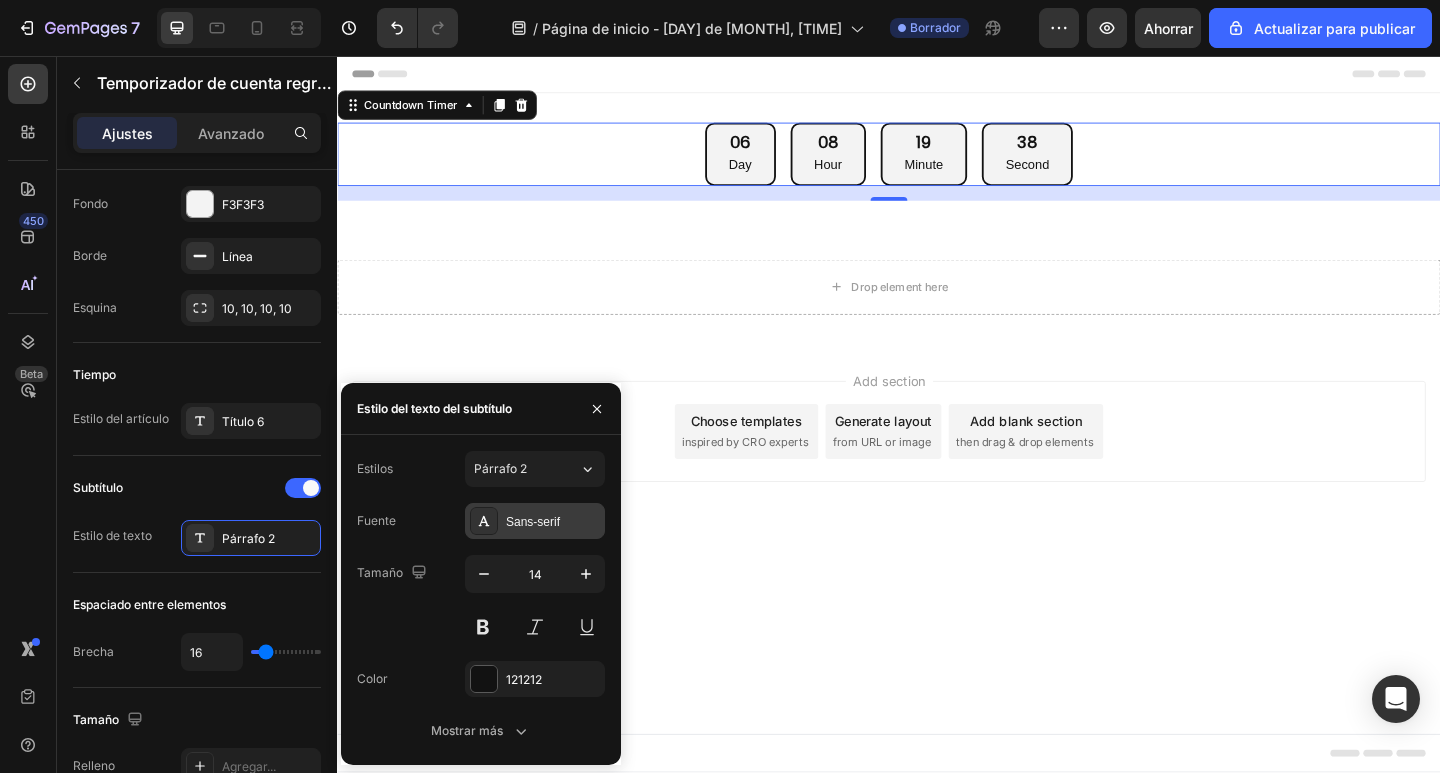 click on "Sans-serif" at bounding box center [533, 522] 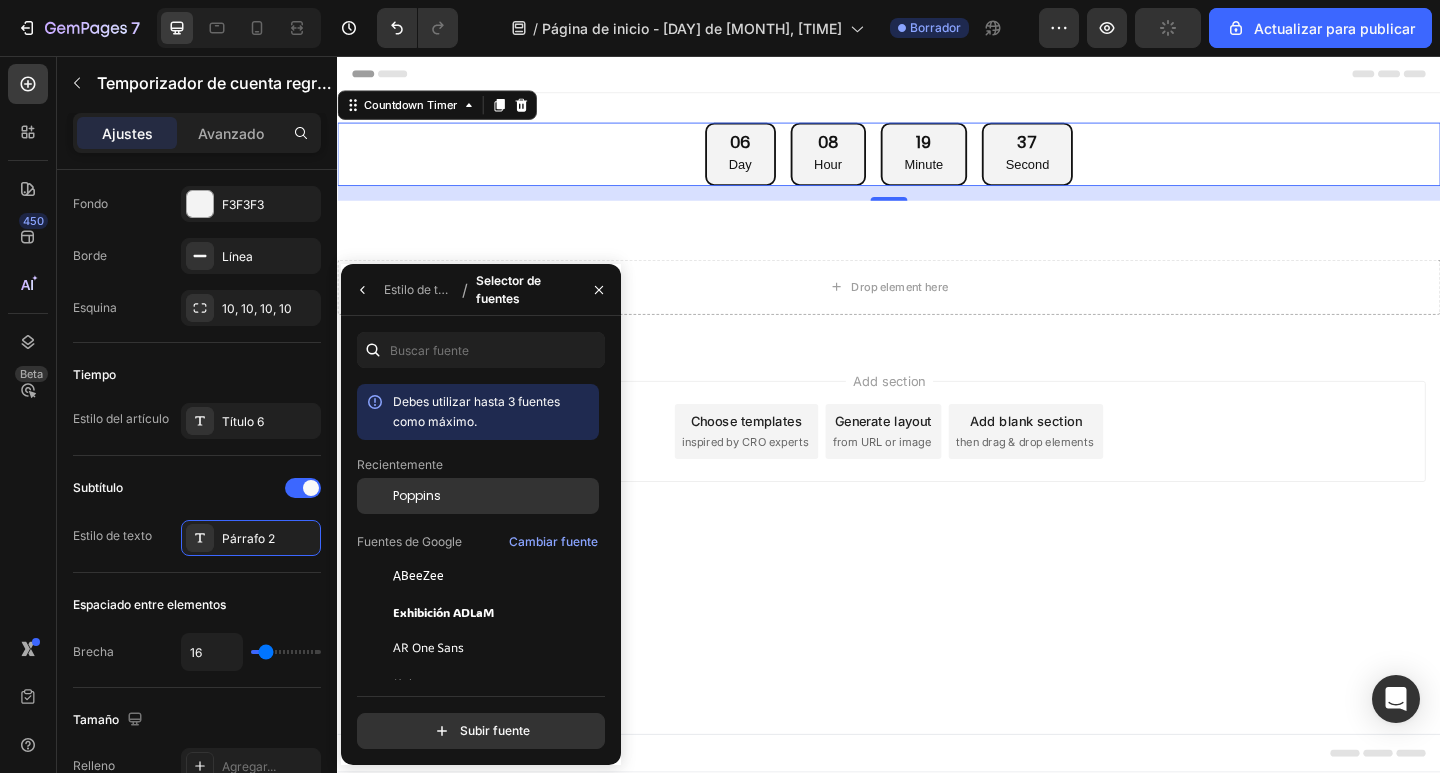 click on "Poppins" at bounding box center [0, 0] 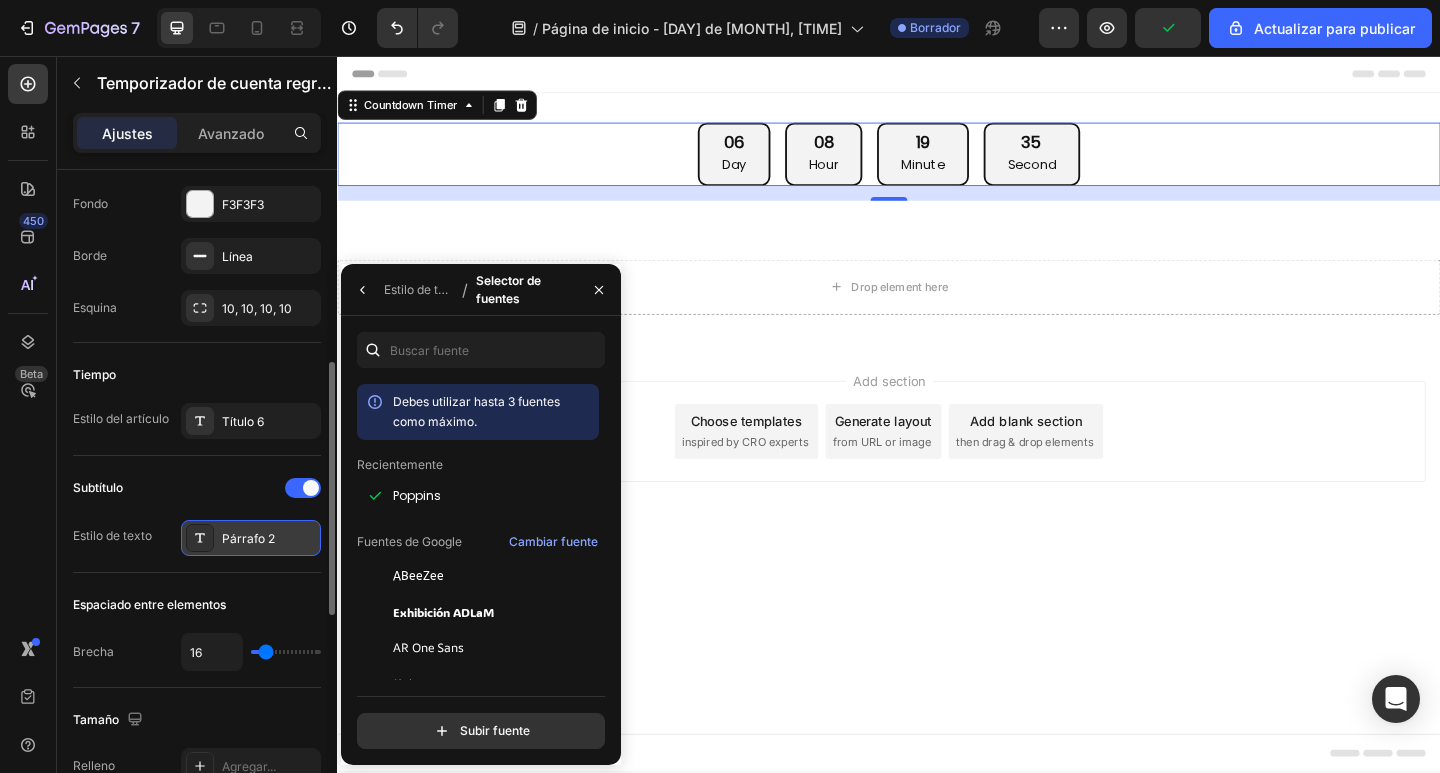 click on "Párrafo 2" at bounding box center [248, 538] 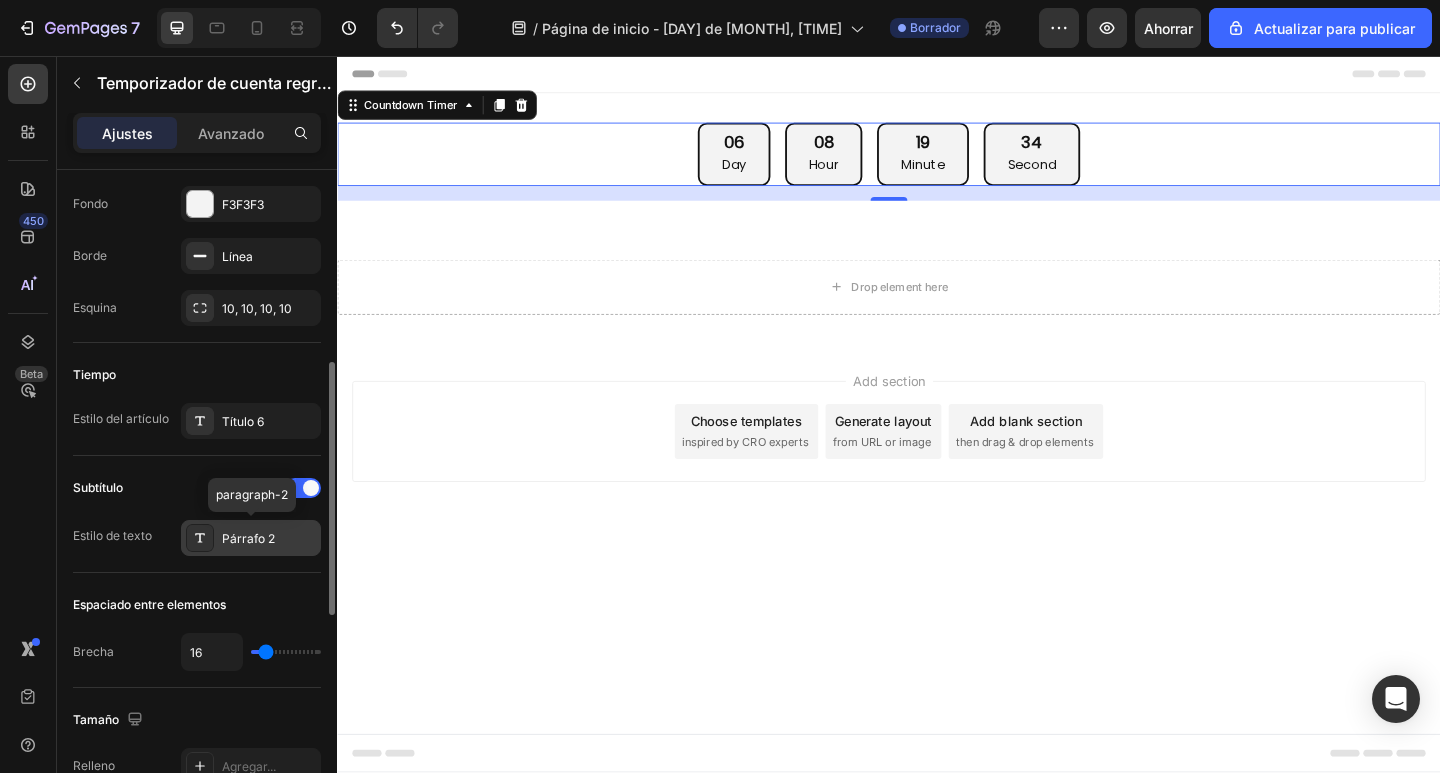 click on "Párrafo 2" at bounding box center (248, 538) 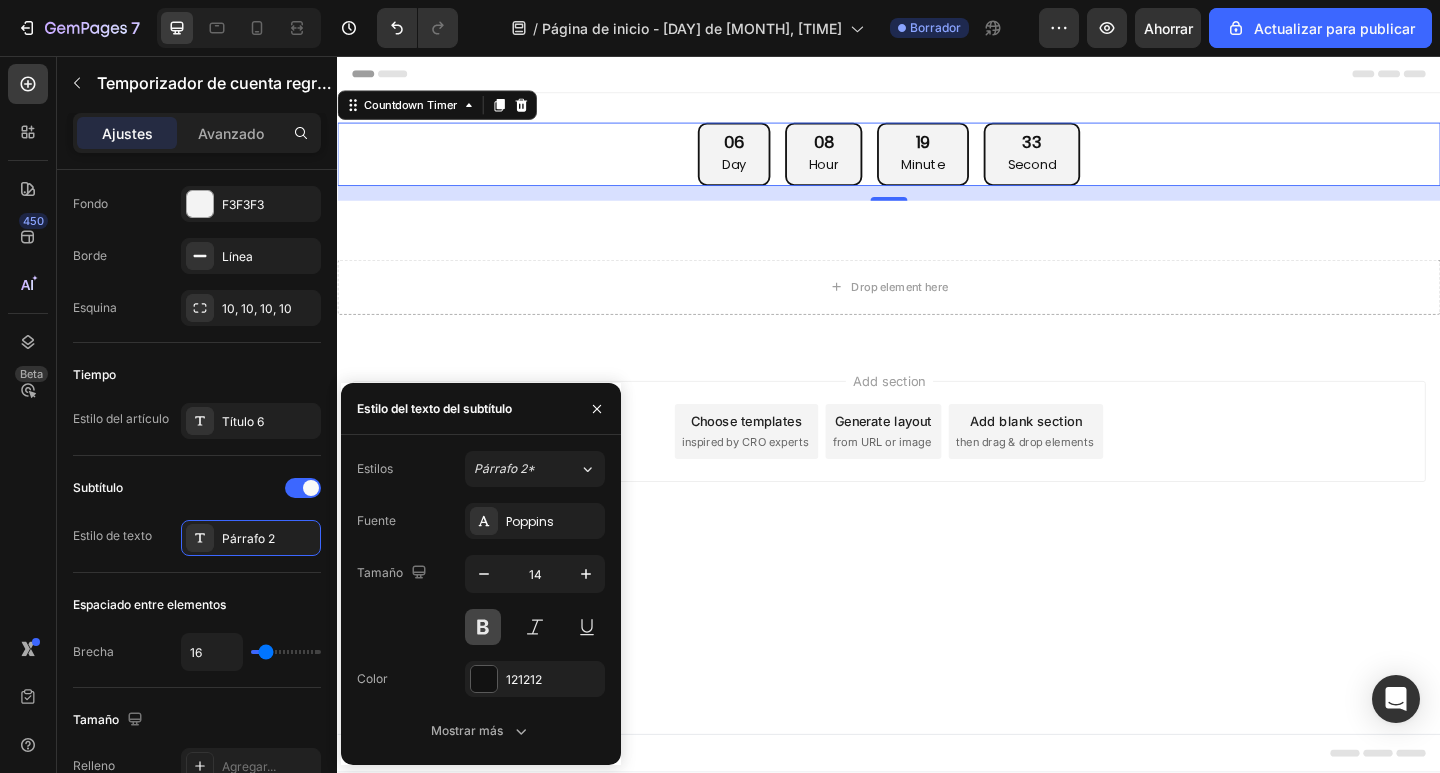 click at bounding box center (483, 627) 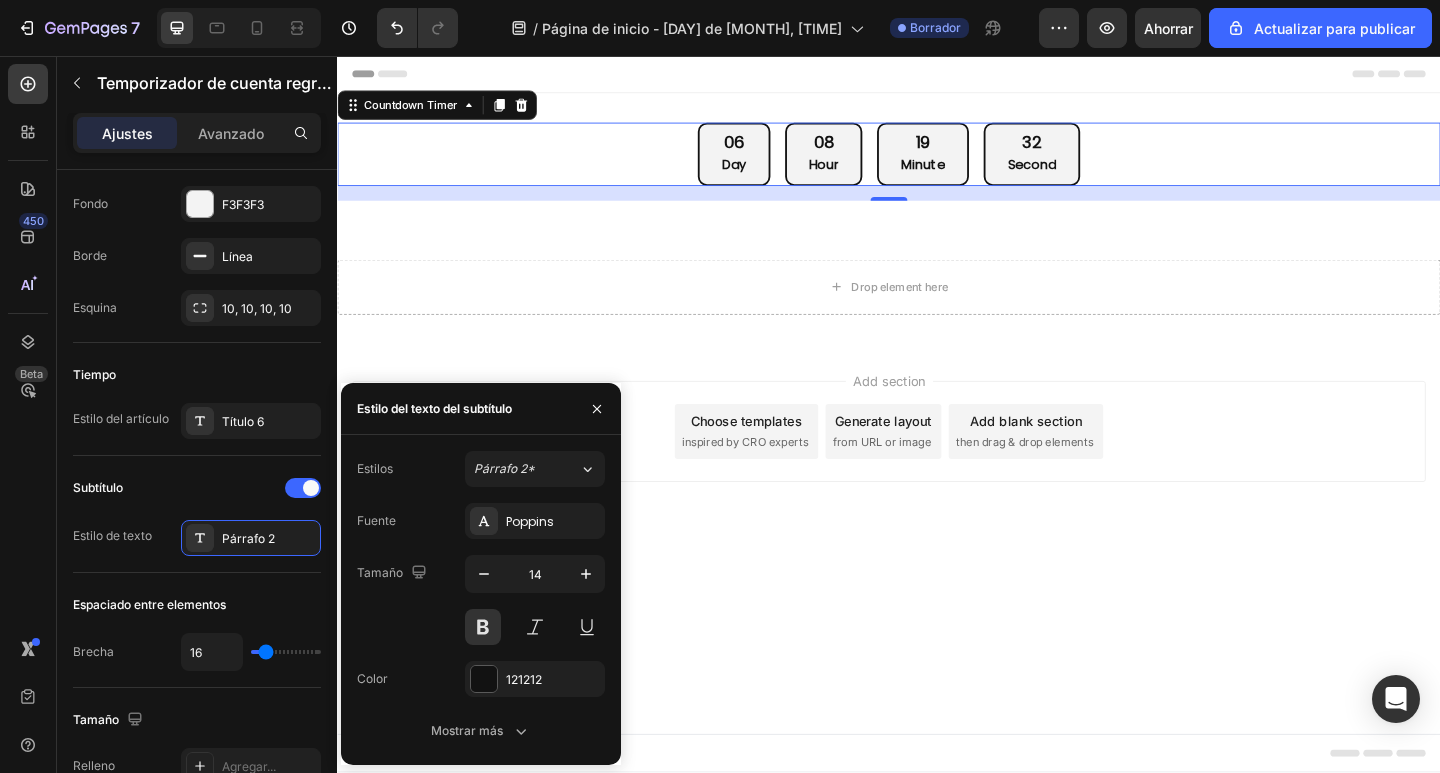 click on "Header 06 Day 08 Hour 19 Minute 32 Second Countdown Timer   16 Section 1
Drop element here Section 2 Root Start with Sections from sidebar Add sections Add elements Start with Generating from URL or image Add section Choose templates inspired by CRO experts Generate layout from URL or image Add blank section then drag & drop elements Footer" at bounding box center [937, 446] 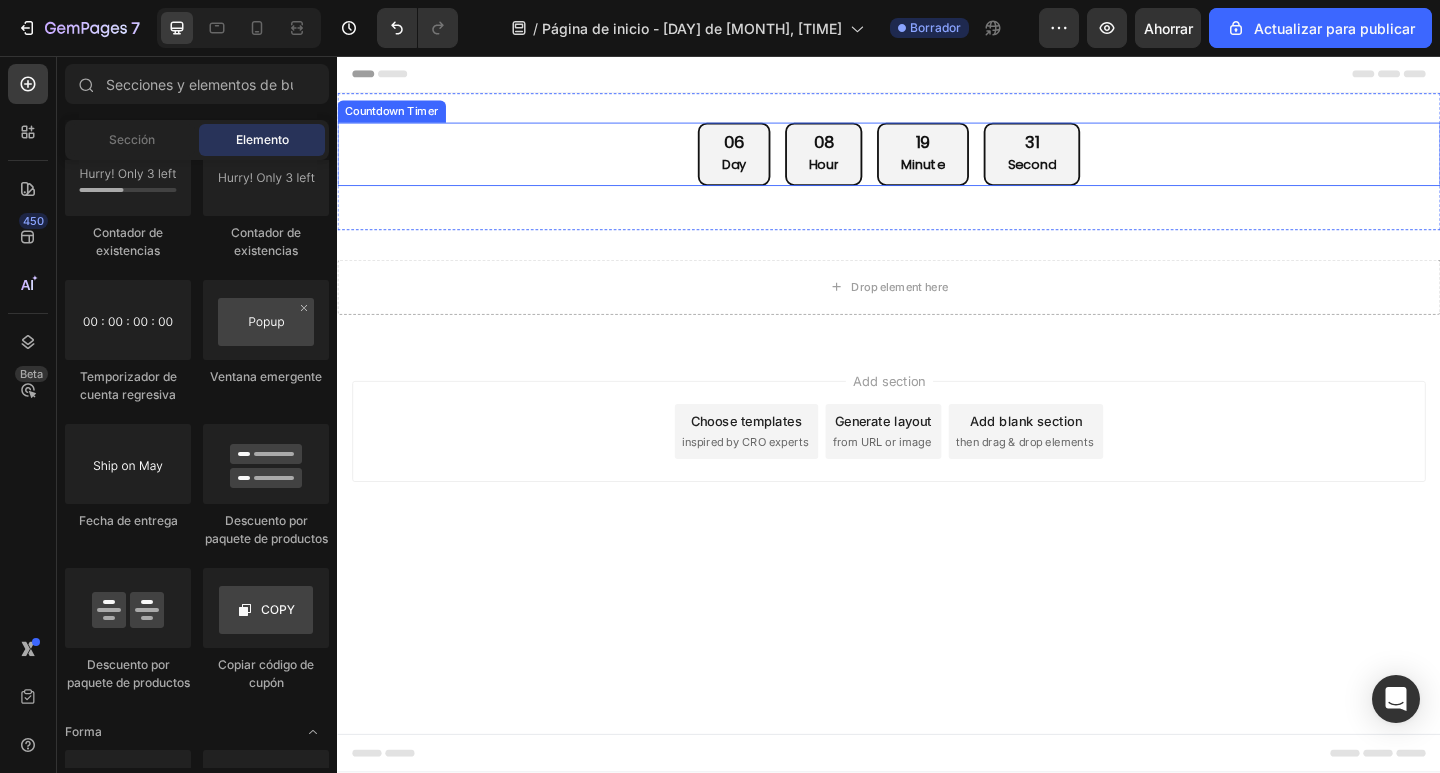 click on "06 Day 08 Hour 19 Minute 31 Second" at bounding box center [937, 163] 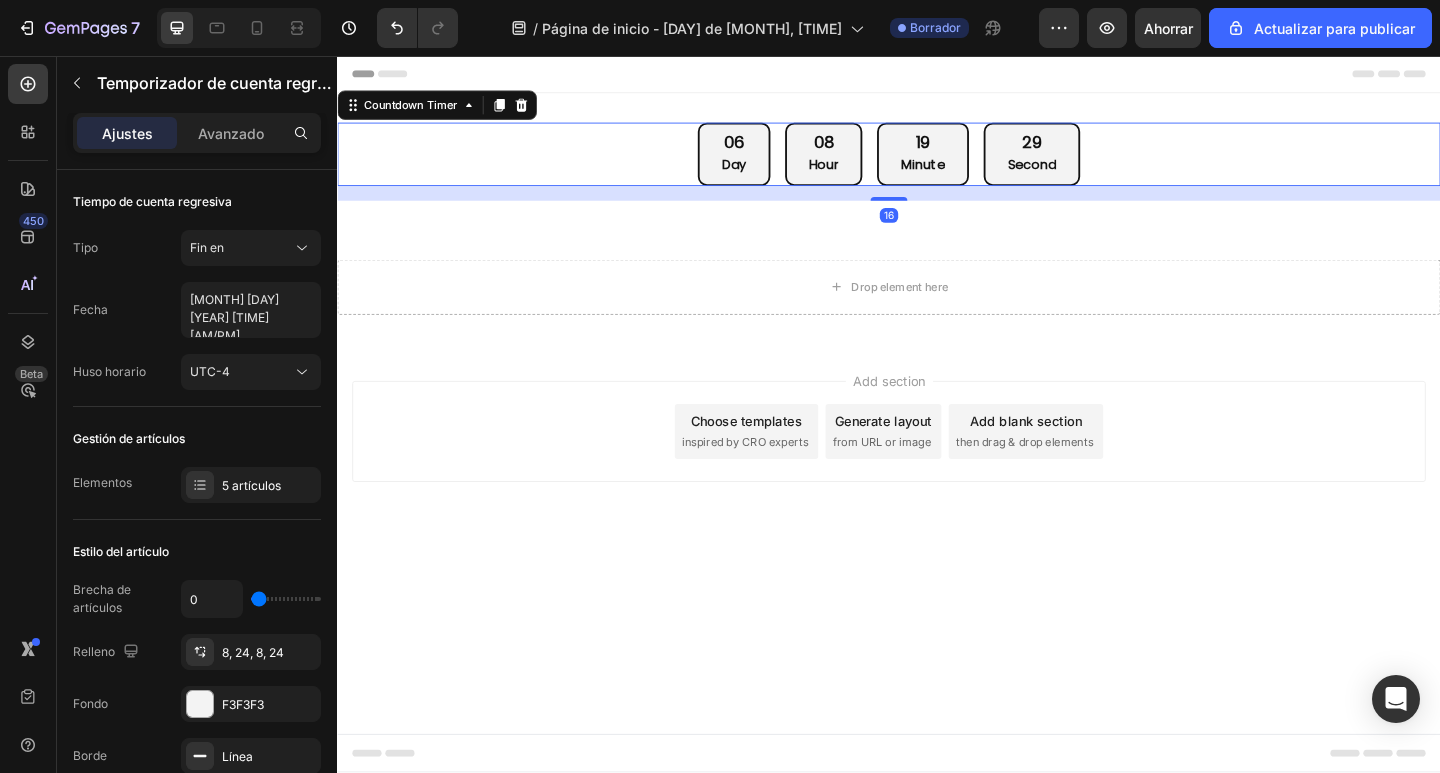 click on "Add section Choose templates inspired by CRO experts Generate layout from URL or image Add blank section then drag & drop elements" at bounding box center (937, 493) 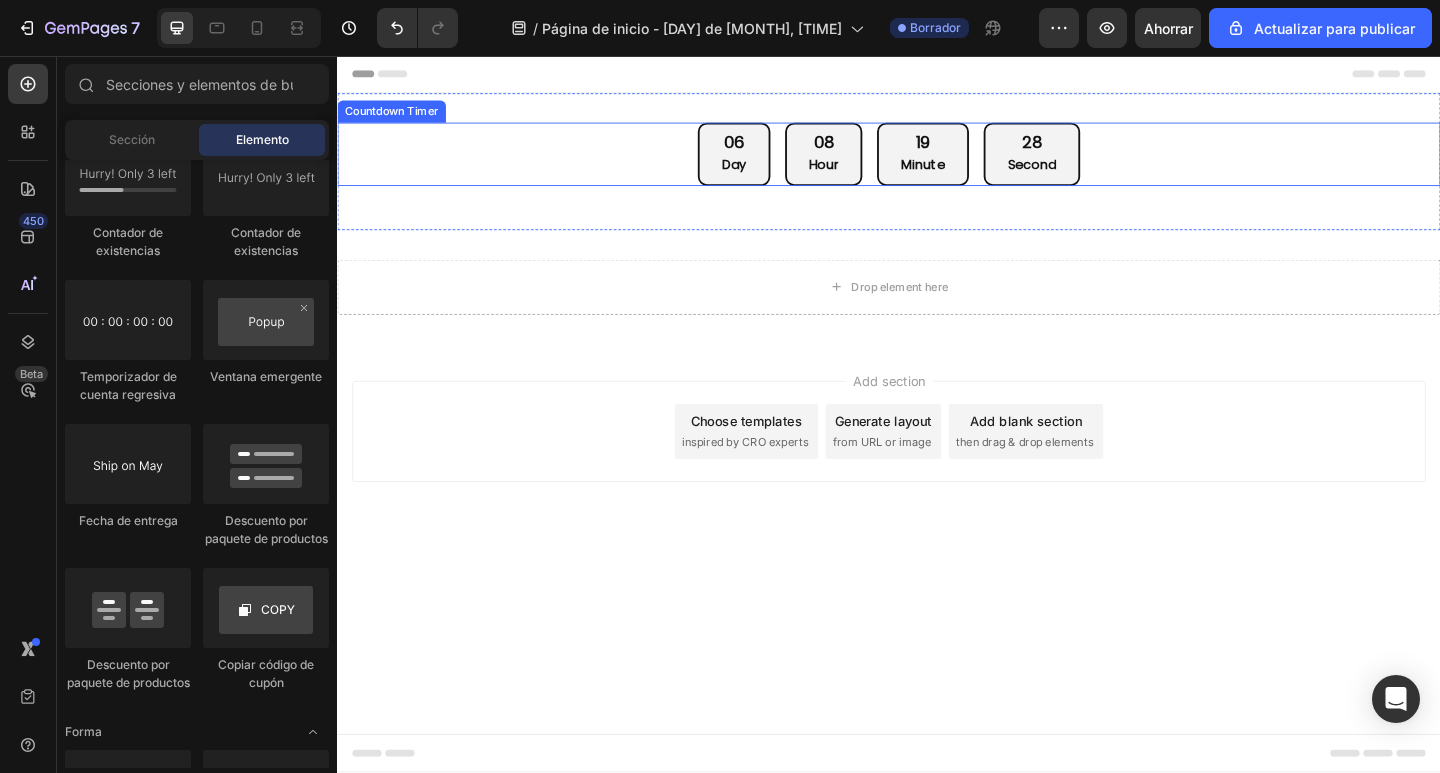 click on "06 Day 08 Hour 19 Minute 28 Second" at bounding box center [937, 163] 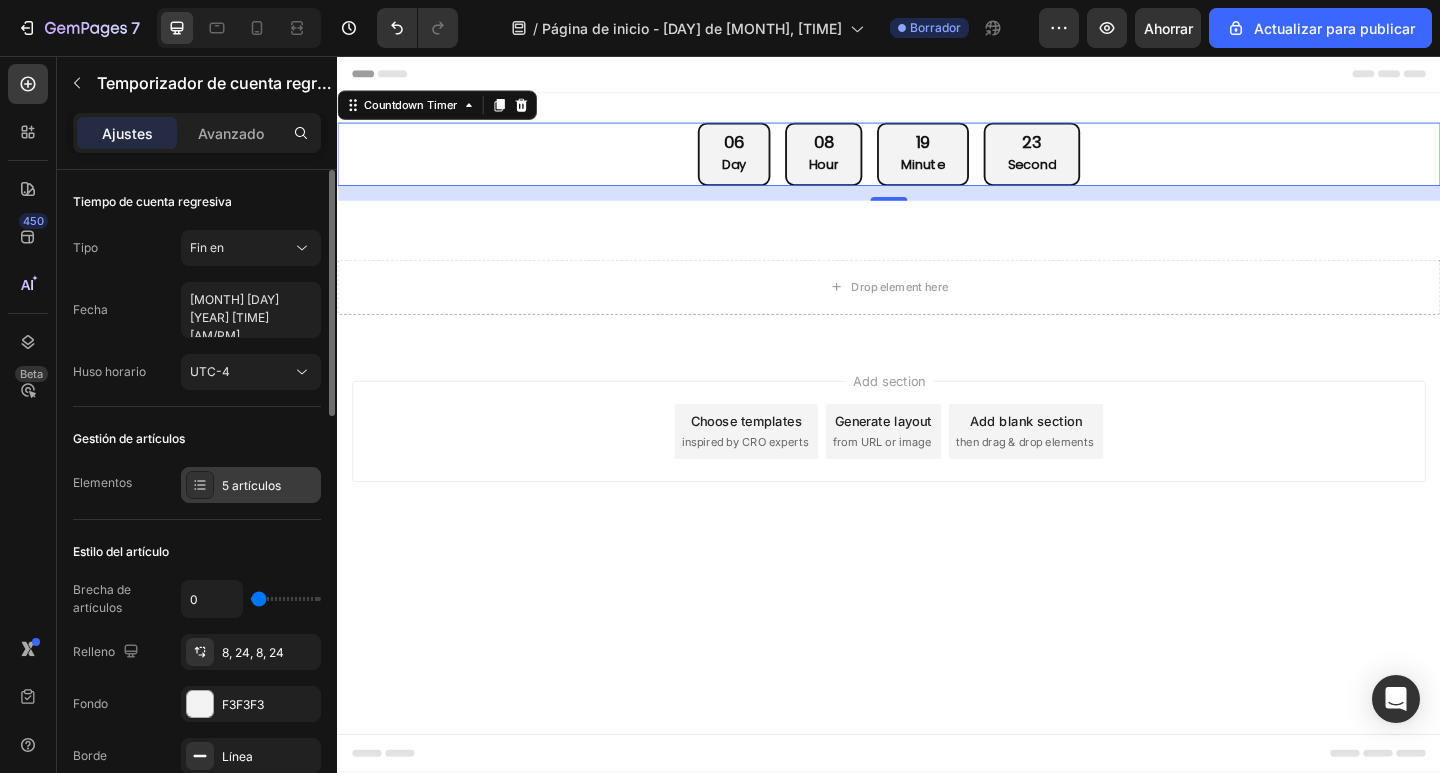 click on "5 artículos" at bounding box center (251, 485) 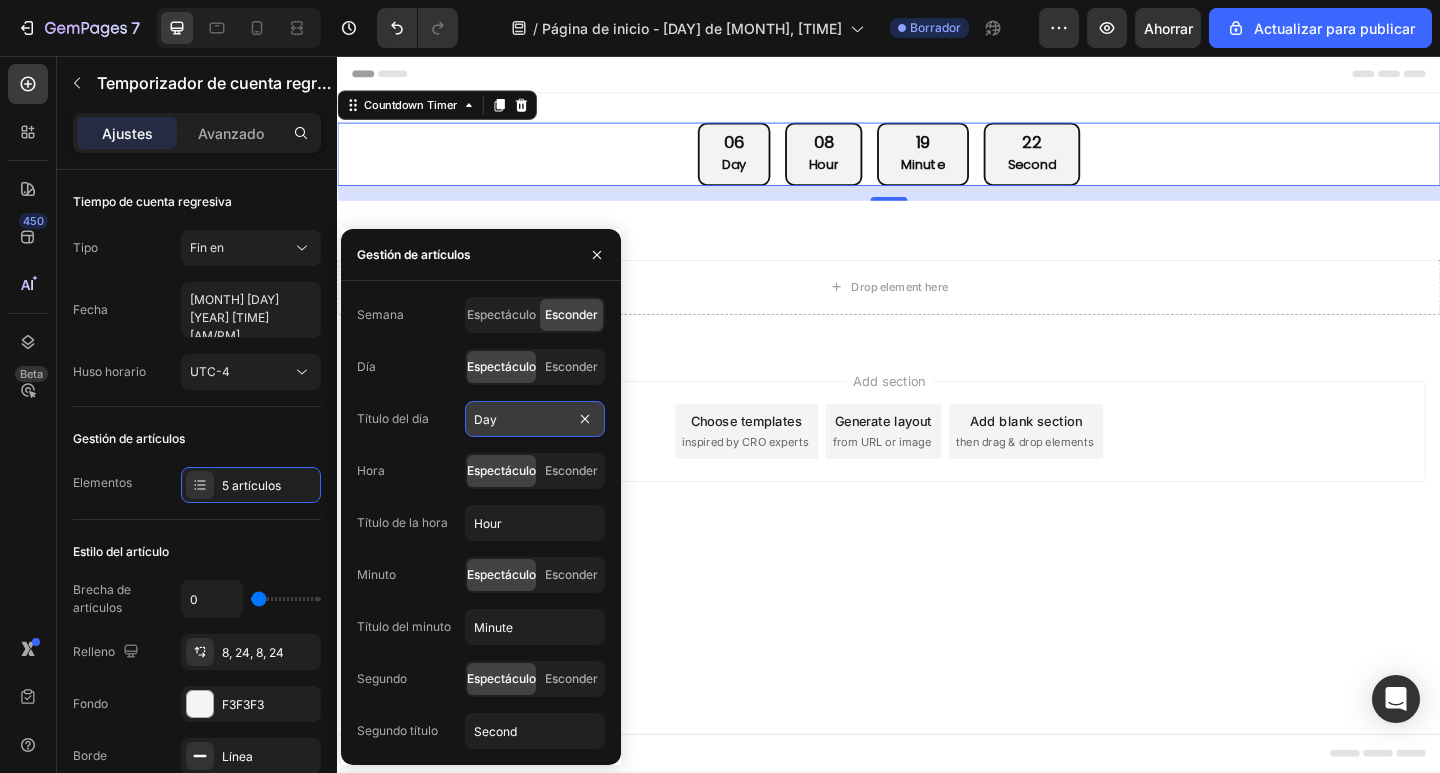 click on "Day" at bounding box center [535, 419] 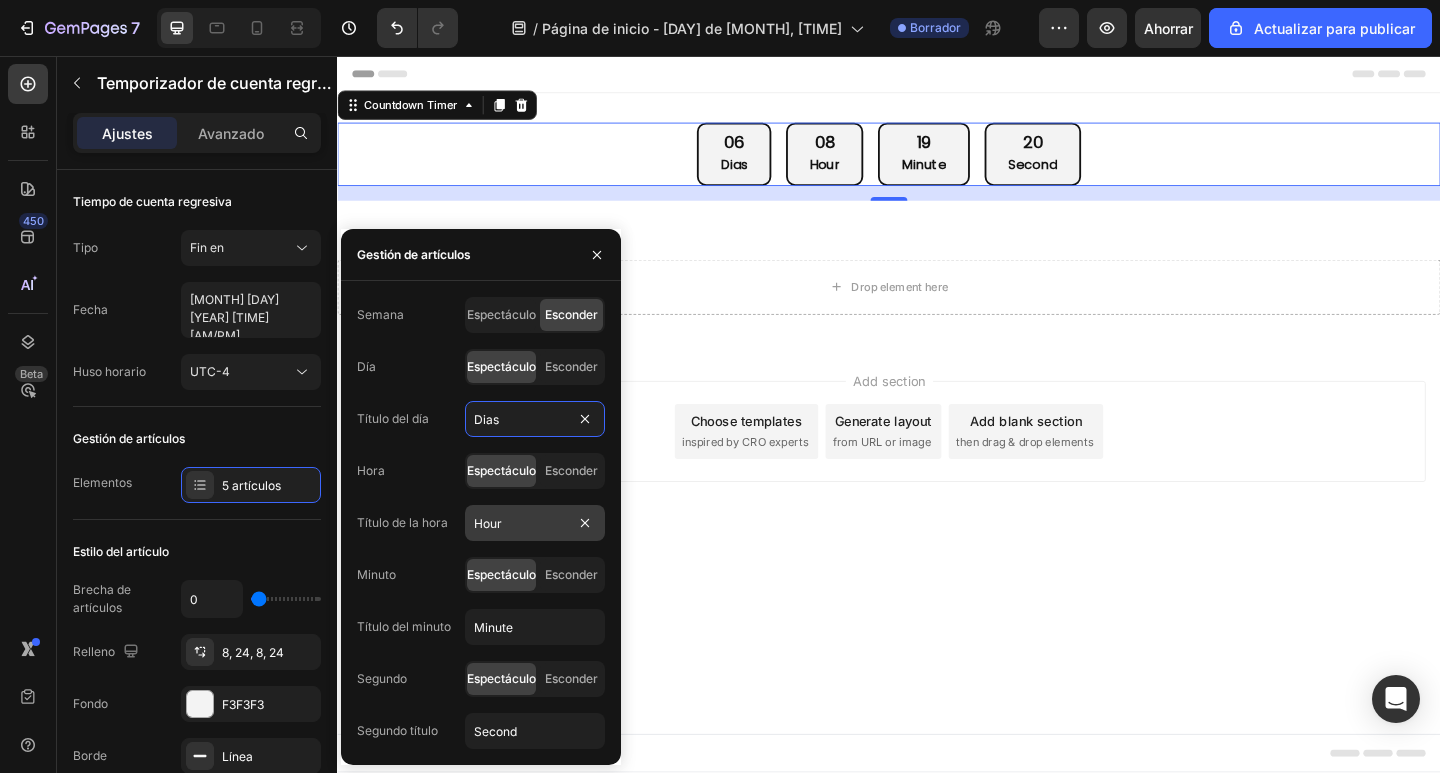 type on "Dias" 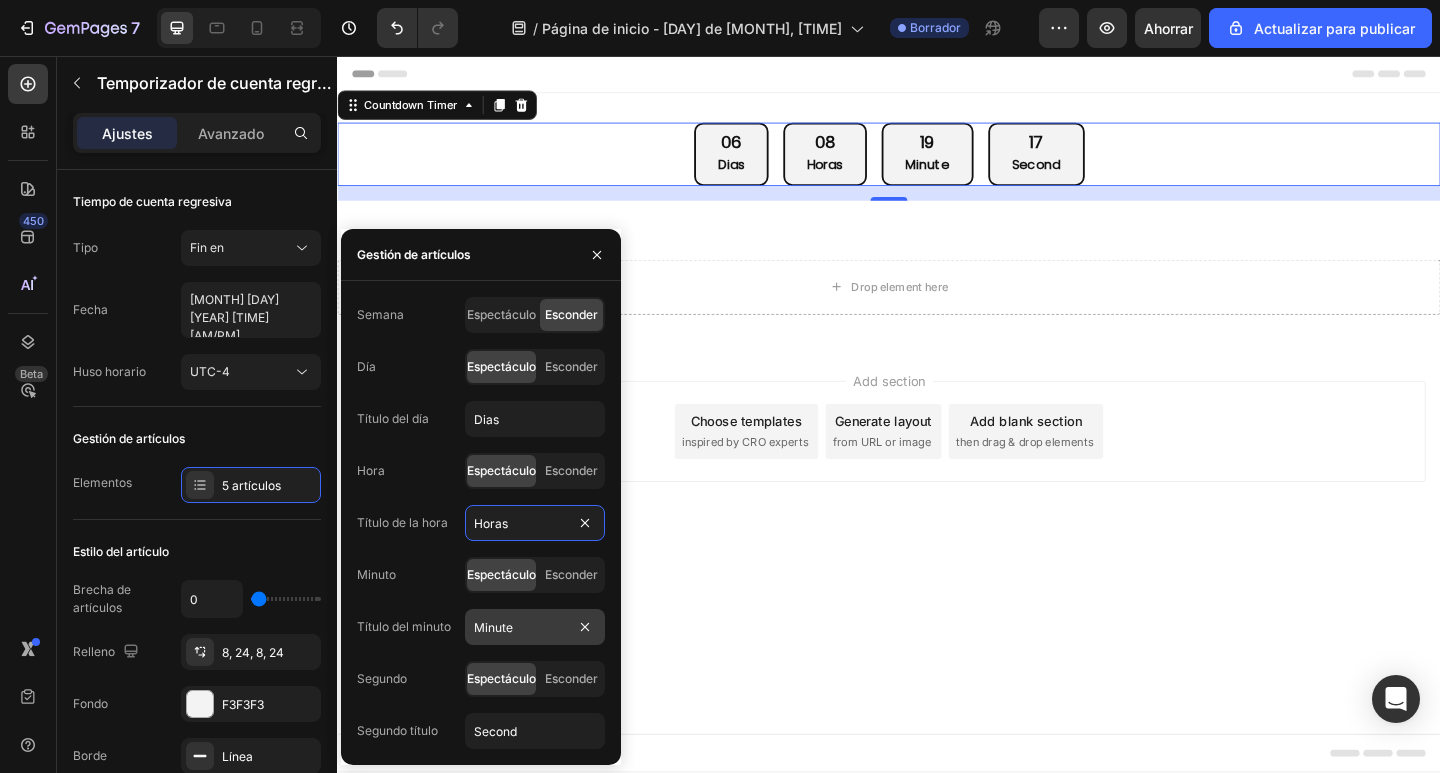 type on "Horas" 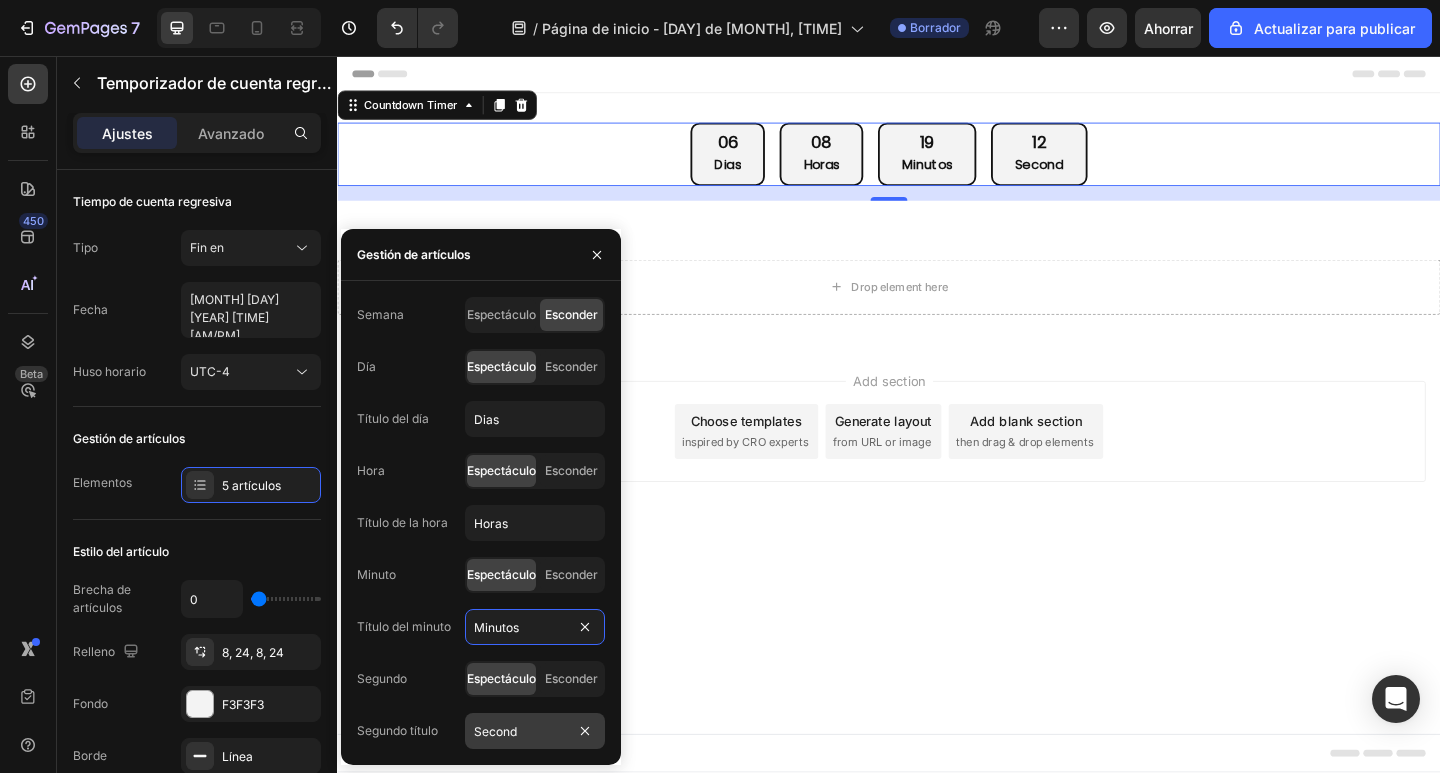 type on "Minutos" 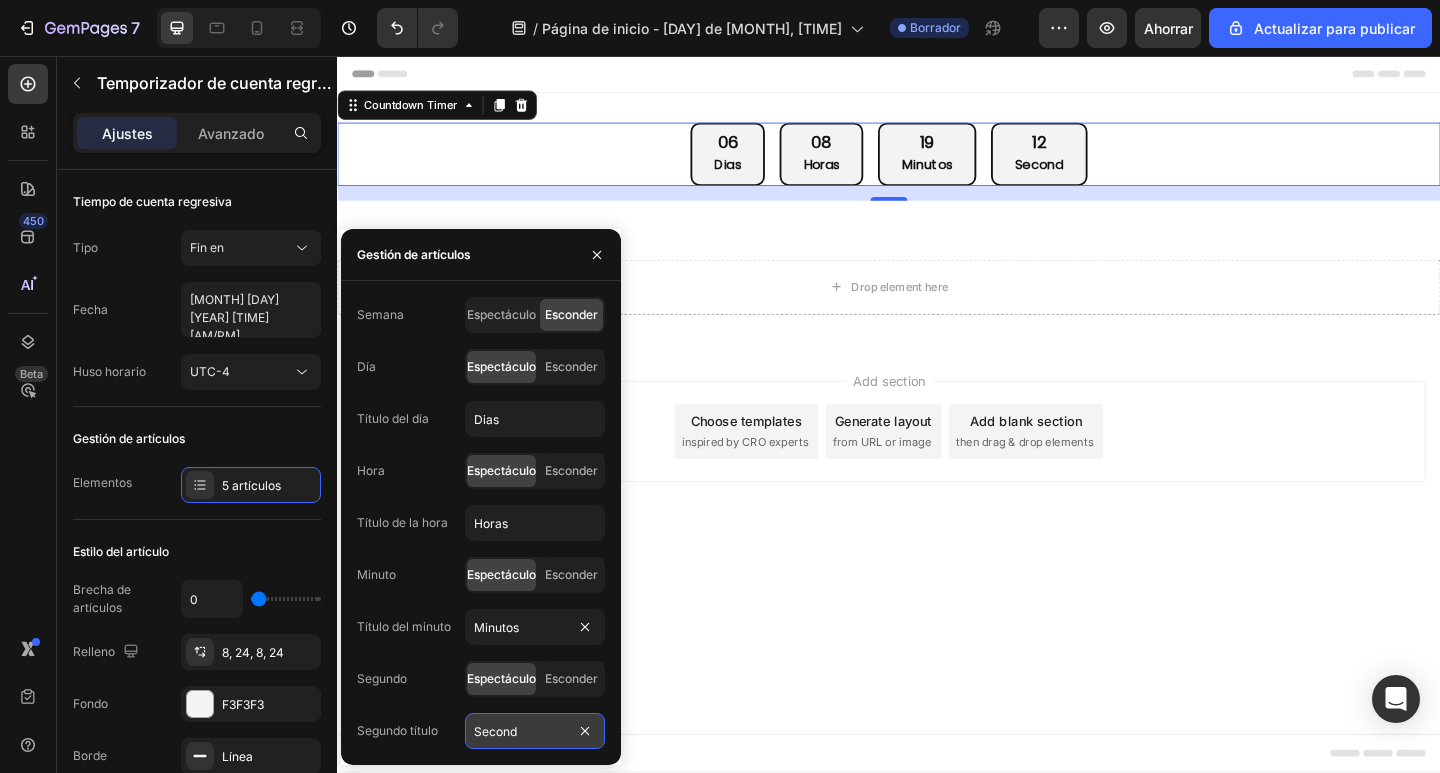 click on "Second" at bounding box center (535, 731) 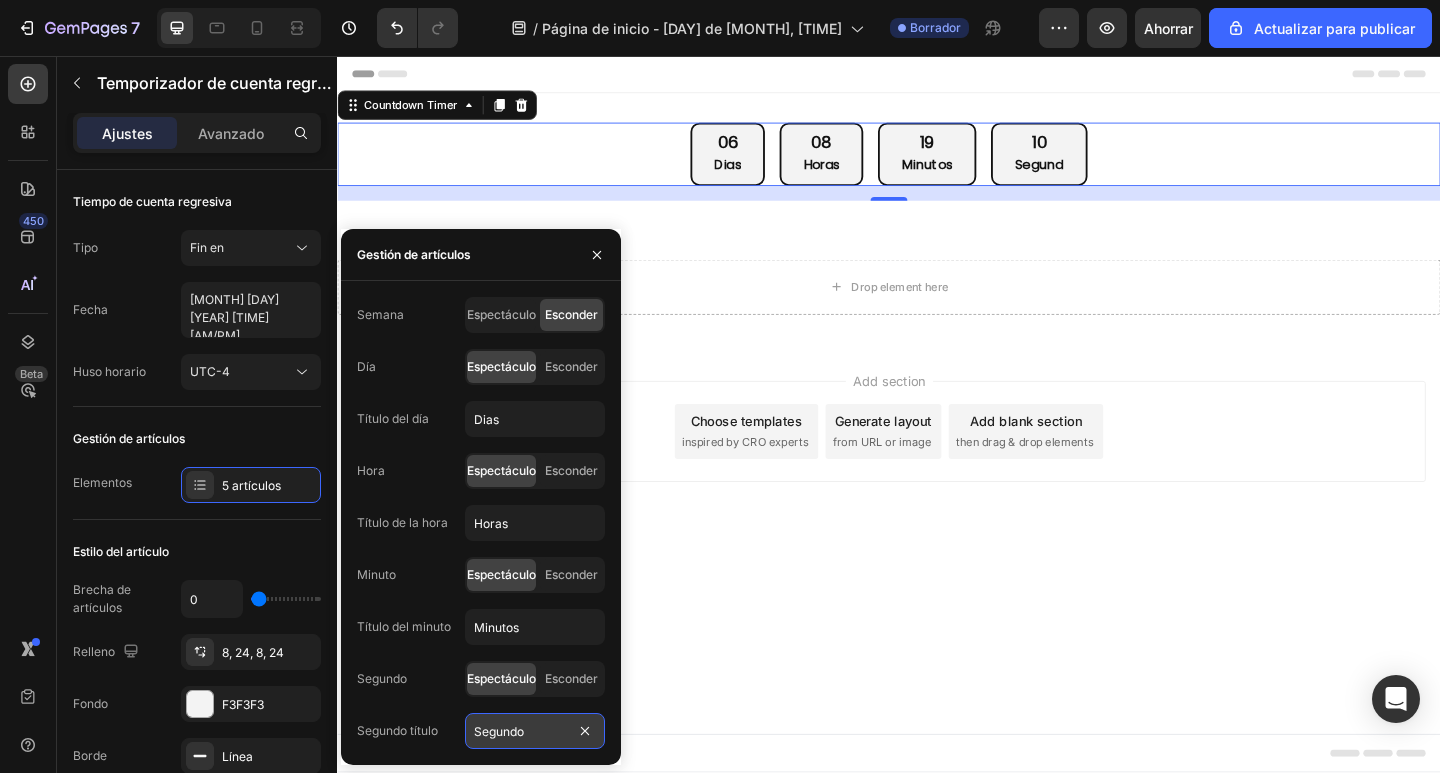 type on "Segundos" 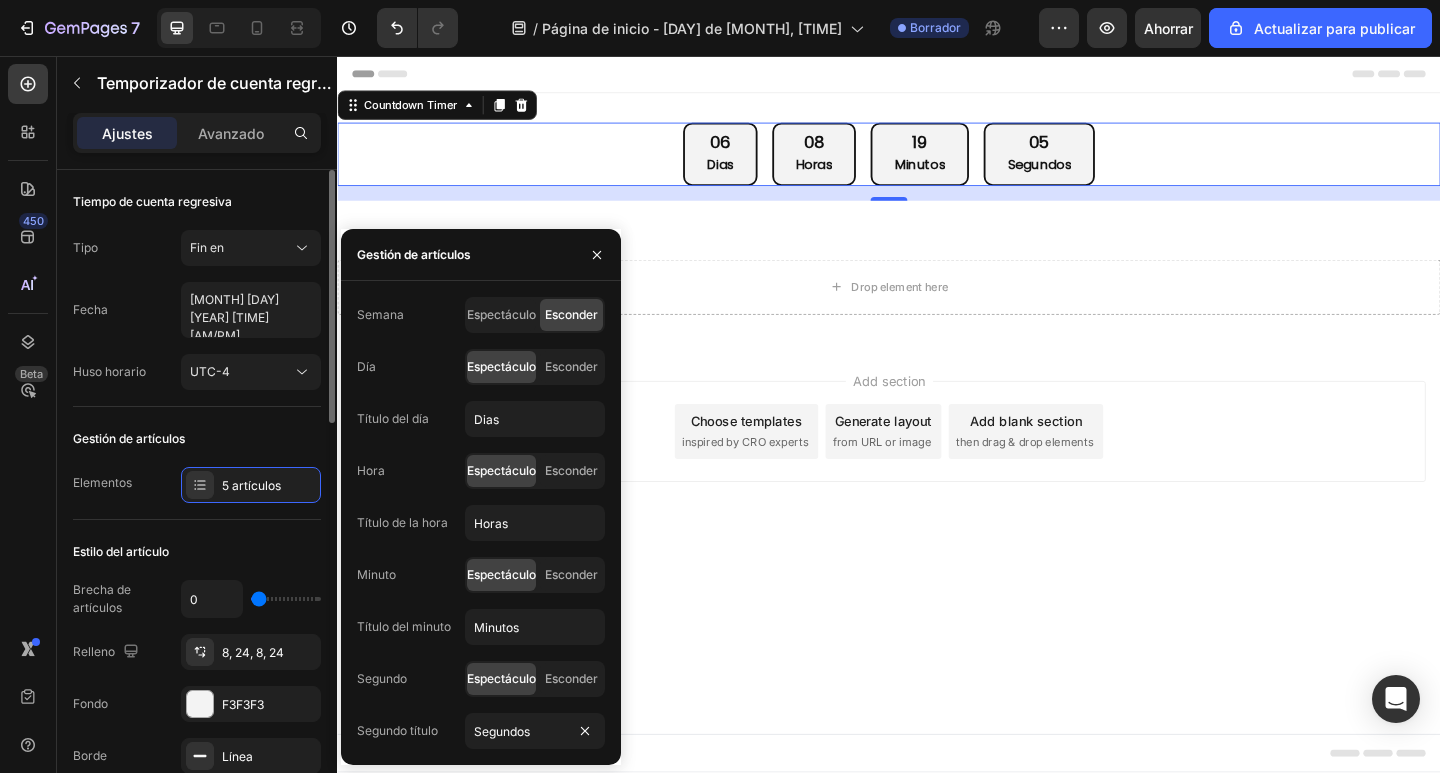 click on "Tipo Fin en Fecha August 10 2025 1:29 AM Huso horario UTC-4" at bounding box center (197, 310) 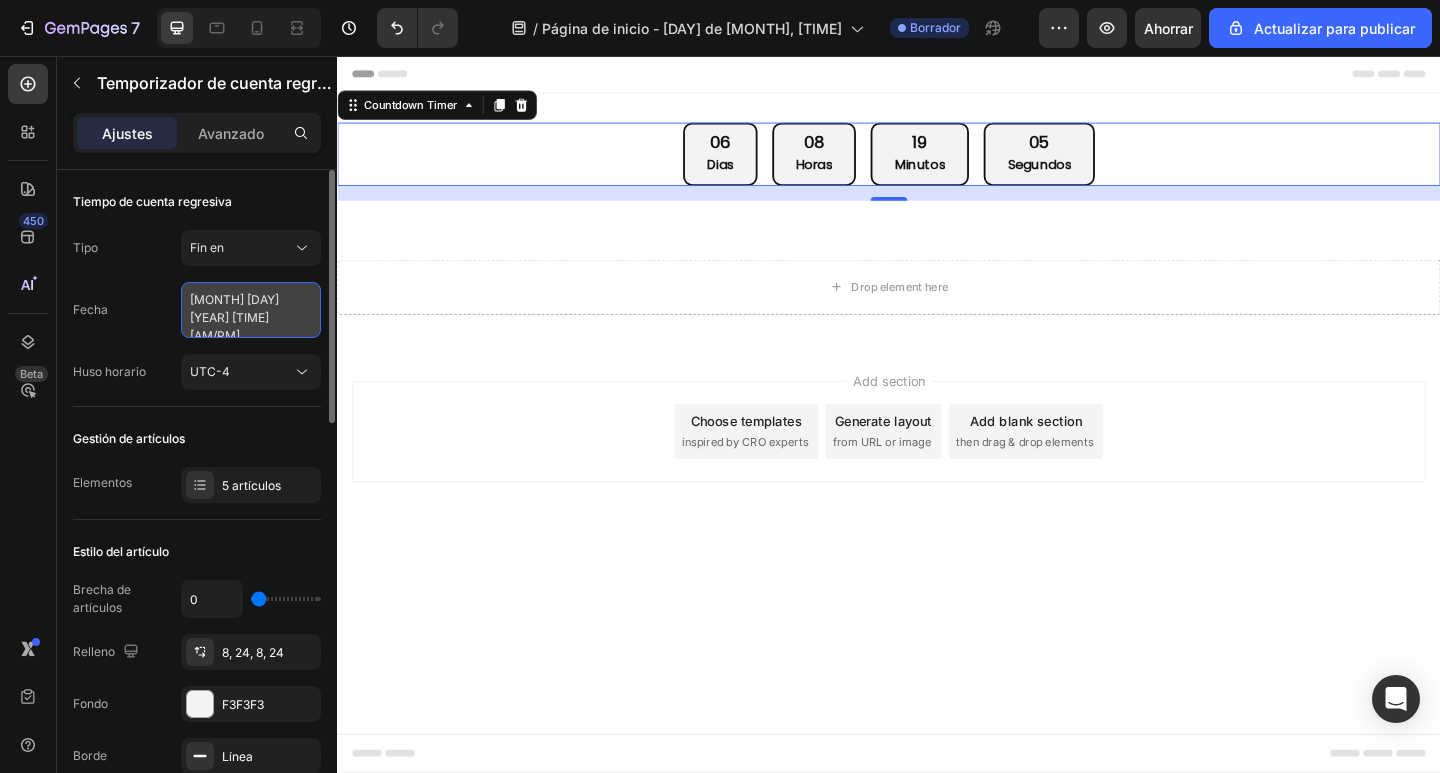 click on "August 10 2025 1:29 AM" at bounding box center [251, 310] 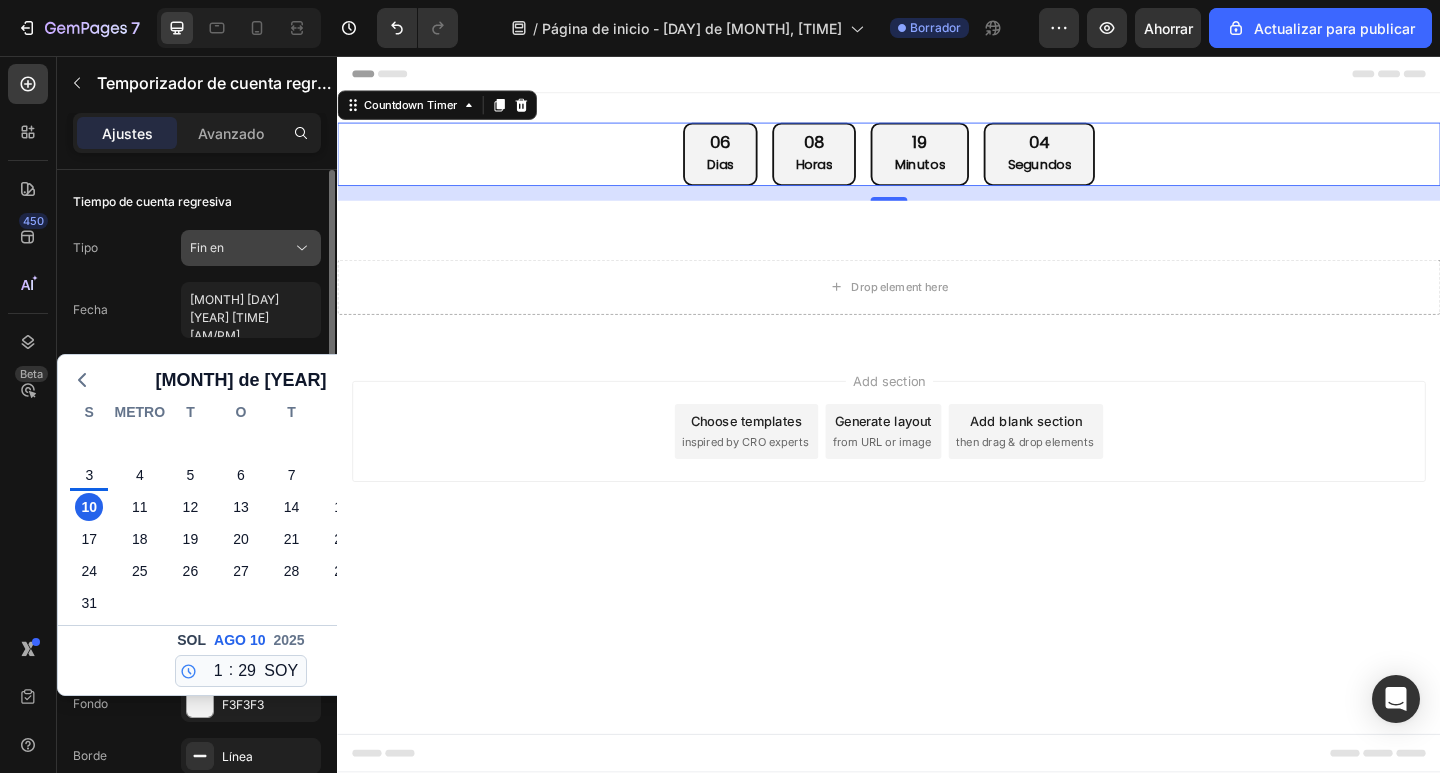 click on "Fin en" at bounding box center (241, 248) 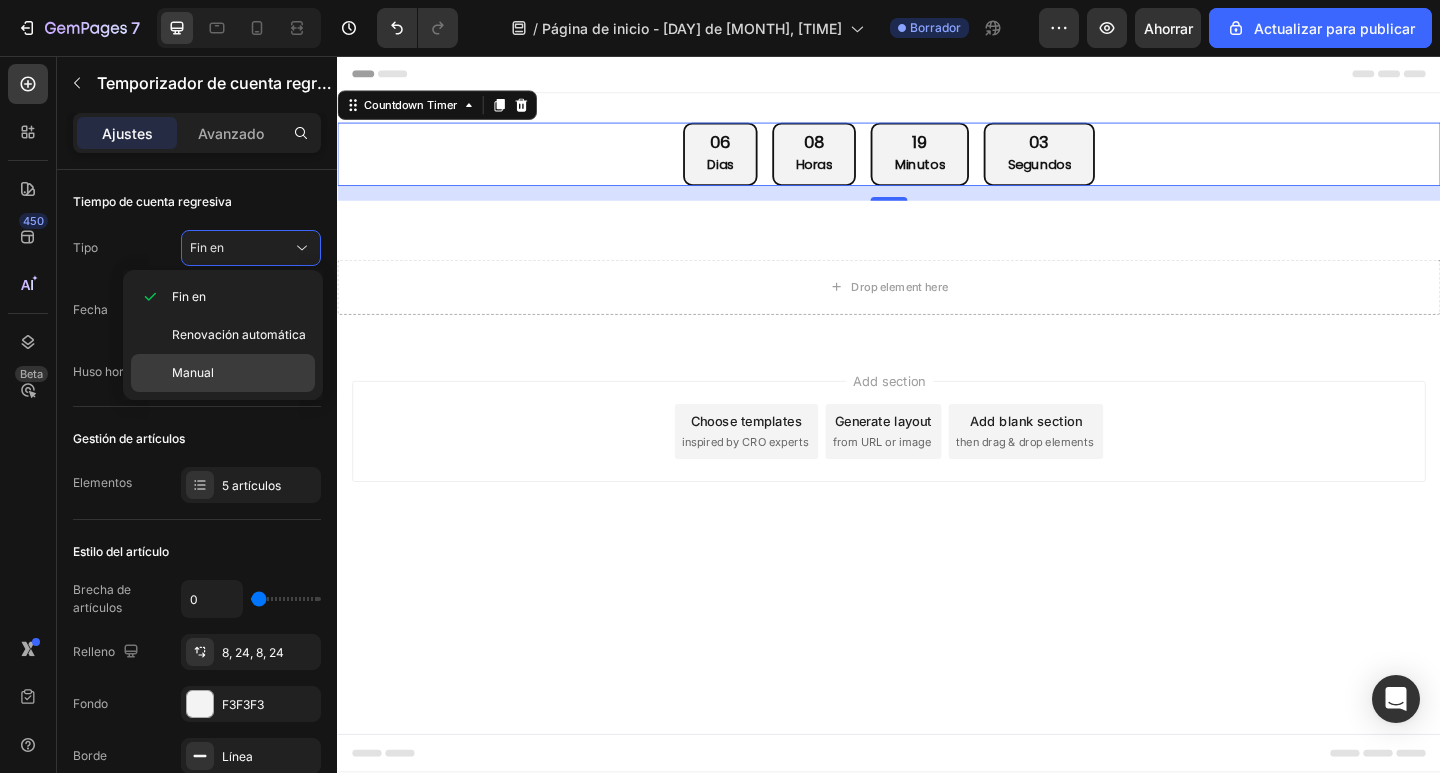 click on "Manual" at bounding box center (239, 373) 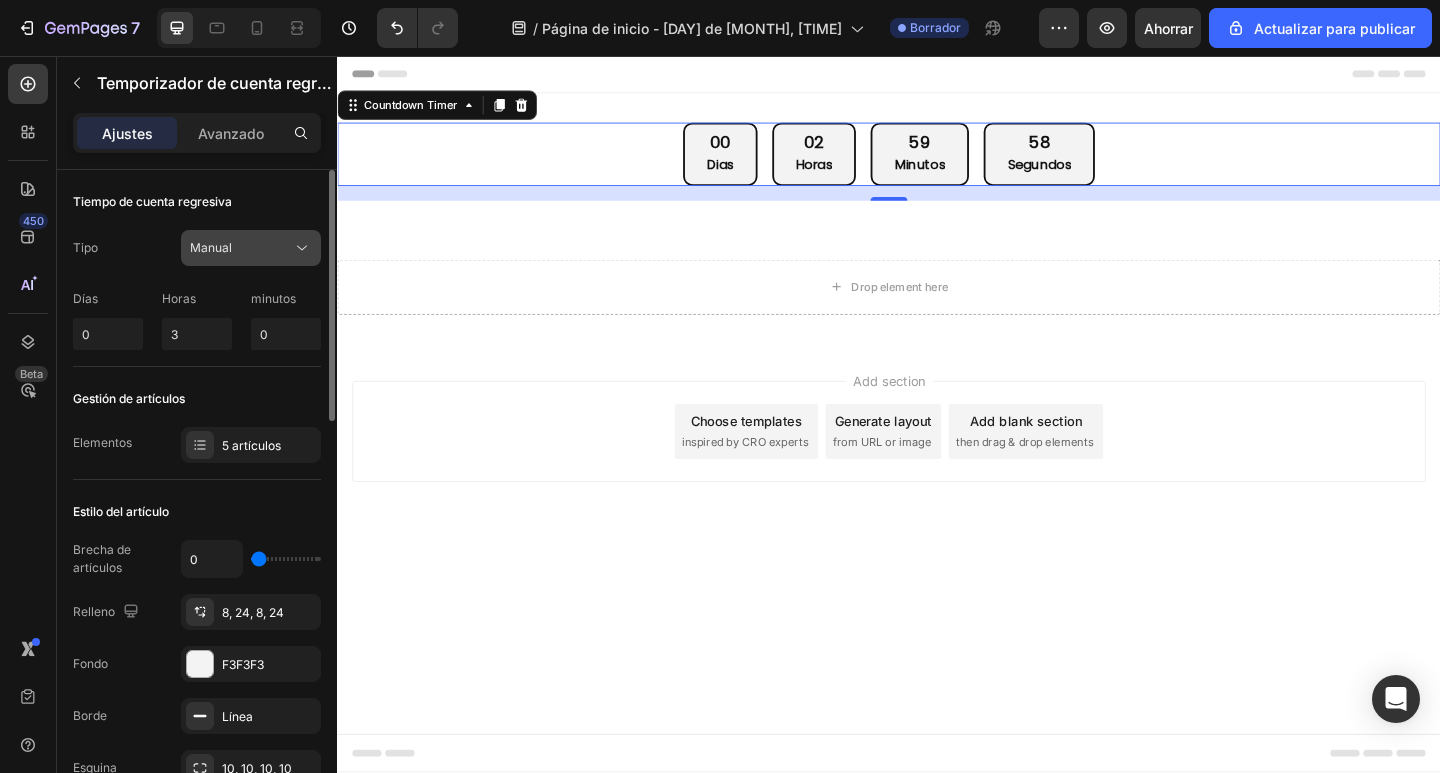 click on "Manual" at bounding box center [211, 248] 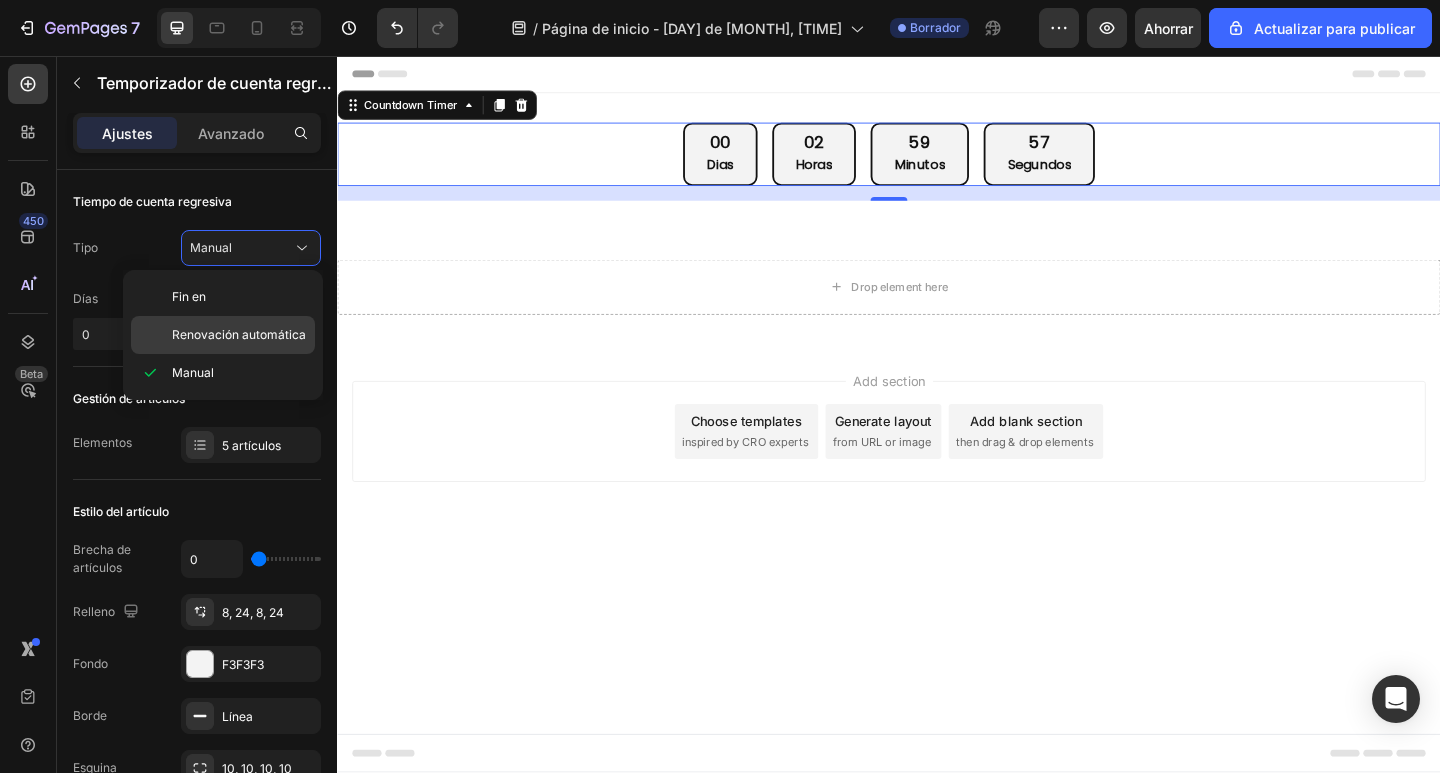 click on "Renovación automática" 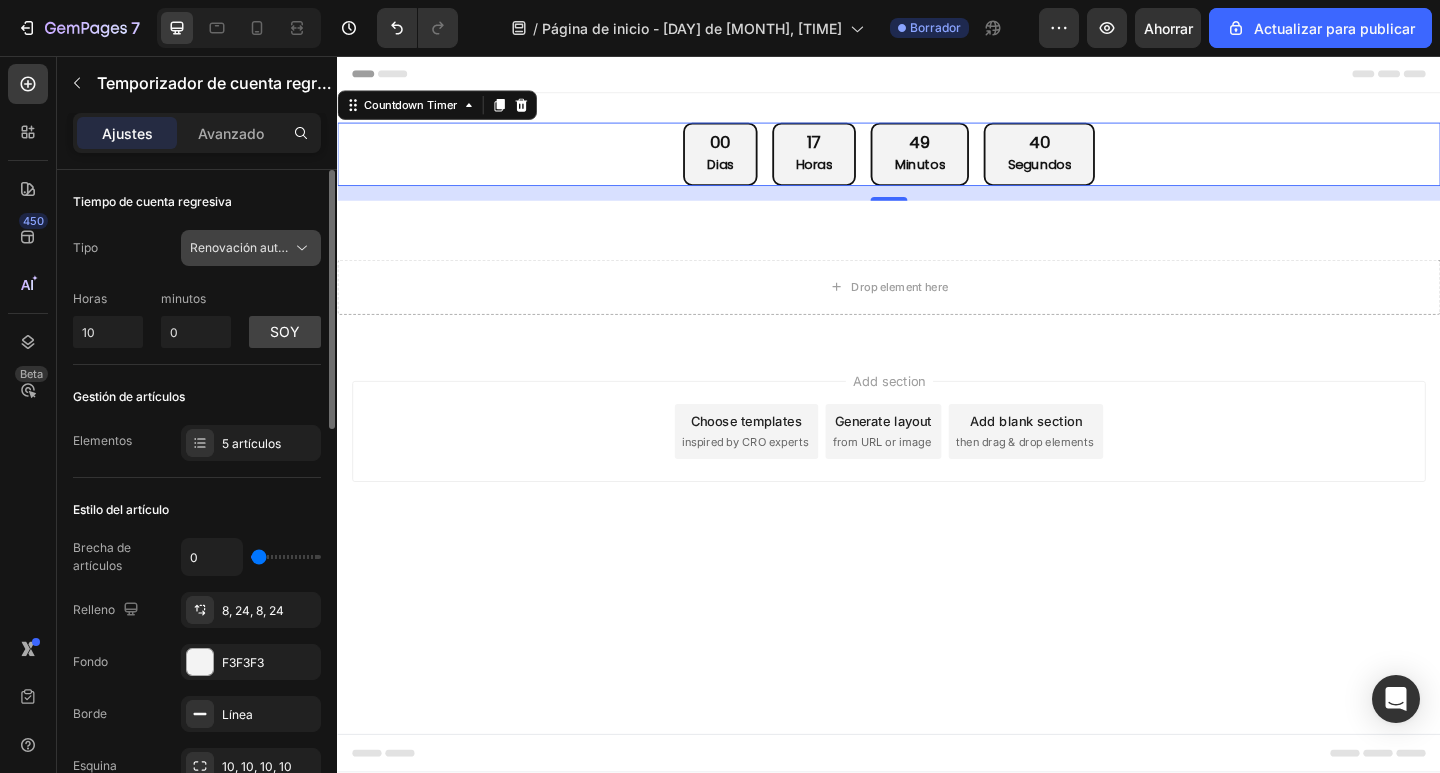 click on "Renovación automática" 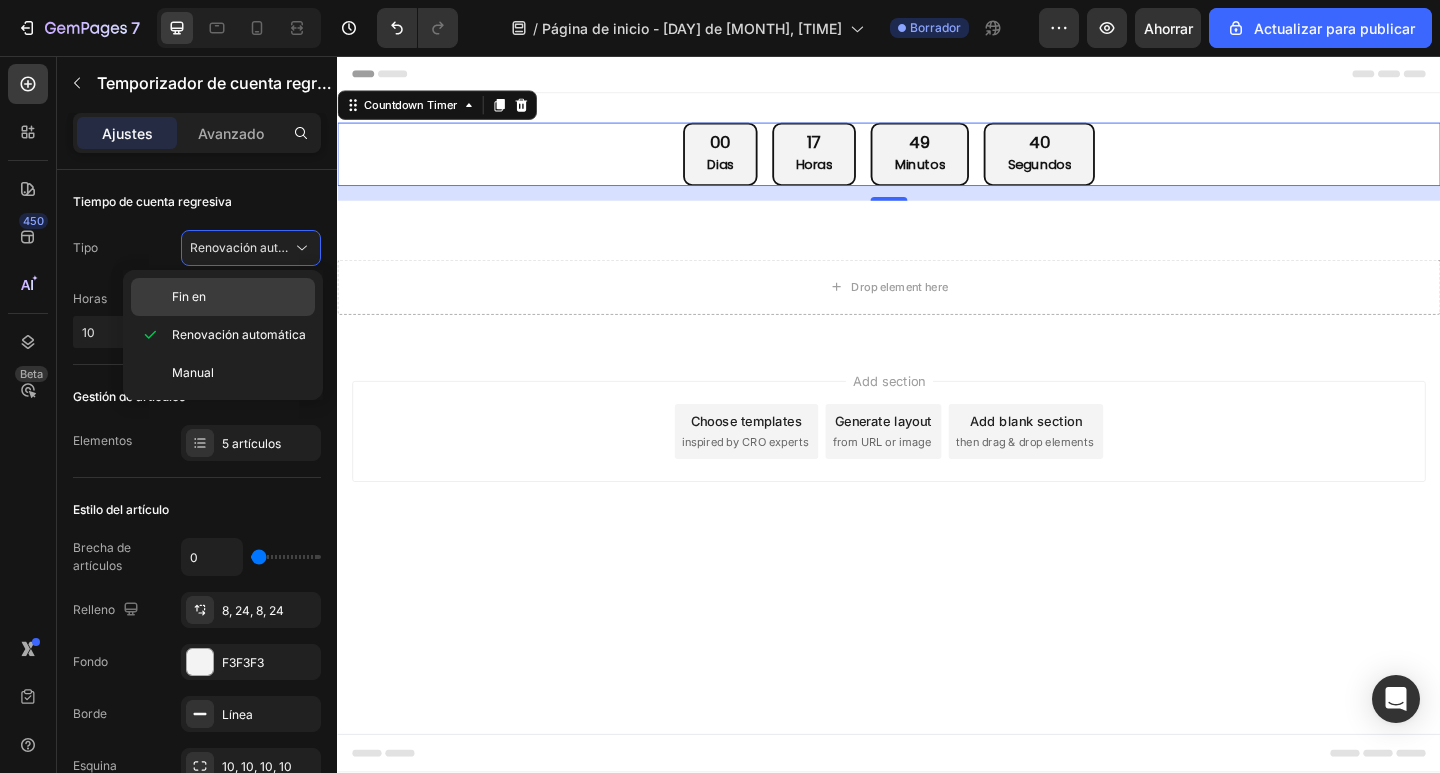 click on "Fin en" 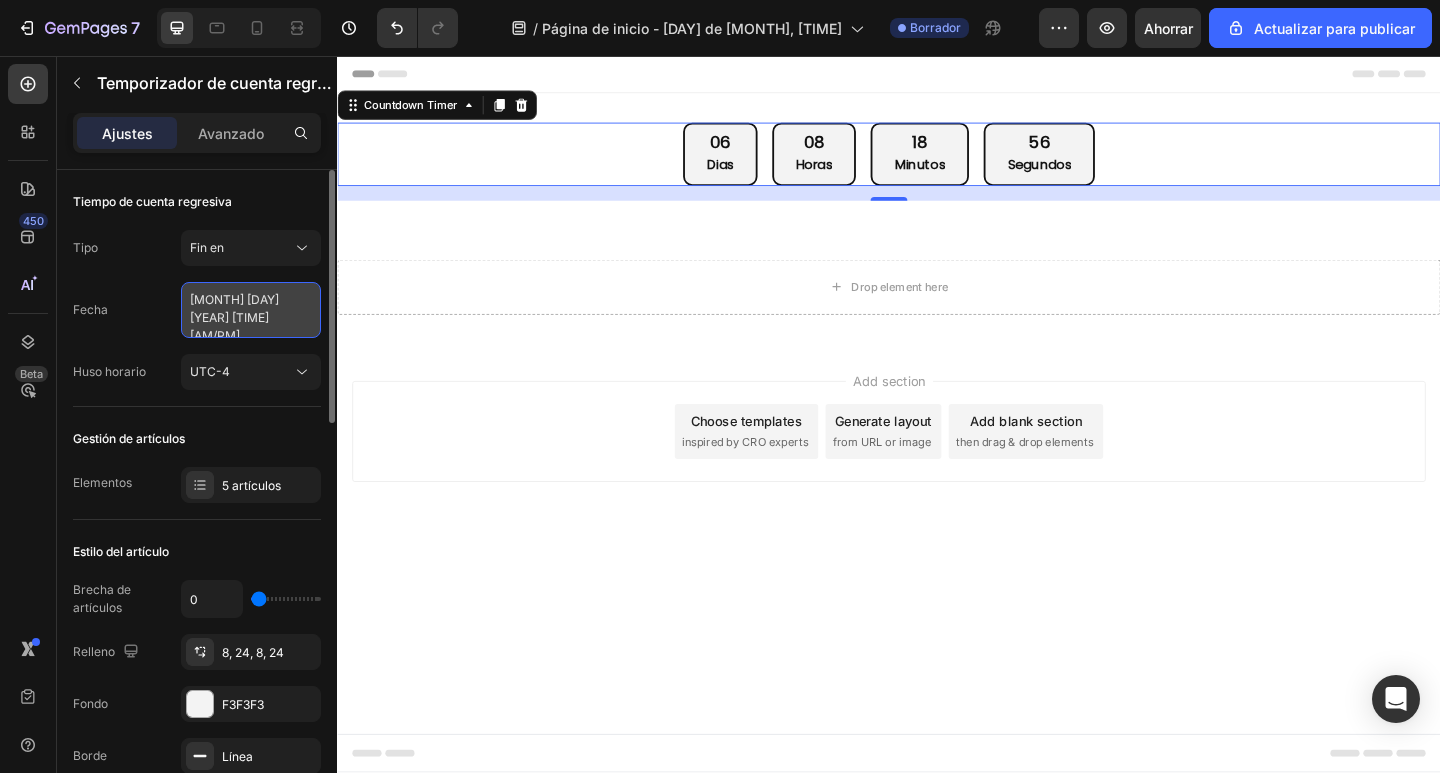 click on "August 10 2025 1:29 AM" at bounding box center [251, 310] 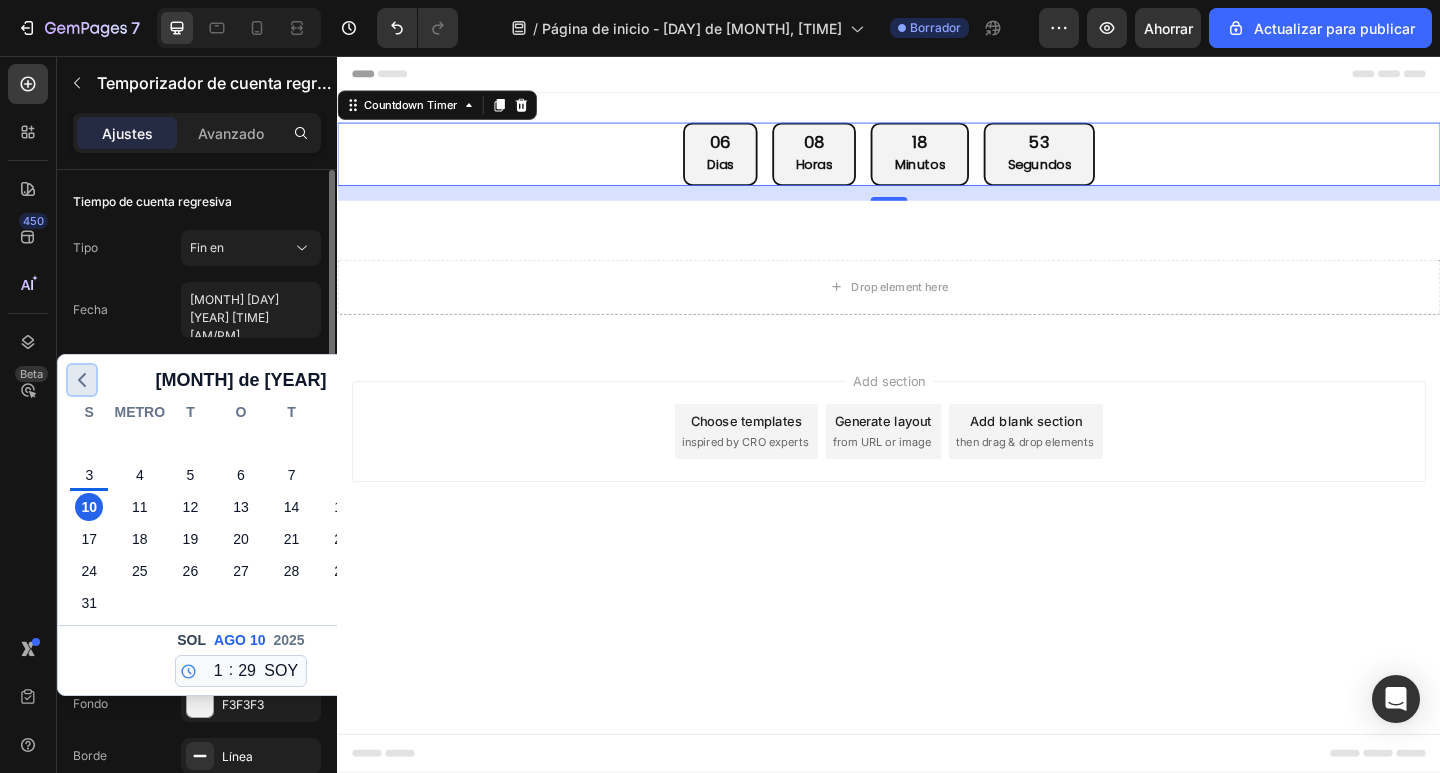 click 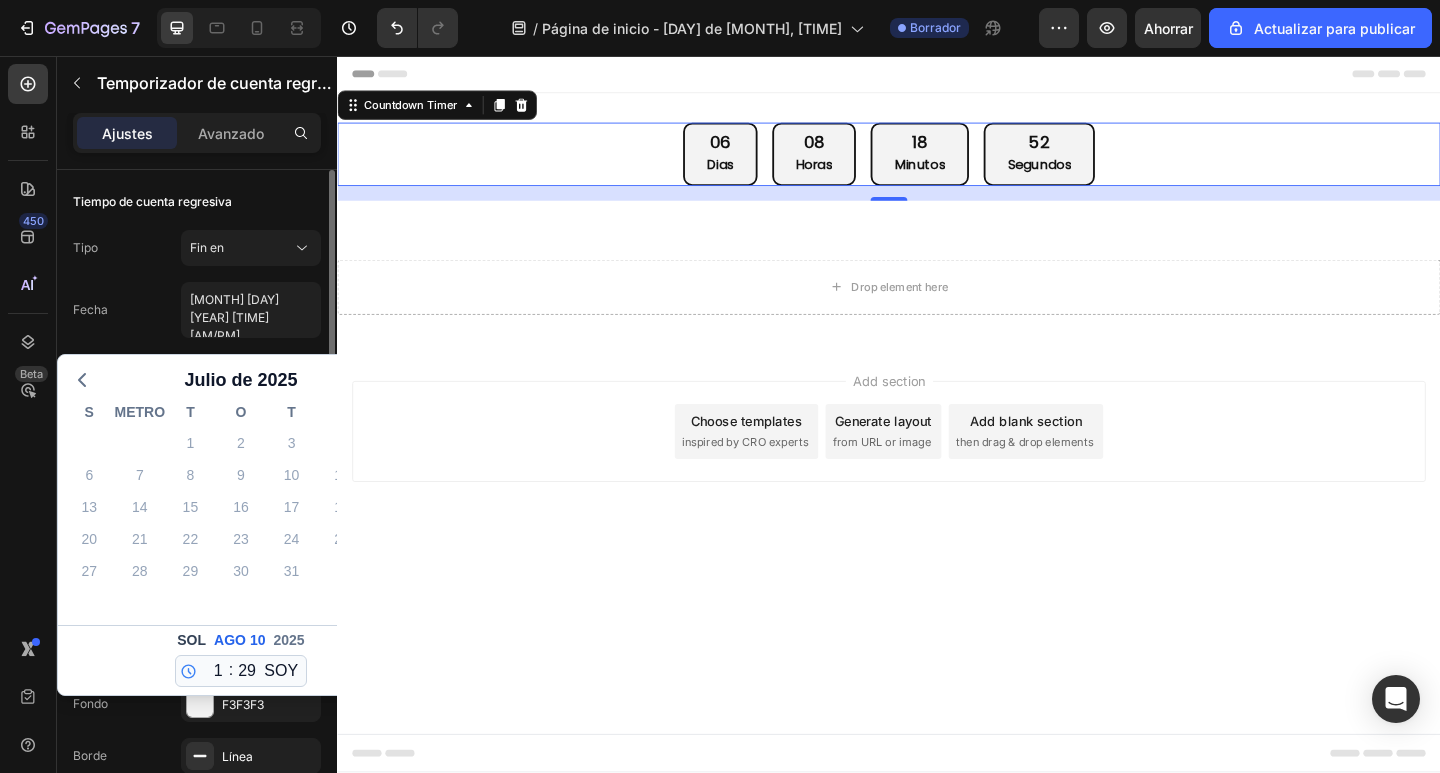 click on "Julio de 2025" at bounding box center (241, 380) 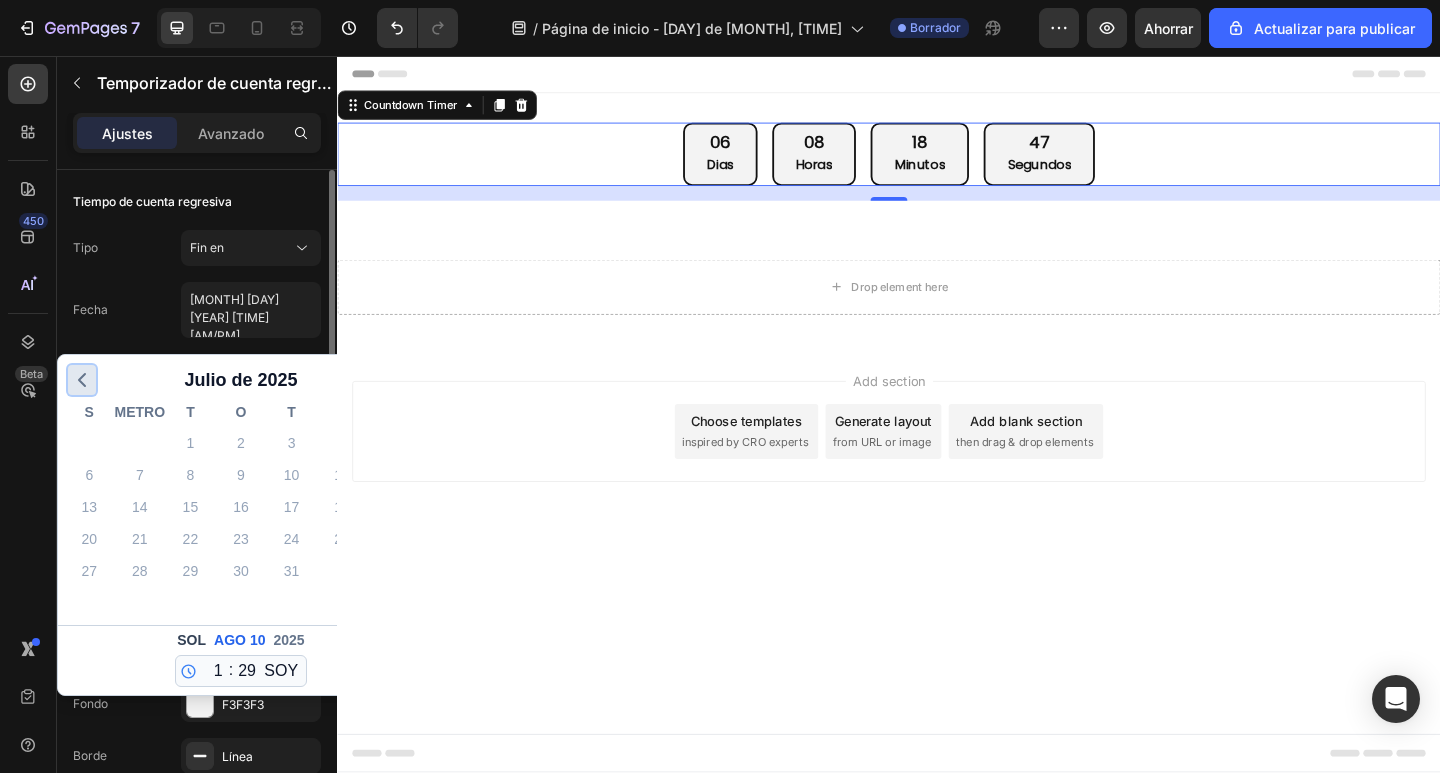 click 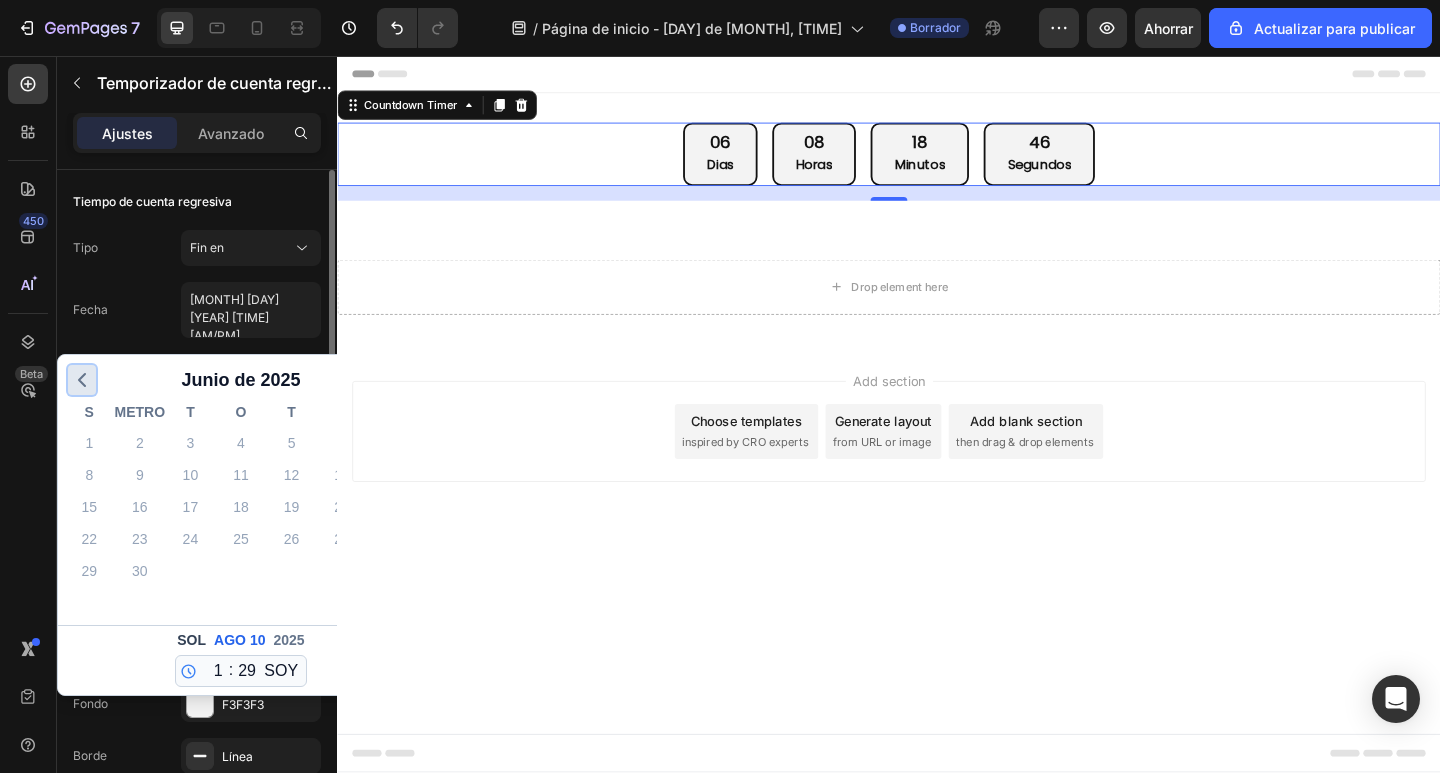 click 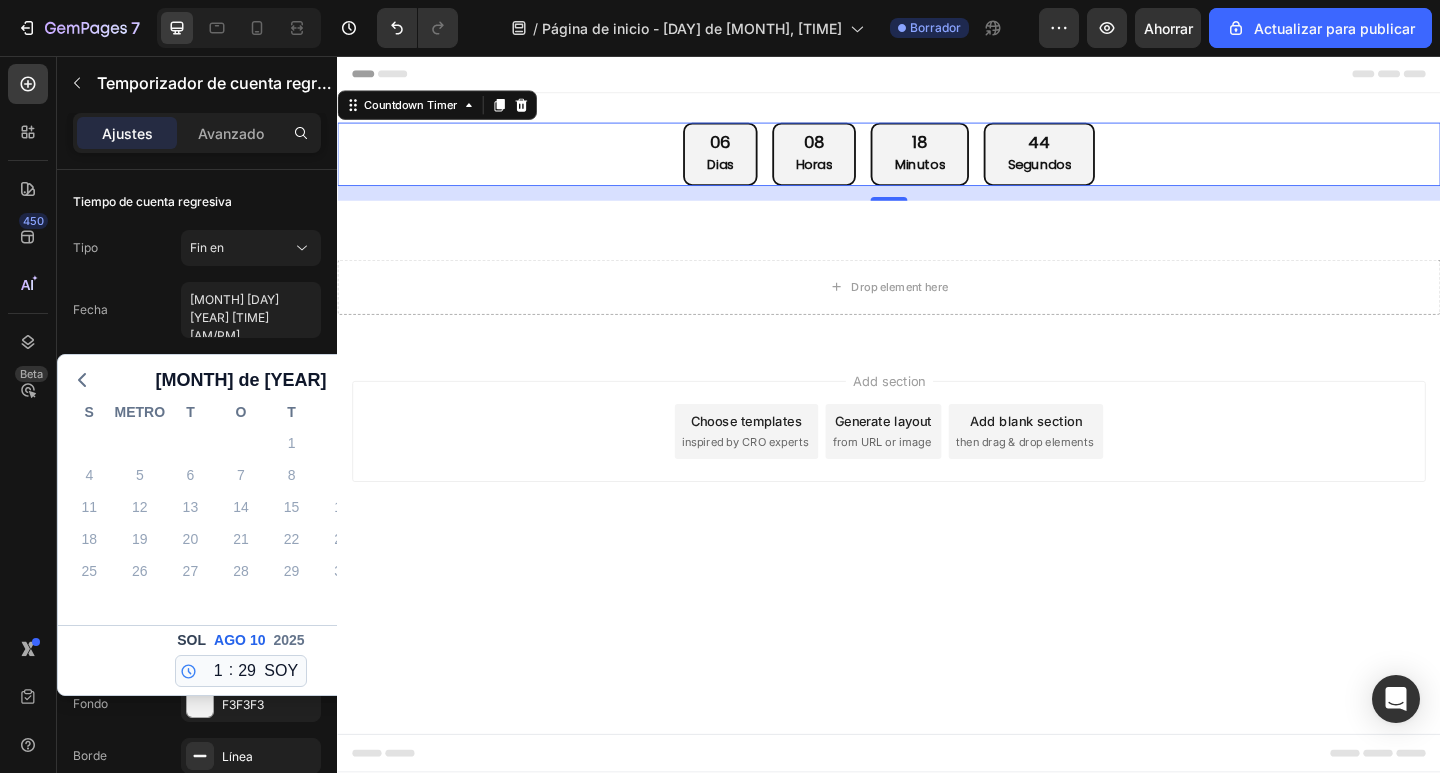 click on "Add section Choose templates inspired by CRO experts Generate layout from URL or image Add blank section then drag & drop elements" at bounding box center [937, 493] 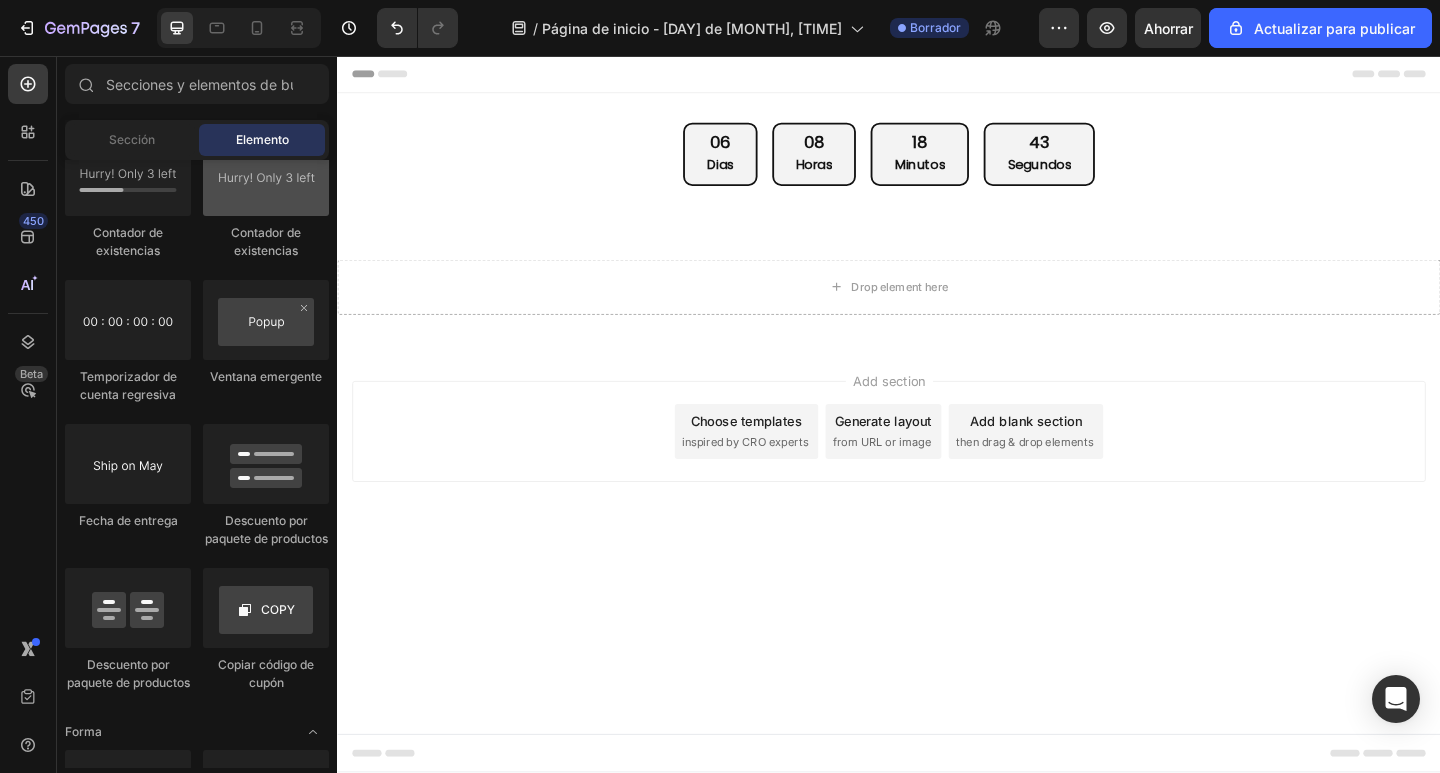 scroll, scrollTop: 3900, scrollLeft: 0, axis: vertical 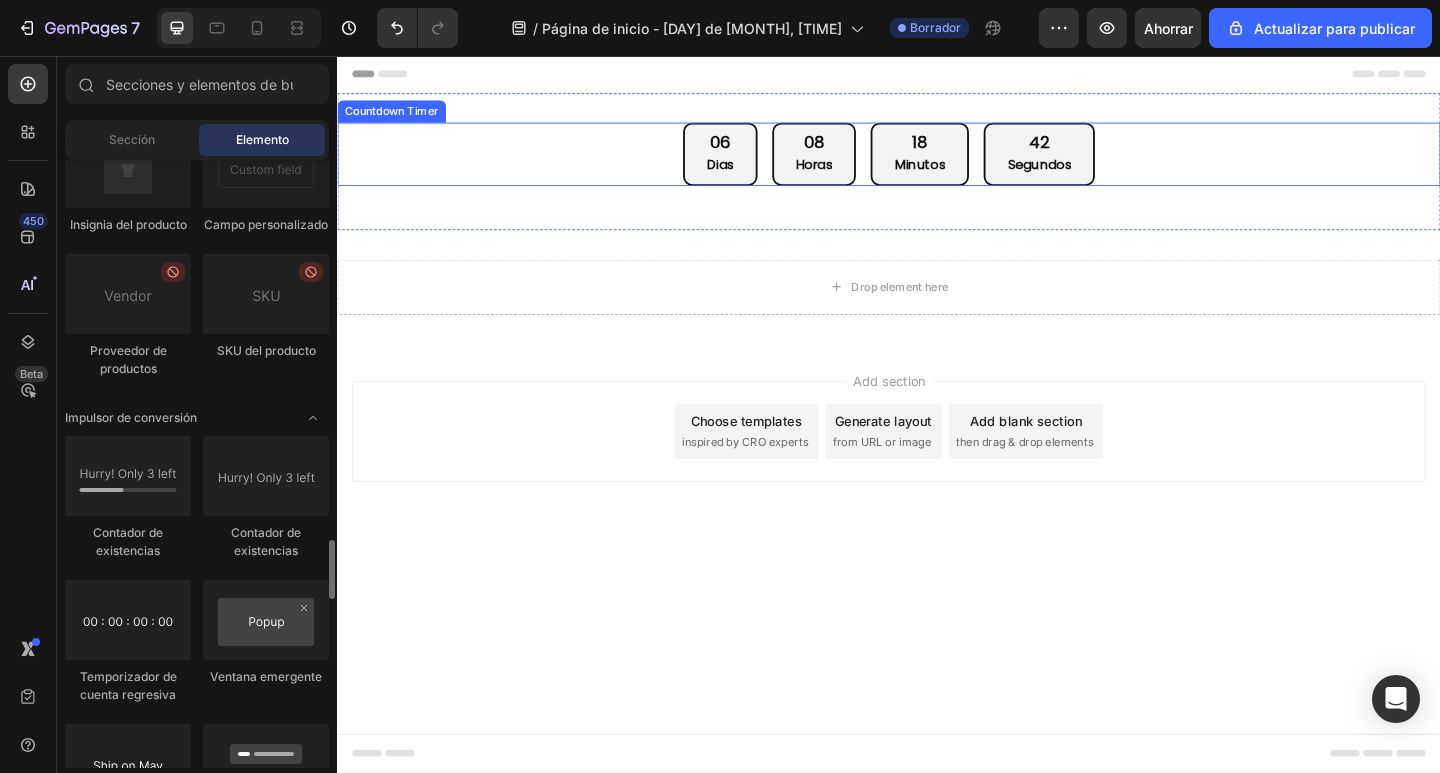 click on "06 Dias 08 Horas 18 Minutos 42 Segundos" at bounding box center (937, 163) 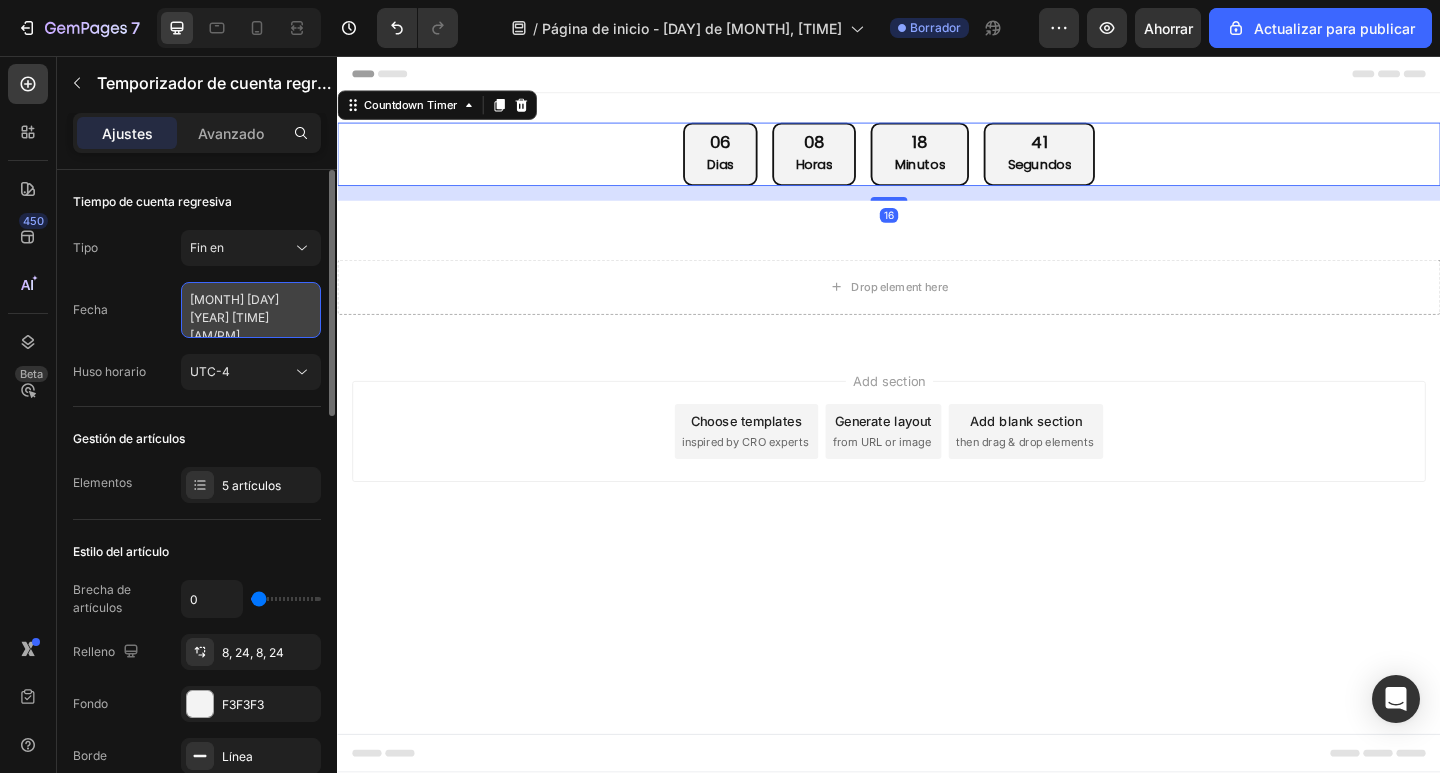 click on "August 10 2025 1:29 AM" at bounding box center [251, 310] 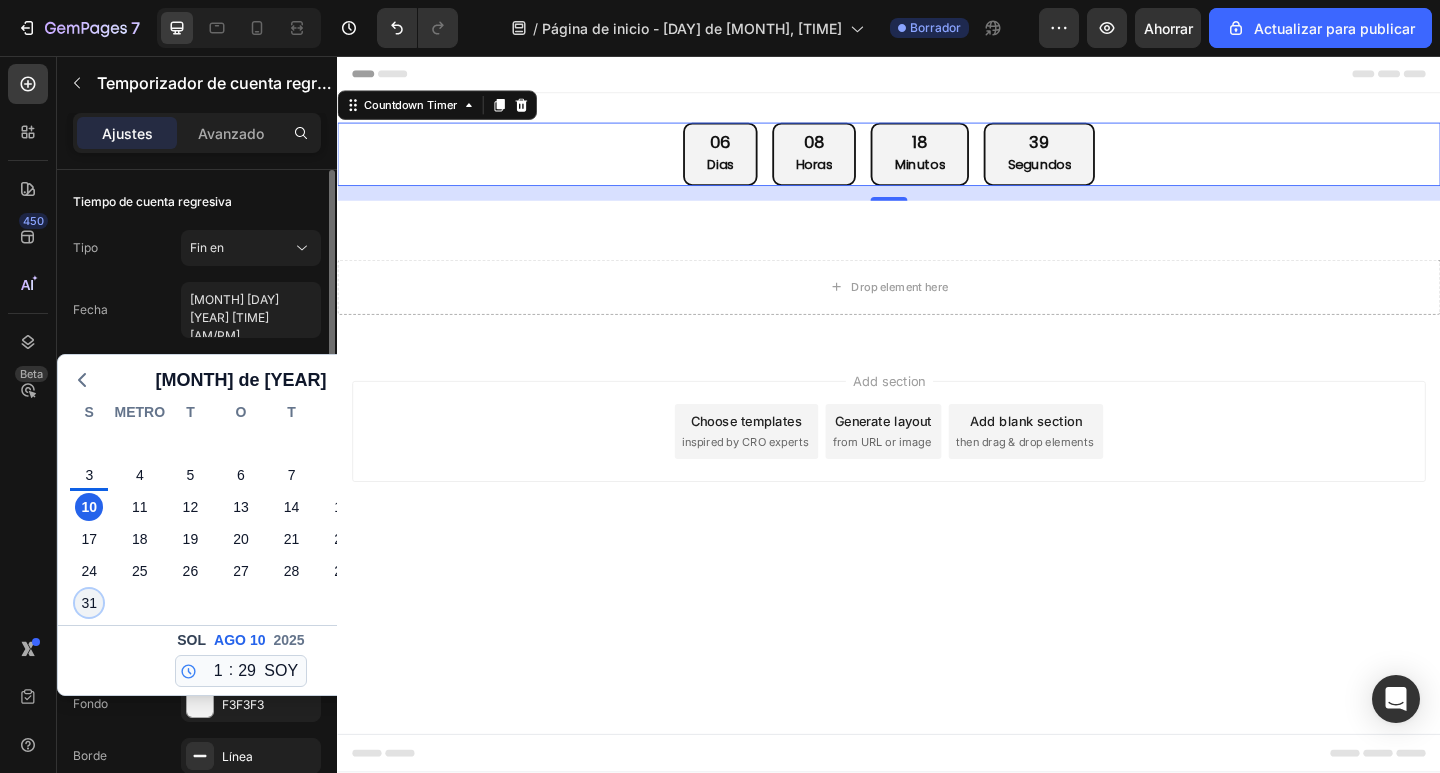 click on "31" at bounding box center (89, 603) 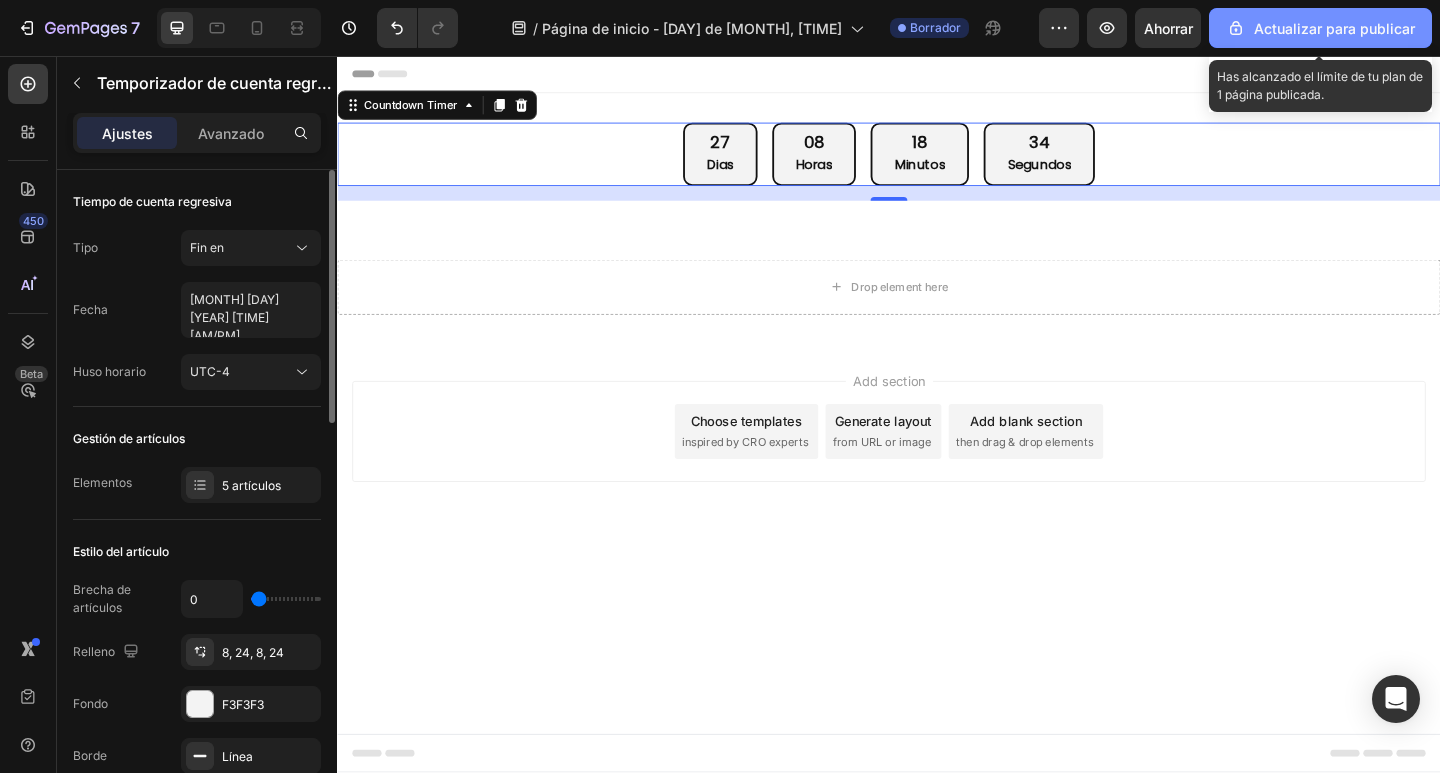 click on "Actualizar para publicar" at bounding box center [1334, 28] 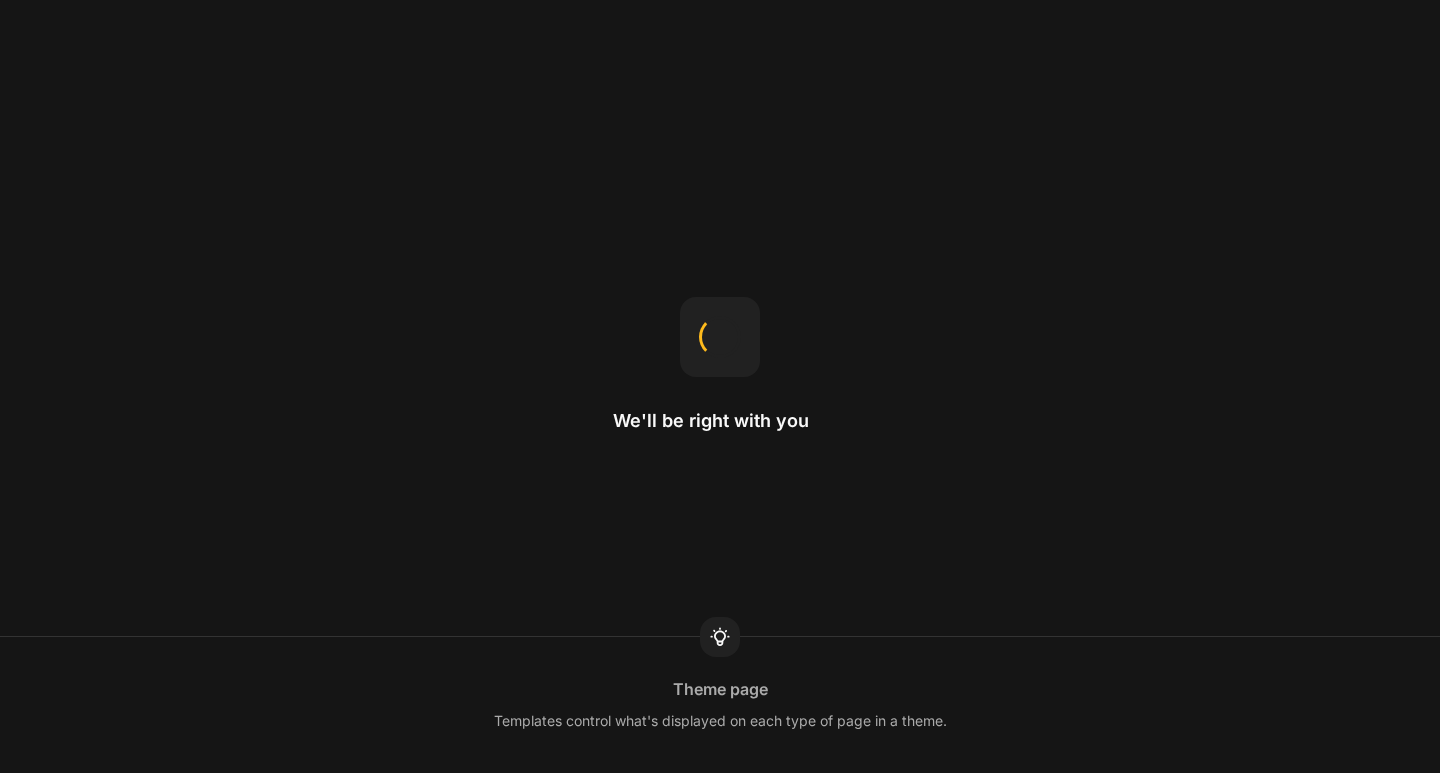 scroll, scrollTop: 0, scrollLeft: 0, axis: both 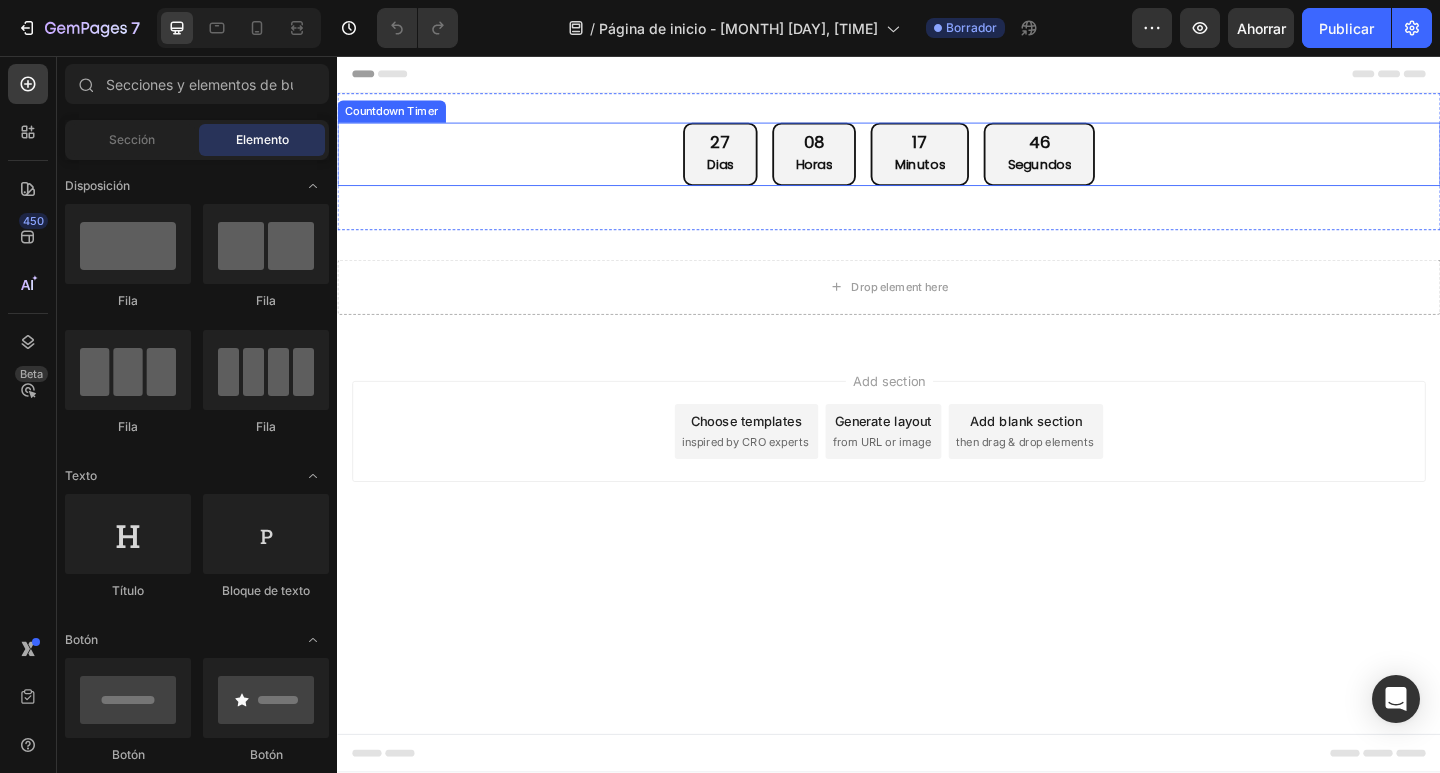 click on "[DAYS] Dias [HOURS] Horas [MINUTES] Minutos [SECONDS] Segundos" at bounding box center [937, 163] 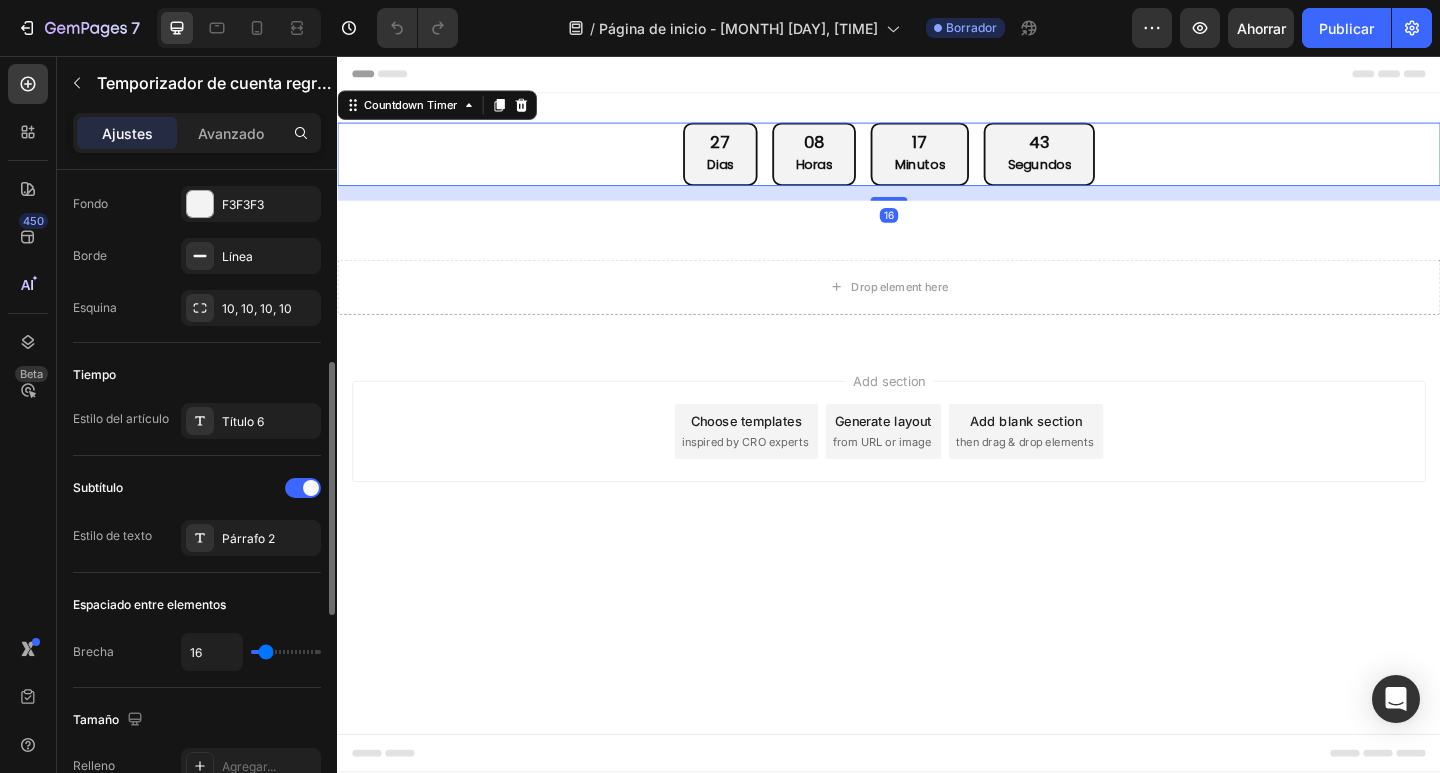 scroll, scrollTop: 800, scrollLeft: 0, axis: vertical 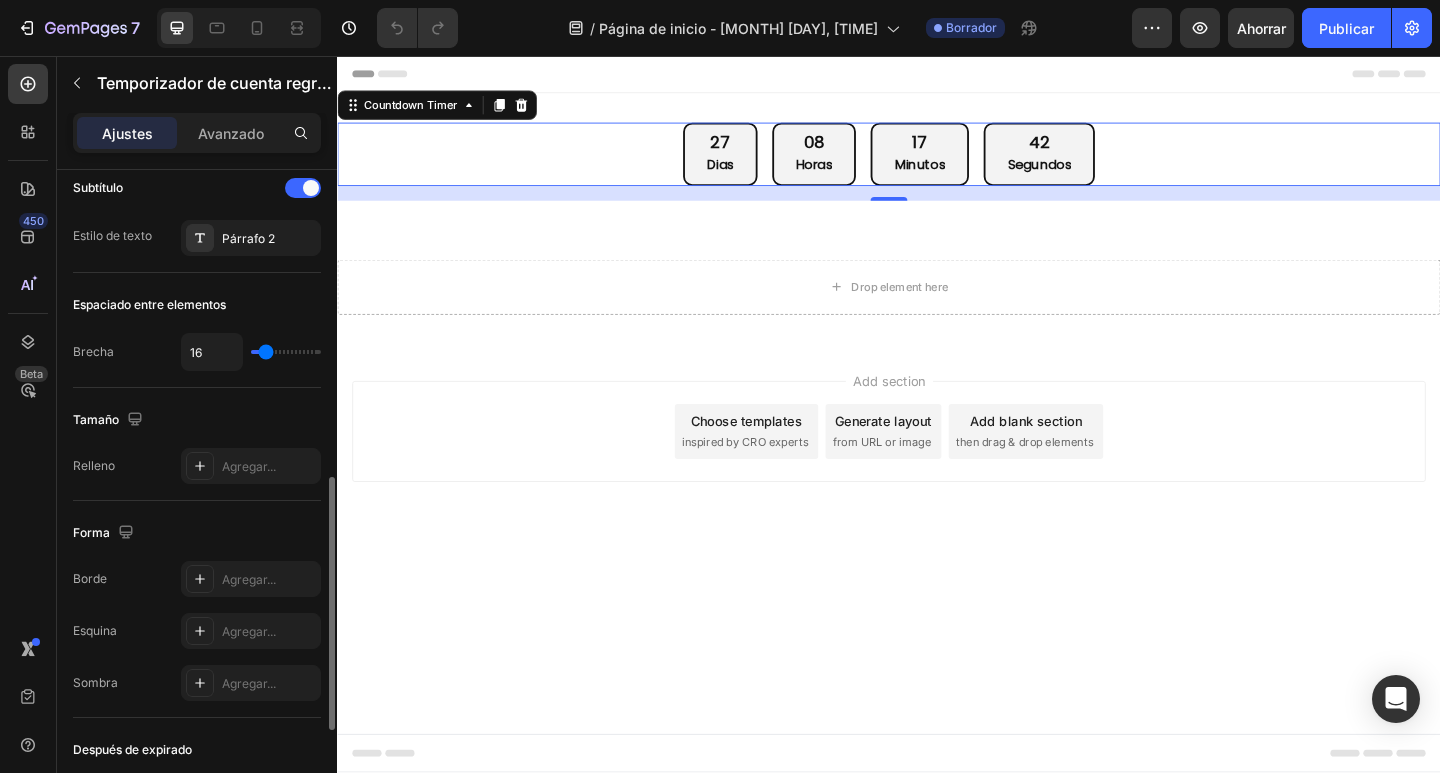 type on "11" 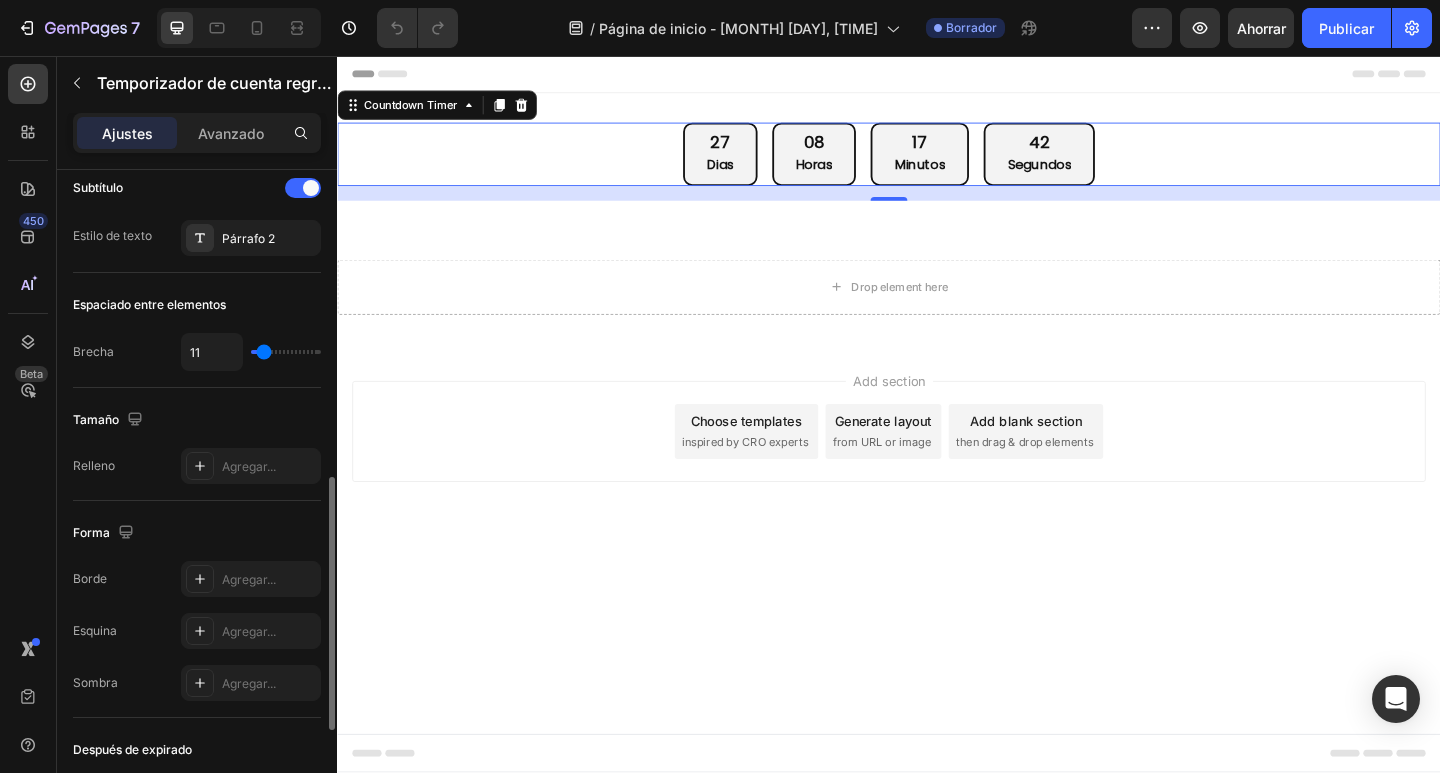 type on "0" 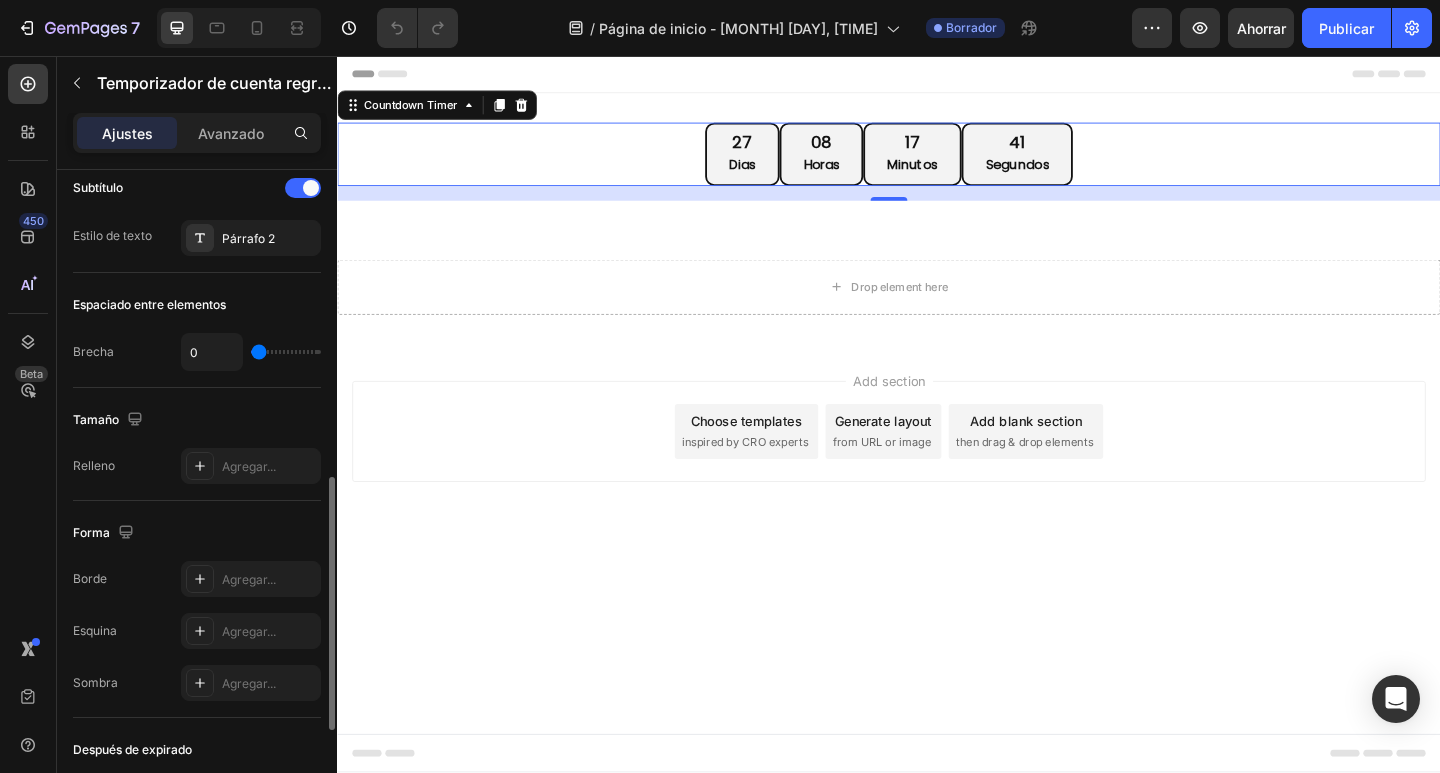type on "7" 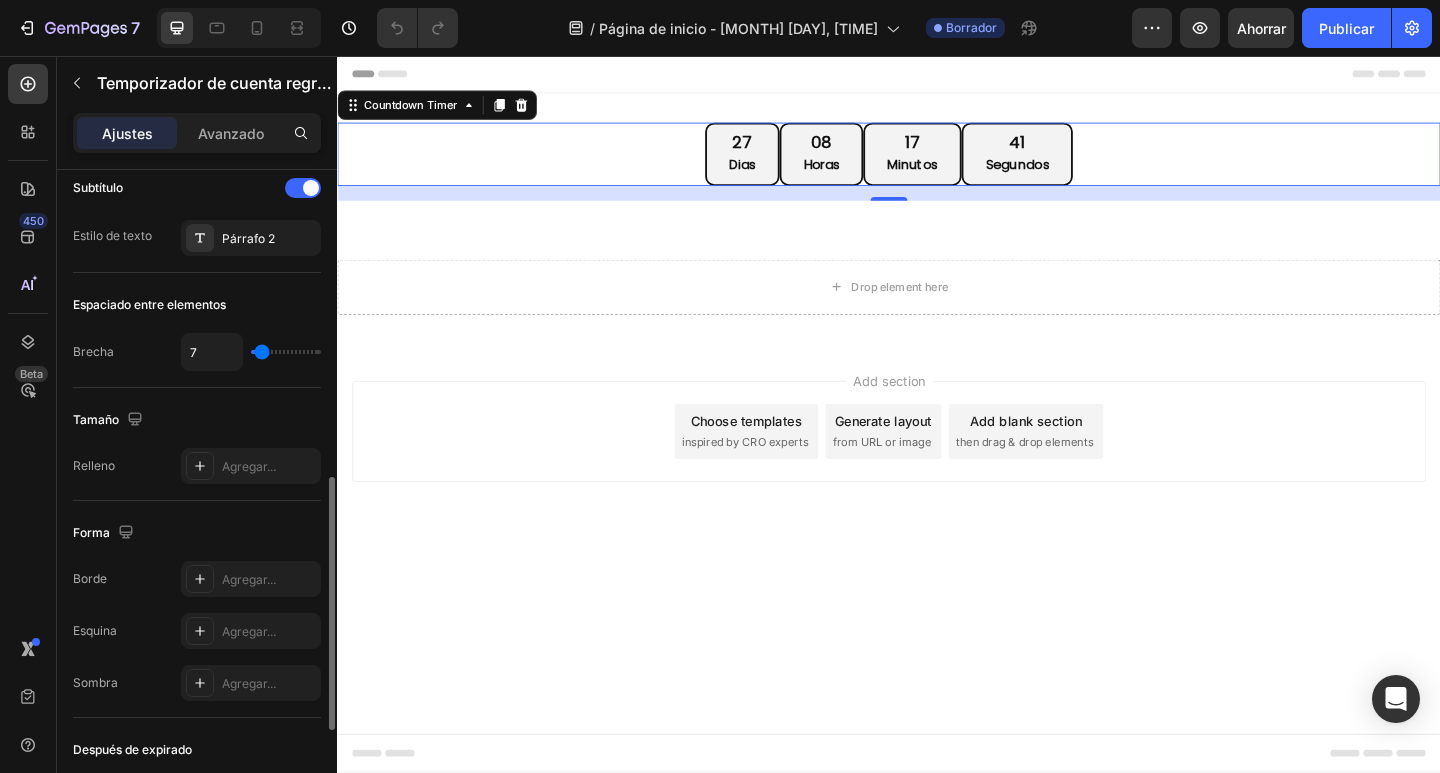 type on "13" 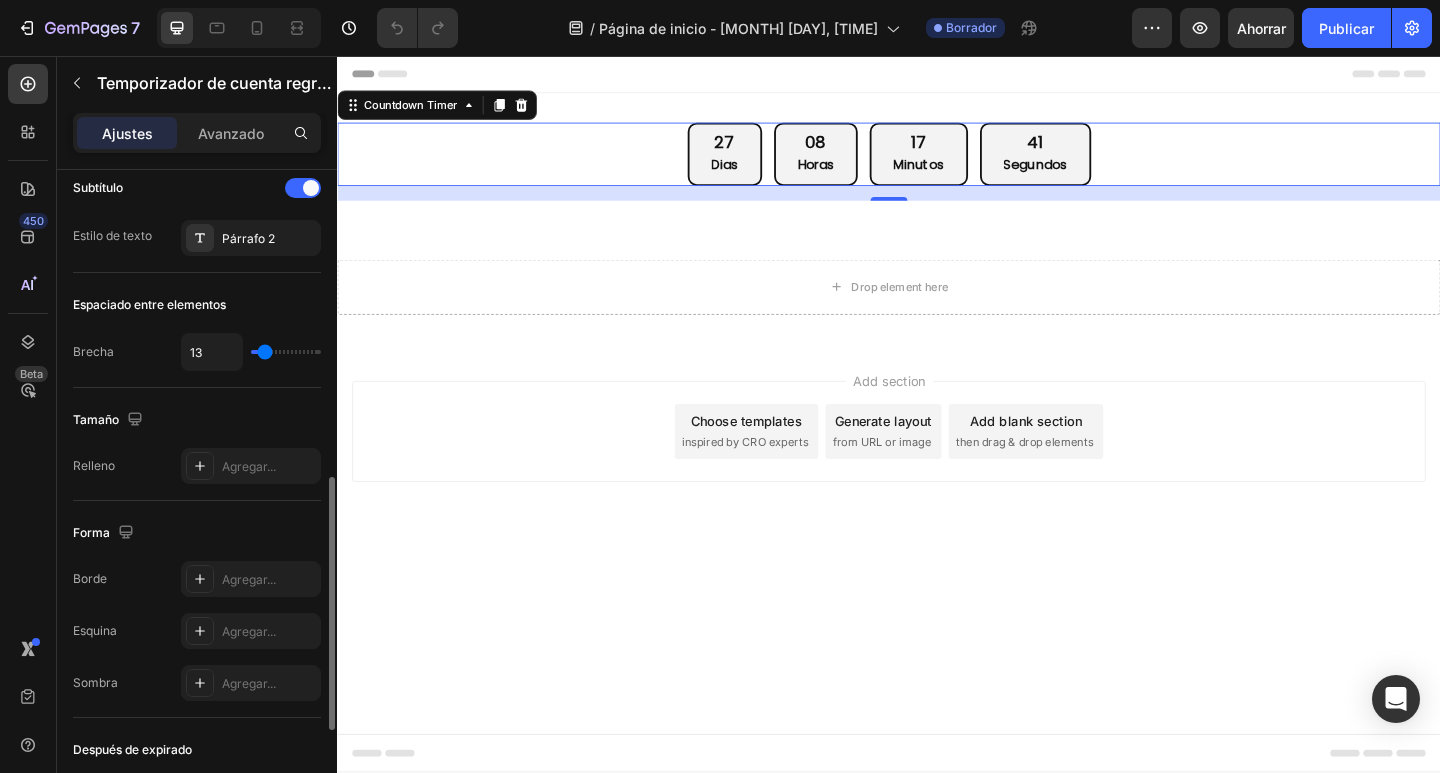 type on "18" 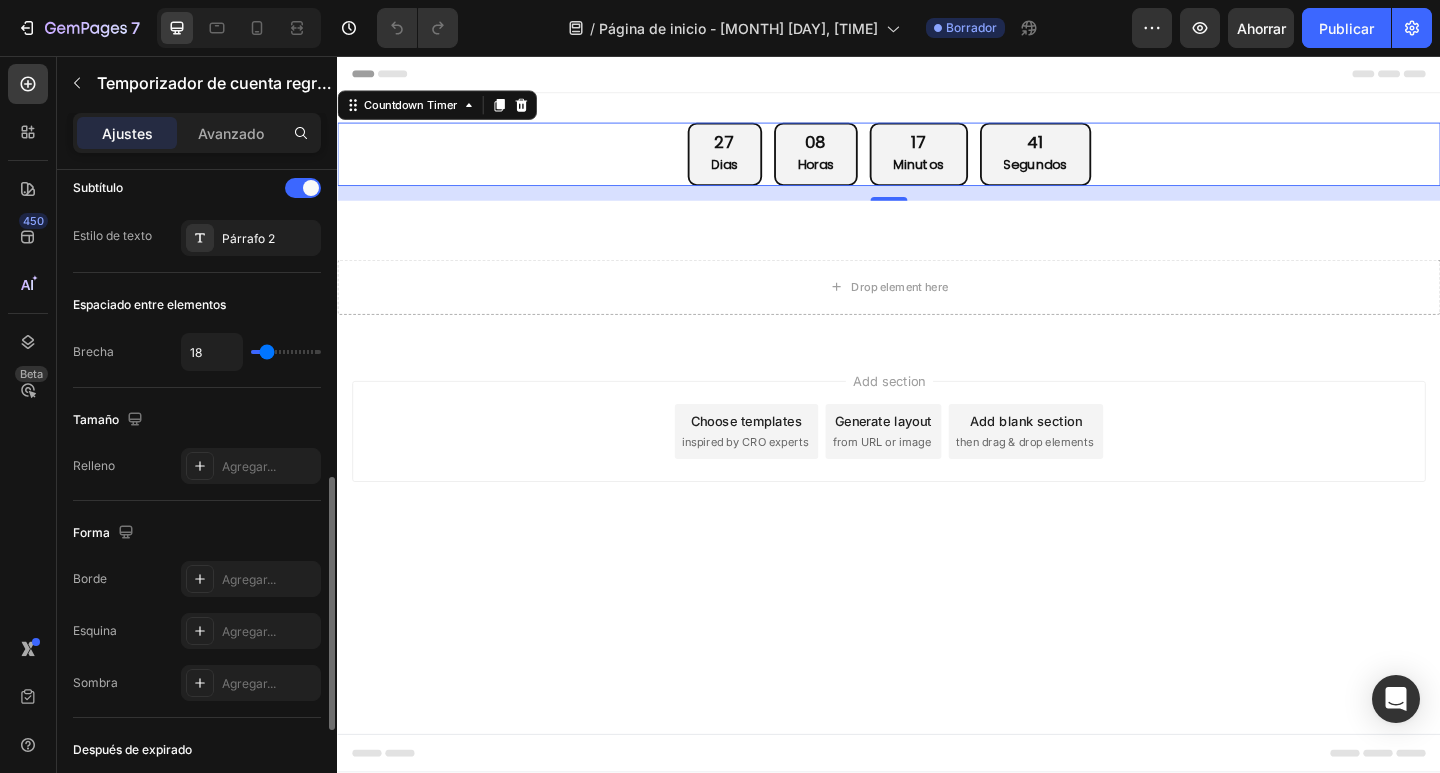 type on "20" 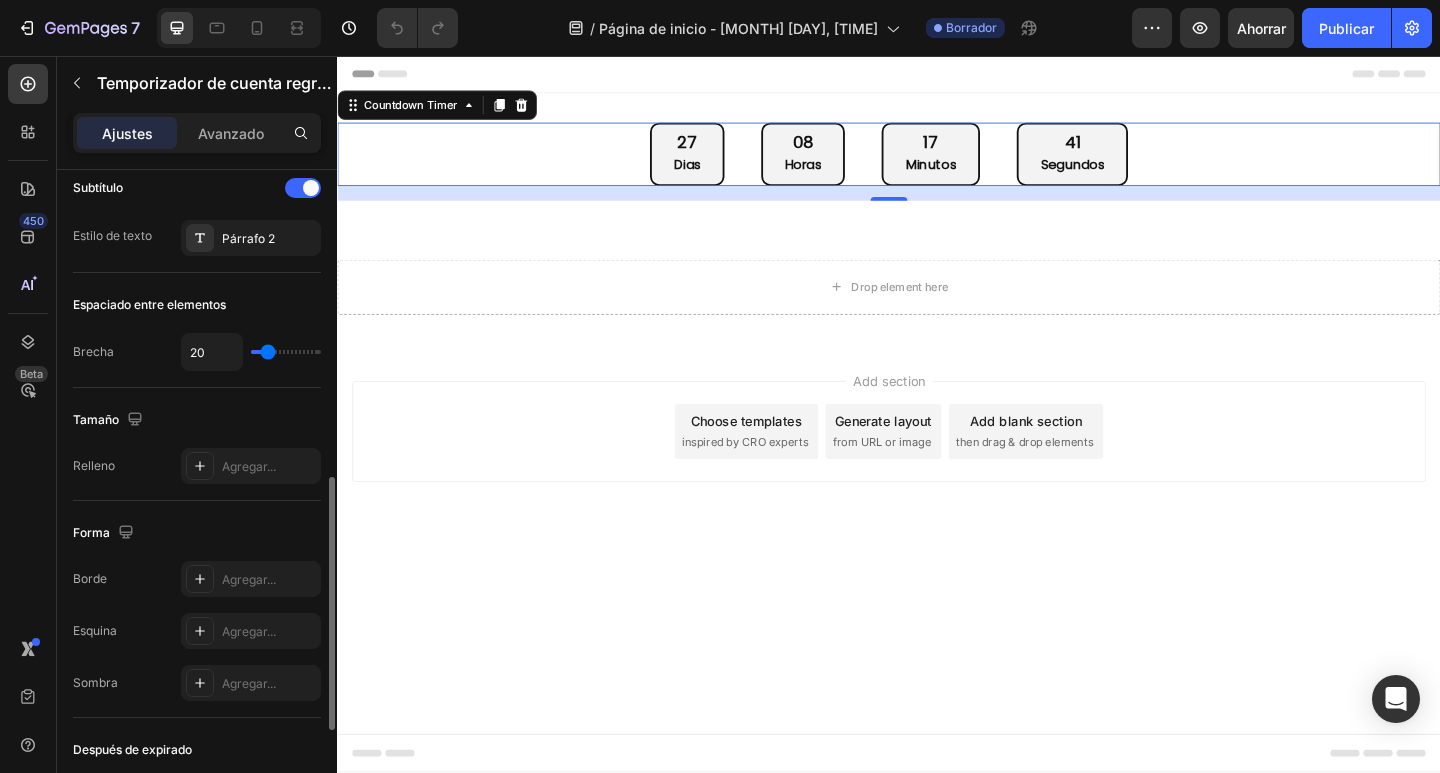 type on "40" 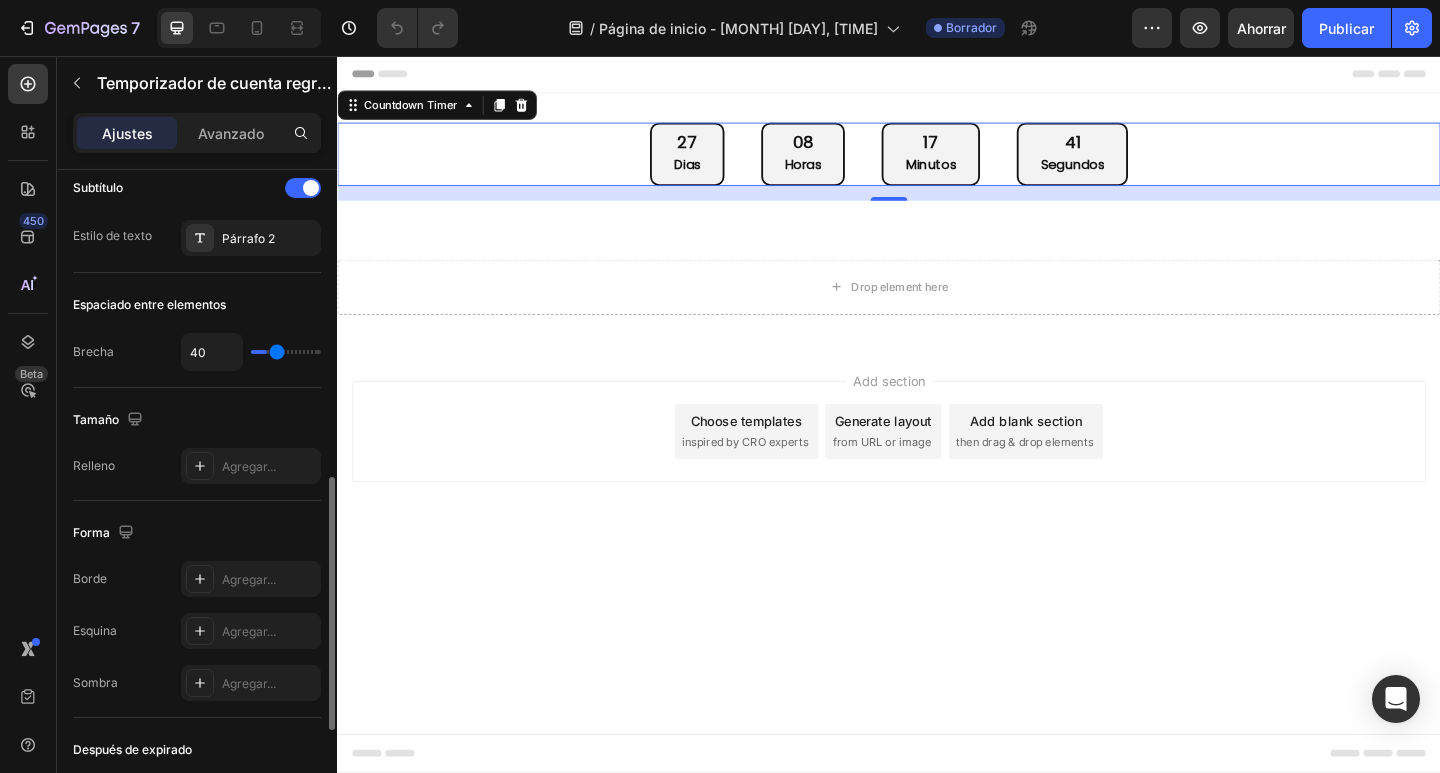 type on "47" 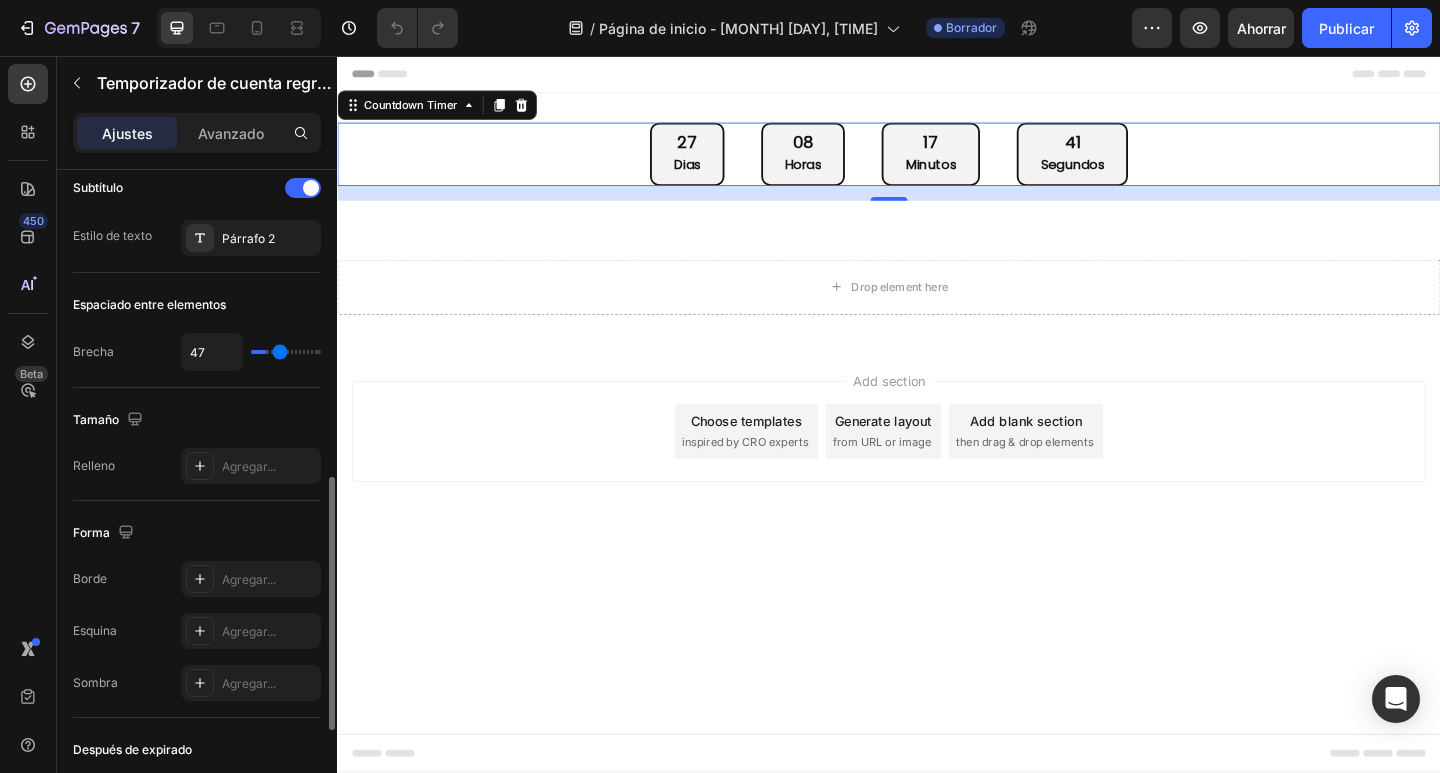 type on "58" 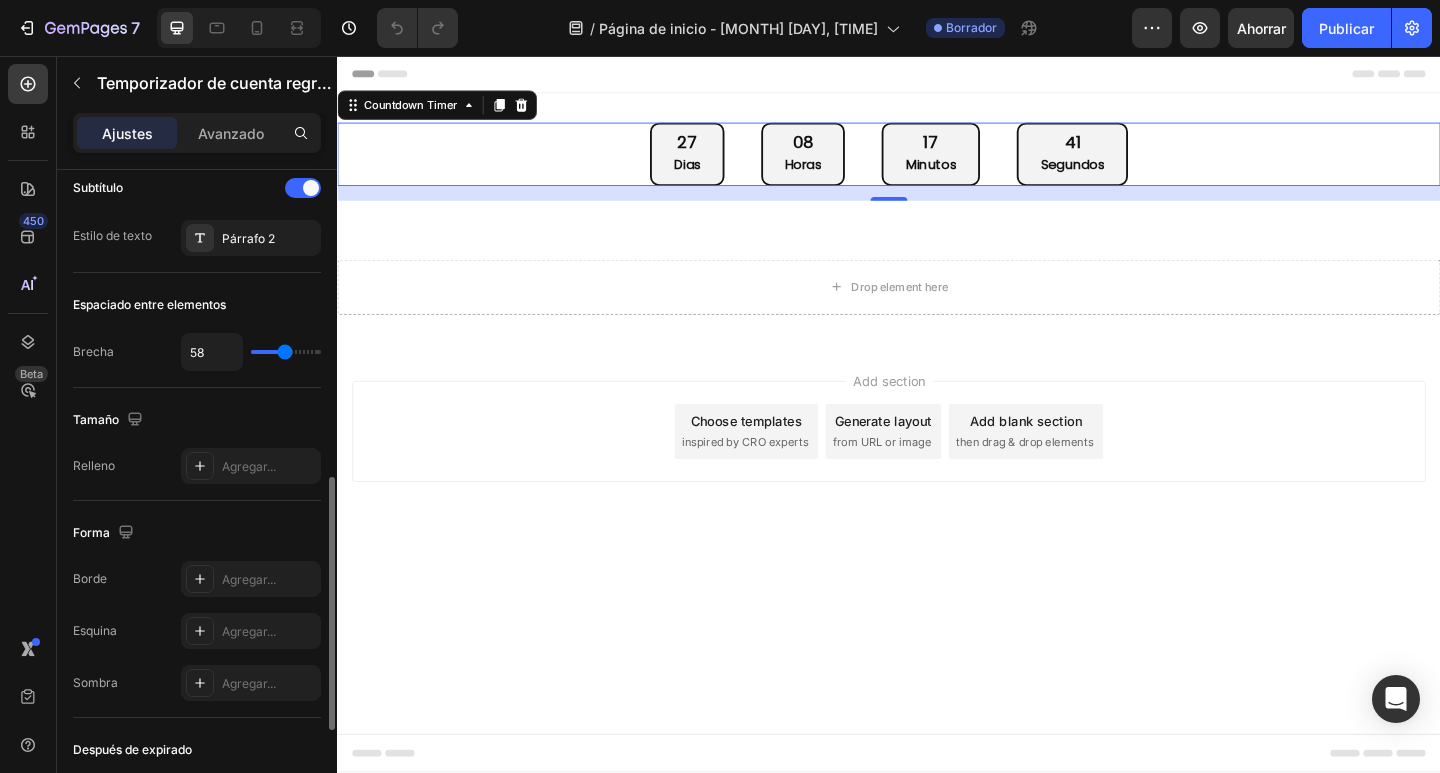 type on "60" 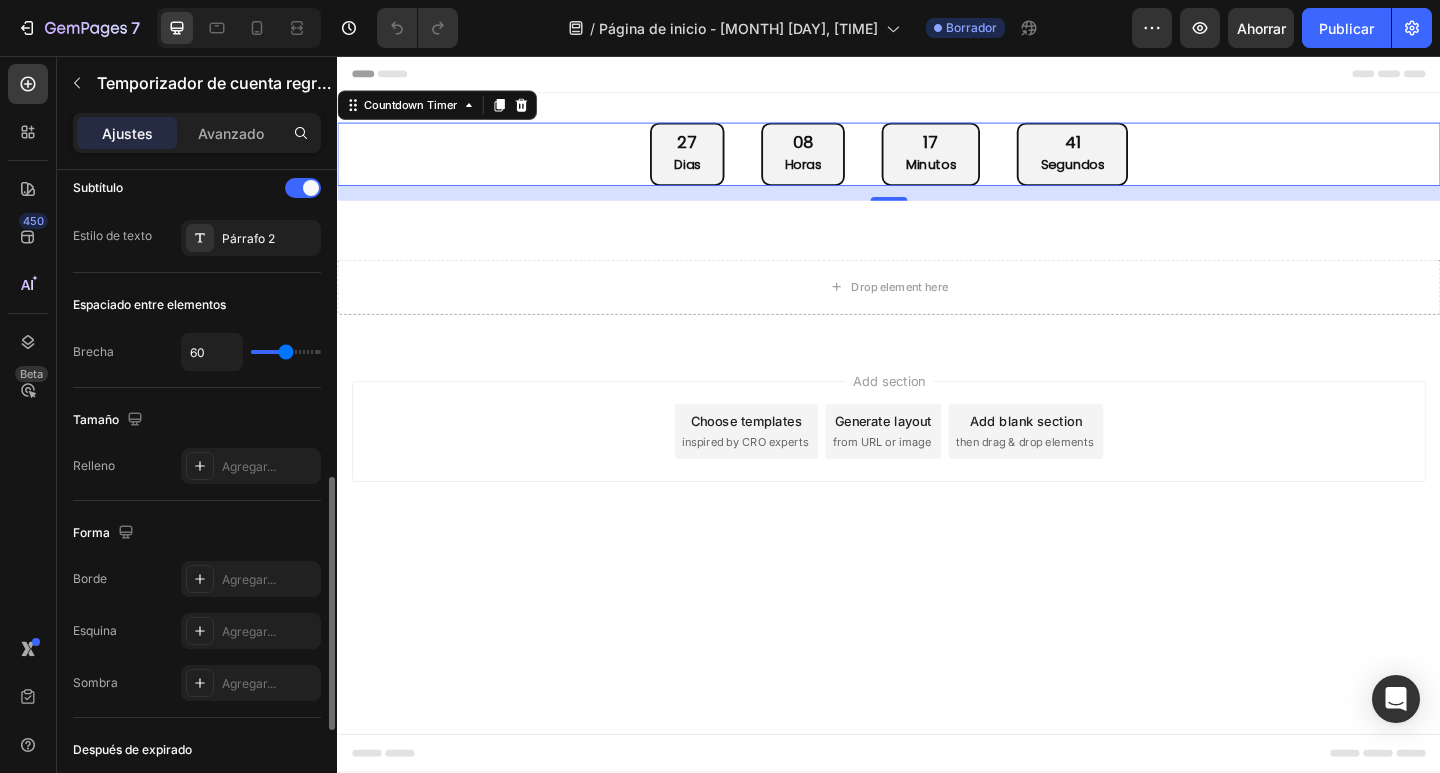 type on "84" 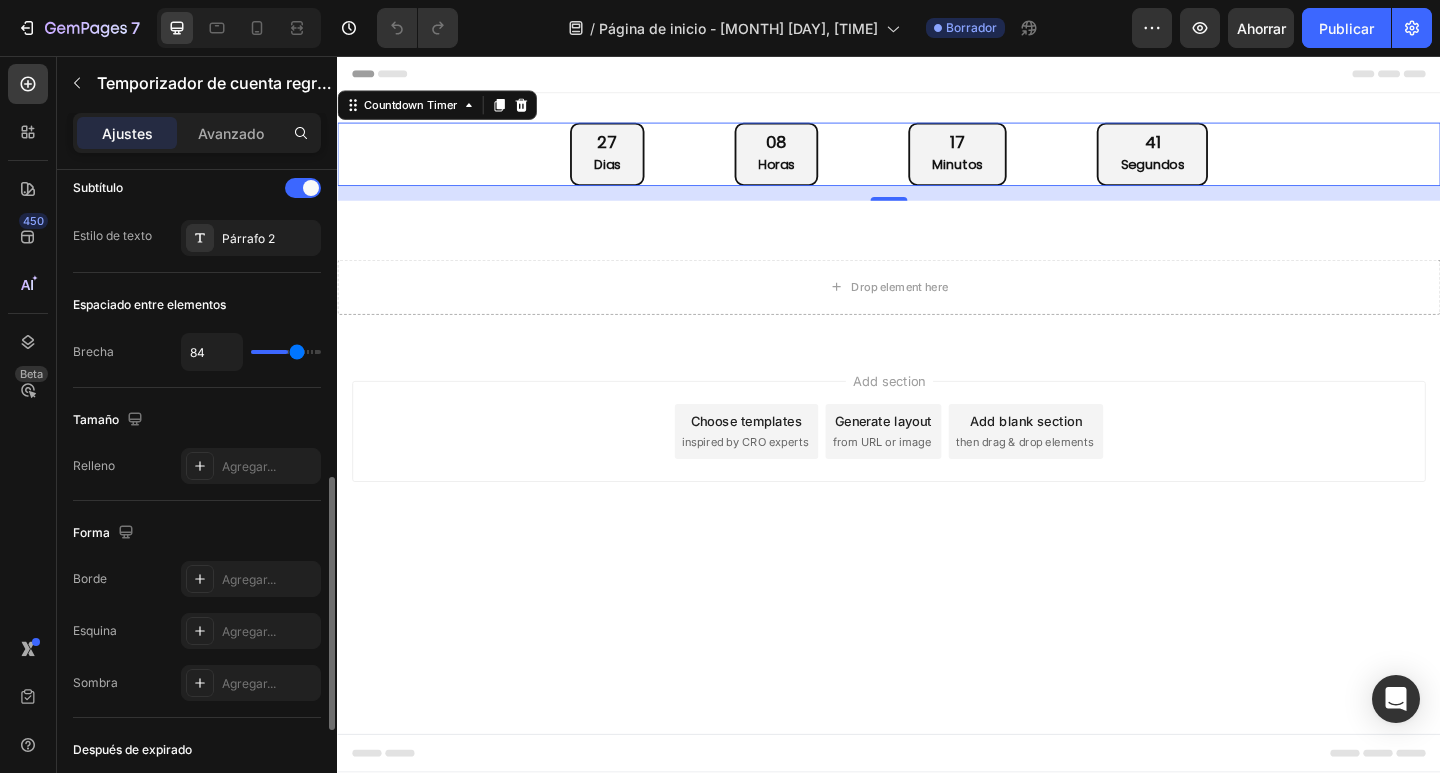 type on "100" 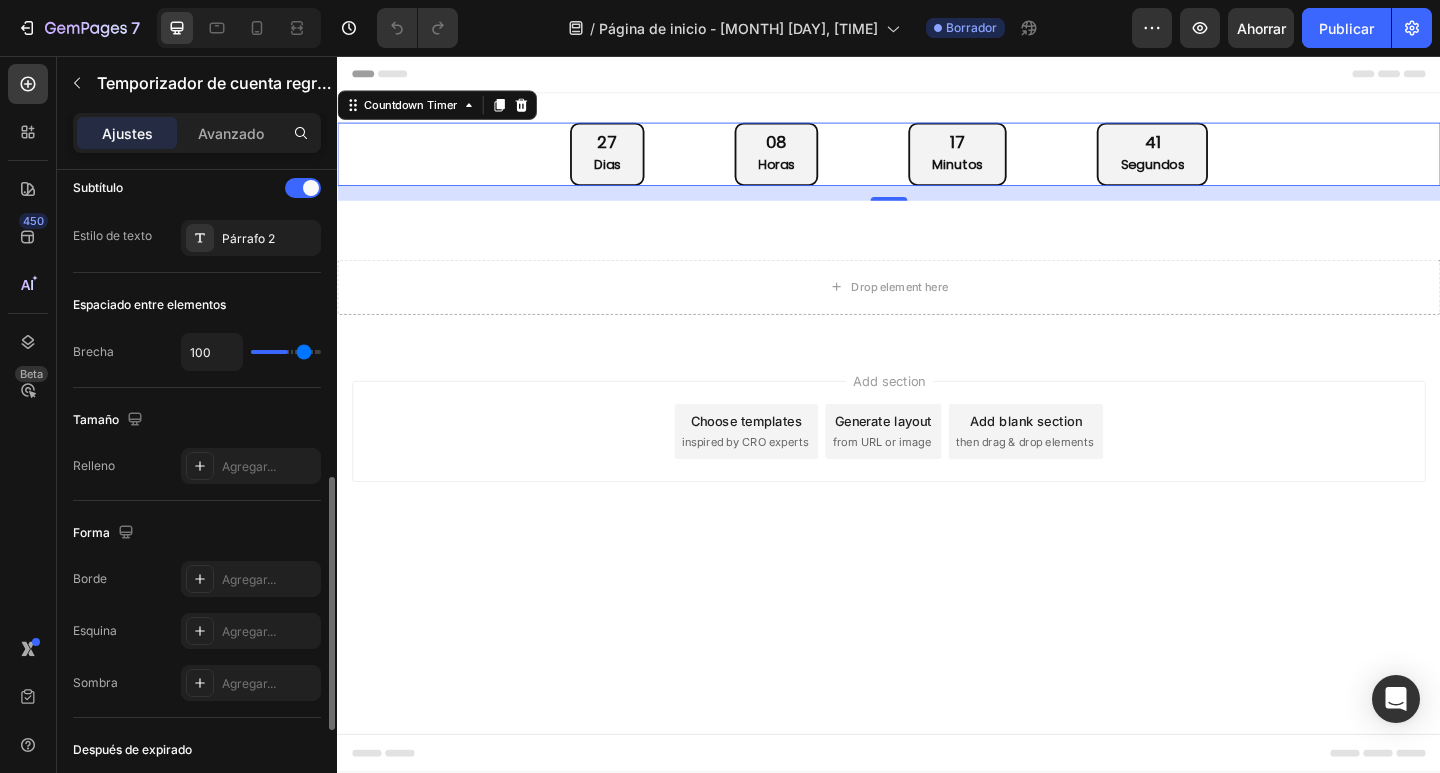 type on "118" 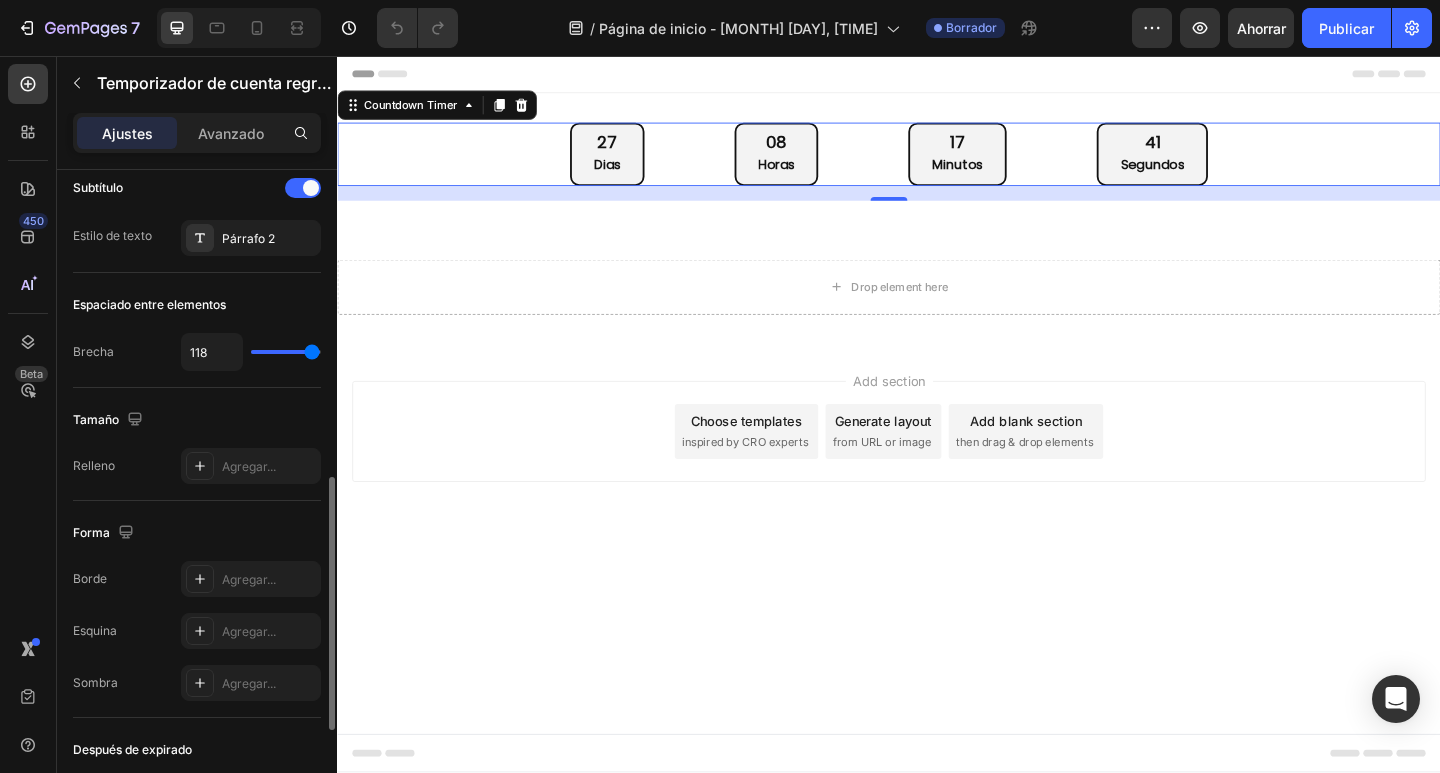 type on "120" 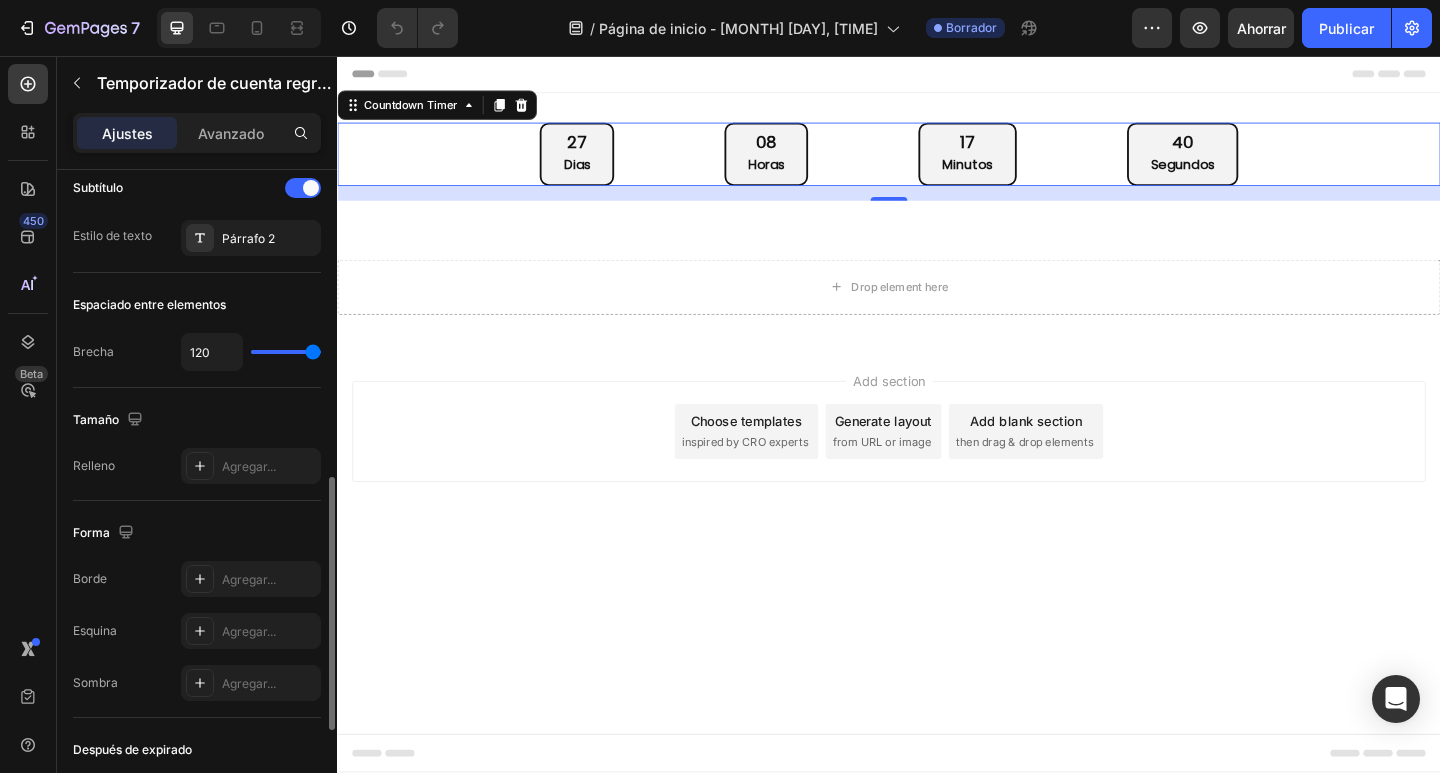 type on "118" 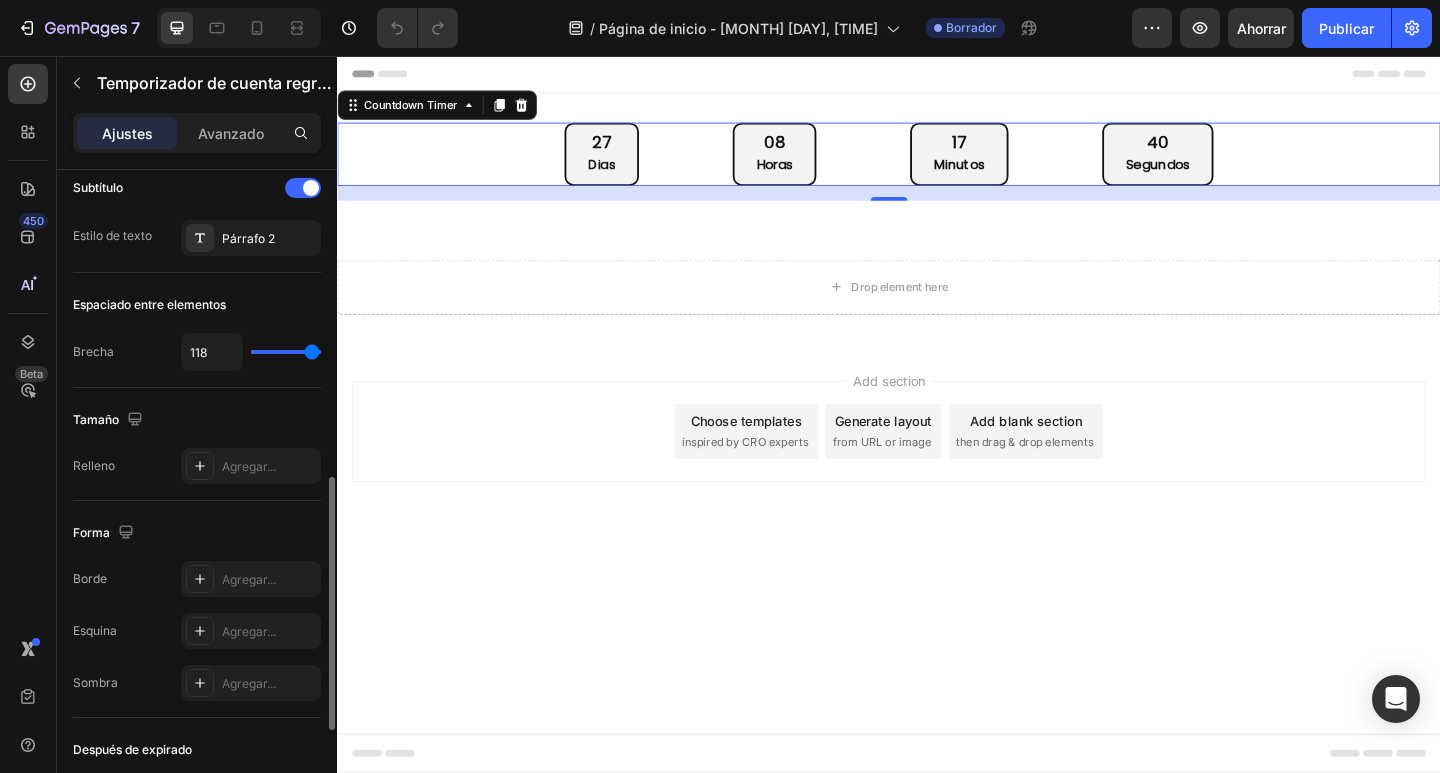 type on "96" 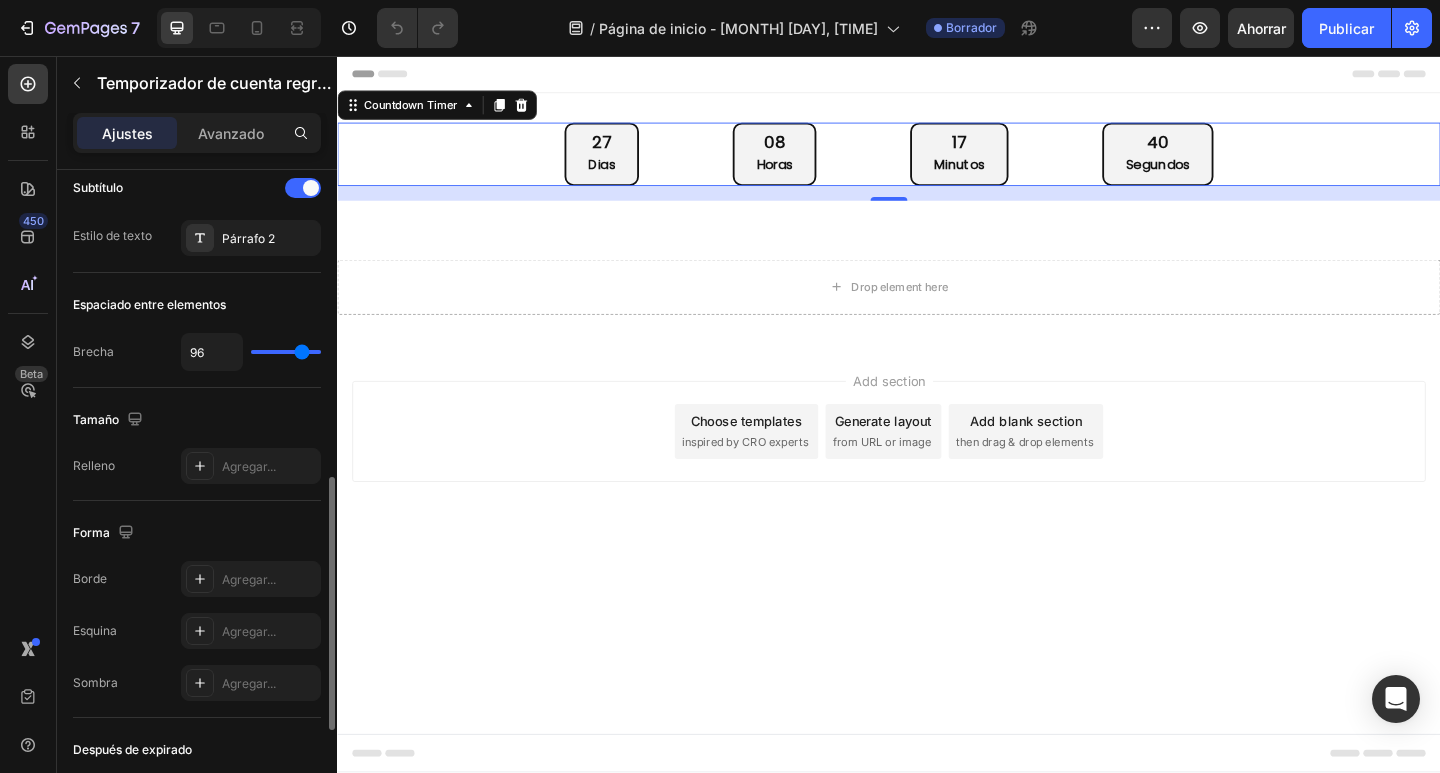type on "69" 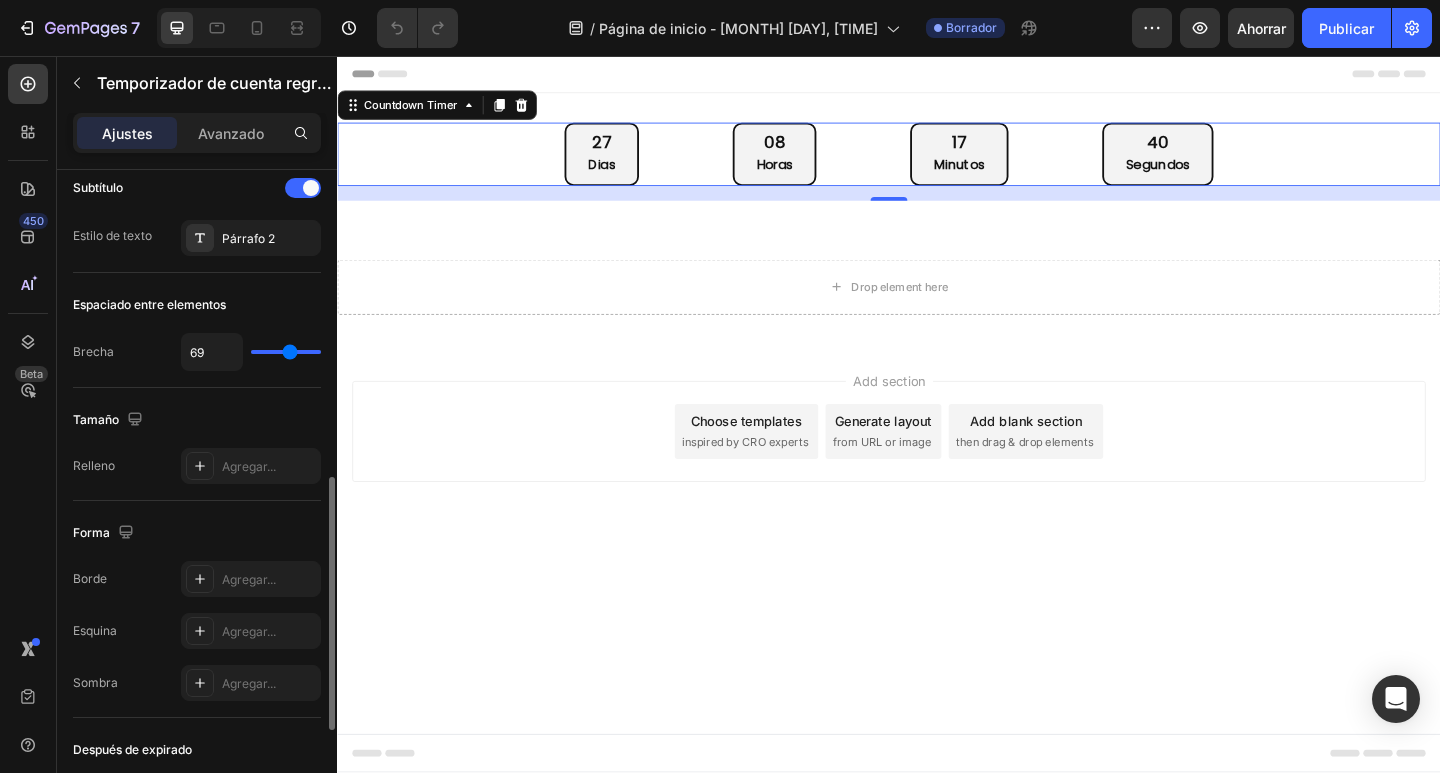 type on "29" 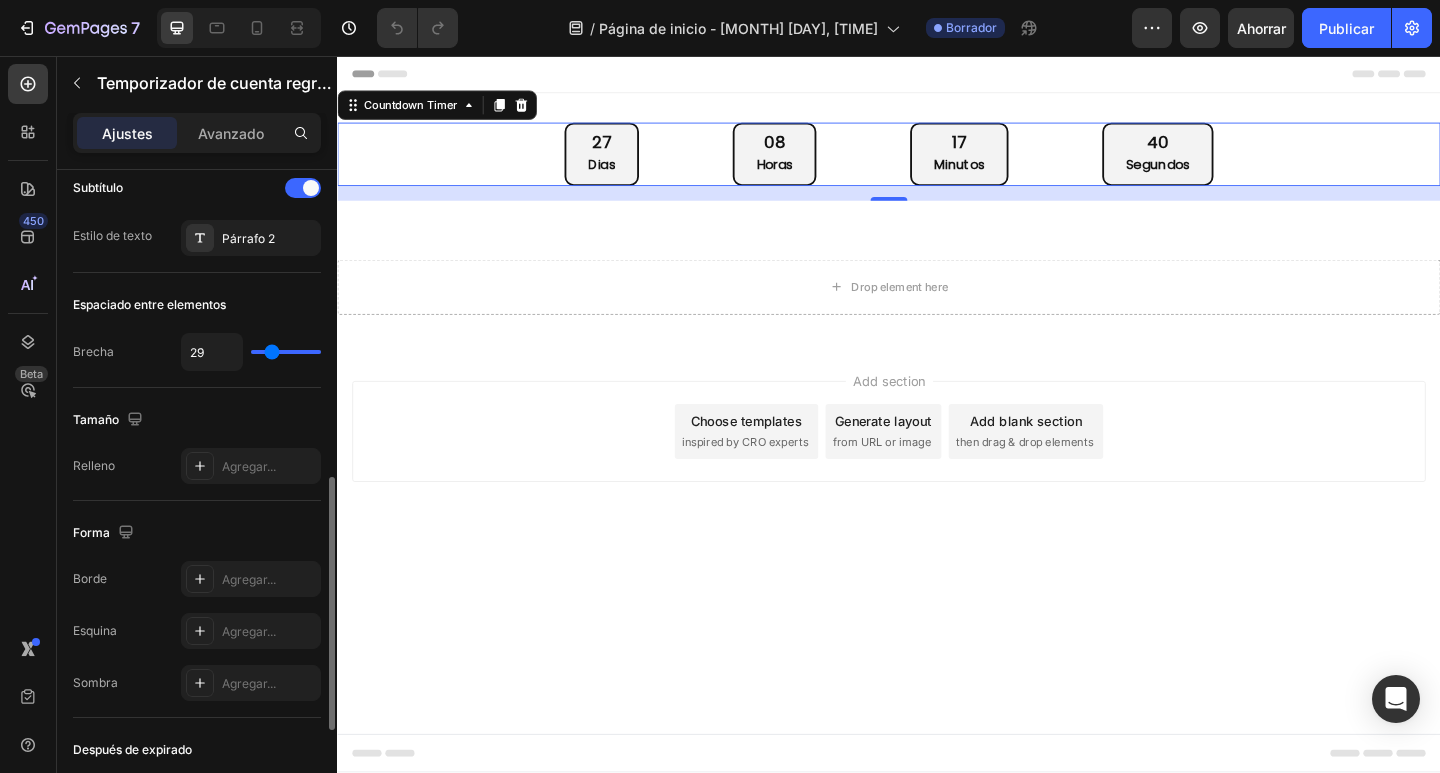 type on "4" 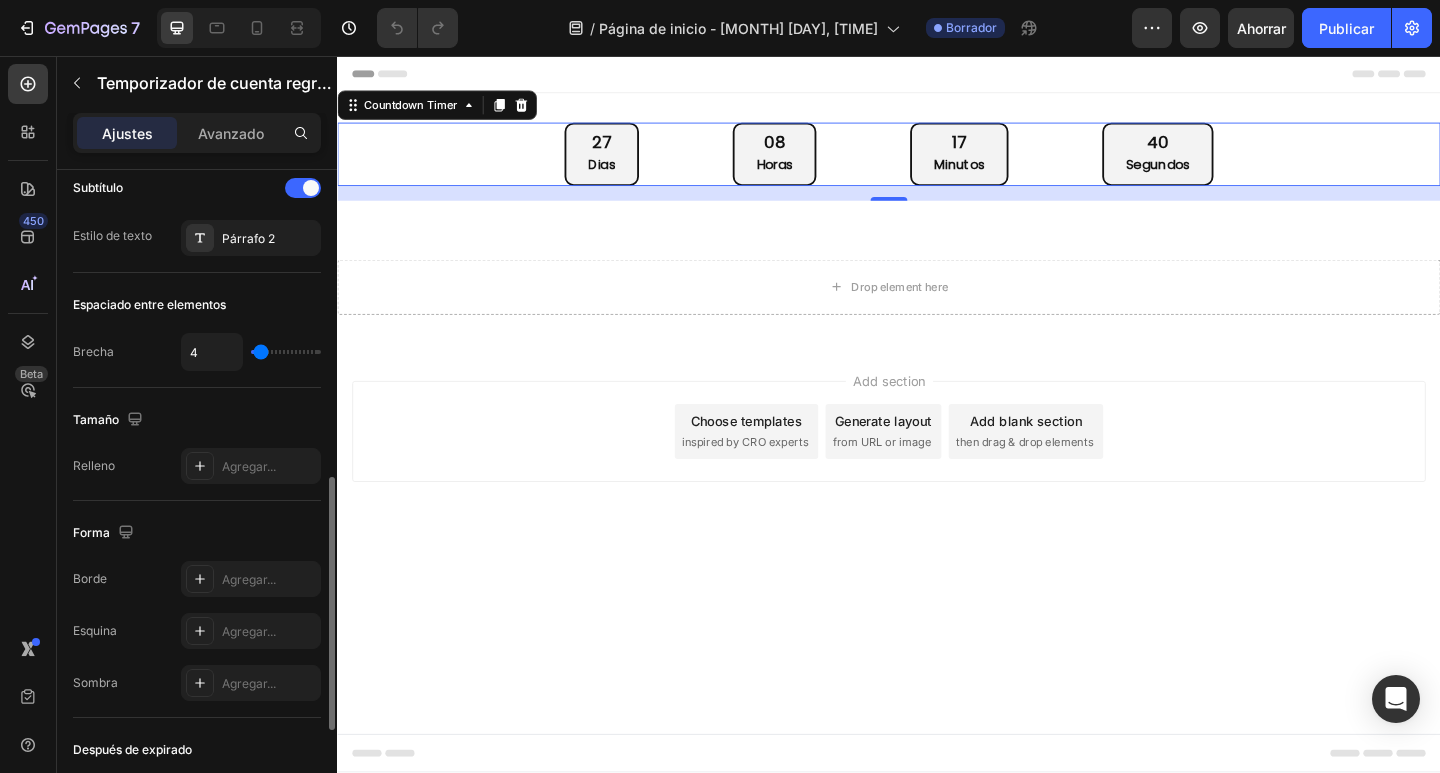 type on "0" 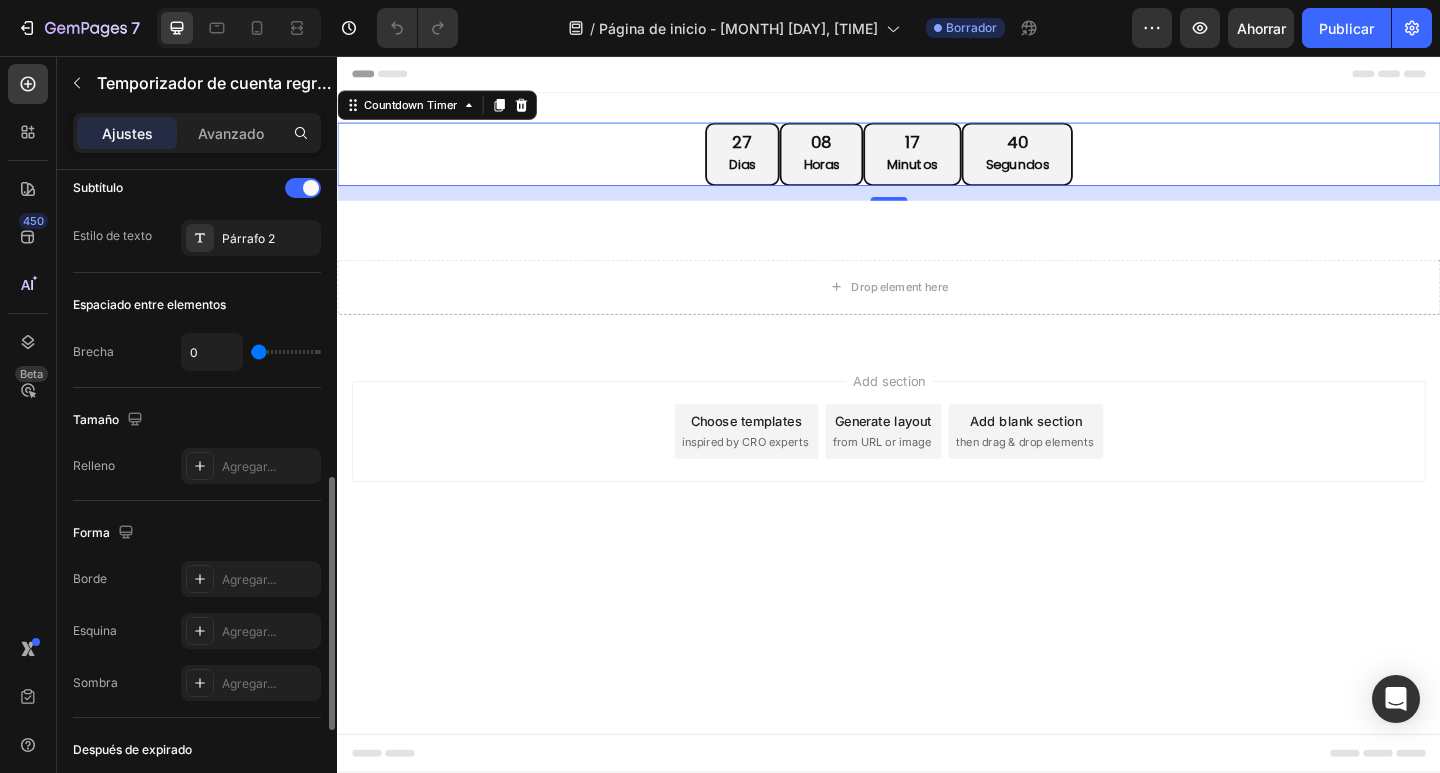 type on "4" 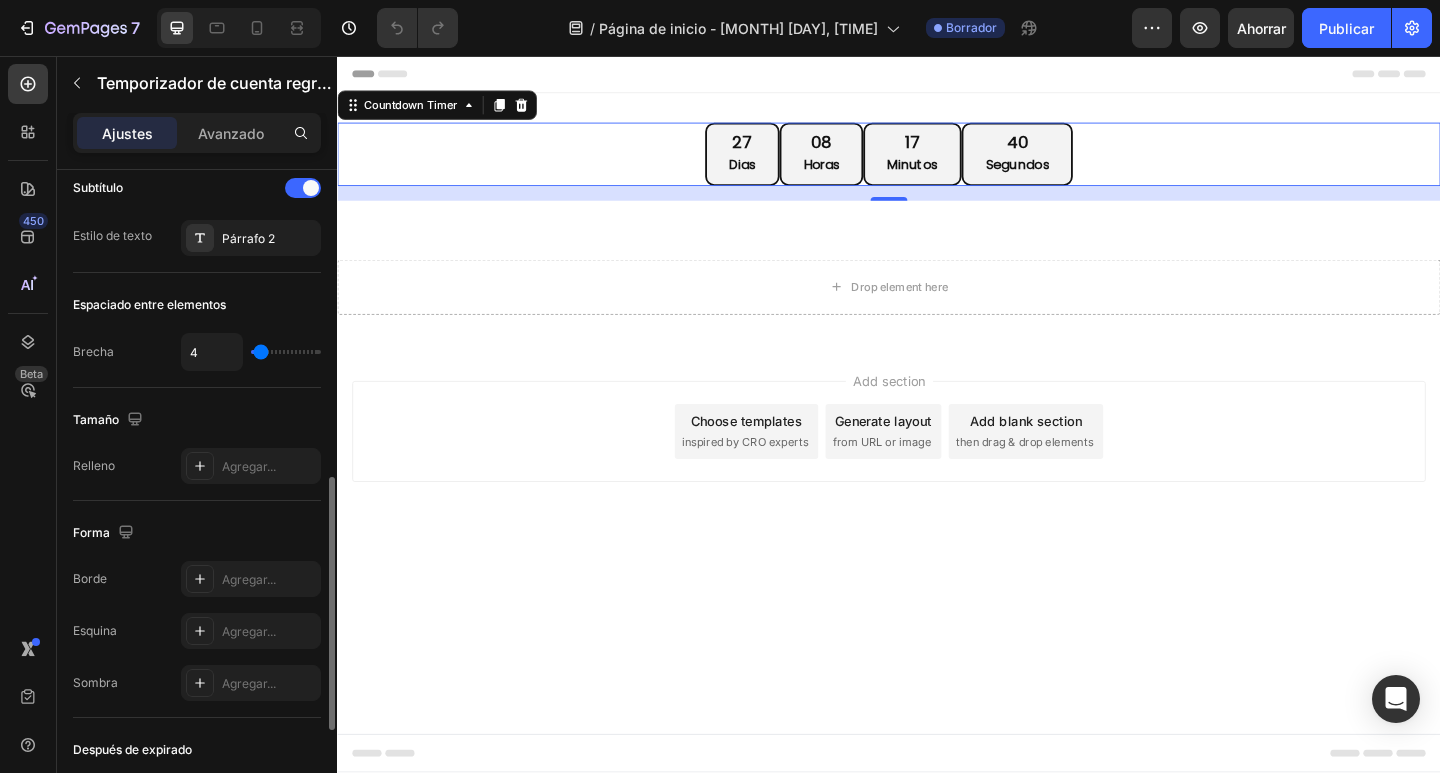type on "24" 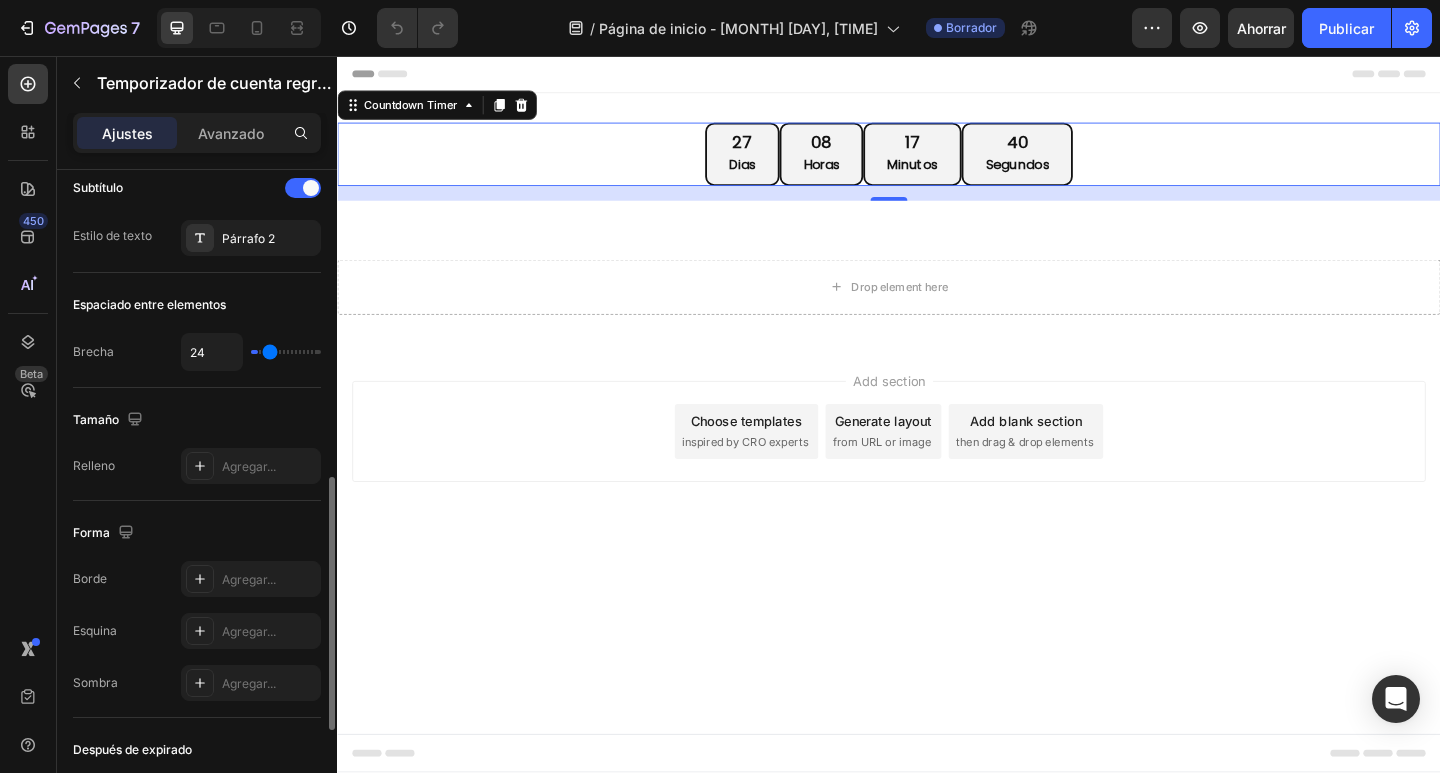 type on "27" 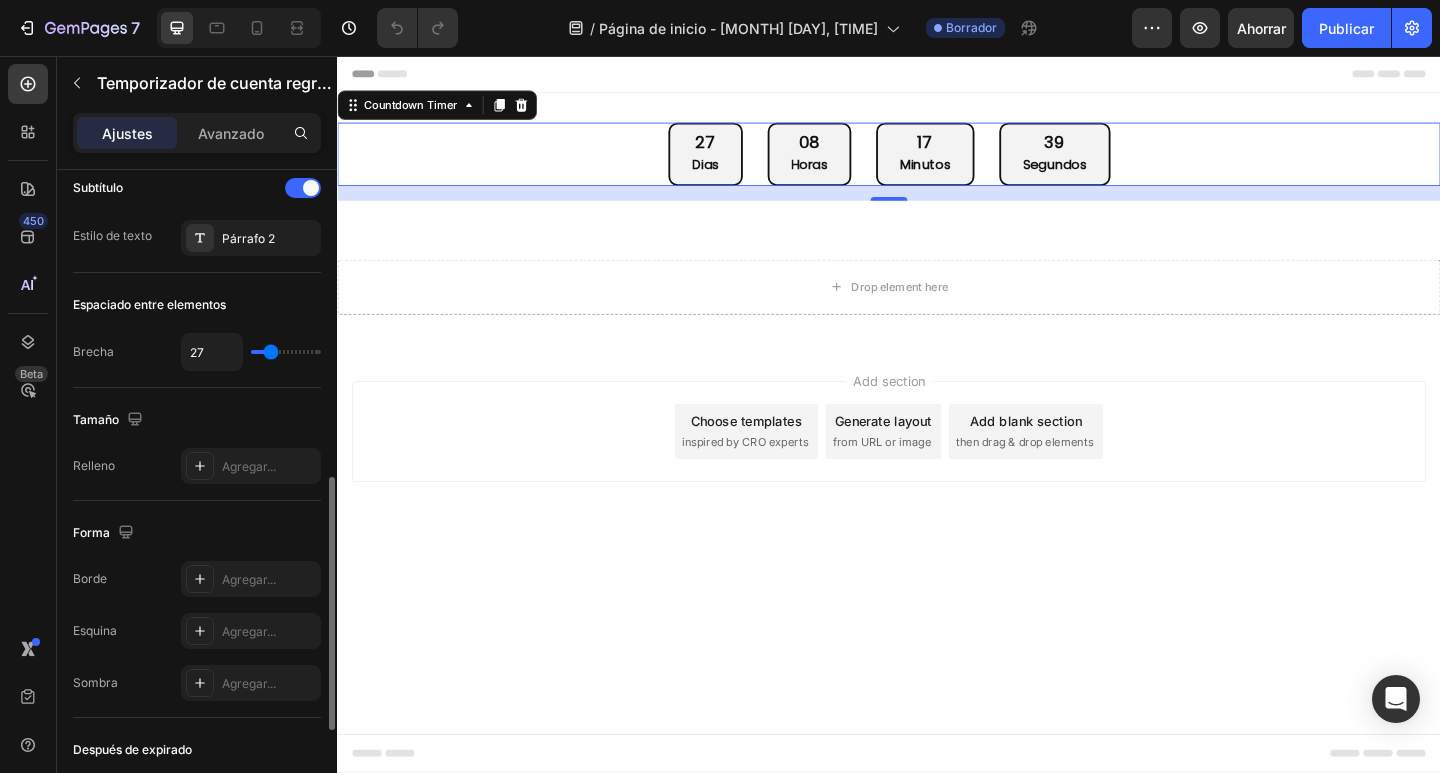 type on "24" 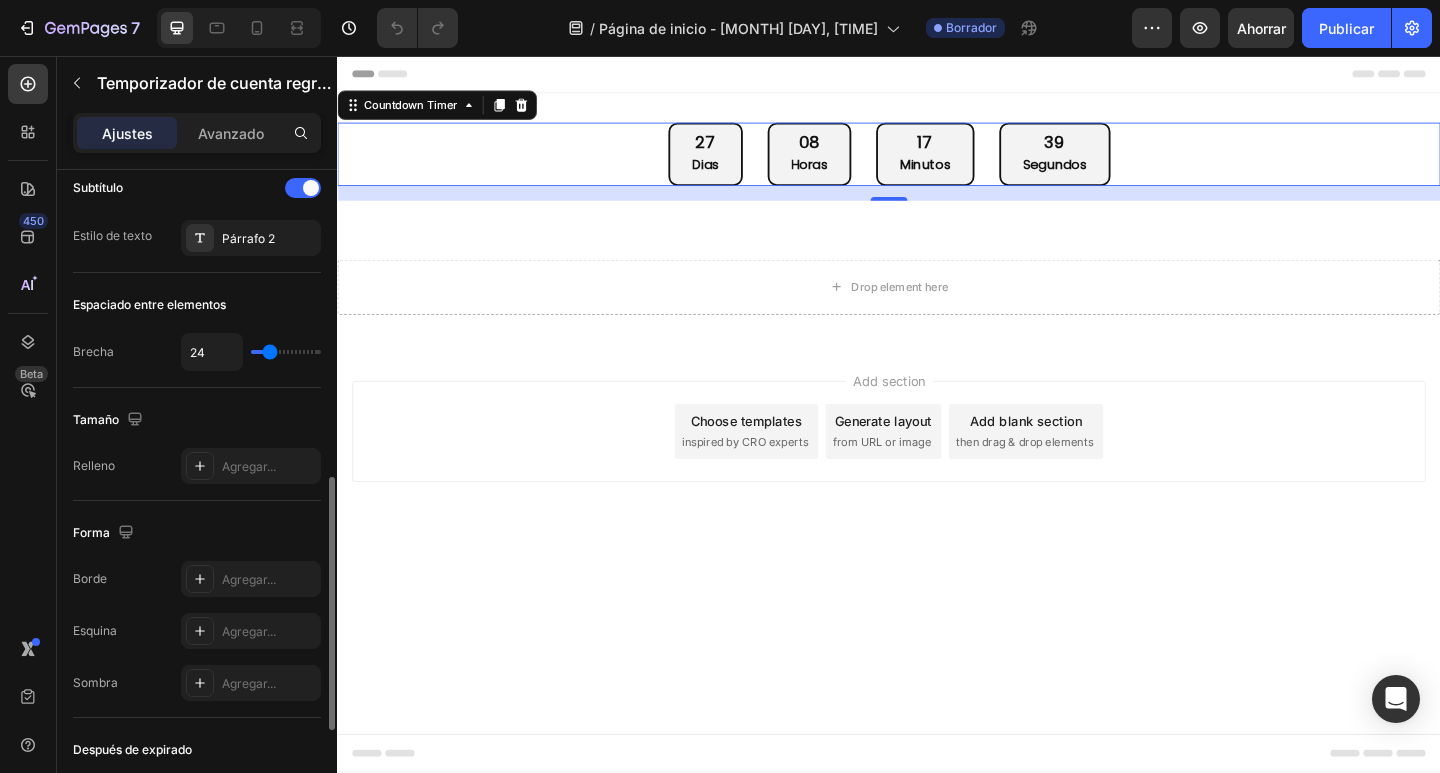 type on "18" 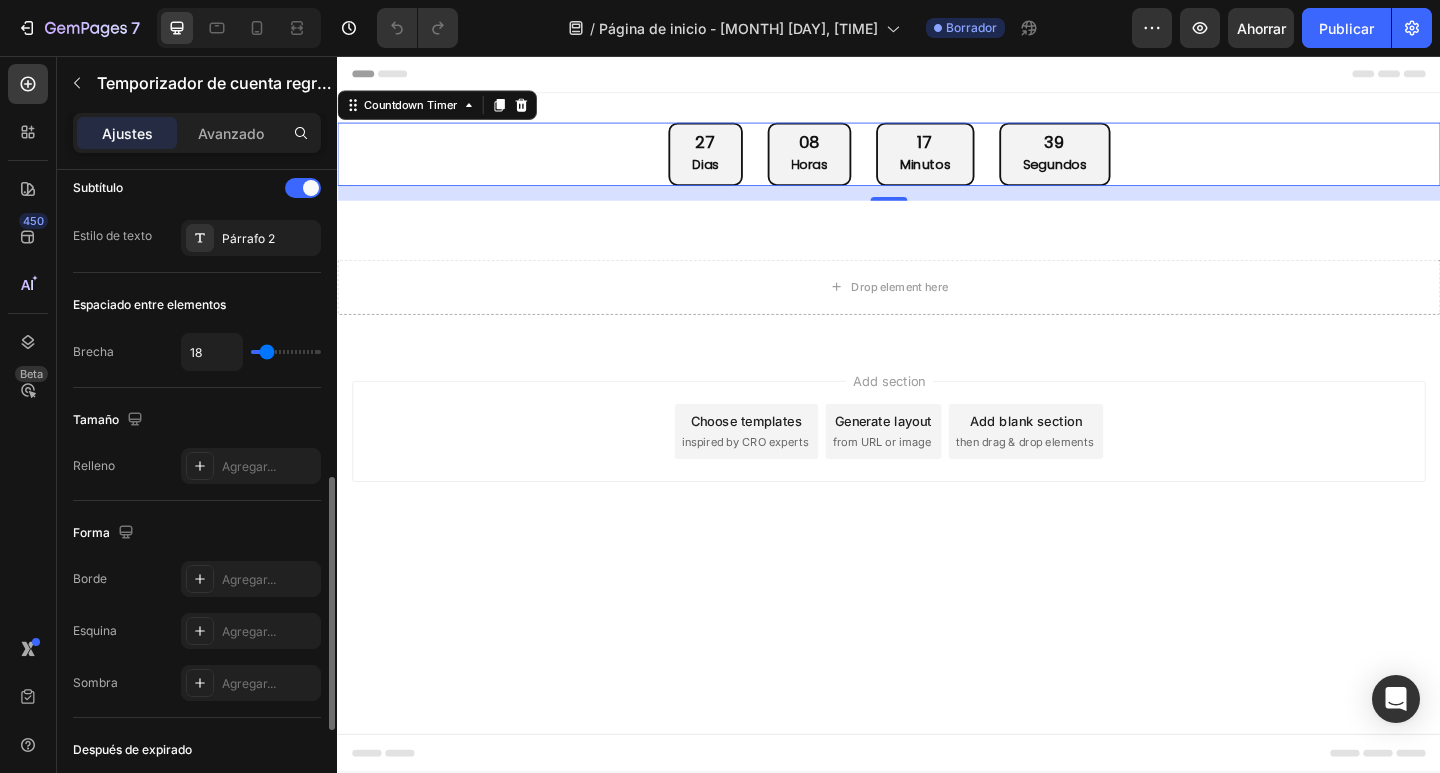 type on "16" 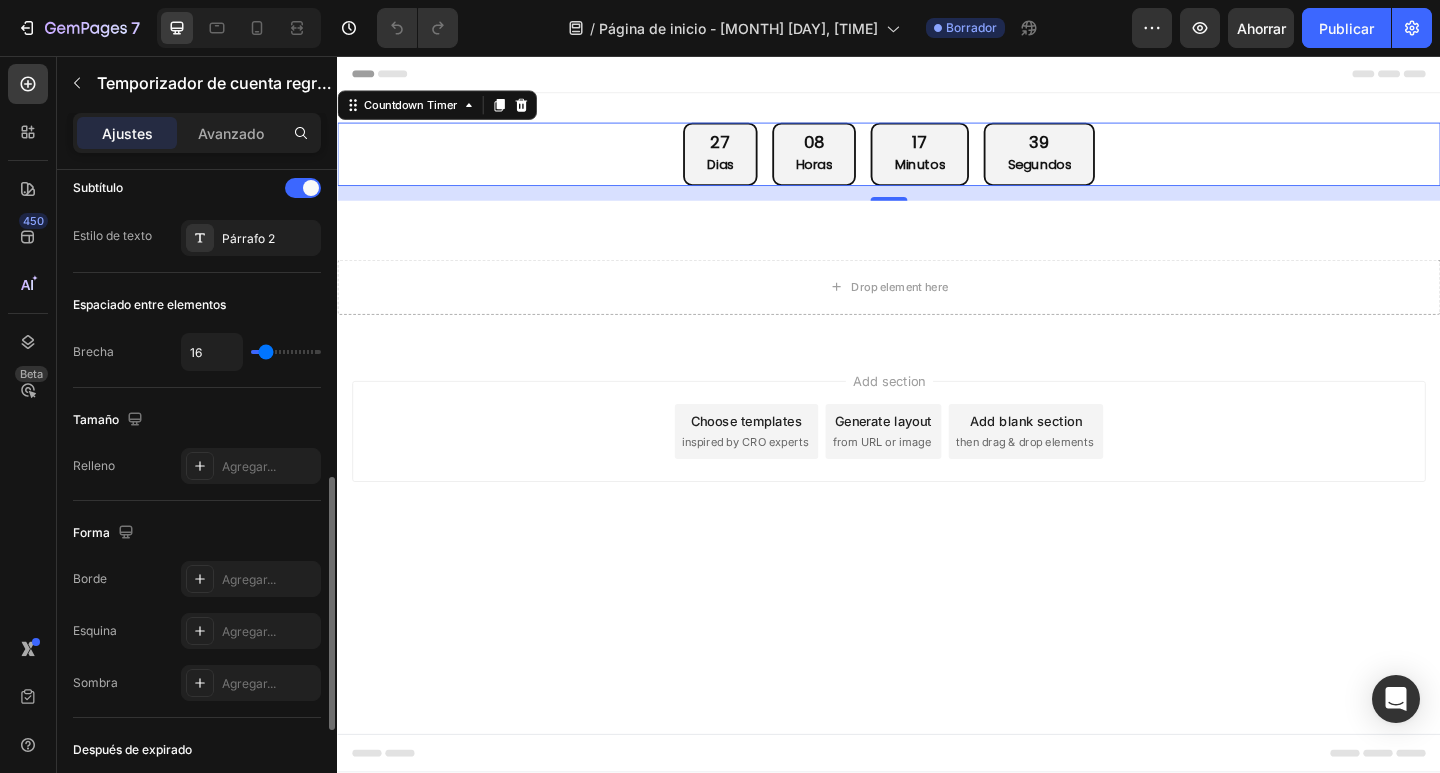 type on "11" 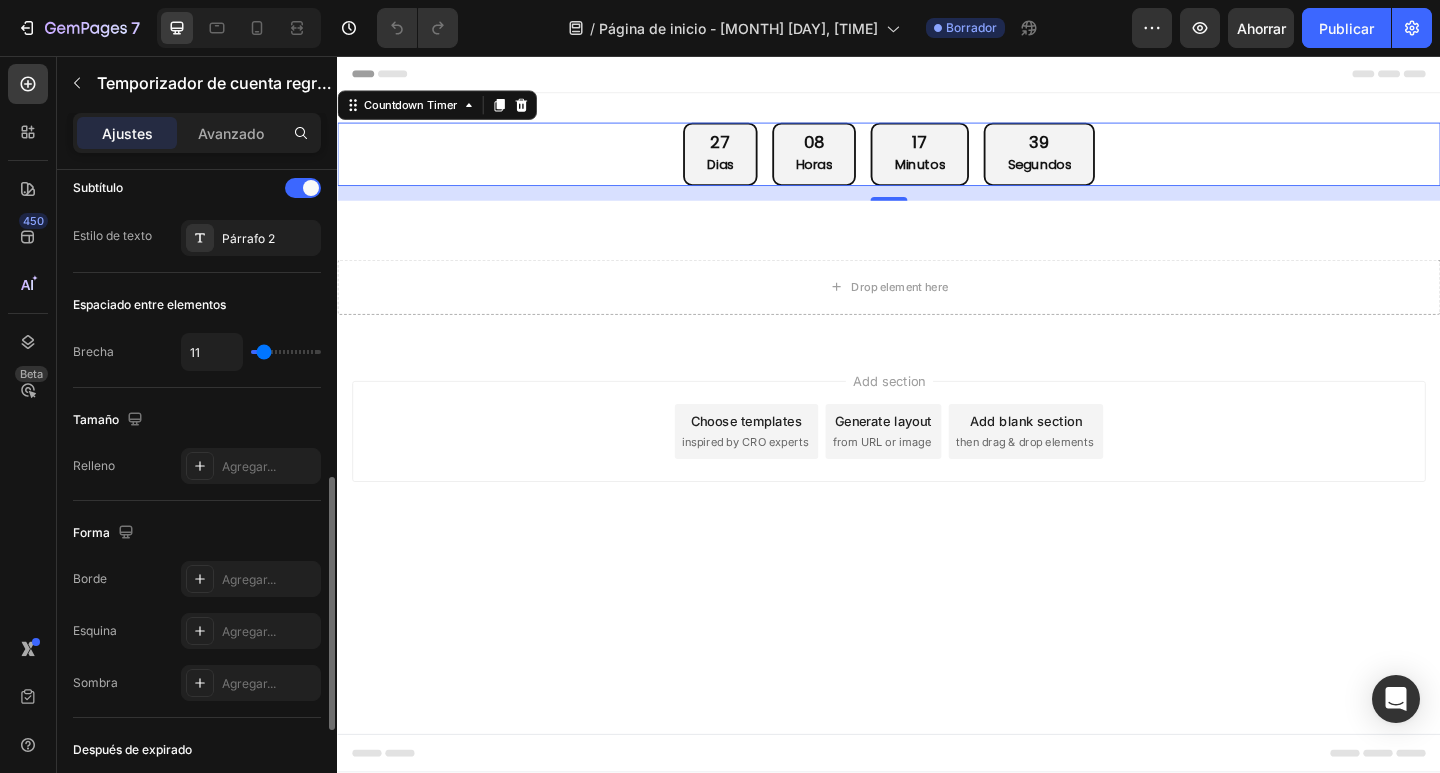 type on "9" 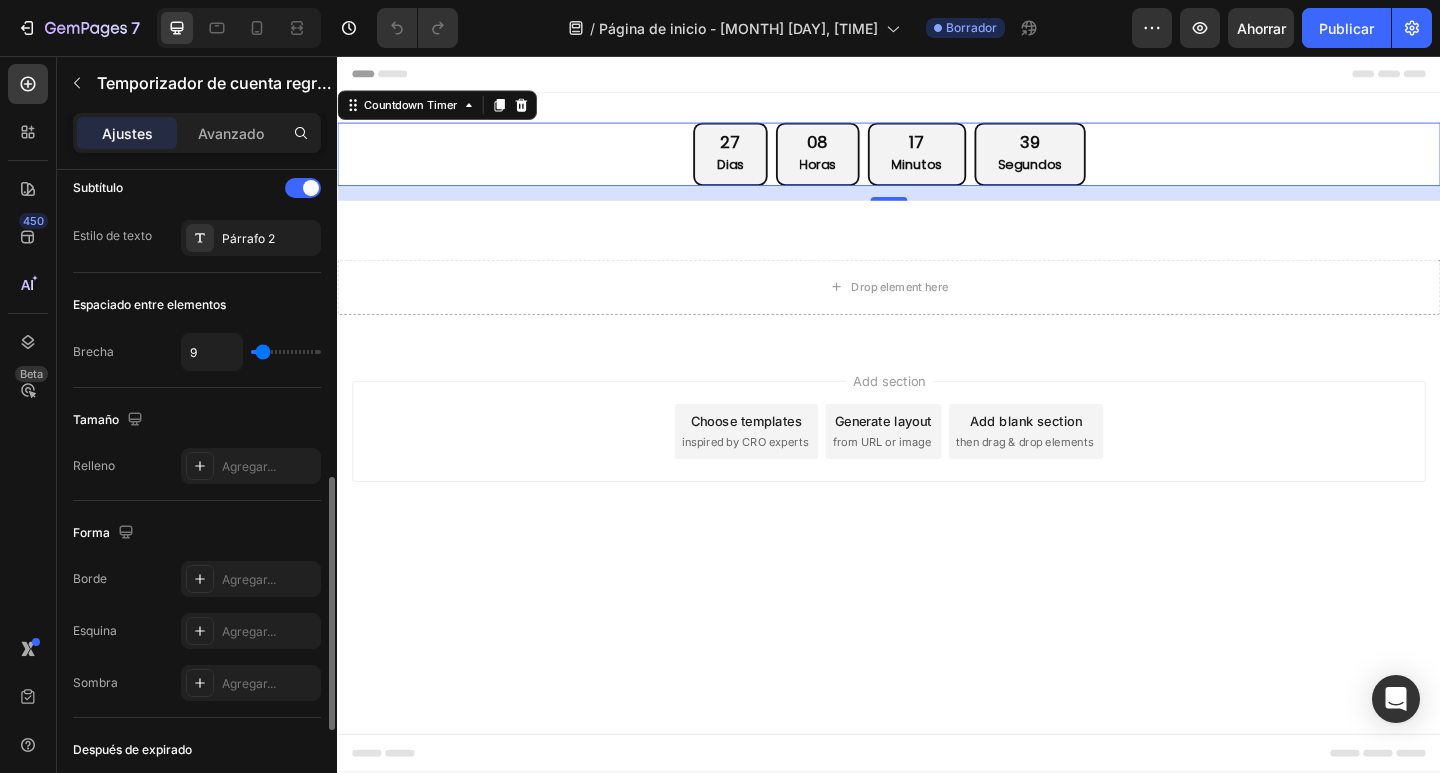 type on "4" 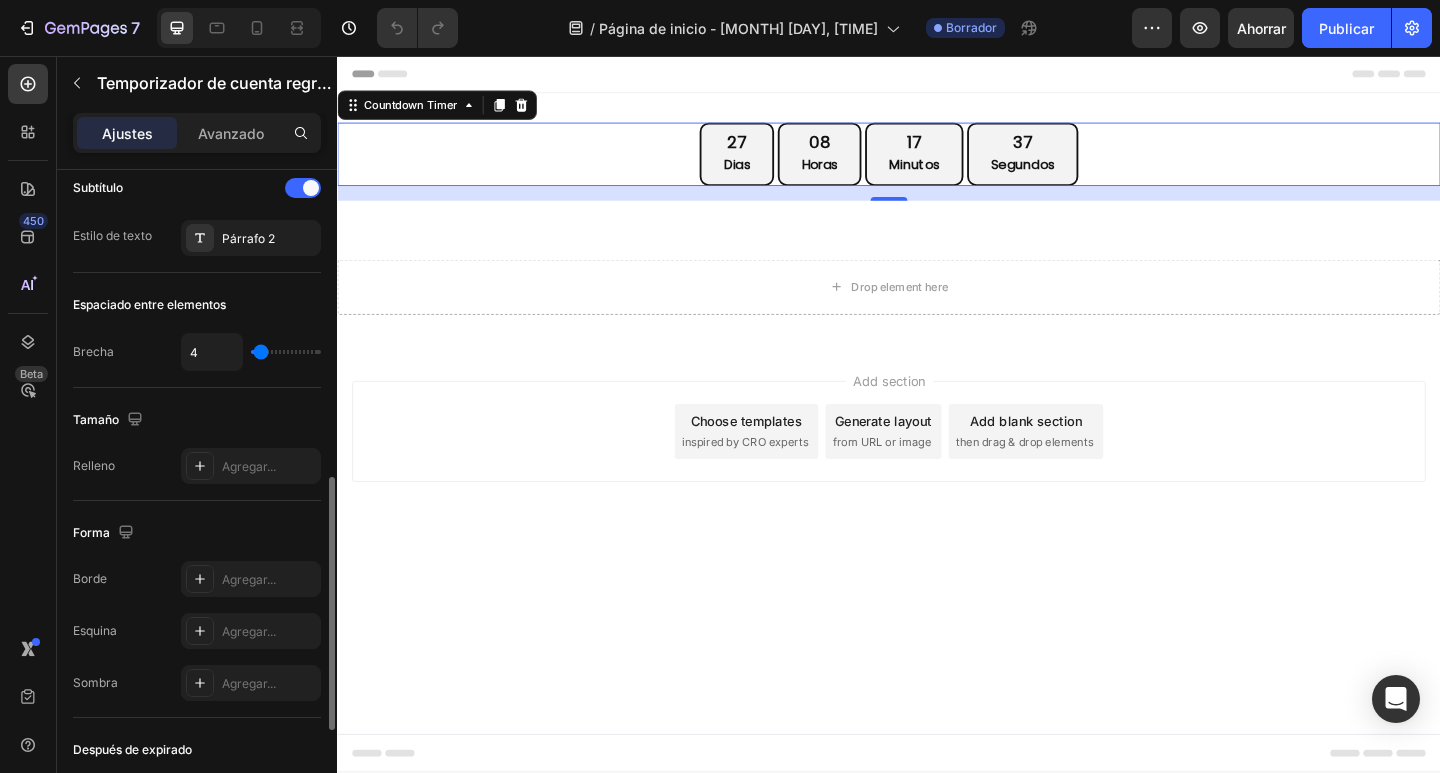 type on "2" 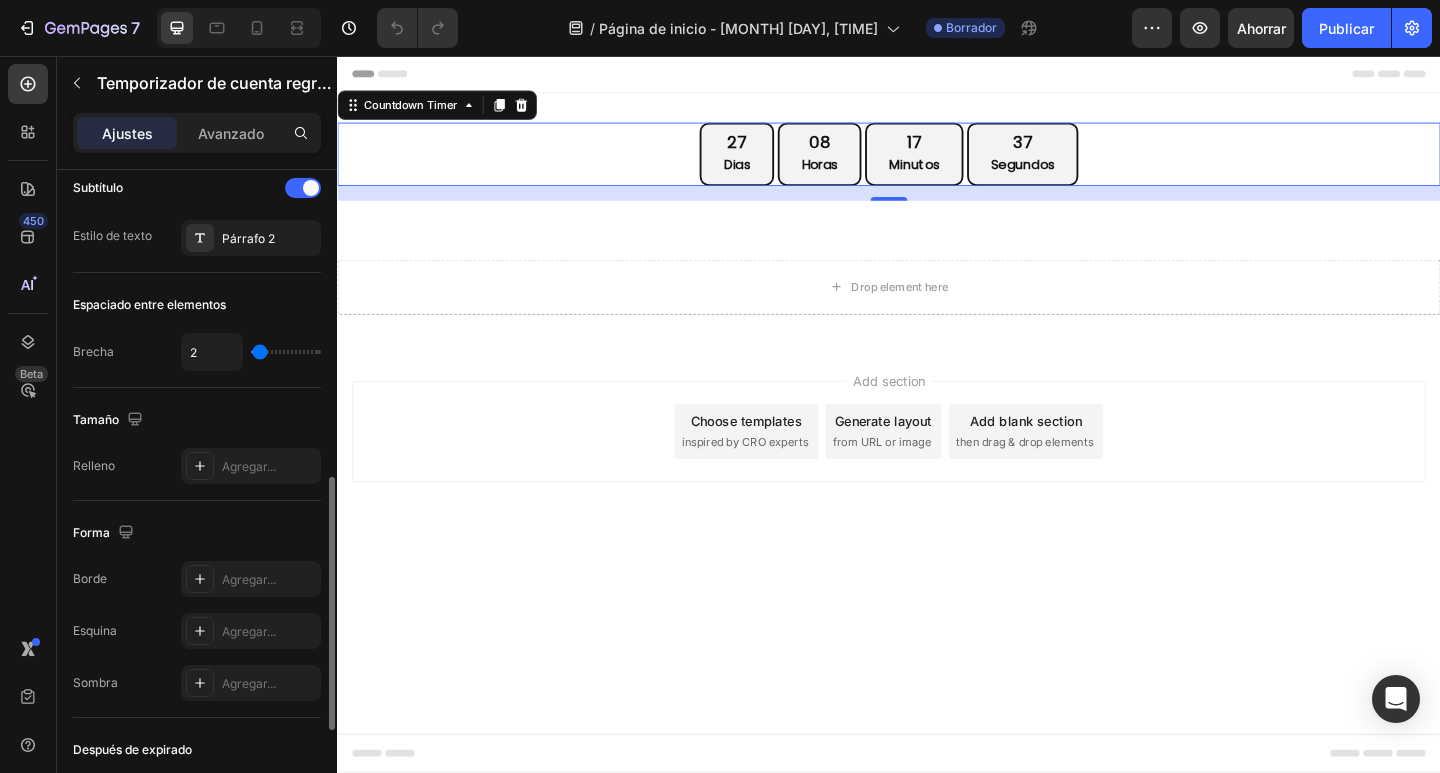 type on "0" 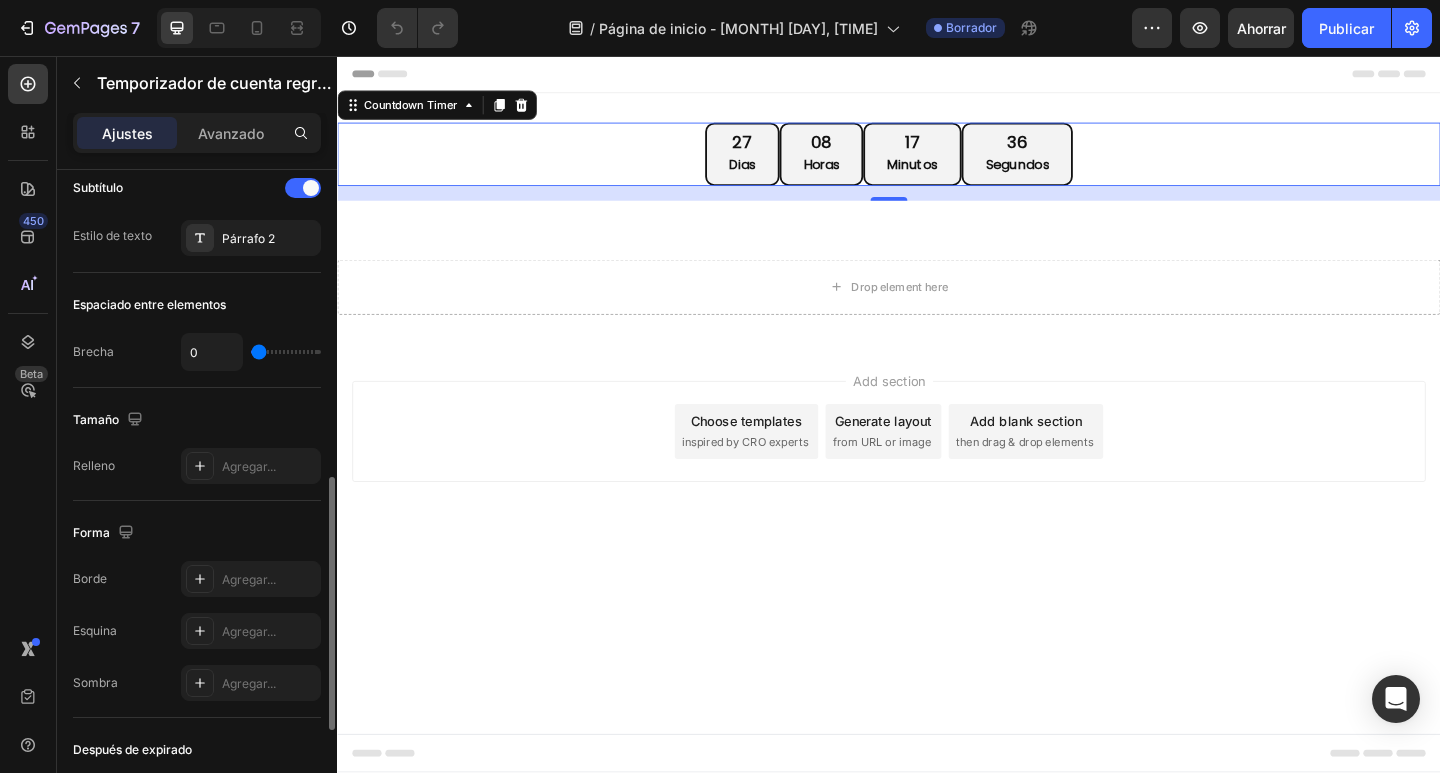 type on "4" 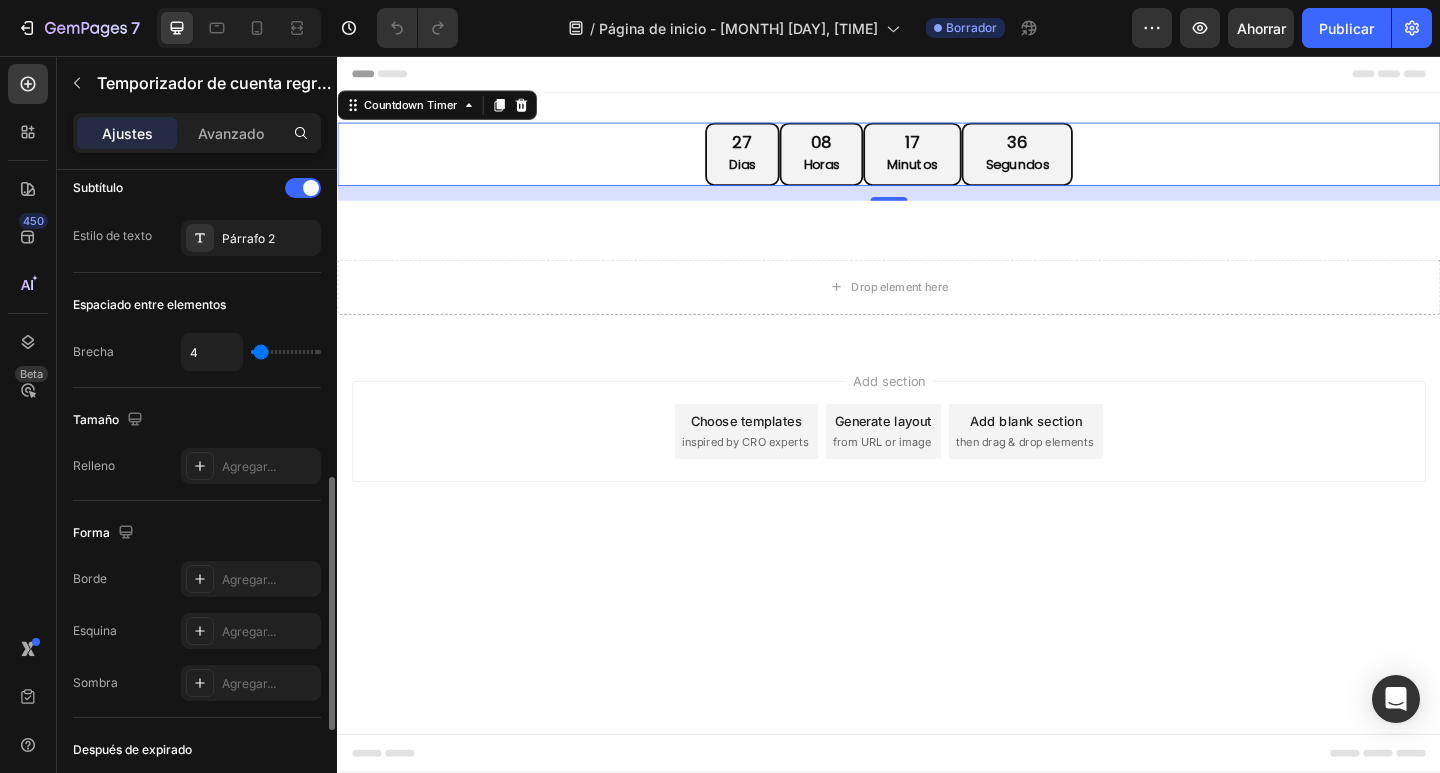 type on "7" 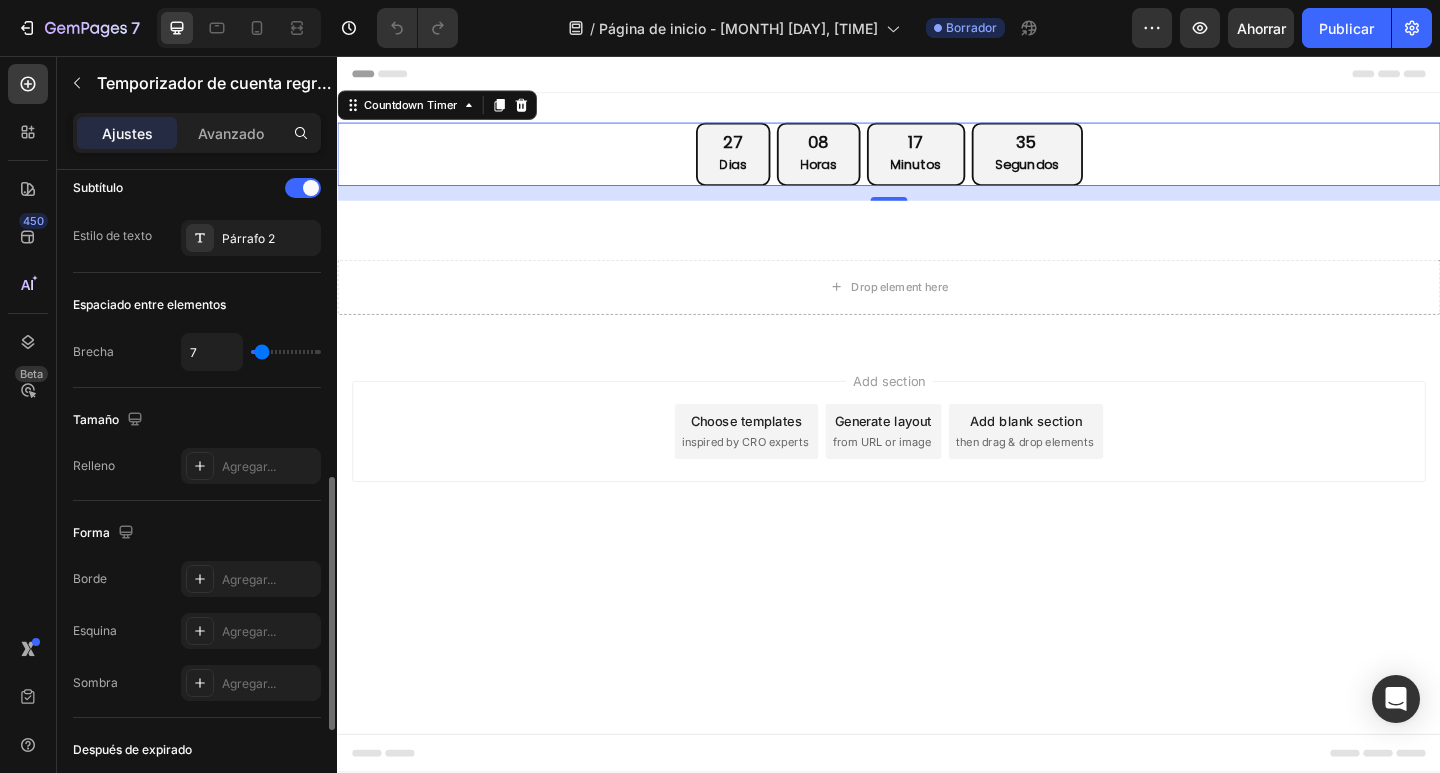 type on "4" 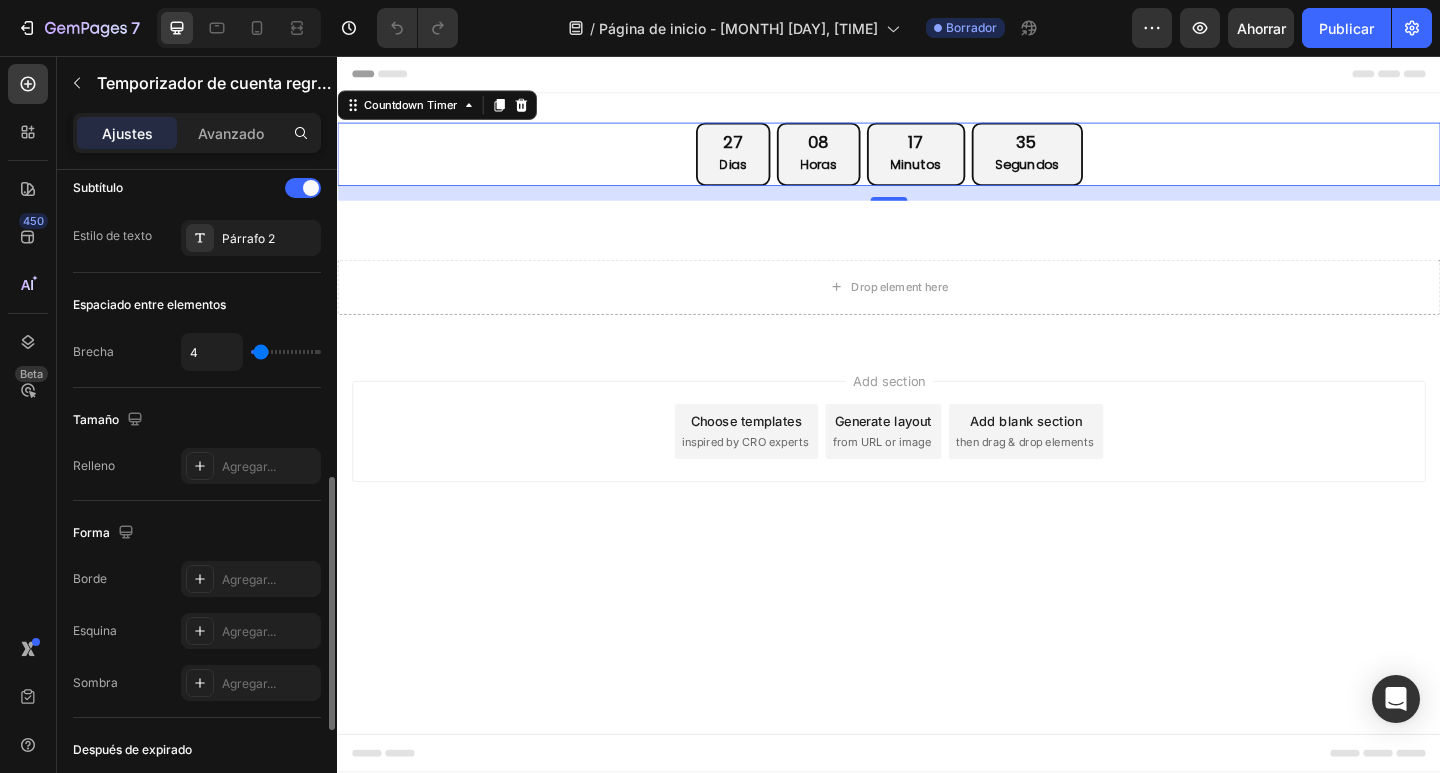type on "0" 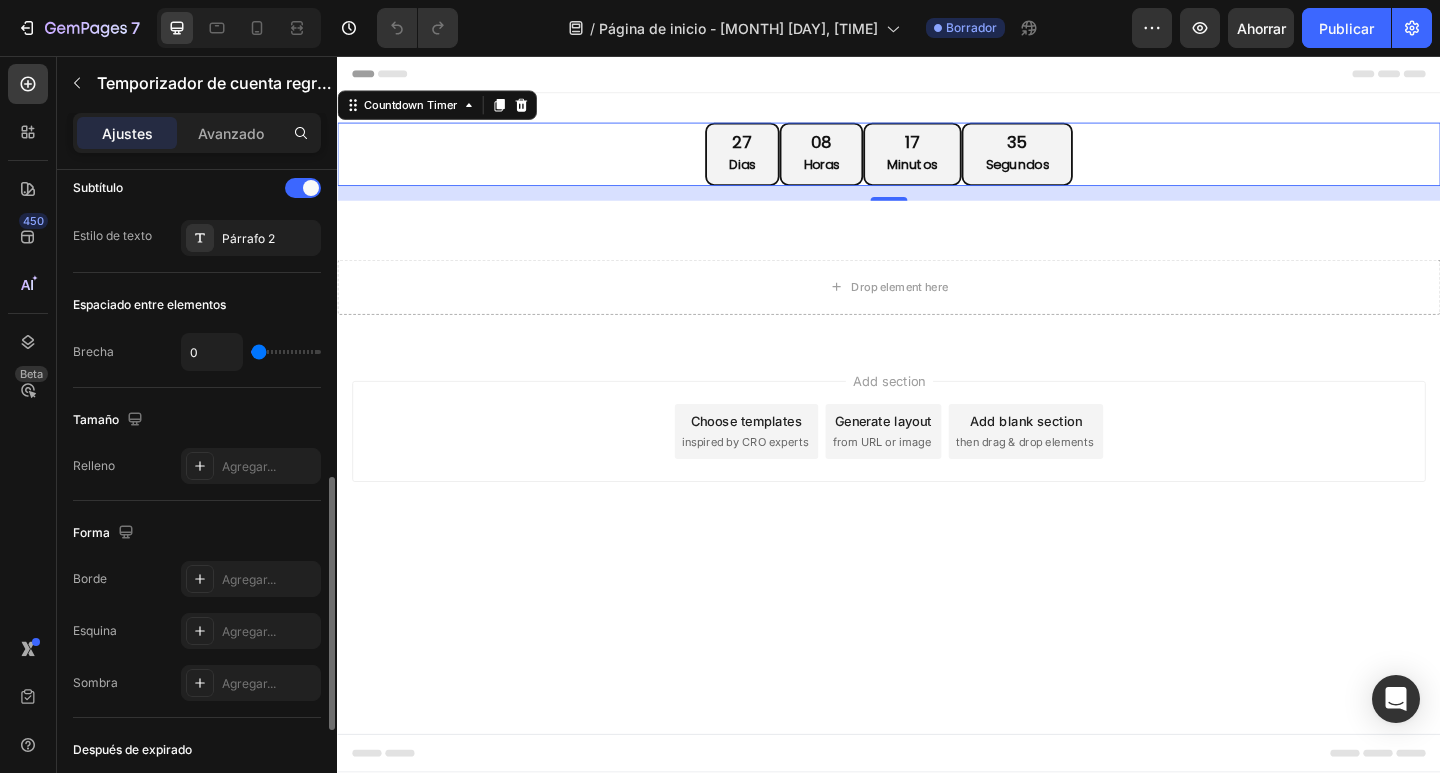 type on "4" 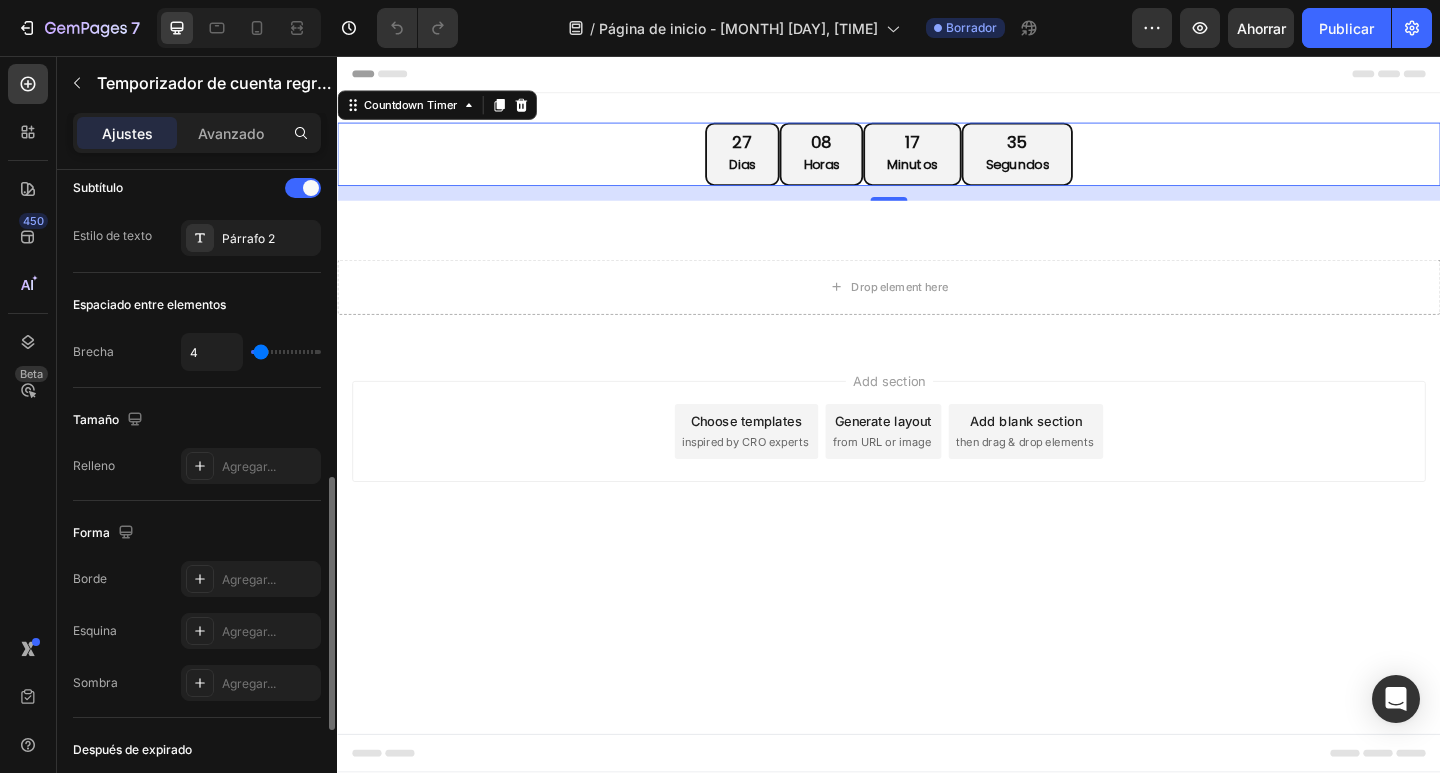 type on "7" 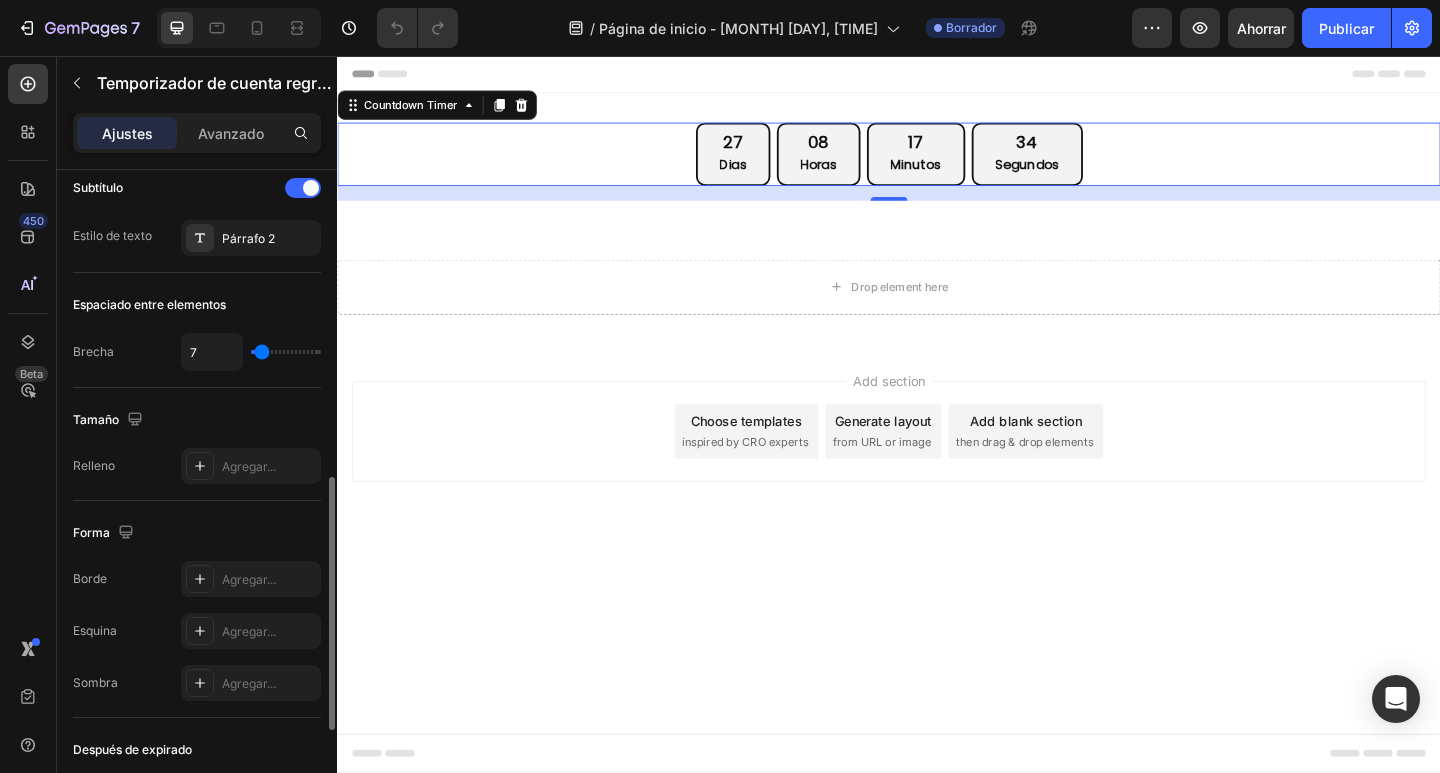 type on "4" 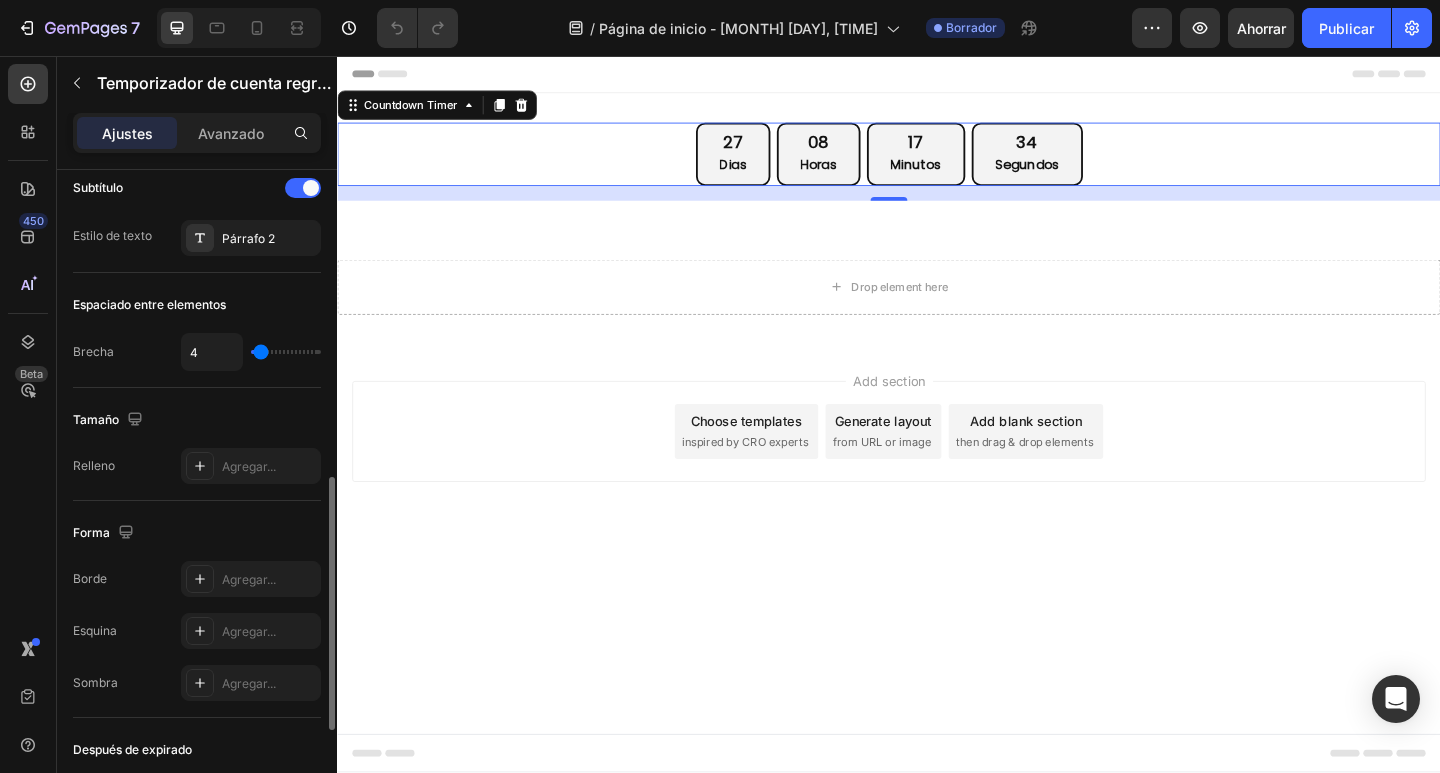 type on "2" 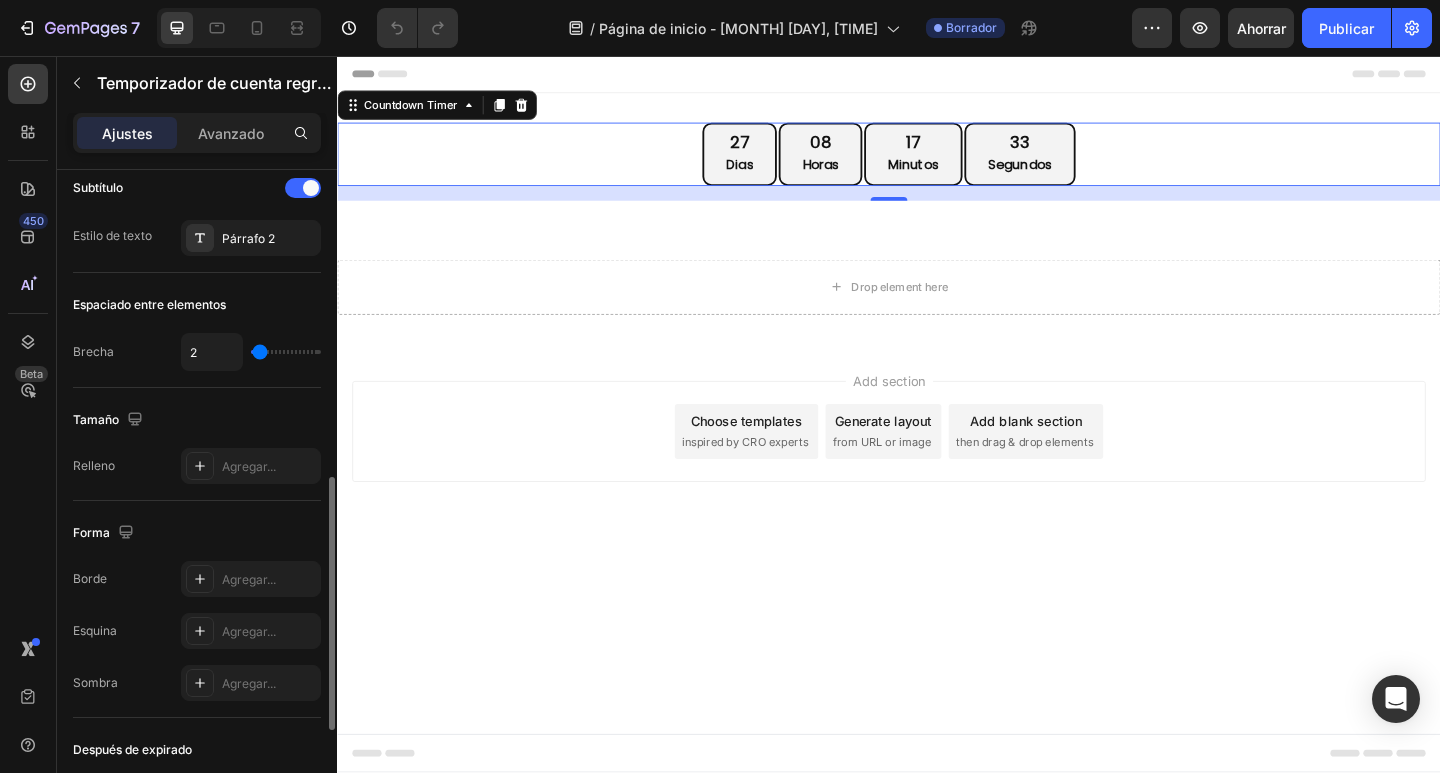 type on "4" 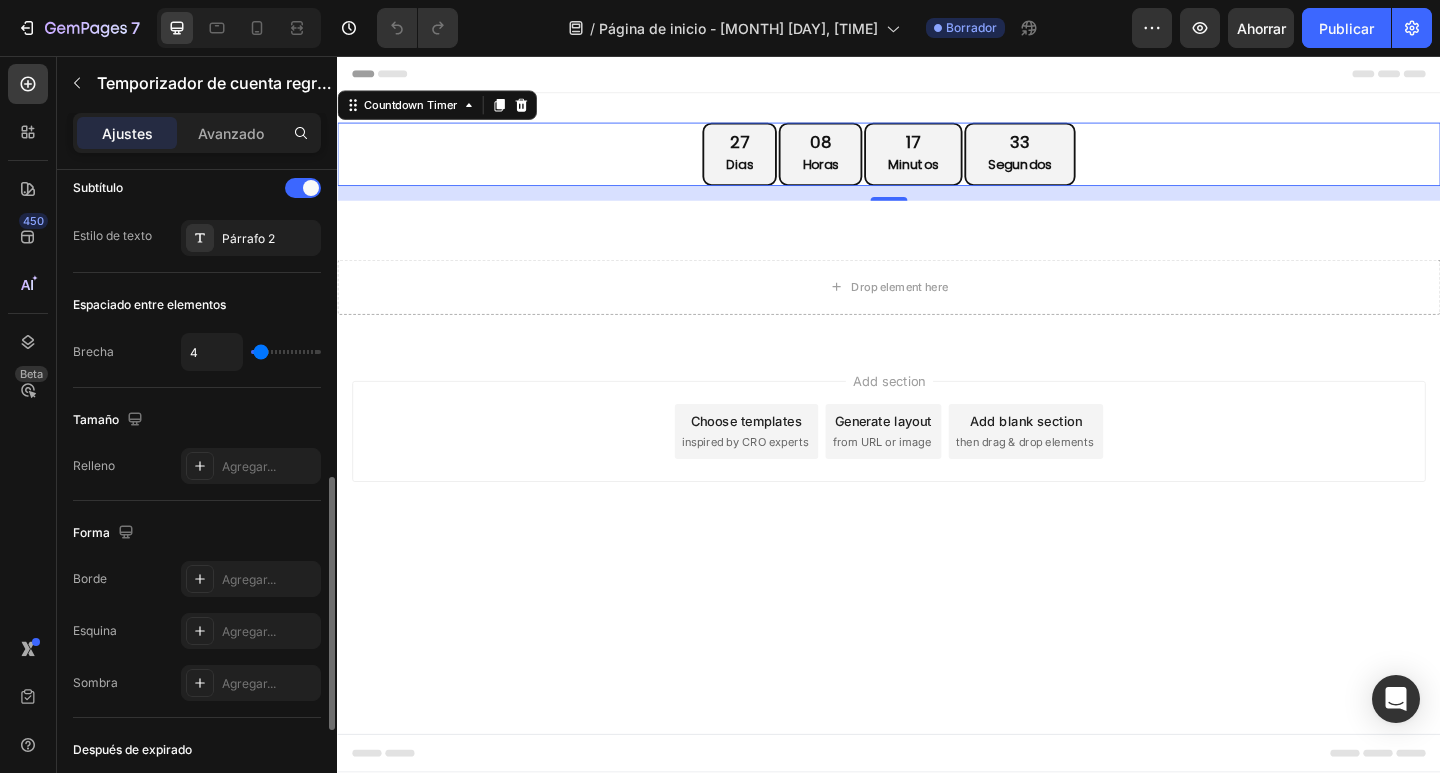 type on "11" 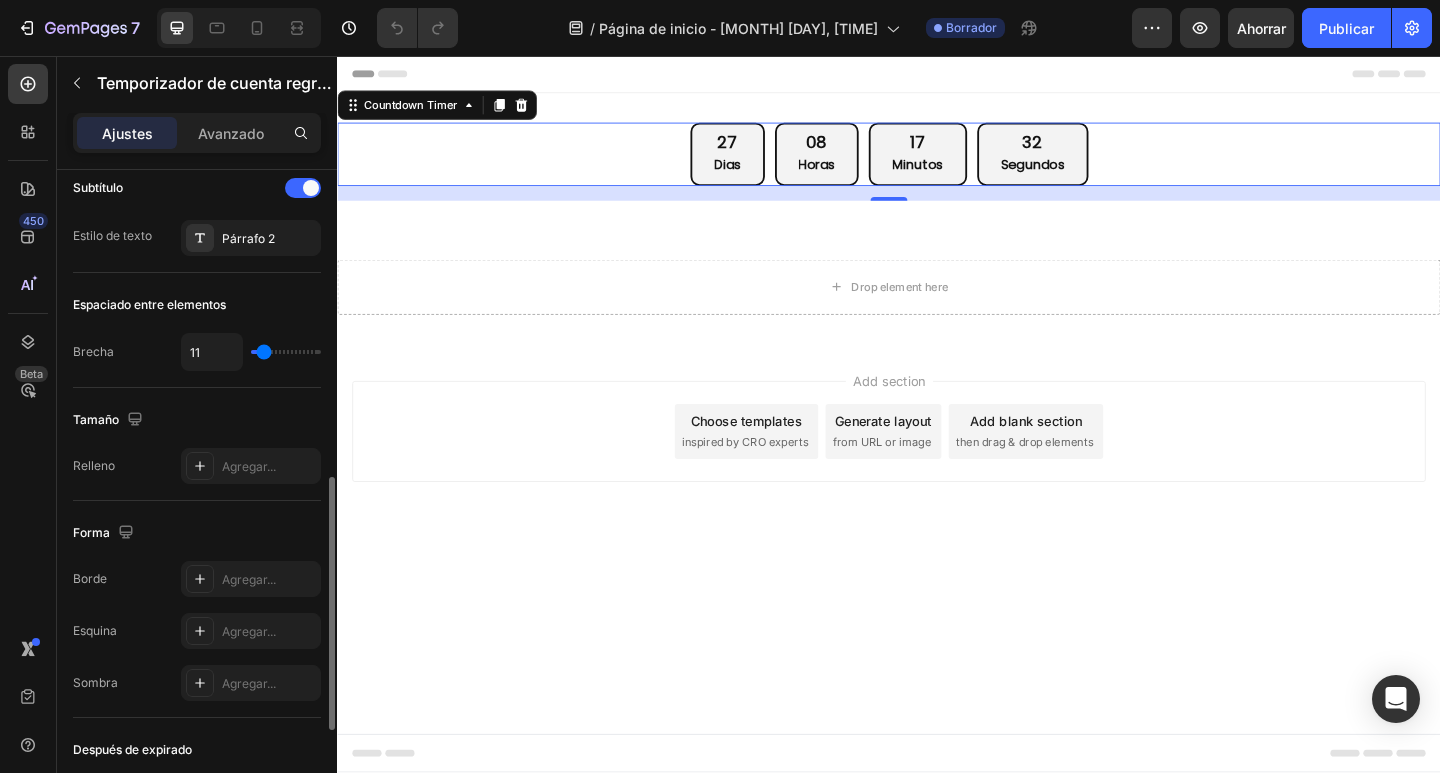 type on "13" 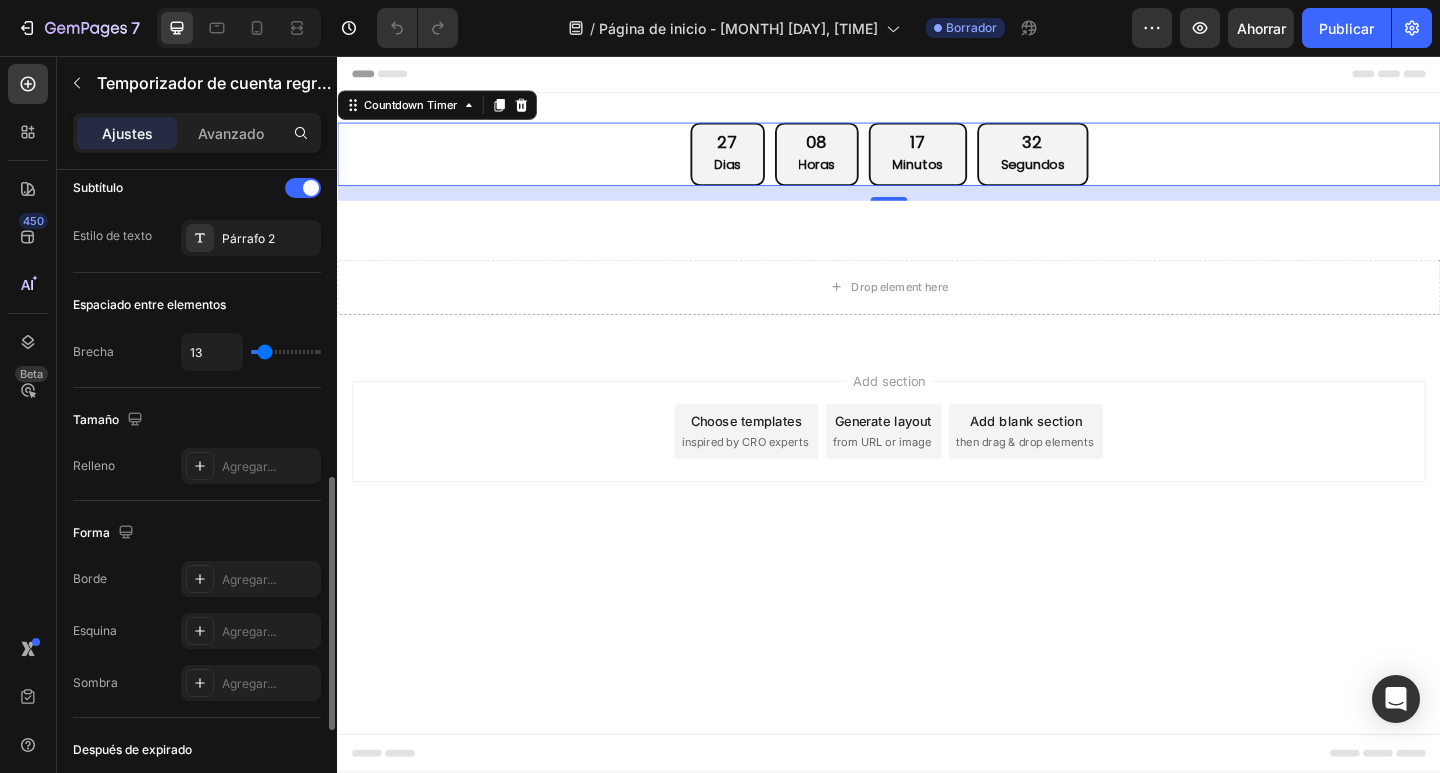 type on "24" 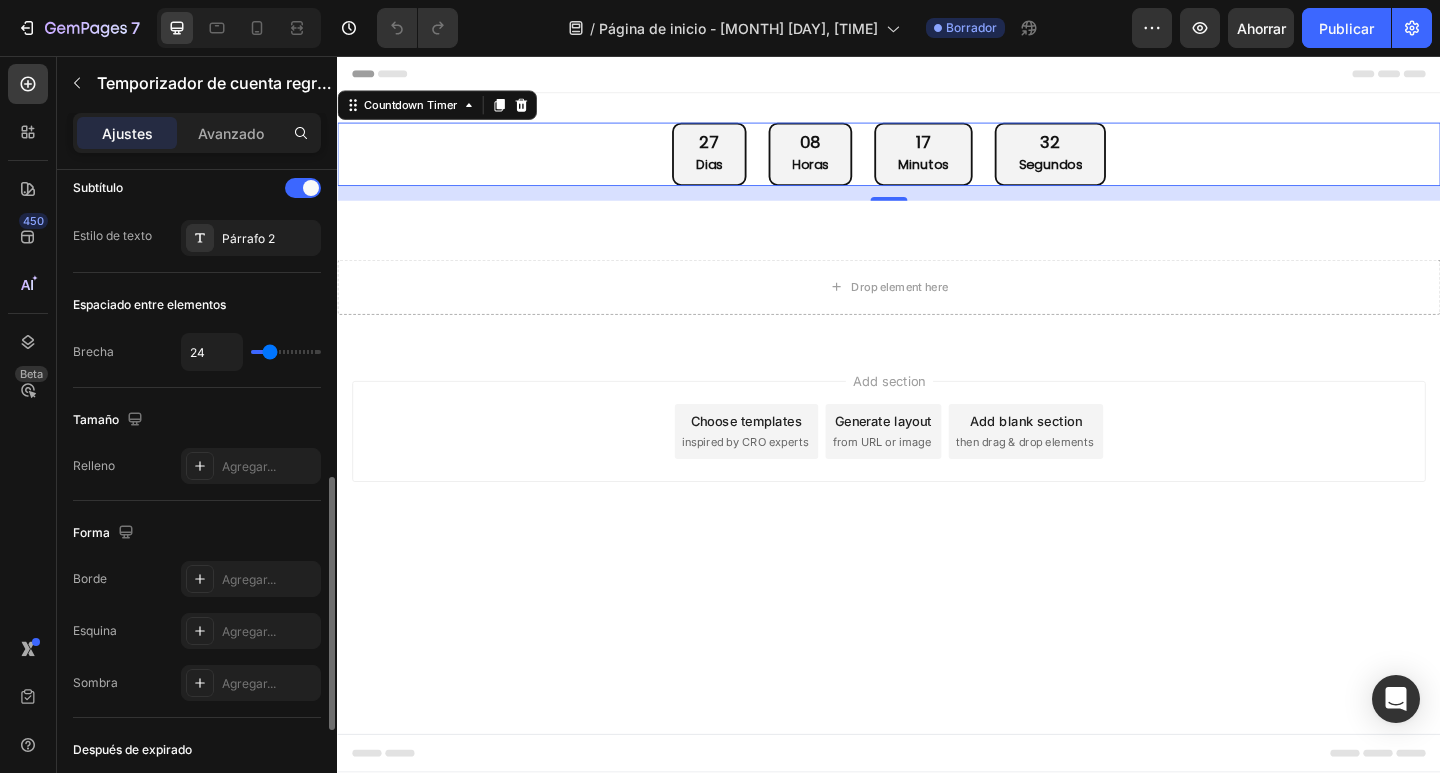 type on "27" 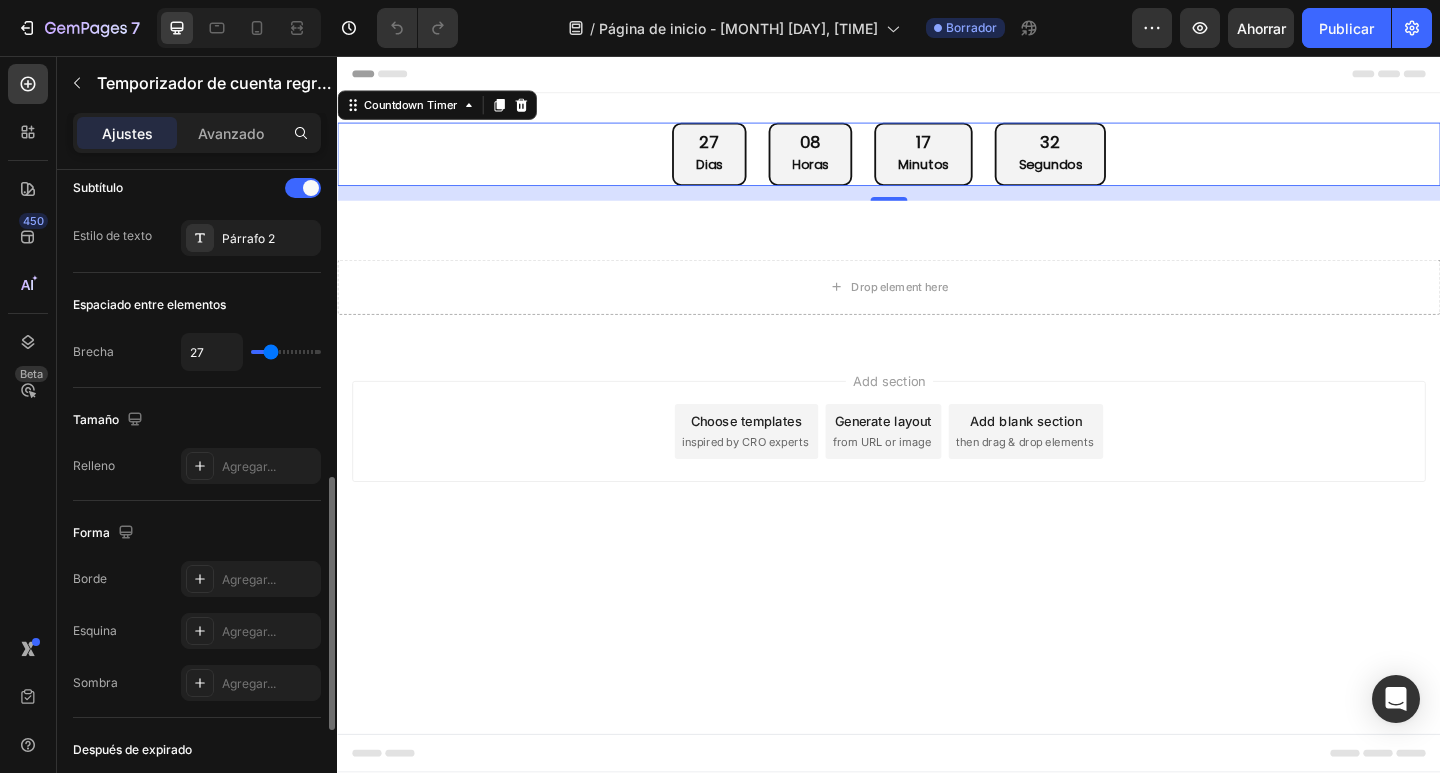 type on "33" 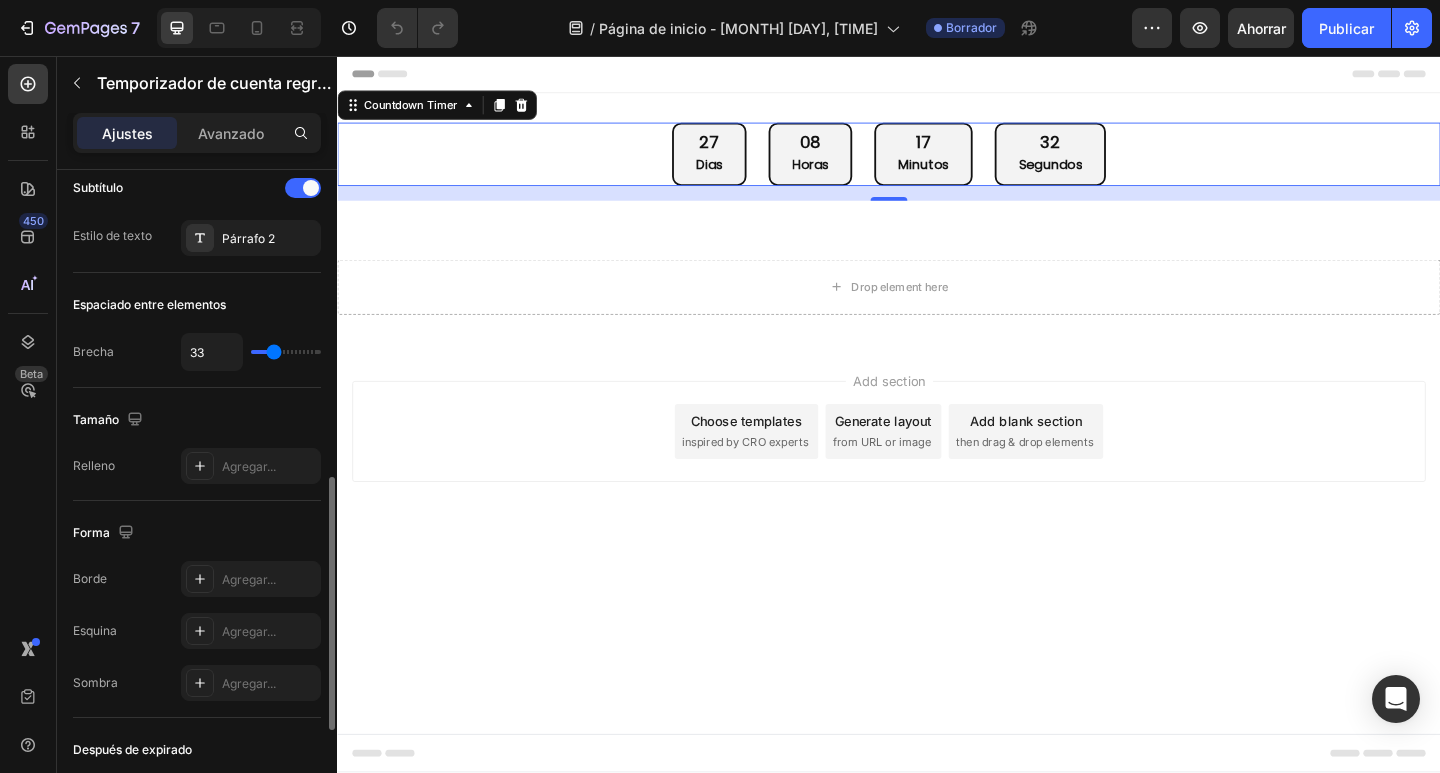type on "44" 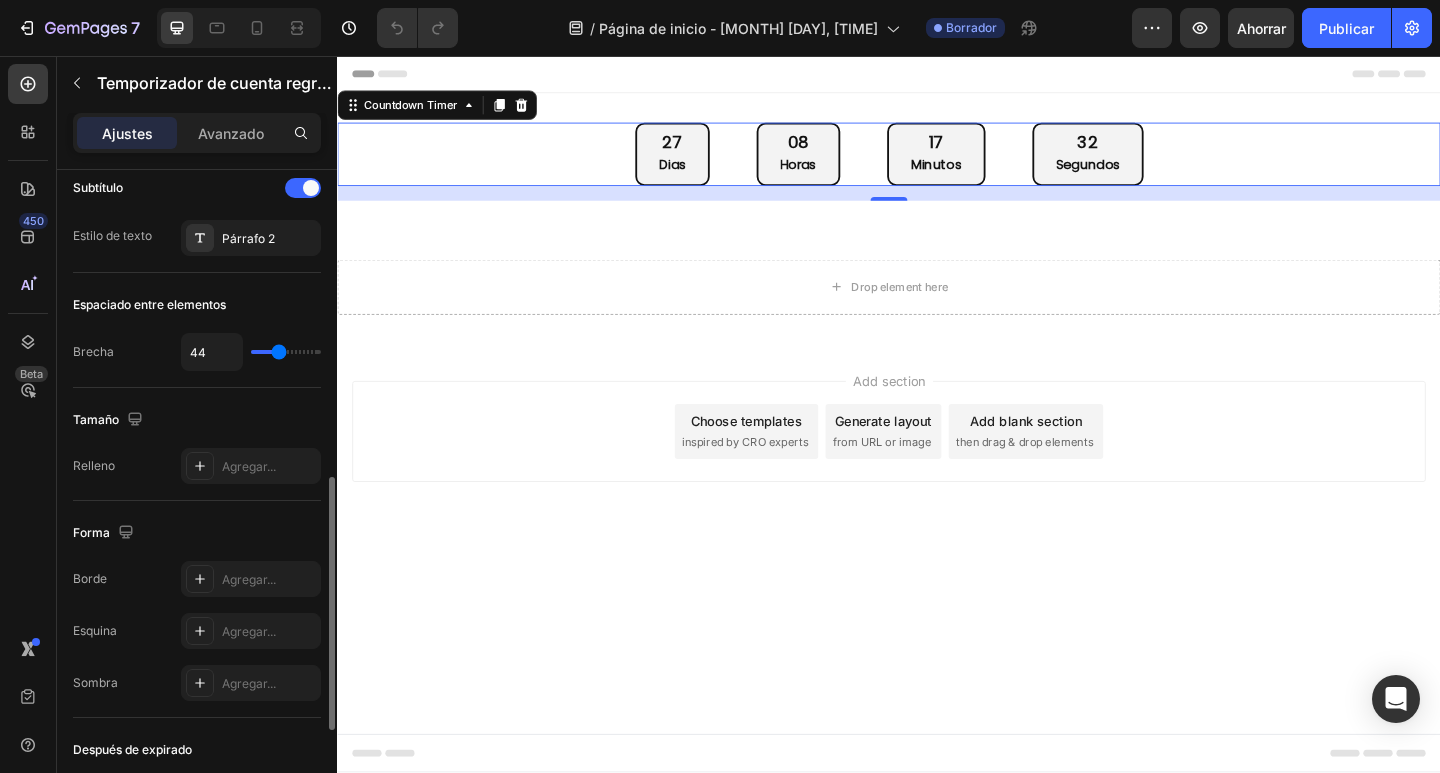 type on "51" 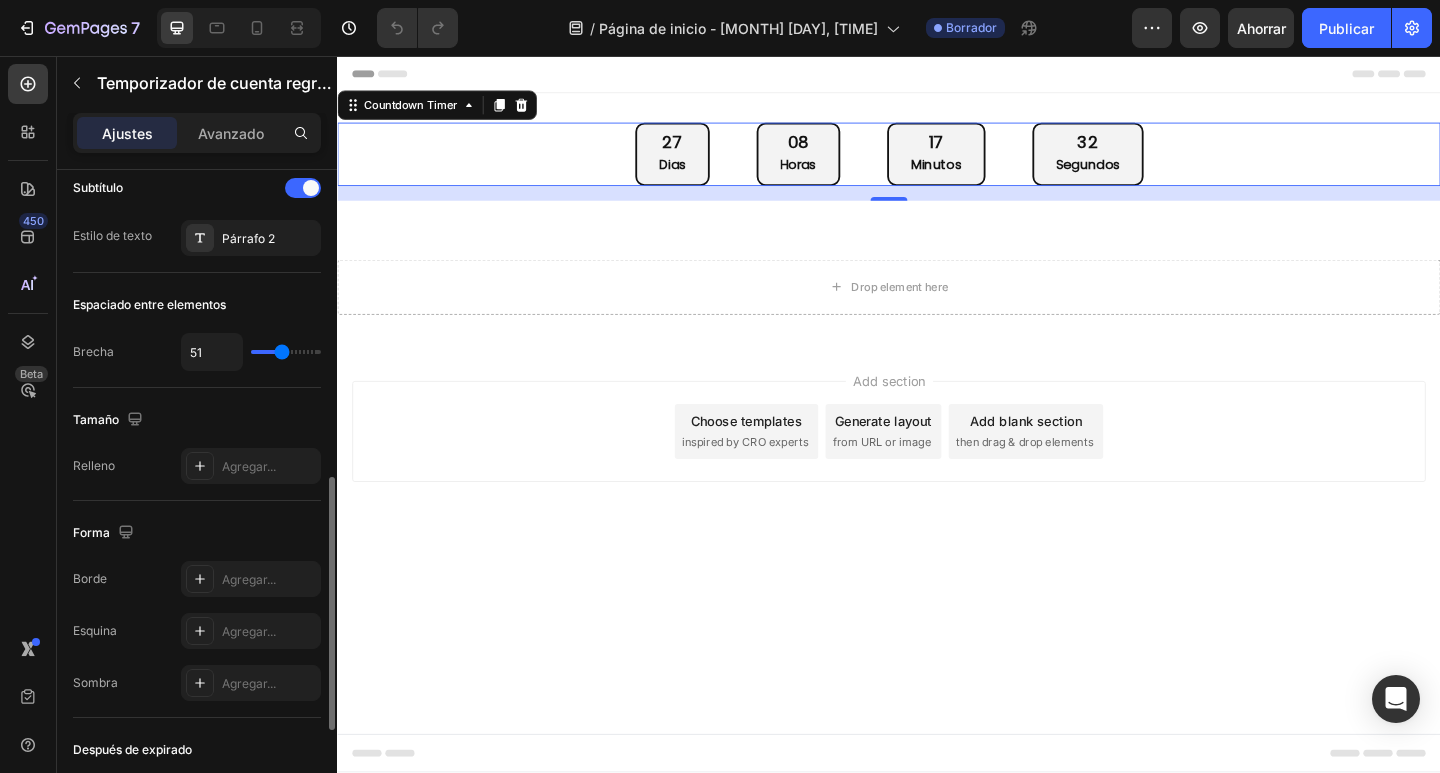 type on "58" 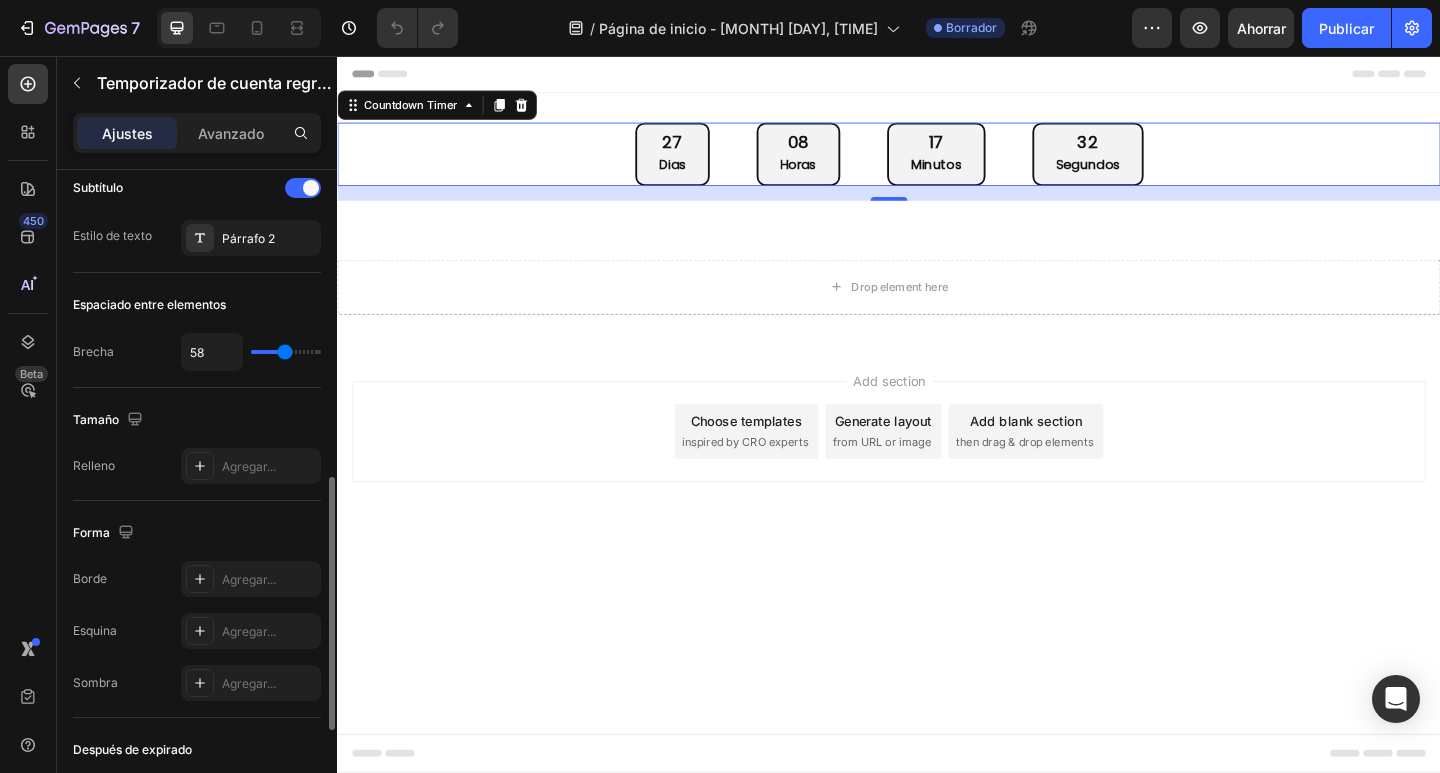 type on "60" 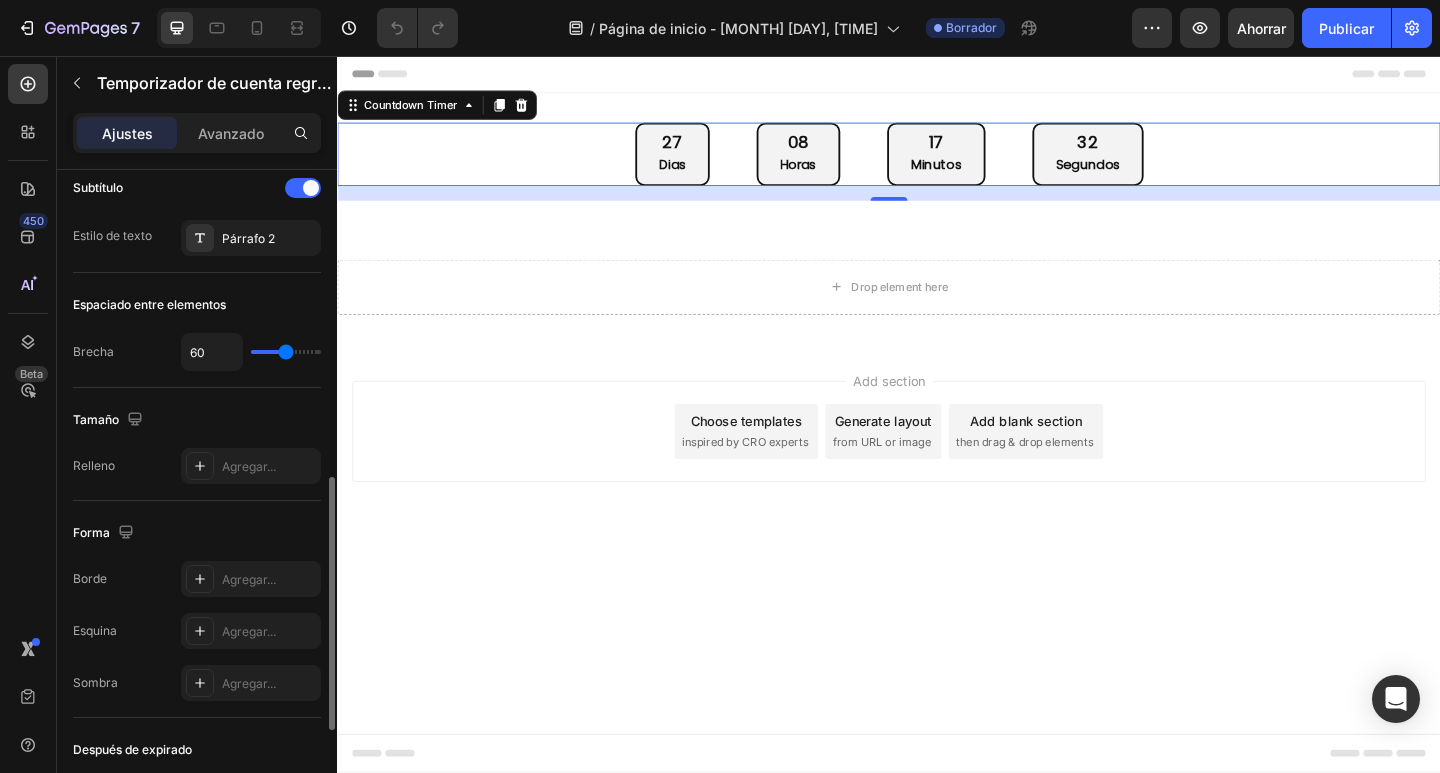 type on "78" 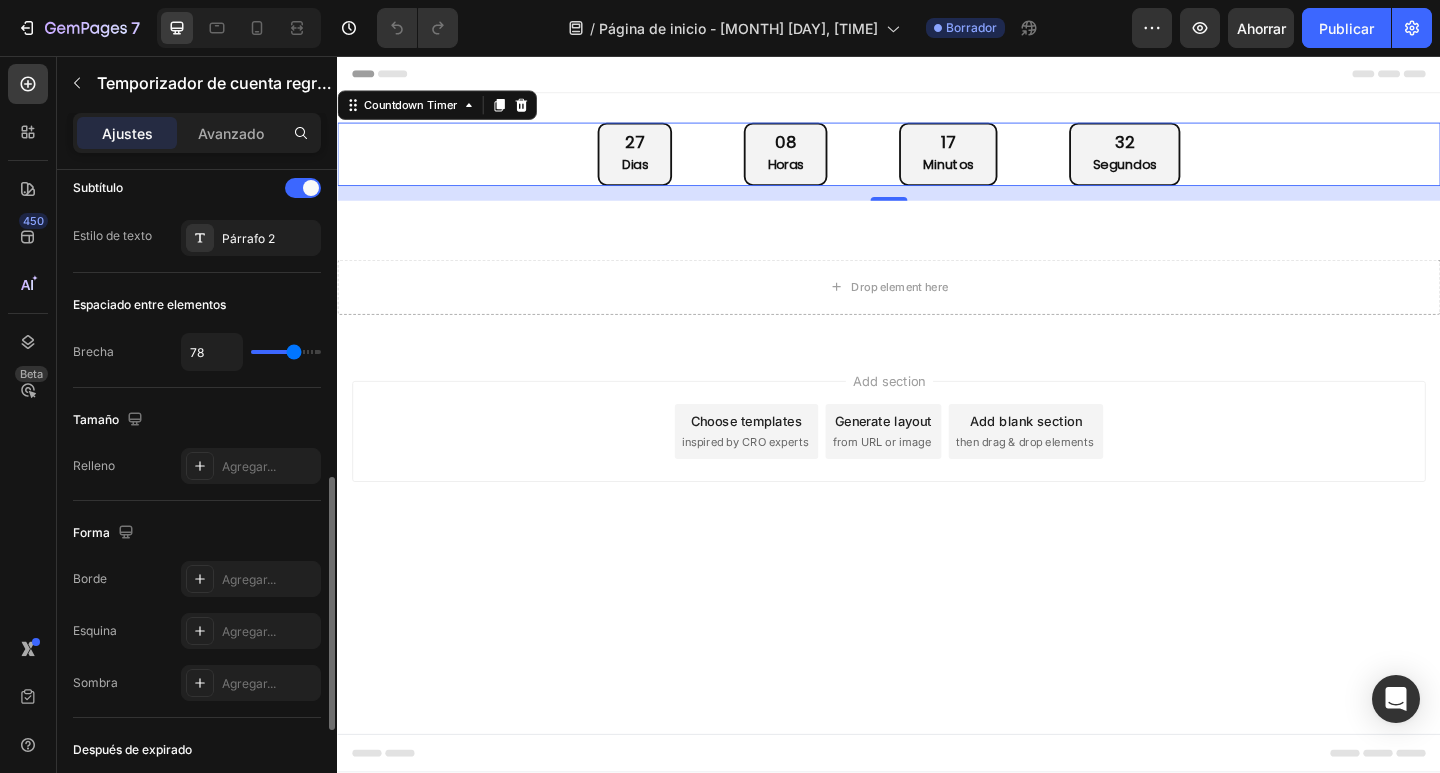 type on "80" 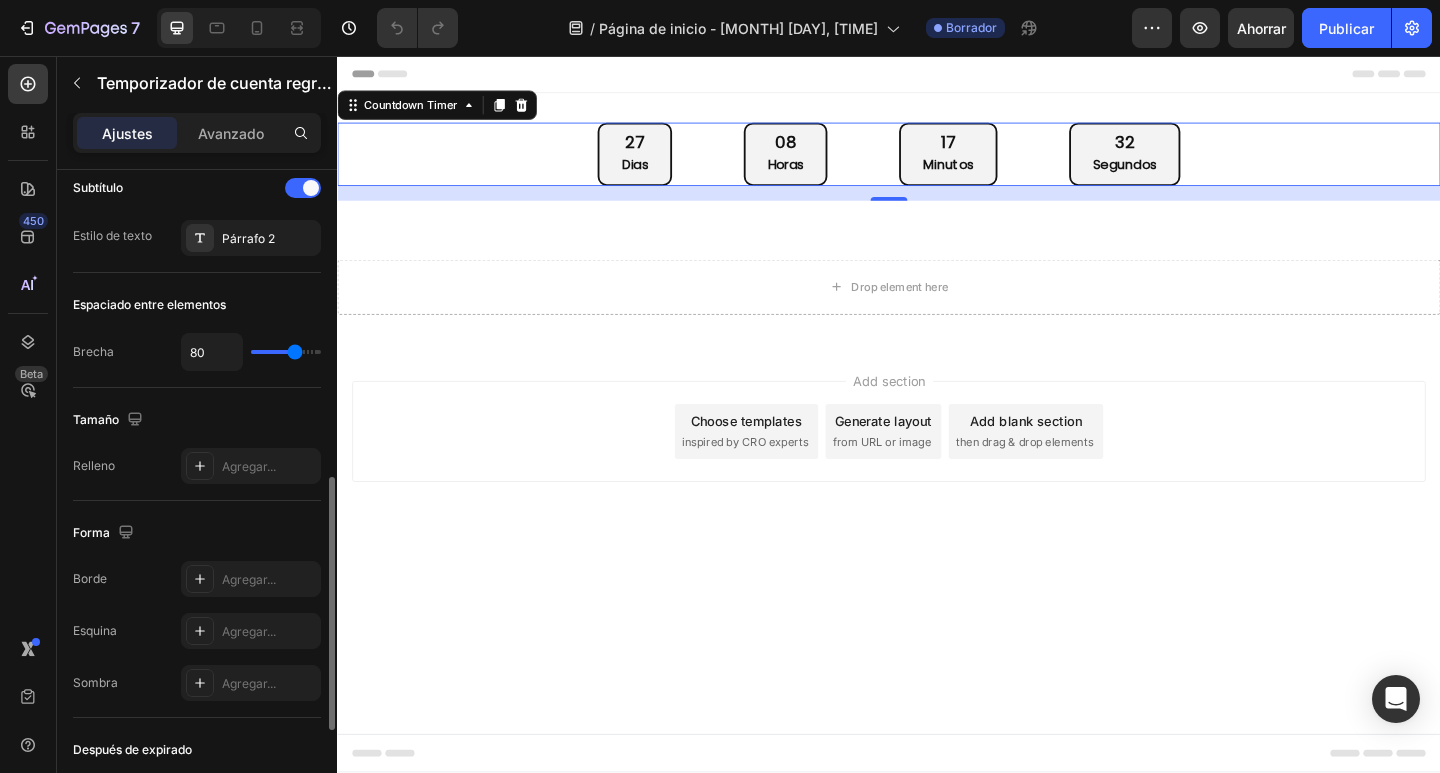 type on "87" 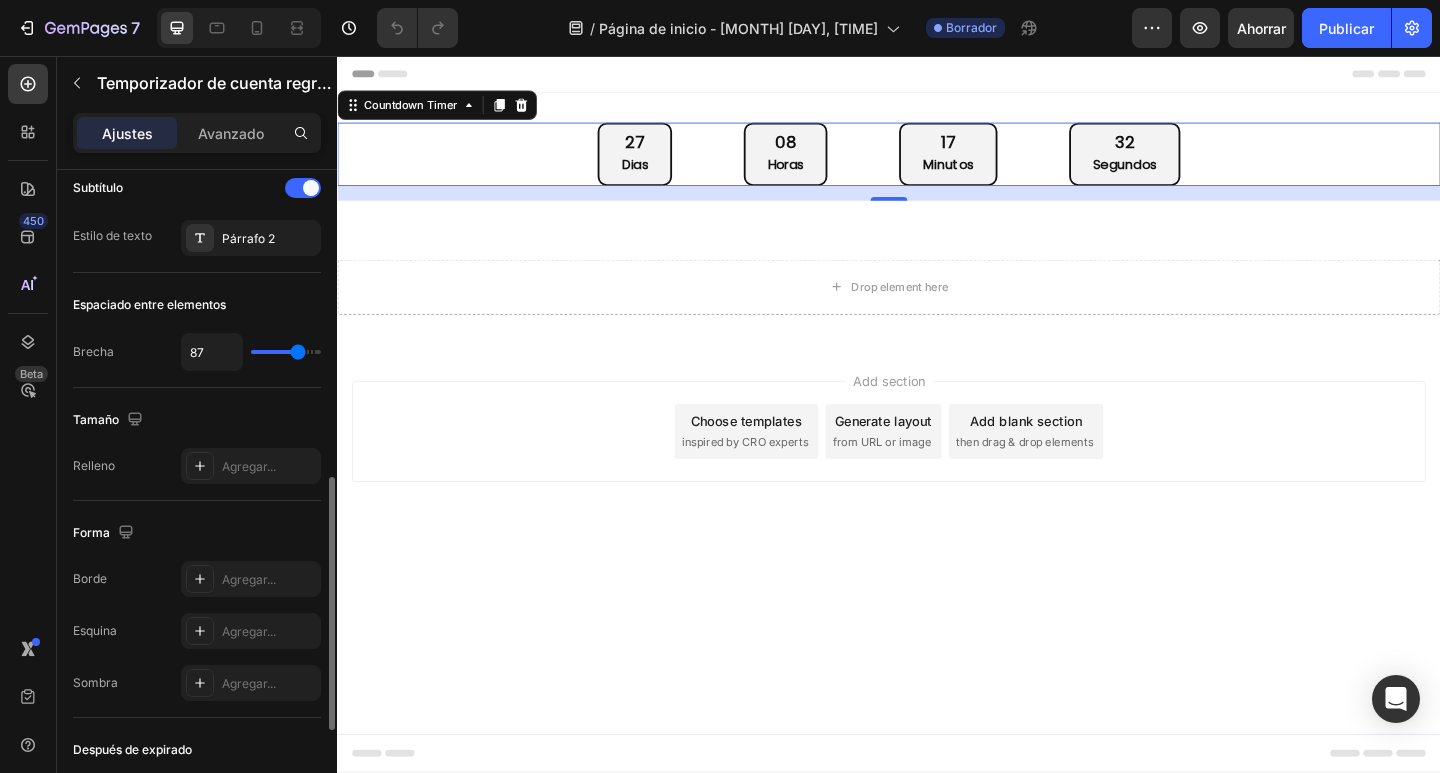 type on "91" 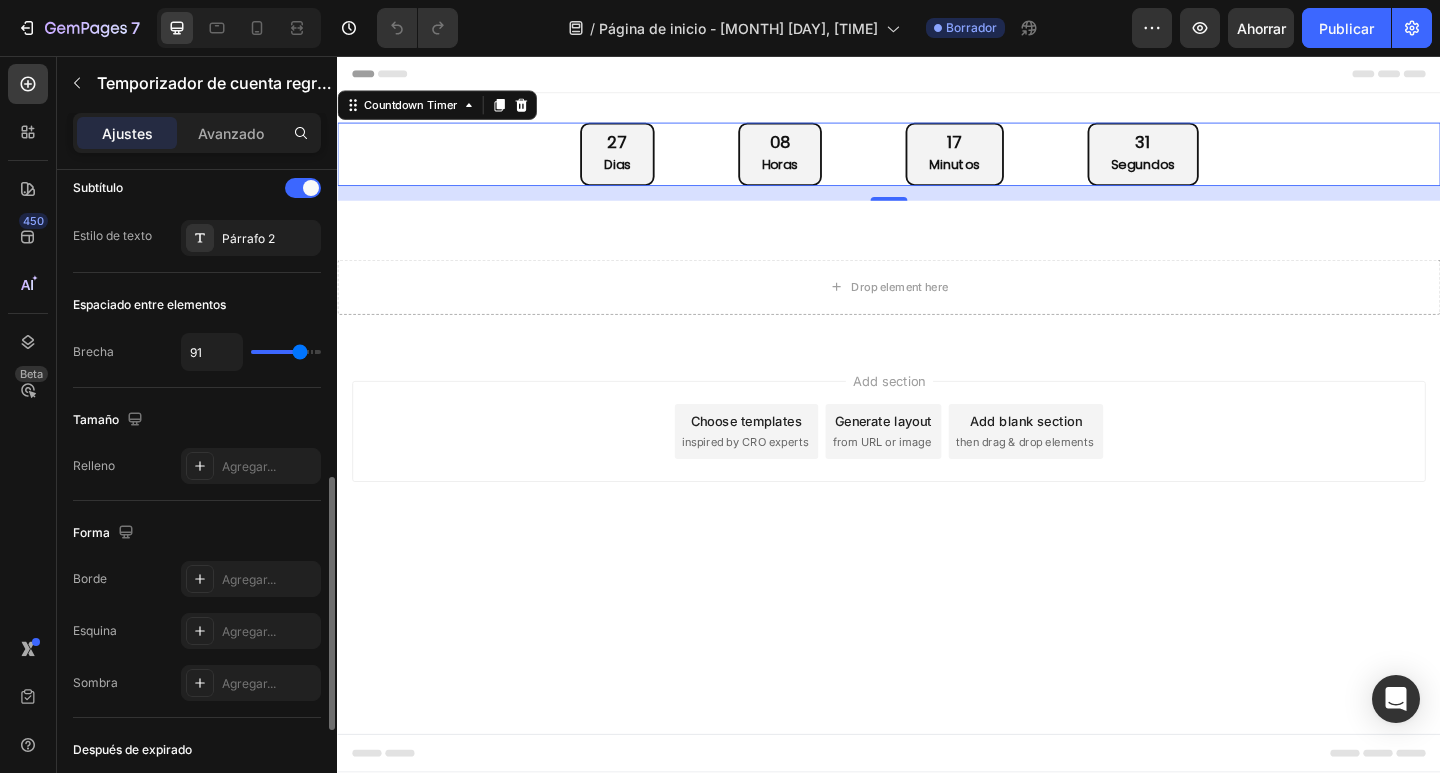 type on "89" 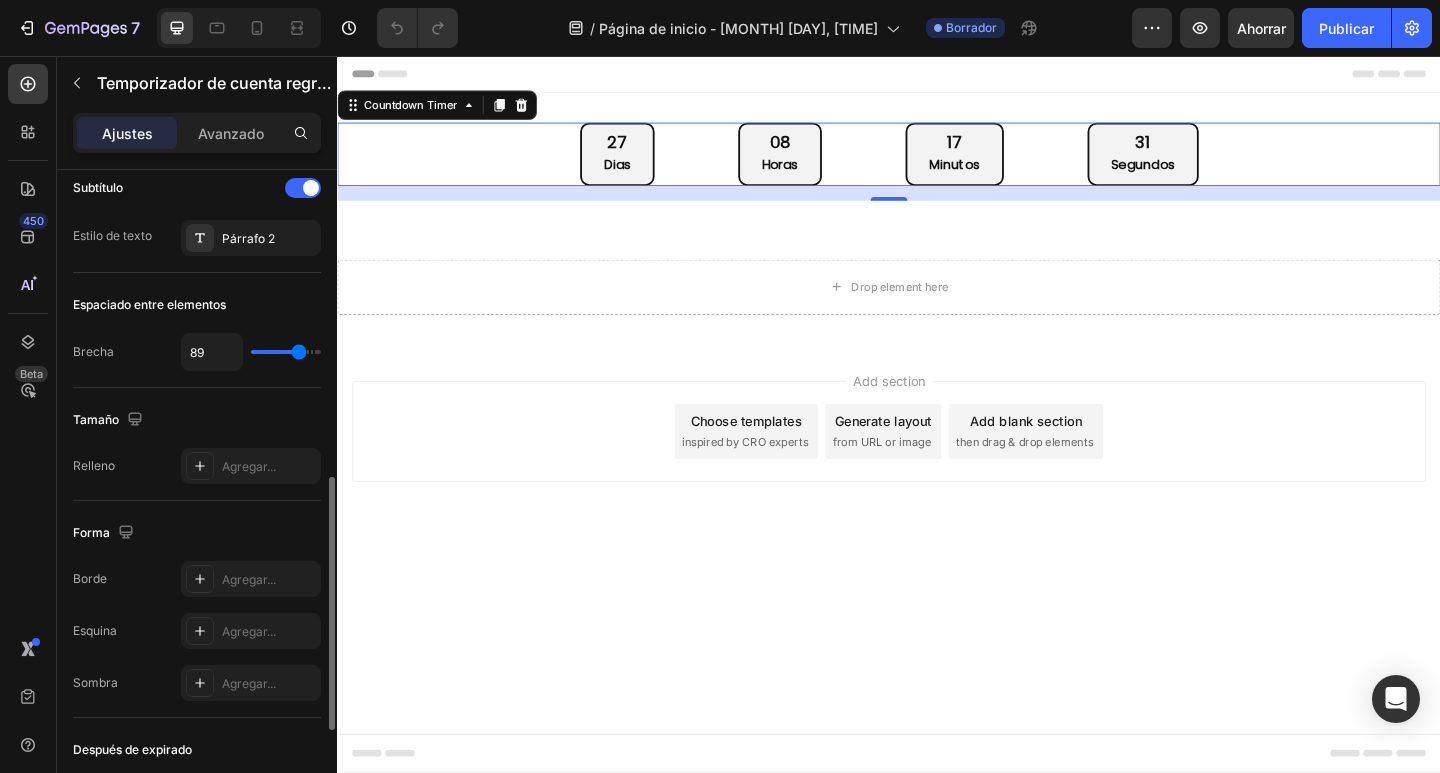 type on "78" 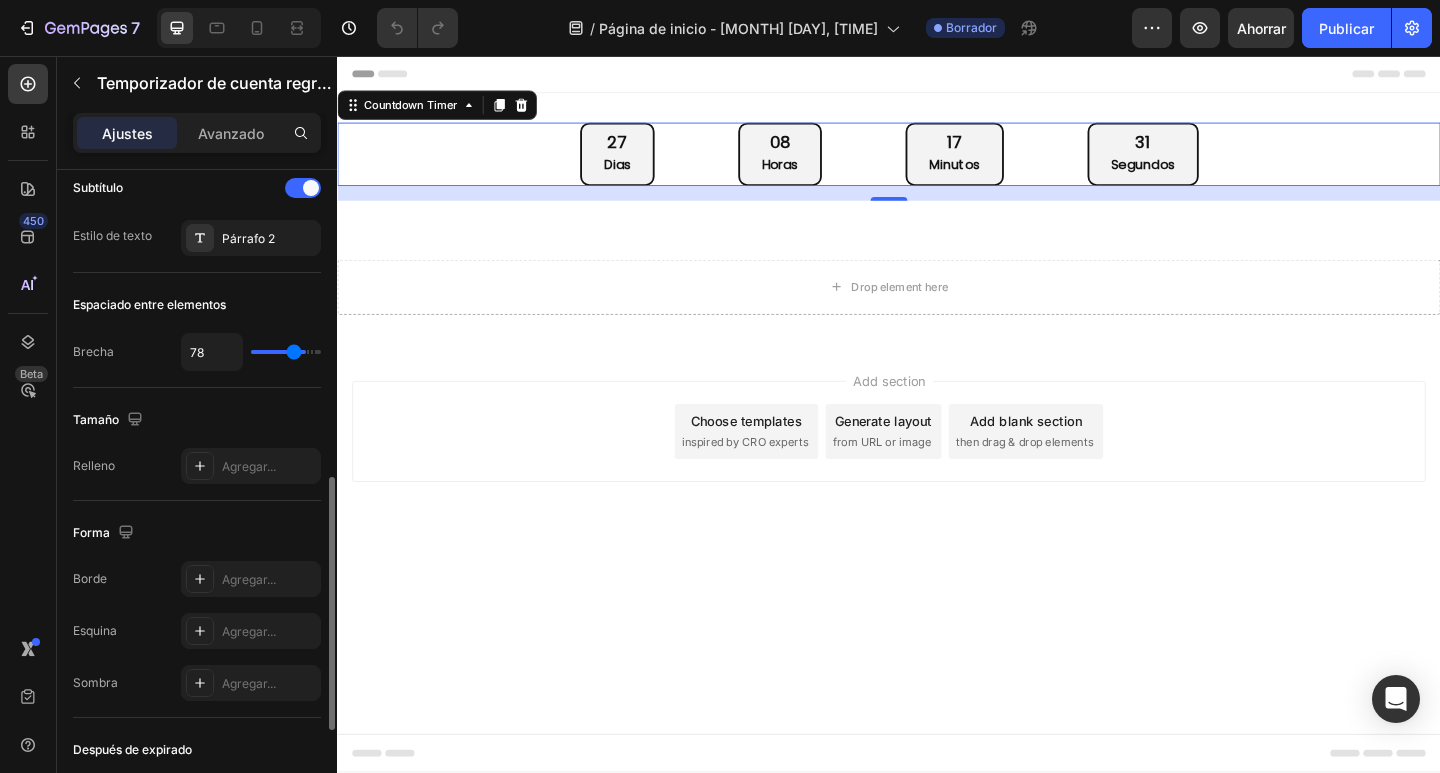 type on "69" 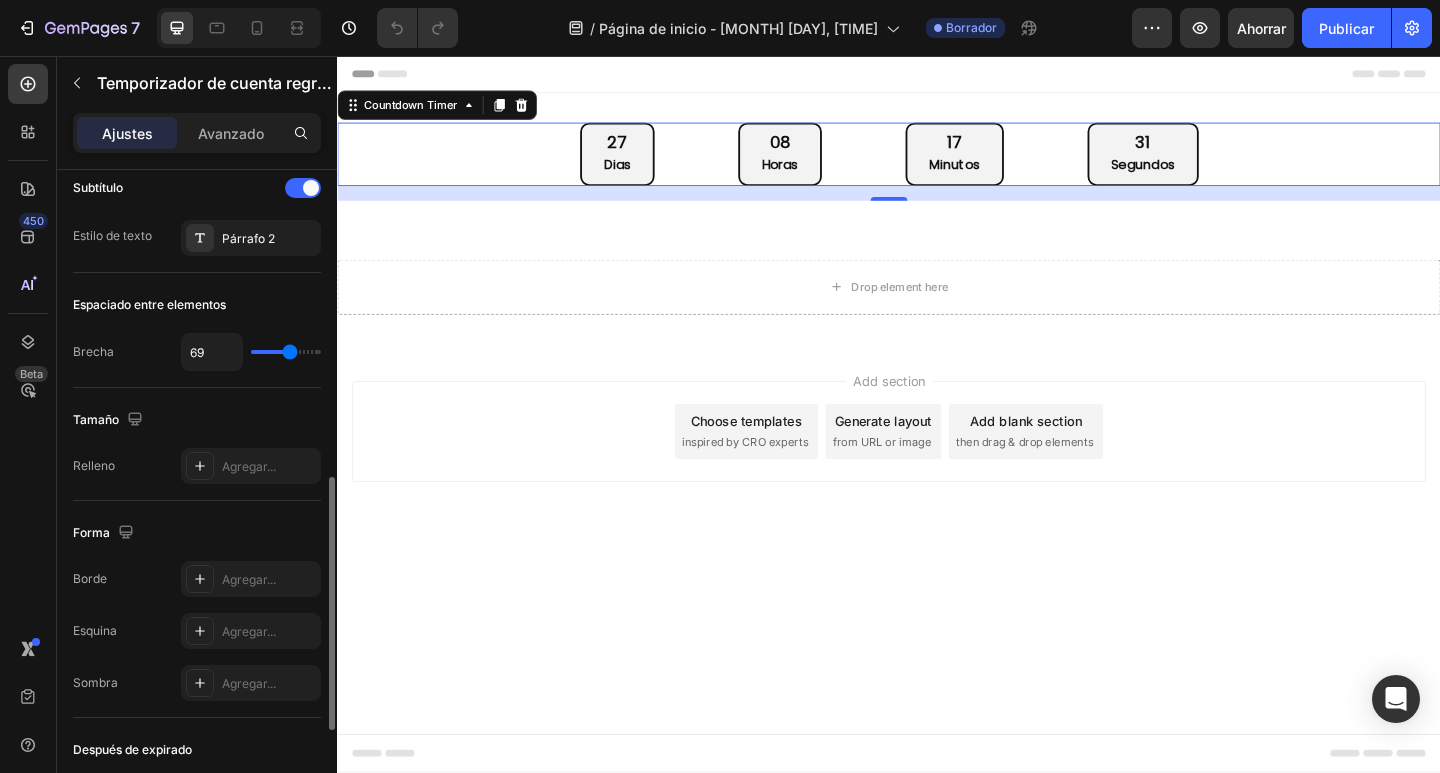 type on "62" 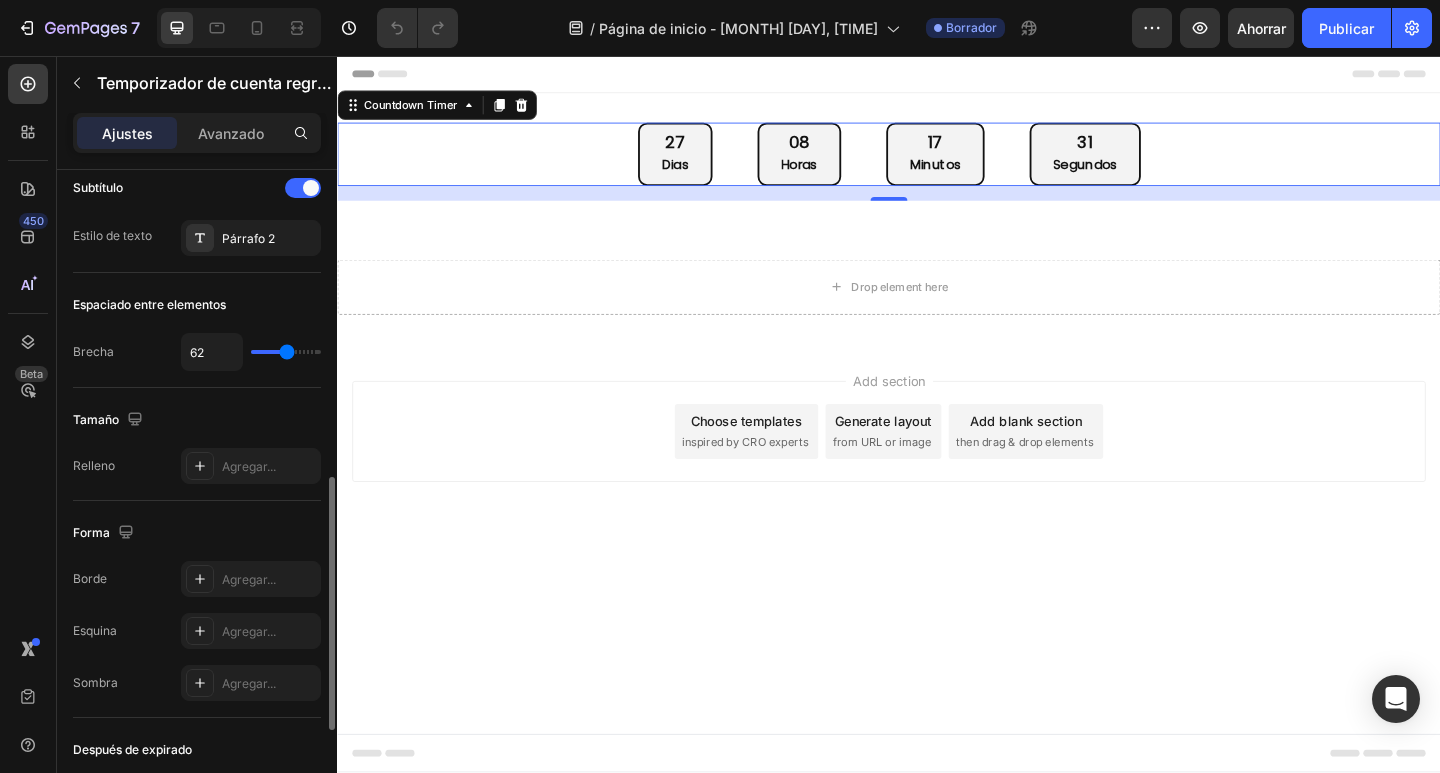 type on "49" 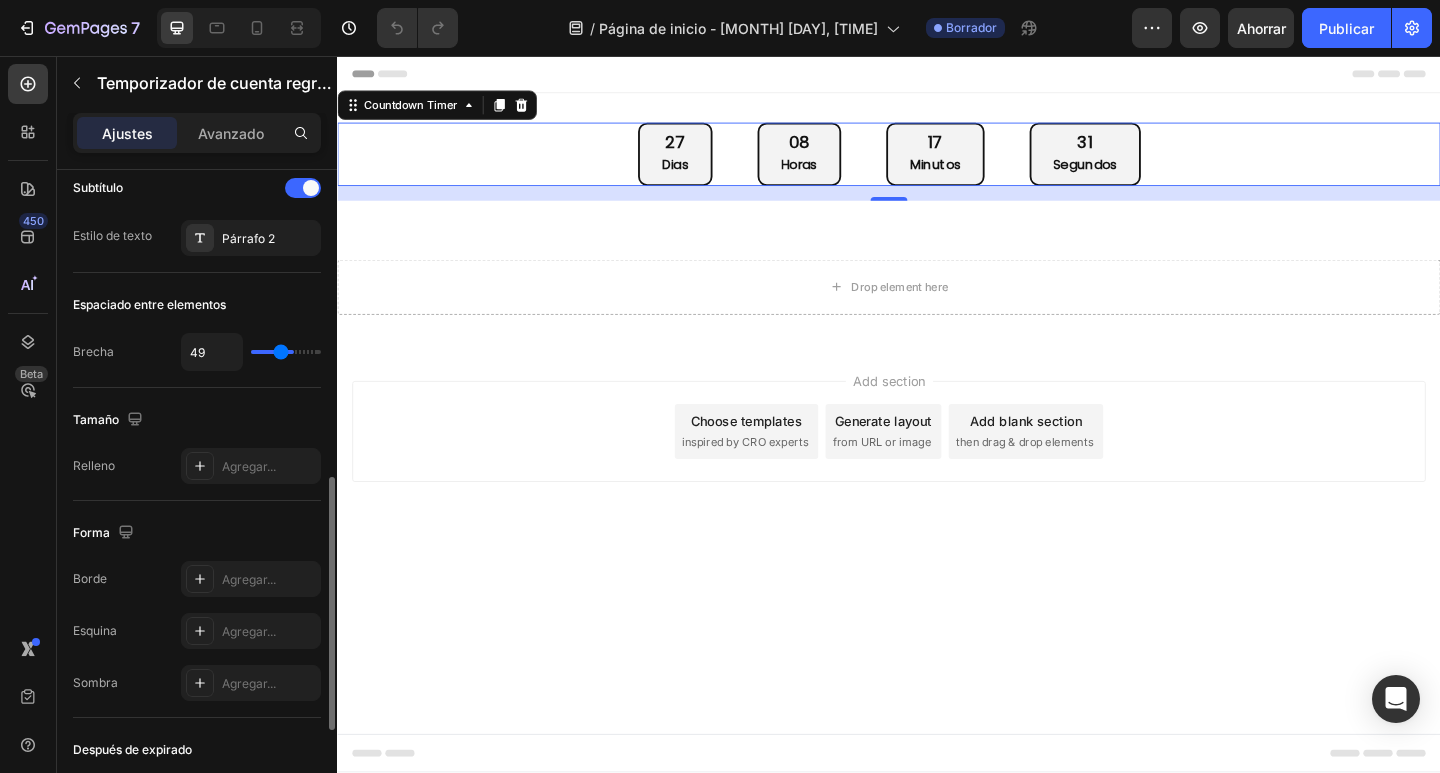 type on "31" 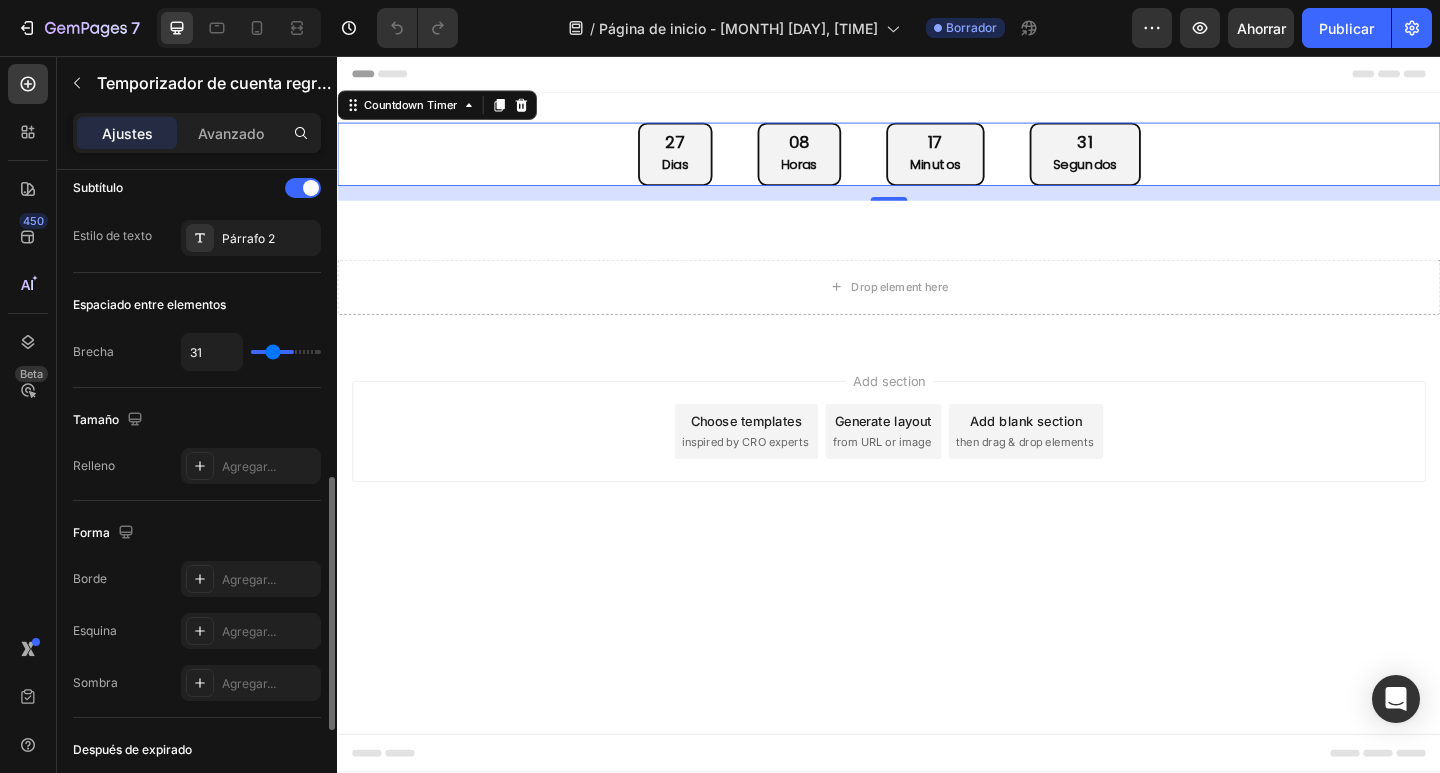 type on "16" 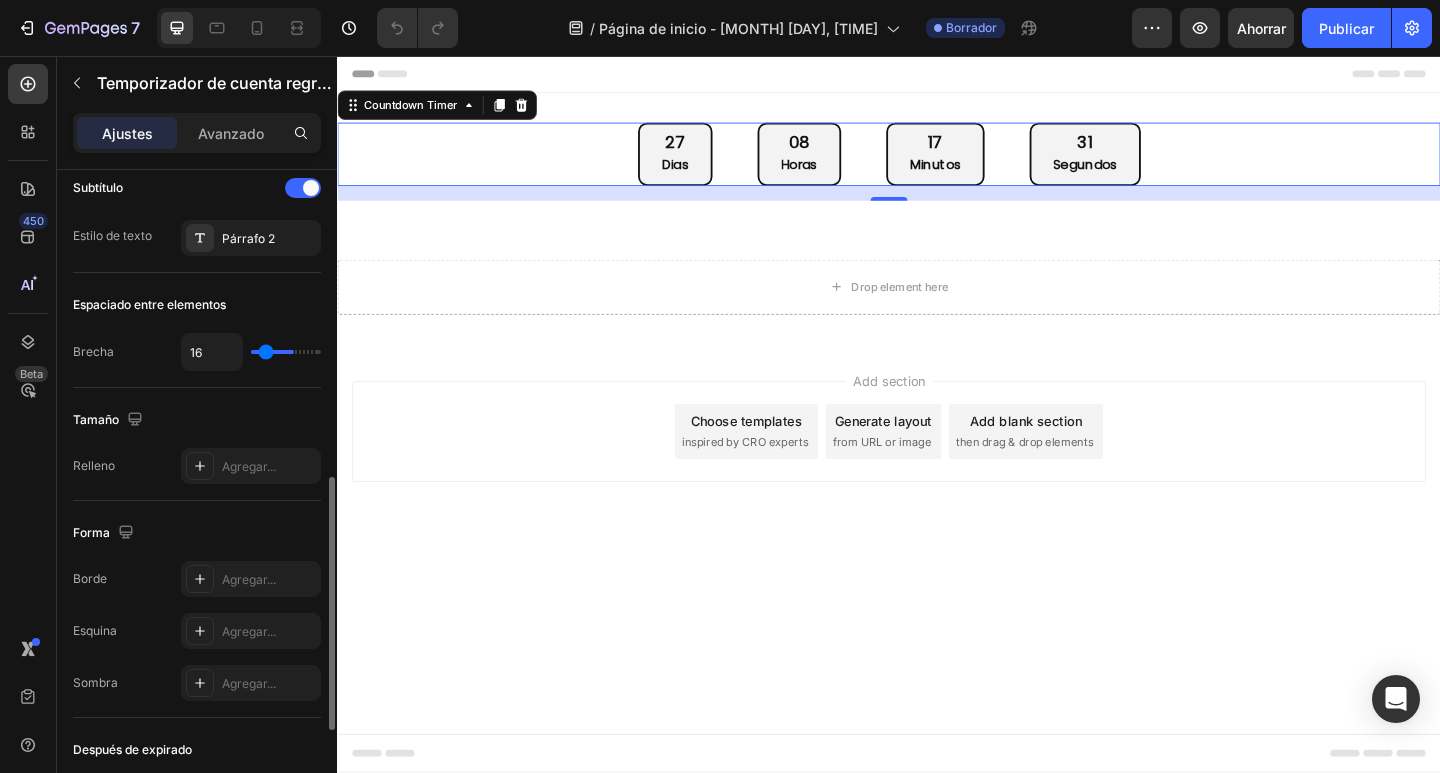 type on "0" 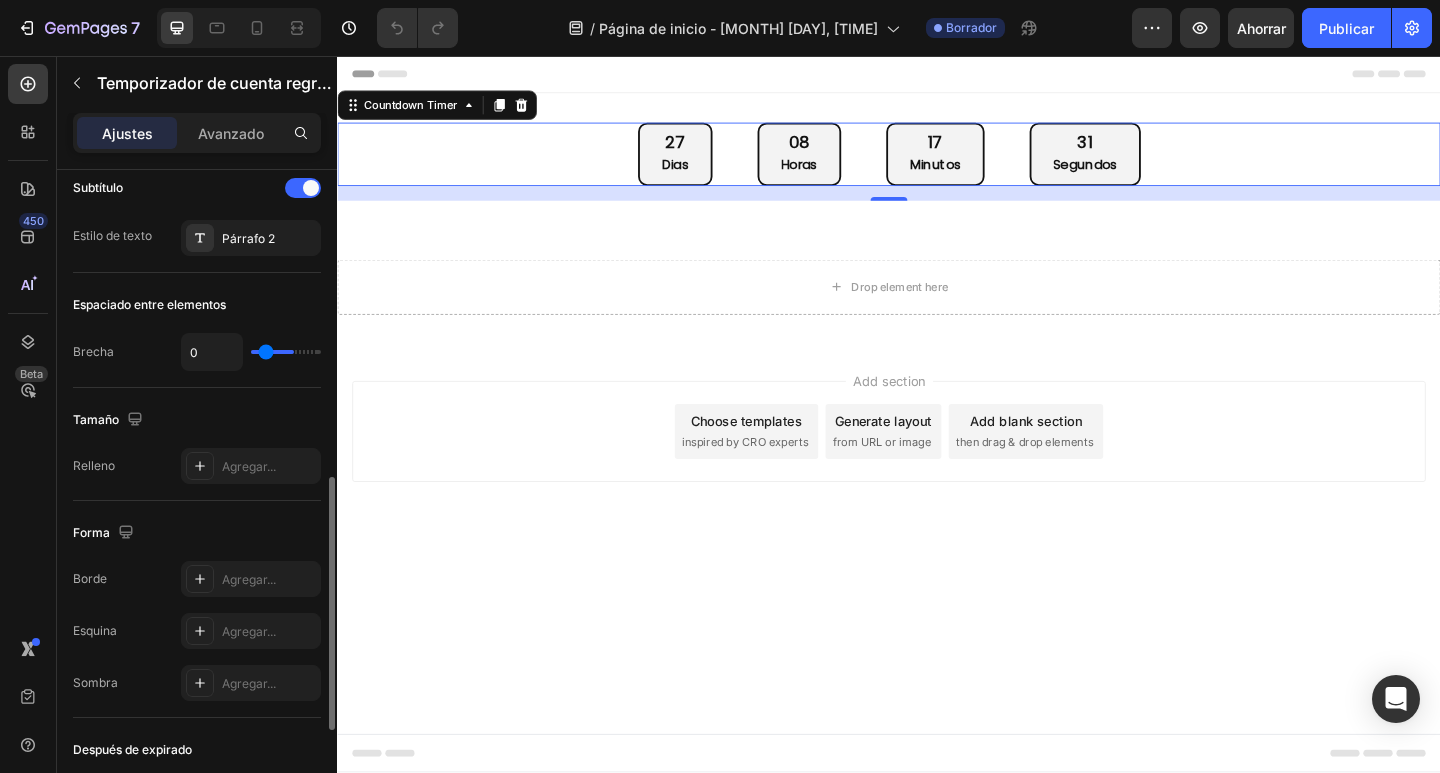 type on "0" 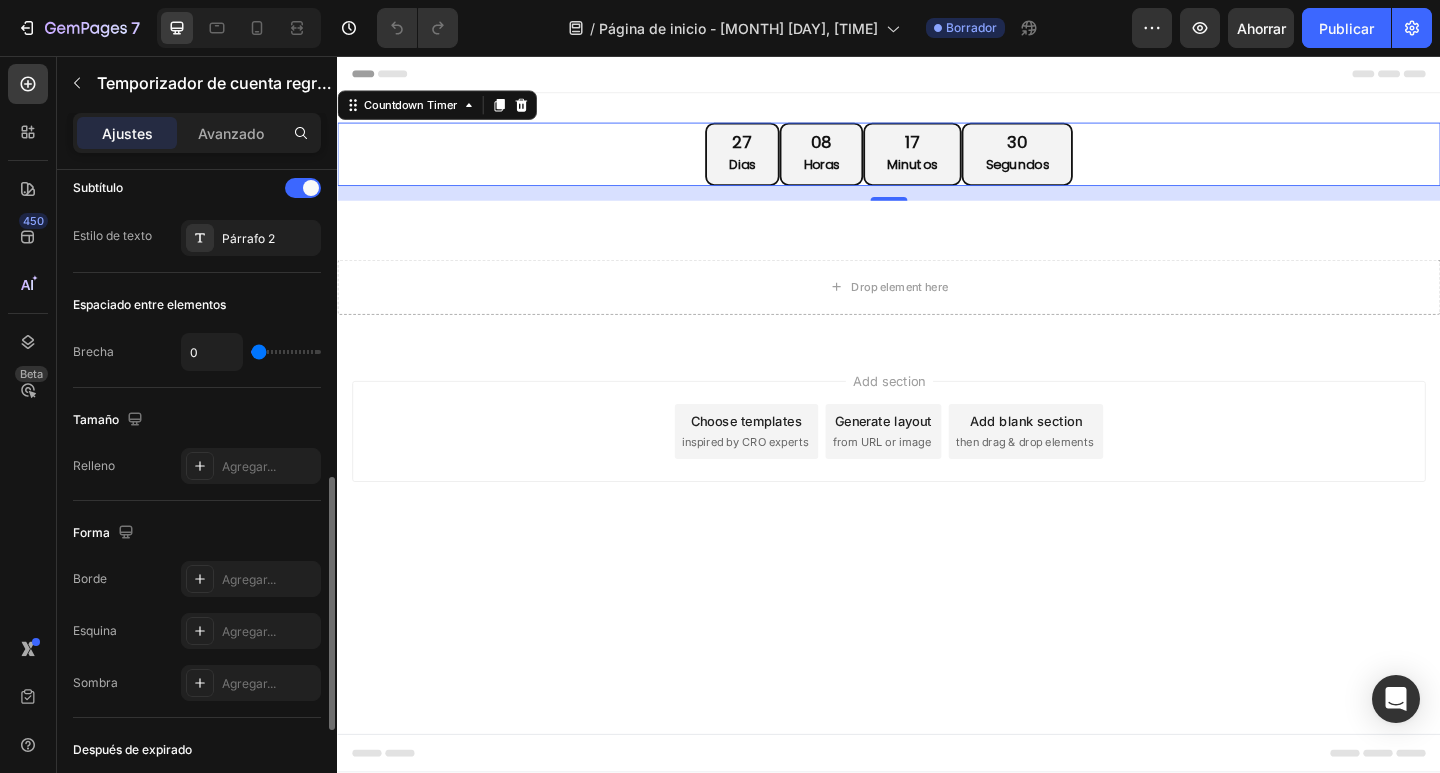 type on "7" 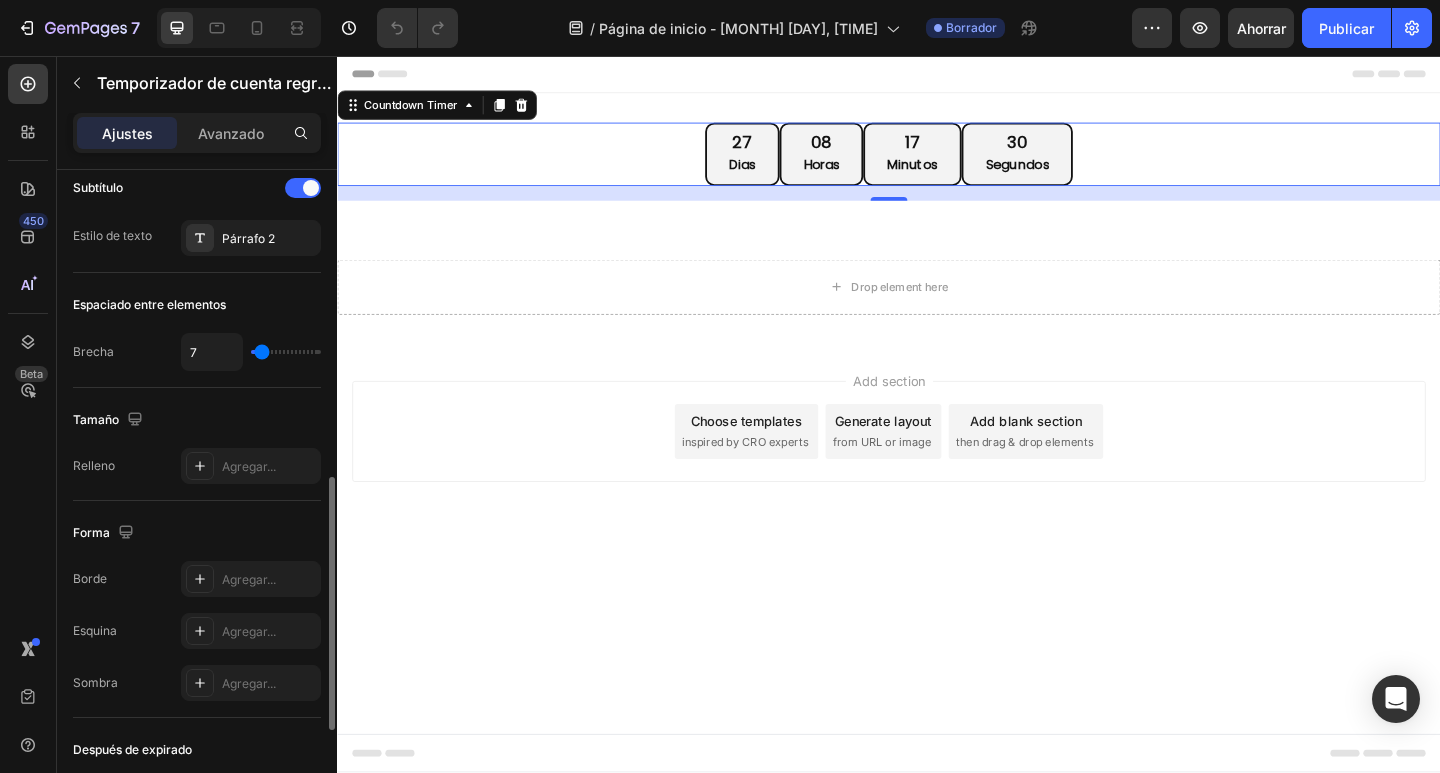 type on "11" 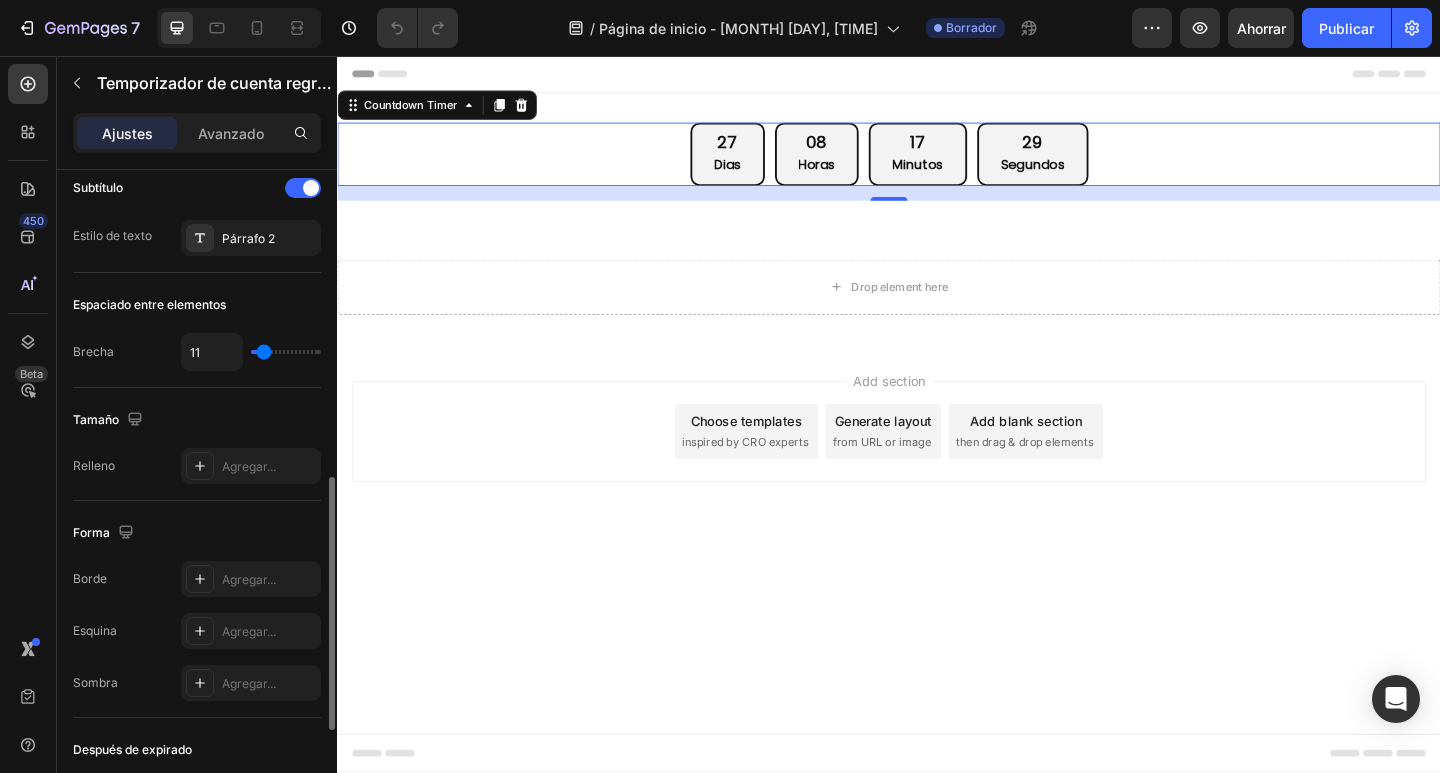 type on "13" 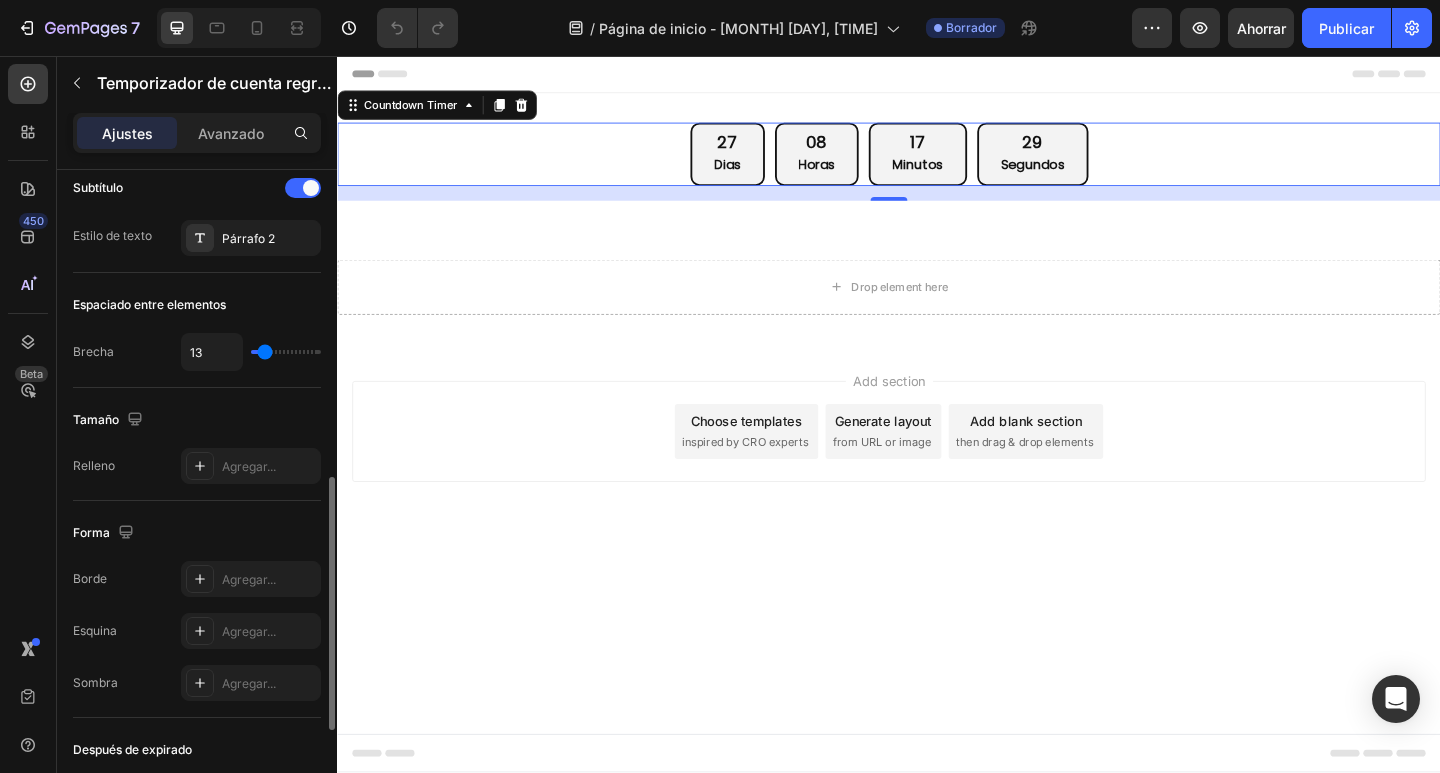 type on "11" 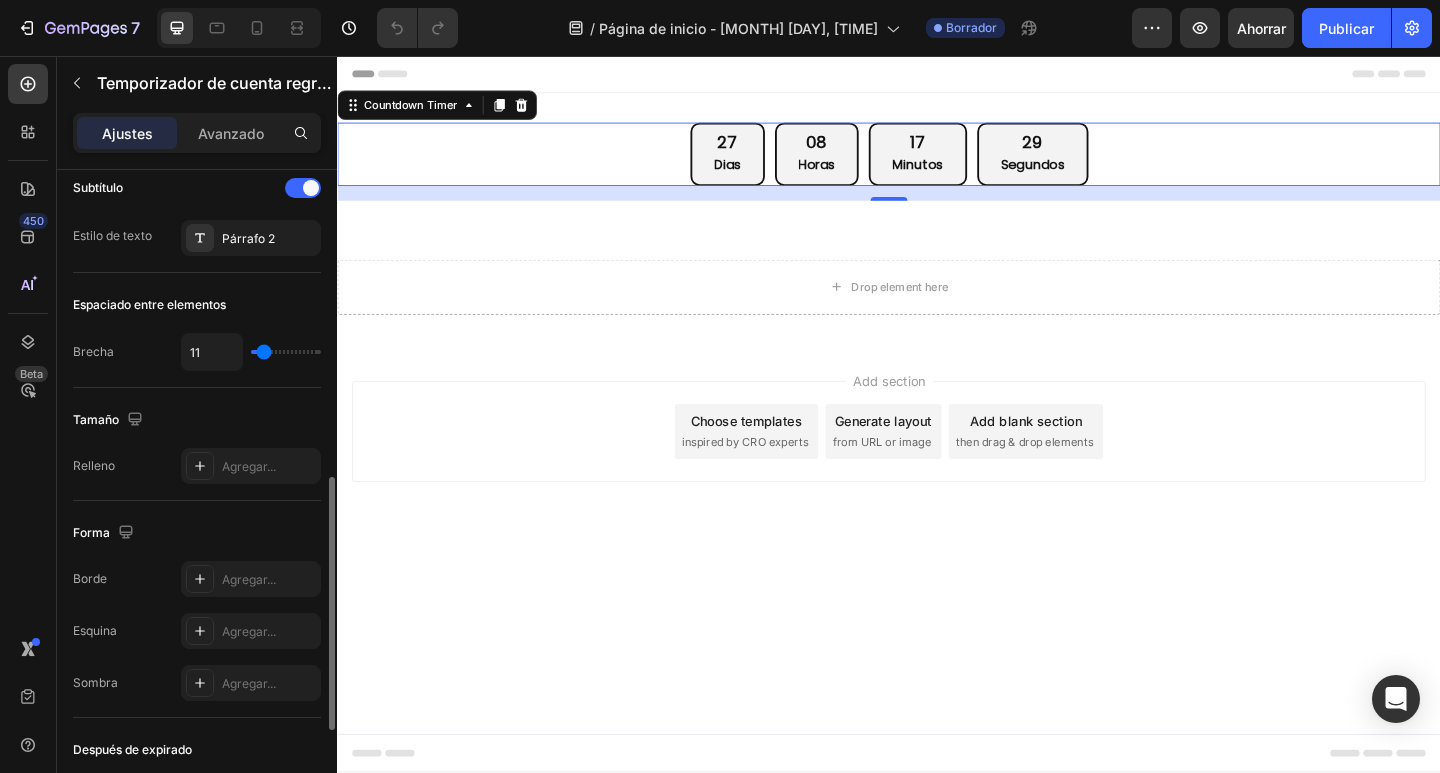 type on "9" 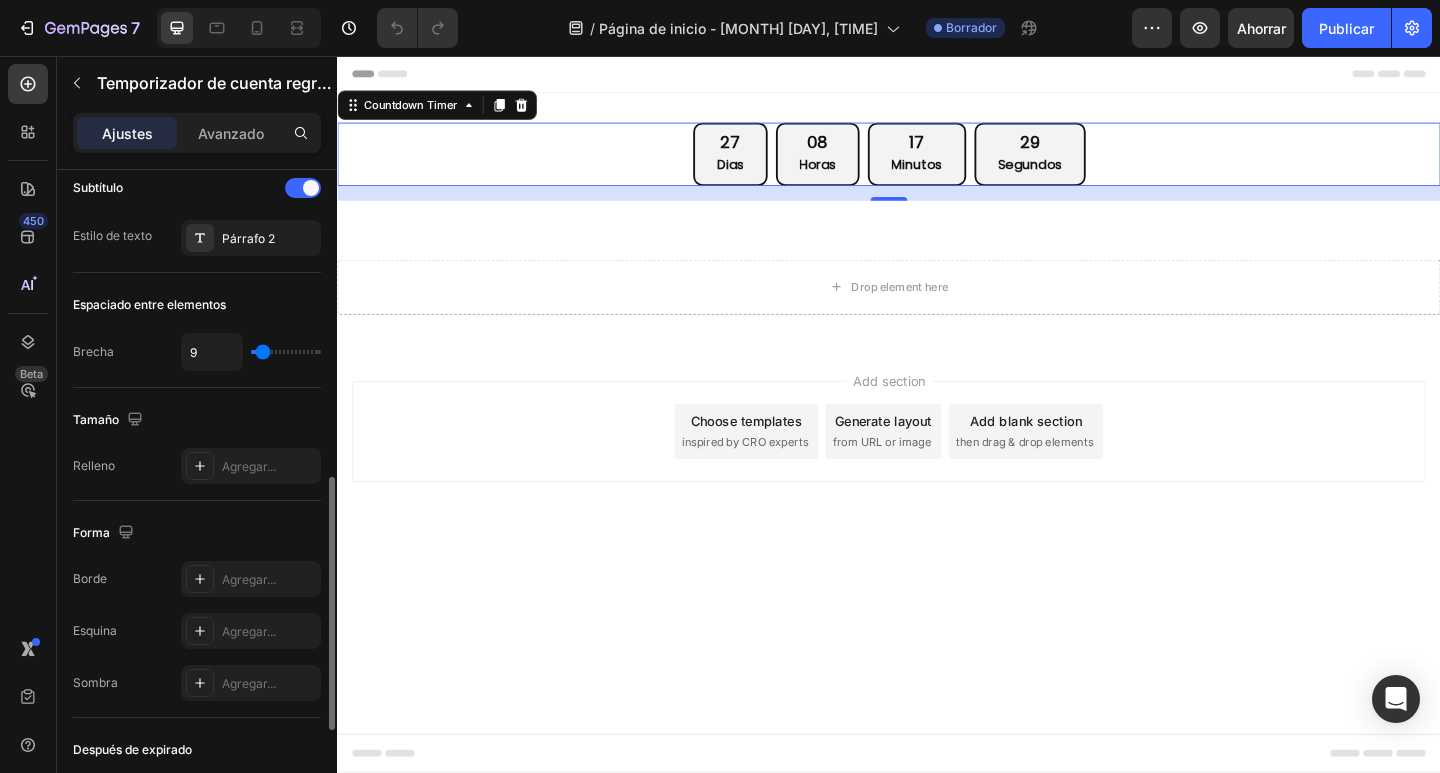 type on "4" 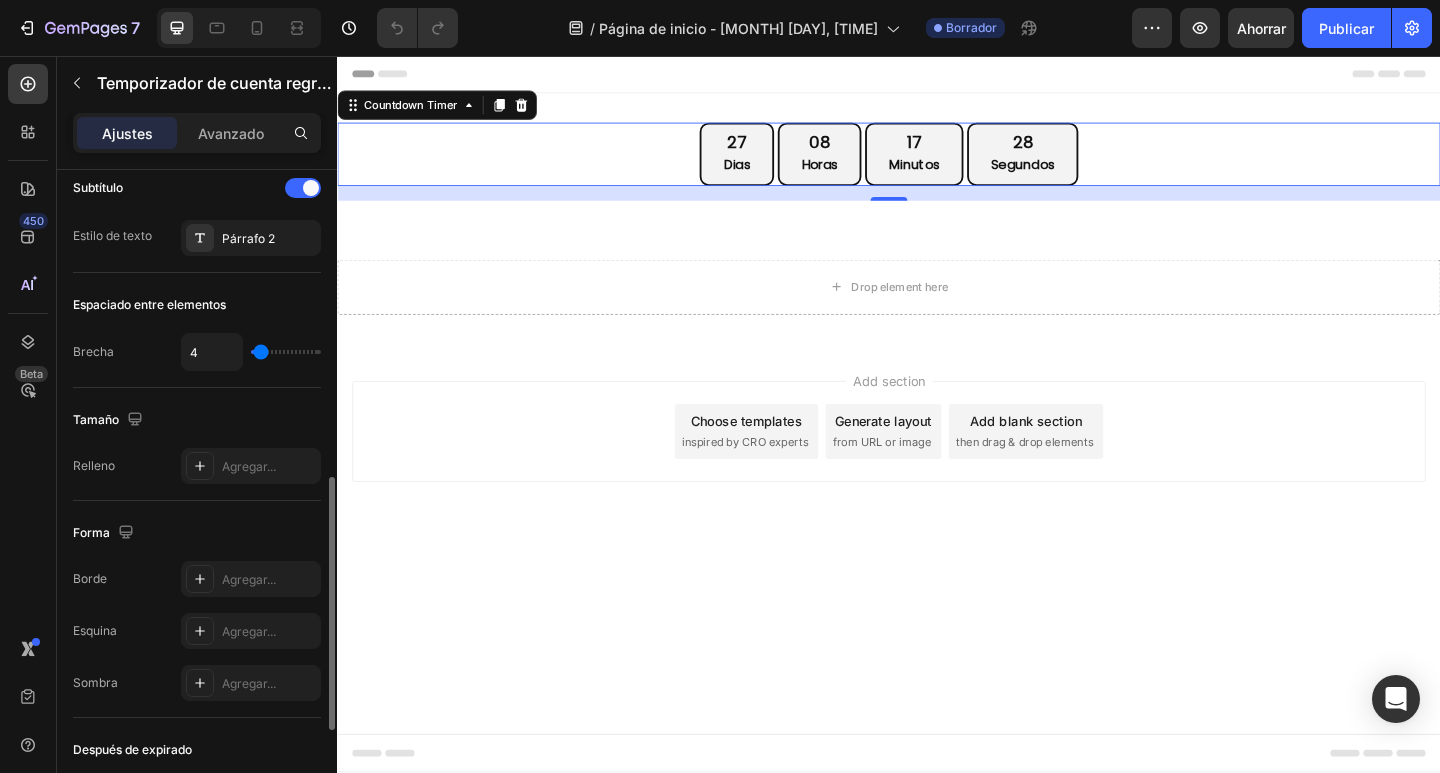 type on "2" 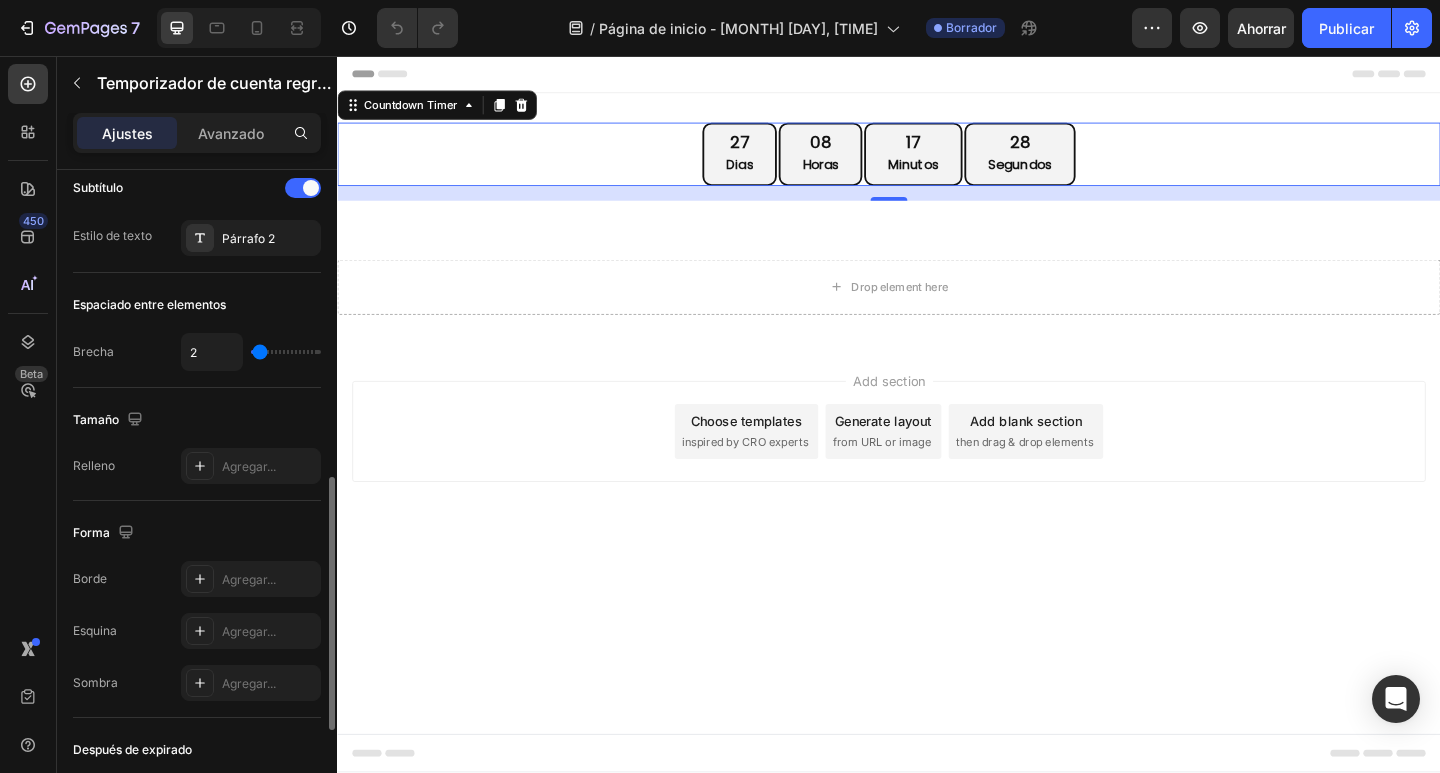 type on "4" 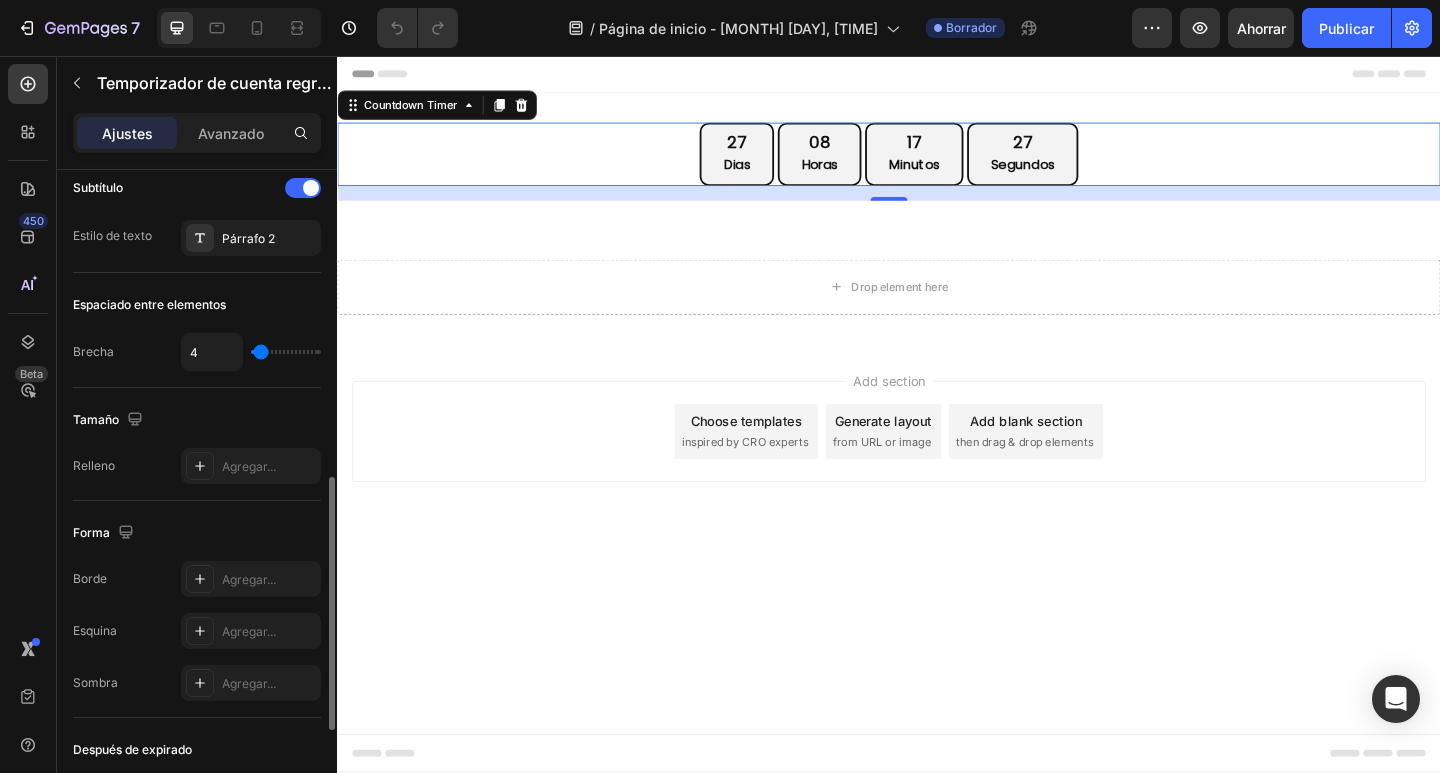 type on "4" 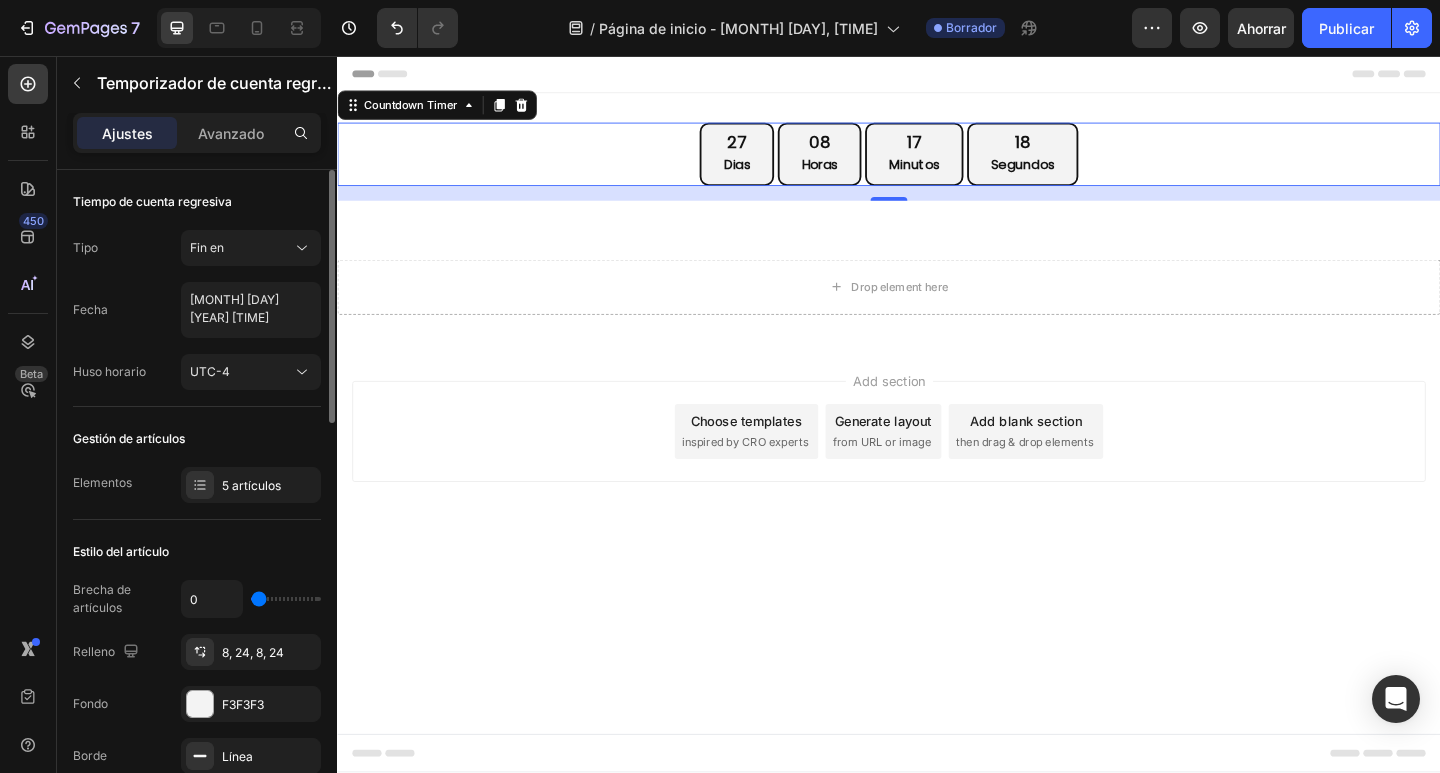scroll, scrollTop: 300, scrollLeft: 0, axis: vertical 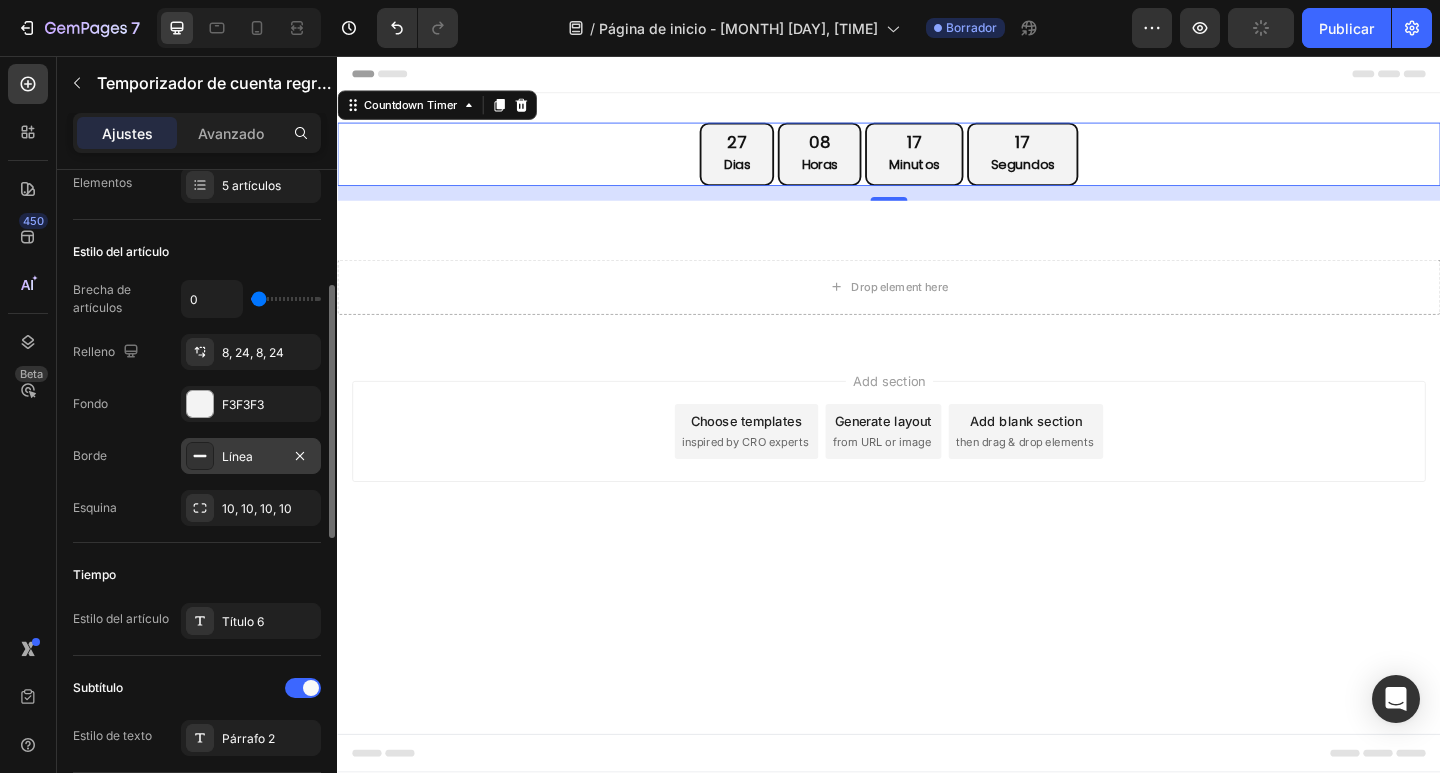 click on "Línea" at bounding box center (237, 456) 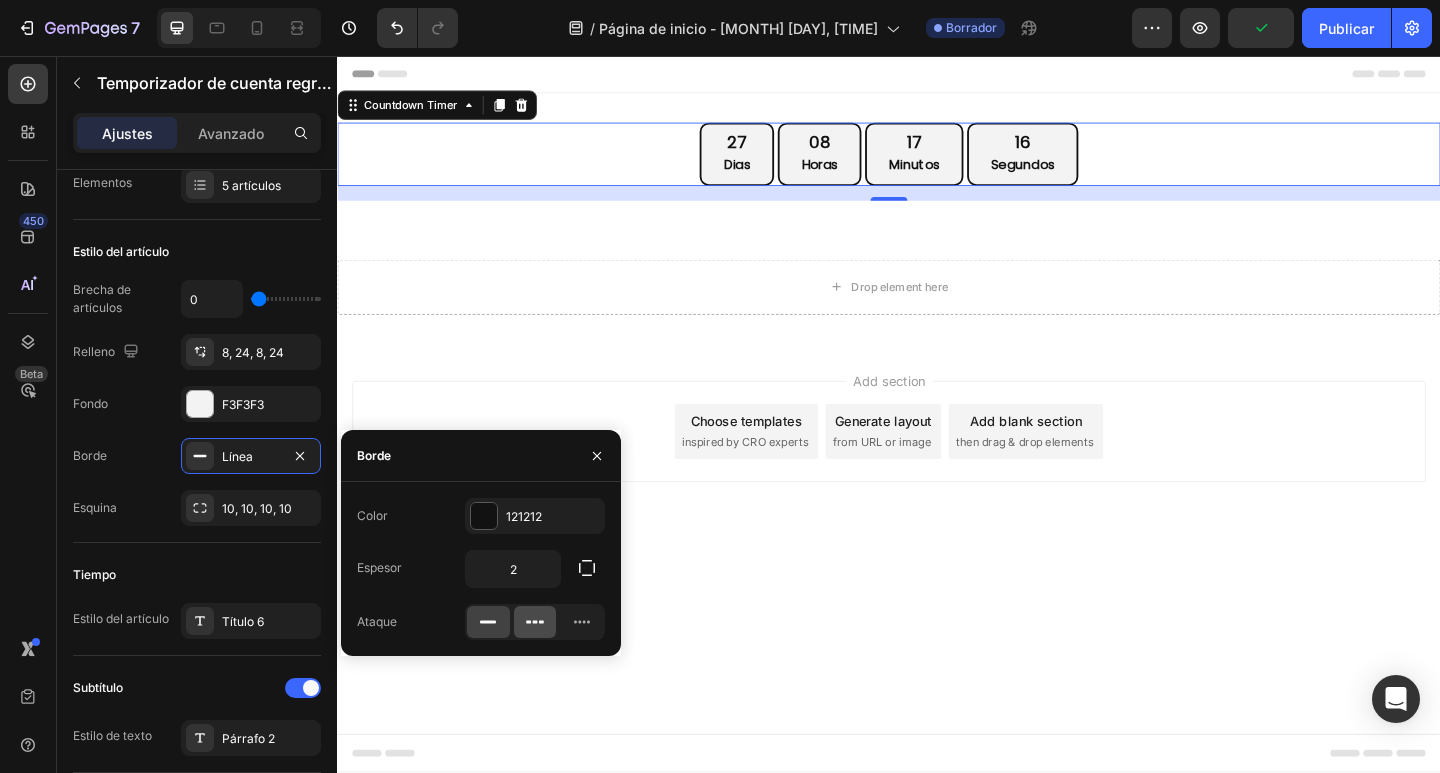 click 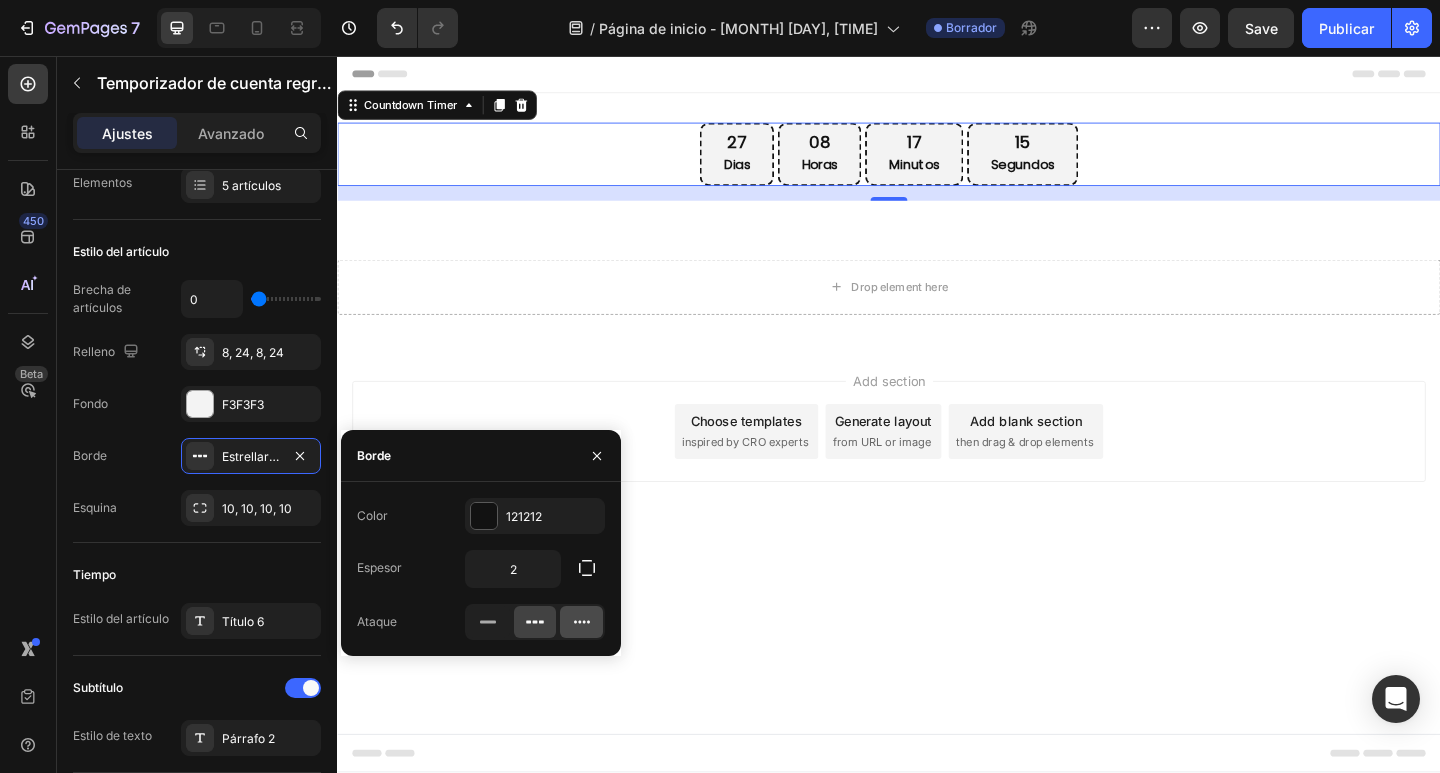 click 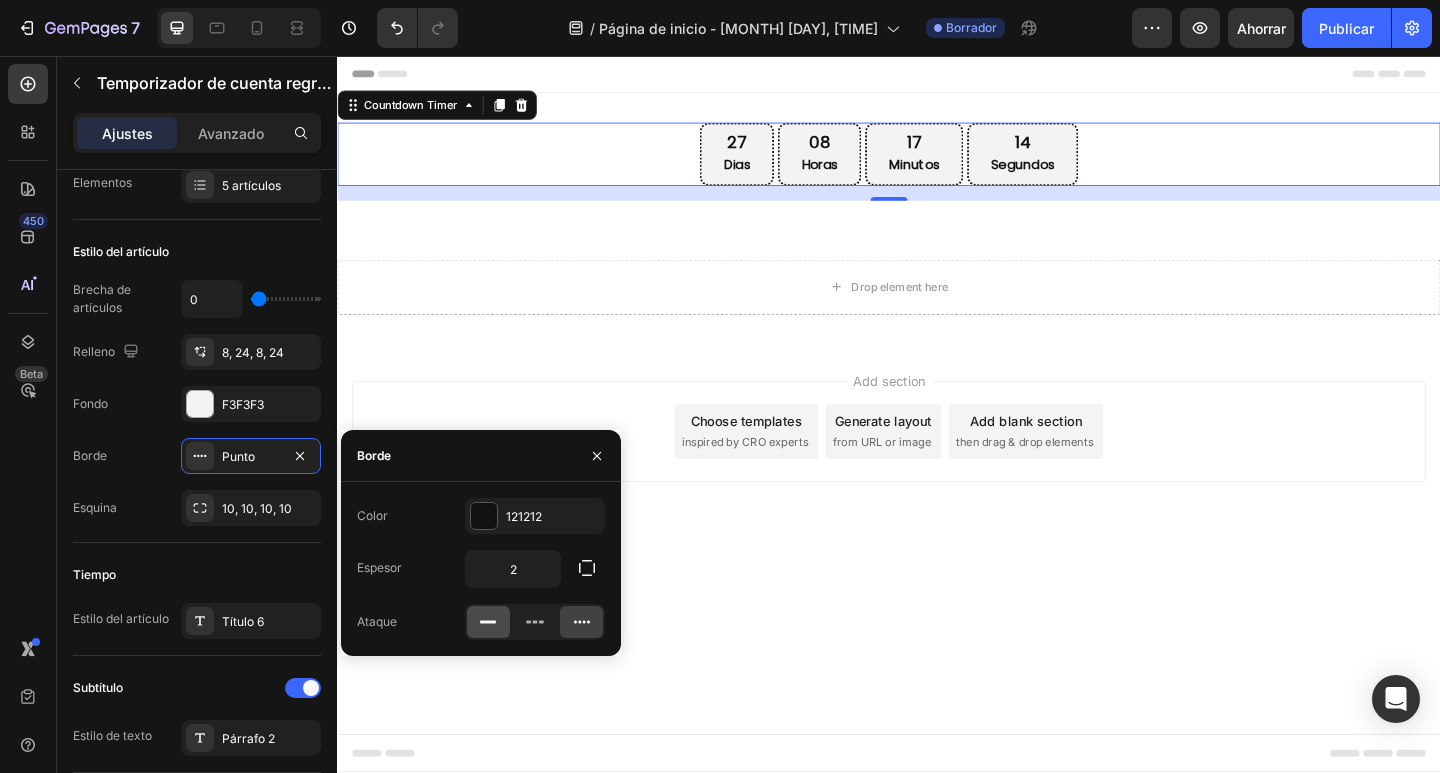 click 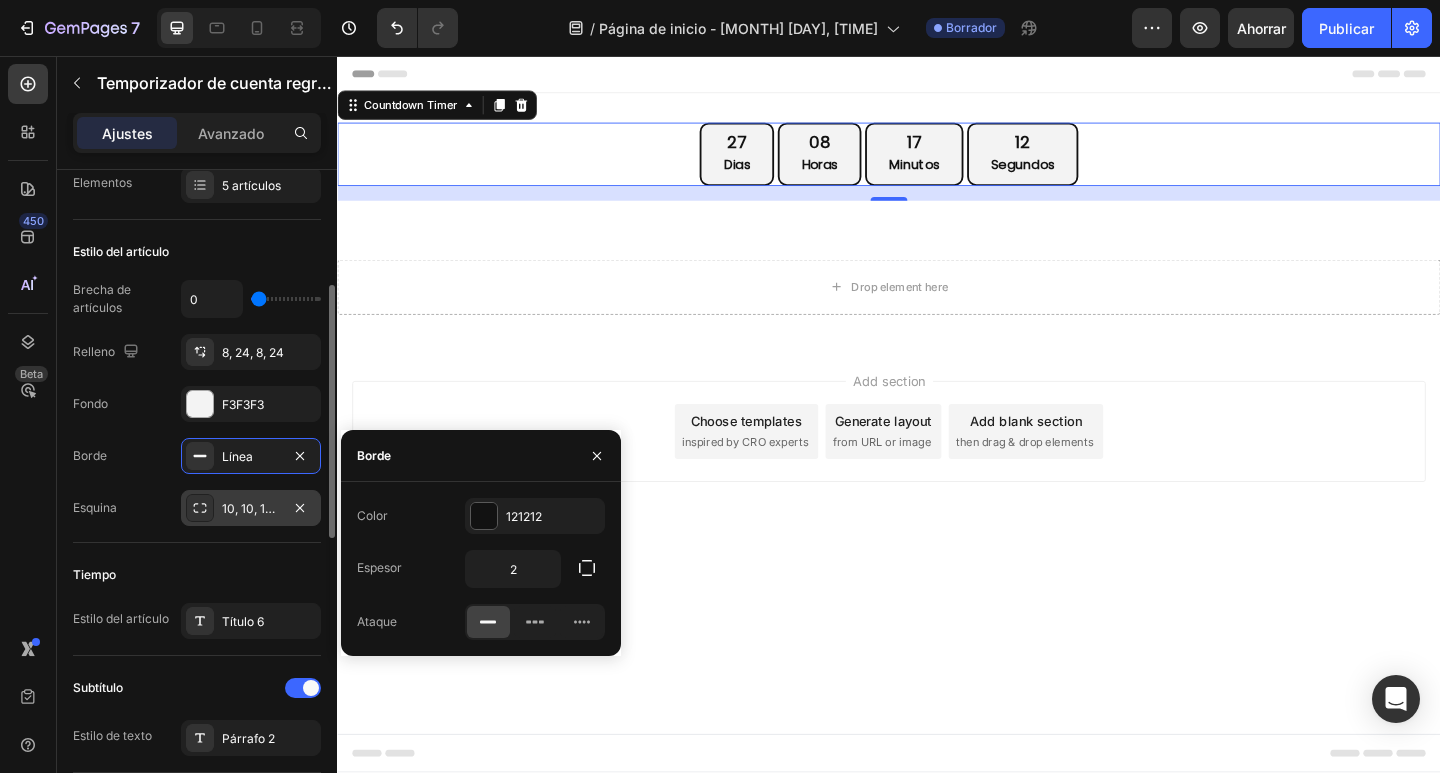 click on "10, 10, 10, 10" at bounding box center (251, 508) 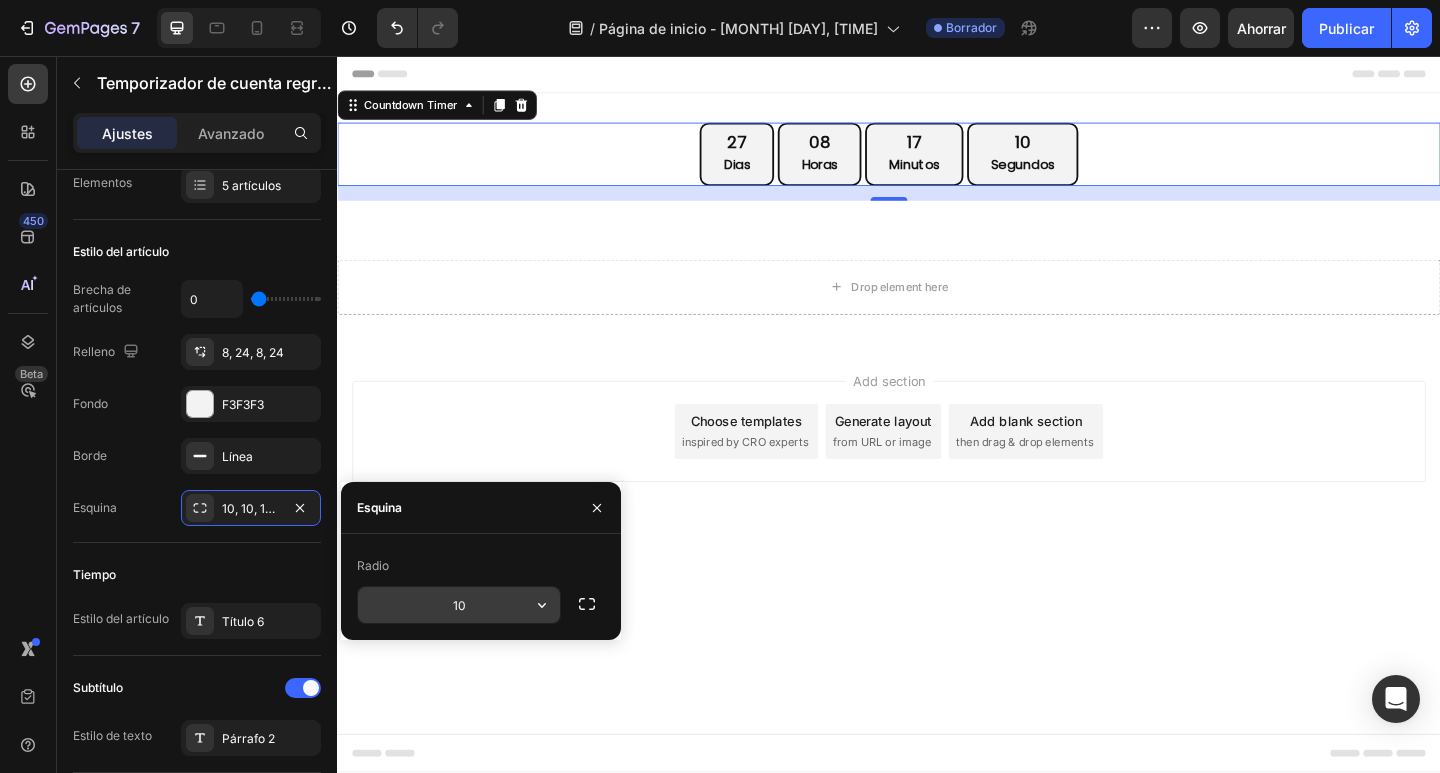 click on "10" at bounding box center [459, 605] 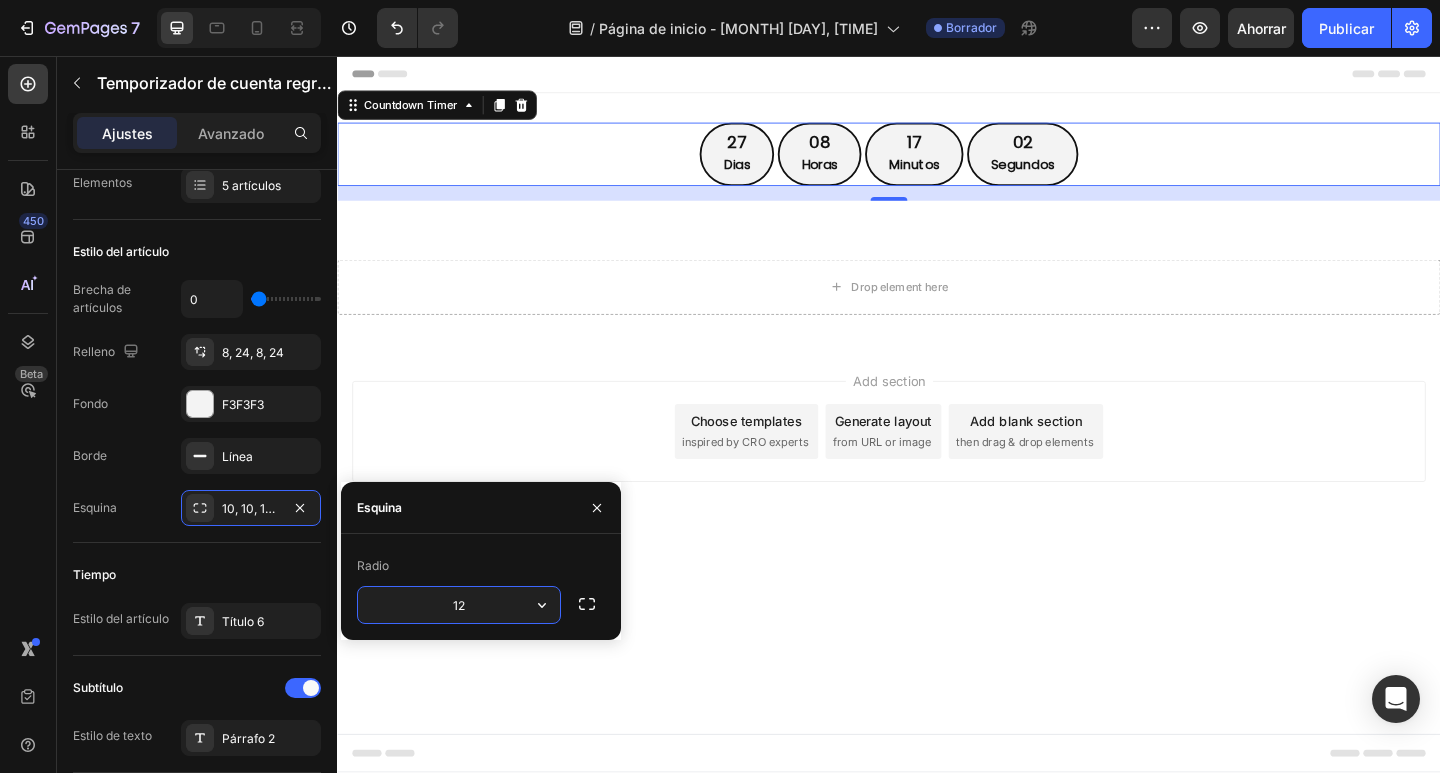 type on "1" 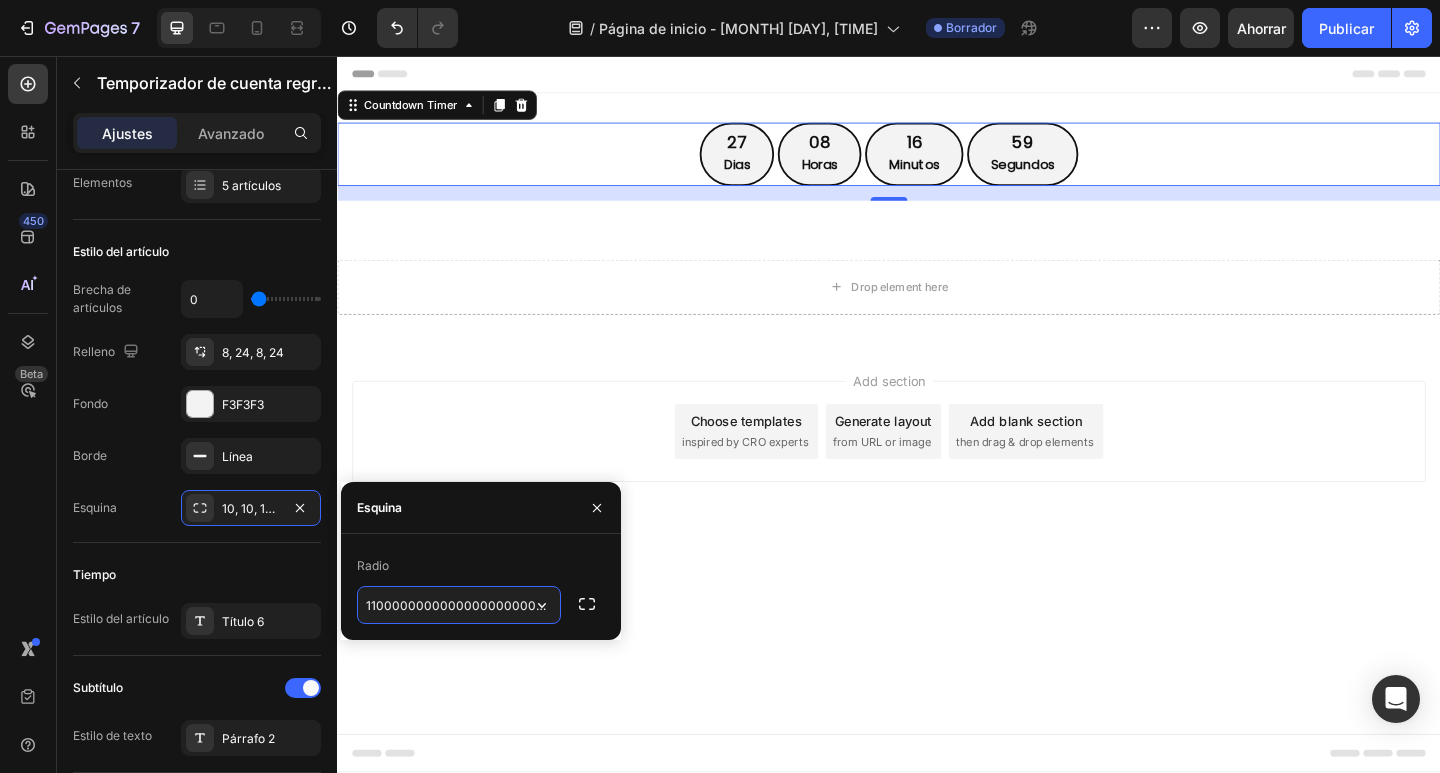 type on "11000000000000000000000000" 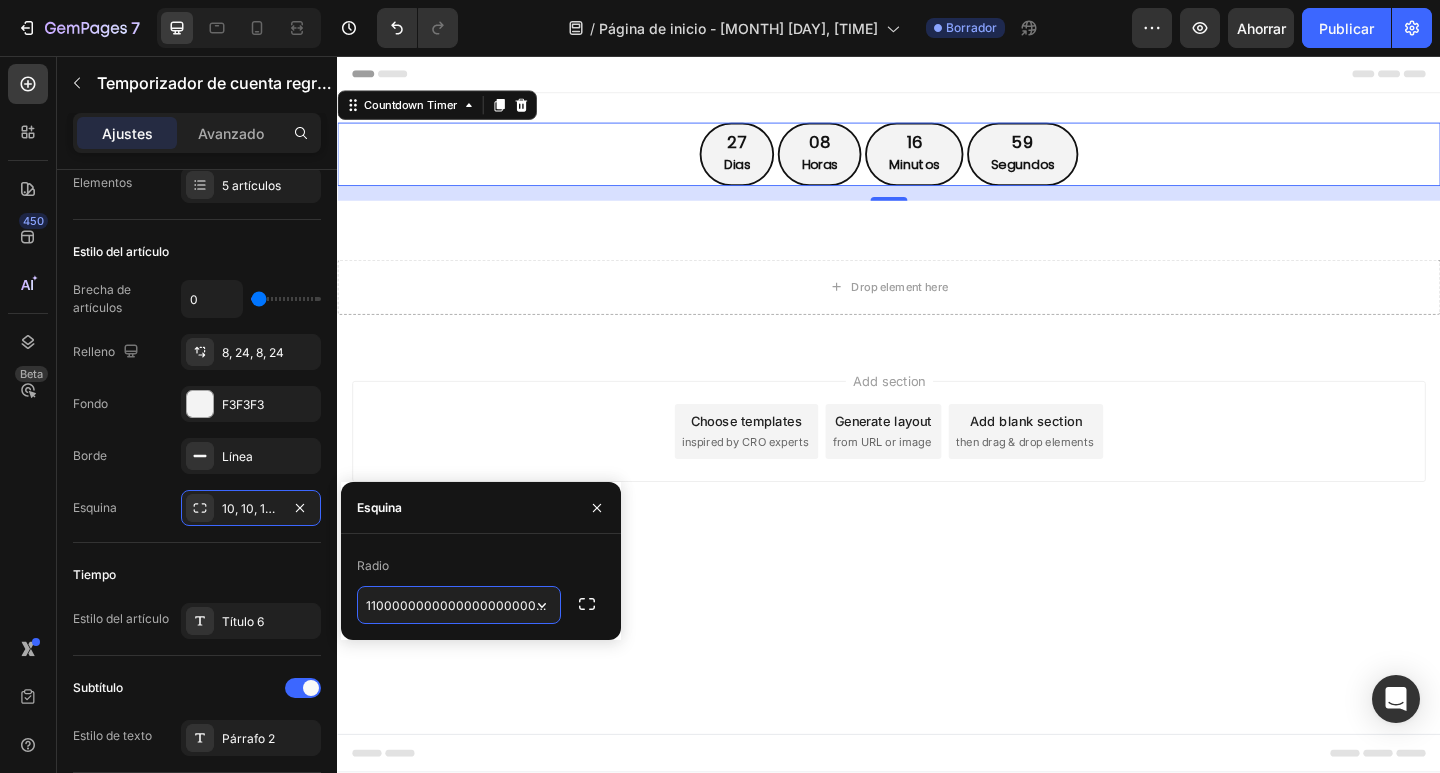 scroll, scrollTop: 0, scrollLeft: 5, axis: horizontal 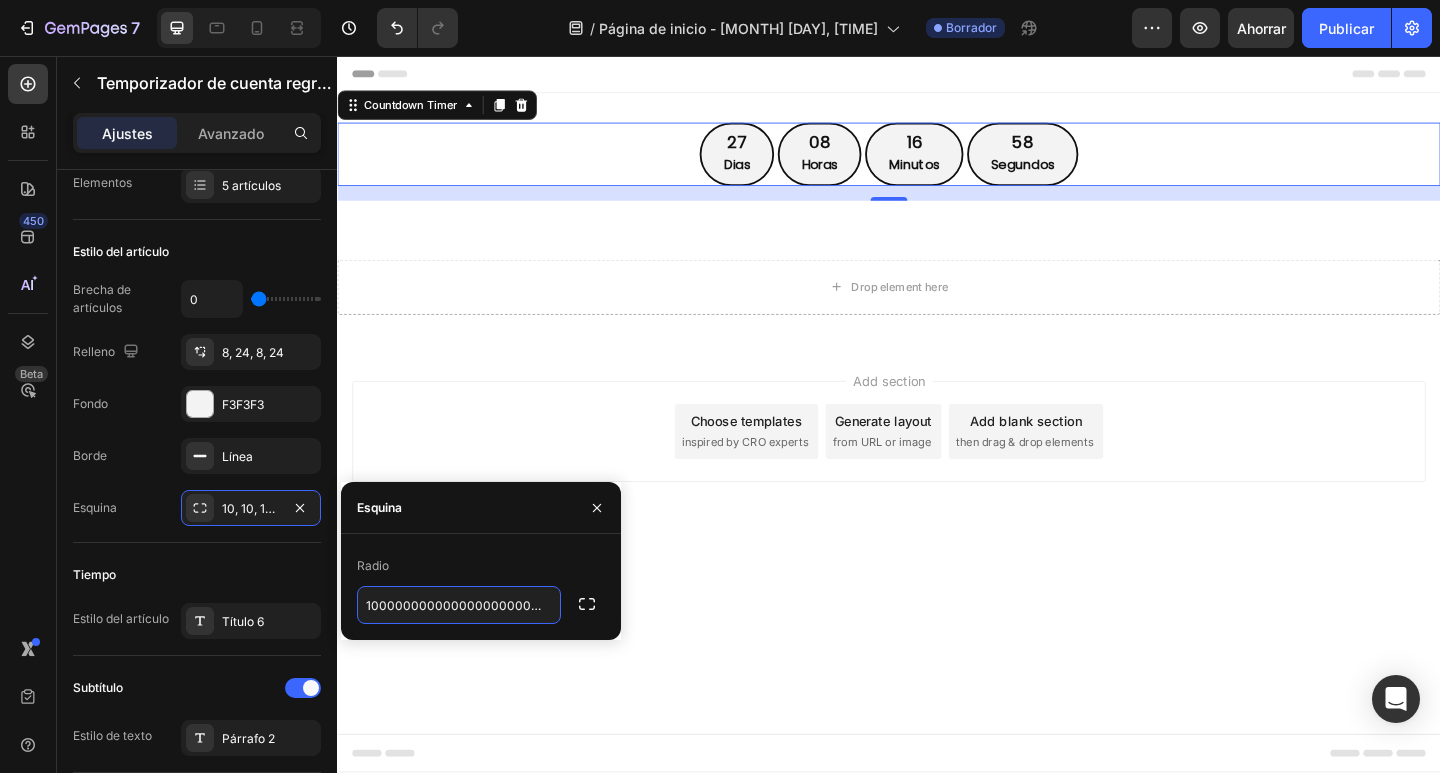 click on "Add section Choose templates inspired by CRO experts Generate layout from URL or image Add blank section then drag & drop elements" at bounding box center [937, 465] 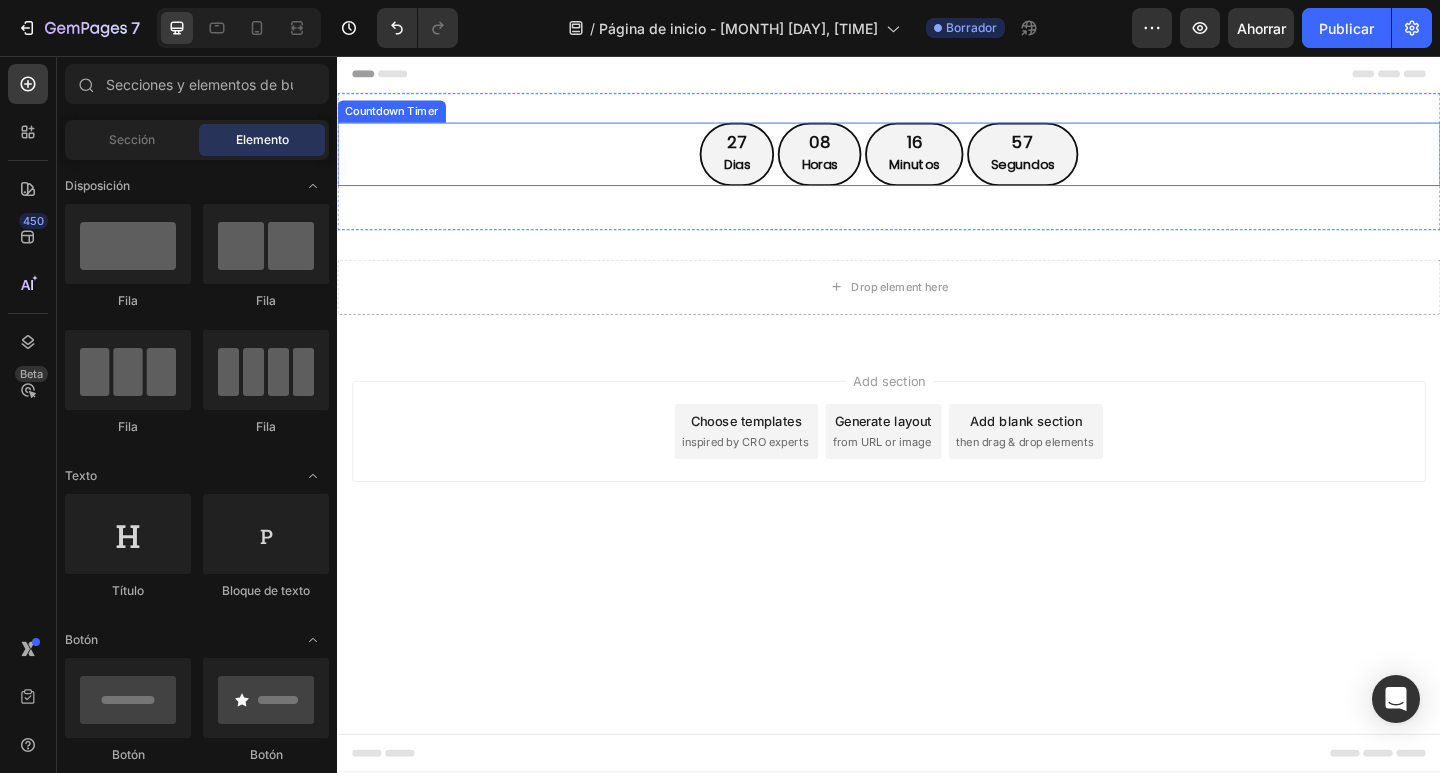 click on "[DAYS] Dias [HOURS] Horas [MINUTES] Minutos [SECONDS] Segundos" at bounding box center (937, 163) 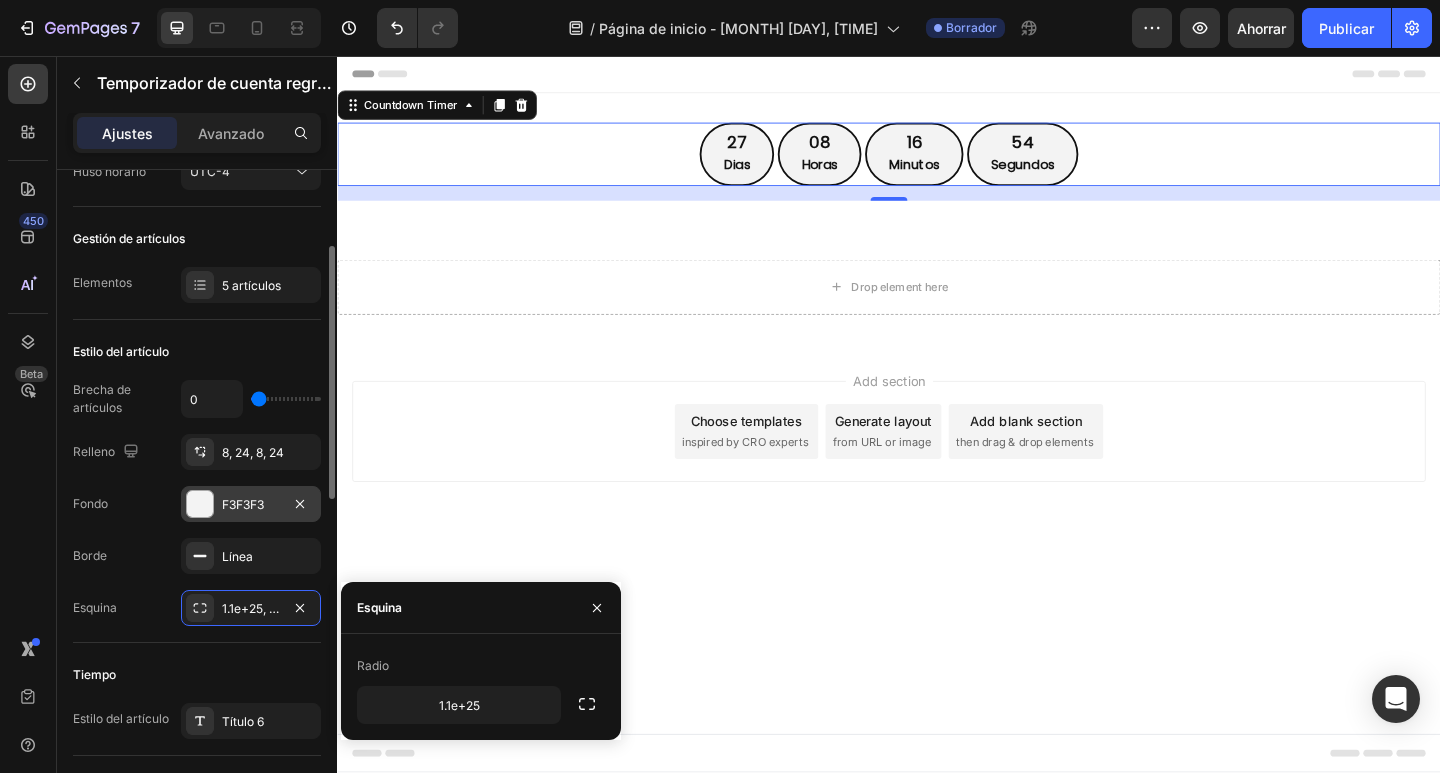 scroll, scrollTop: 300, scrollLeft: 0, axis: vertical 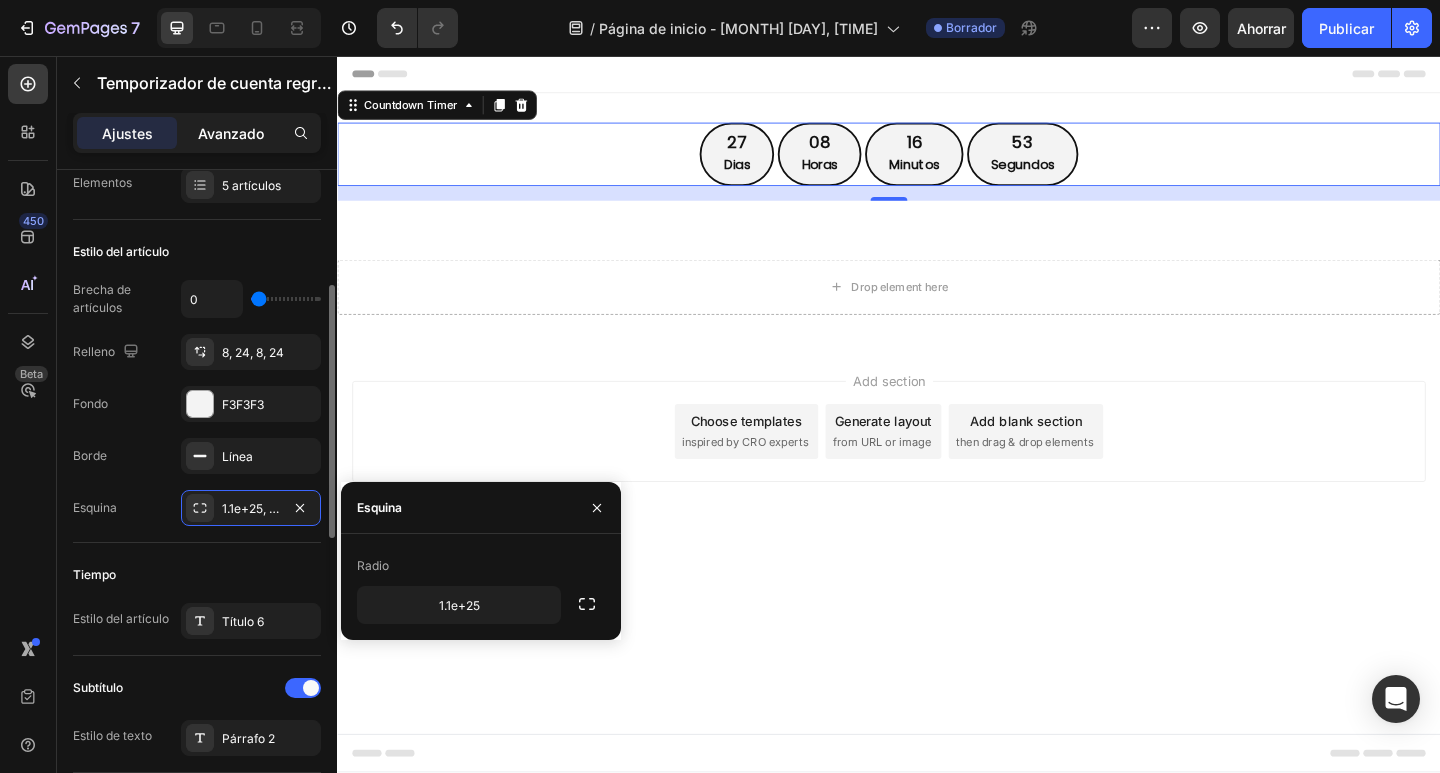click on "Avanzado" at bounding box center [231, 133] 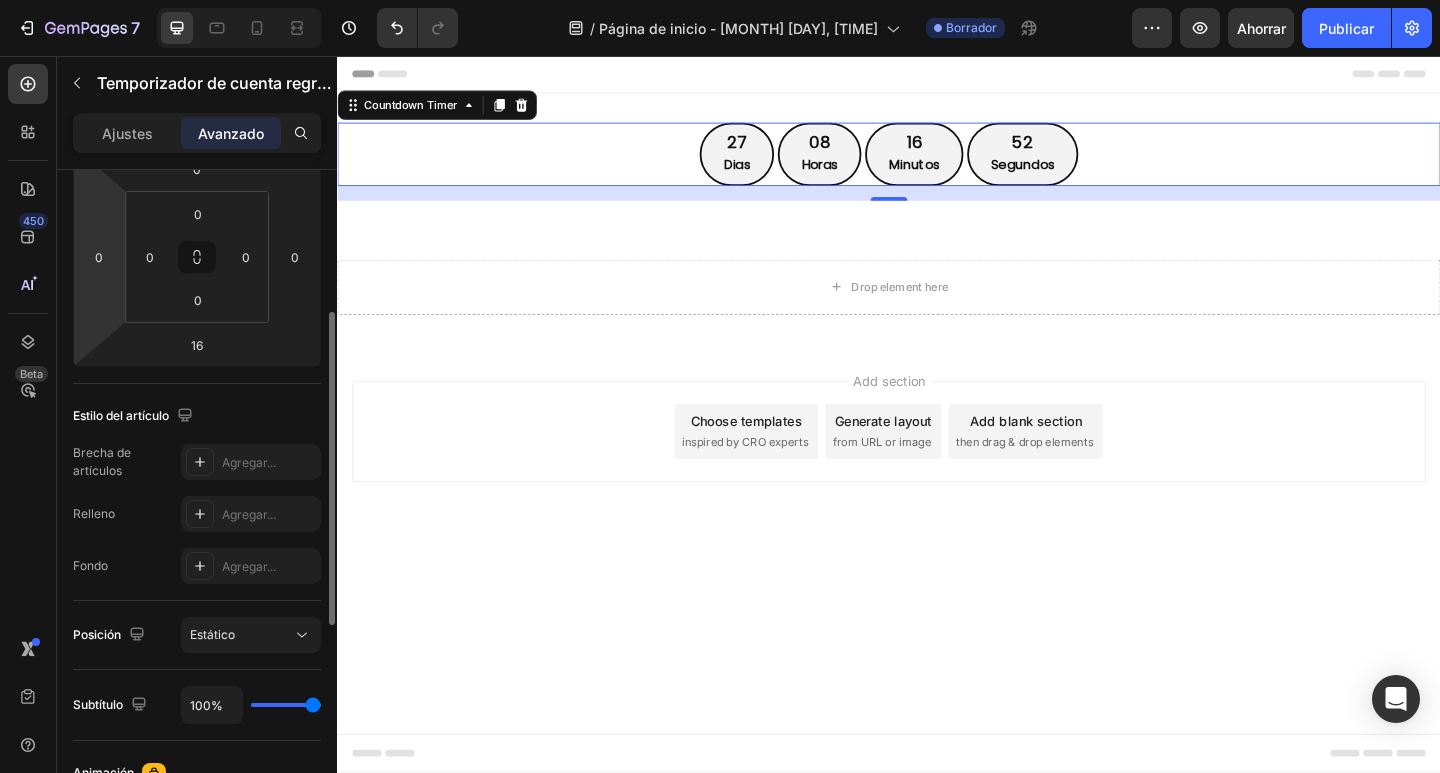 click on "7 / Página de inicio - [MONTH] [DAY], [TIME] Borrador Avance Ahorrar Publicar 450 Beta Secciones(18) Elementos(83) Sección Elemento Hero Section Product Detail Brands Trusted Badges Guarantee Product Breakdown How to use Testimonials Compare Bundle FAQs Social Proof Brand Story Product List Collection Blog List Contact Sticky Add to Cart Custom Footer Explorar la biblioteca 450 Disposición
Fila
Fila
Fila
Fila Texto
Título
Bloque de texto Botón
Botón
Botón Medios de comunicación
Imagen" at bounding box center (720, 0) 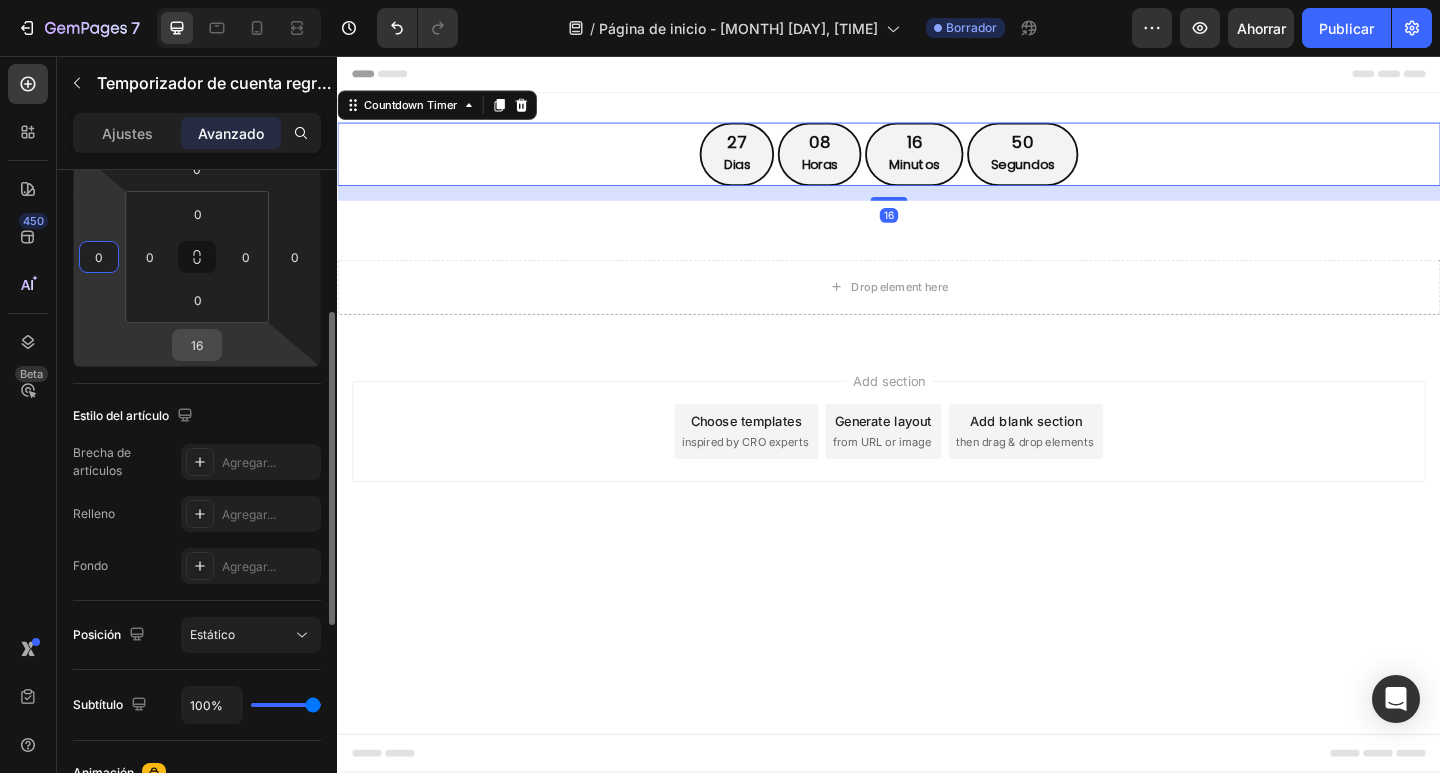 click on "16" at bounding box center (197, 345) 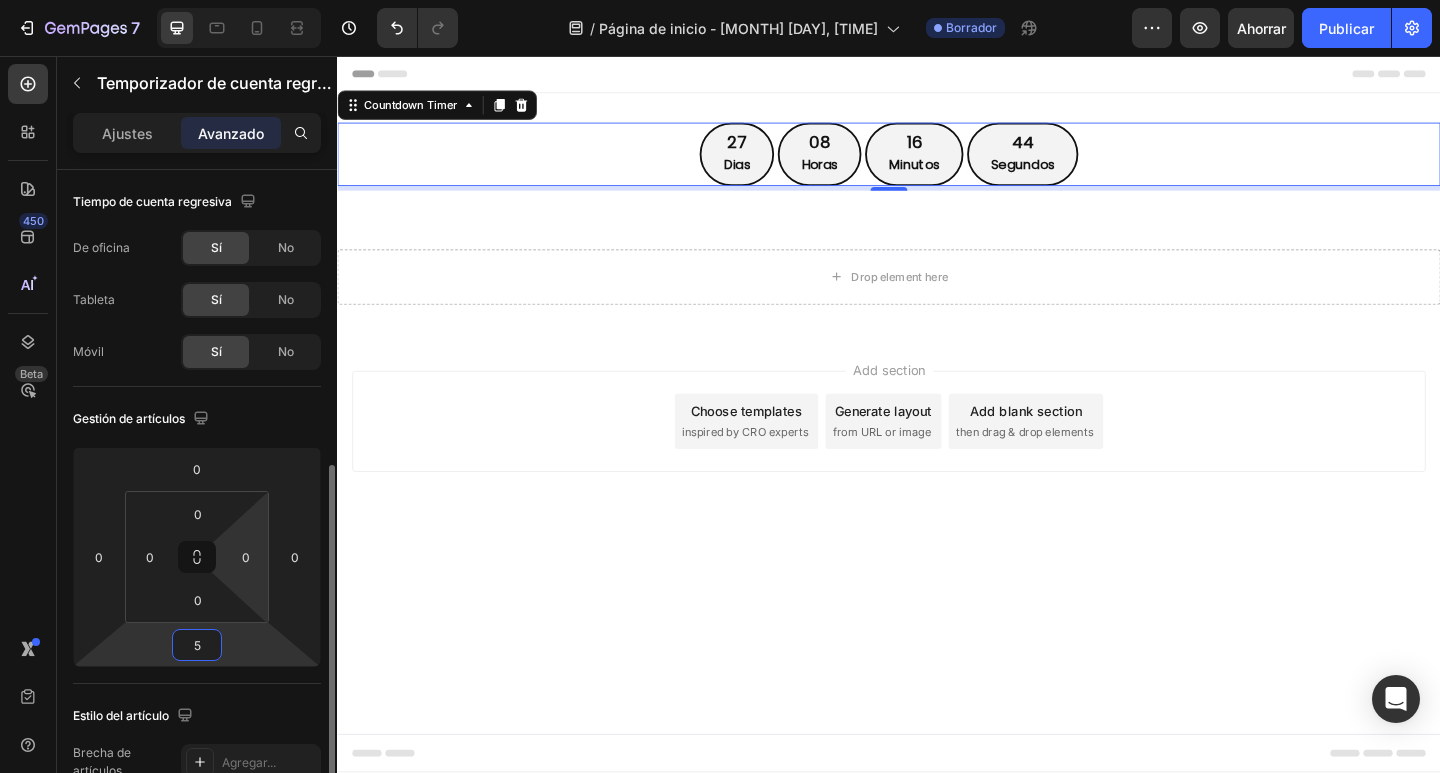 scroll, scrollTop: 200, scrollLeft: 0, axis: vertical 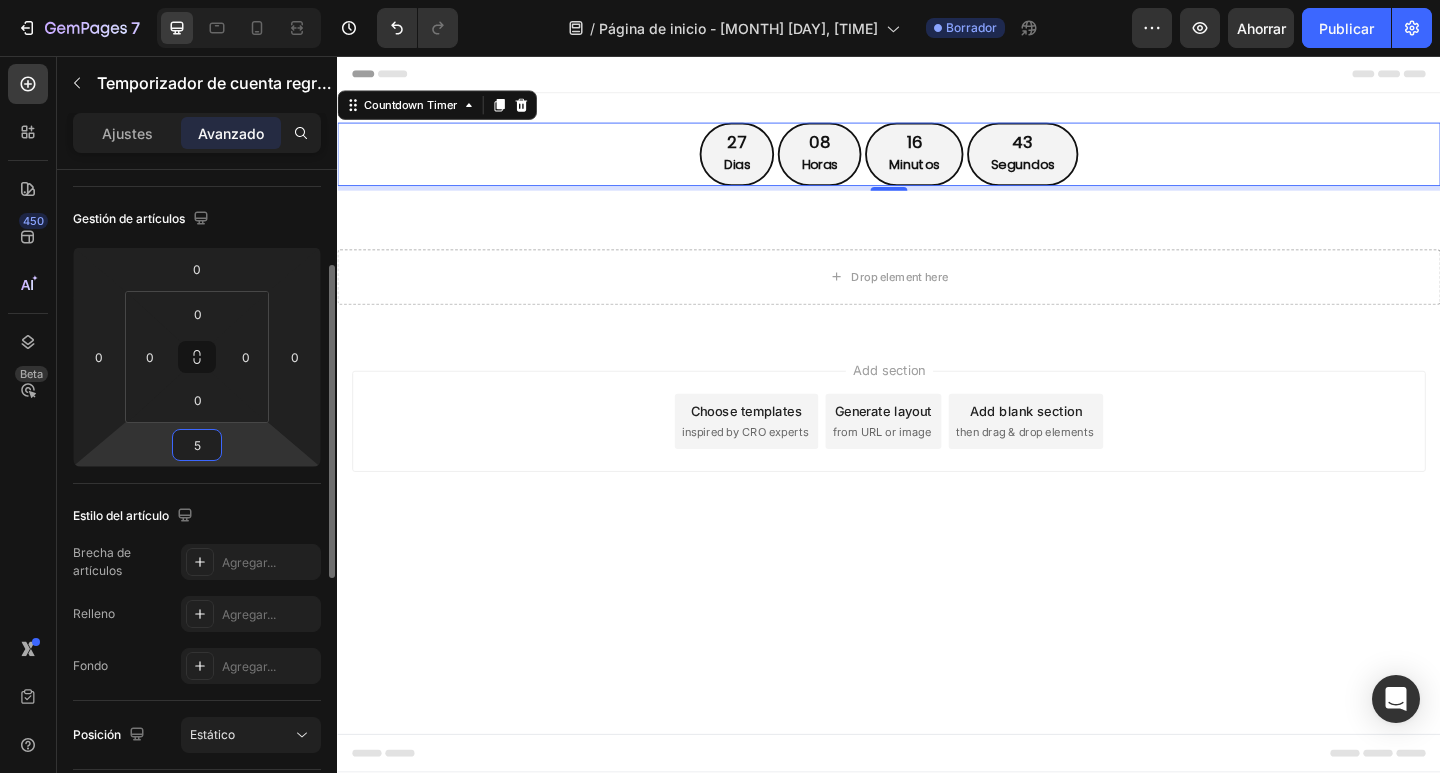 type on "51" 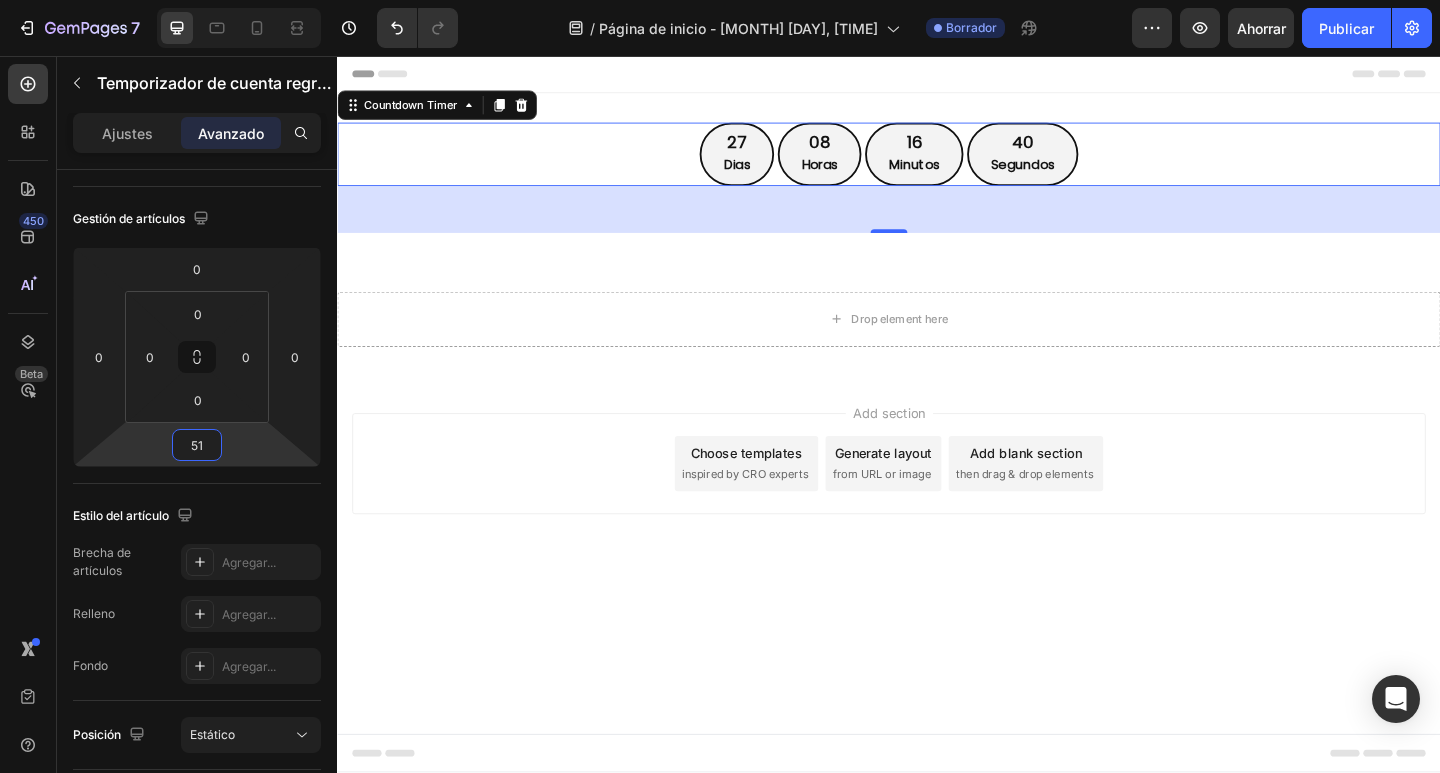 click on "Add section Choose templates inspired by CRO experts Generate layout from URL or image Add blank section then drag & drop elements" at bounding box center [937, 500] 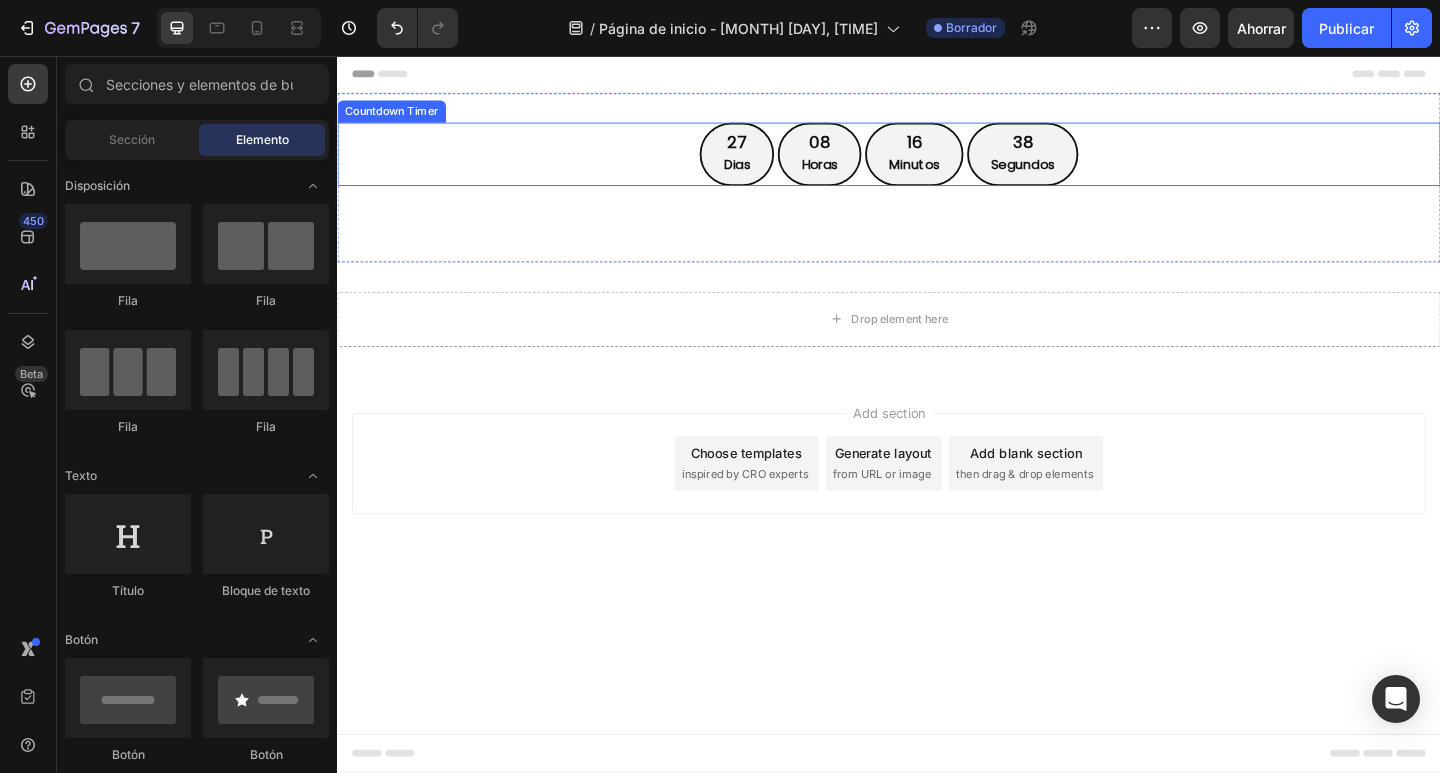 click on "[DAYS] Dias [HOURS] Horas [MINUTES] Minutos [SECONDS] Segundos" at bounding box center [937, 163] 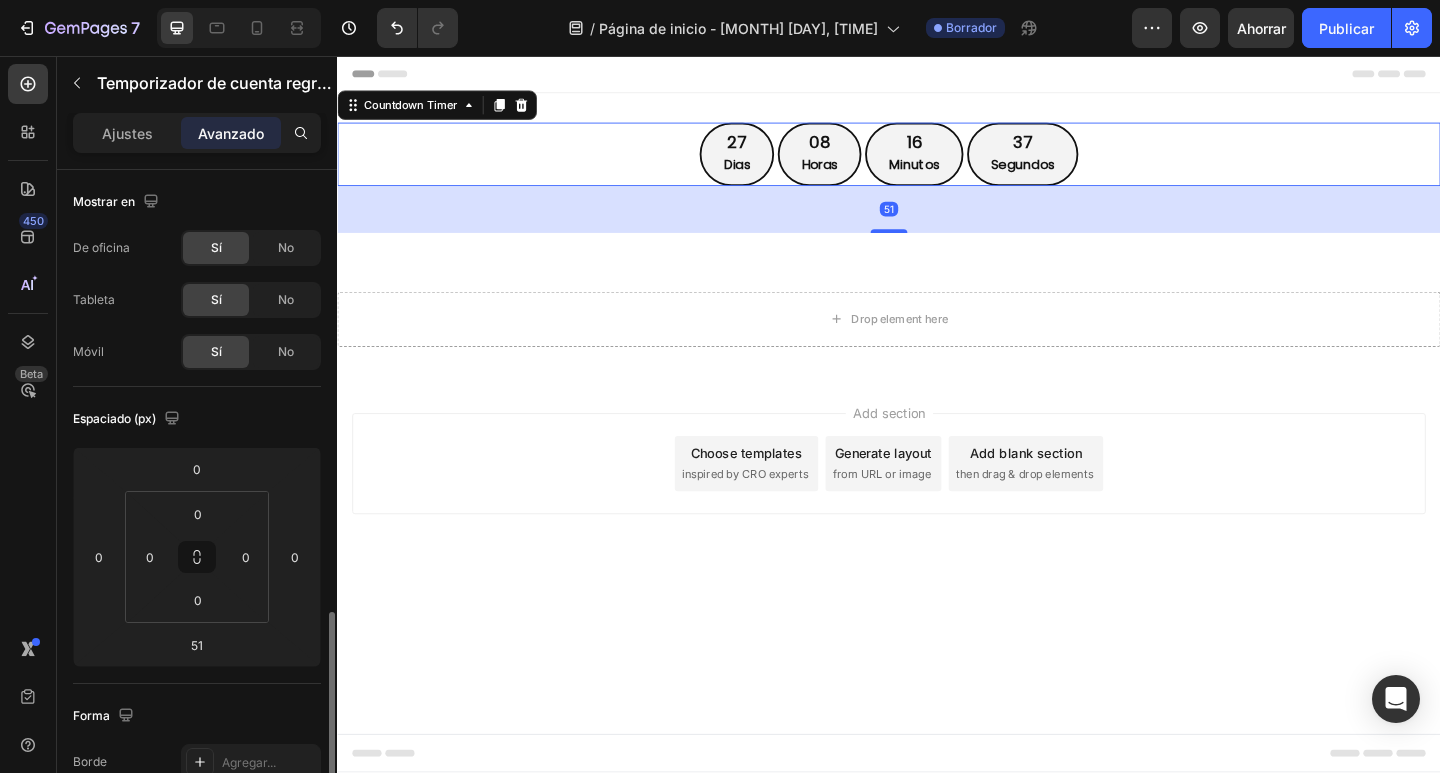 scroll, scrollTop: 300, scrollLeft: 0, axis: vertical 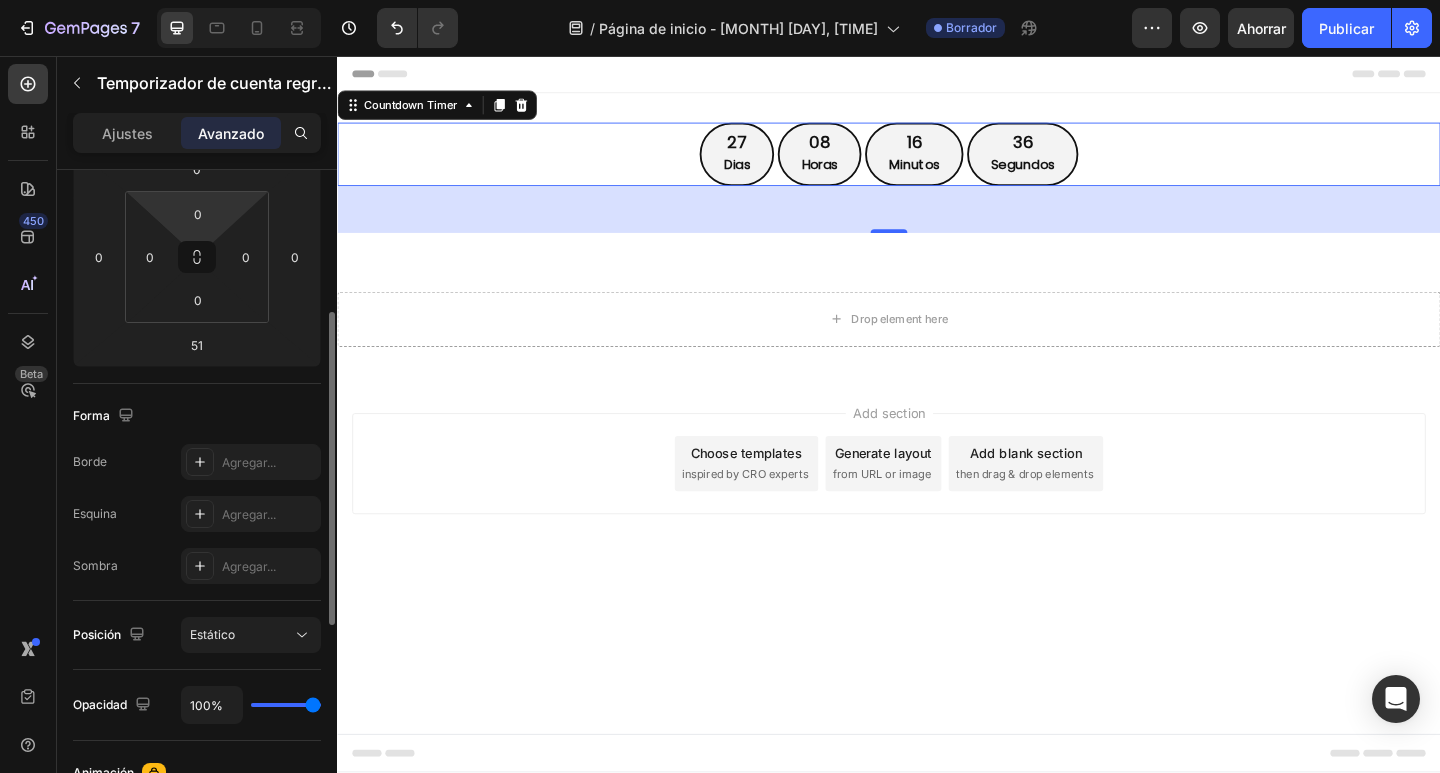 click on "7 / Página de inicio - [MONTH] [DAY], [TIME] Borrador Avance Ahorrar Publicar 450 Beta Secciones(18) Elementos(83) Sección Elemento Hero Section Product Detail Brands Trusted Badges Guarantee Product Breakdown How to use Testimonials Compare Bundle FAQs Social Proof Brand Story Product List Collection Blog List Contact Sticky Add to Cart Custom Footer Explorar la biblioteca 450 Disposición
Fila
Fila
Fila
Fila Texto
Título
Bloque de texto Botón
Botón
Botón Medios de comunicación
Imagen" at bounding box center [720, 0] 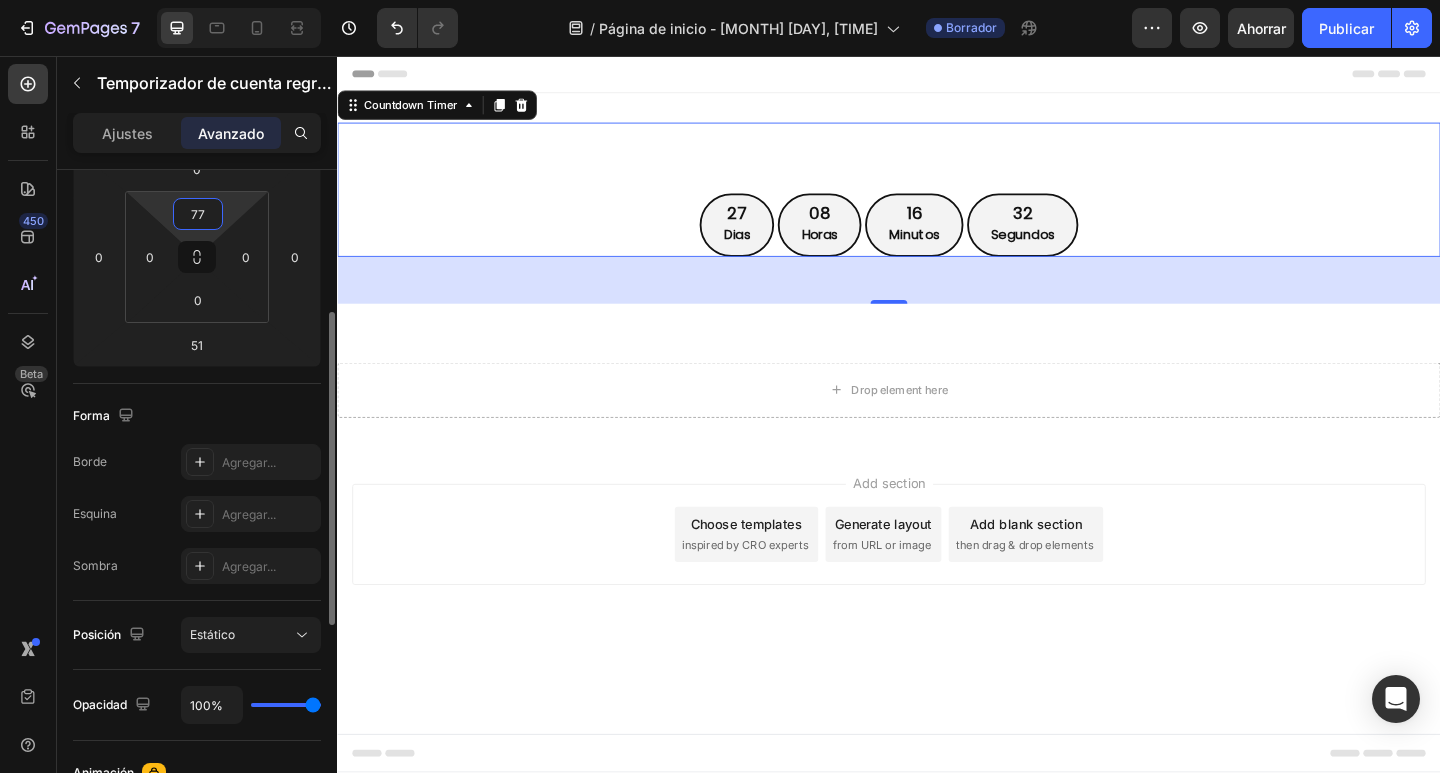 type on "7" 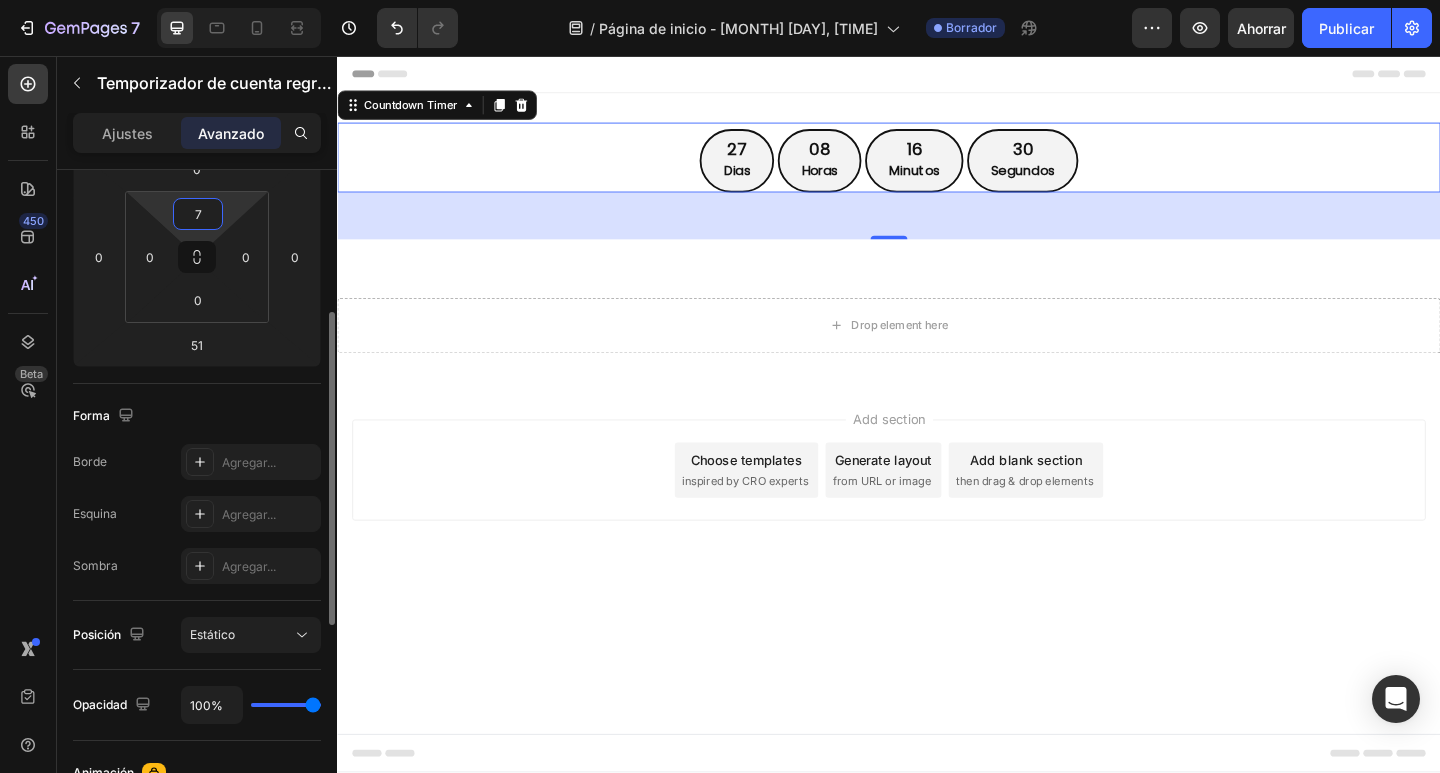 type 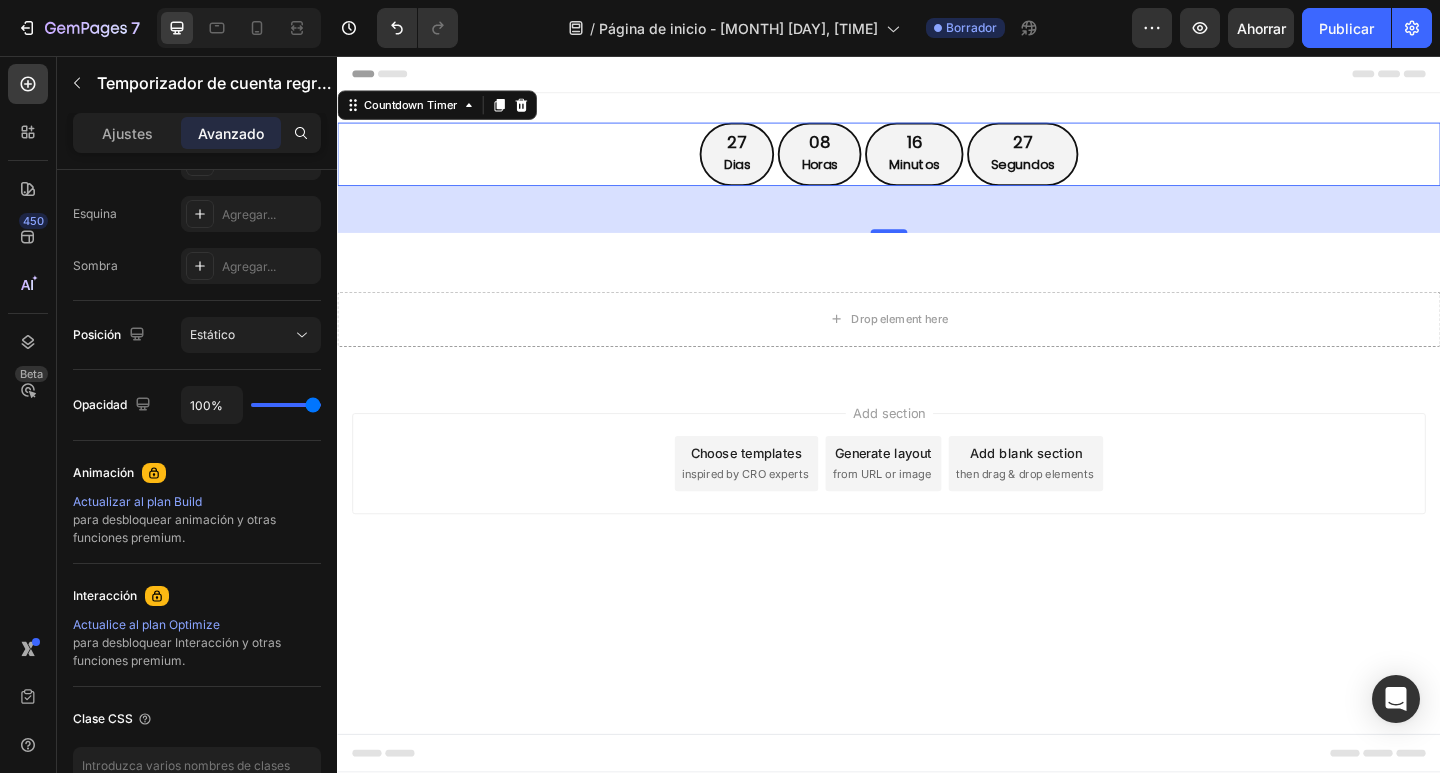 scroll, scrollTop: 100, scrollLeft: 0, axis: vertical 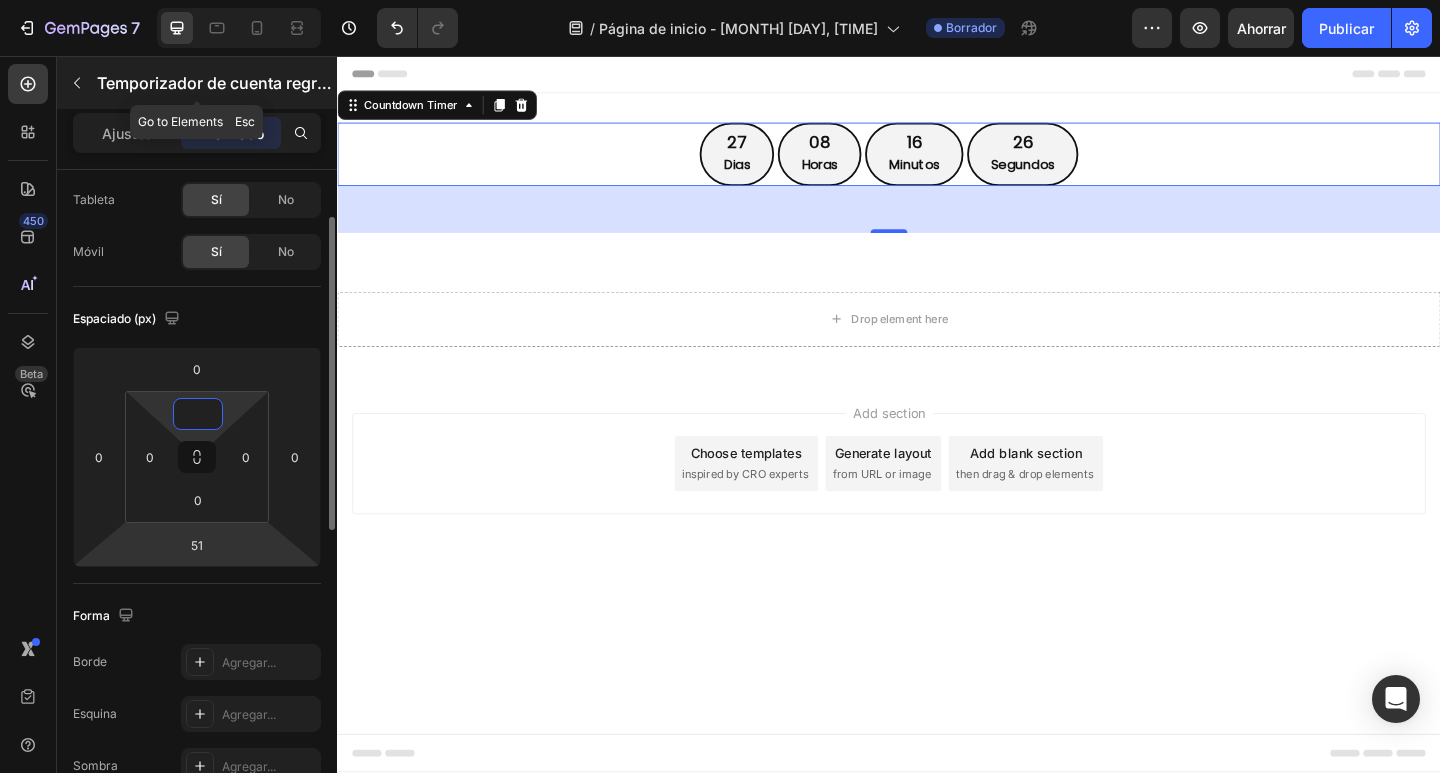 click on "Temporizador de cuenta regresiva" at bounding box center [197, 83] 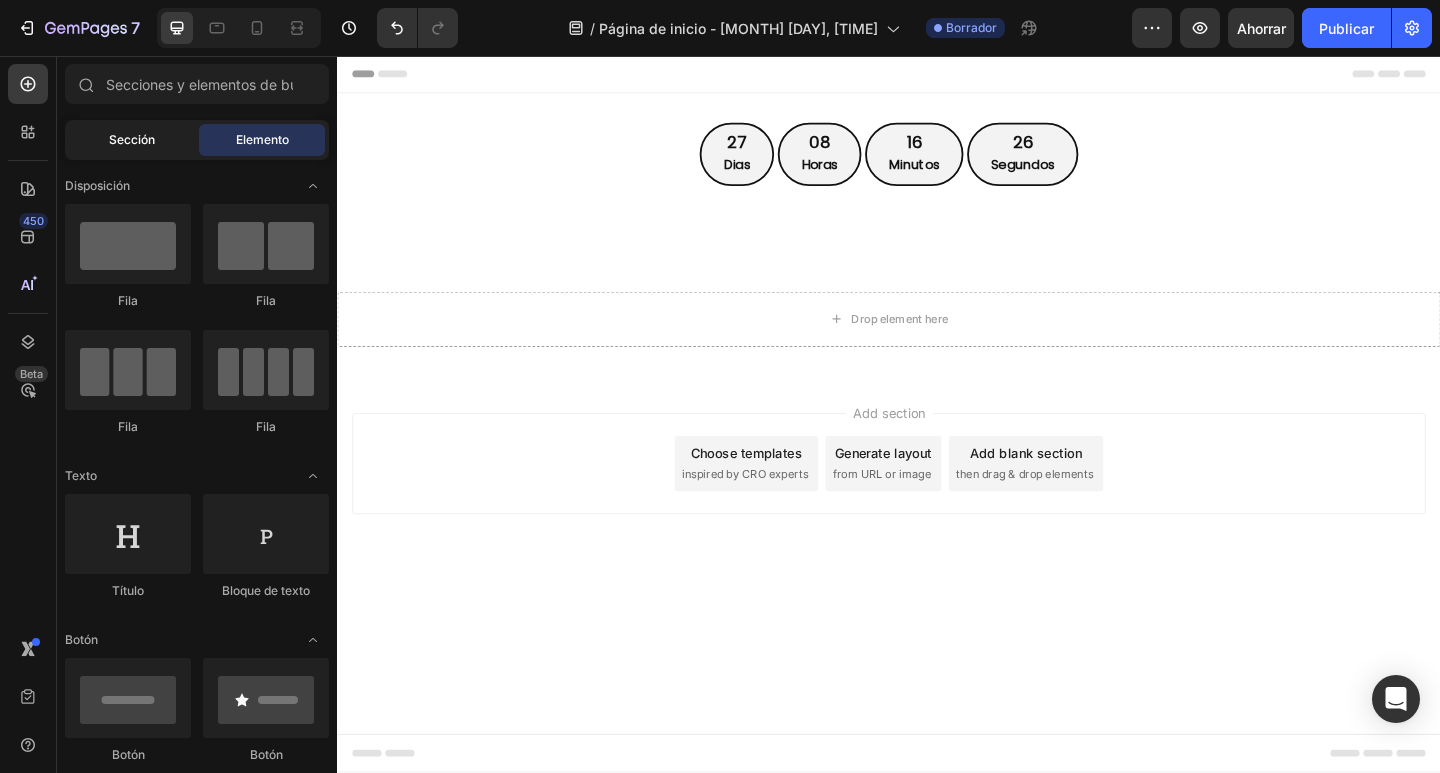 click on "Sección" 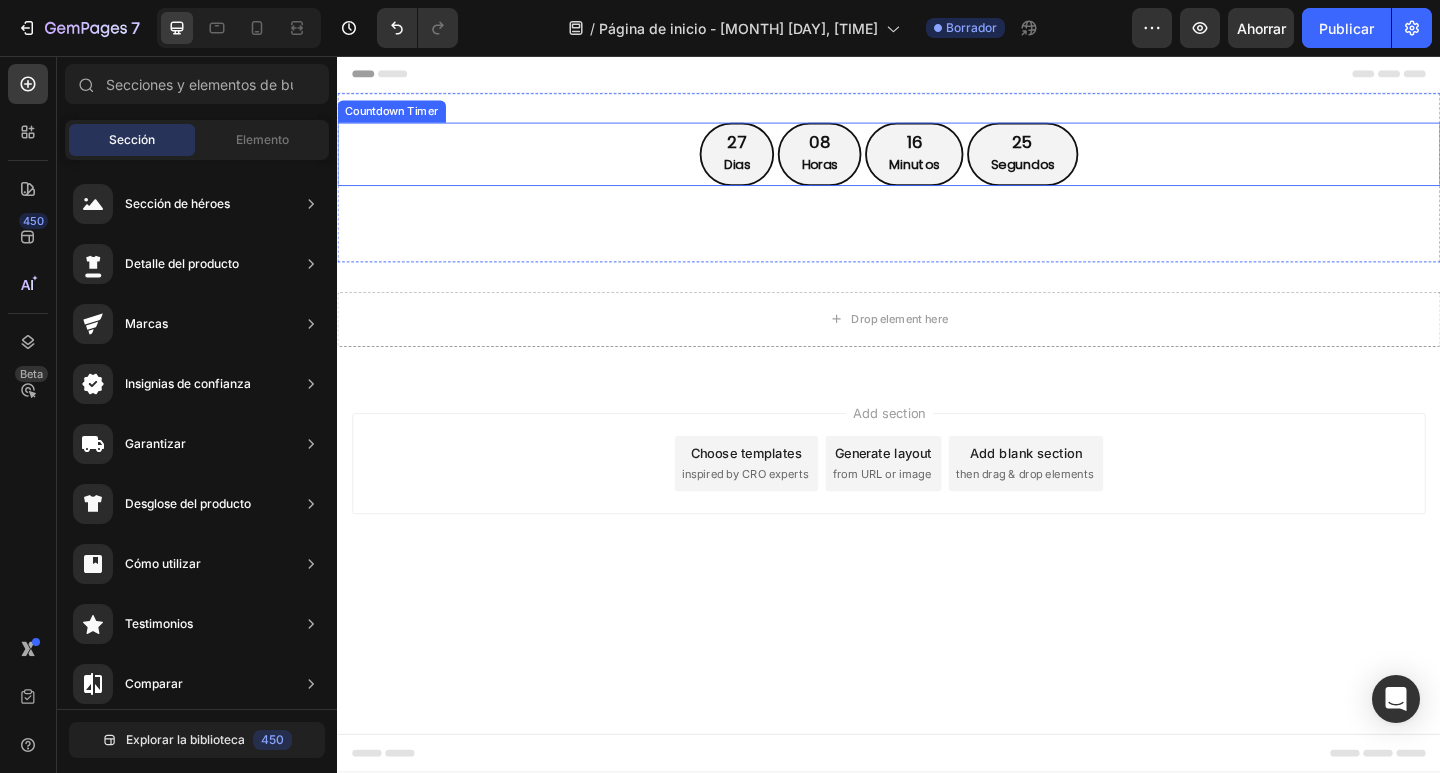 click on "[DAYS] Dias [HOURS] Horas [MINUTES] Minutos [SECONDS] Segundos" at bounding box center [937, 163] 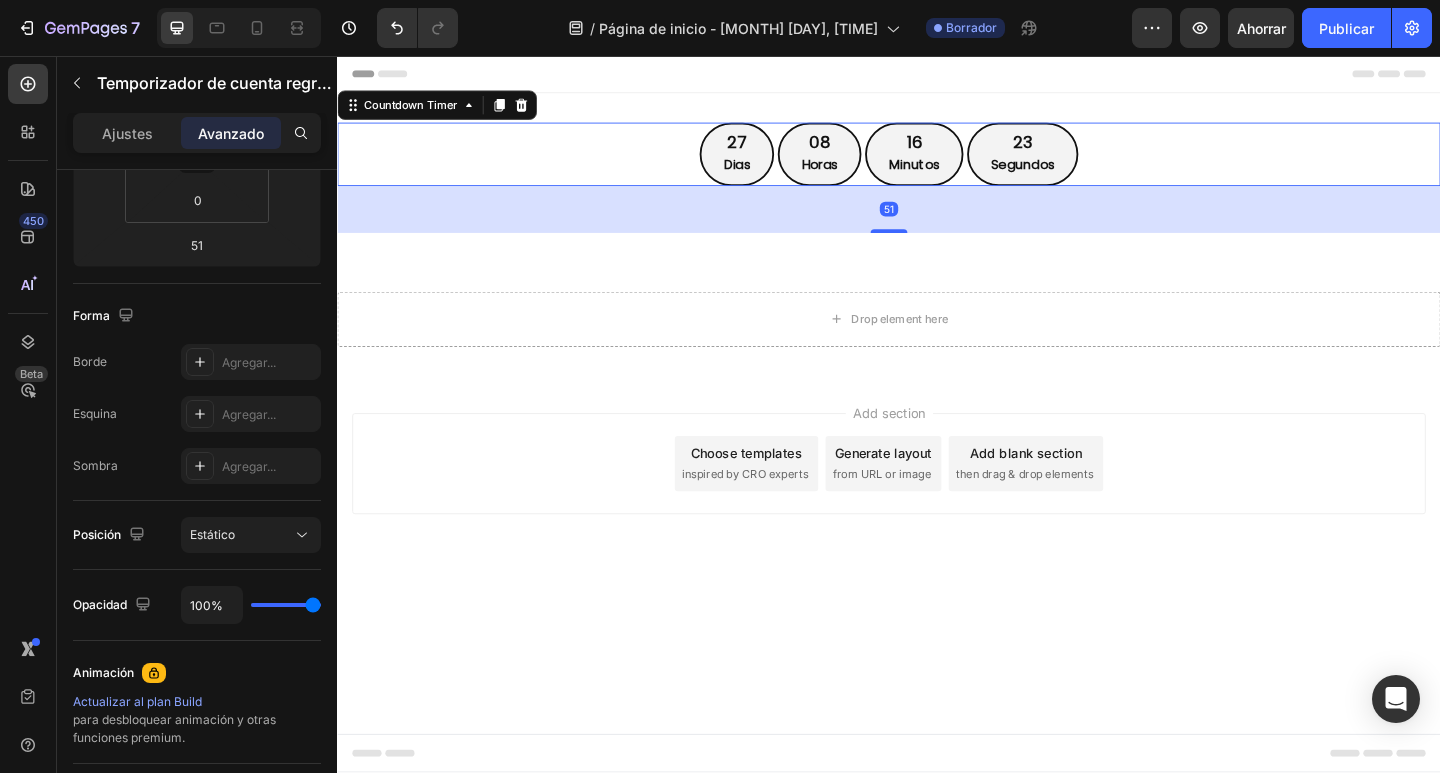 scroll, scrollTop: 0, scrollLeft: 0, axis: both 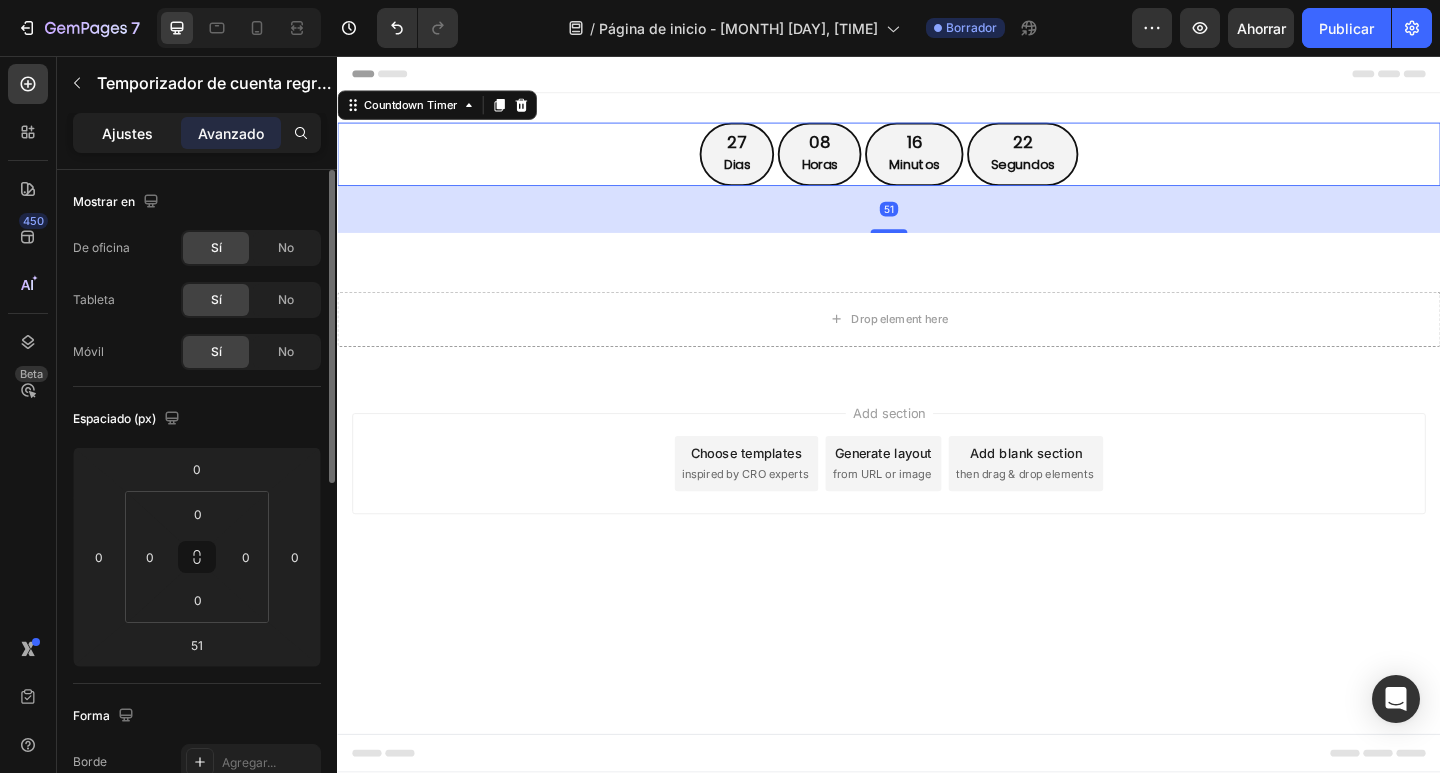 click on "Ajustes" at bounding box center (127, 133) 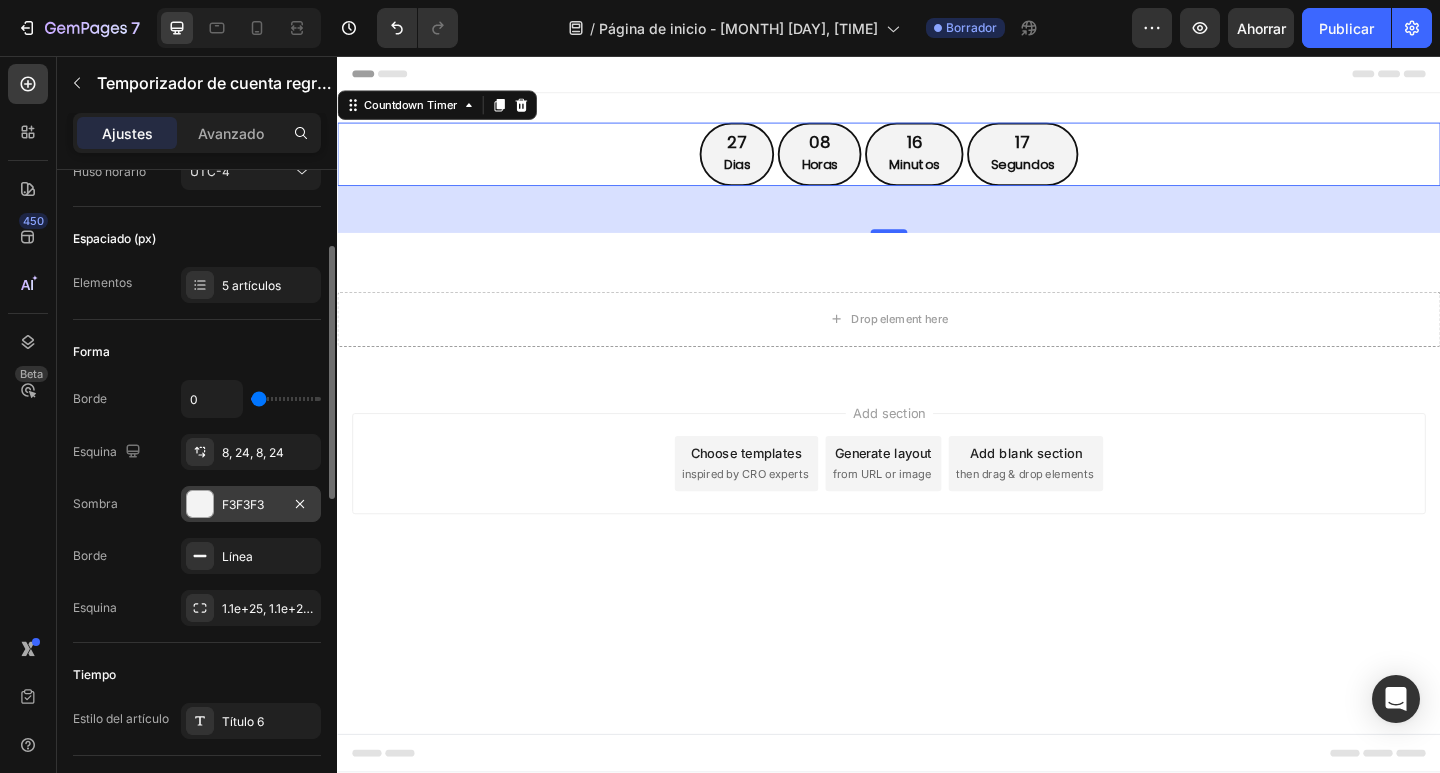 scroll, scrollTop: 300, scrollLeft: 0, axis: vertical 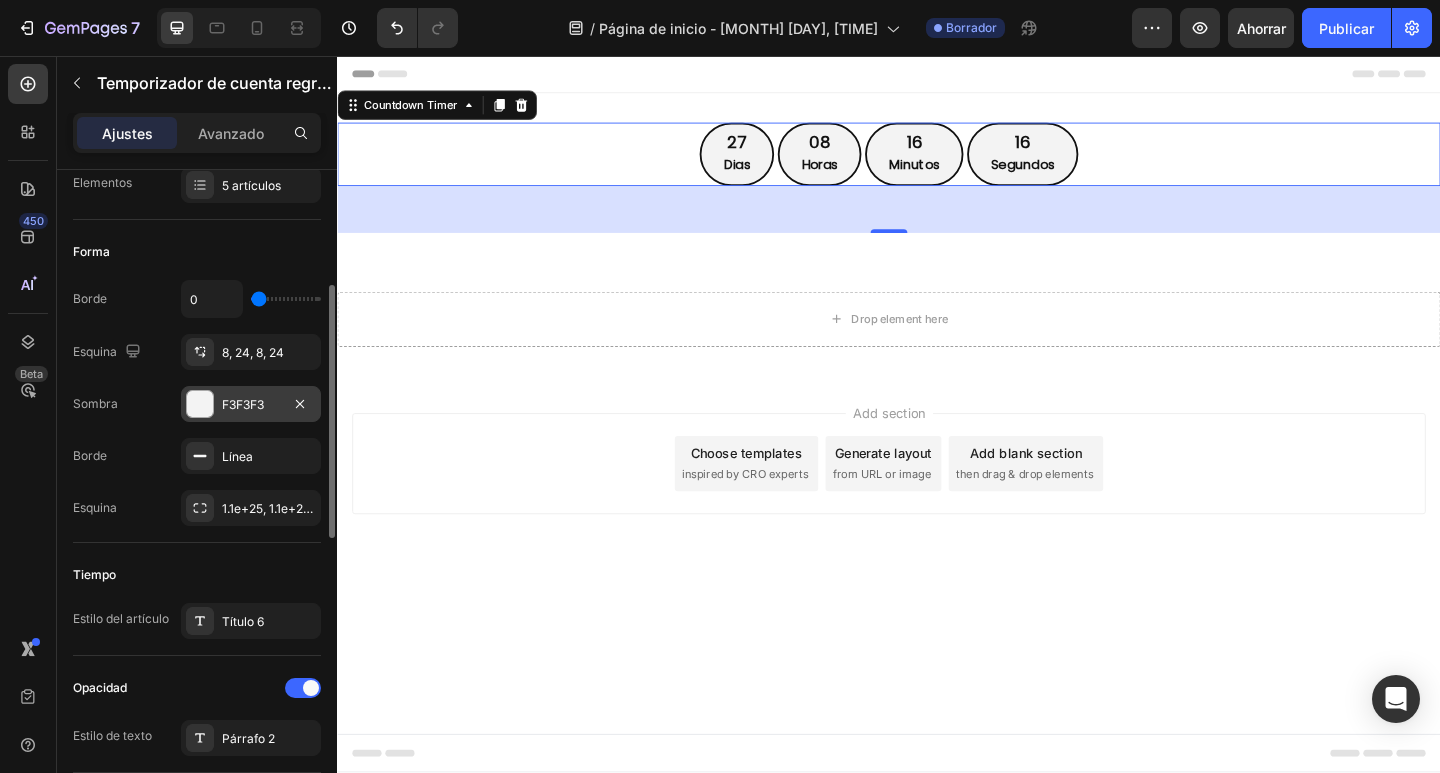 click on "F3F3F3" at bounding box center [251, 404] 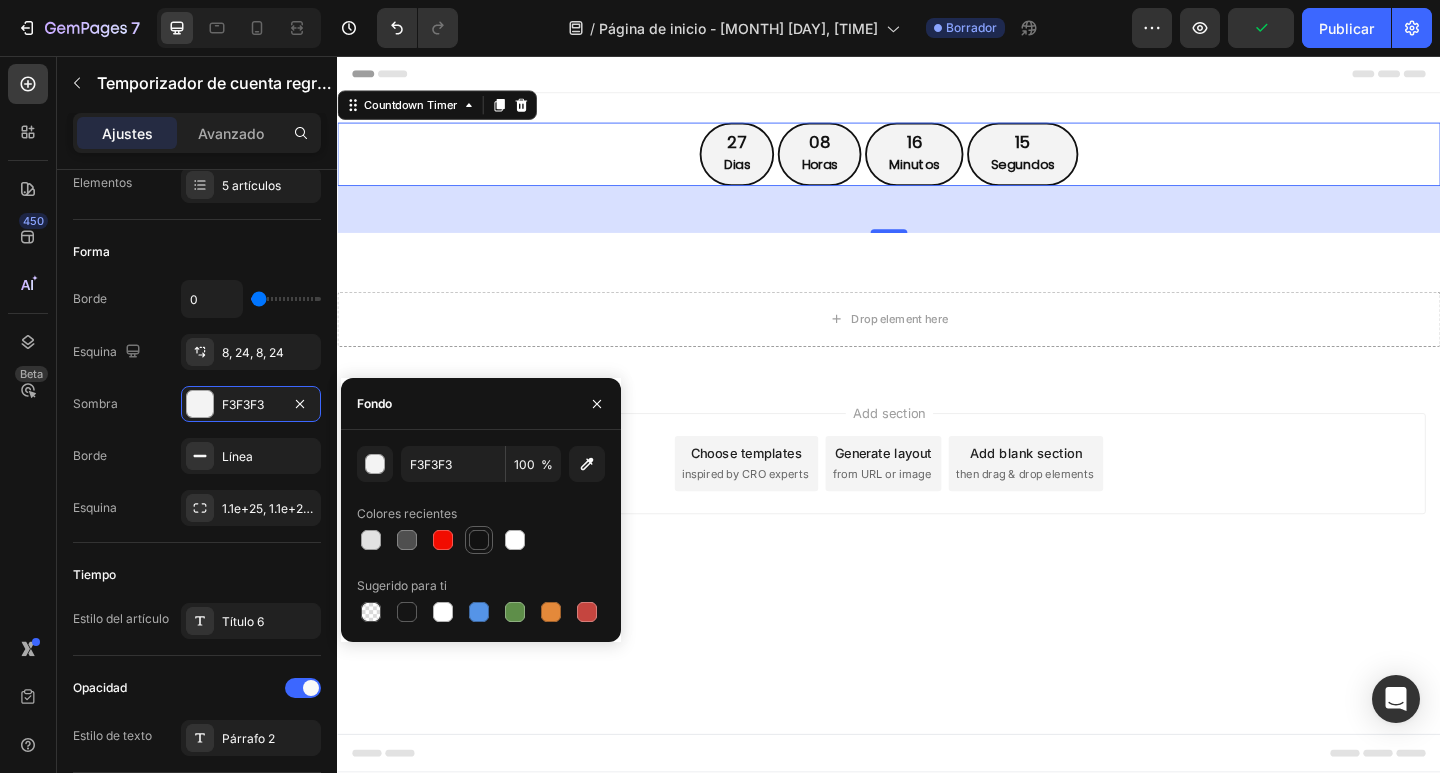 click at bounding box center (479, 540) 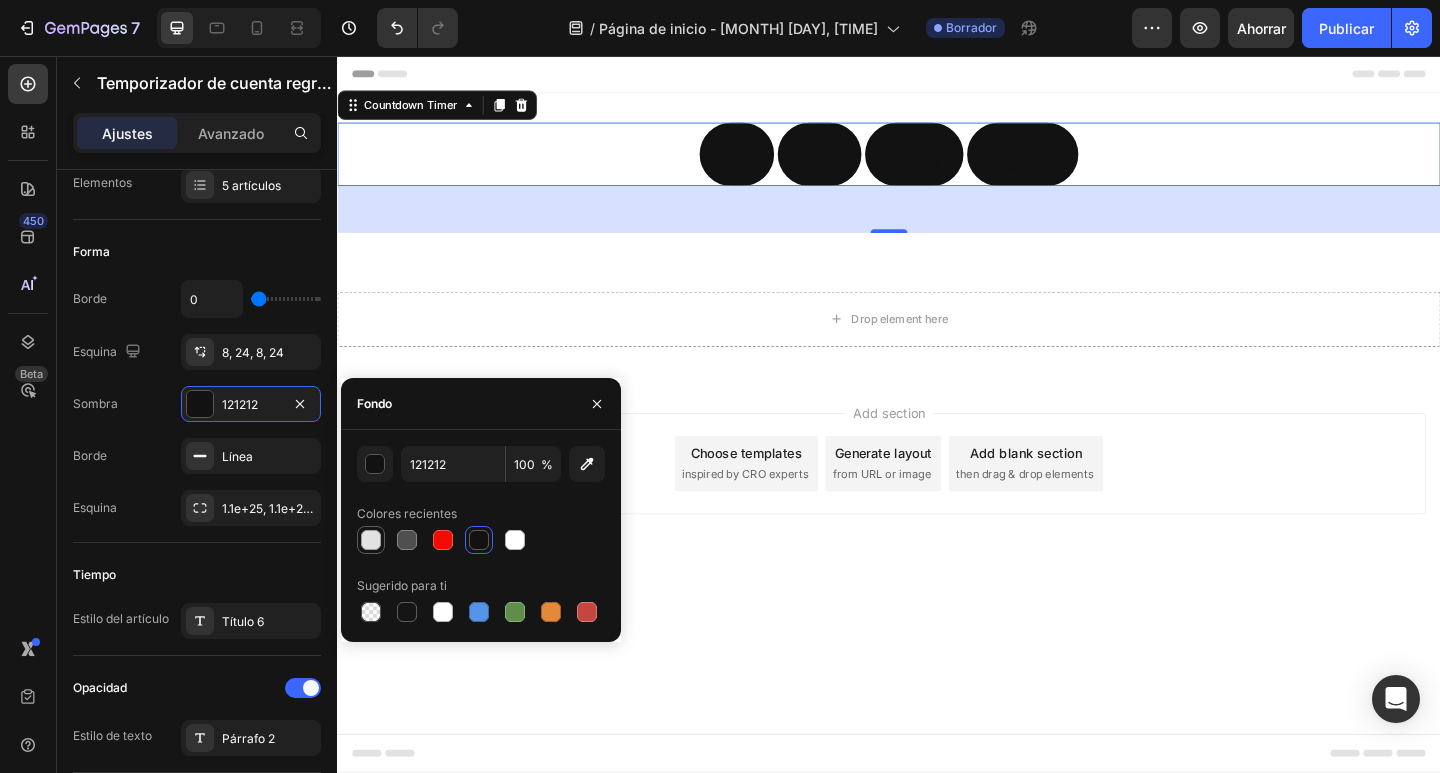 click at bounding box center (371, 540) 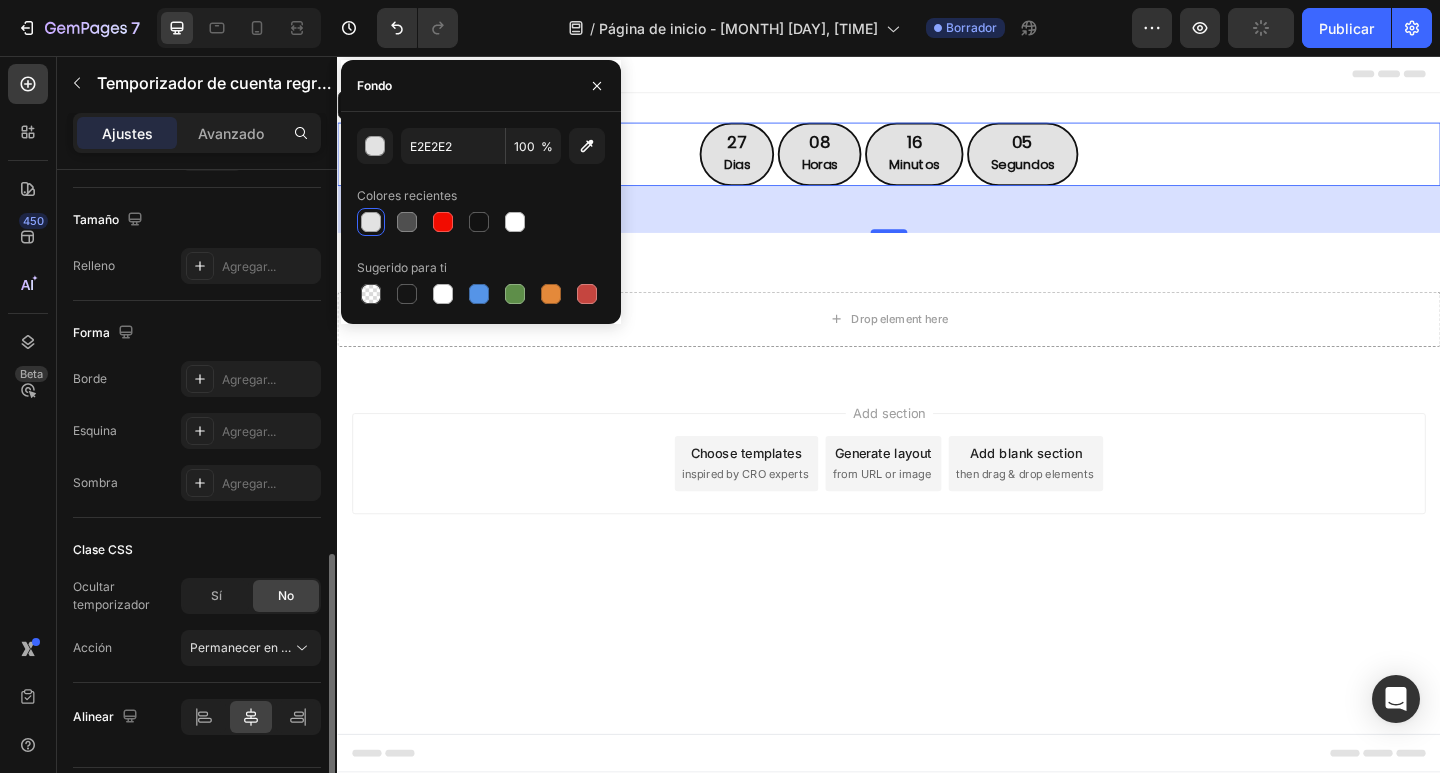 scroll, scrollTop: 1058, scrollLeft: 0, axis: vertical 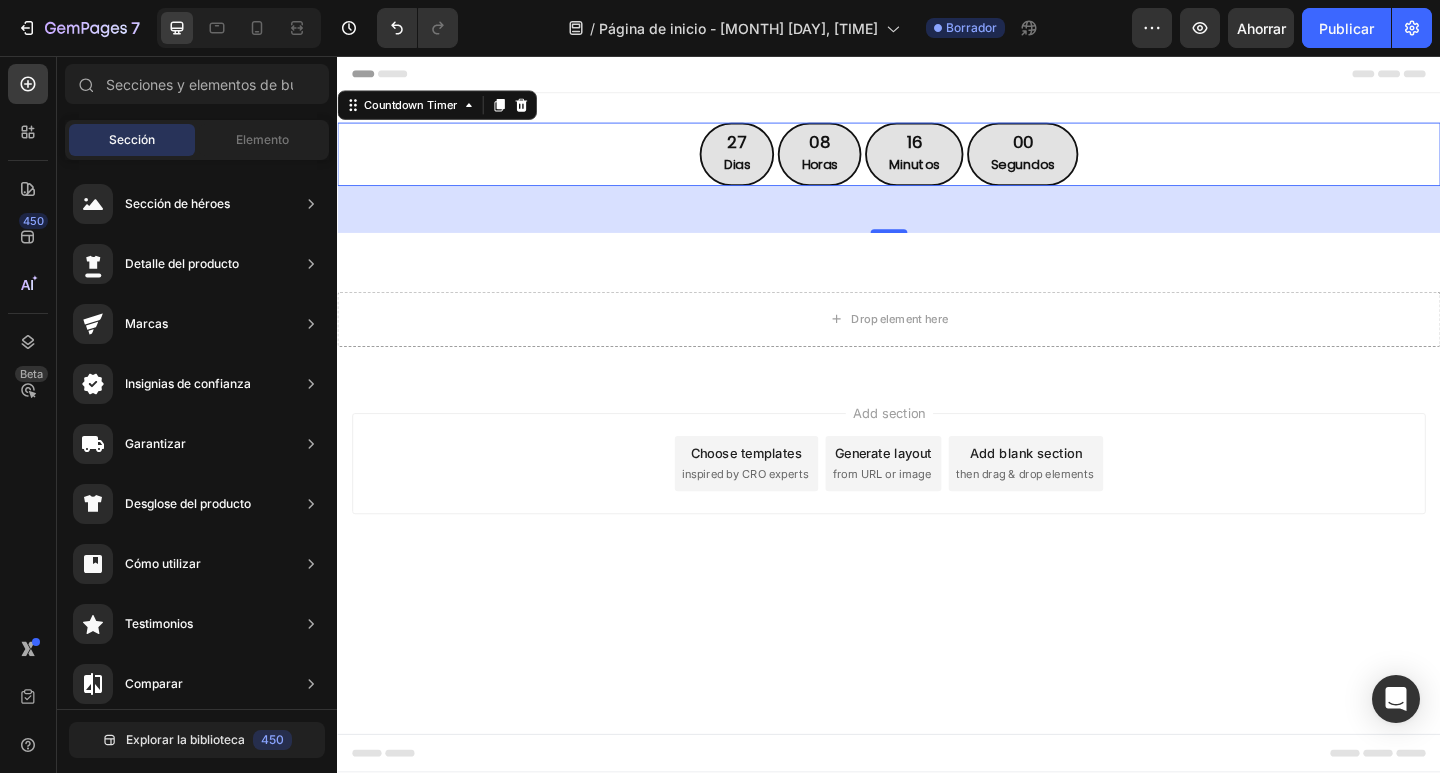 click on "Add section Choose templates inspired by CRO experts Generate layout from URL or image Add blank section then drag & drop elements" at bounding box center (937, 528) 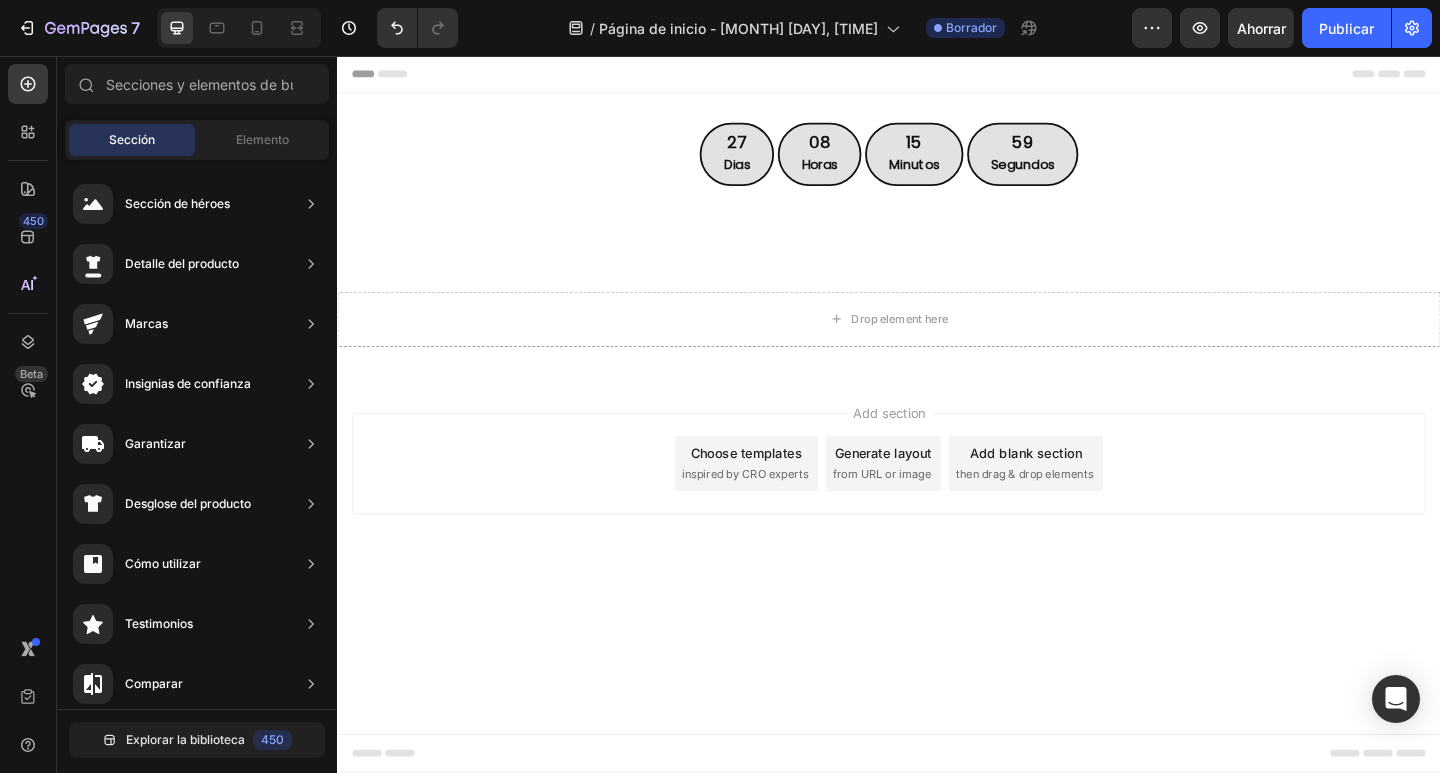 click at bounding box center (239, 28) 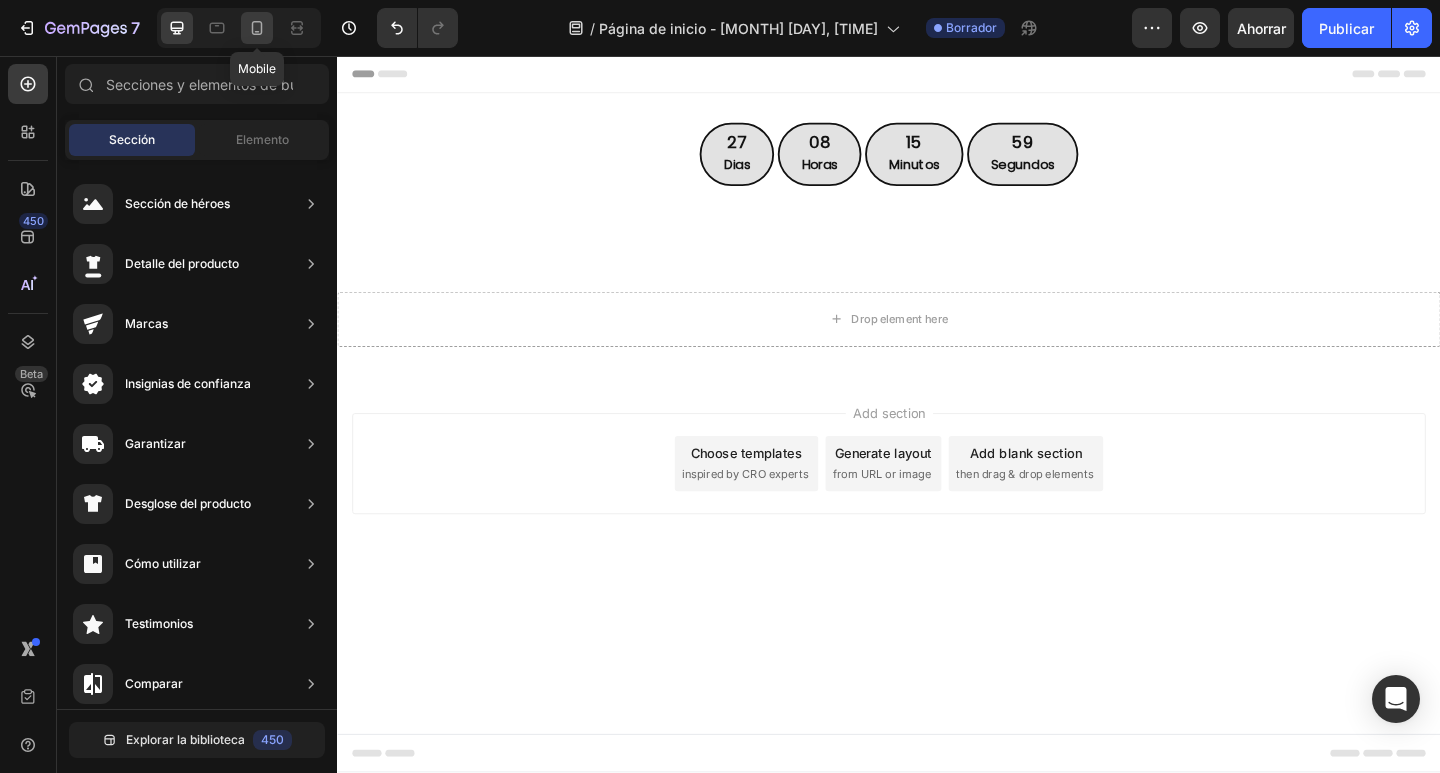 click 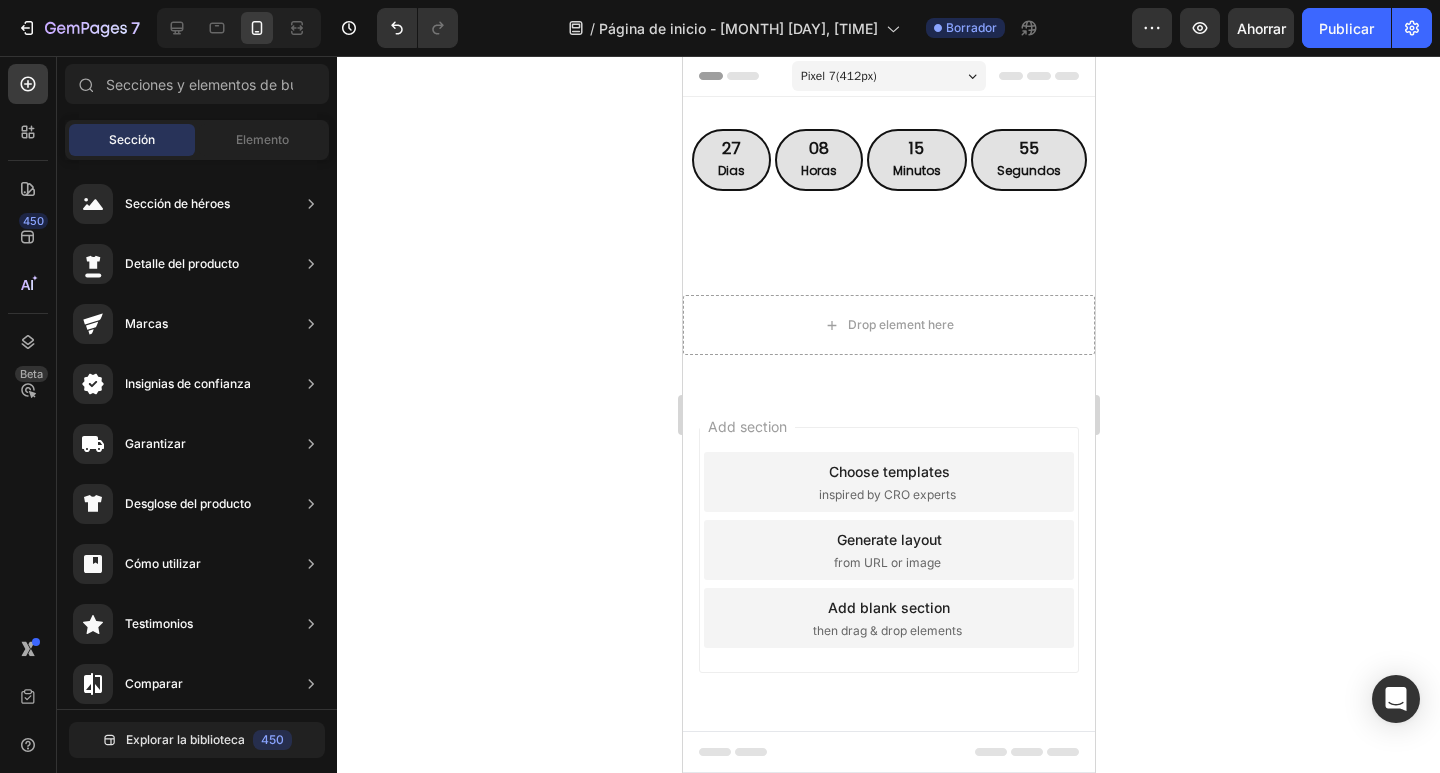 click on "Pixel 7  ( 412 px)" at bounding box center [838, 76] 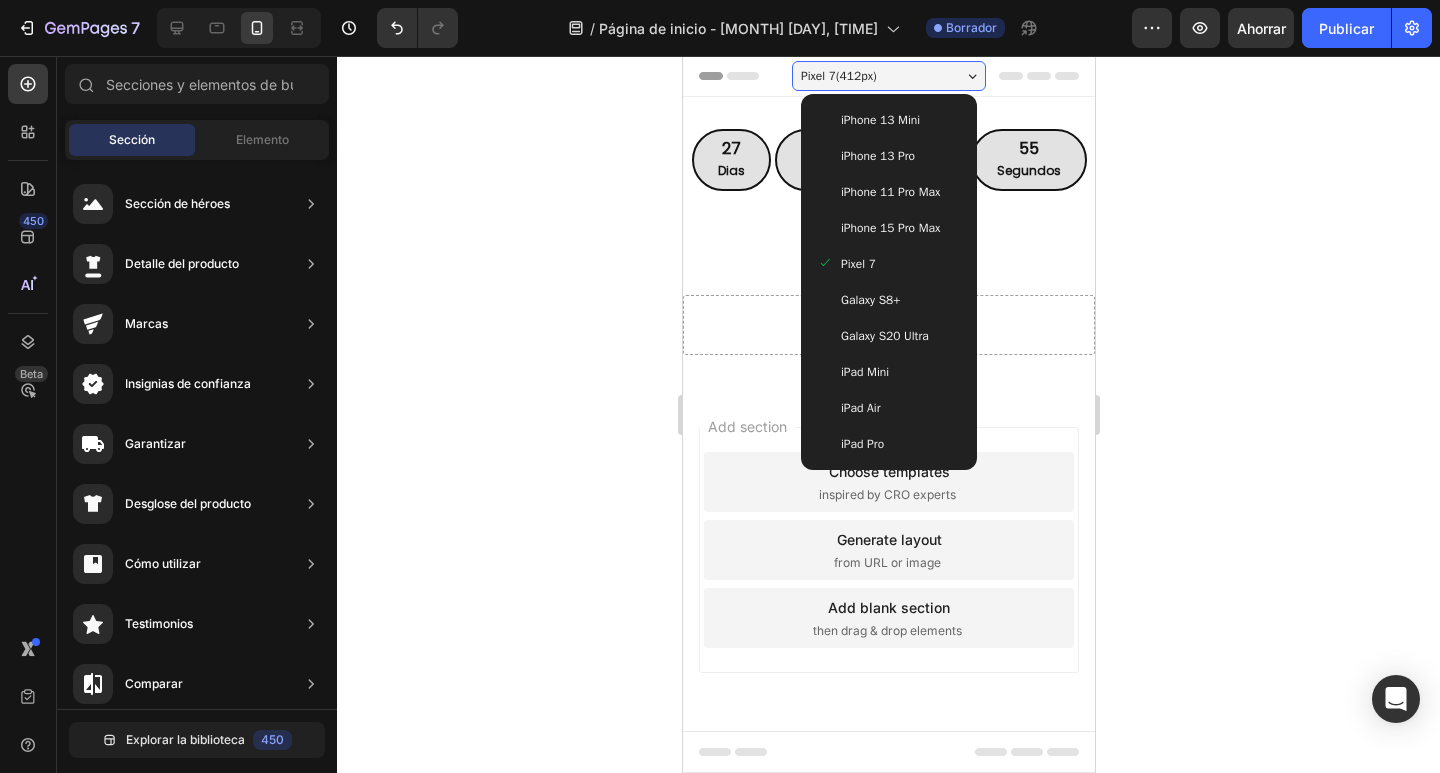 click on "iPhone 13 Mini" at bounding box center (879, 120) 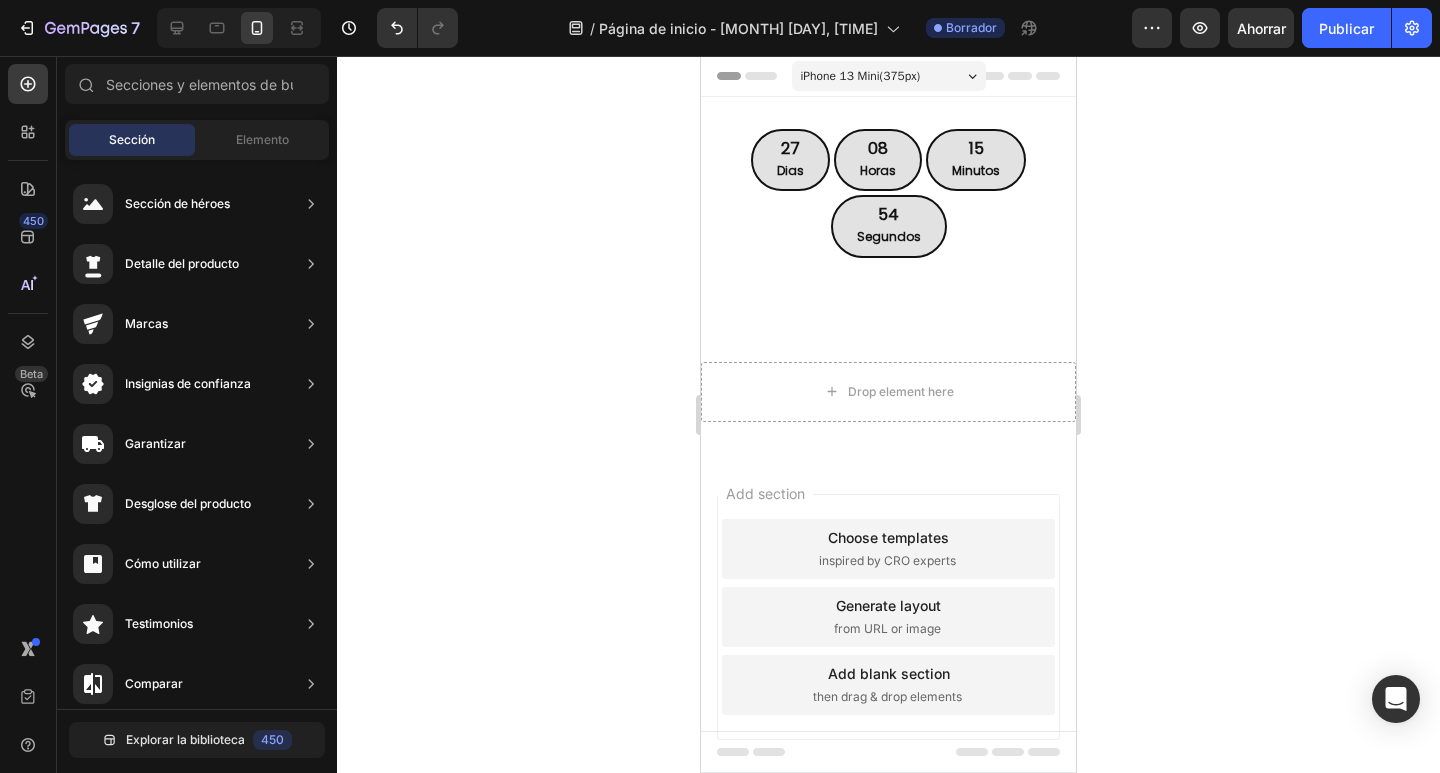 click on "iPhone 13 Mini  ( 375 px)" at bounding box center (889, 76) 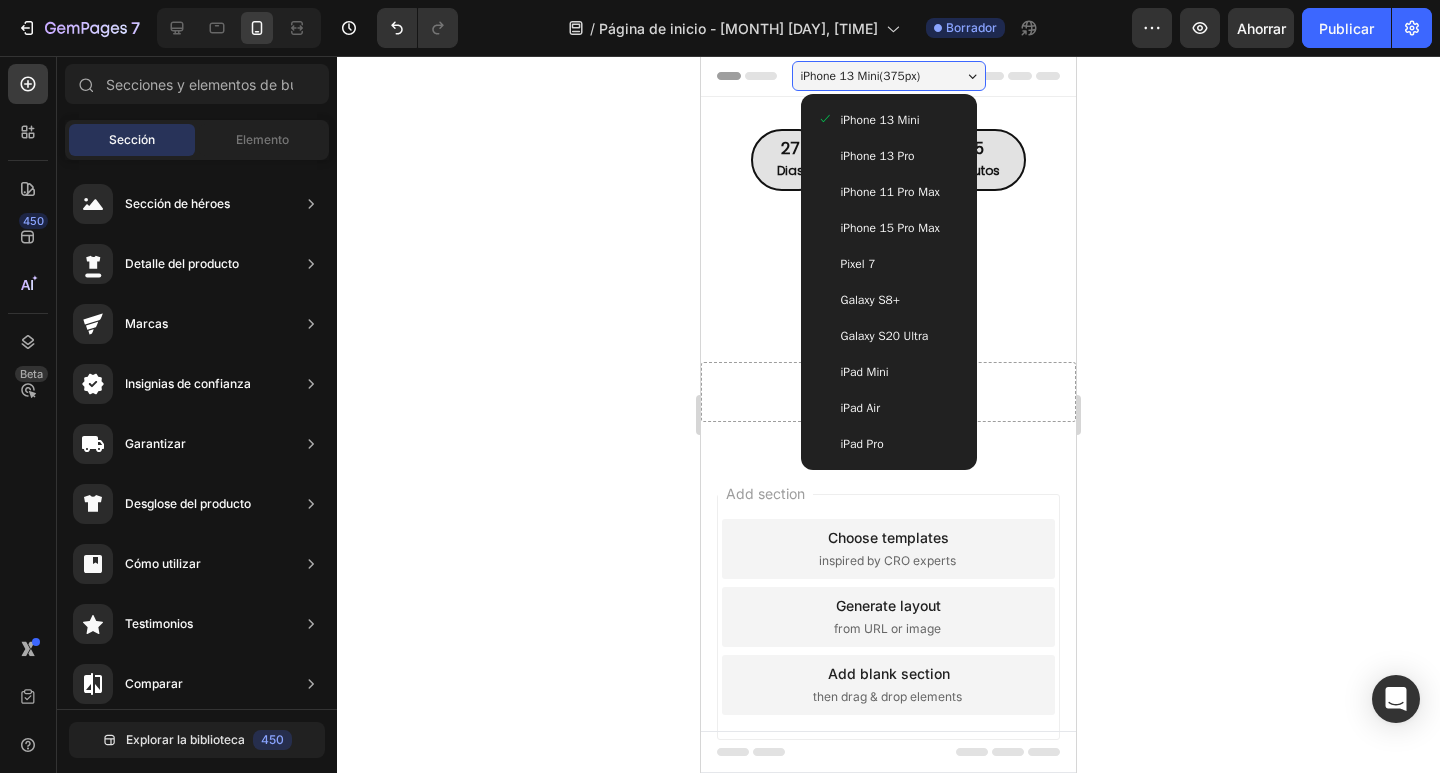 click on "Pixel 7" at bounding box center [889, 264] 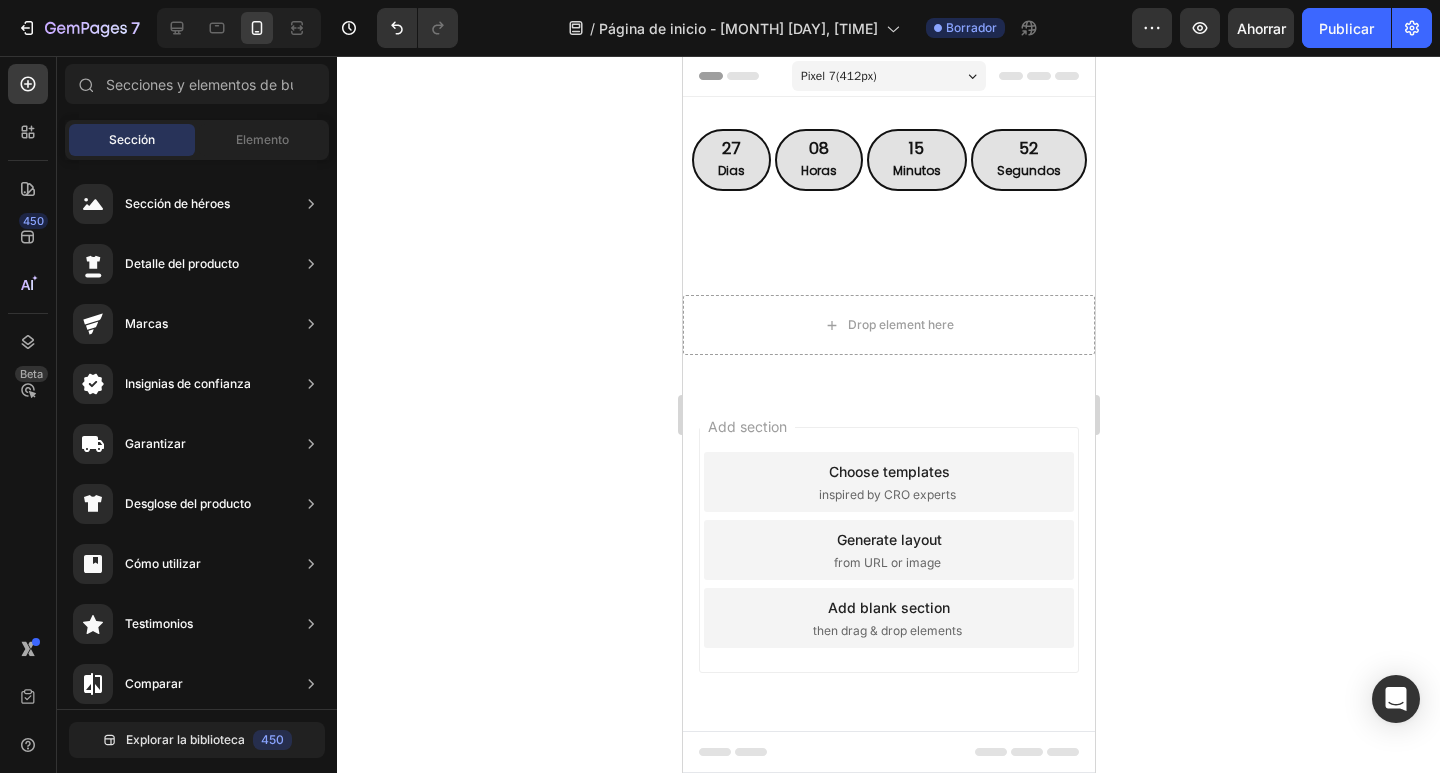 click on "Pixel 7  ( 412 px)" at bounding box center [888, 76] 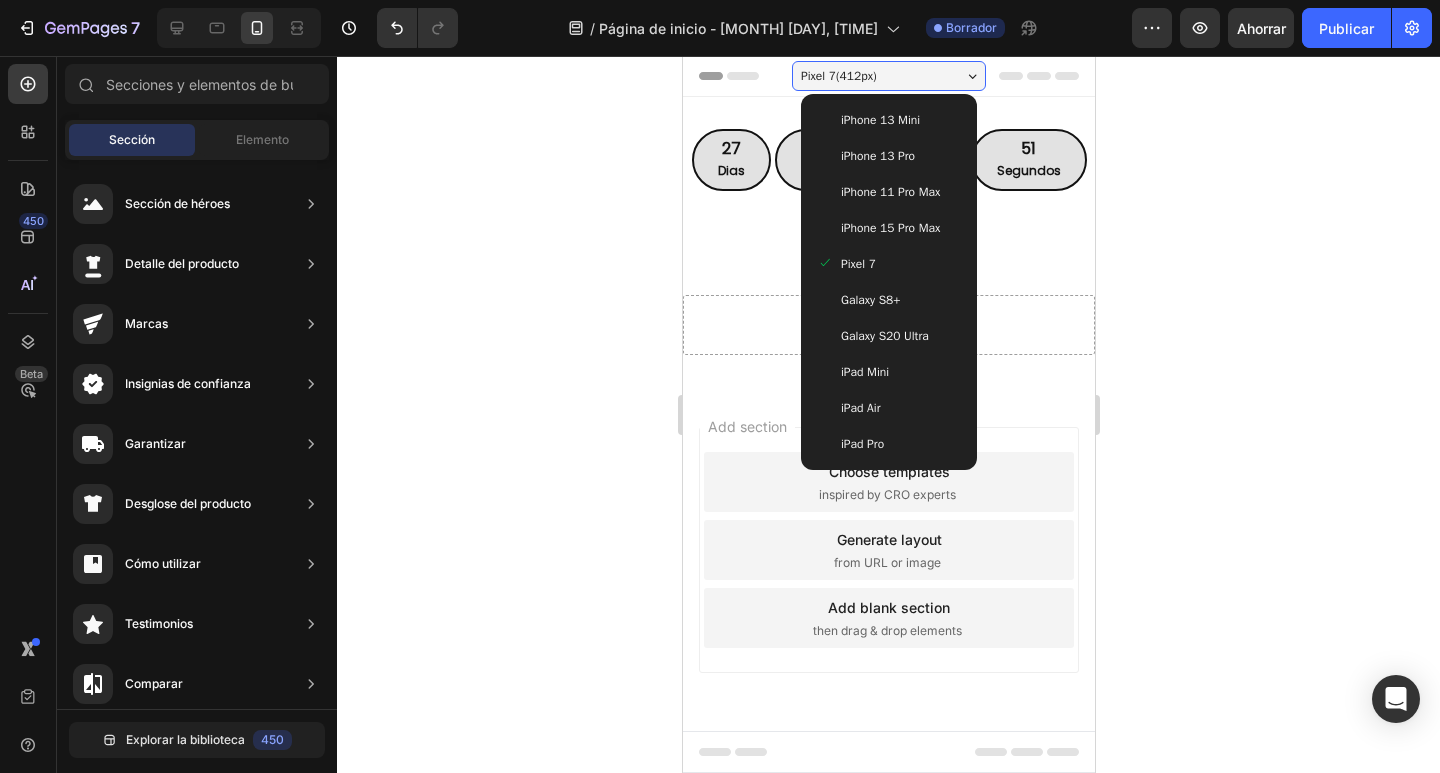 click on "iPhone 13 Pro" at bounding box center (888, 156) 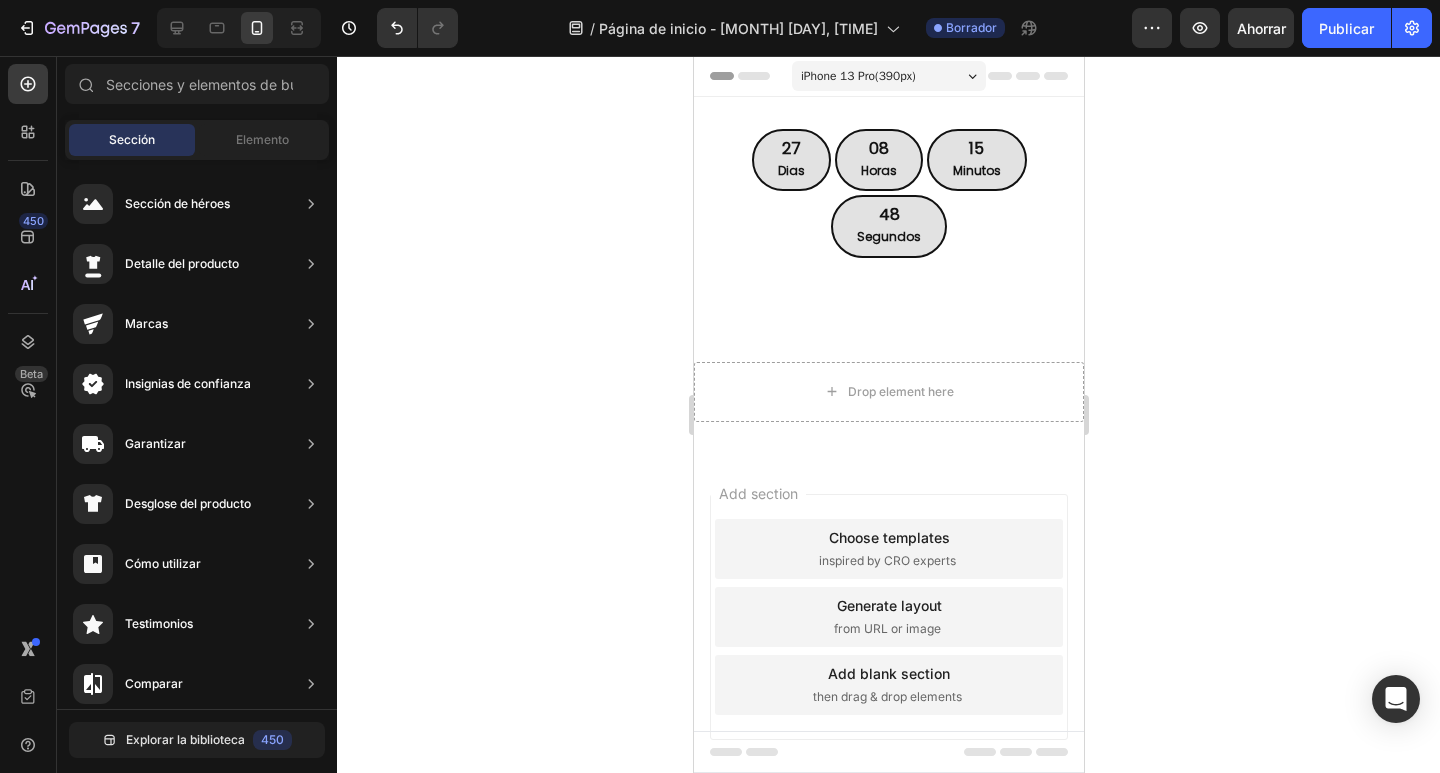 click 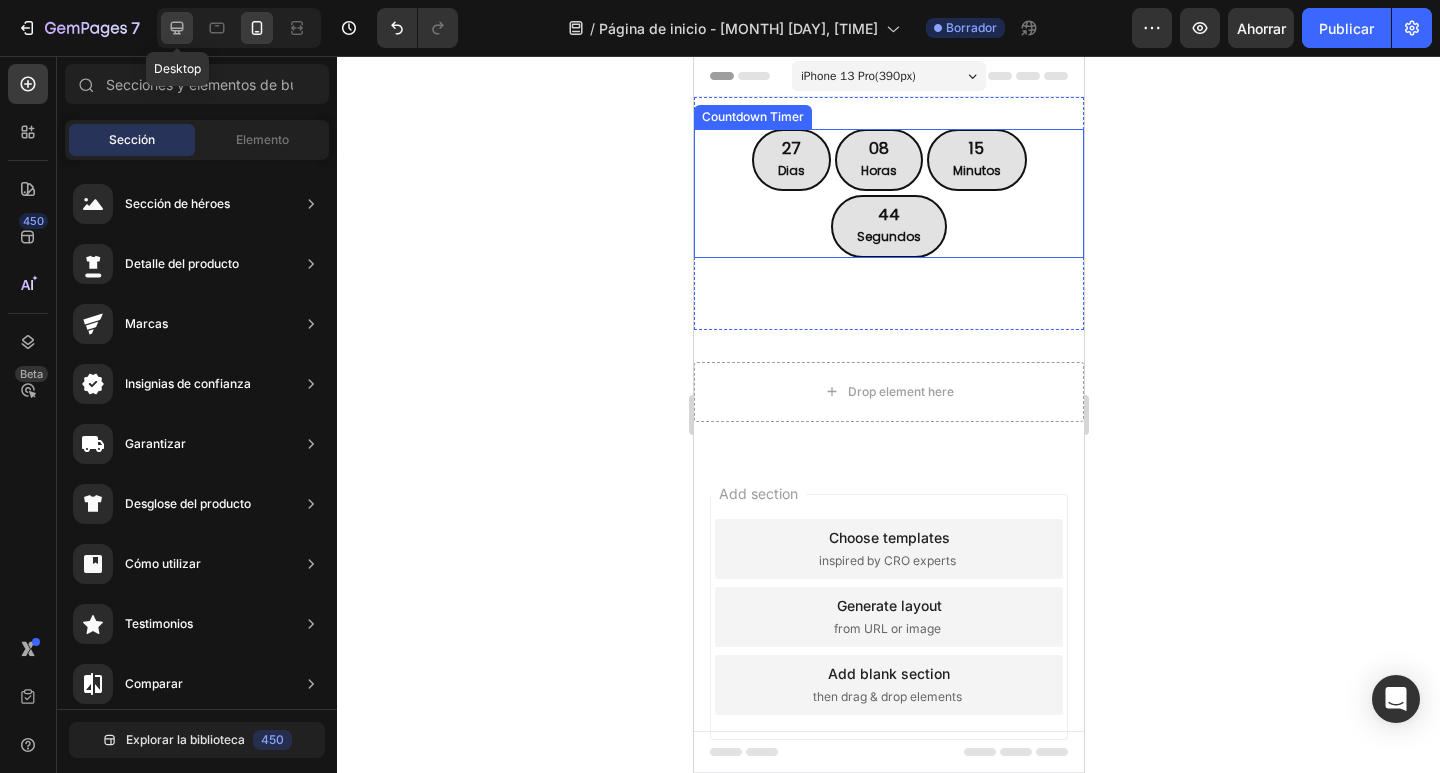 click 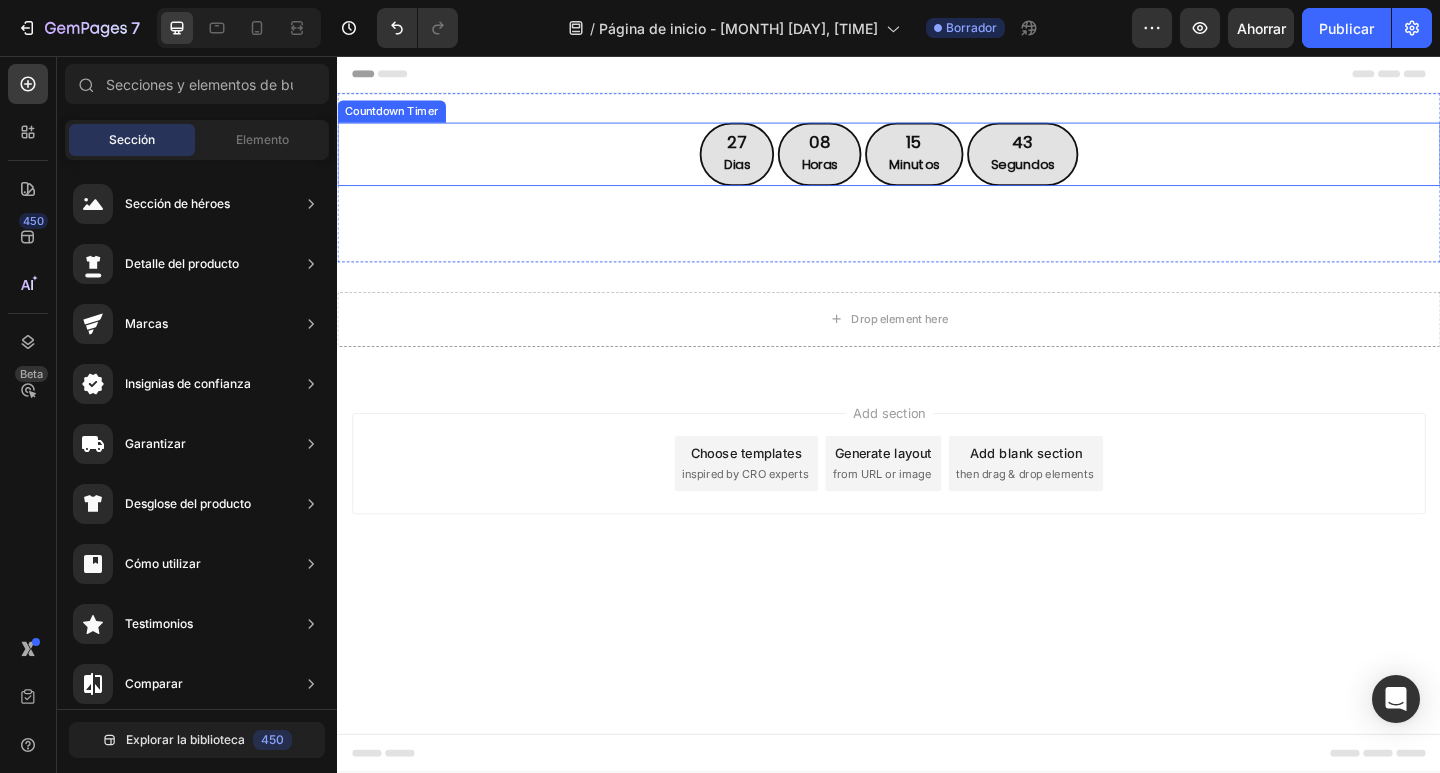 click on "[MINUTES]" at bounding box center [964, 163] 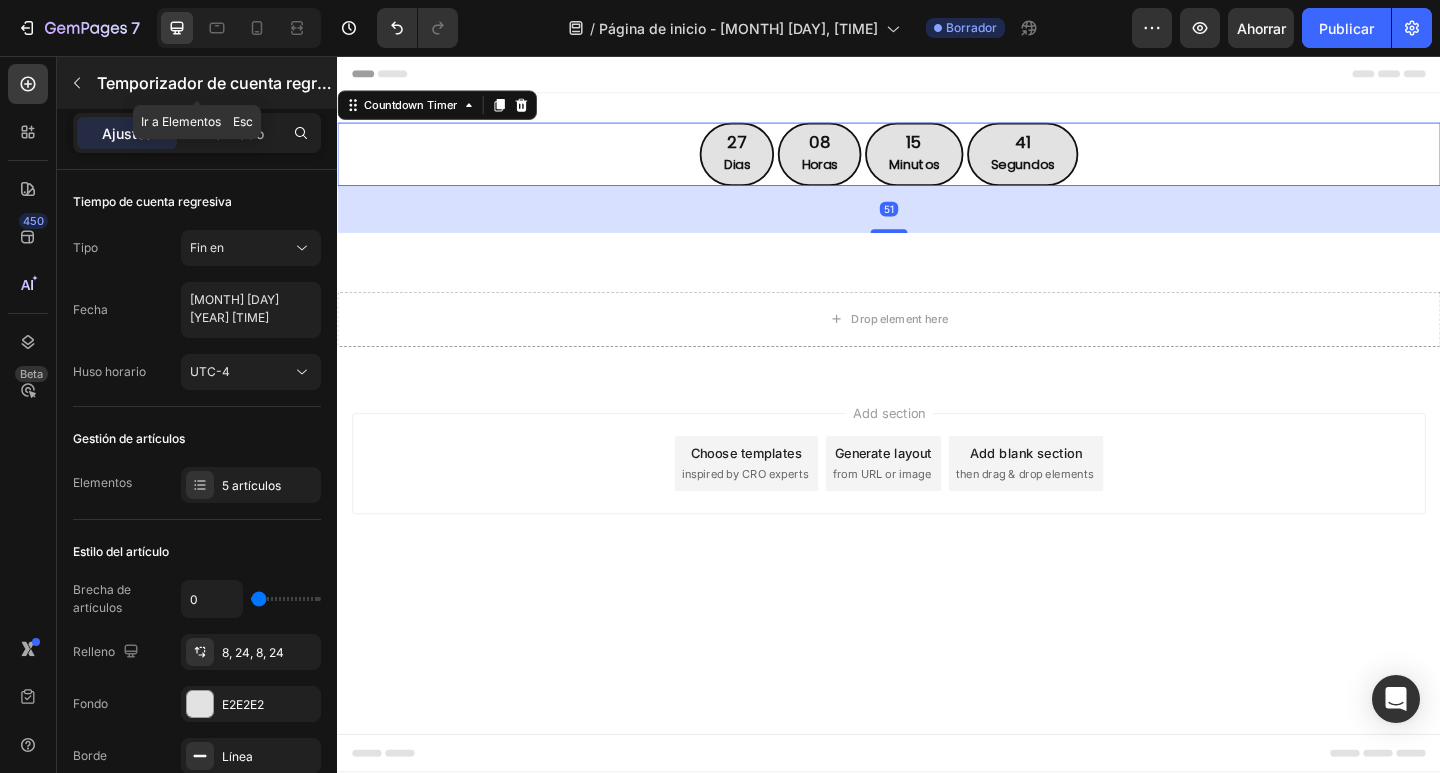 click 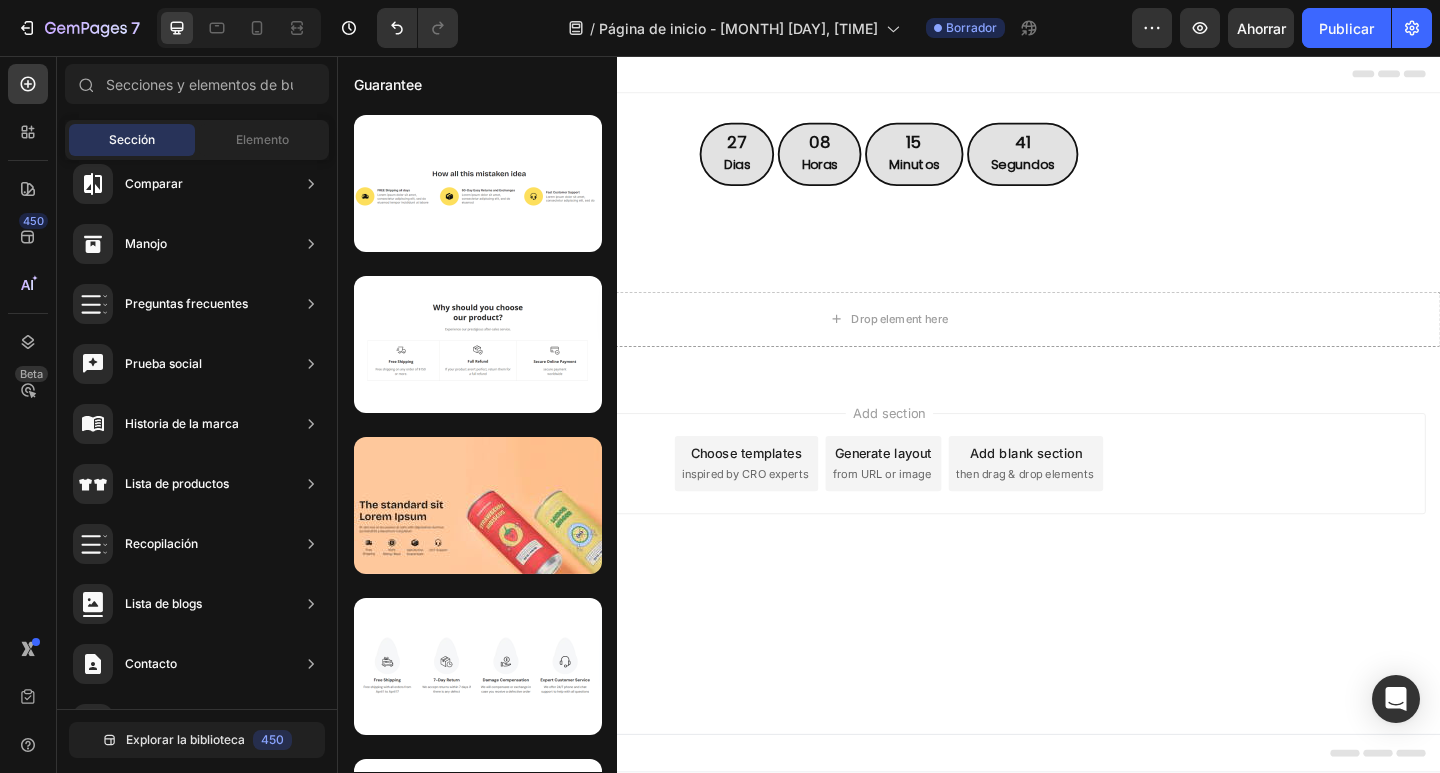 scroll, scrollTop: 0, scrollLeft: 0, axis: both 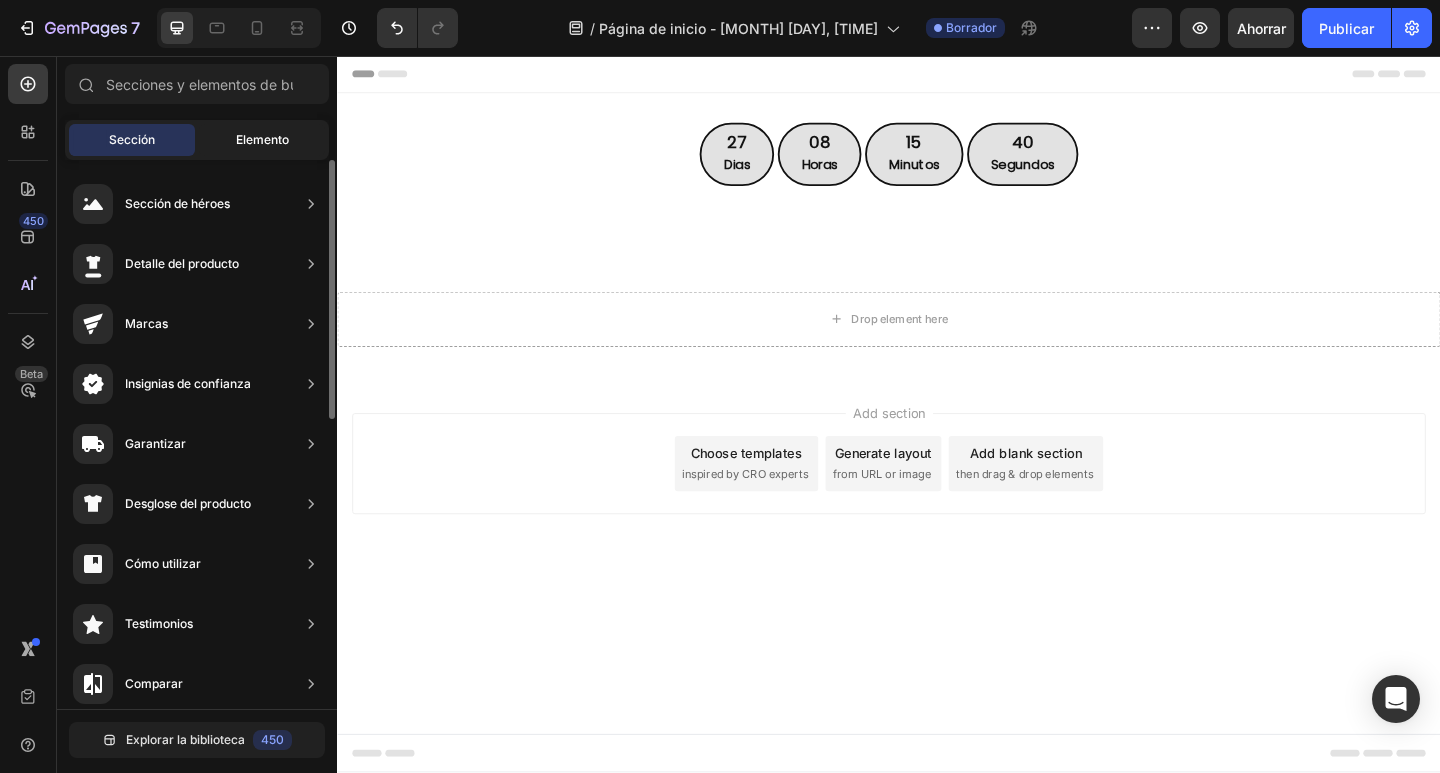 click on "Elemento" 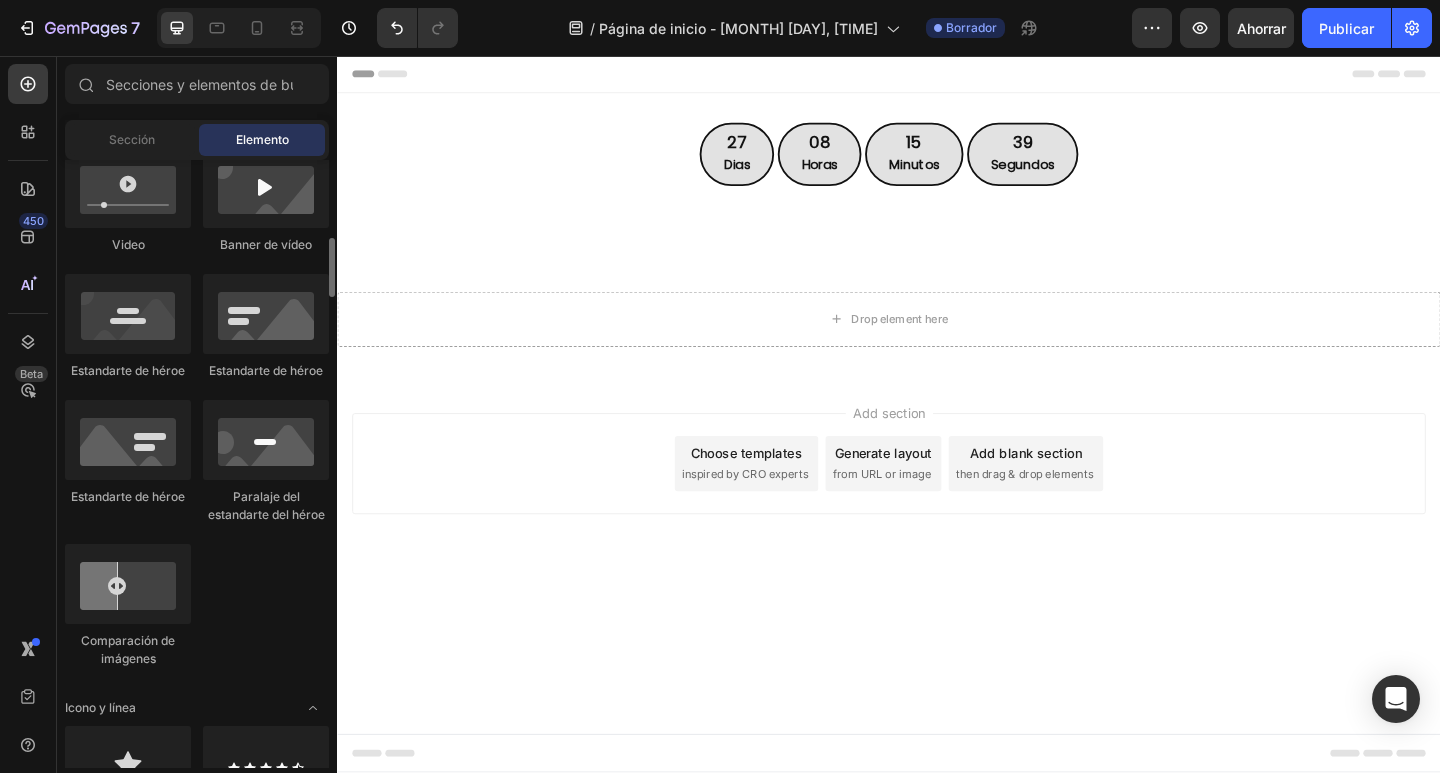 scroll, scrollTop: 200, scrollLeft: 0, axis: vertical 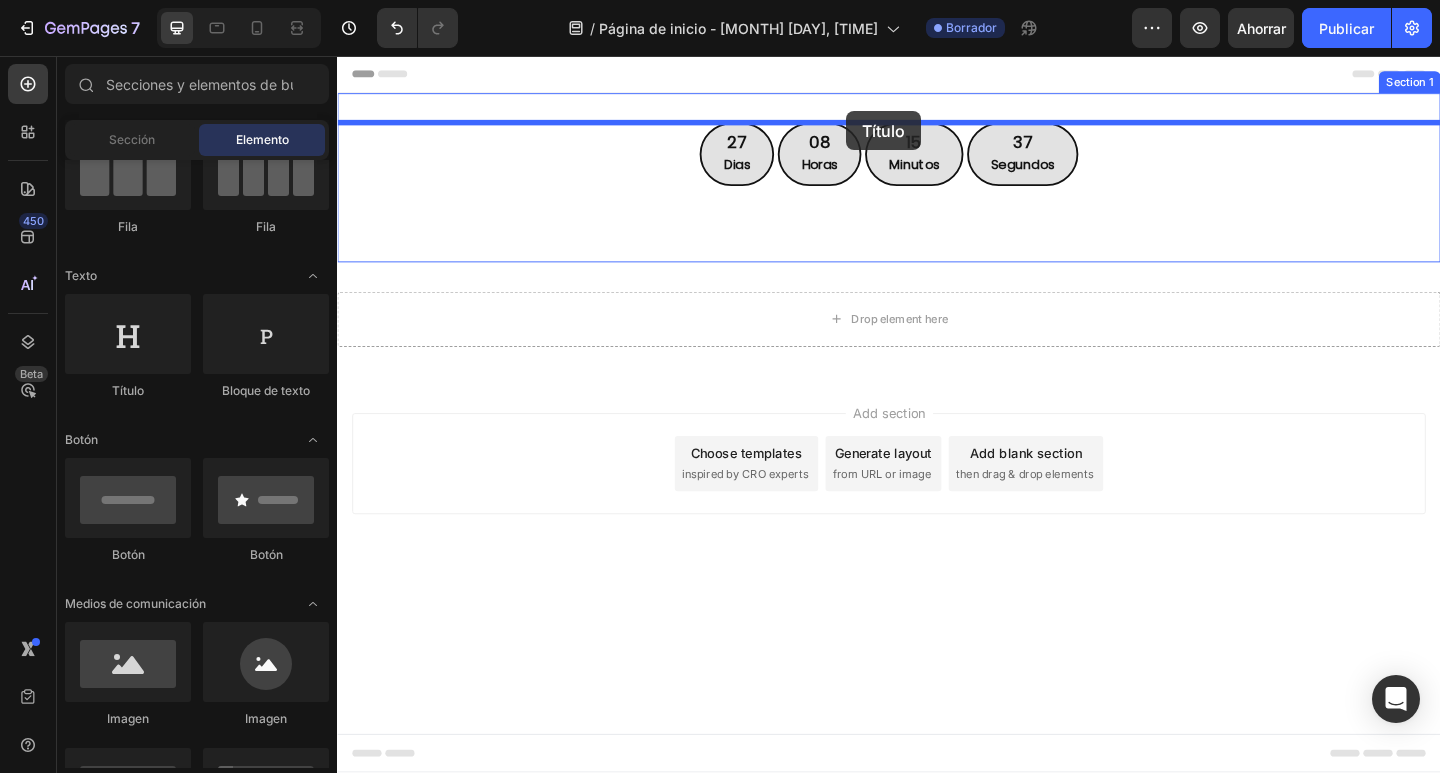 drag, startPoint x: 483, startPoint y: 394, endPoint x: 891, endPoint y: 116, distance: 493.7084 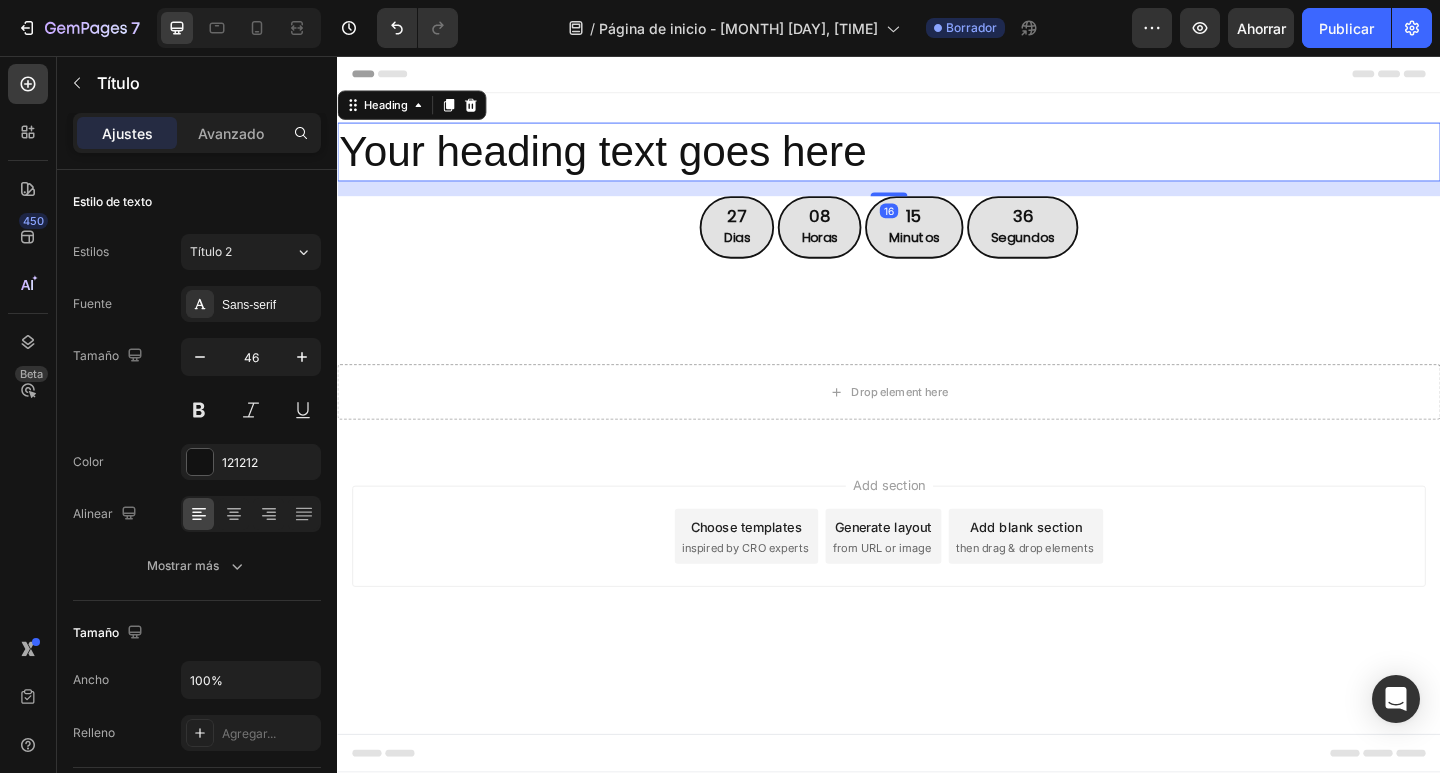 click on "Your heading text goes here" at bounding box center (937, 161) 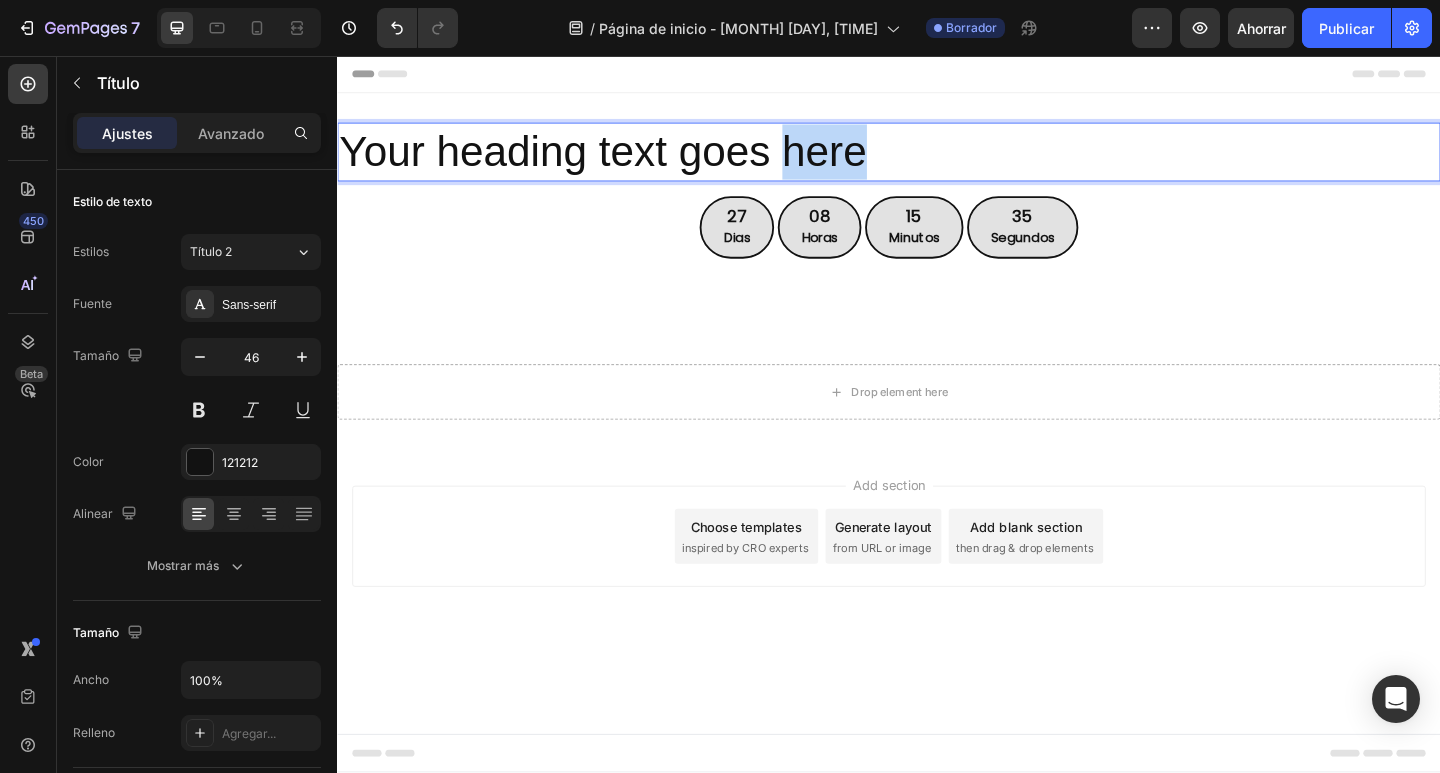 click on "Your heading text goes here" at bounding box center [937, 161] 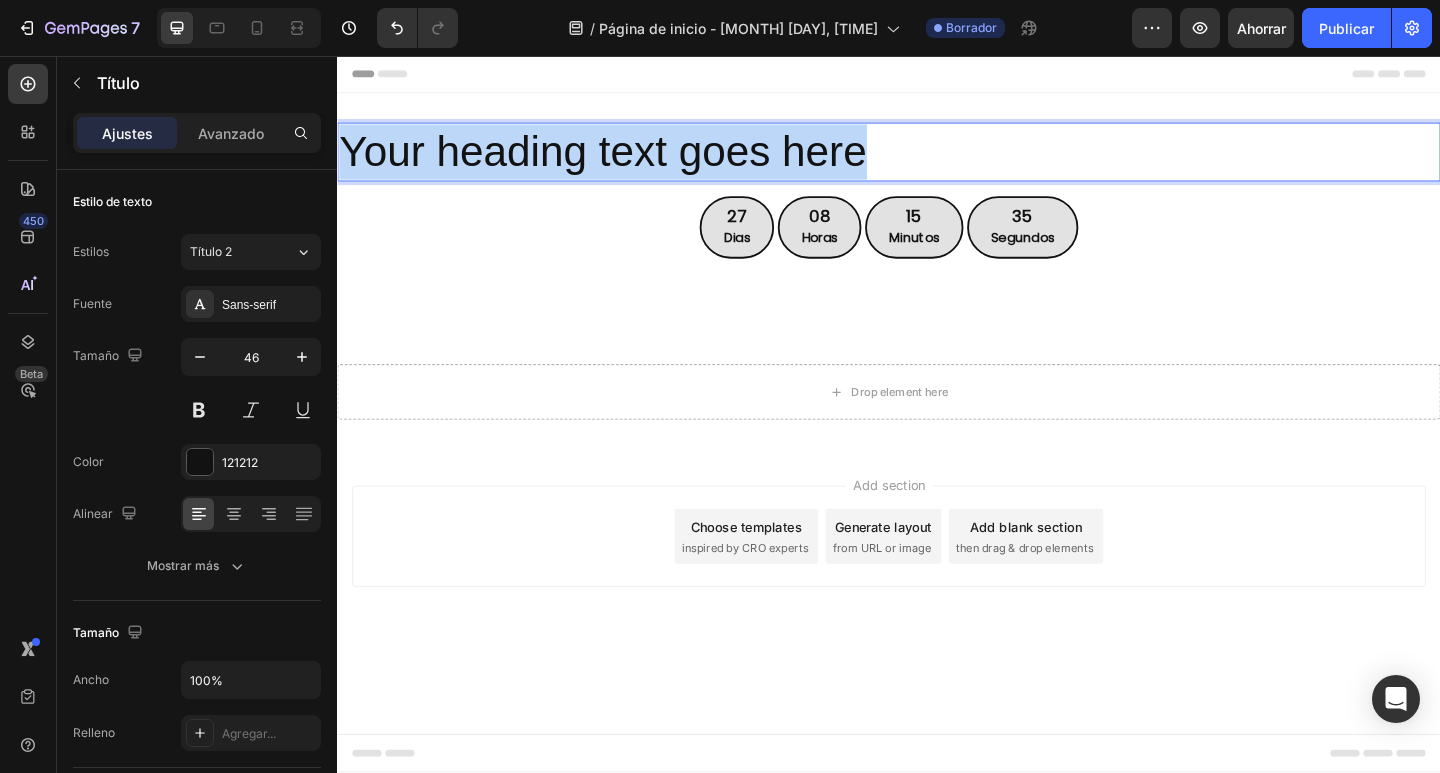 click on "Your heading text goes here" at bounding box center (937, 161) 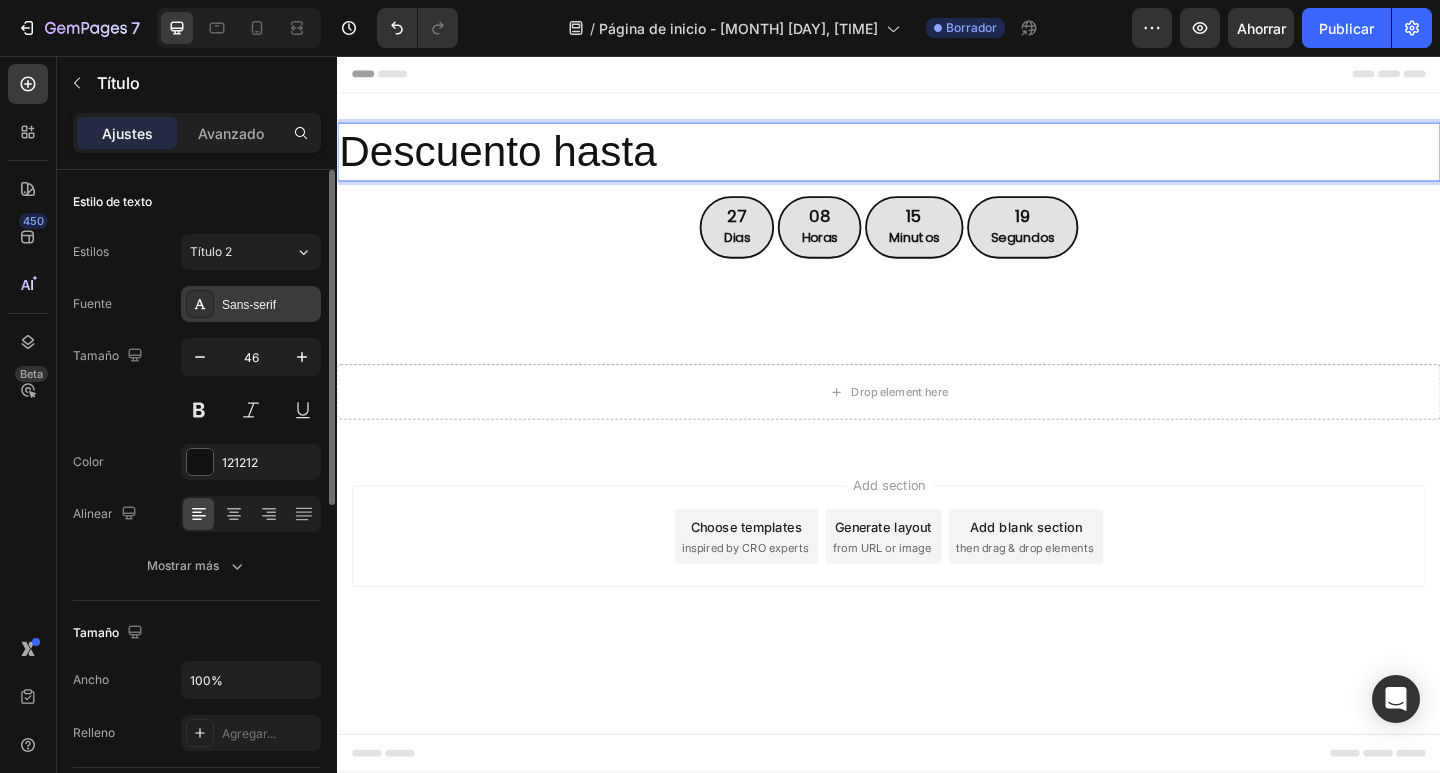 click on "Sans-serif" at bounding box center (249, 305) 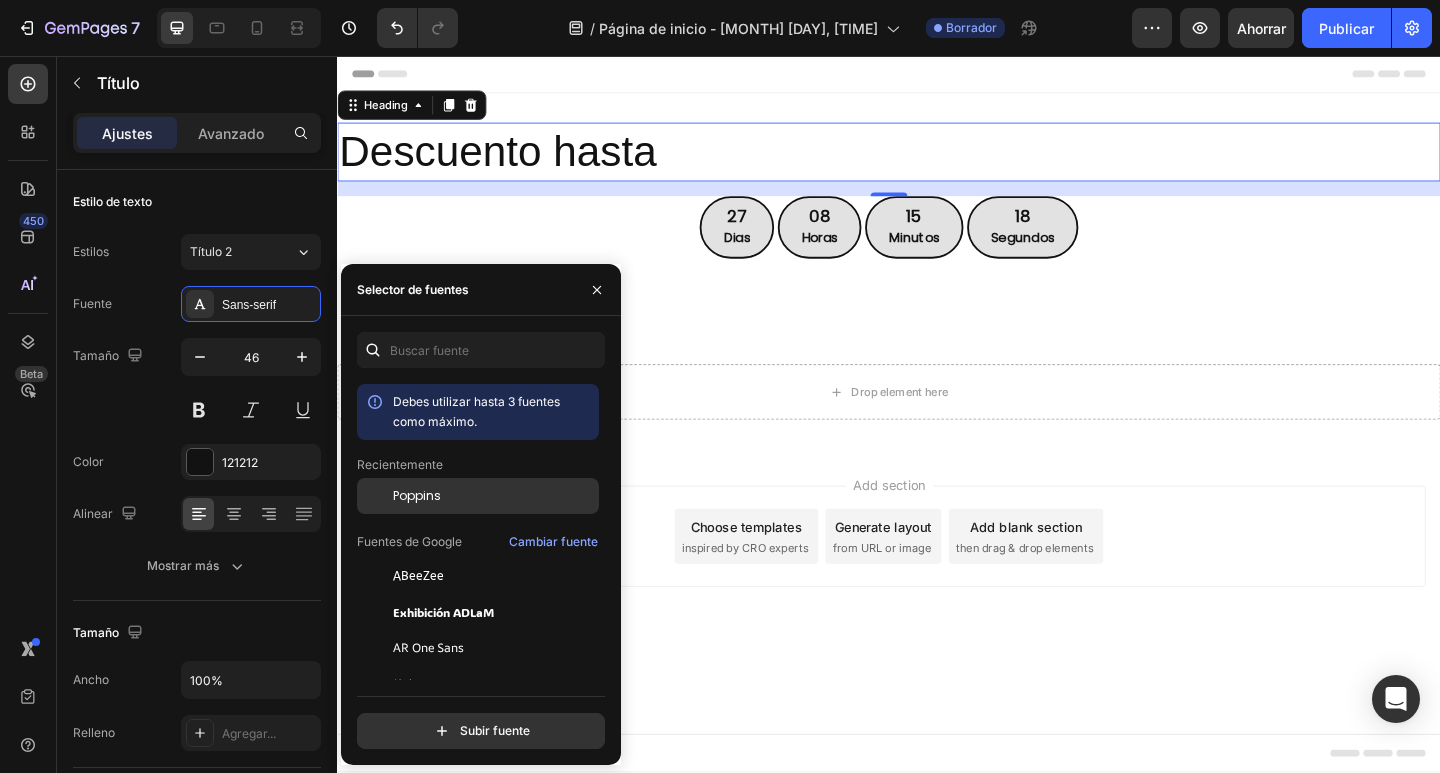 click on "Poppins" at bounding box center (417, 495) 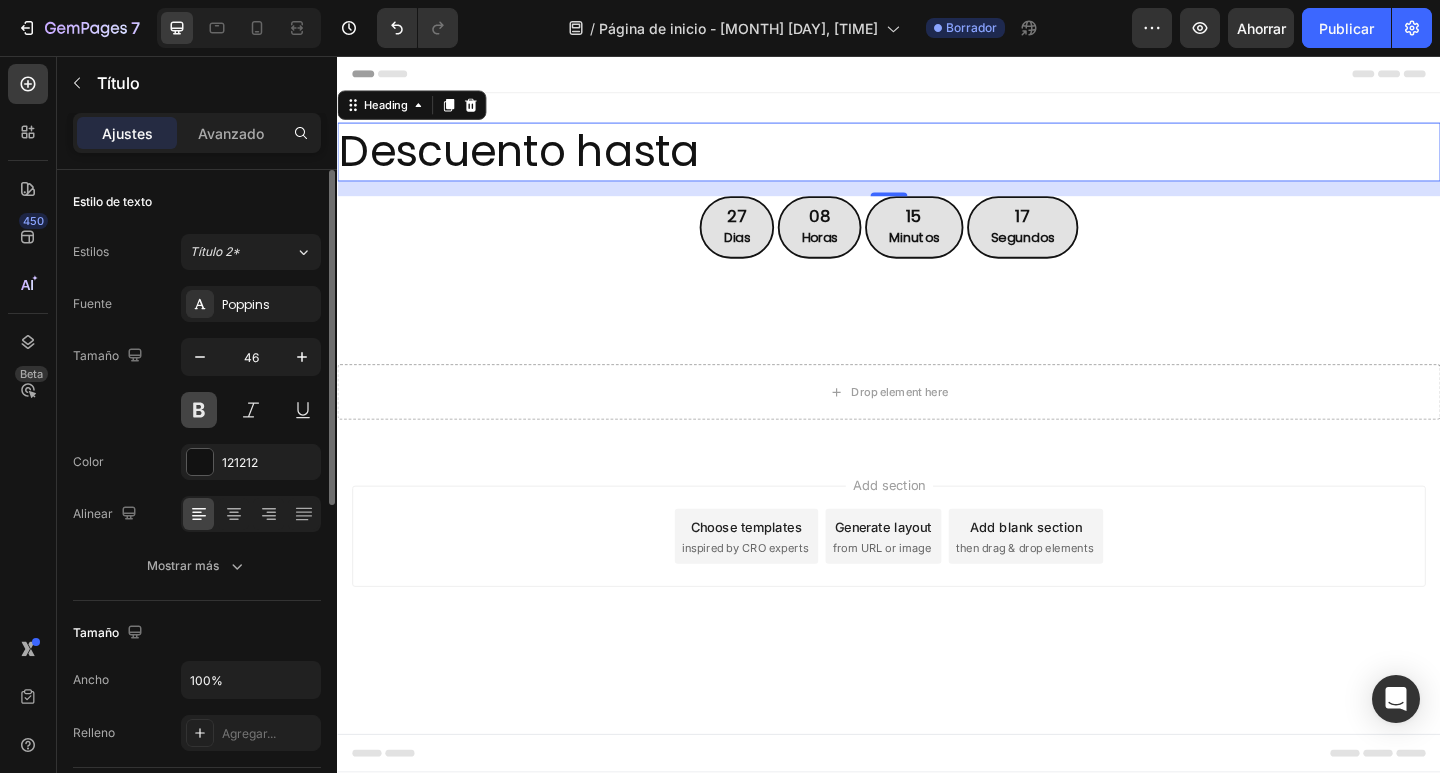 click at bounding box center [199, 410] 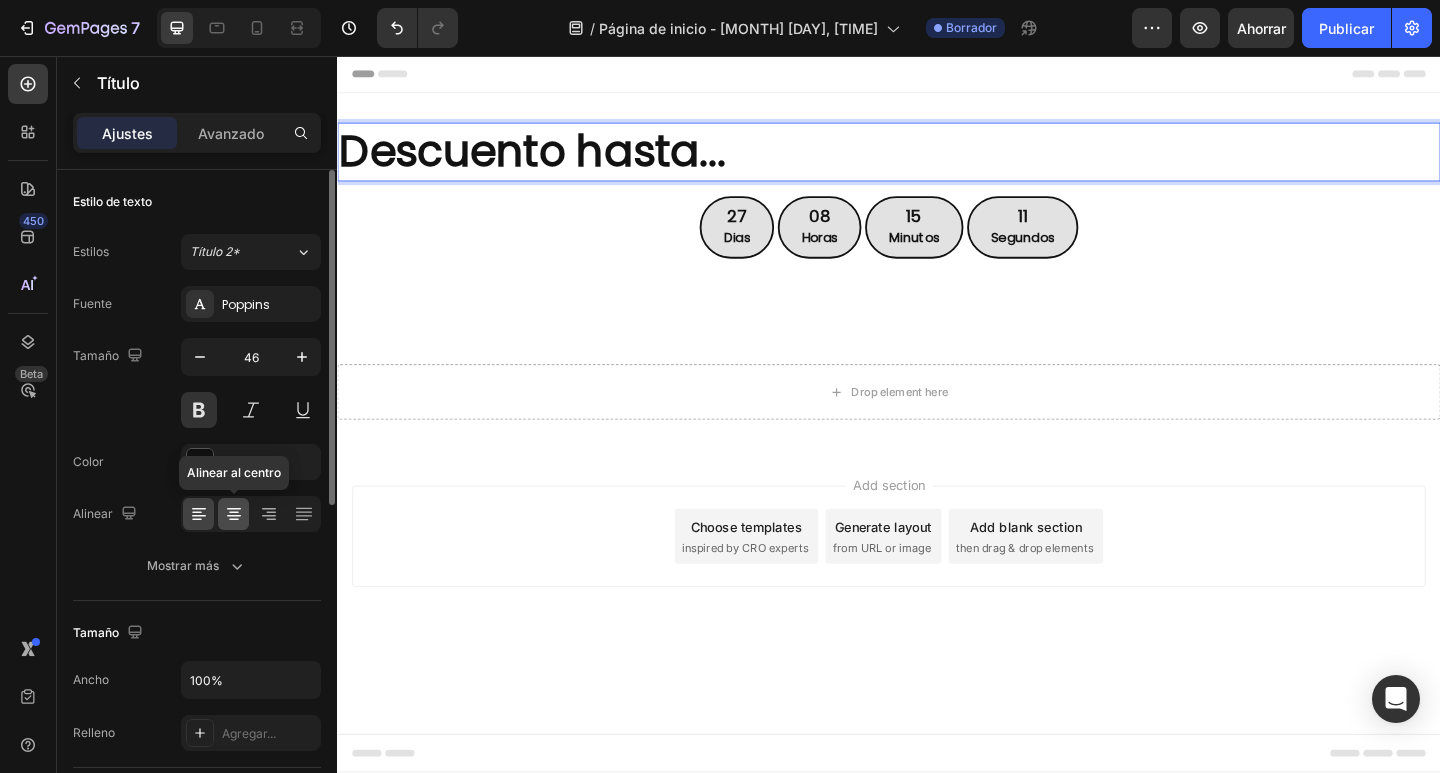 click 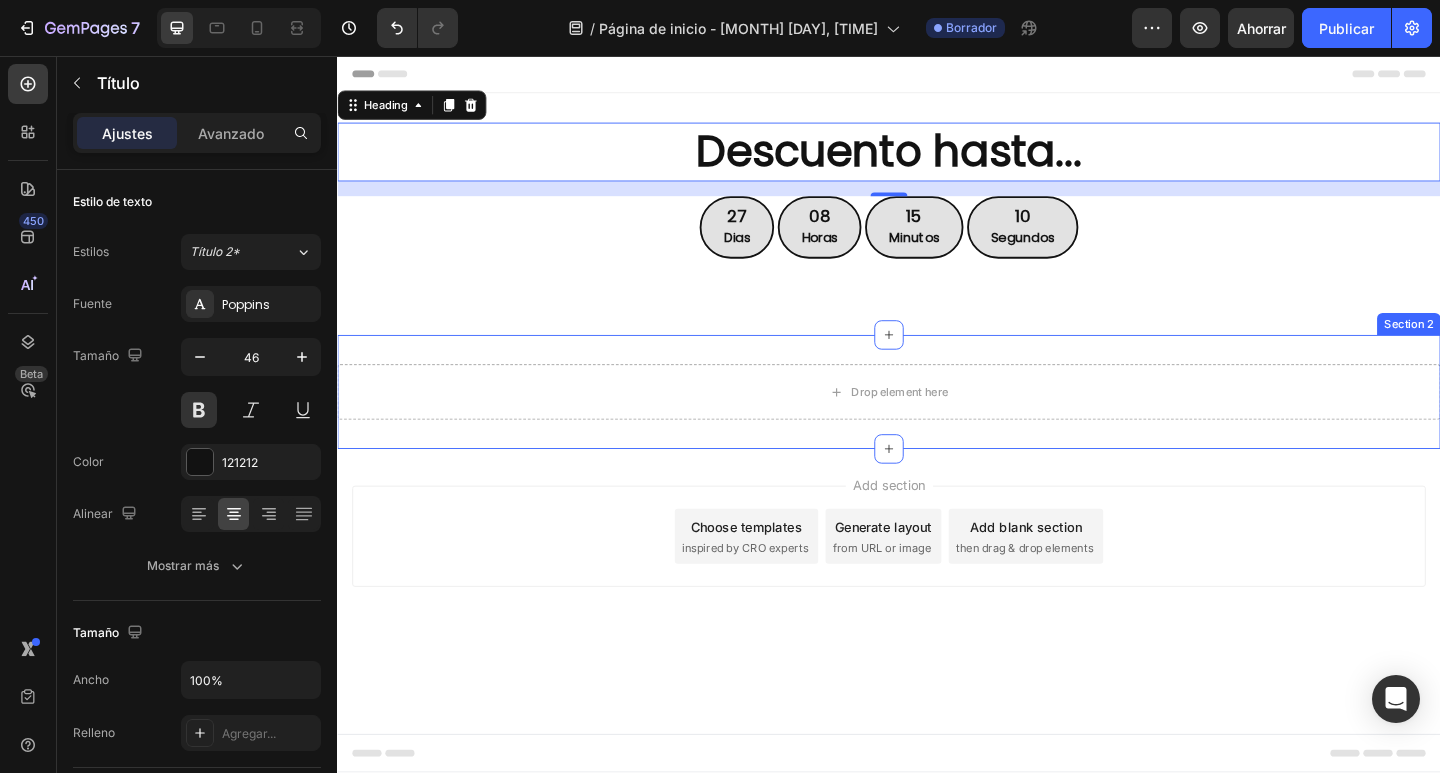 click on "Drop element here Section 2" at bounding box center [937, 422] 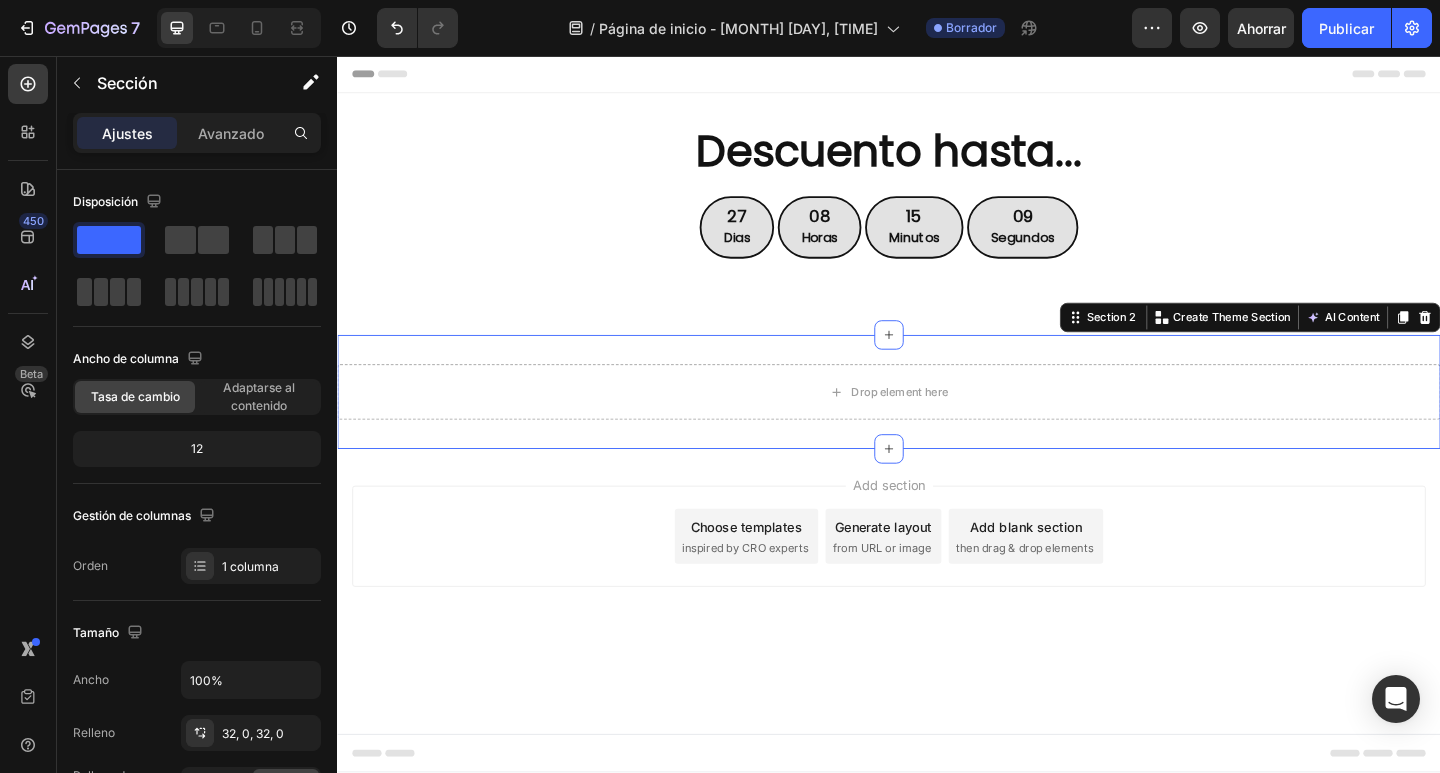 drag, startPoint x: 1309, startPoint y: 630, endPoint x: 1291, endPoint y: 615, distance: 23.43075 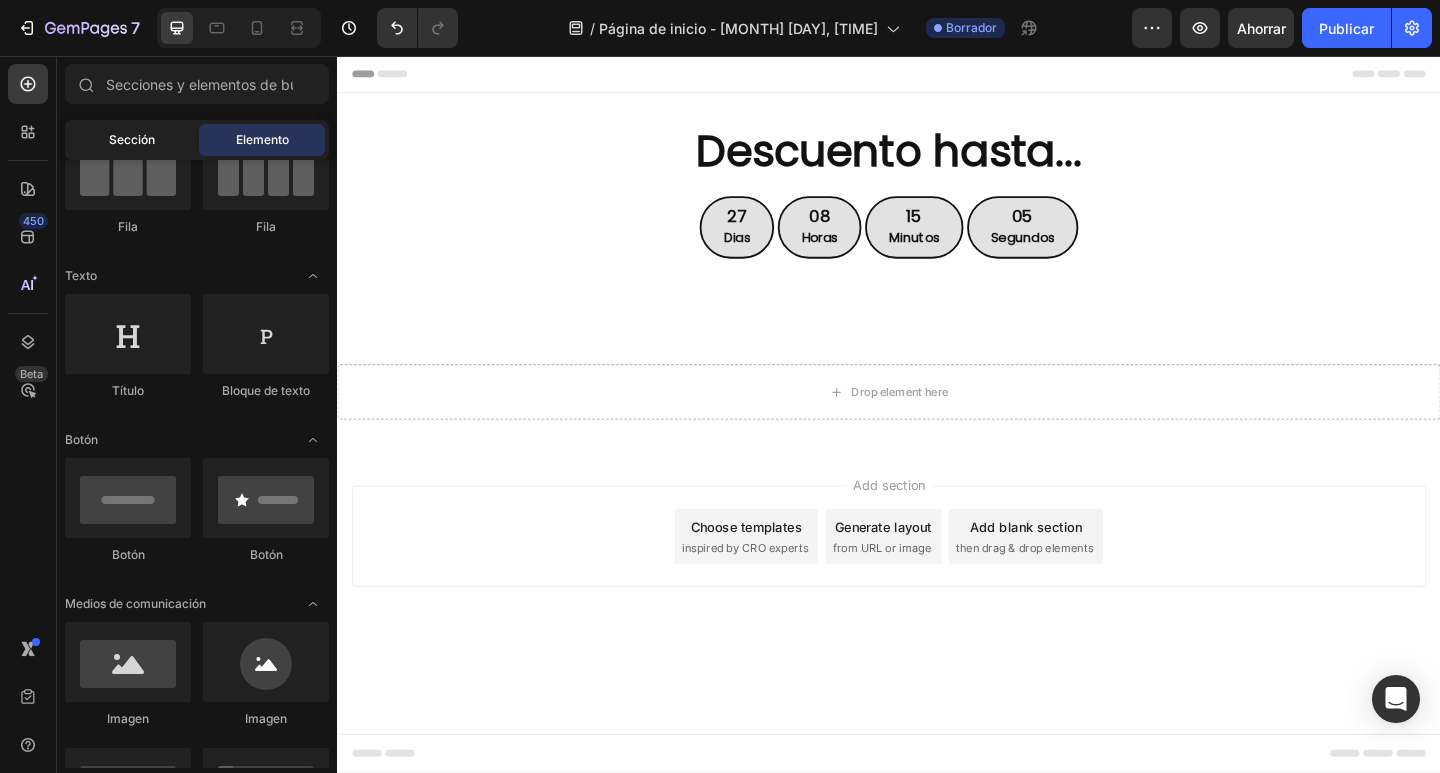 click on "Sección" at bounding box center [132, 139] 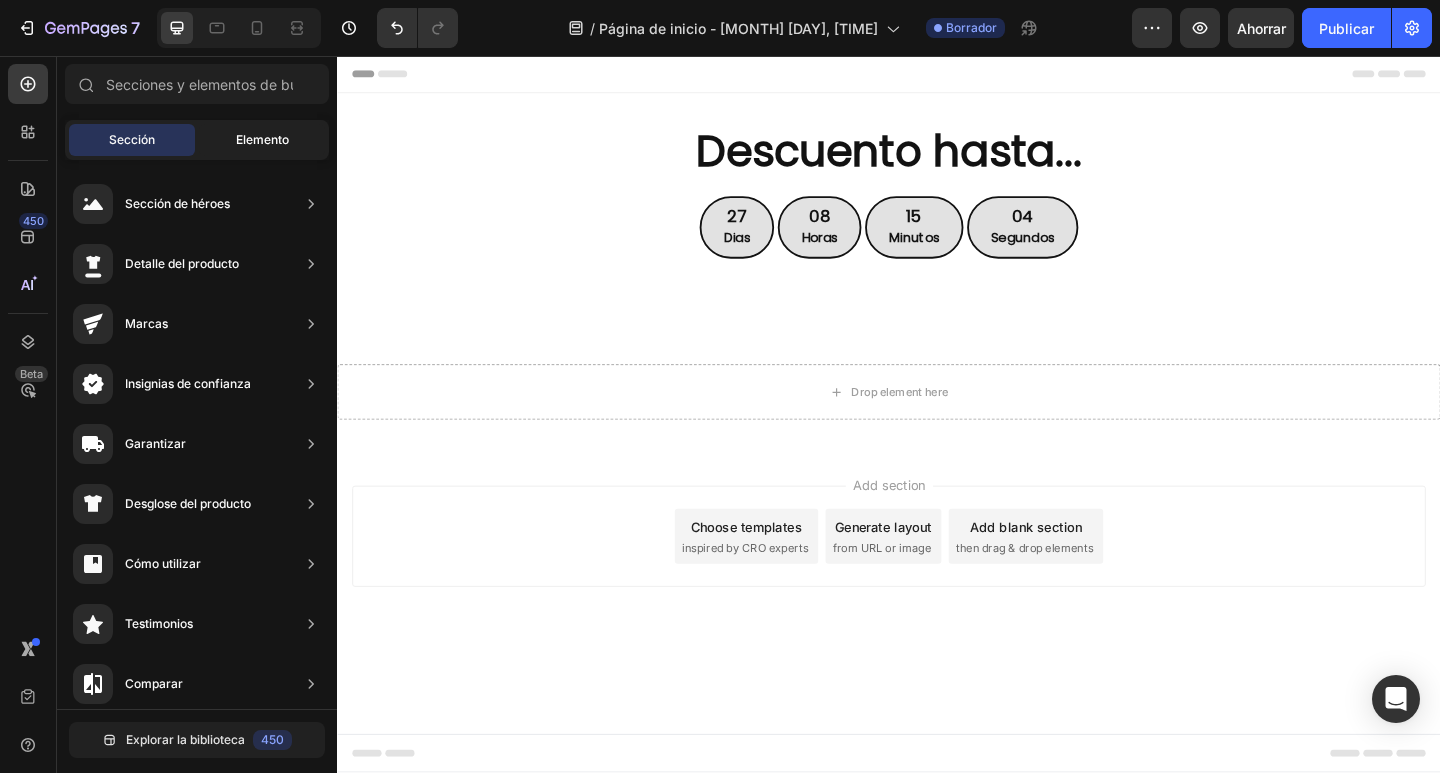 click on "Elemento" at bounding box center (262, 139) 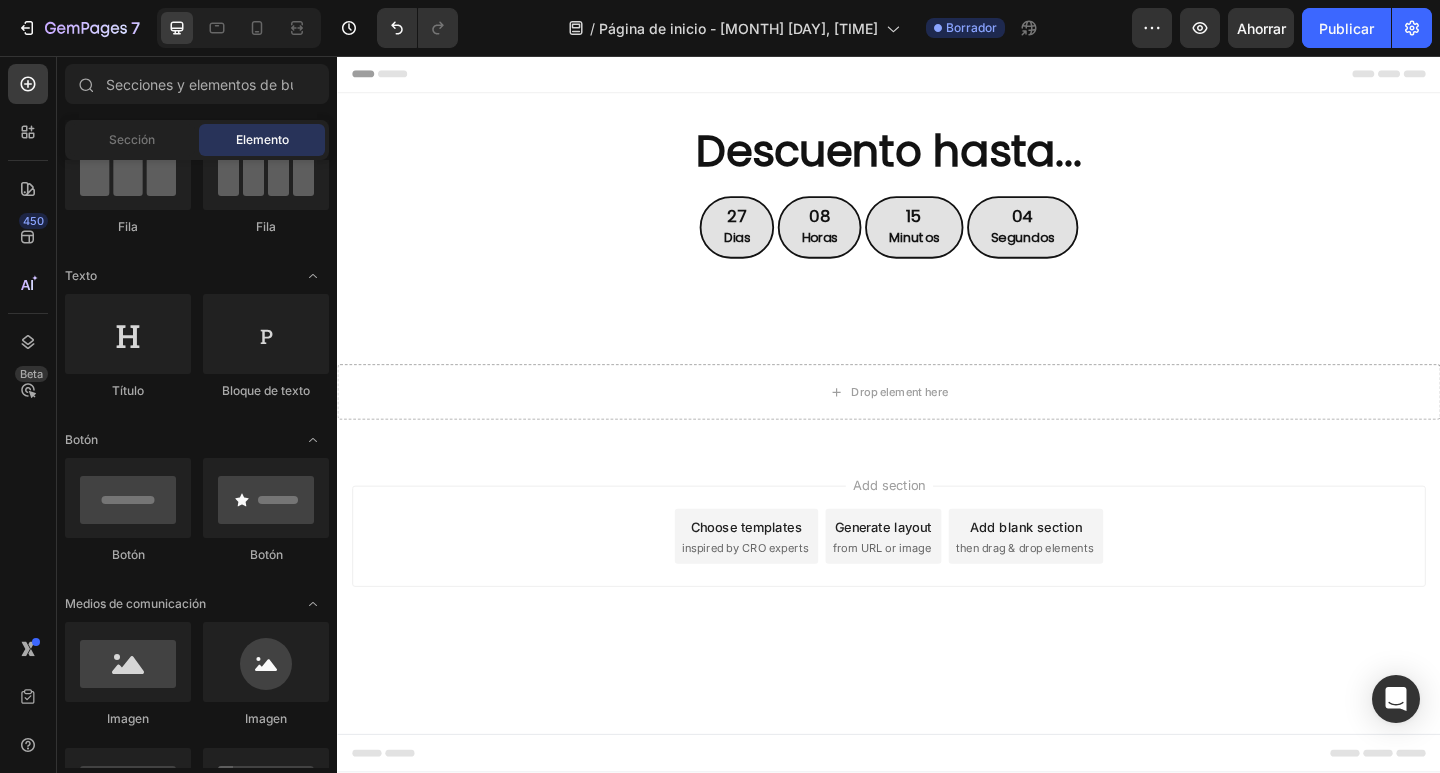 scroll, scrollTop: 0, scrollLeft: 0, axis: both 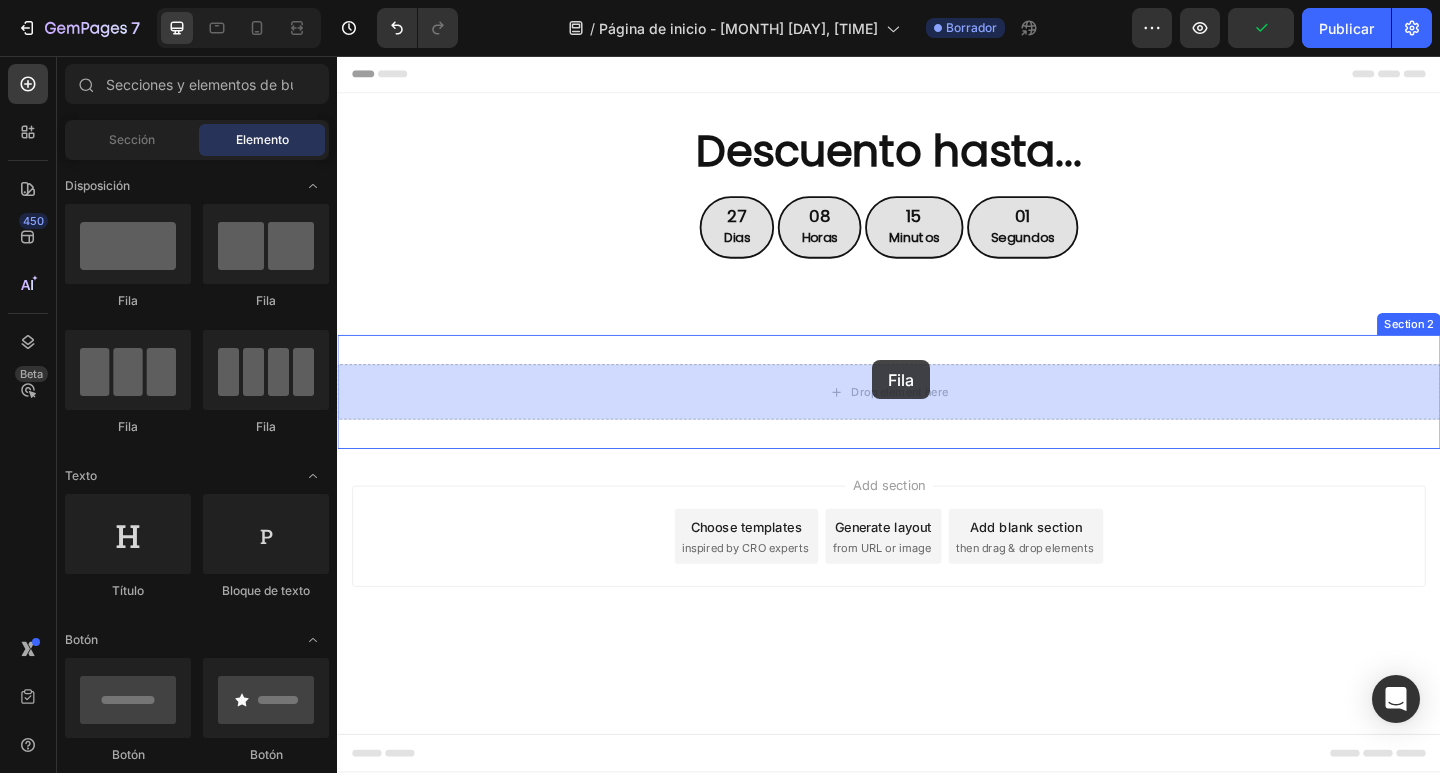 drag, startPoint x: 469, startPoint y: 314, endPoint x: 919, endPoint y: 387, distance: 455.88266 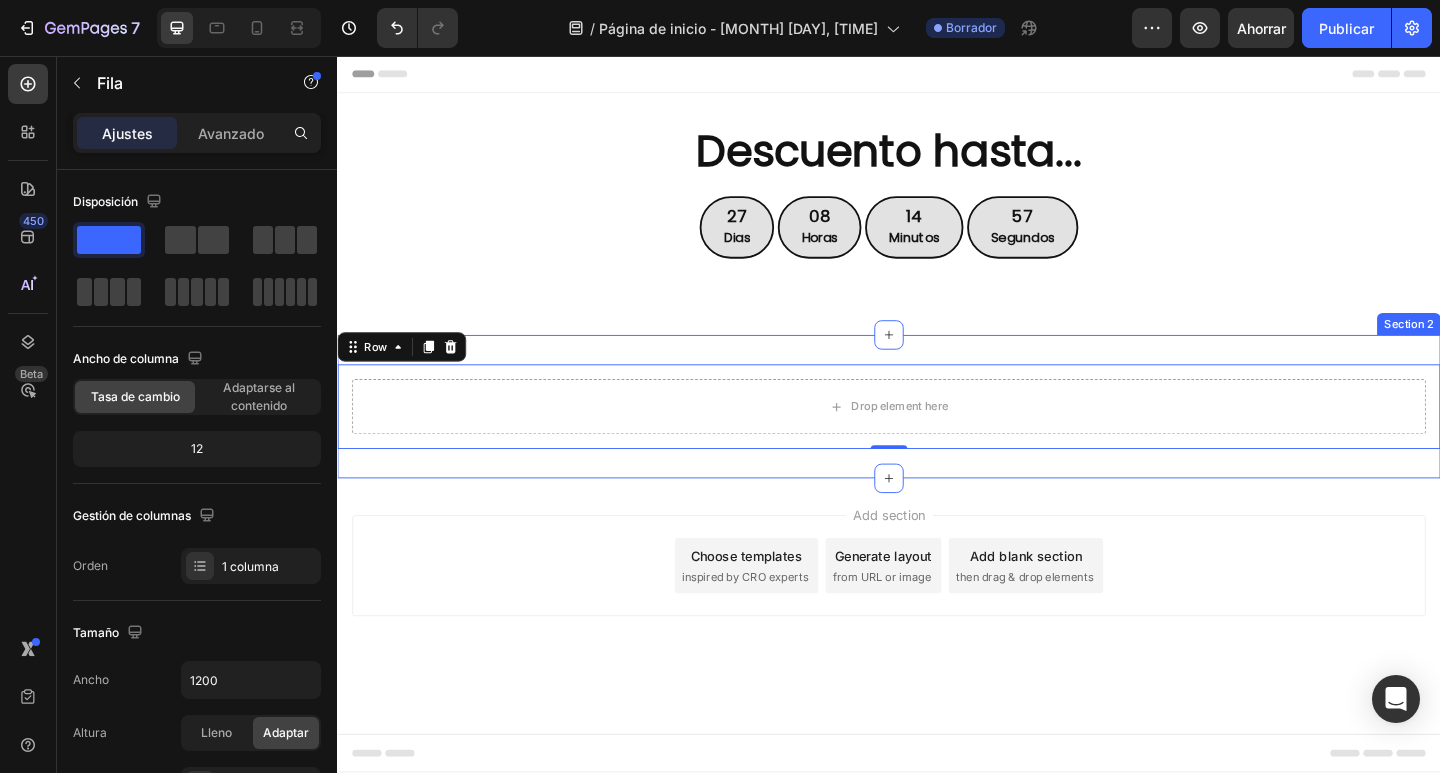 click on "Drop element here Row   0 Section 2" at bounding box center (937, 438) 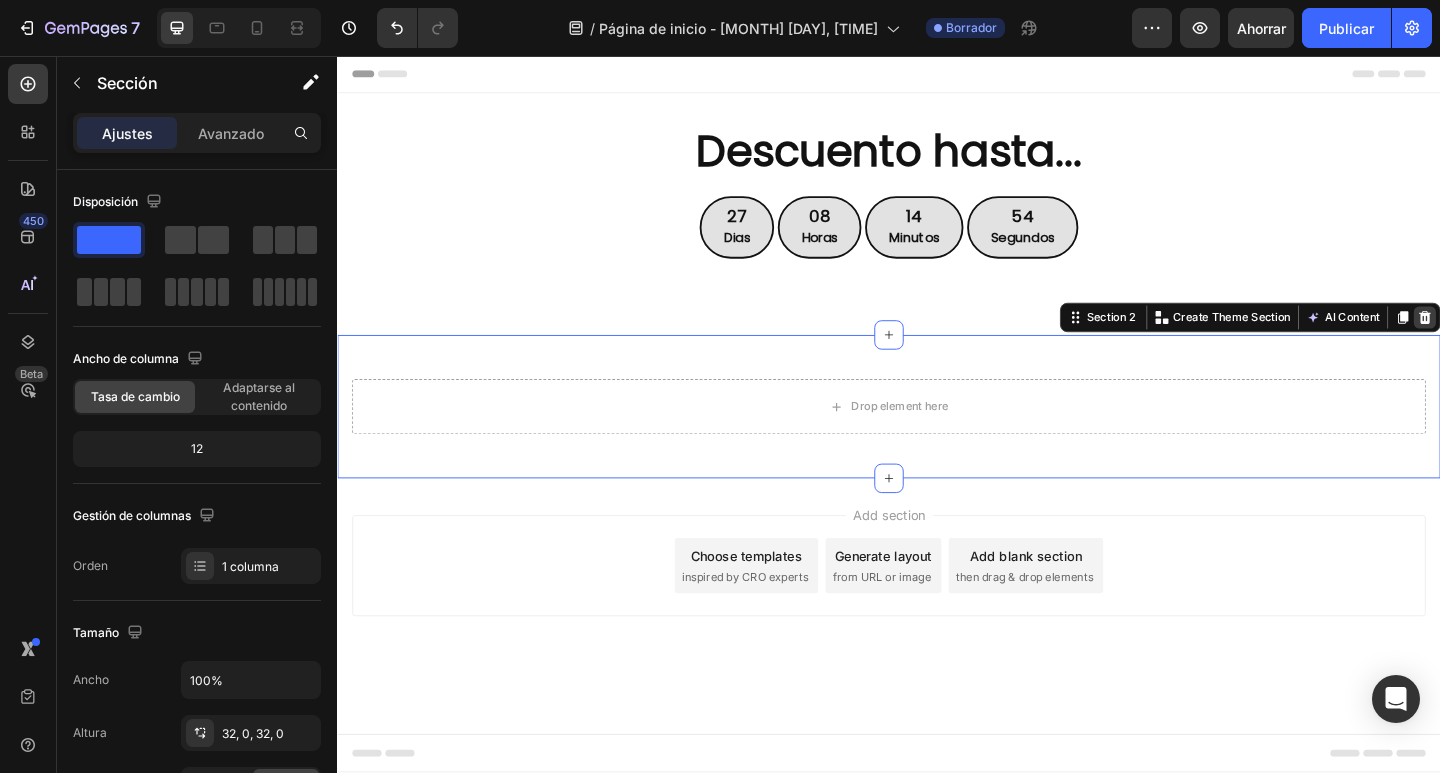 click 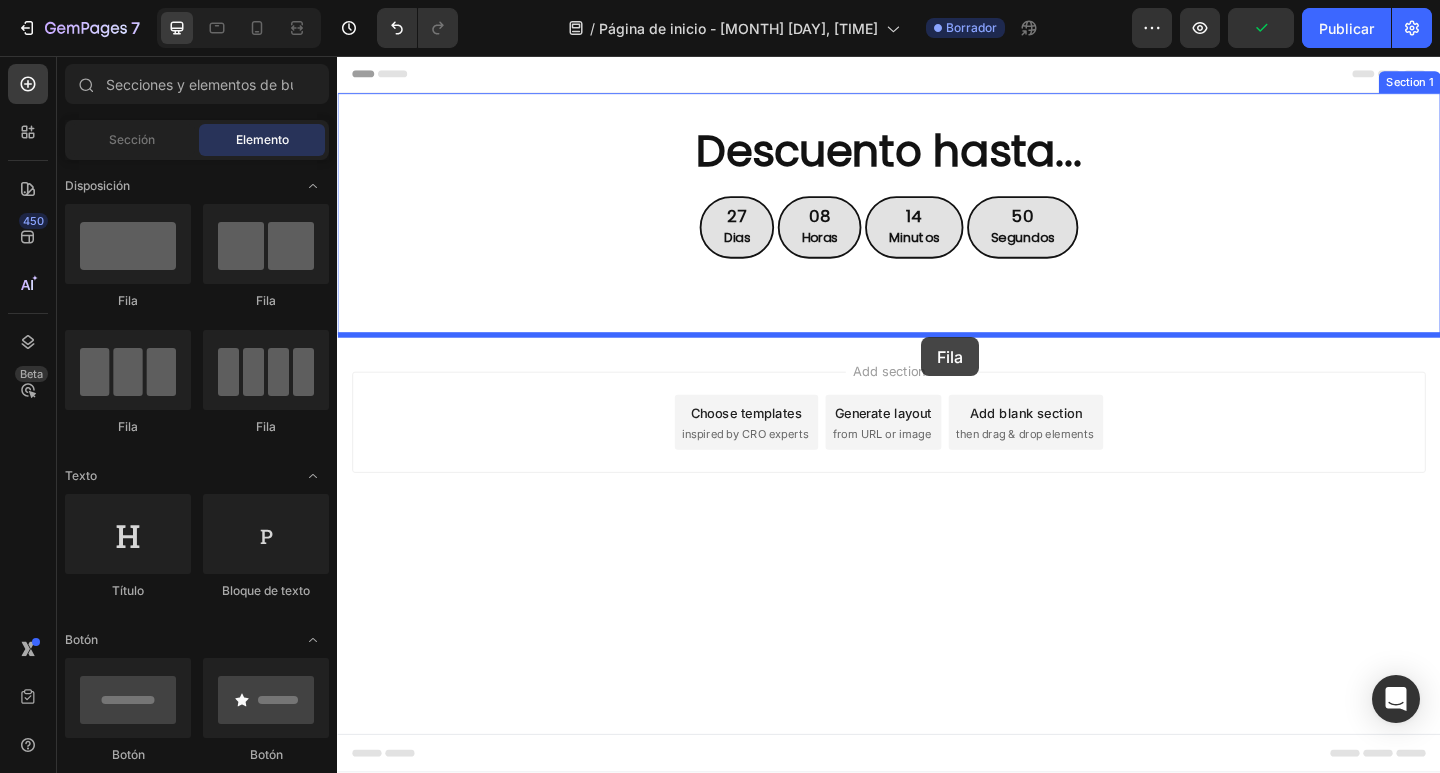 drag, startPoint x: 483, startPoint y: 323, endPoint x: 972, endPoint y: 362, distance: 490.55273 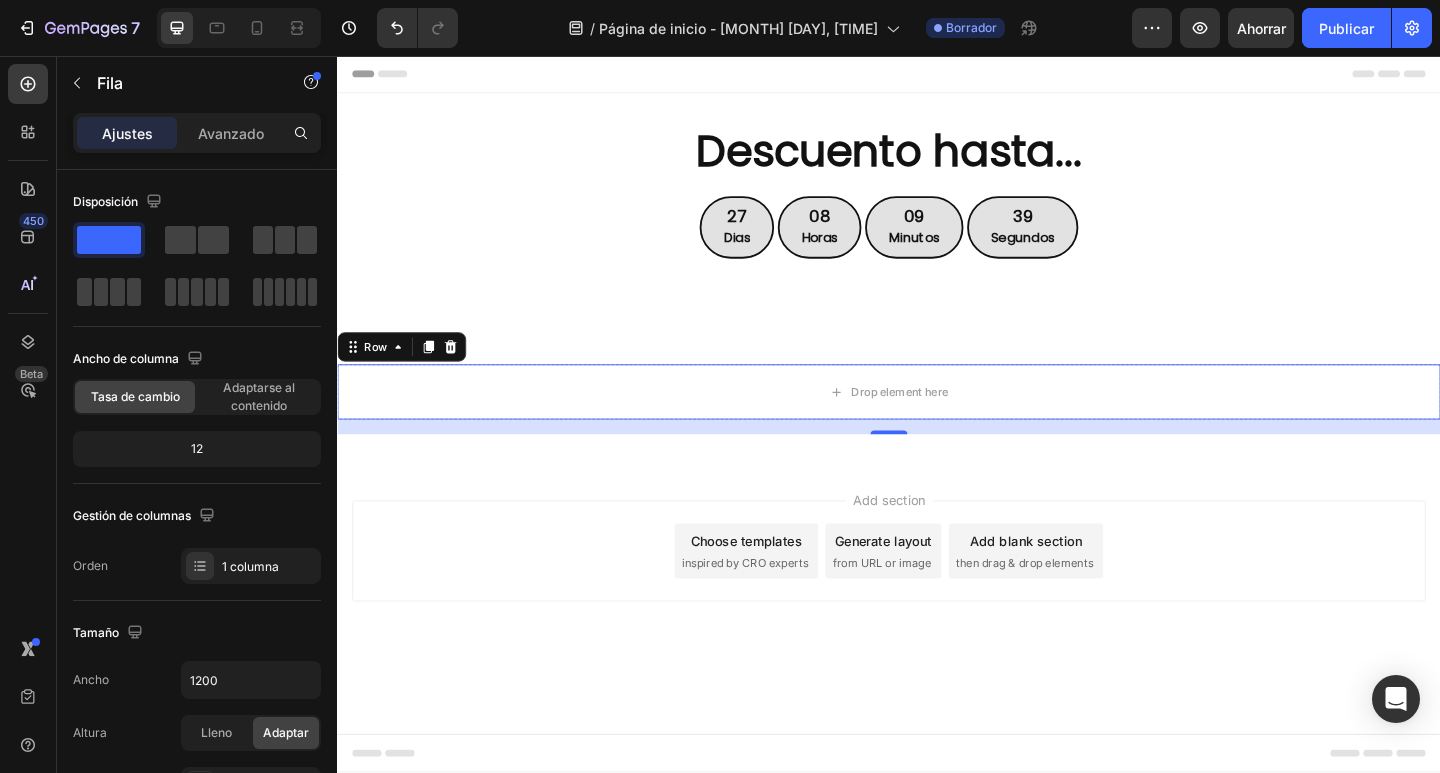 scroll, scrollTop: 560, scrollLeft: 0, axis: vertical 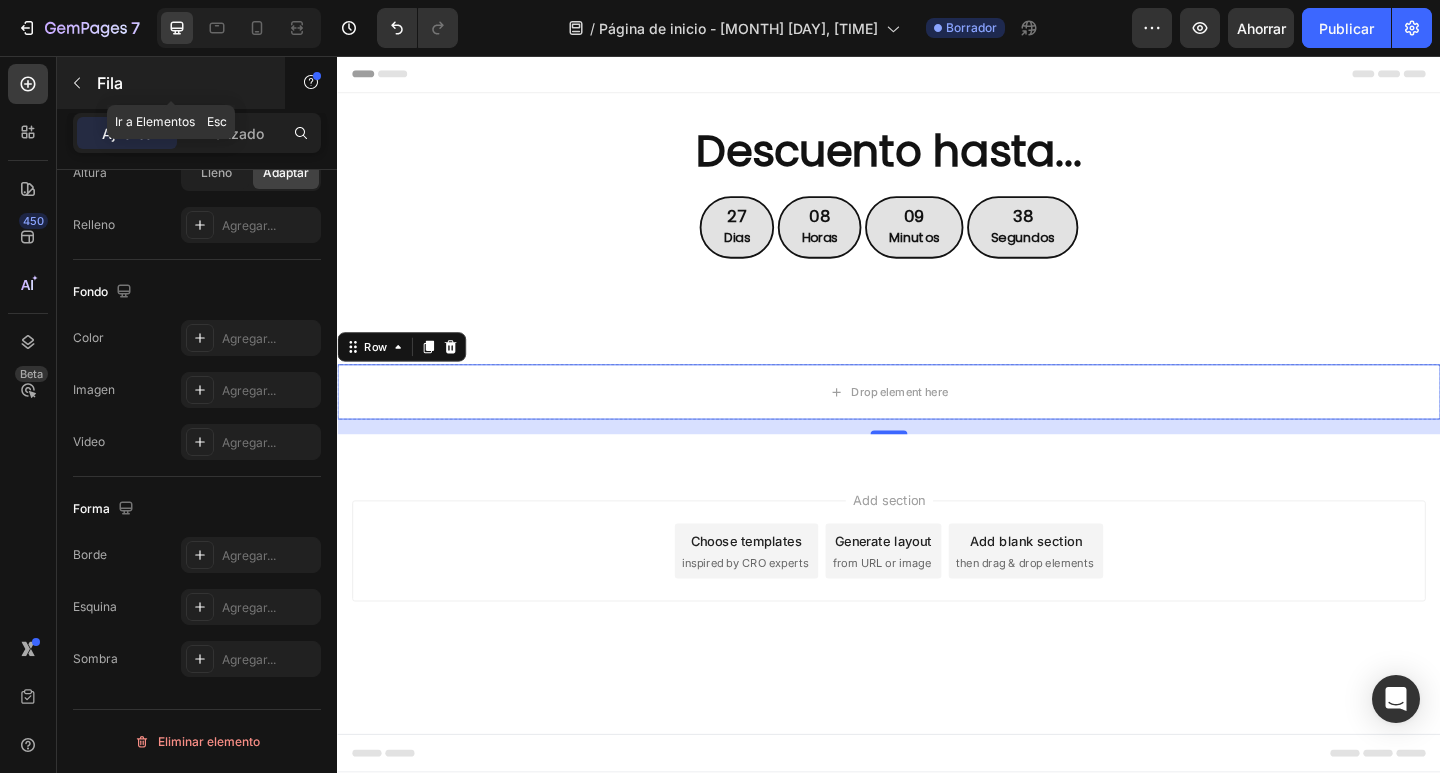 click at bounding box center [77, 83] 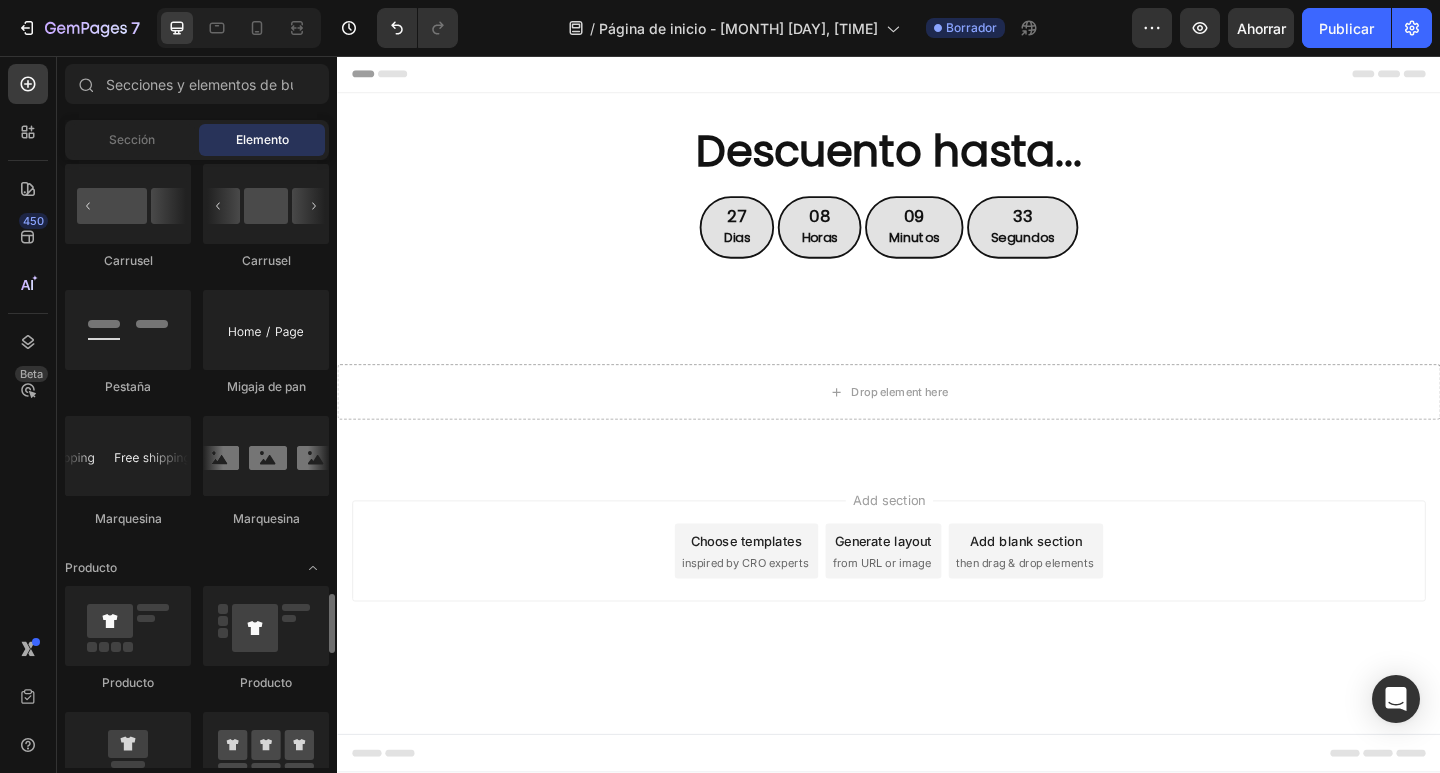 scroll, scrollTop: 2400, scrollLeft: 0, axis: vertical 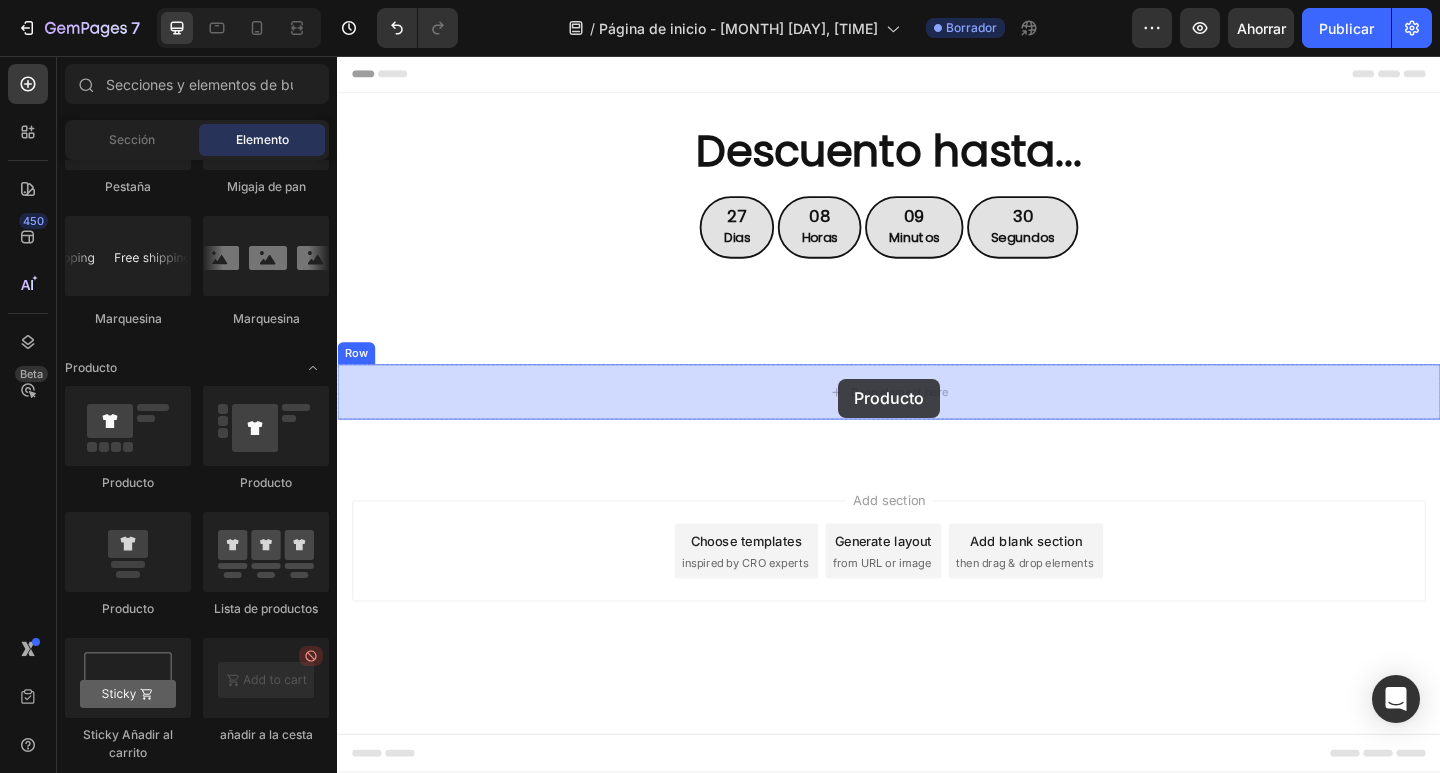 drag, startPoint x: 438, startPoint y: 484, endPoint x: 882, endPoint y: 407, distance: 450.62735 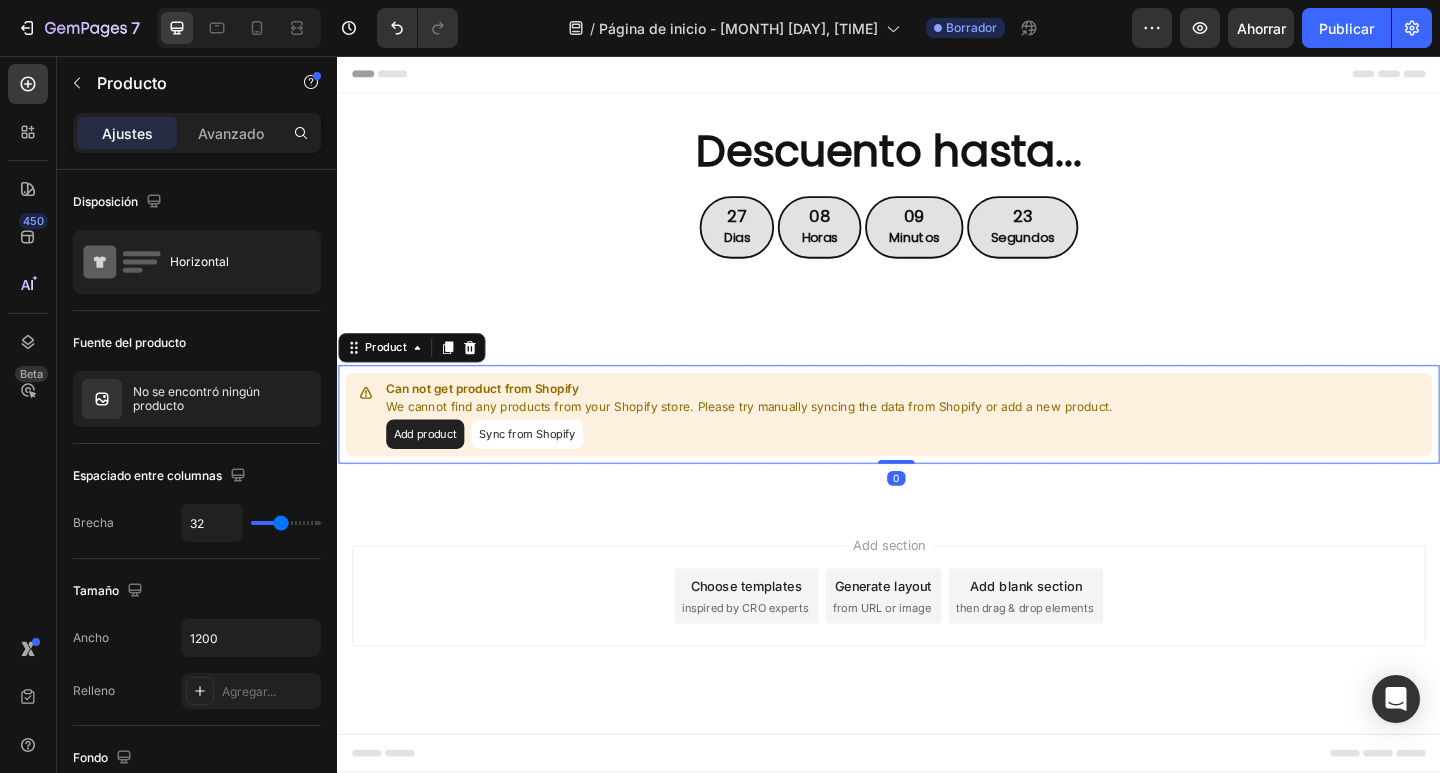 click on "We cannot find any products from your Shopify store. Please try manually syncing the data from Shopify or add a new product." at bounding box center (785, 439) 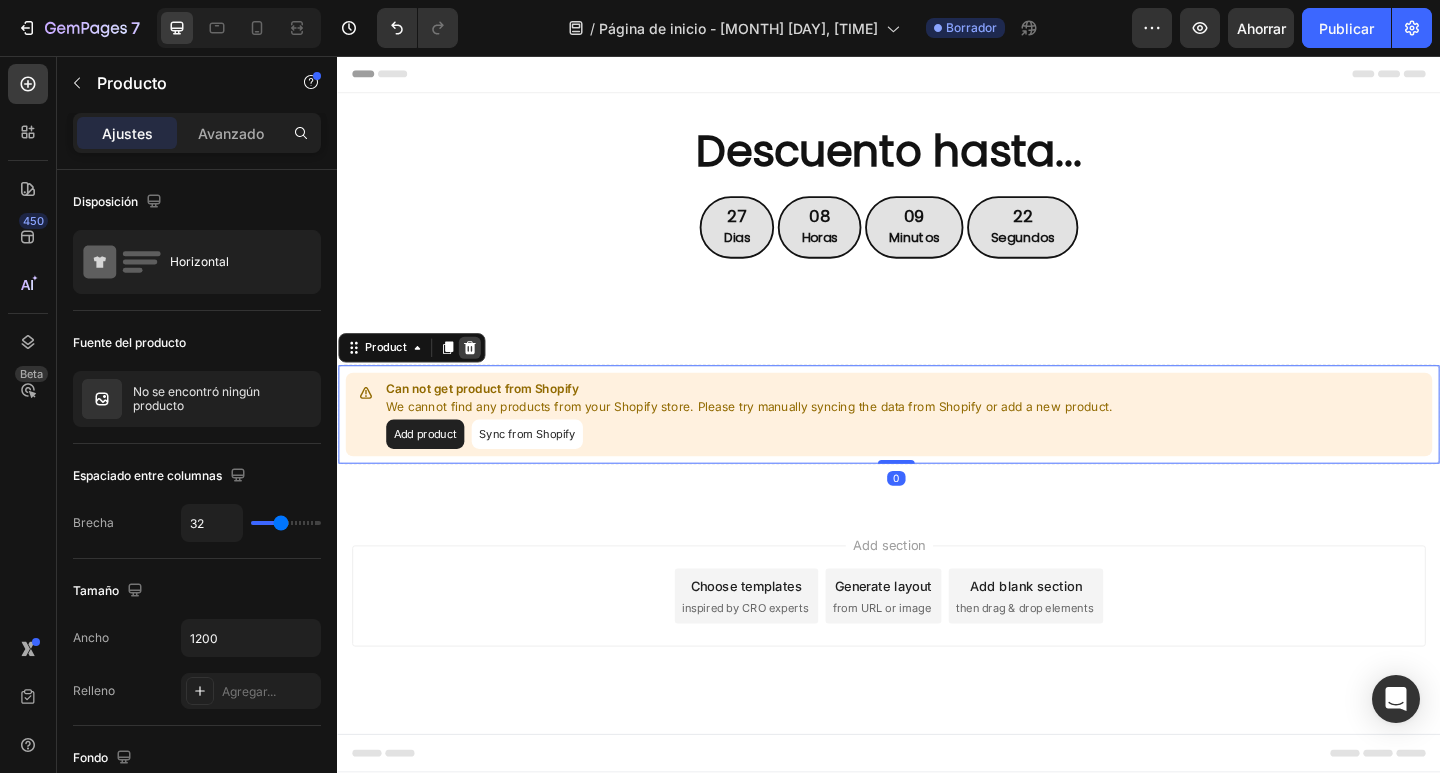 click 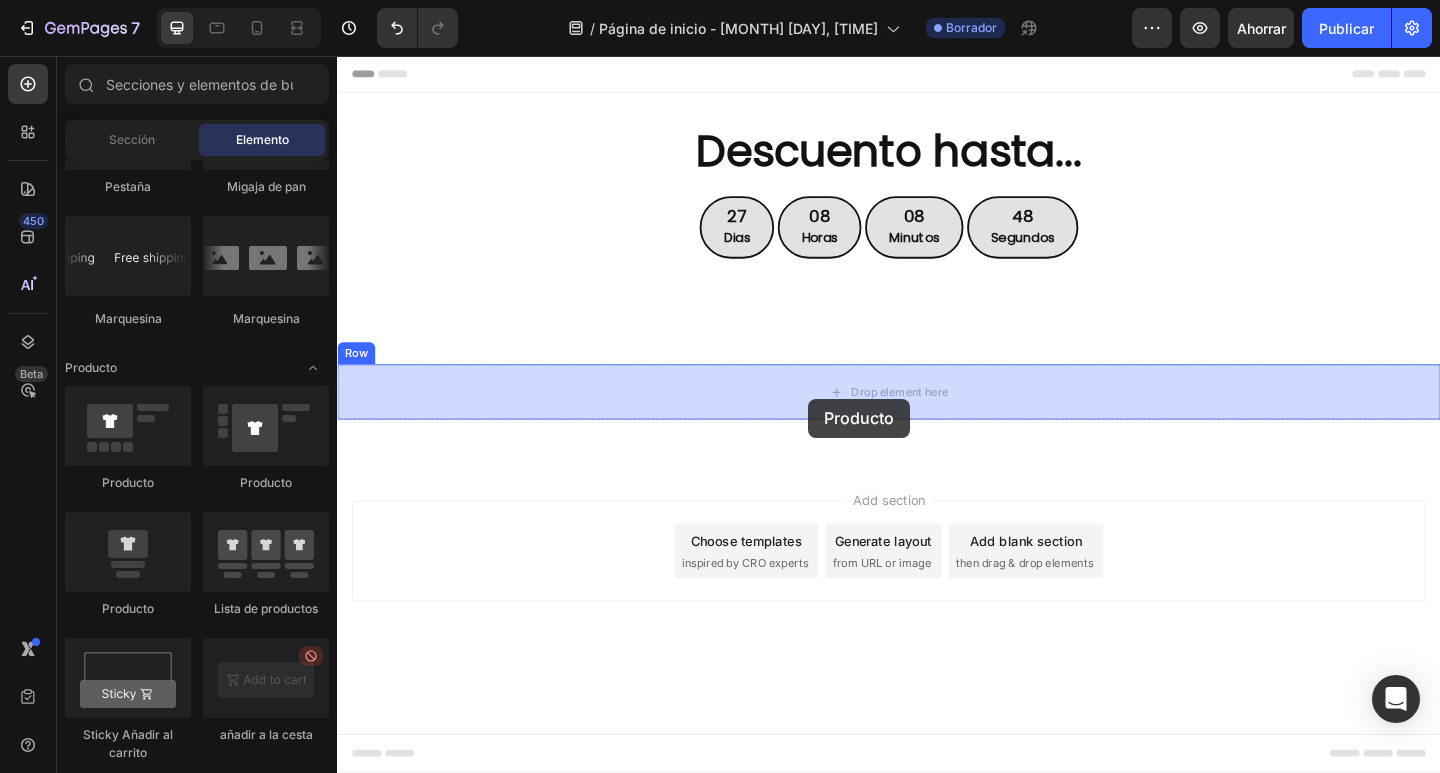 drag, startPoint x: 421, startPoint y: 516, endPoint x: 849, endPoint y: 429, distance: 436.75278 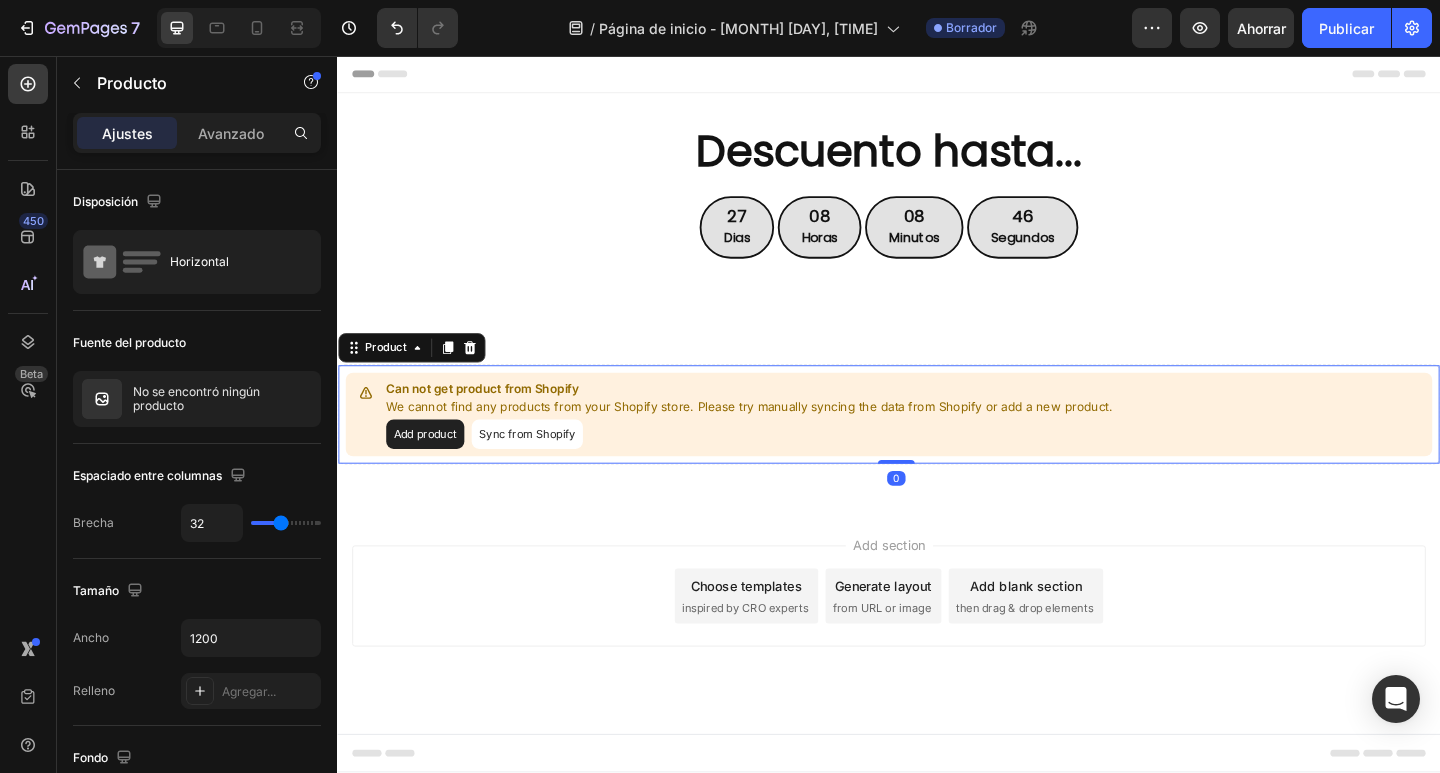 click on "Sync from Shopify" at bounding box center [543, 468] 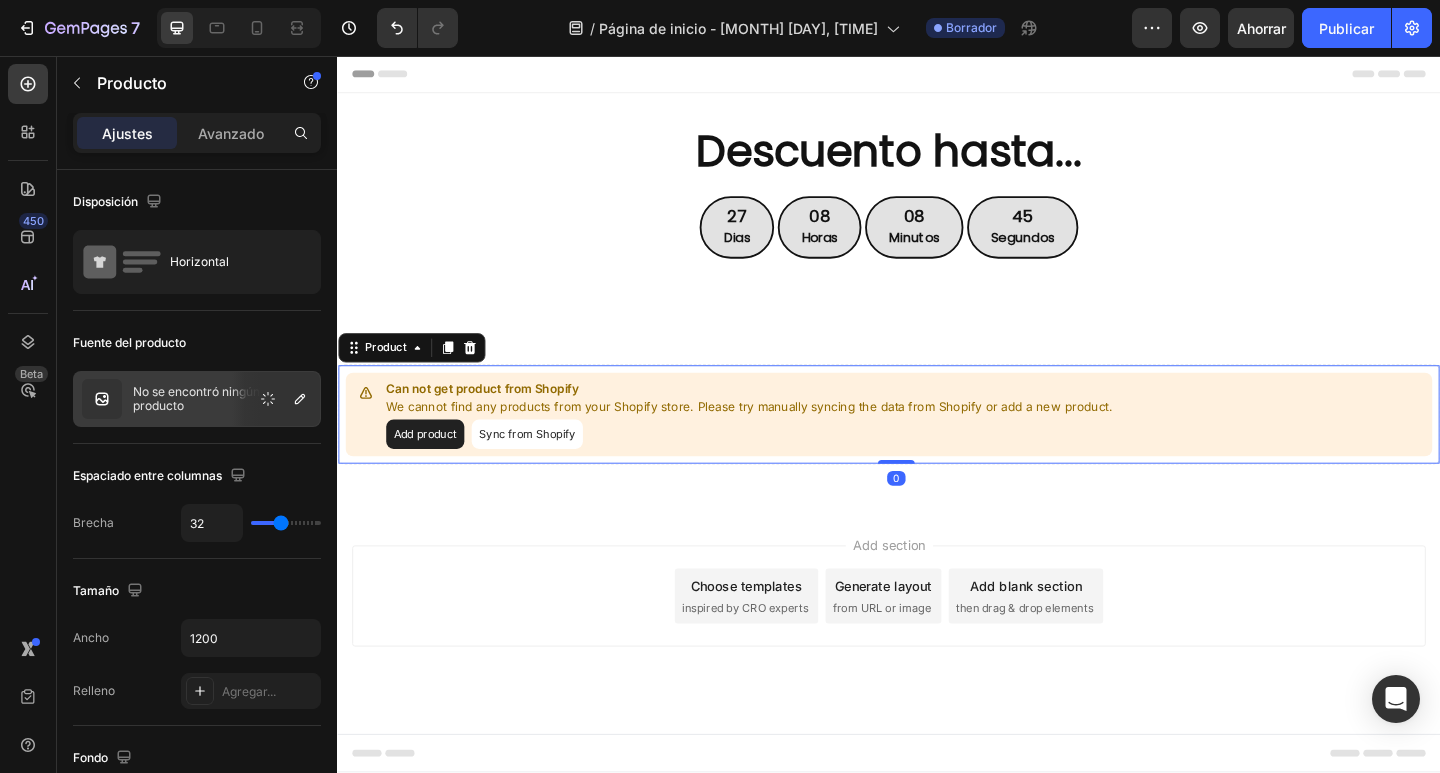 click on "Sync from Shopify" at bounding box center [543, 468] 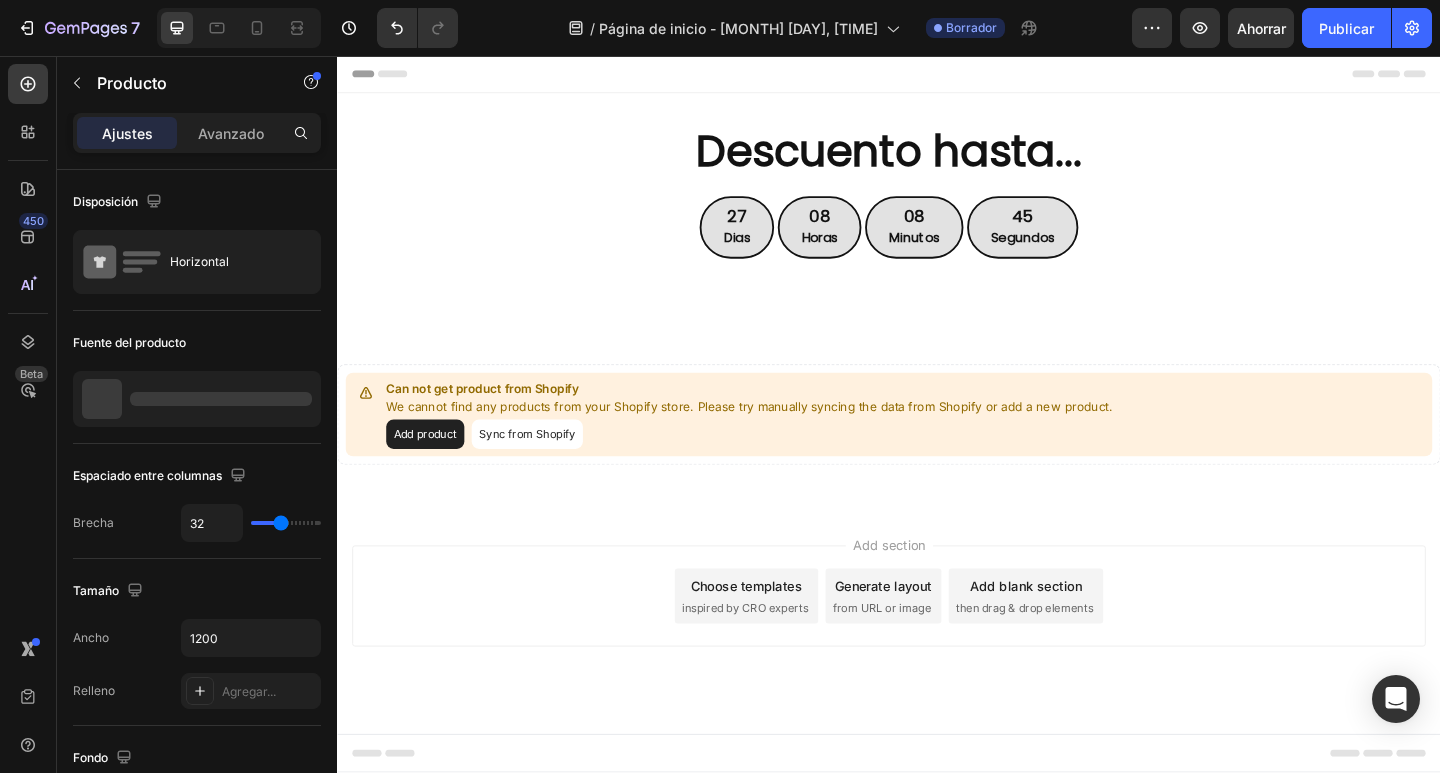 click on "Sync from Shopify" at bounding box center (543, 468) 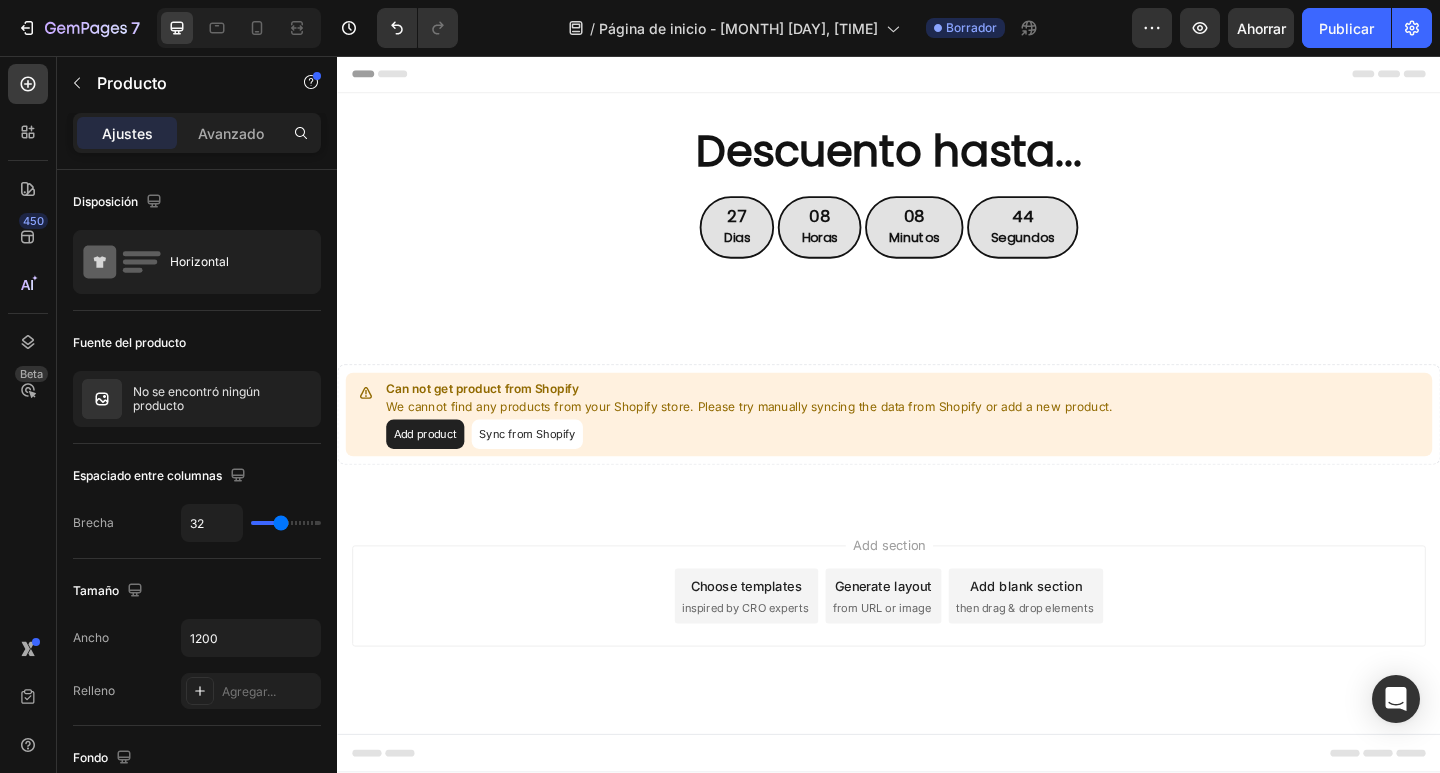 click on "Sync from Shopify" at bounding box center [543, 468] 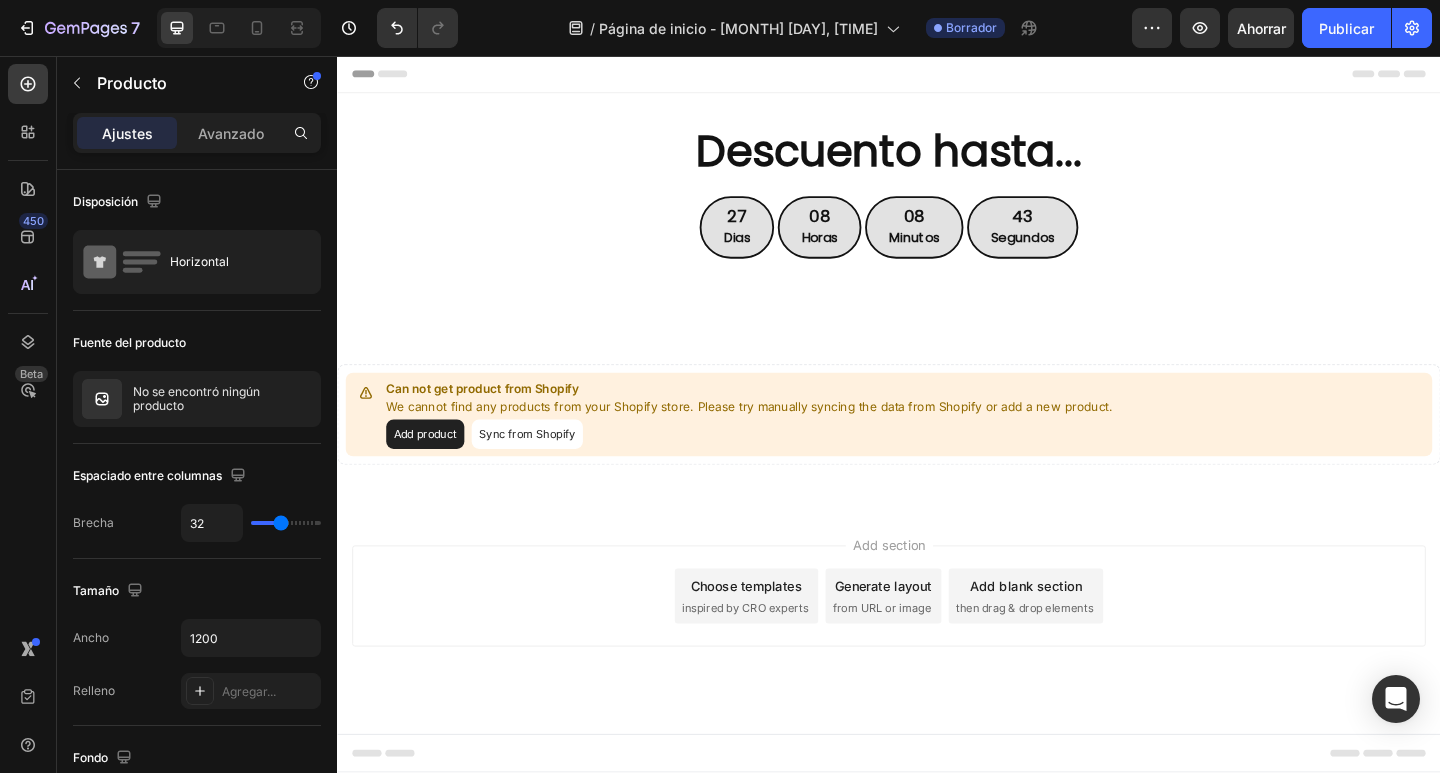 click on "Sync from Shopify" at bounding box center (543, 468) 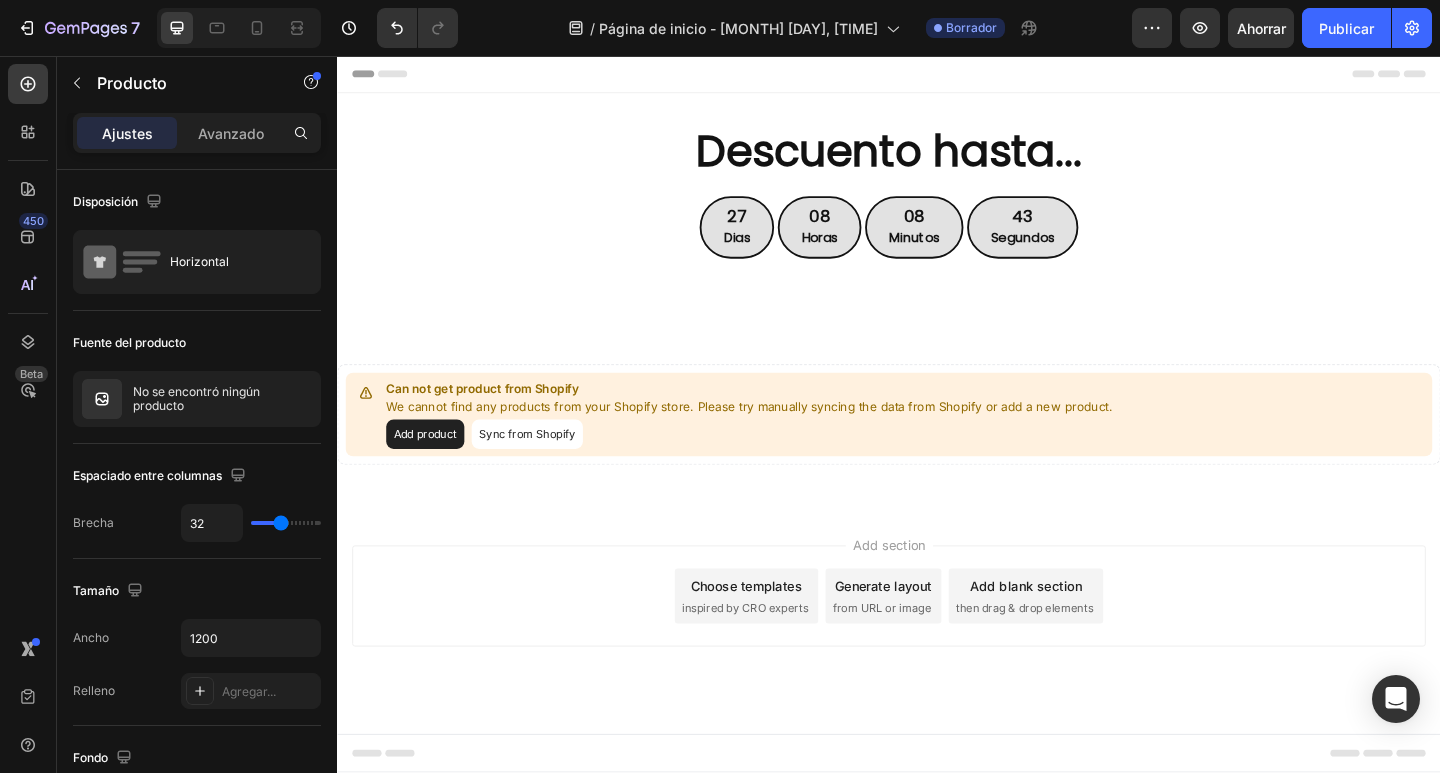 click on "Sync from Shopify" at bounding box center [543, 468] 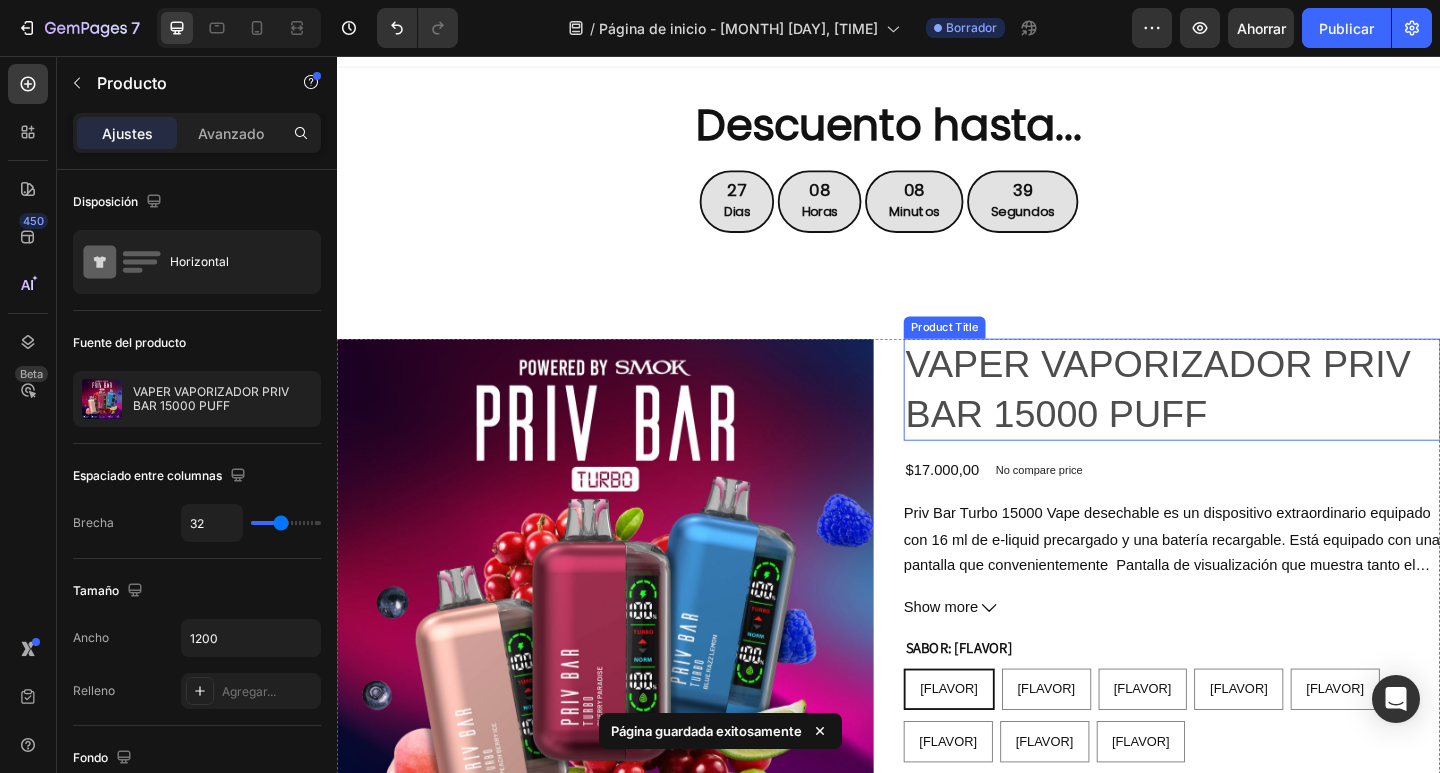 scroll, scrollTop: 0, scrollLeft: 0, axis: both 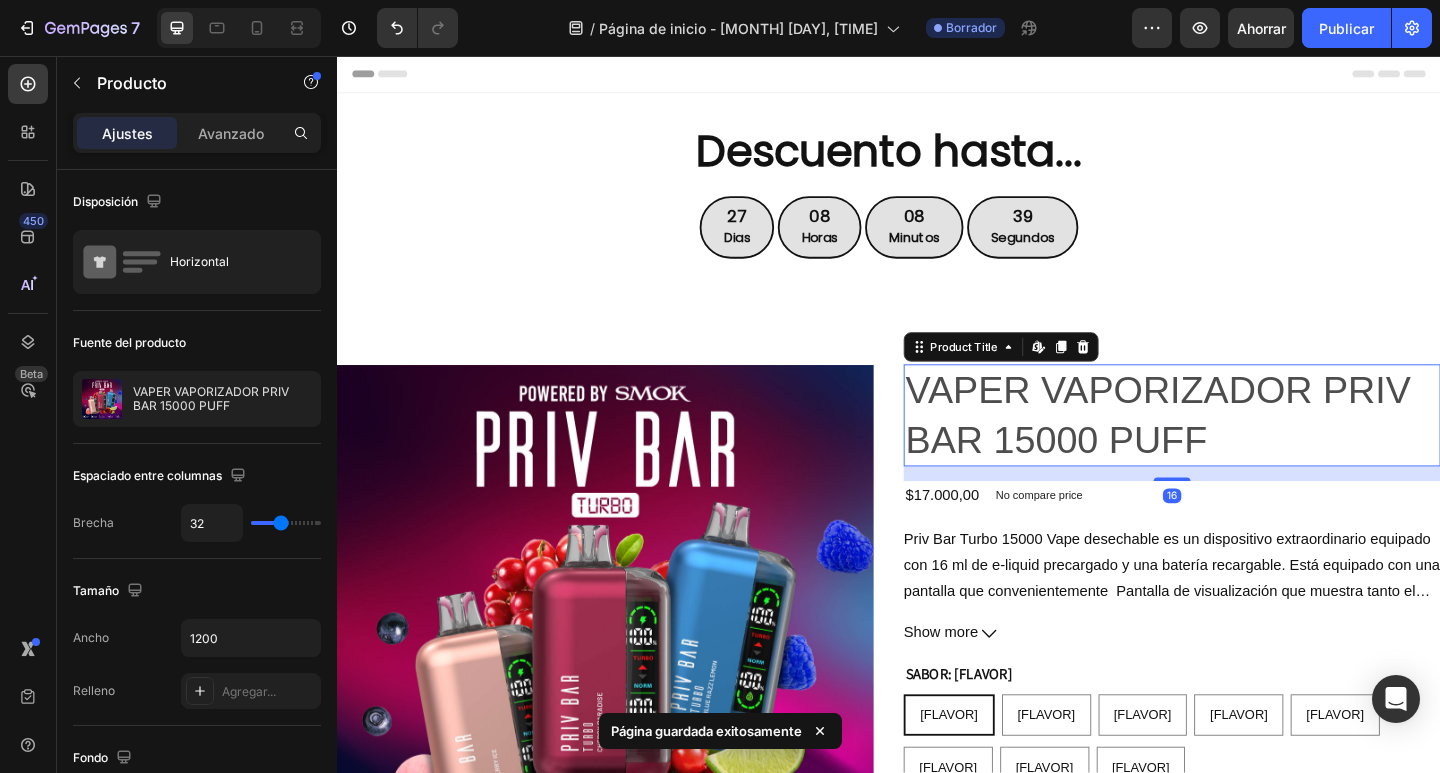 click on "VAPER VAPORIZADOR PRIV BAR  15000 PUFF" at bounding box center [1245, 447] 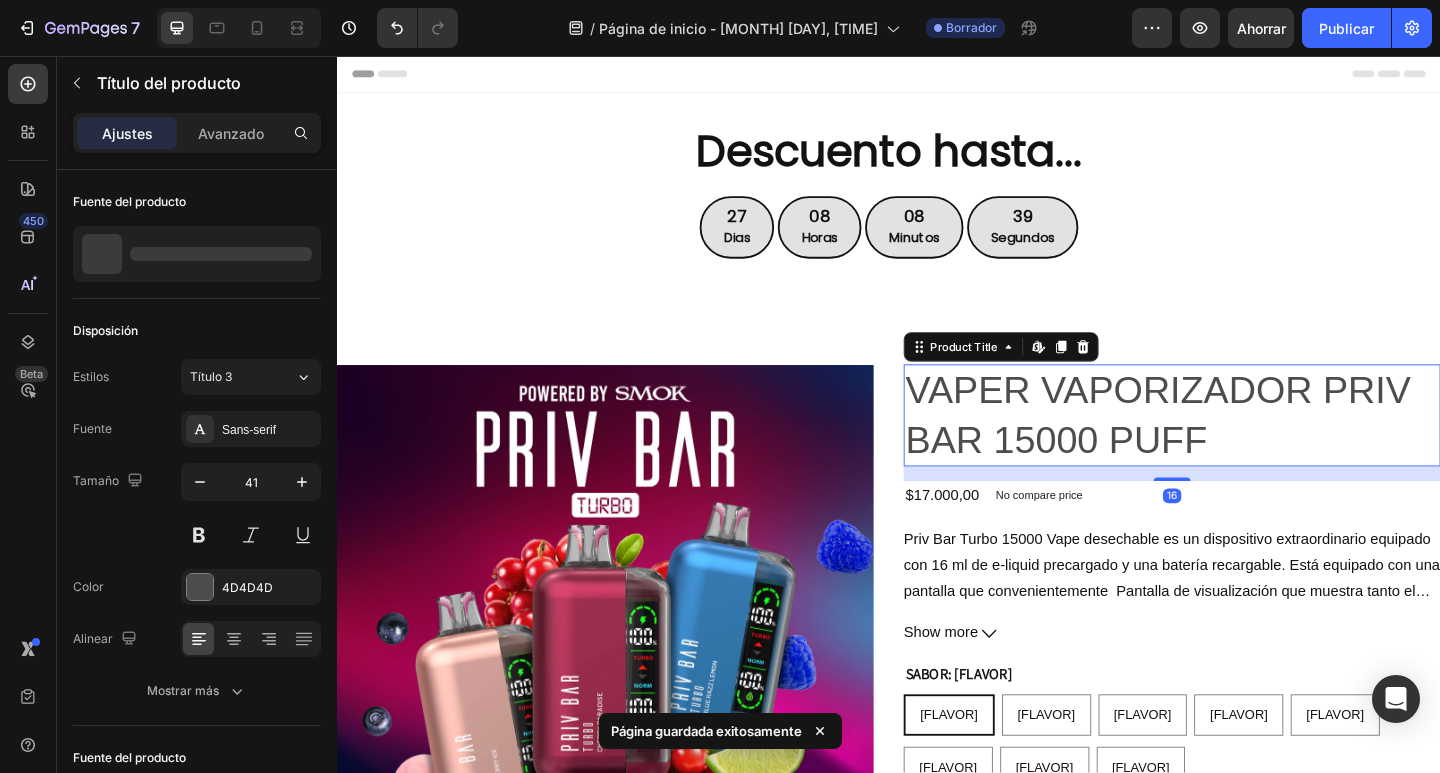 click on "VAPER VAPORIZADOR PRIV BAR  15000 PUFF" at bounding box center (1245, 447) 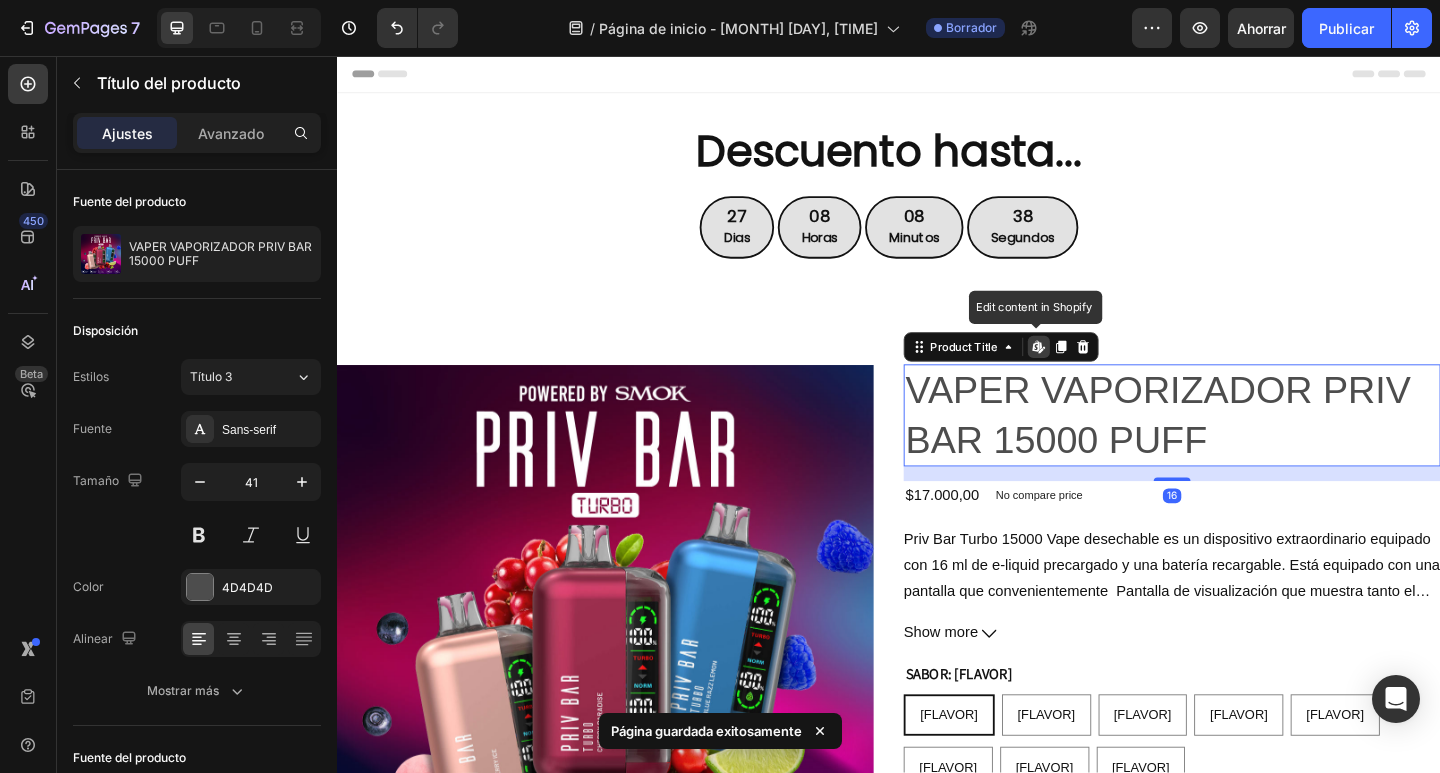 click on "VAPER VAPORIZADOR PRIV BAR  15000 PUFF" at bounding box center [1245, 447] 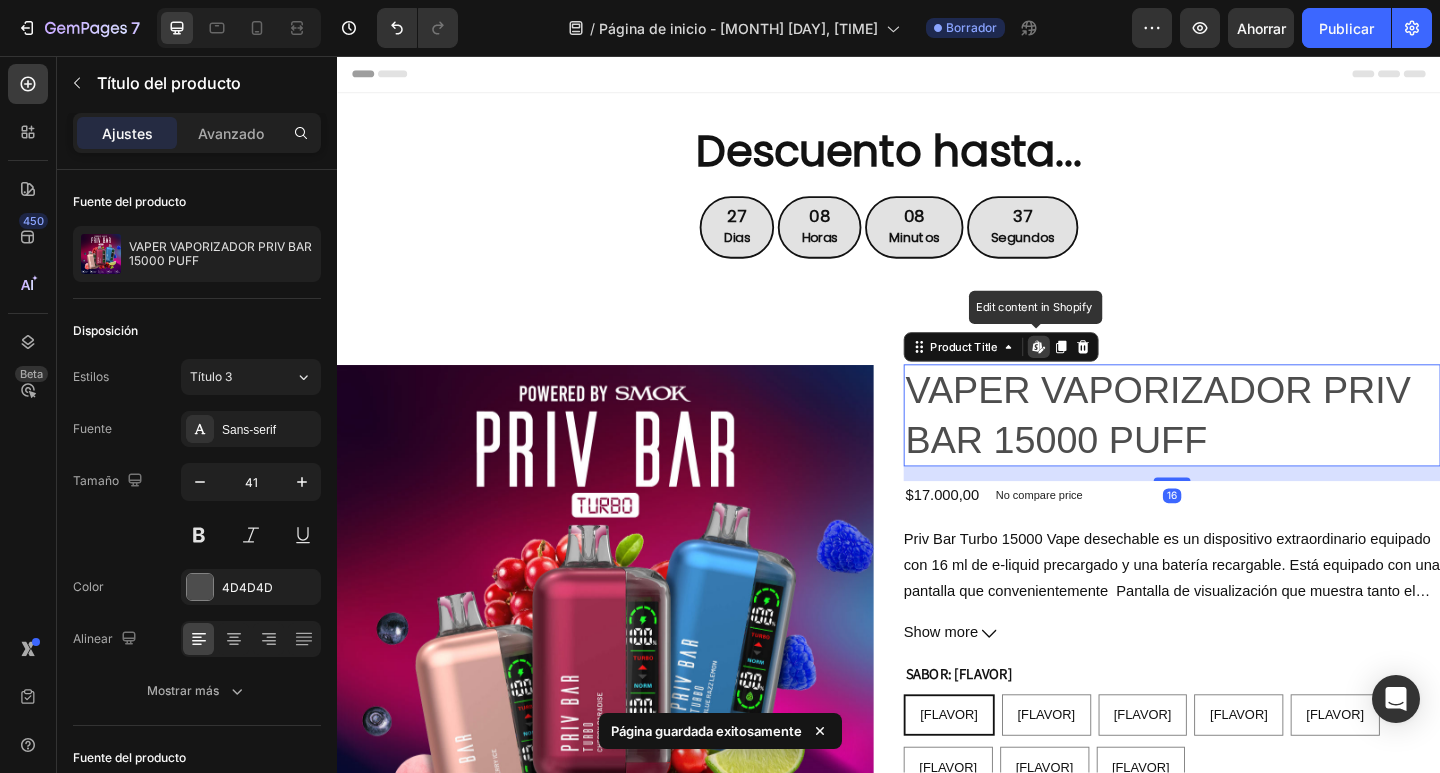 click on "VAPER VAPORIZADOR PRIV BAR  15000 PUFF" at bounding box center (1245, 447) 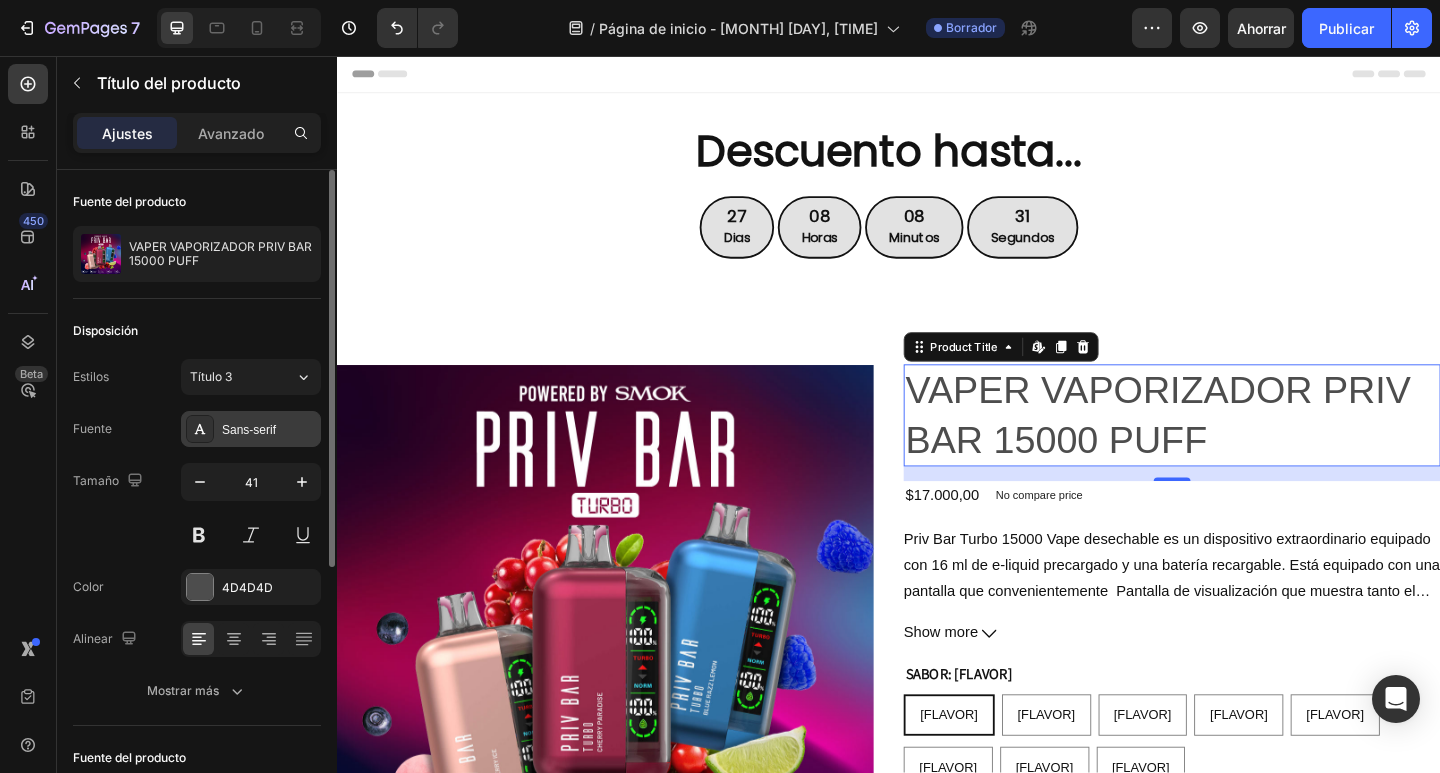click on "Sans-serif" at bounding box center (251, 429) 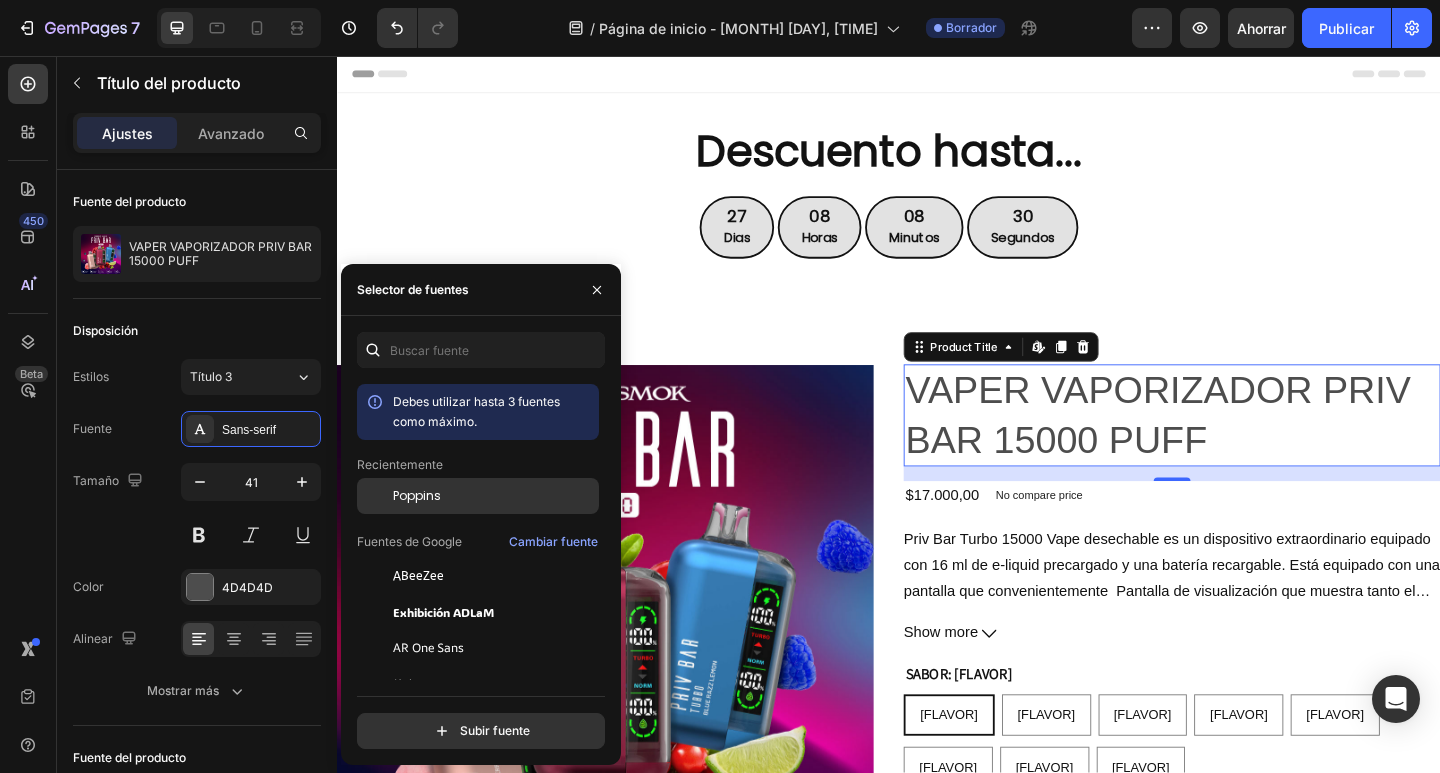 click on "Poppins" at bounding box center [417, 495] 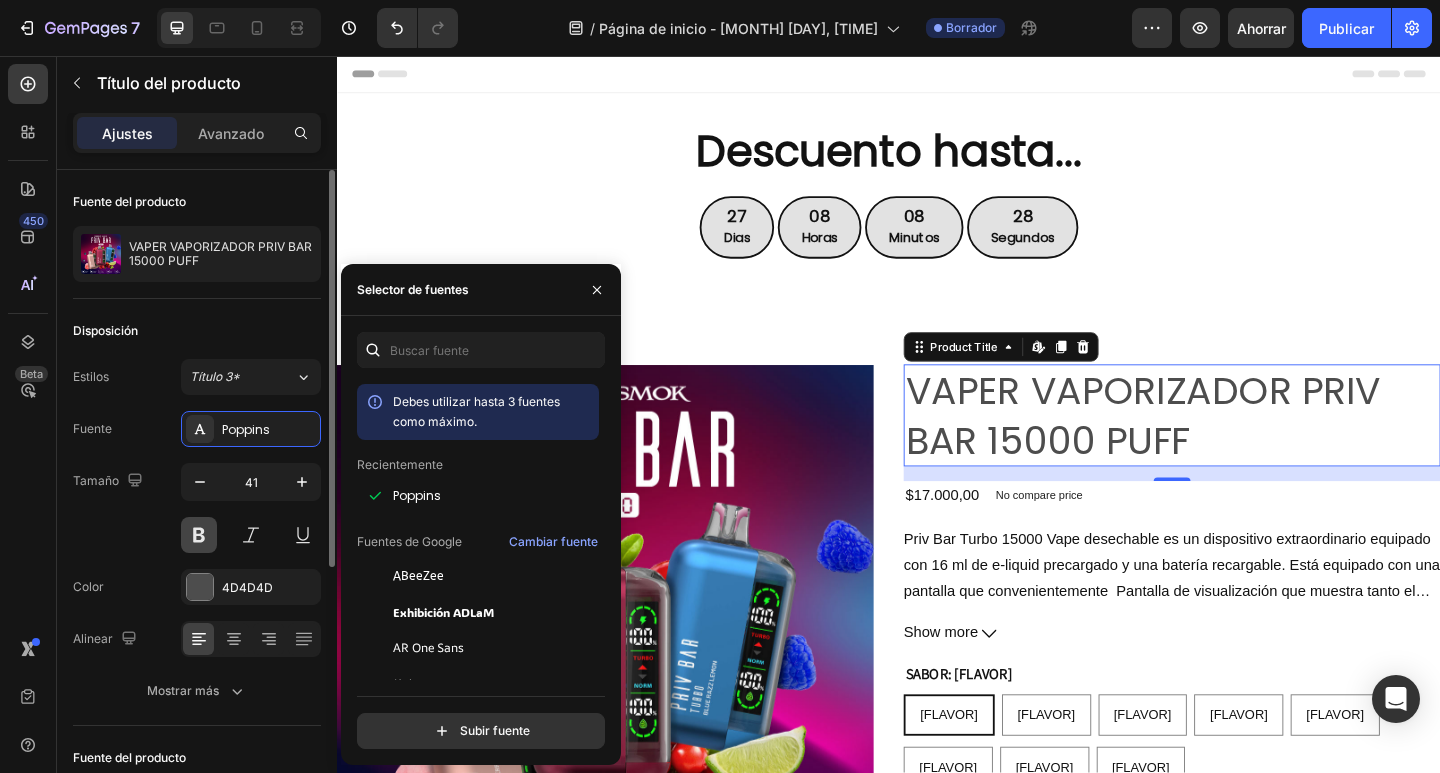 click at bounding box center (199, 535) 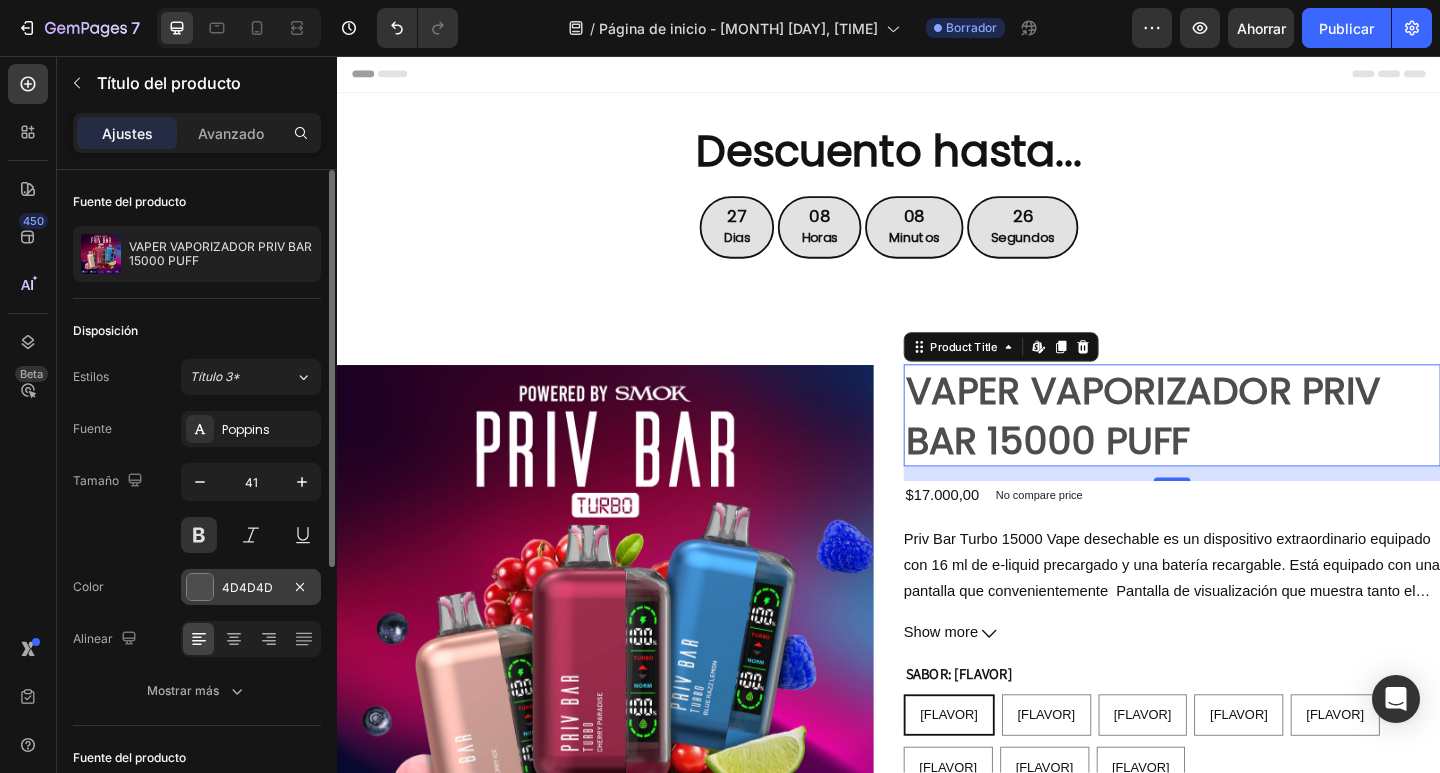 click on "4D4D4D" at bounding box center [247, 587] 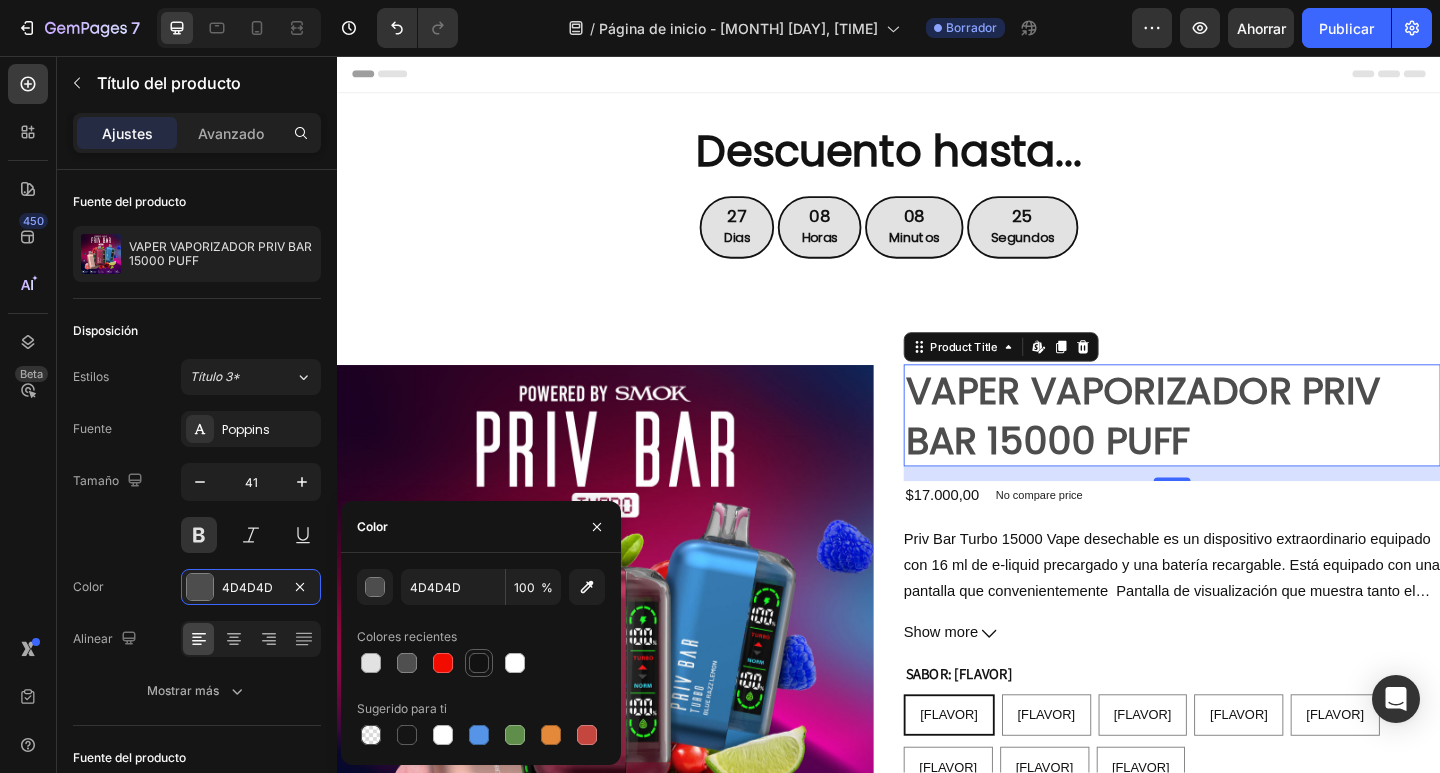 click at bounding box center [479, 663] 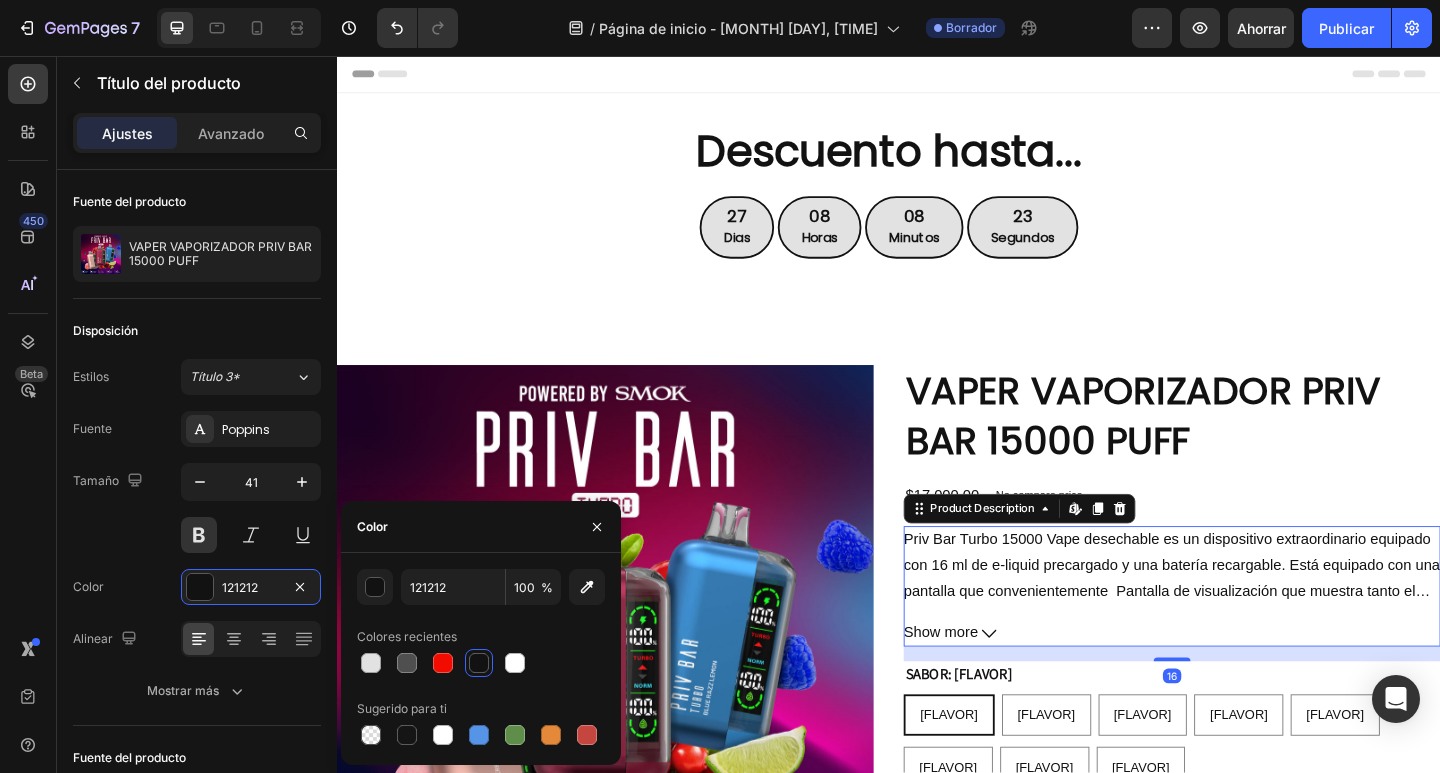 click on "Priv Bar Turbo 15000 Vape desechable es un dispositivo extraordinario equipado con 16 ml de e-liquid precargado y una batería recargable. Está equipado con una pantalla que convenientemente  Pantalla de visualización que muestra tanto el estado de la batería como el nivel de e-juice.. Diseñado para ofrecer aproximadamente 15,000 inhalaciones, Priv Bar Turbo promete una experiencia de vapeo extensa. Aprovecha la tecnología avanzada de SMOK, lo que garantiza una producción de vapor denso y una entrega satisfactoria de nicotina. La comodidad adicional de la pantalla permite a los usuarios monitorear sin esfuerzo tanto los niveles de batería como de e-liquid, mejorando la experiencia general de vapeo." at bounding box center (1245, 611) 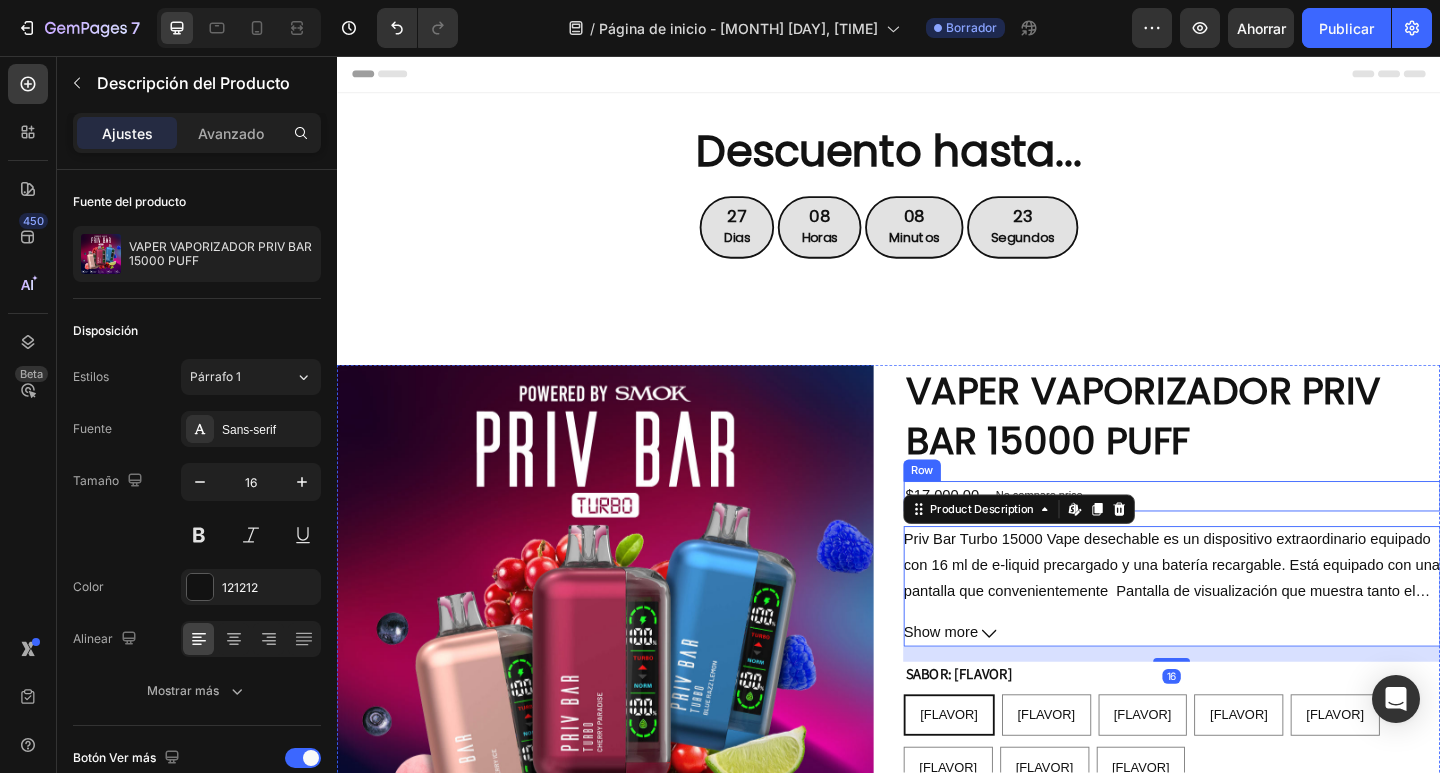 click on "$17.000,00 Product Price Product Price No compare price Product Price Row" at bounding box center [1245, 535] 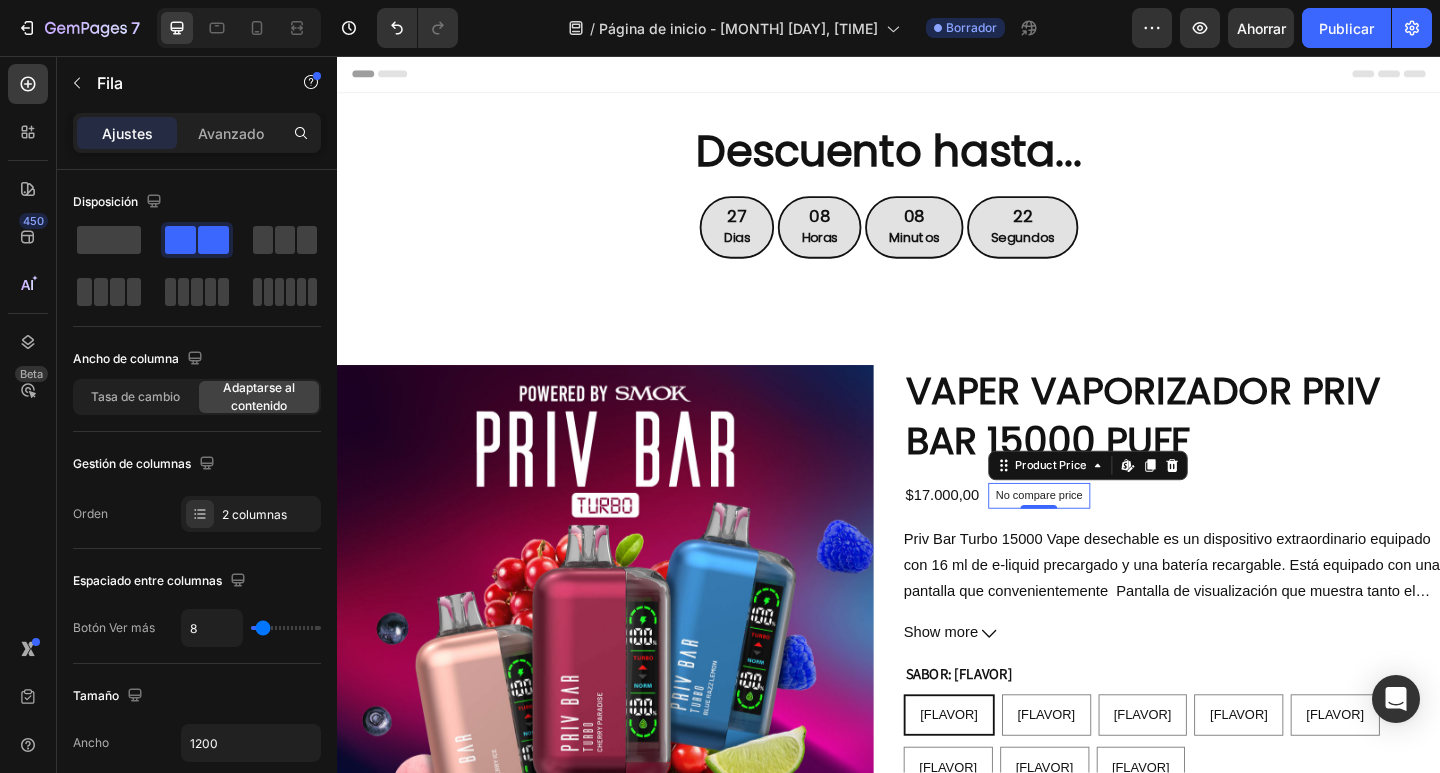 click on "No compare price" at bounding box center [1100, 535] 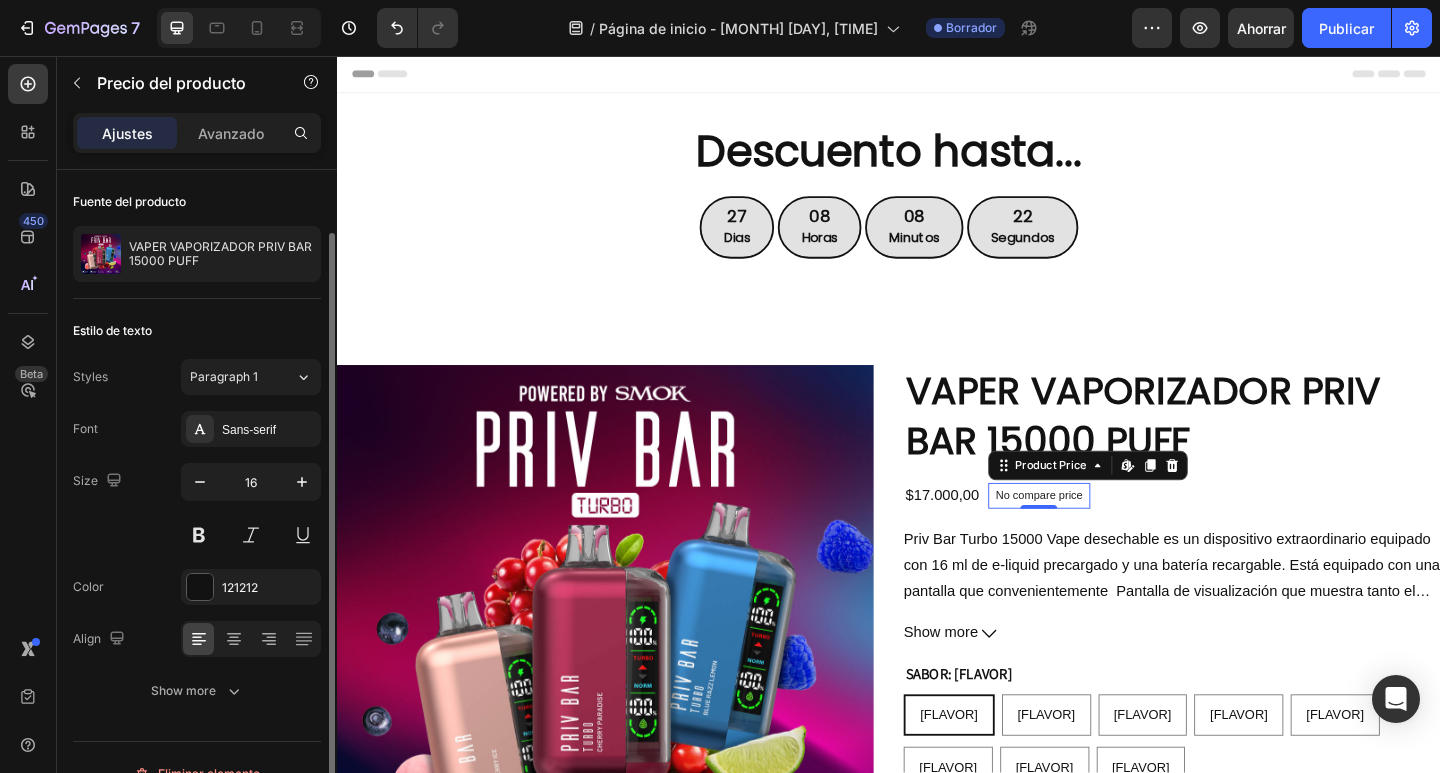 click on "$17.000,00" at bounding box center [995, 535] 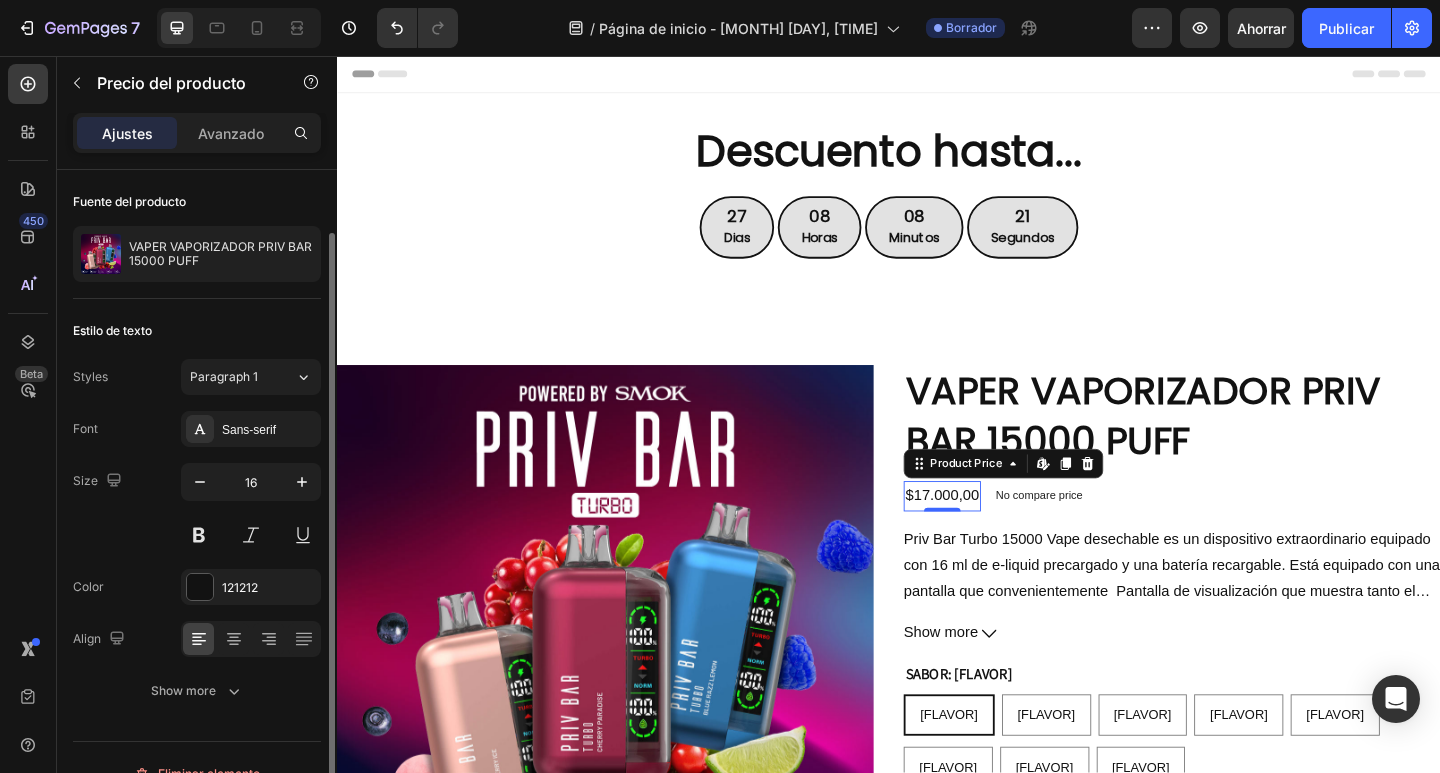 scroll, scrollTop: 32, scrollLeft: 0, axis: vertical 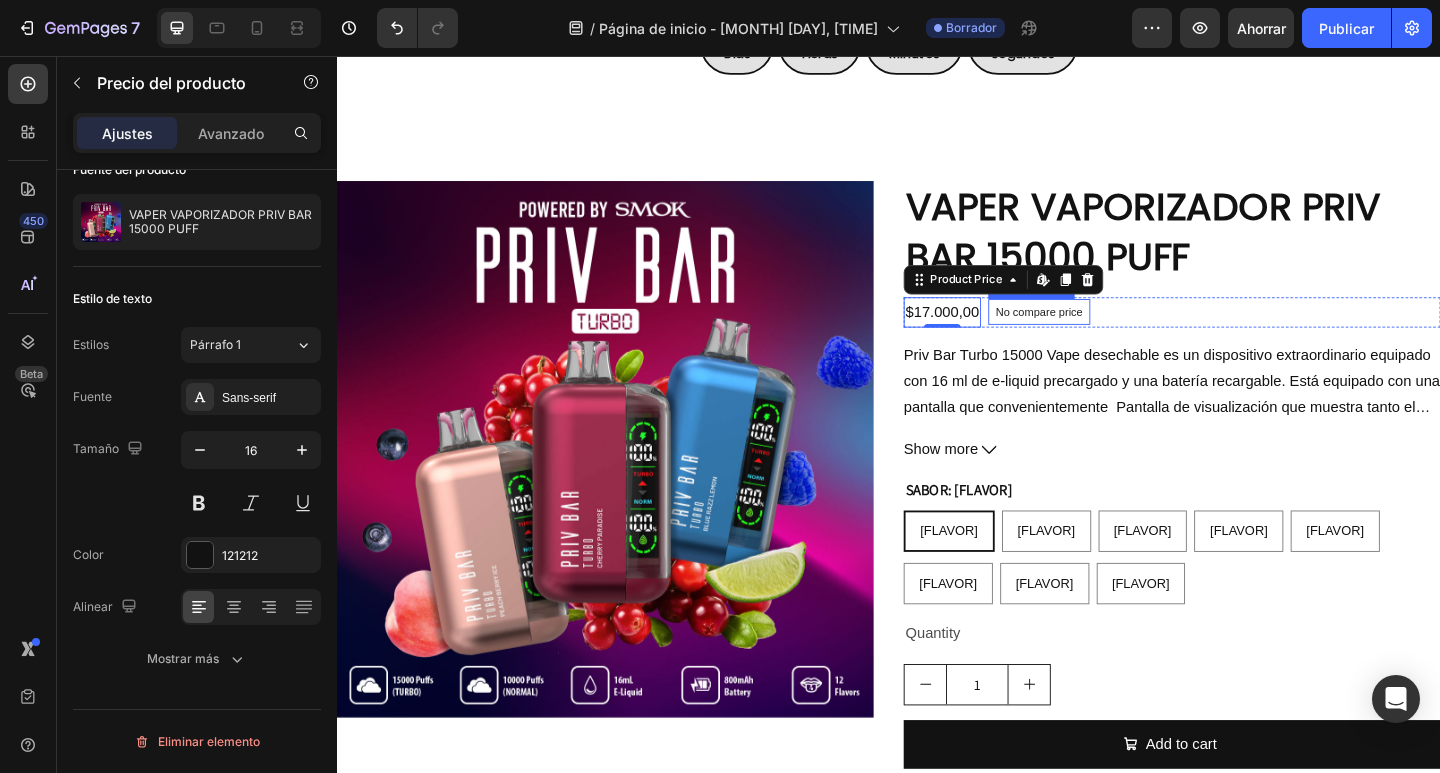 click on "No compare price" at bounding box center [1100, 335] 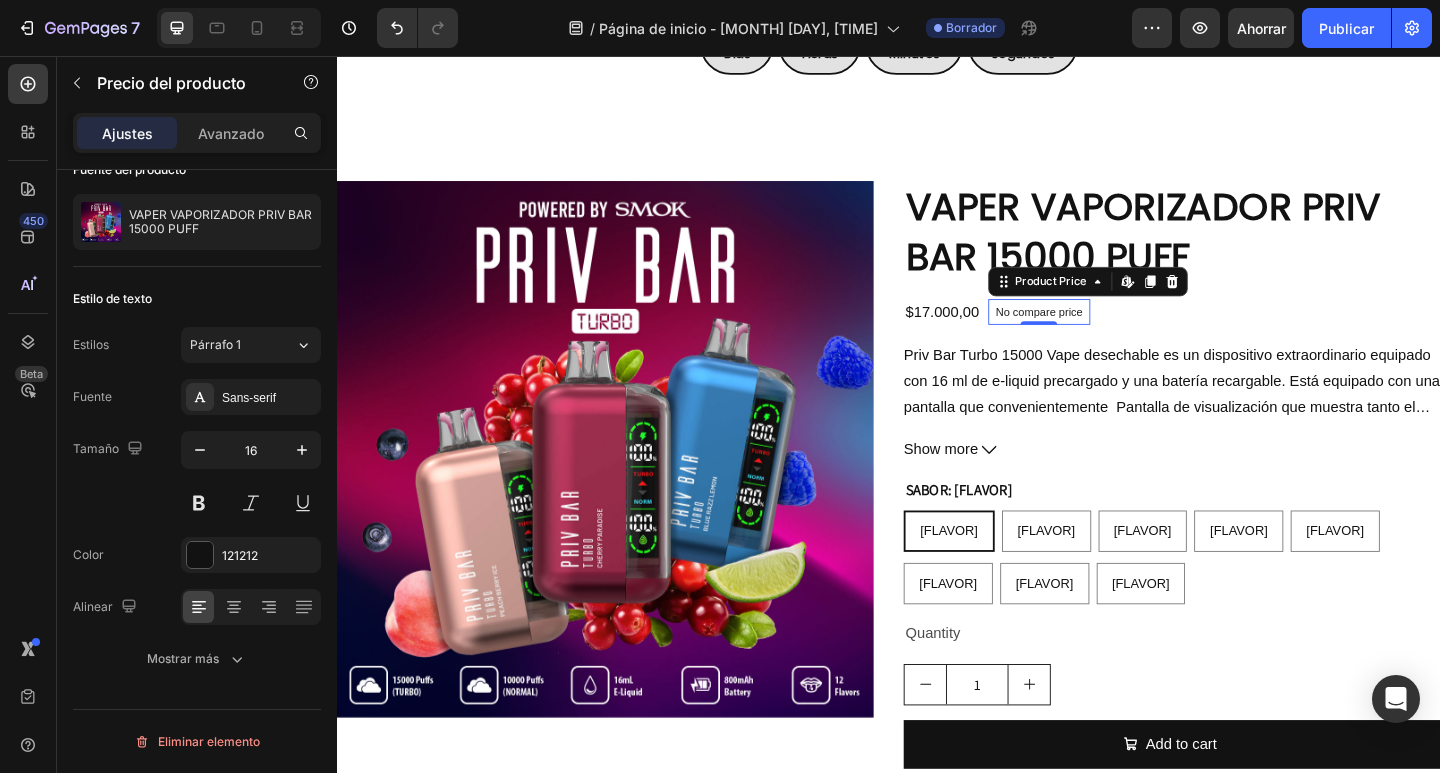 scroll, scrollTop: 0, scrollLeft: 0, axis: both 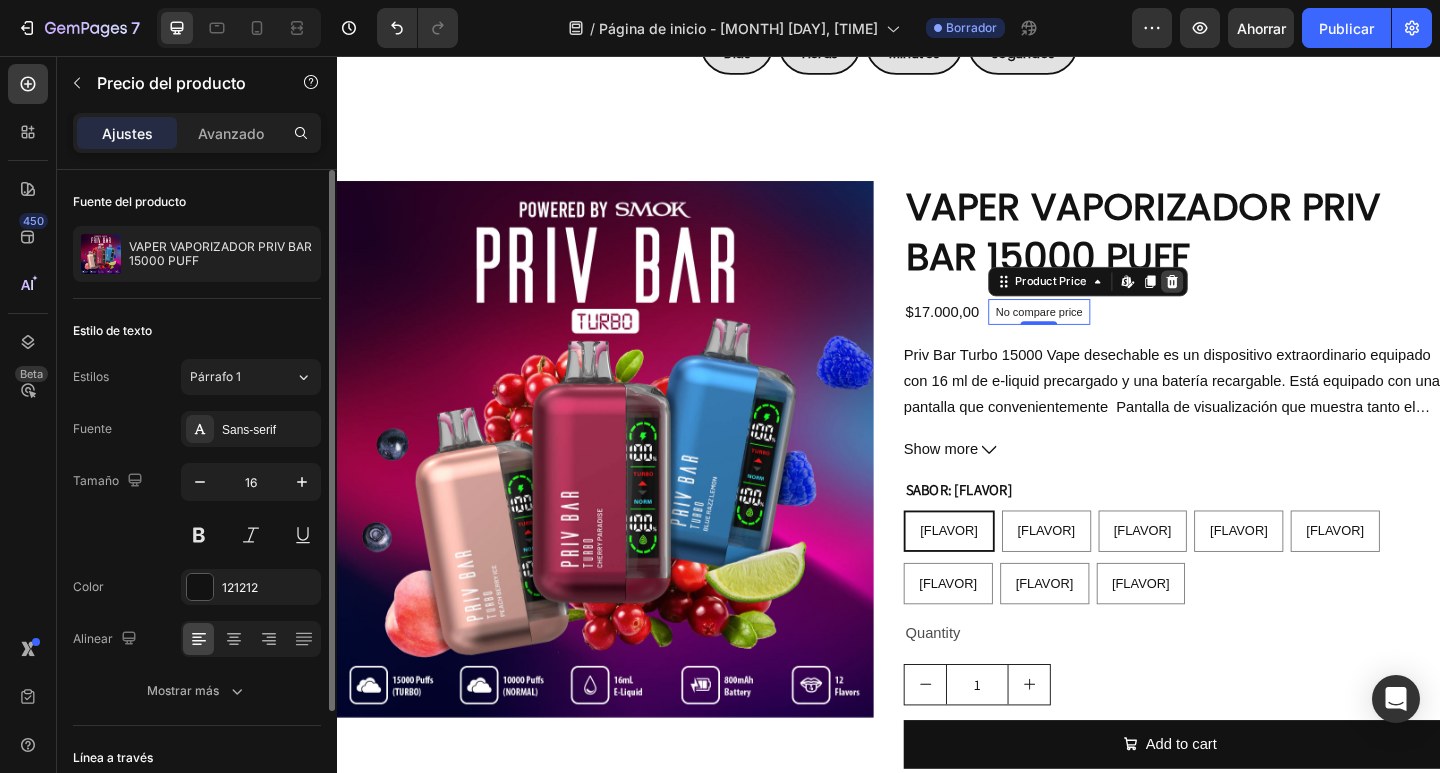 click 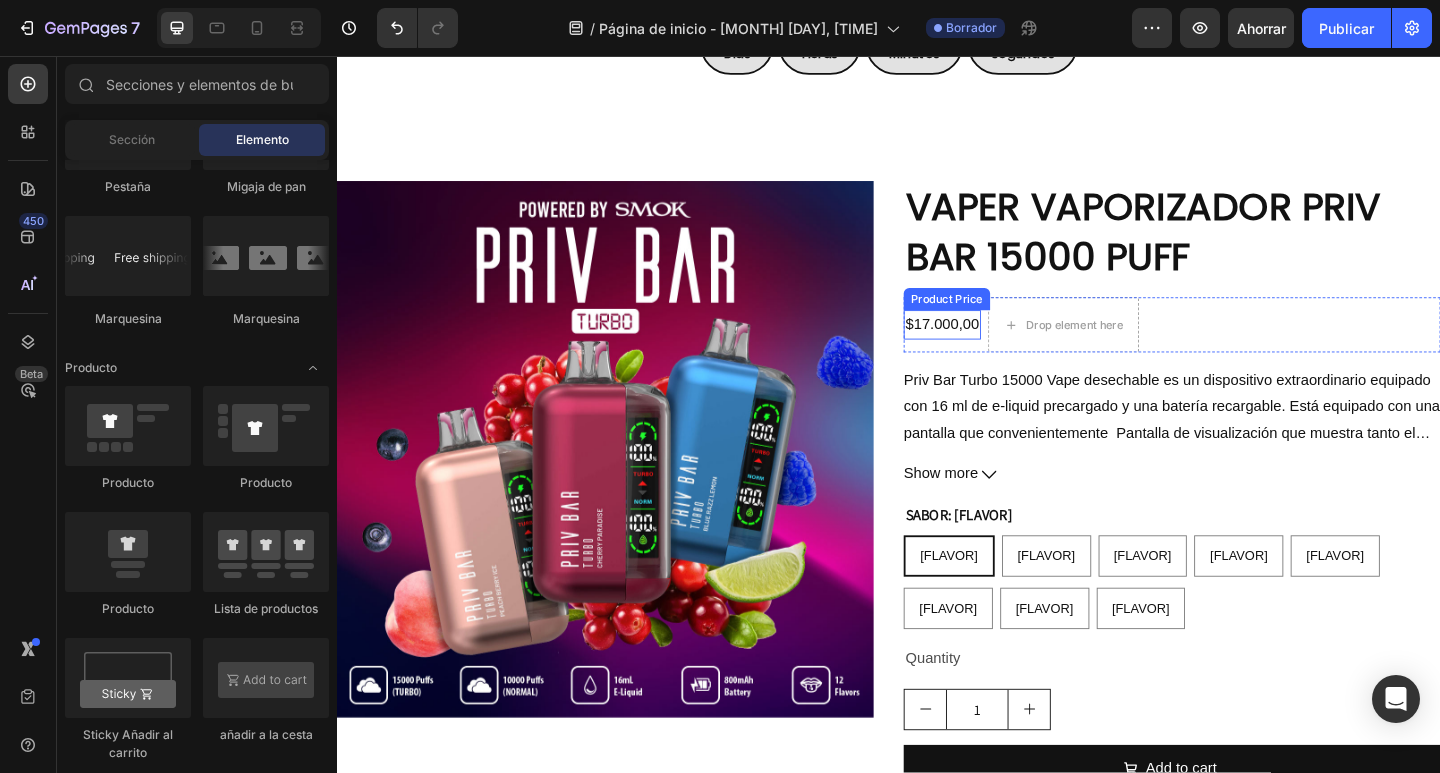 click on "$17.000,00" at bounding box center (995, 349) 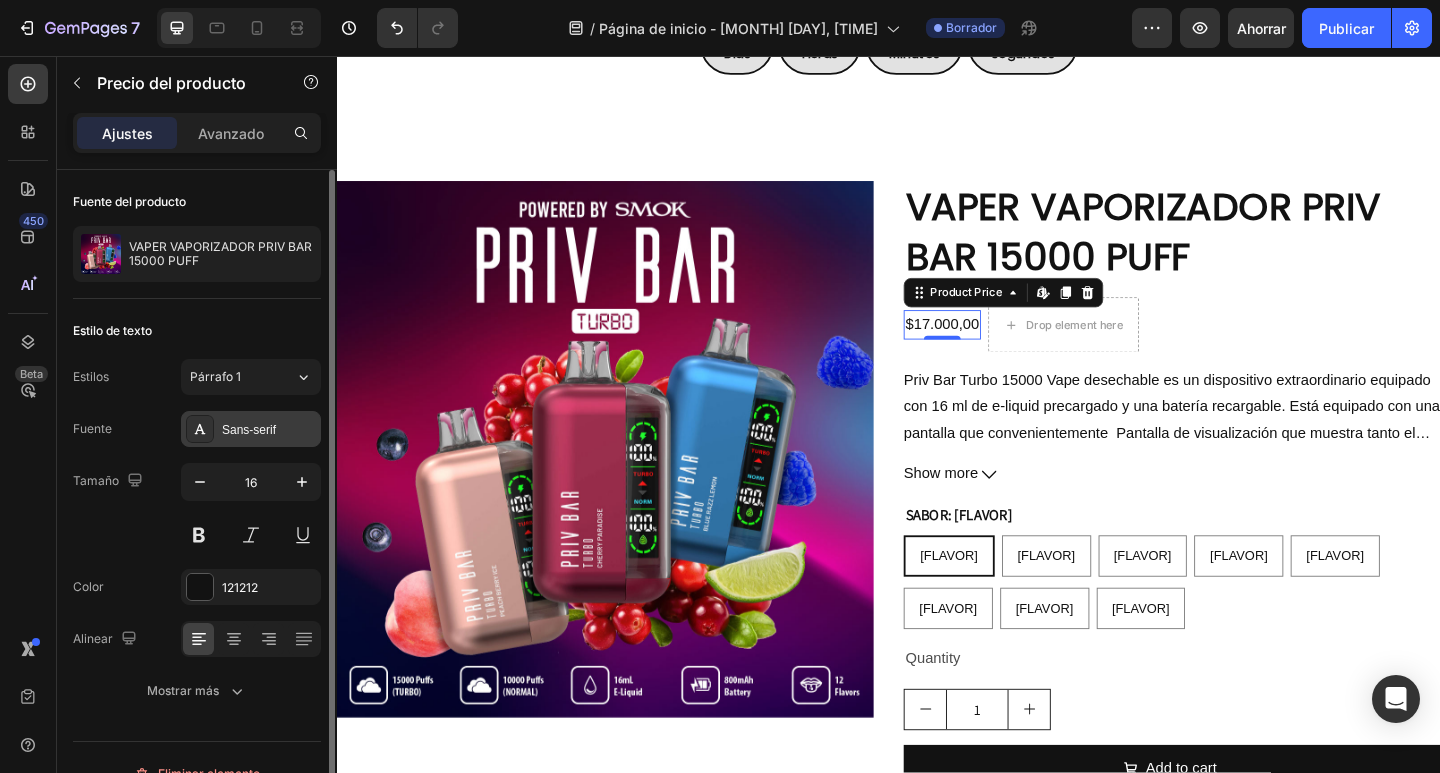 click on "Sans-serif" at bounding box center [251, 429] 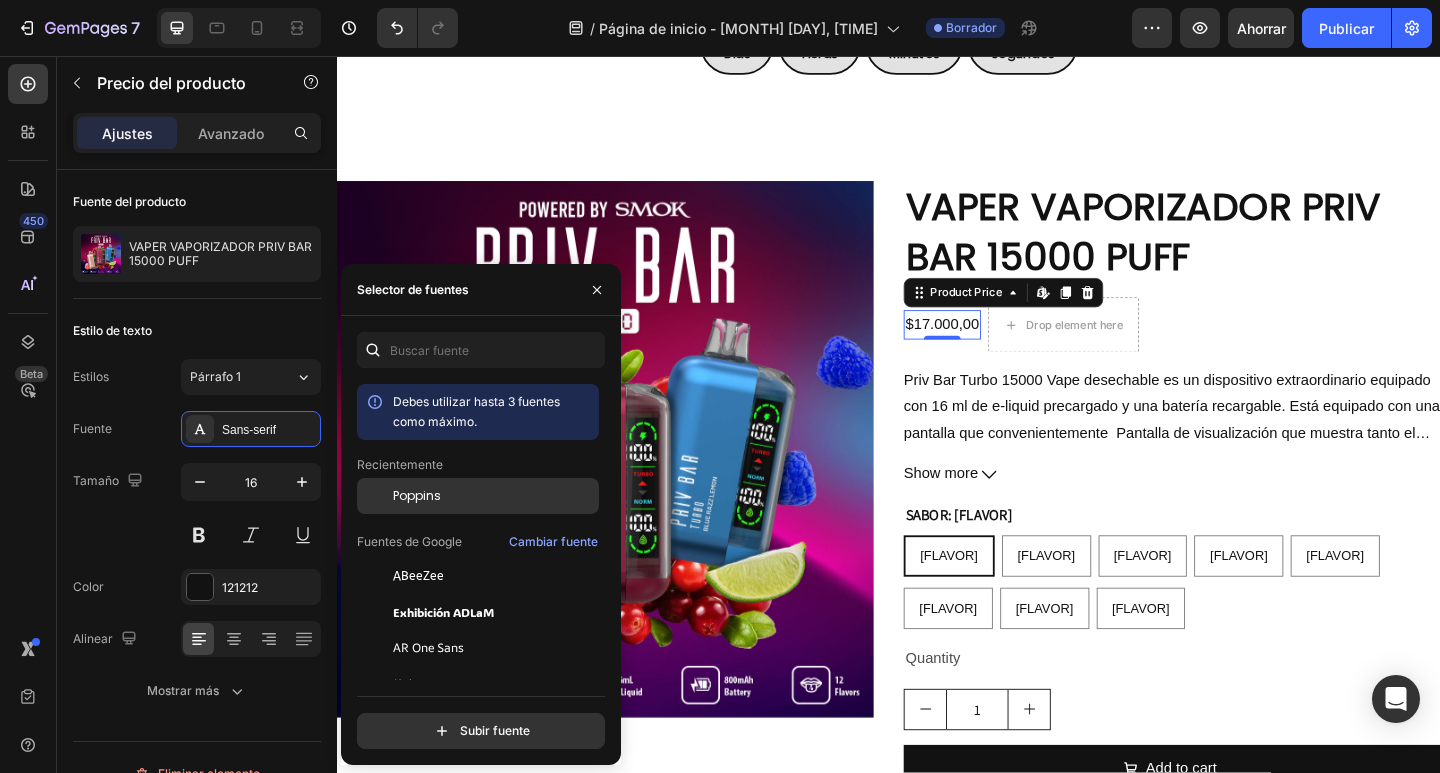 click on "Poppins" at bounding box center (417, 495) 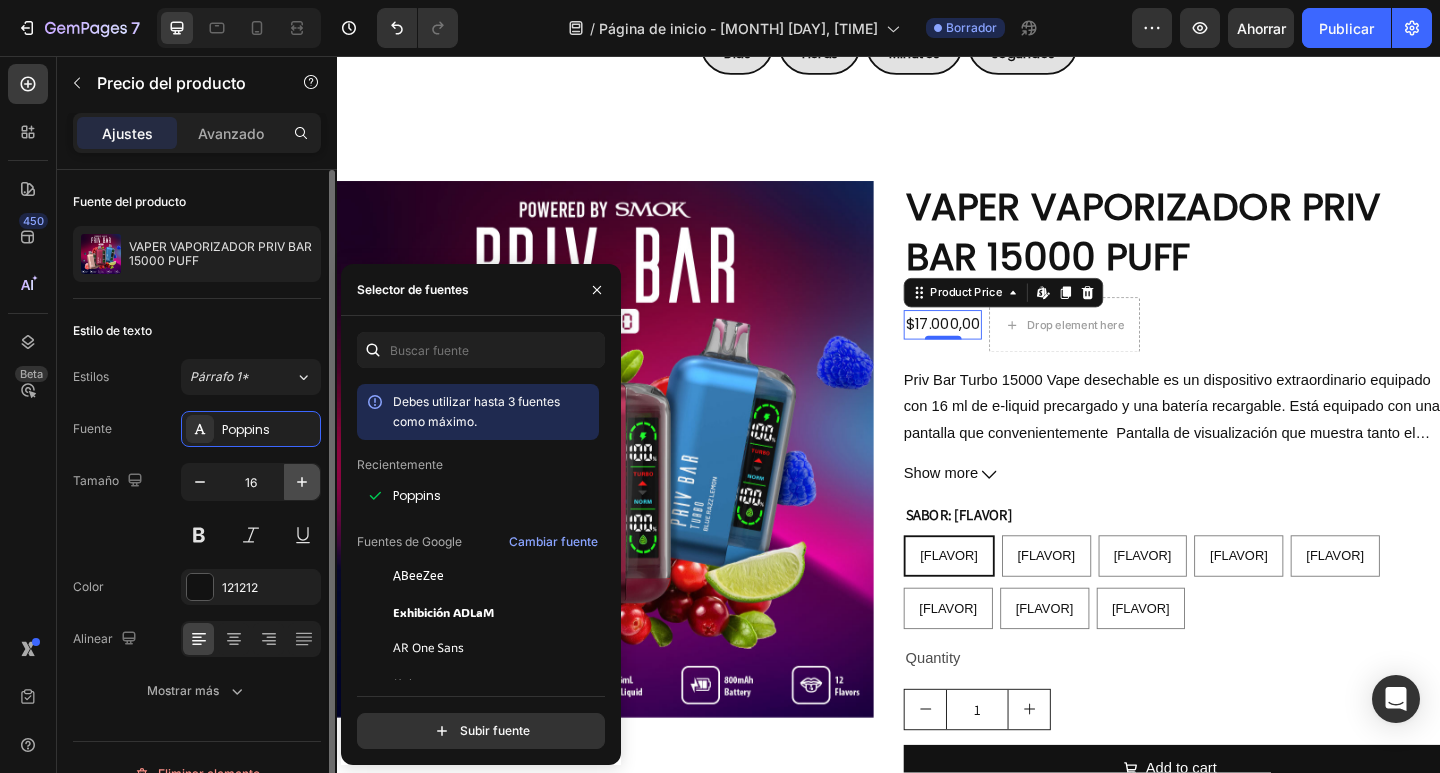 click 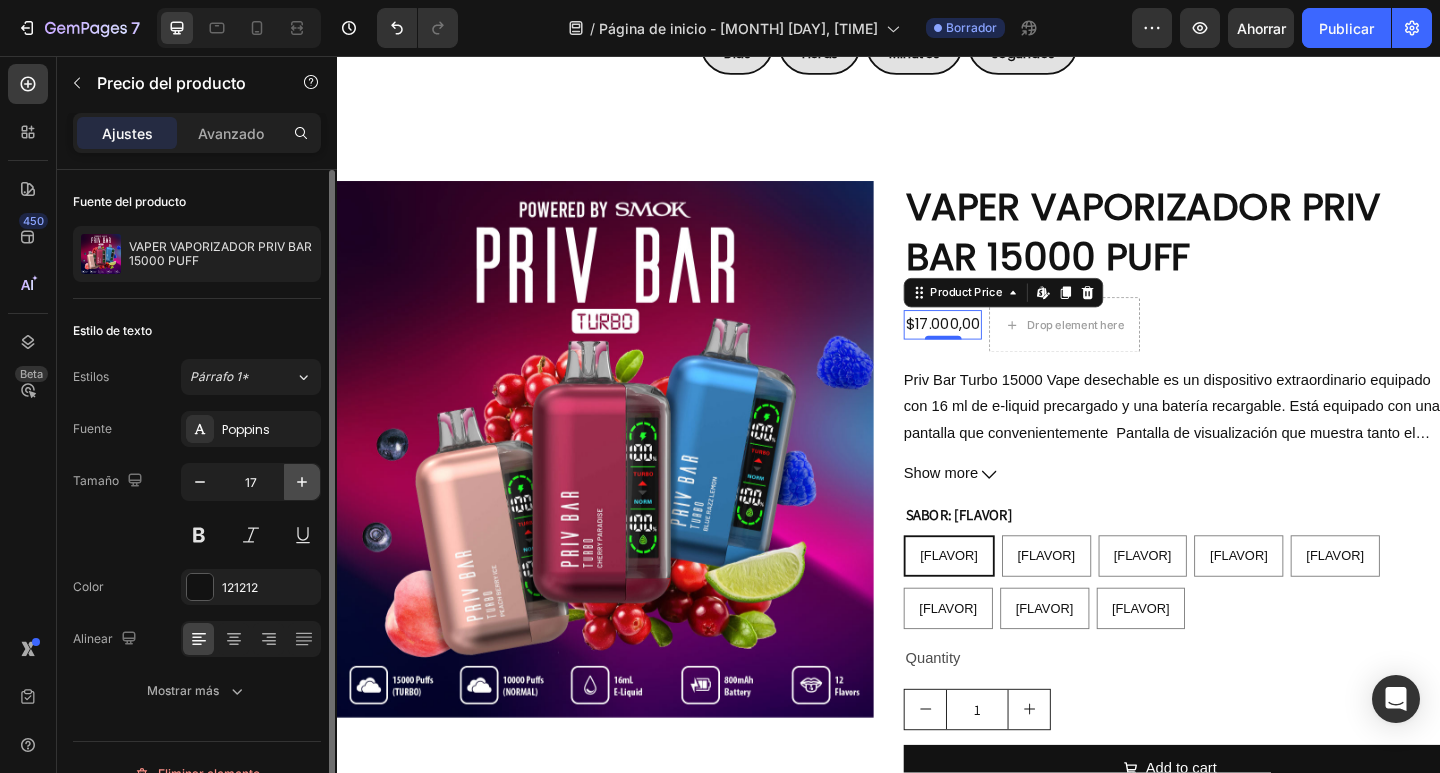 click 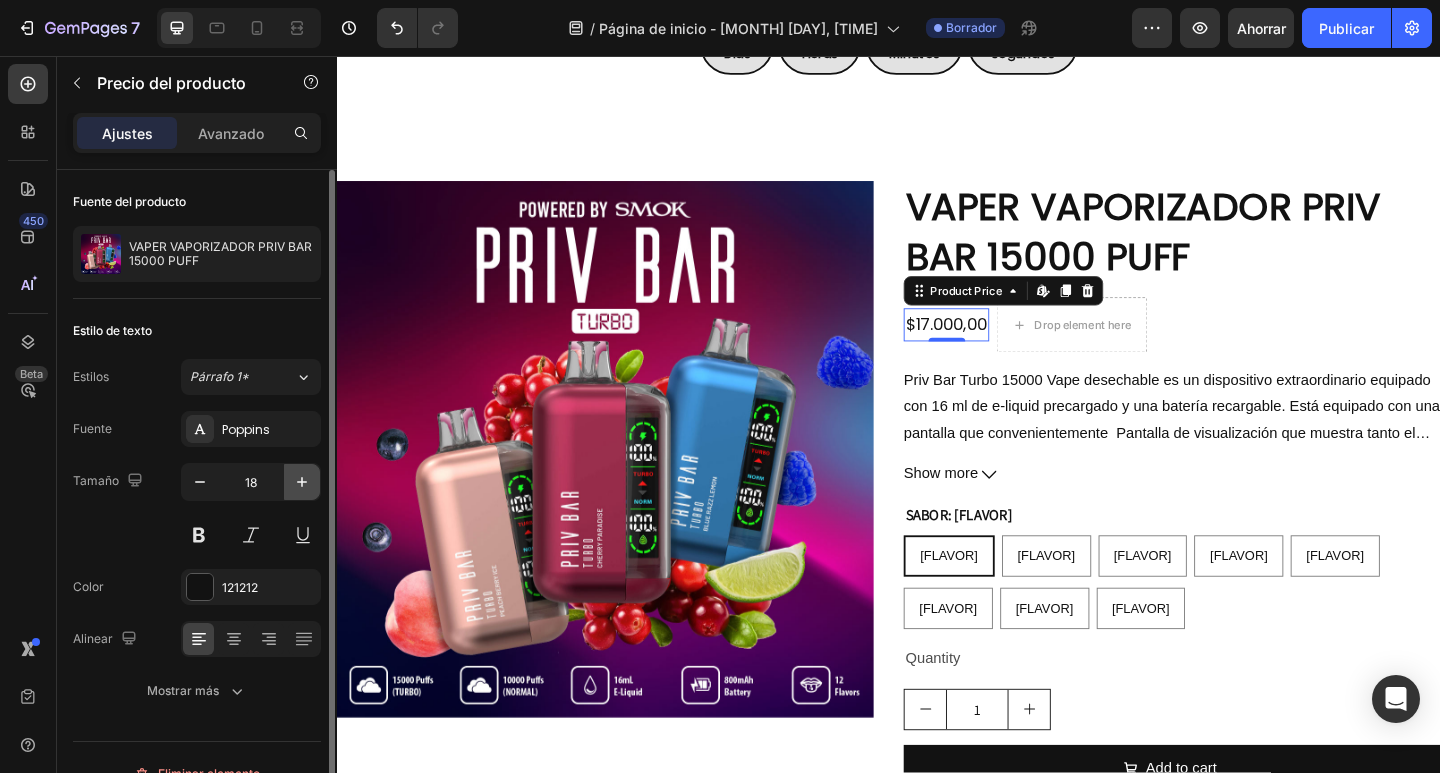 click 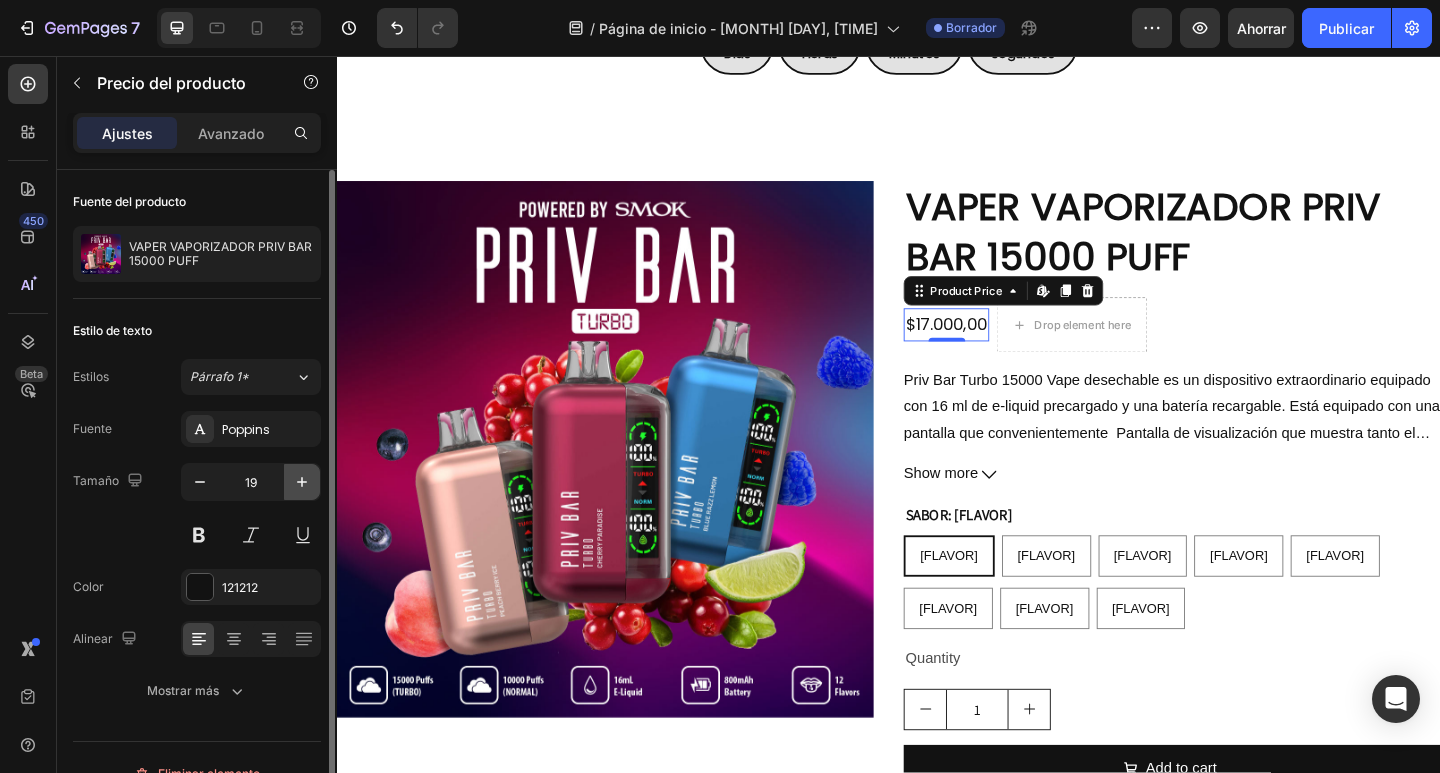click 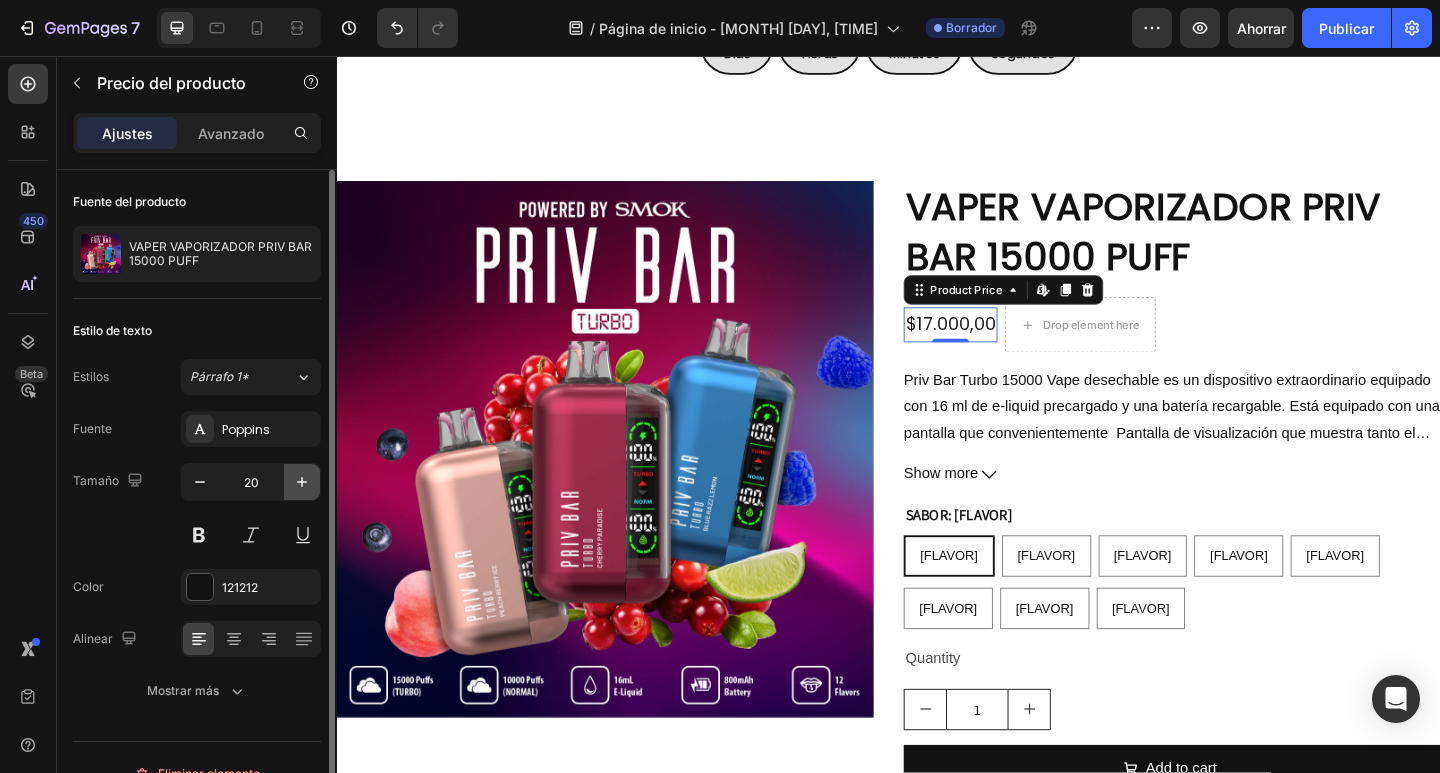 click 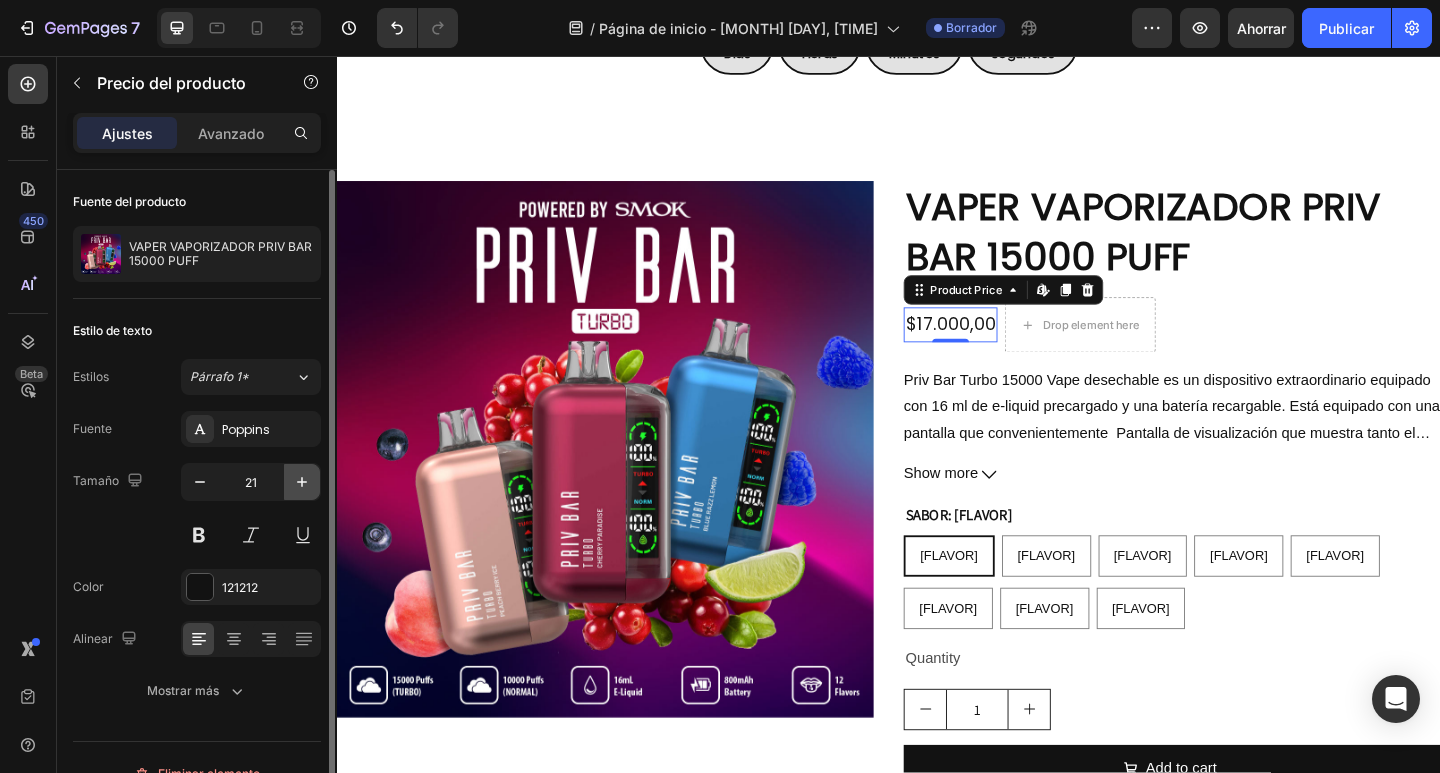 click 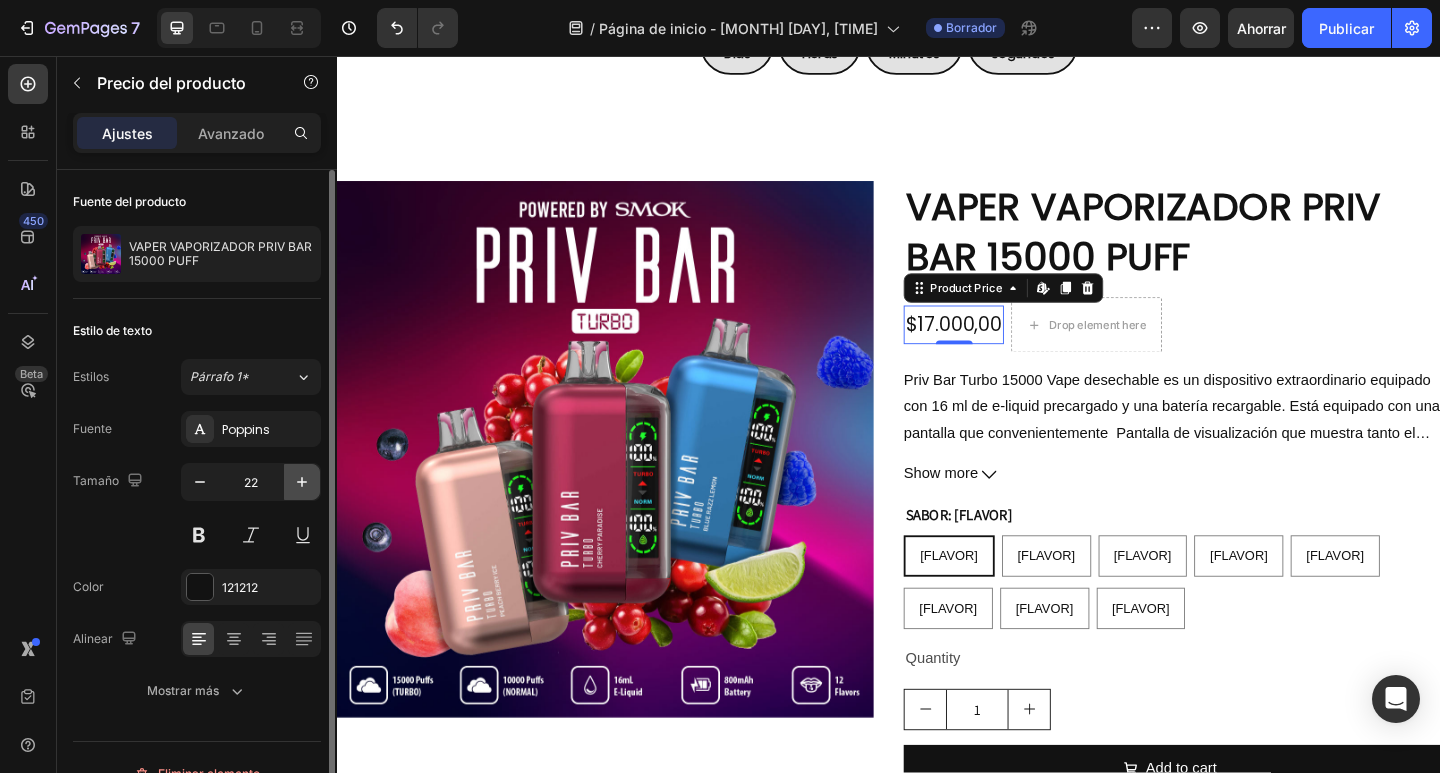 click 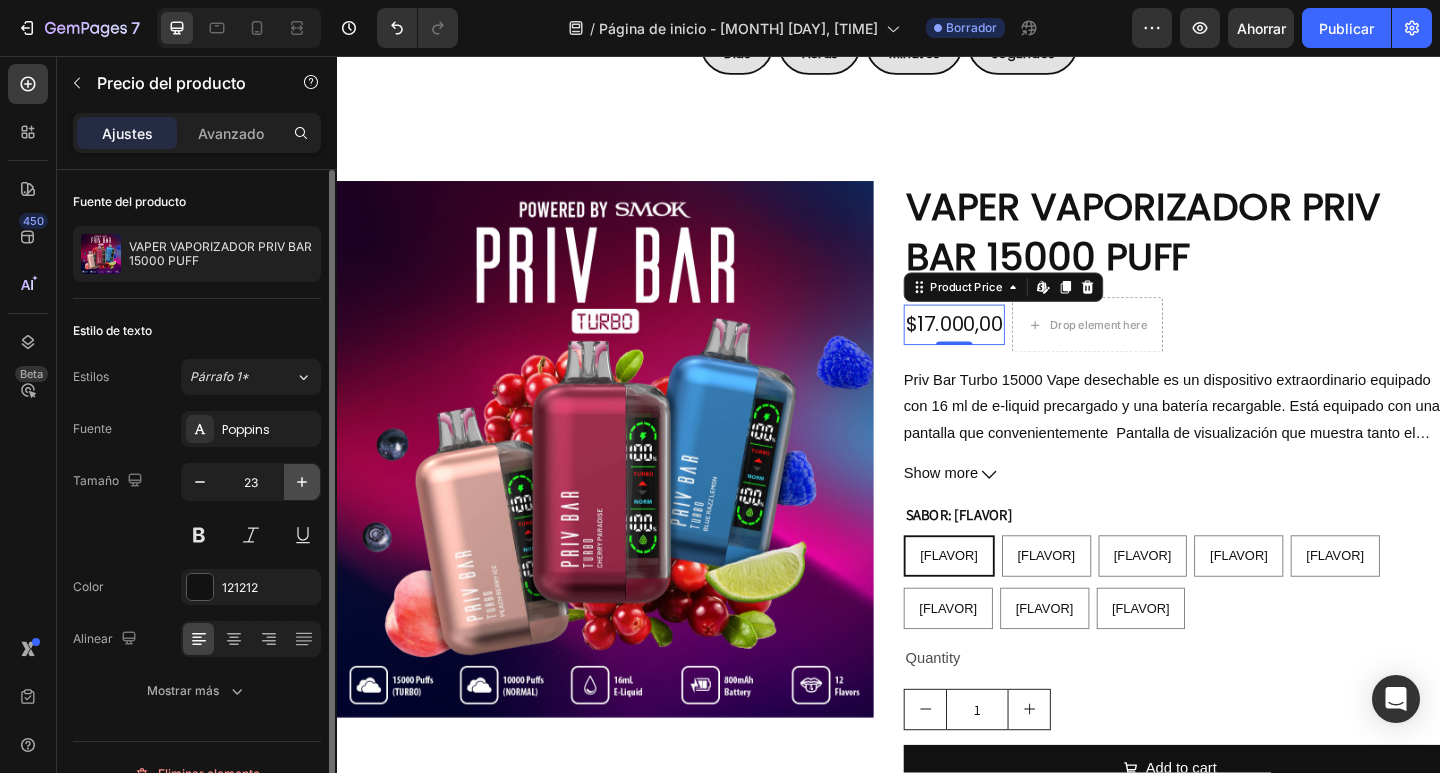 click 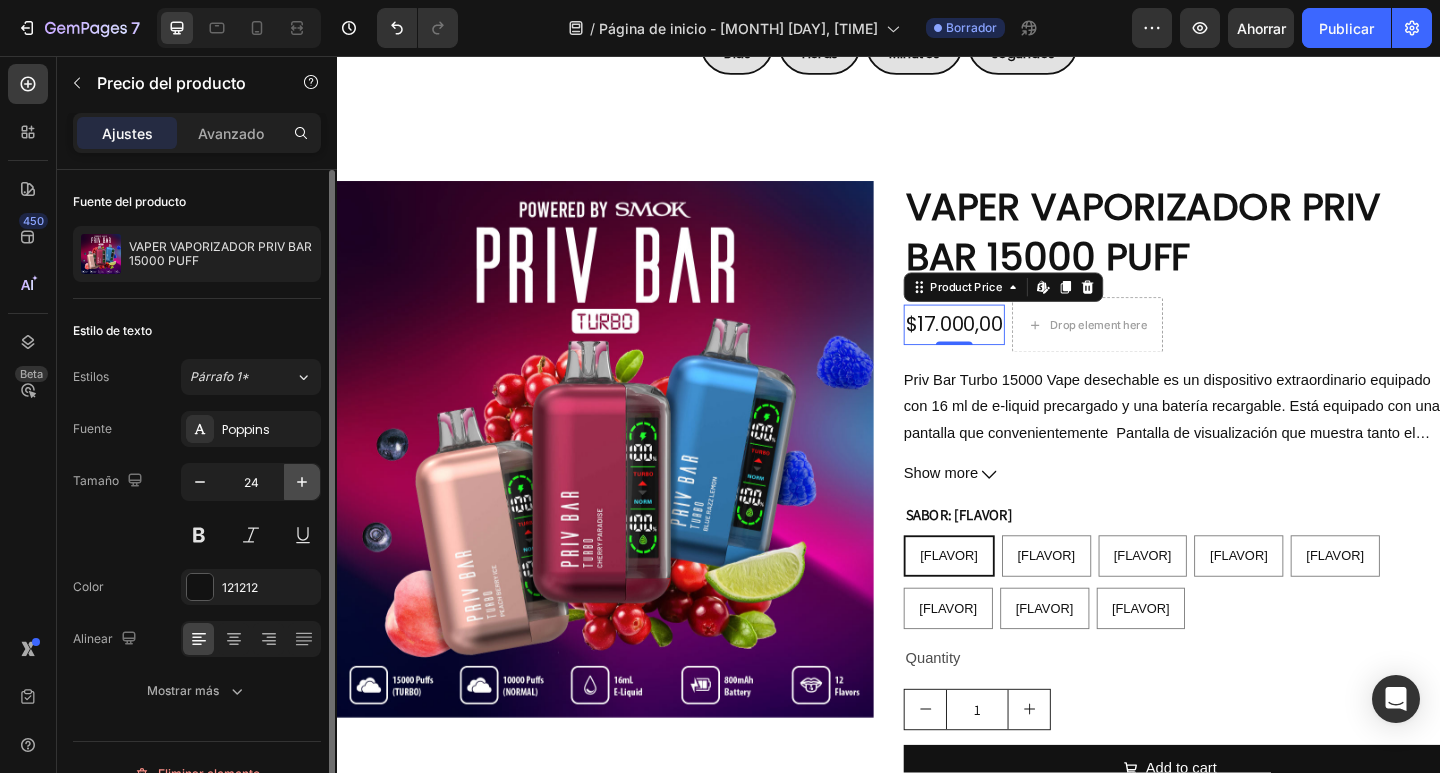 click 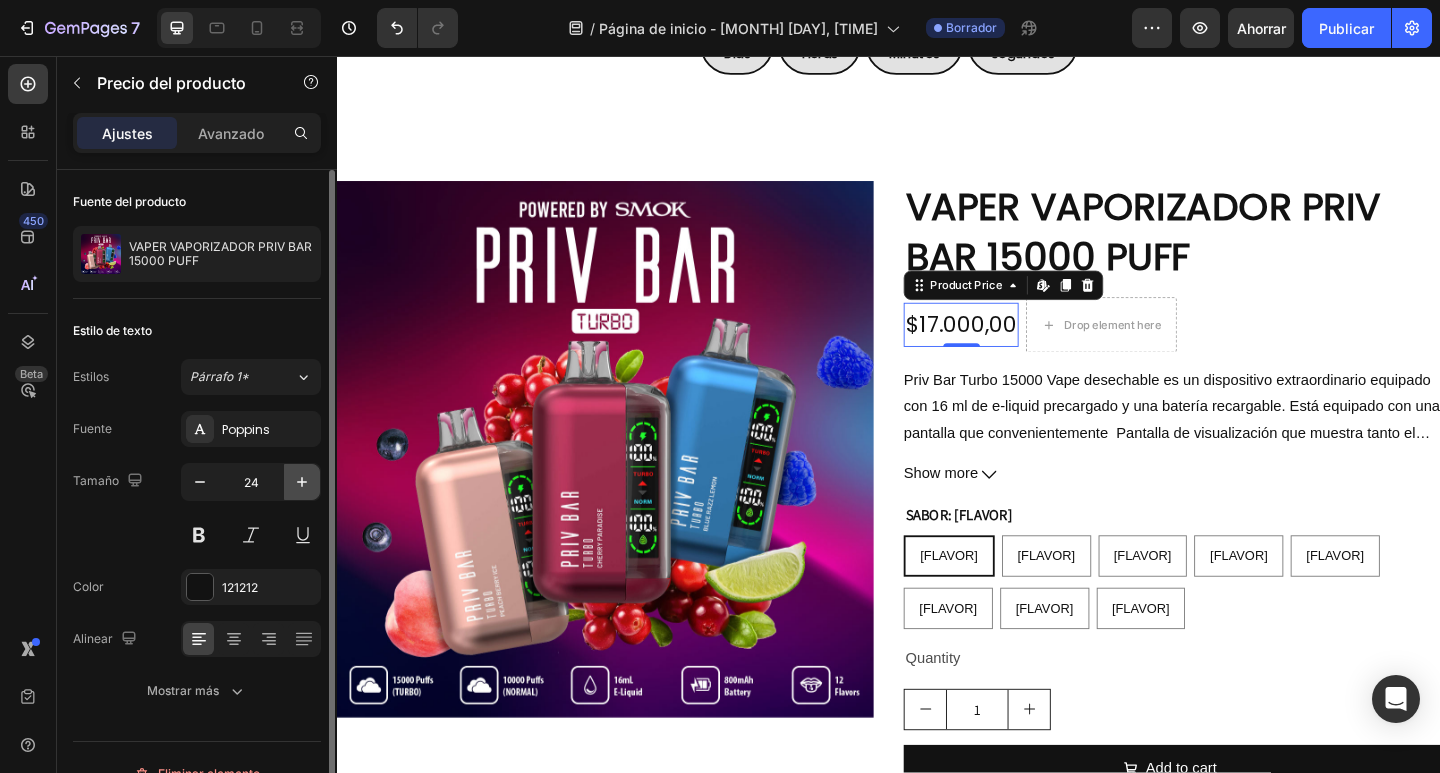 type on "25" 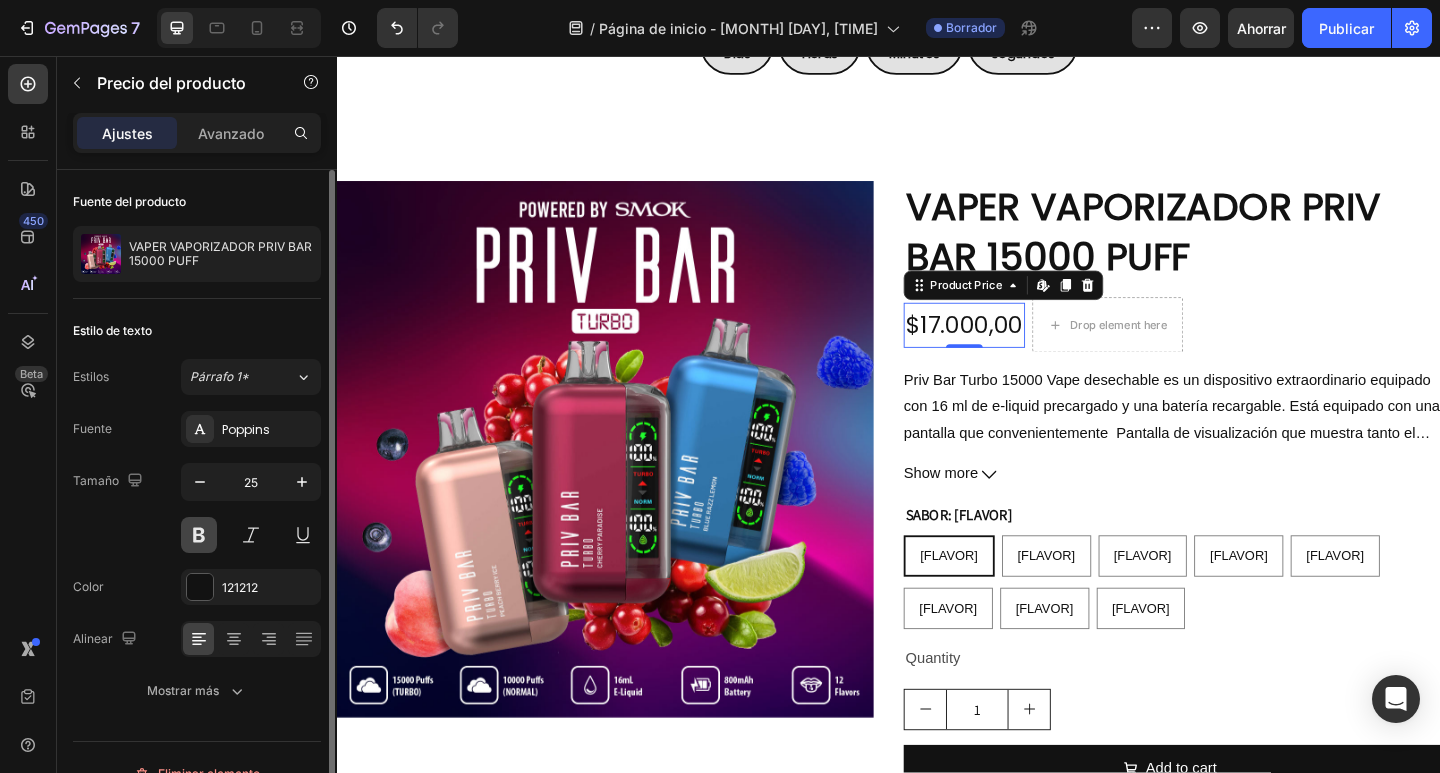 click at bounding box center [199, 535] 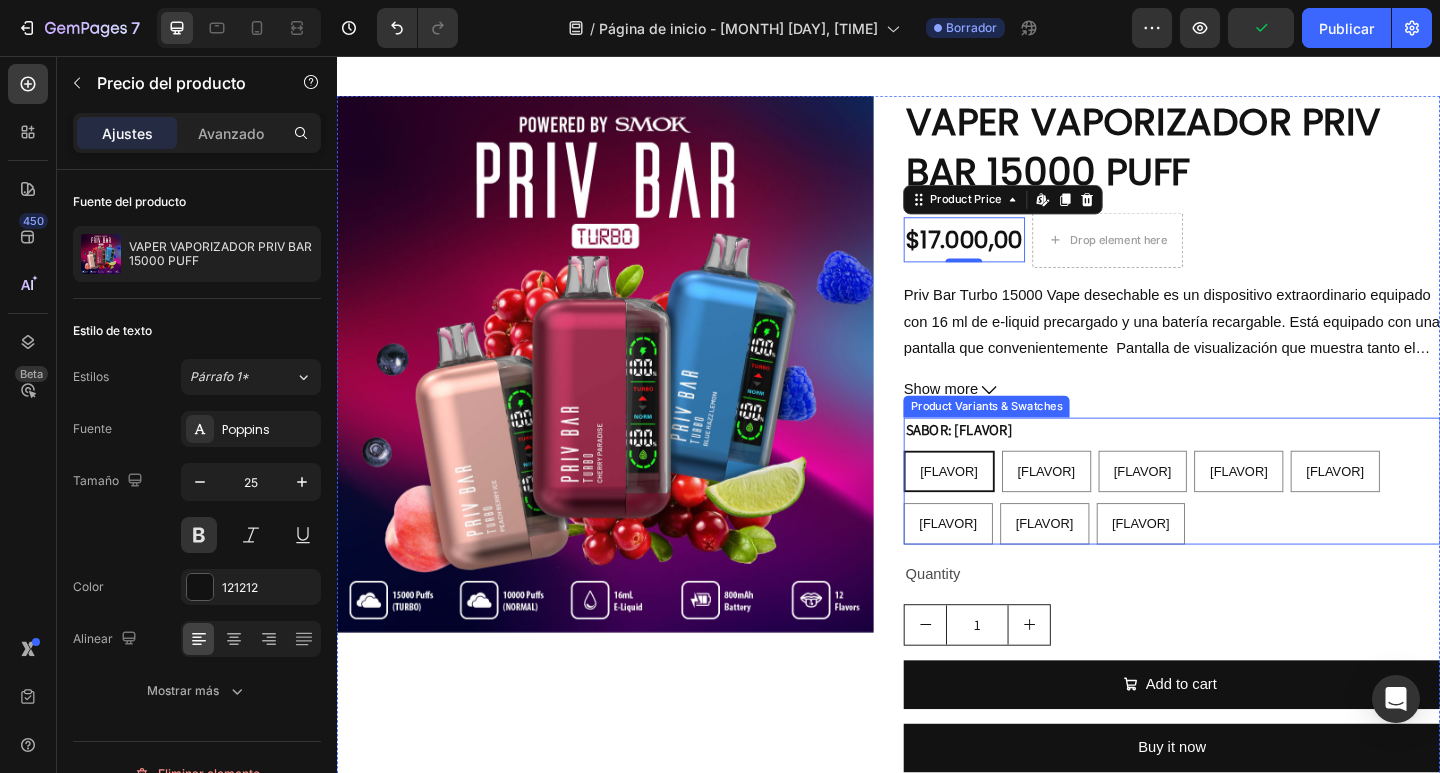scroll, scrollTop: 400, scrollLeft: 0, axis: vertical 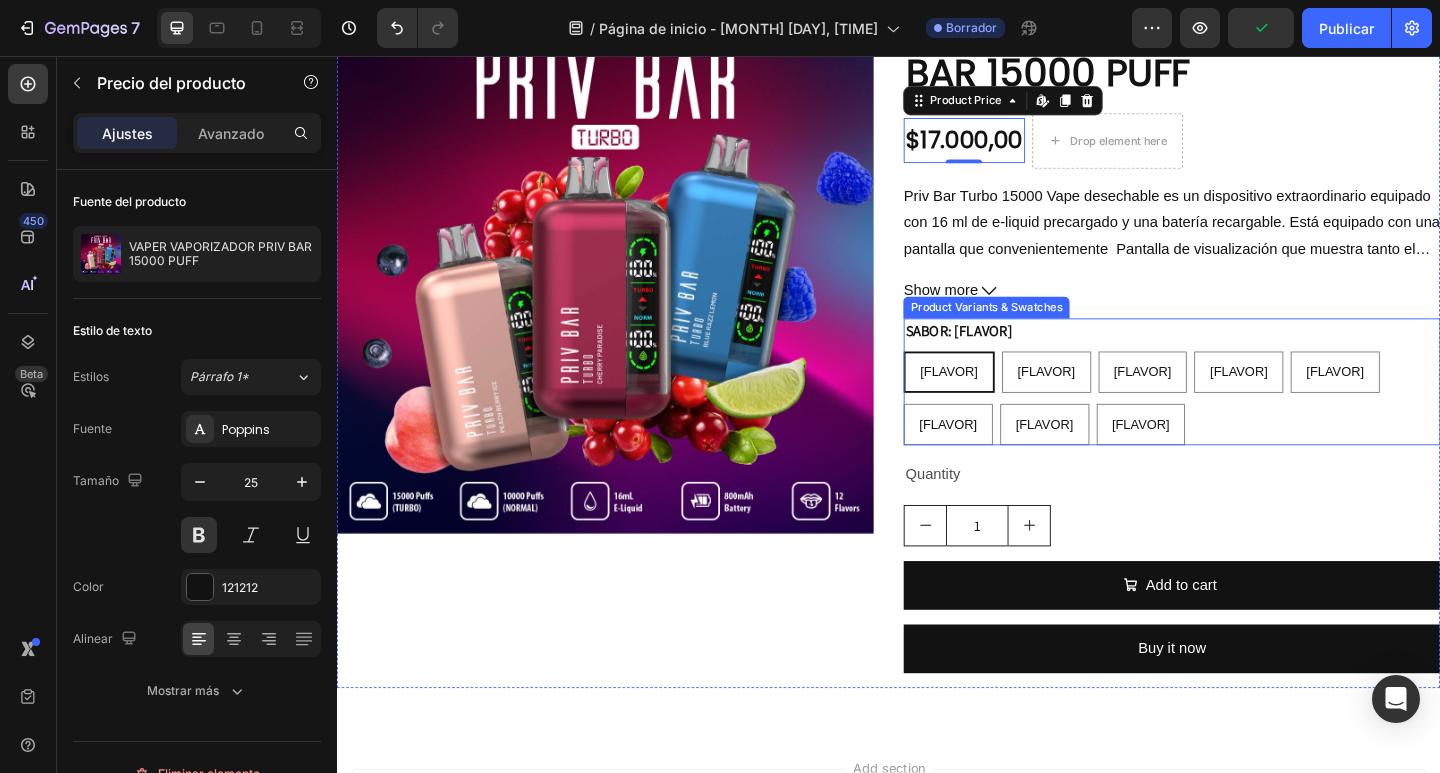 click on "SABOR: [FLAVOR]" at bounding box center [1013, 356] 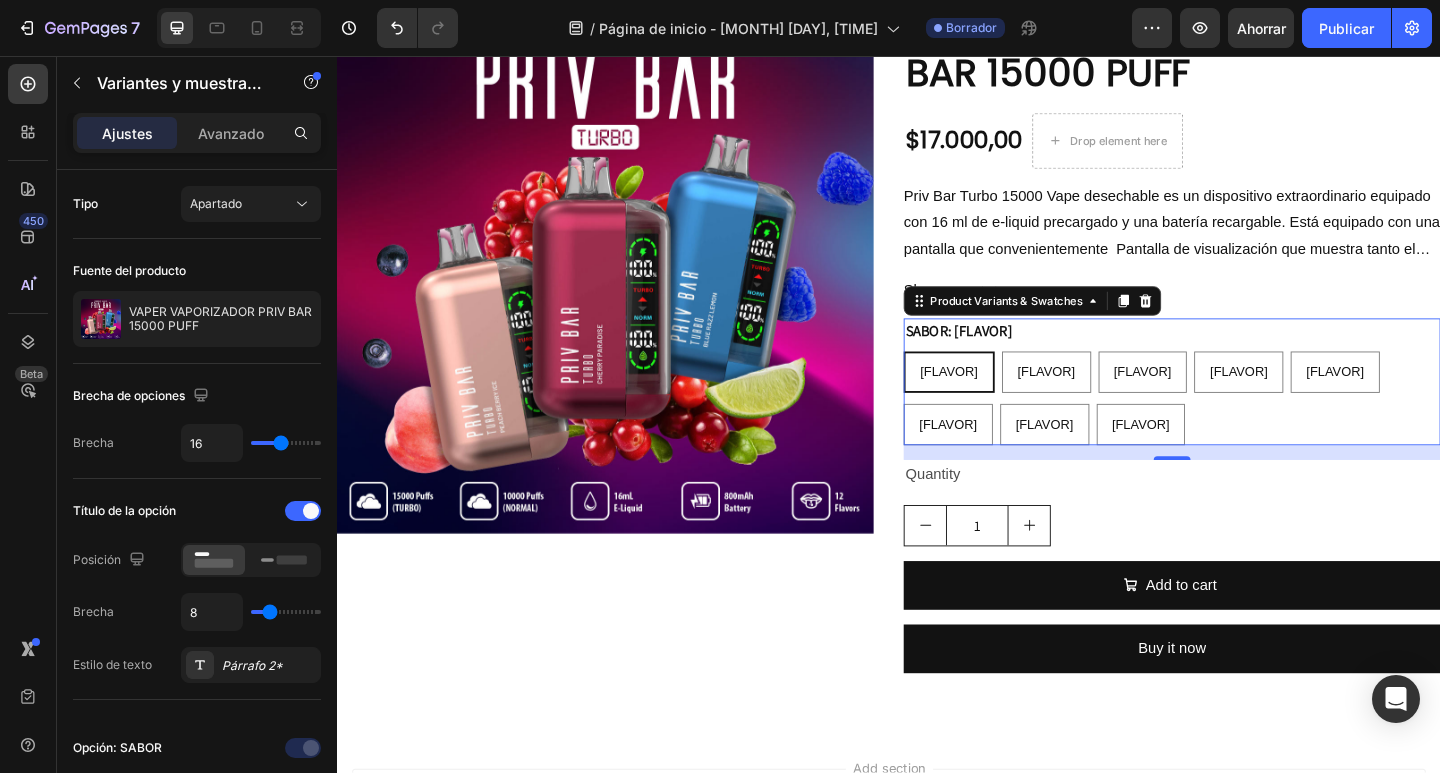 click on "SABOR: [FLAVOR]" at bounding box center [1013, 356] 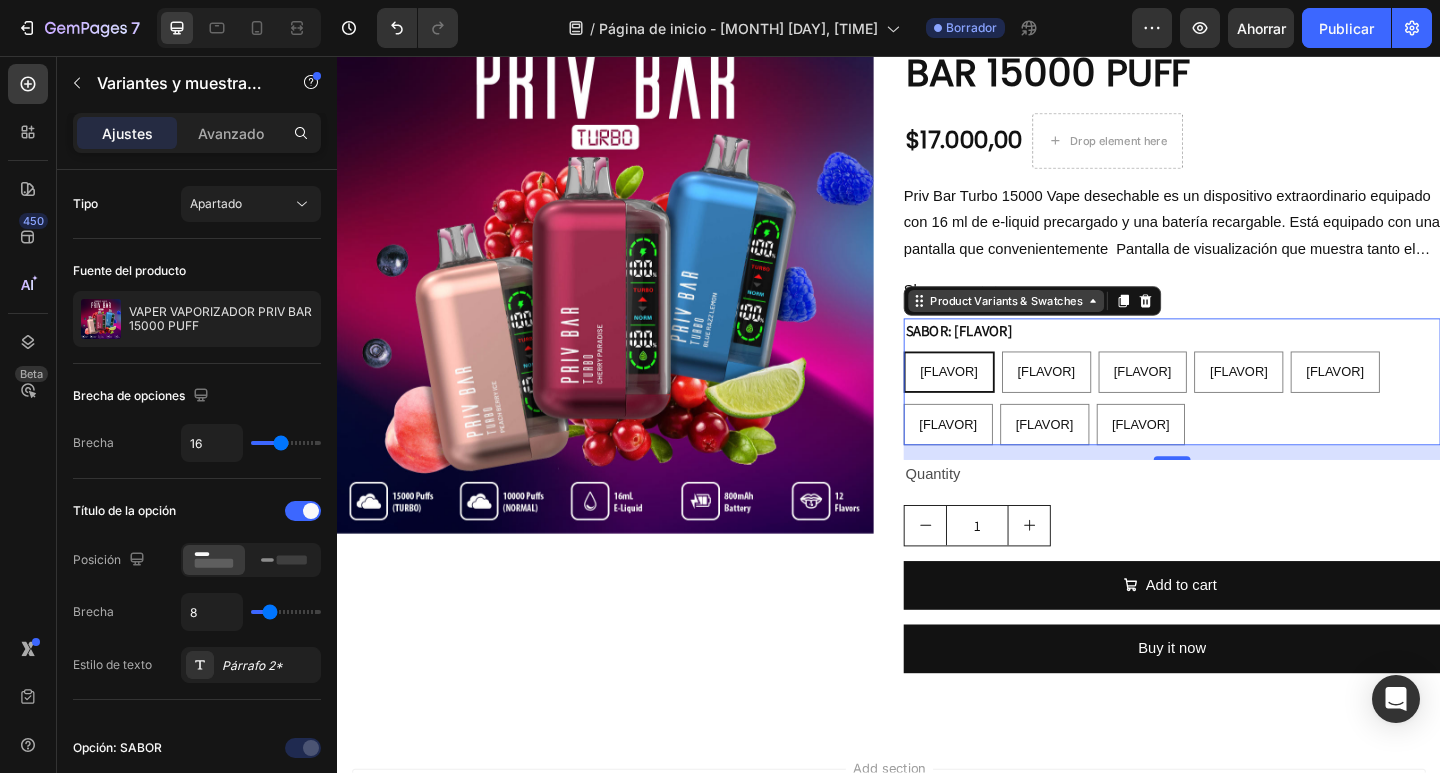 click 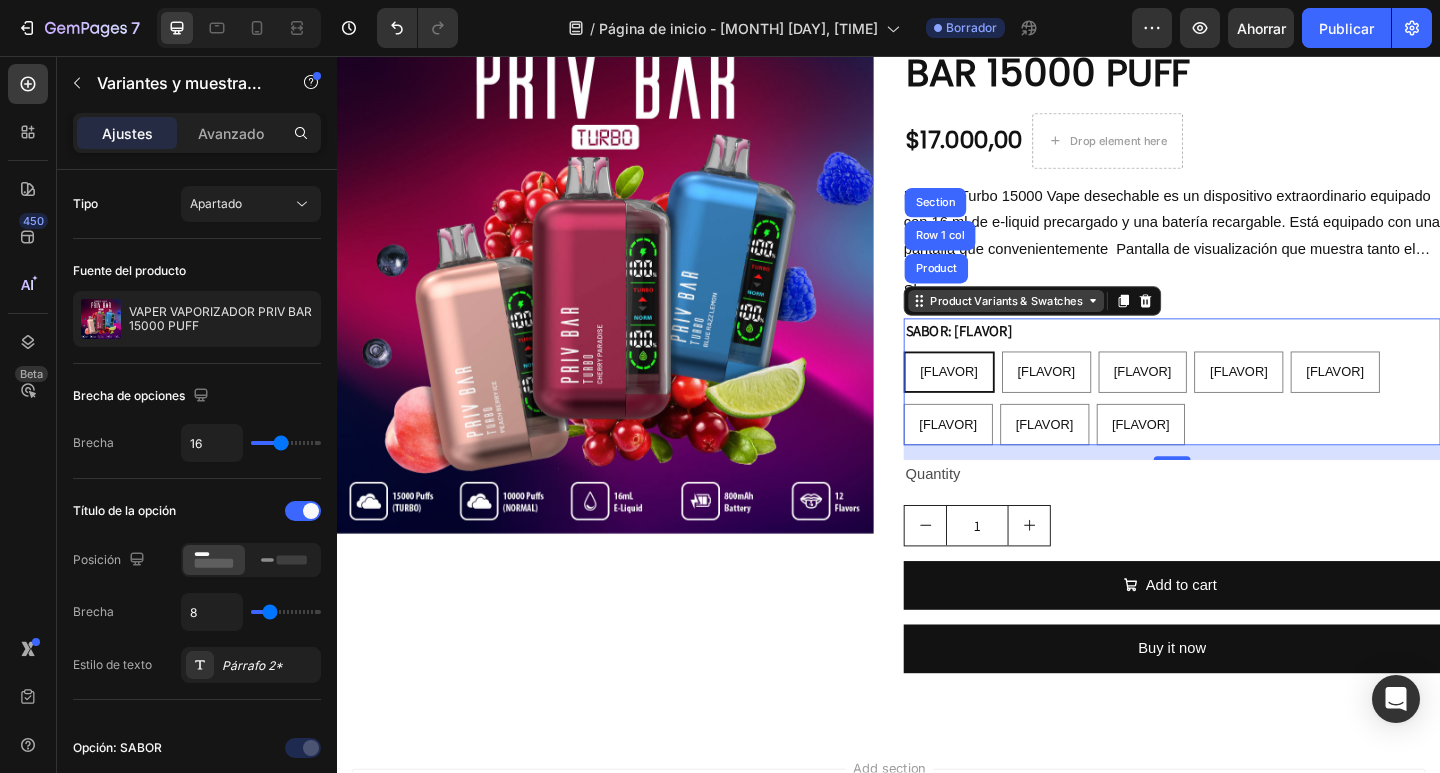 click 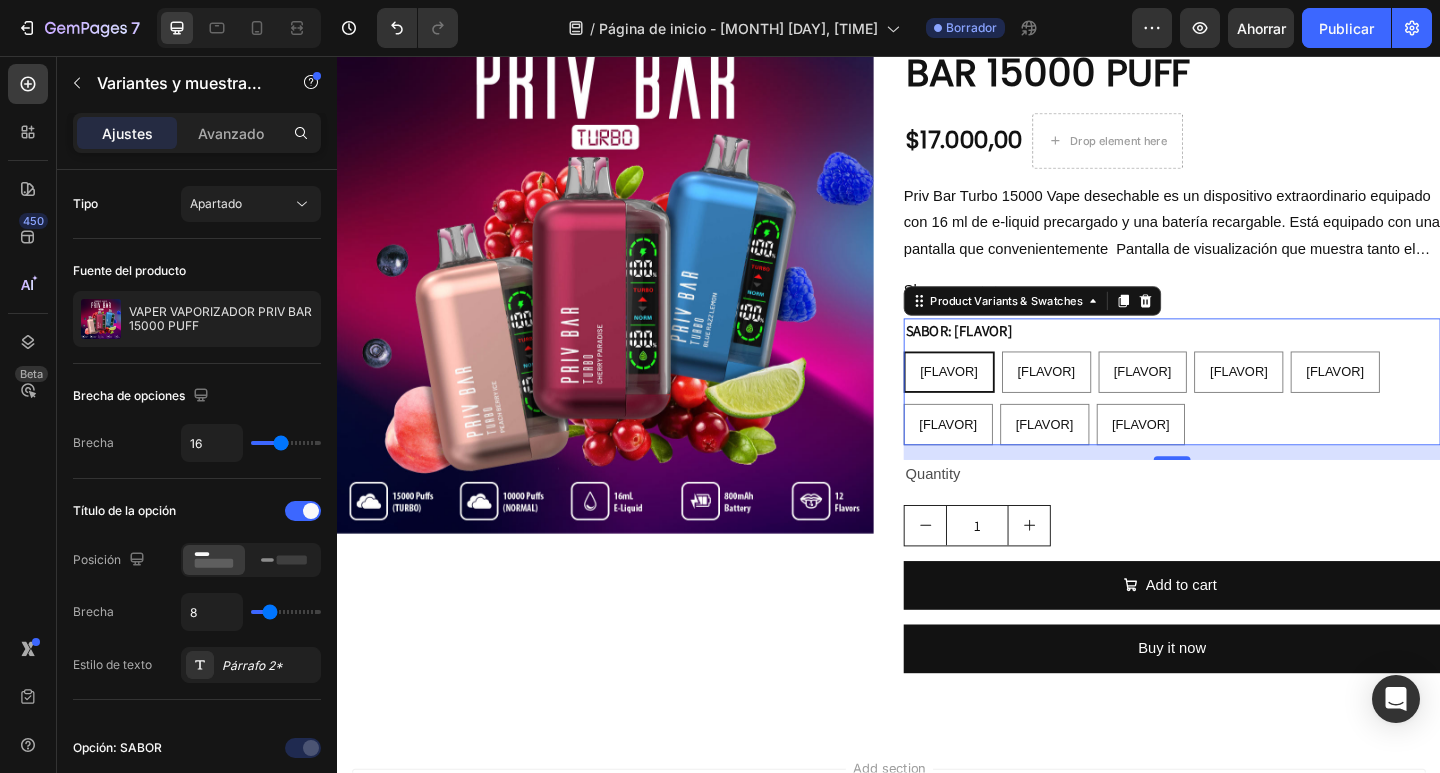 click on "[FLAVOR]" at bounding box center [1002, 400] 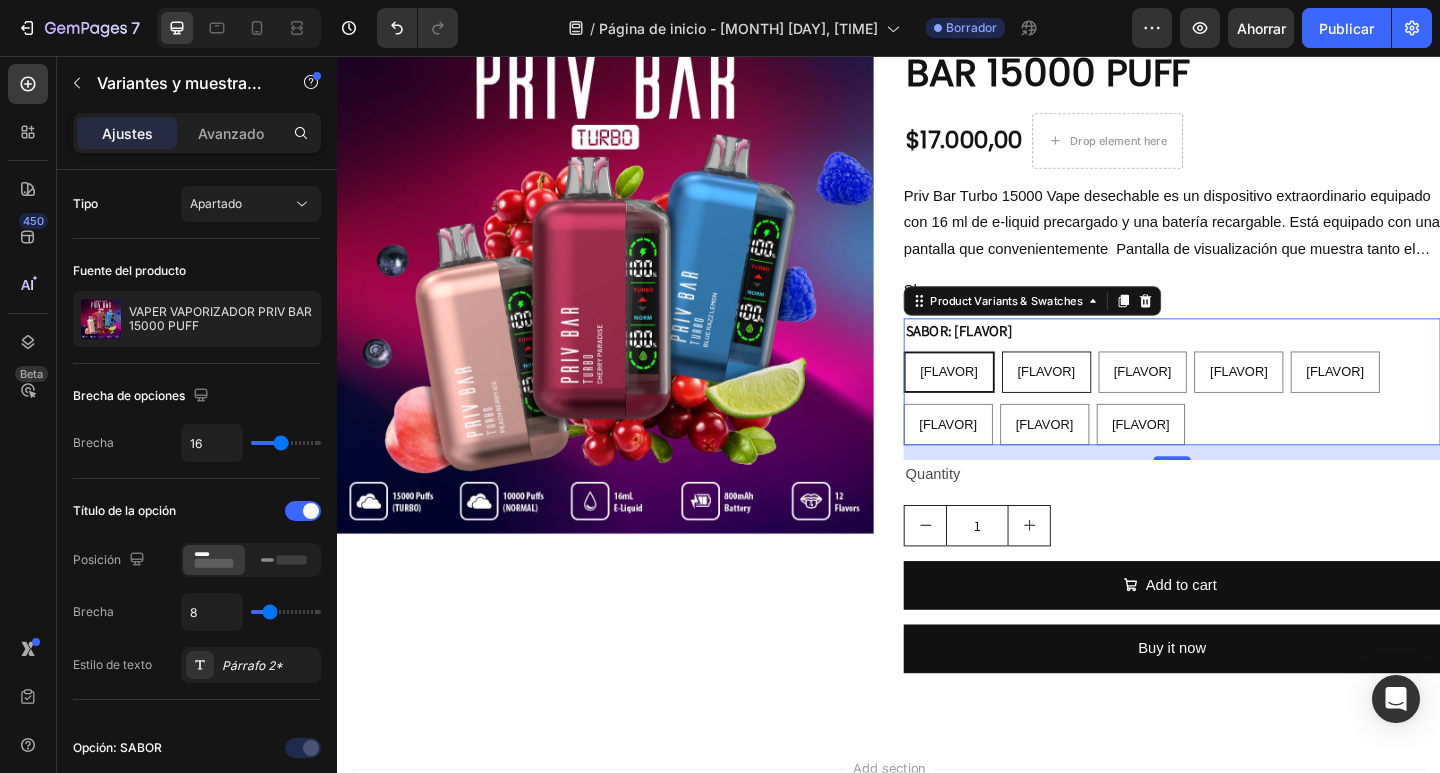 click on "[FLAVOR]" at bounding box center [1108, 400] 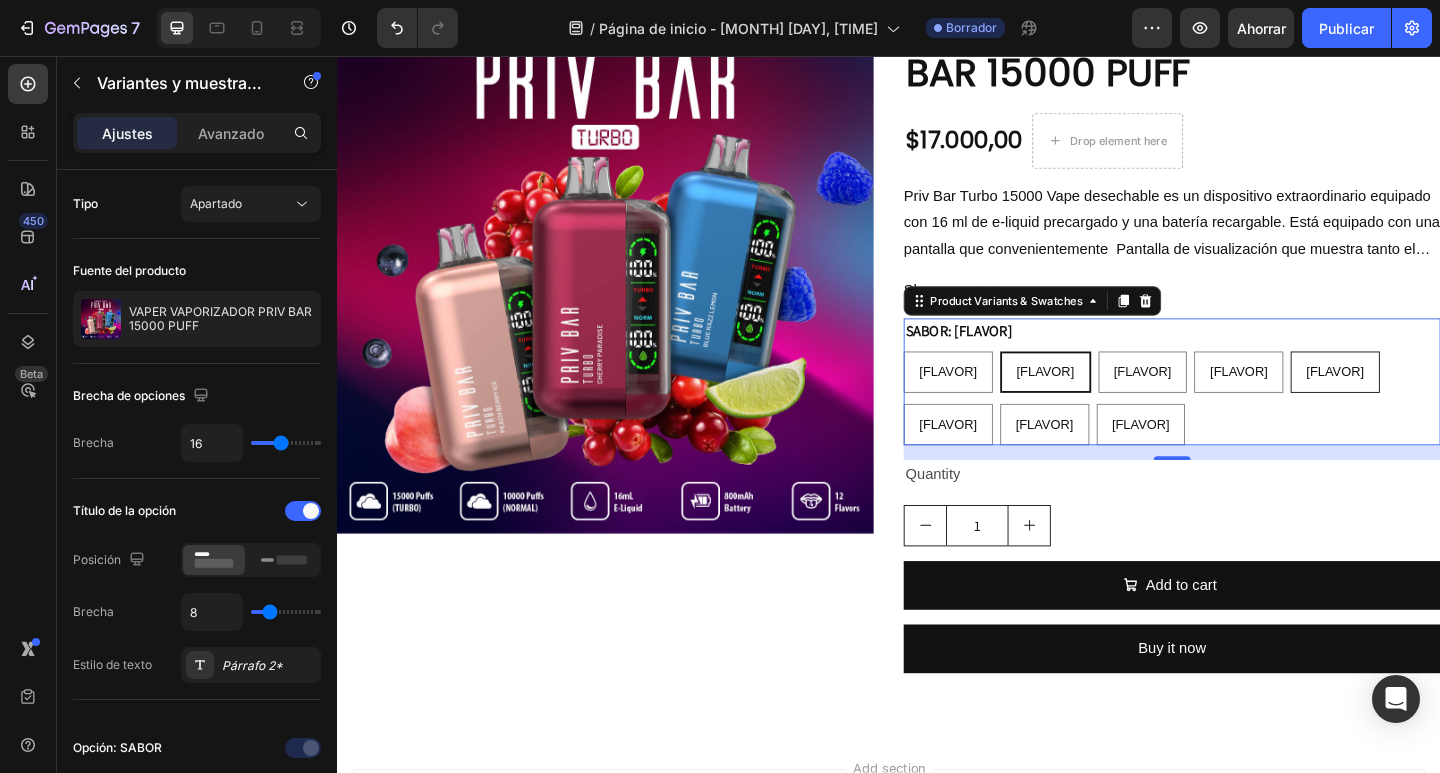click on "[FLAVOR]" at bounding box center [1422, 400] 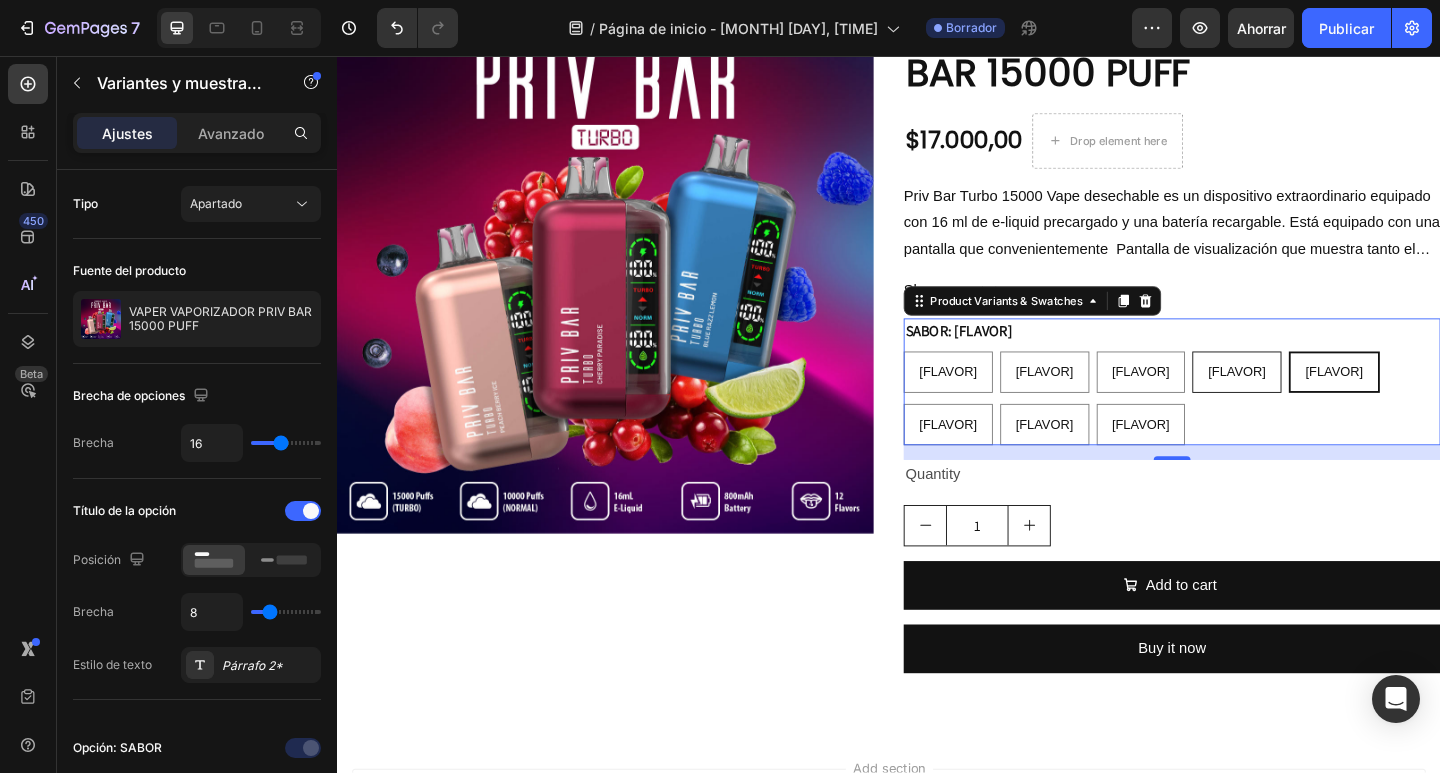click on "[FLAVOR]" at bounding box center [1315, 400] 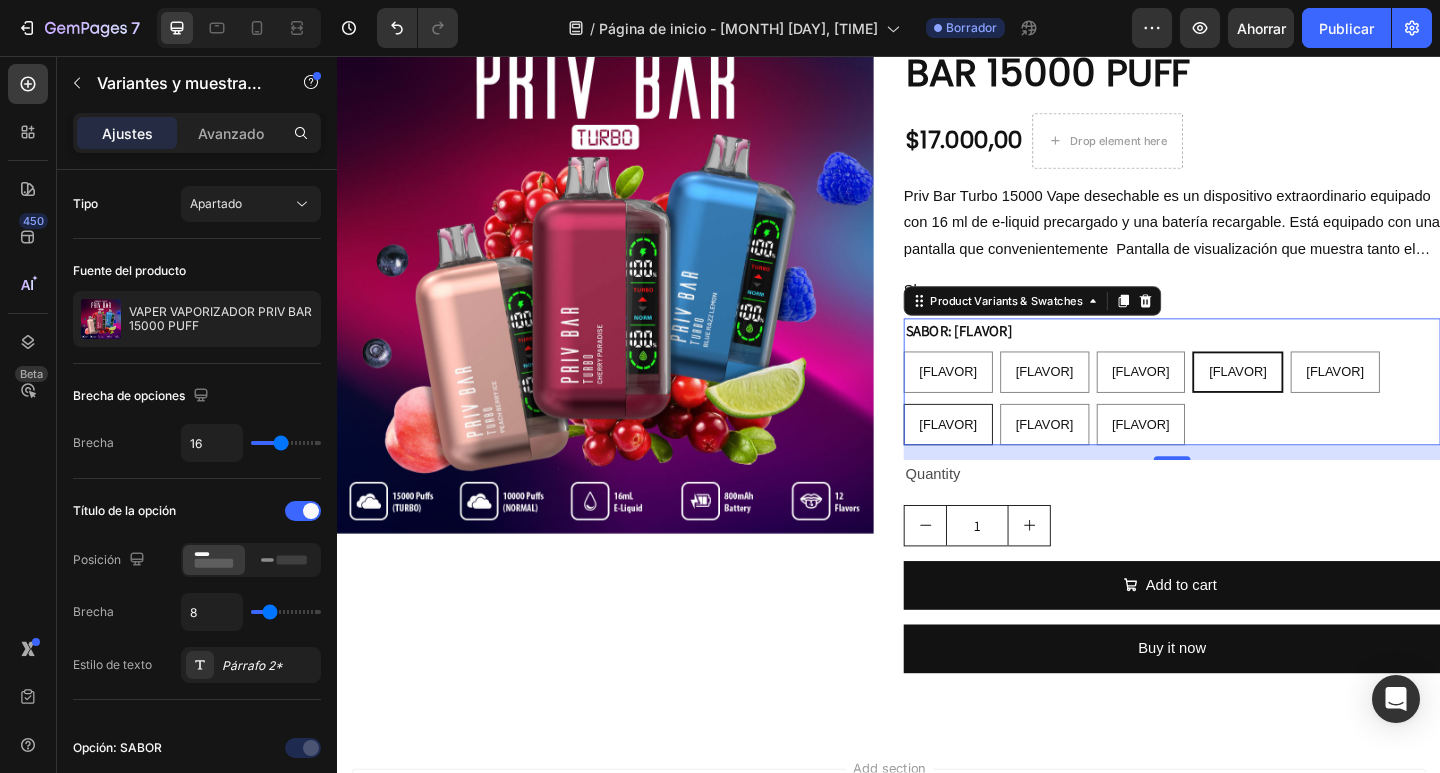click on "[FLAVOR]" at bounding box center (1001, 457) 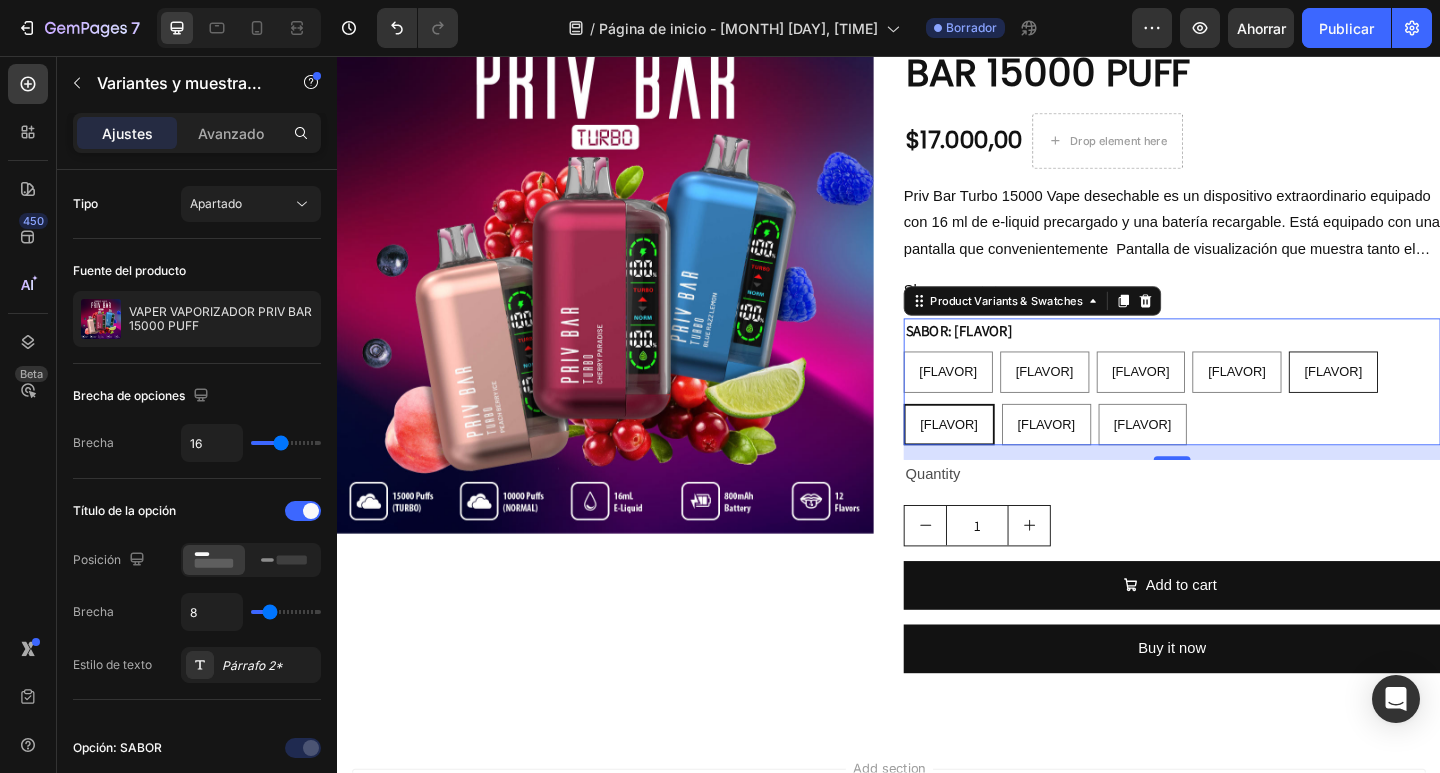click on "[FLAVOR]" at bounding box center (1420, 400) 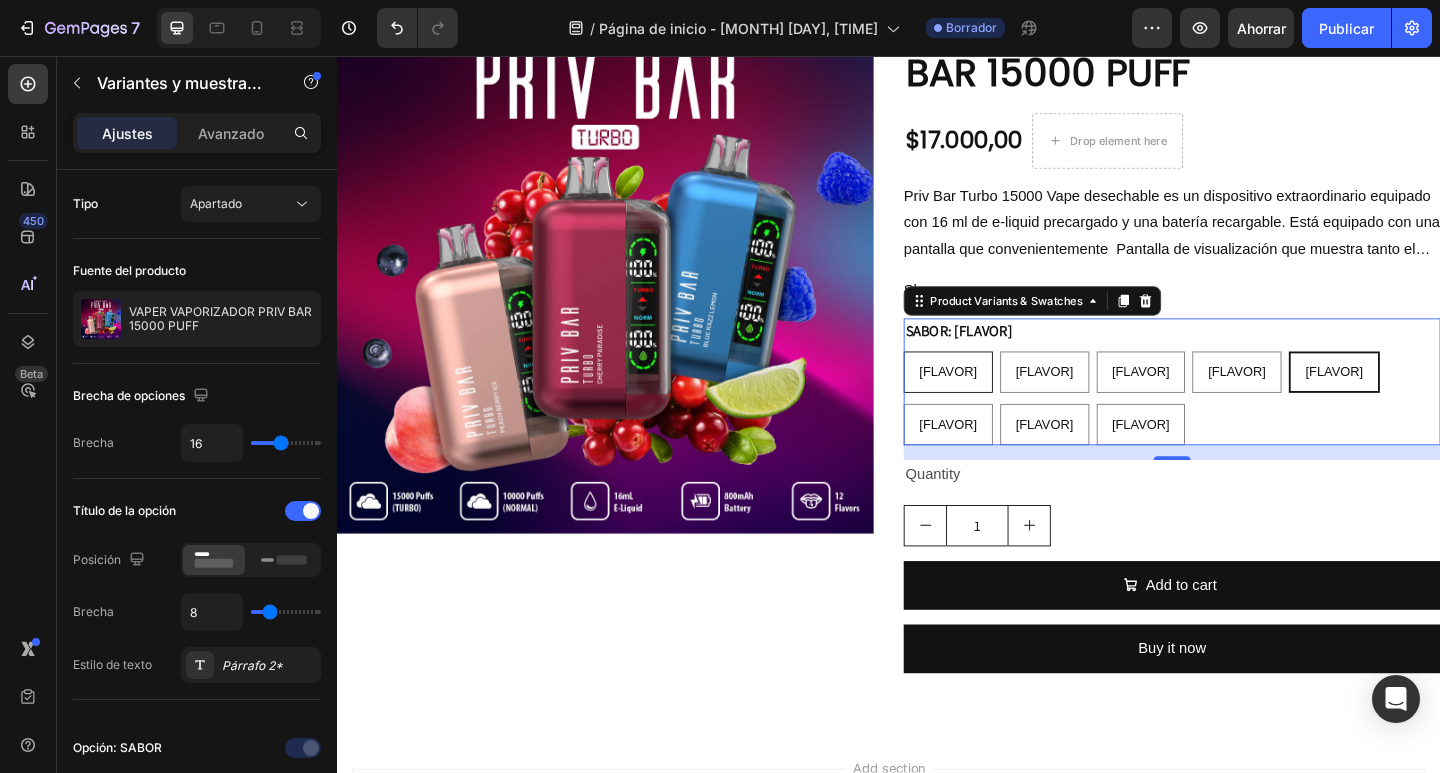click on "[FLAVOR]" at bounding box center [1001, 400] 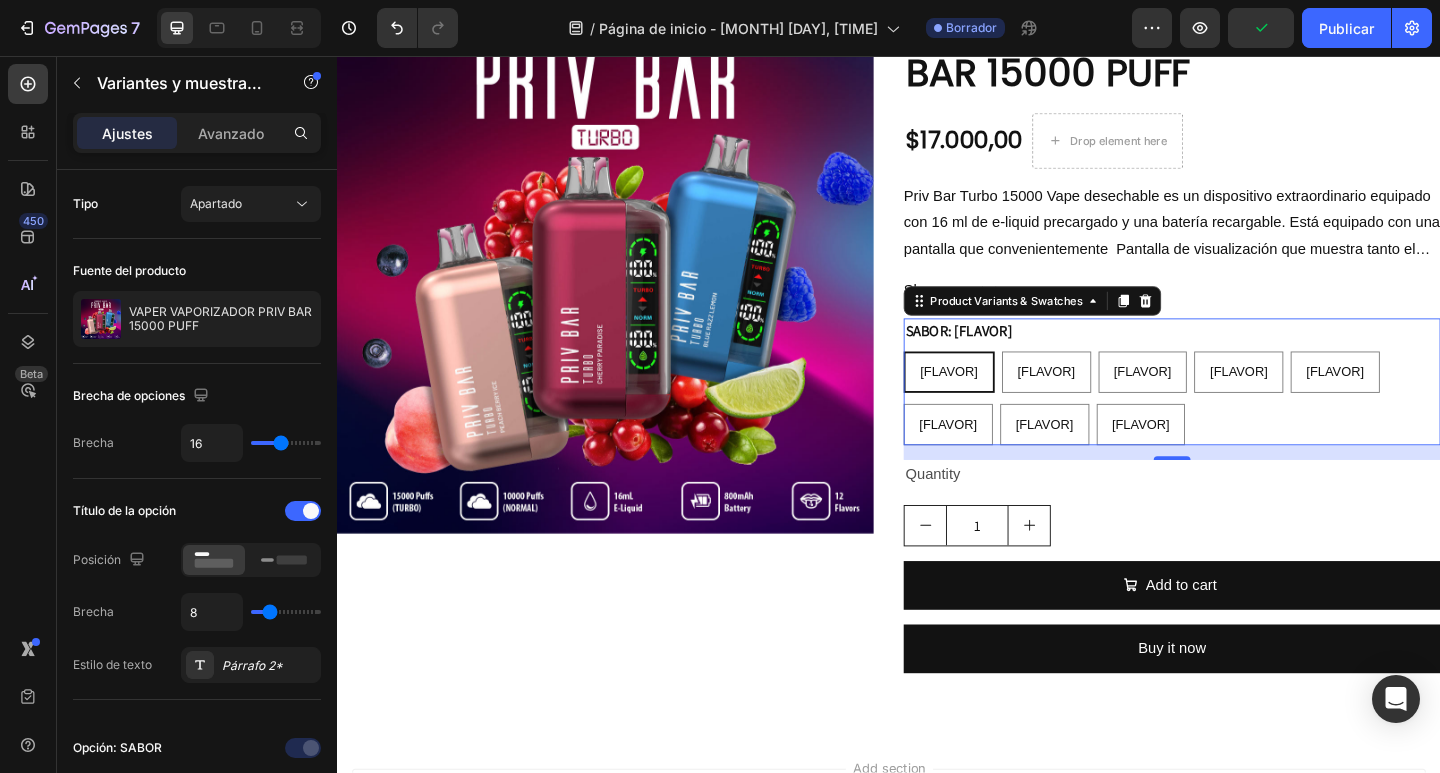 click on "SABOR: [FLAVOR]" at bounding box center (1013, 356) 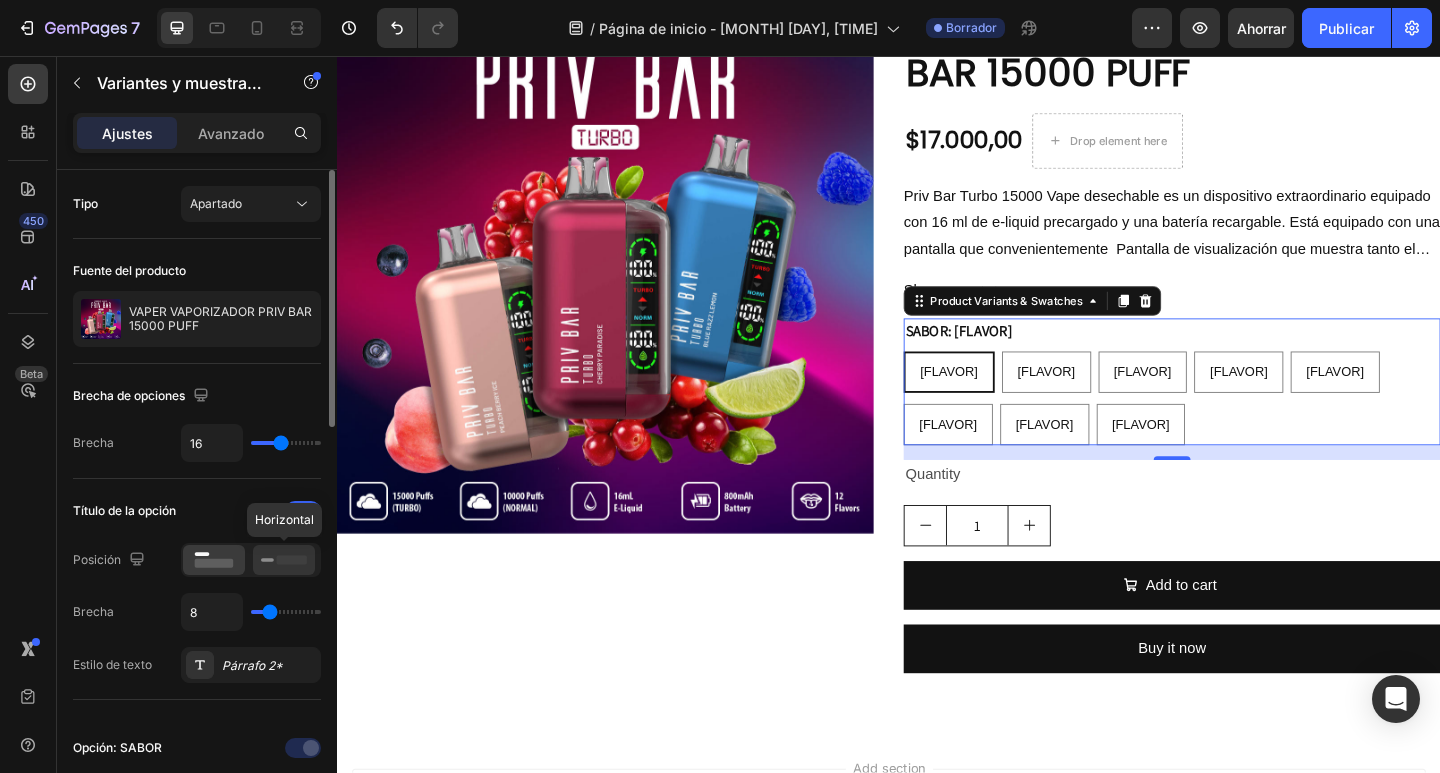 click 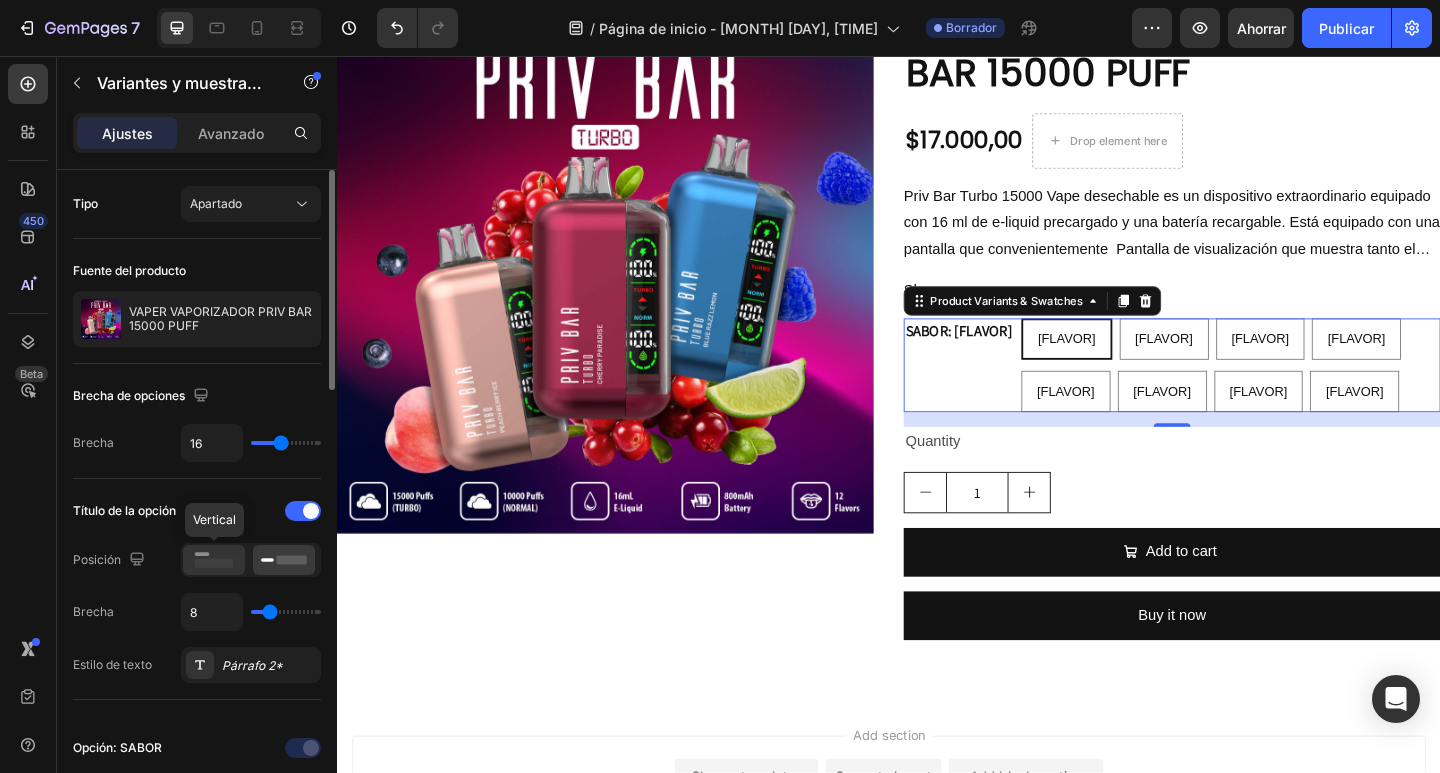 click 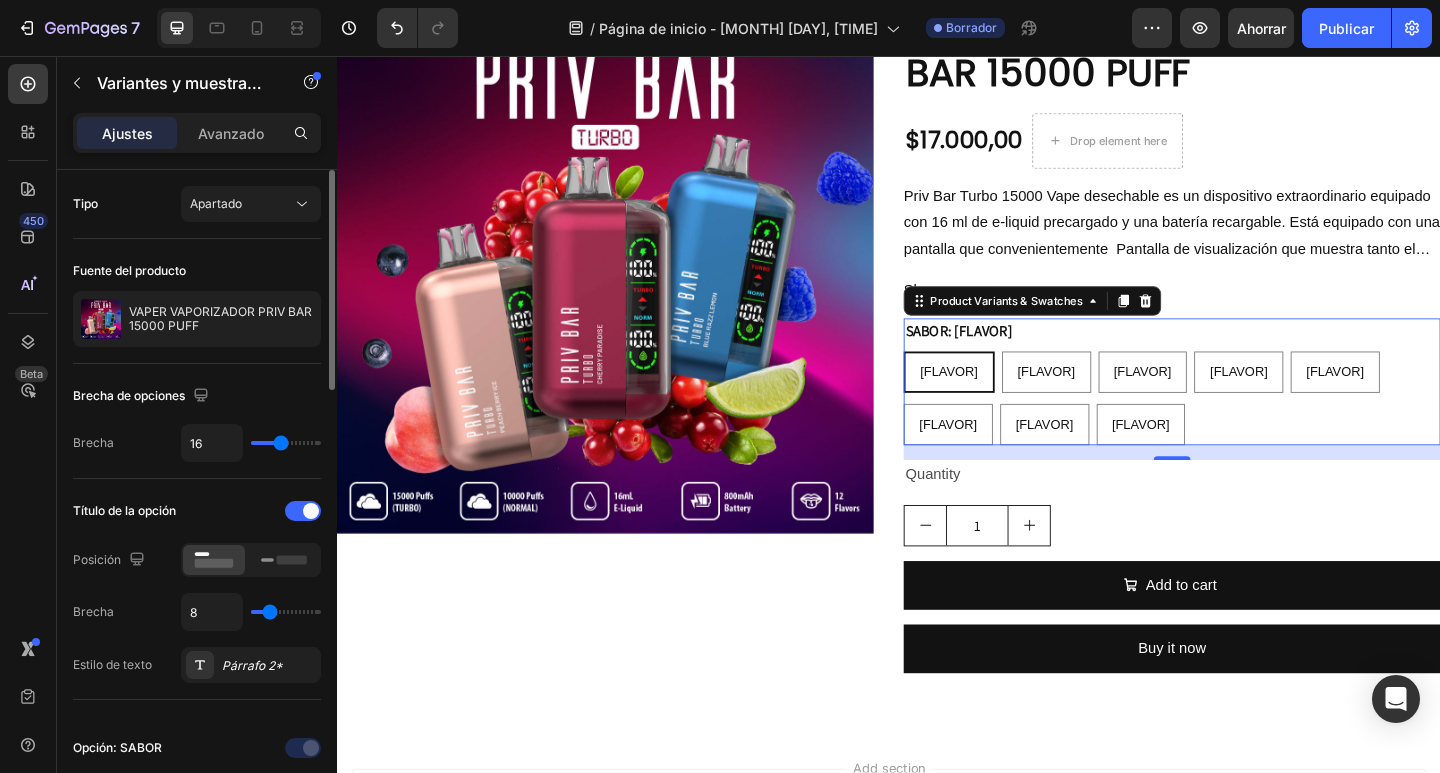 type on "13" 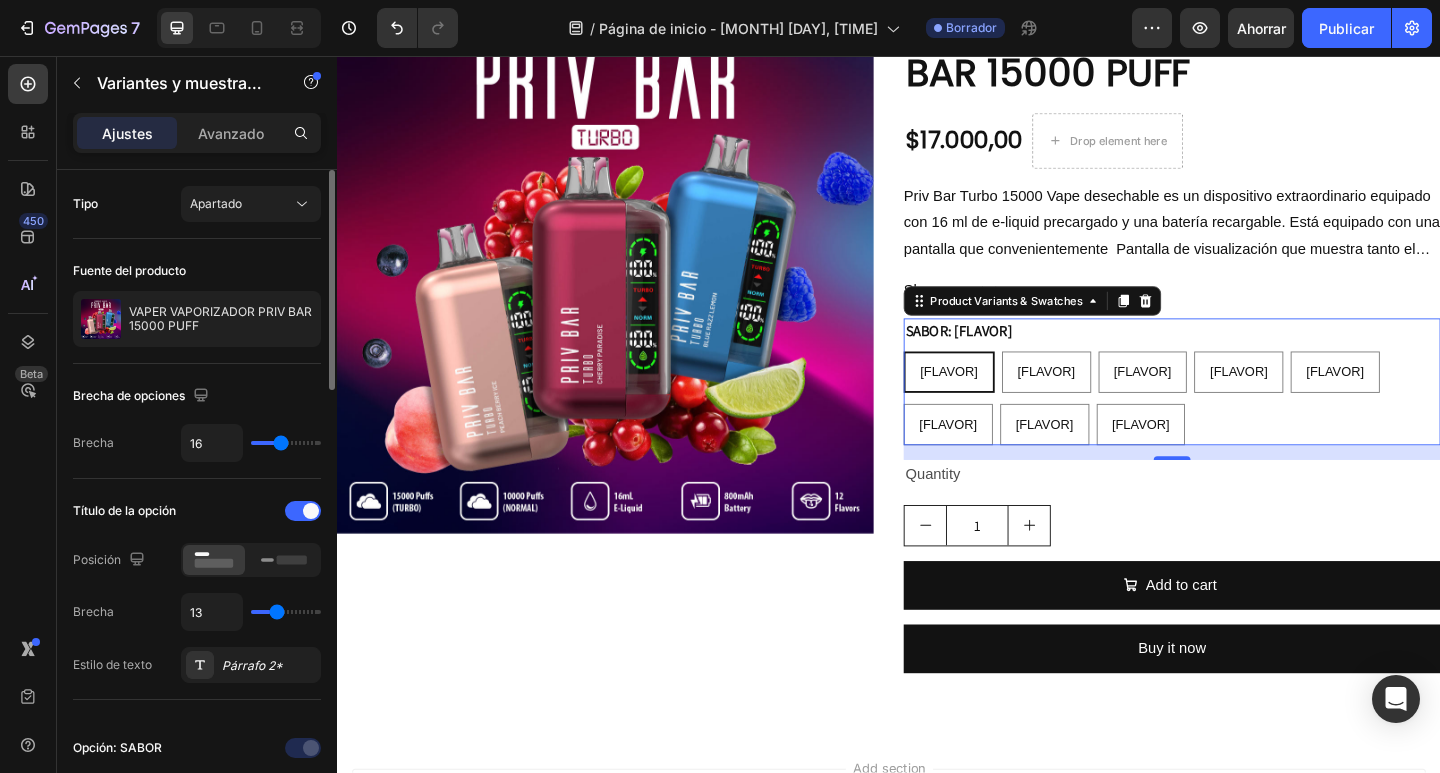 type on "16" 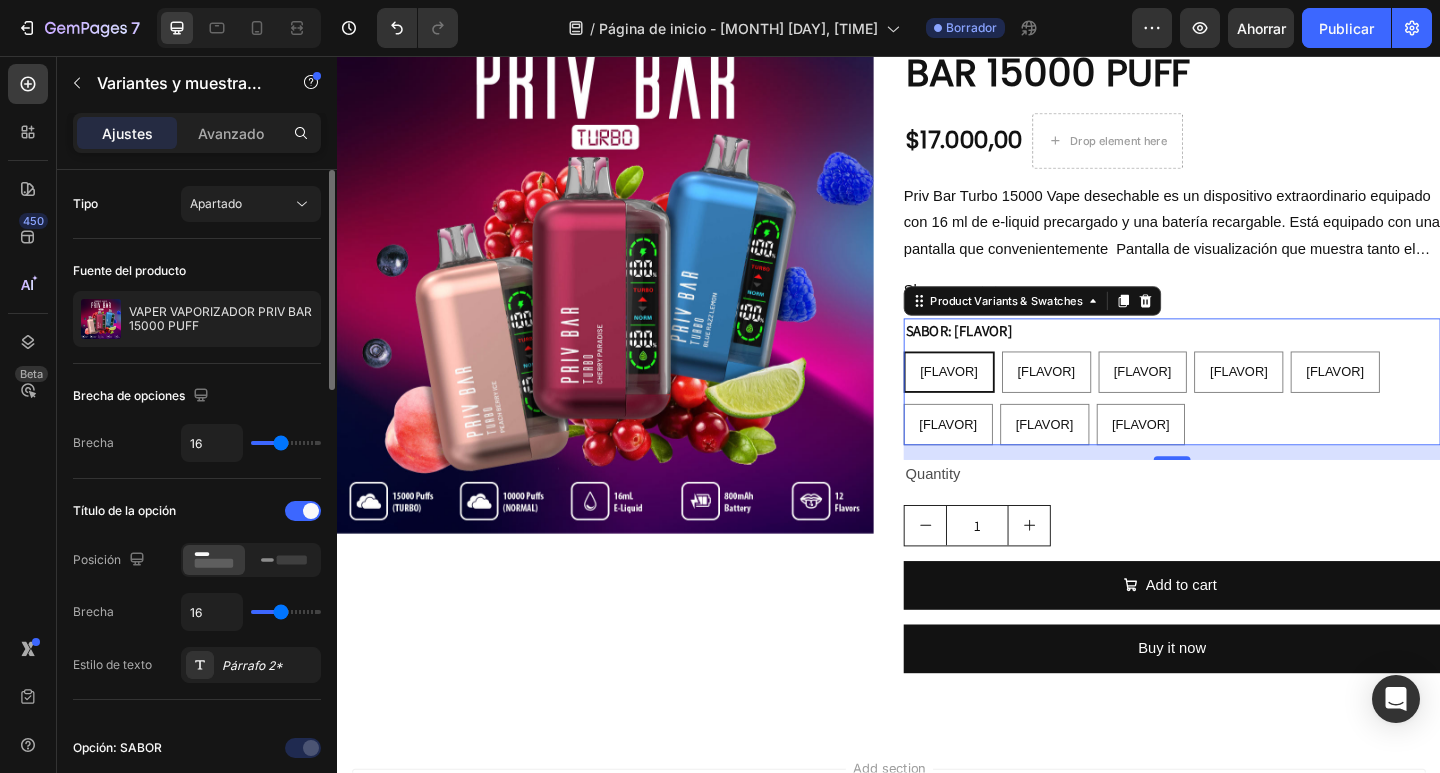 type on "25" 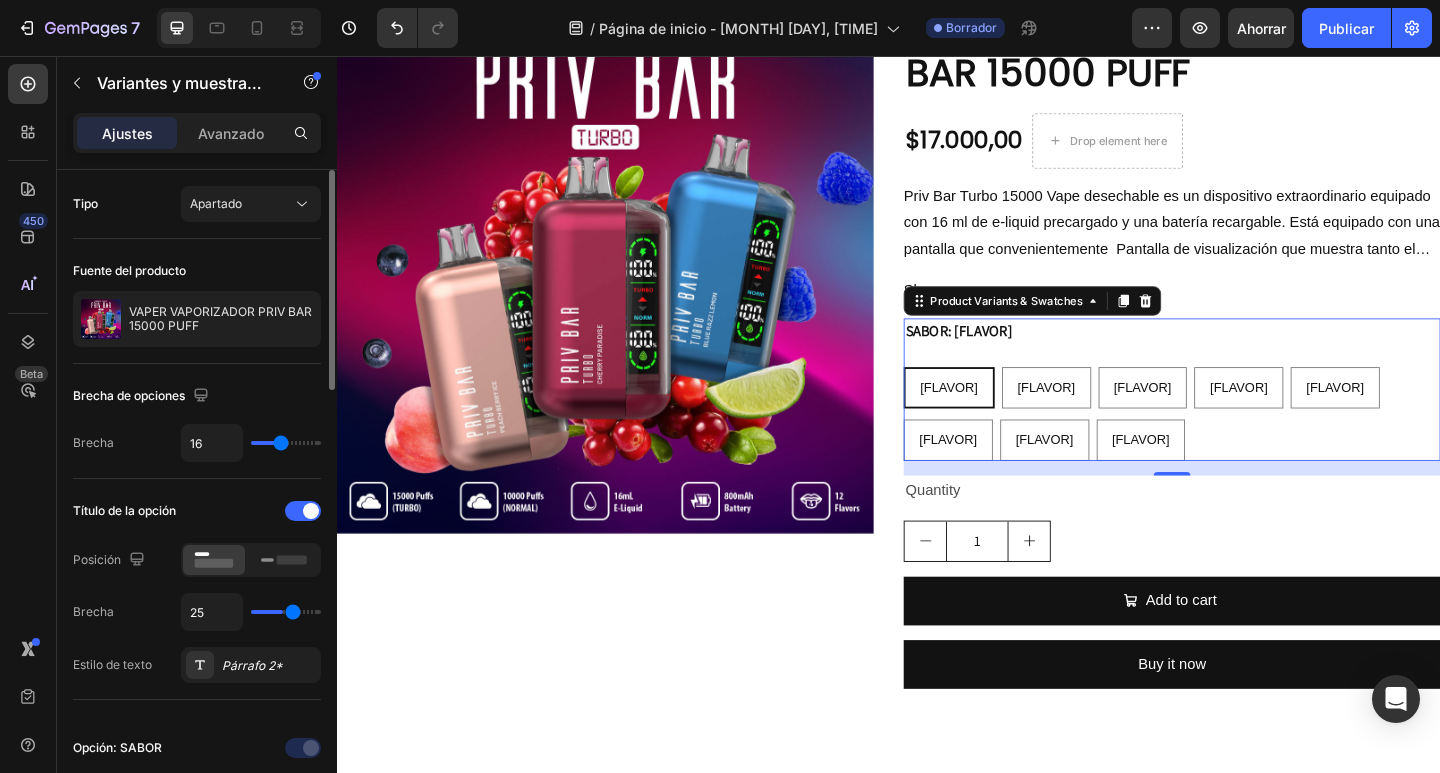 type on "27" 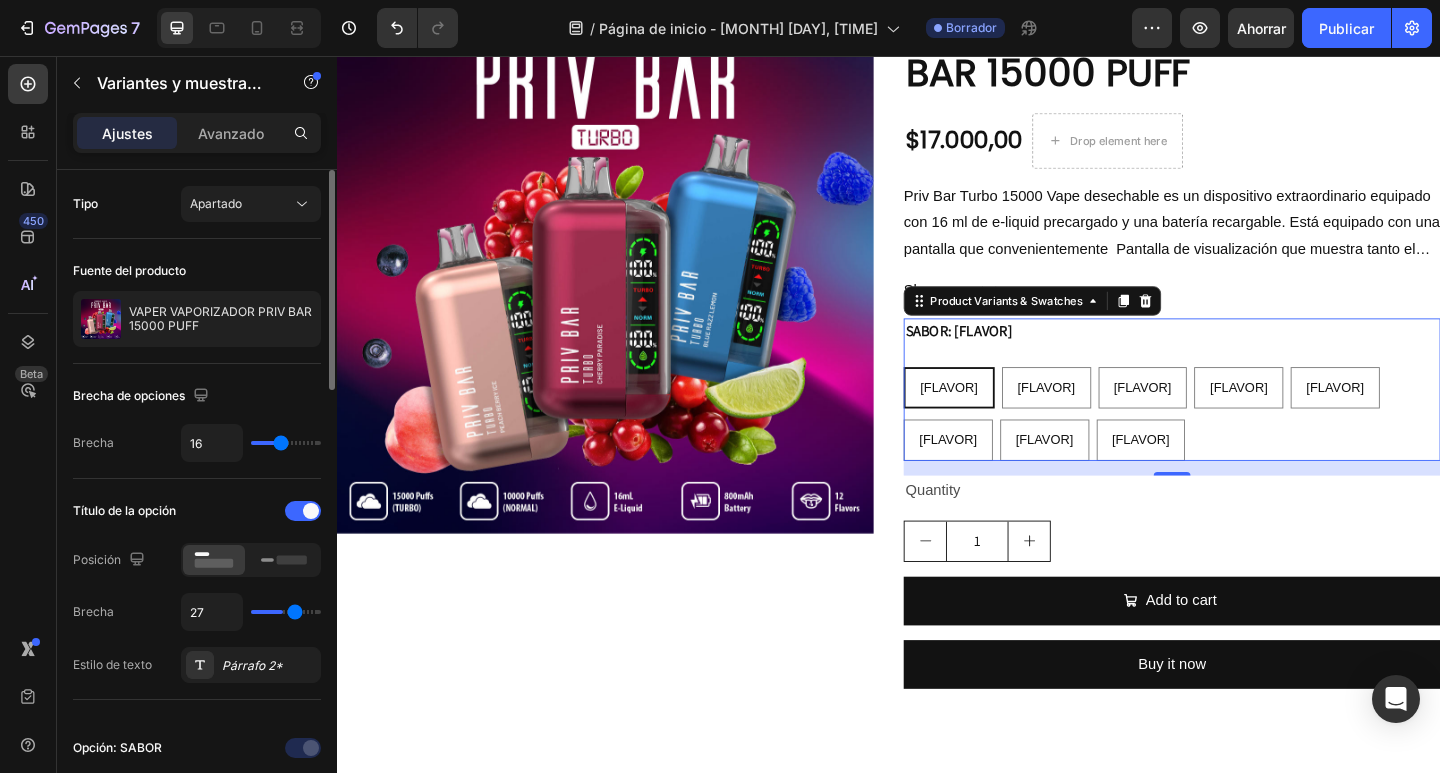 type on "31" 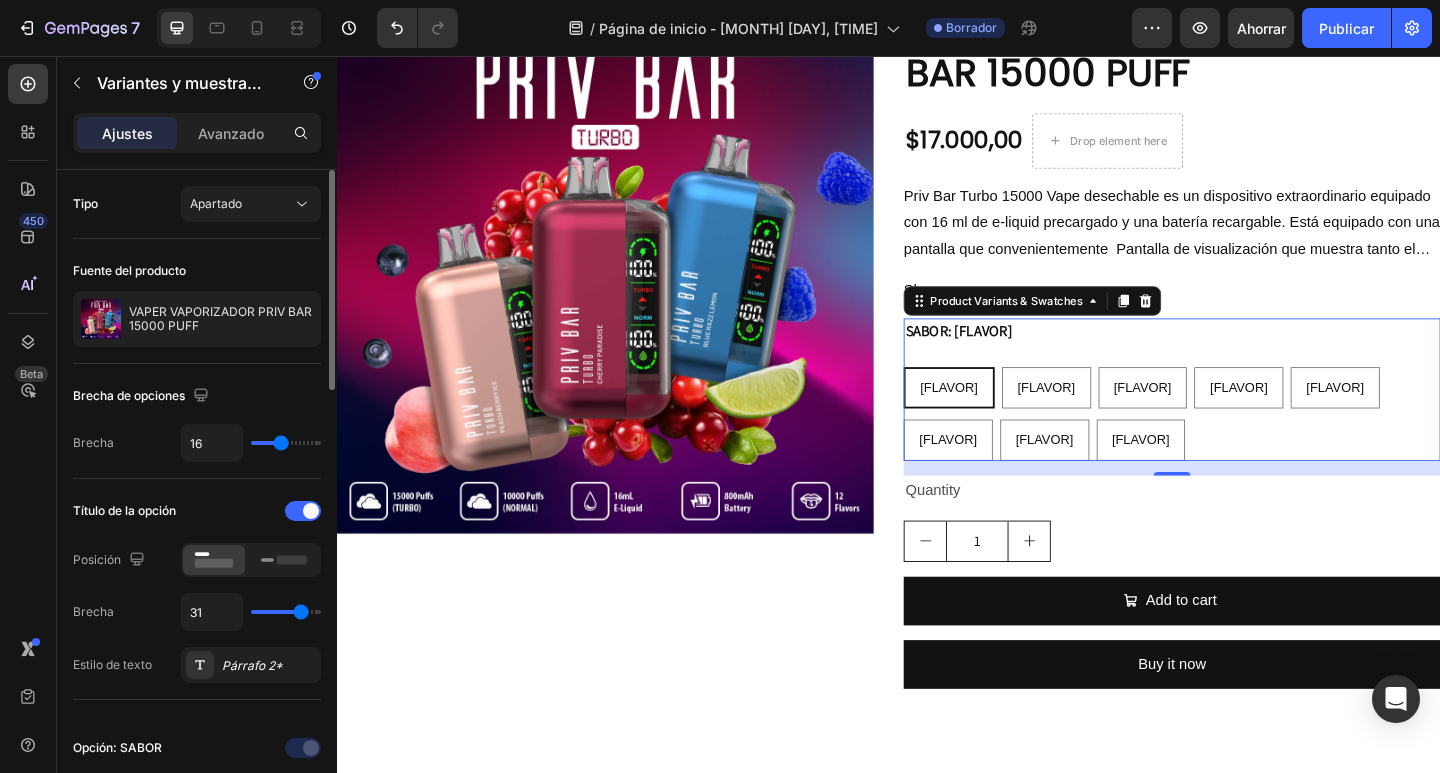 type on "32" 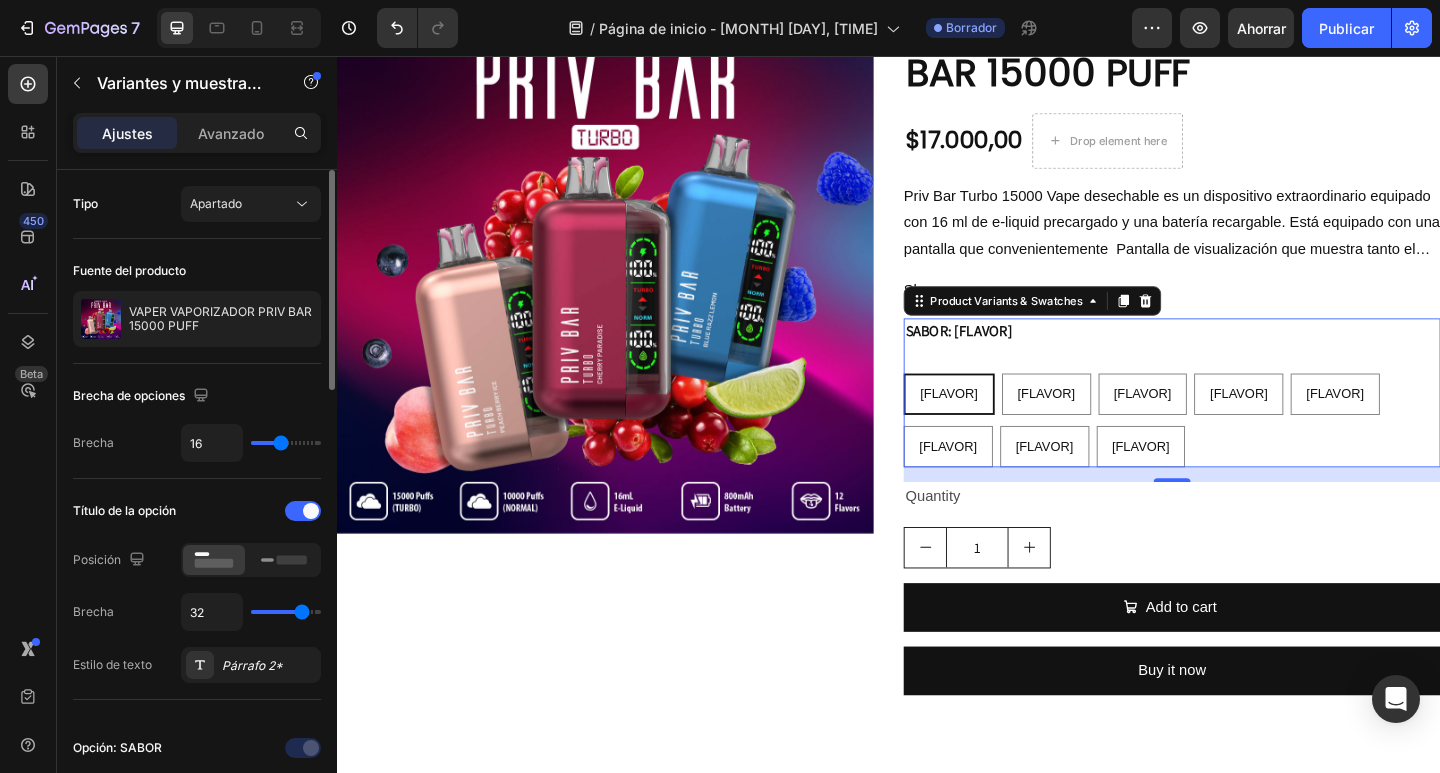 type on "38" 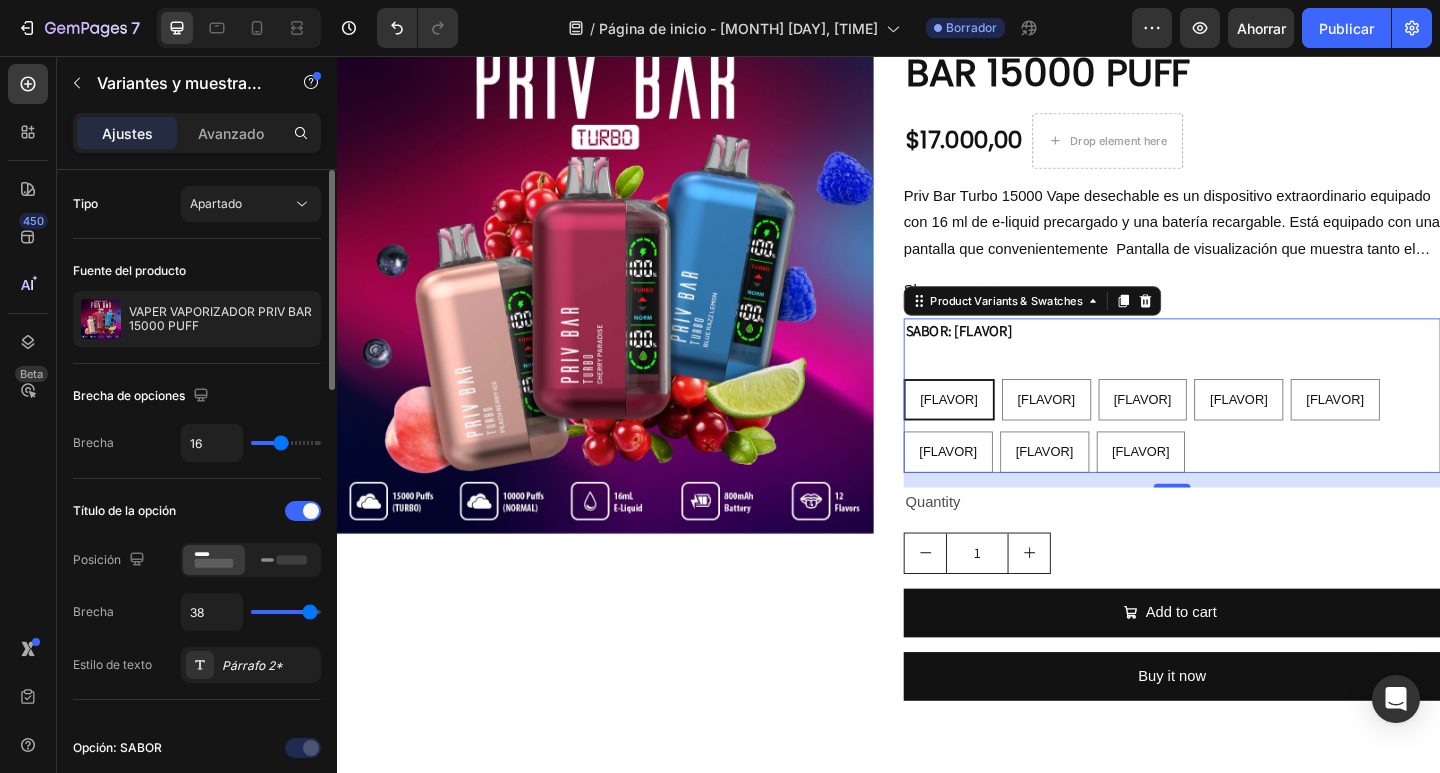 type on "37" 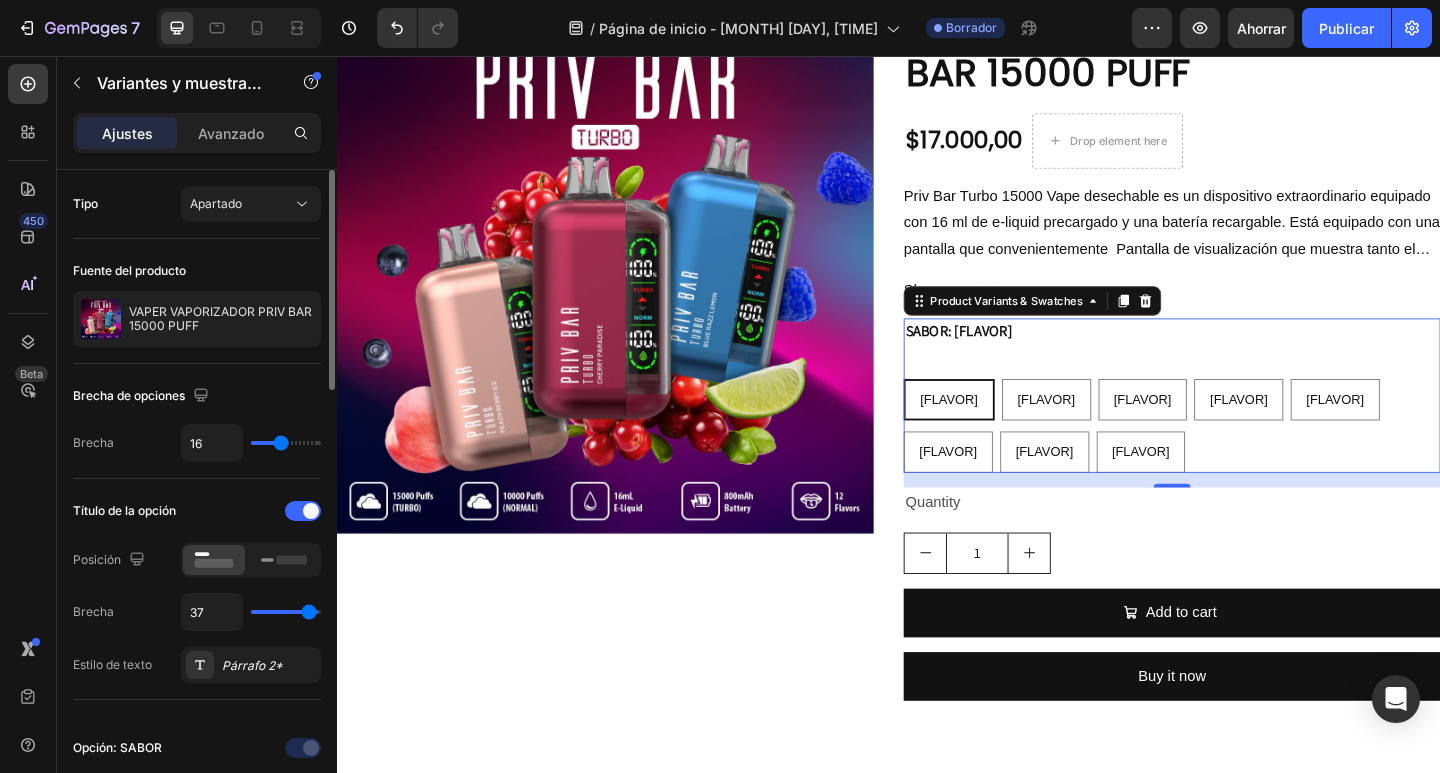 type on "33" 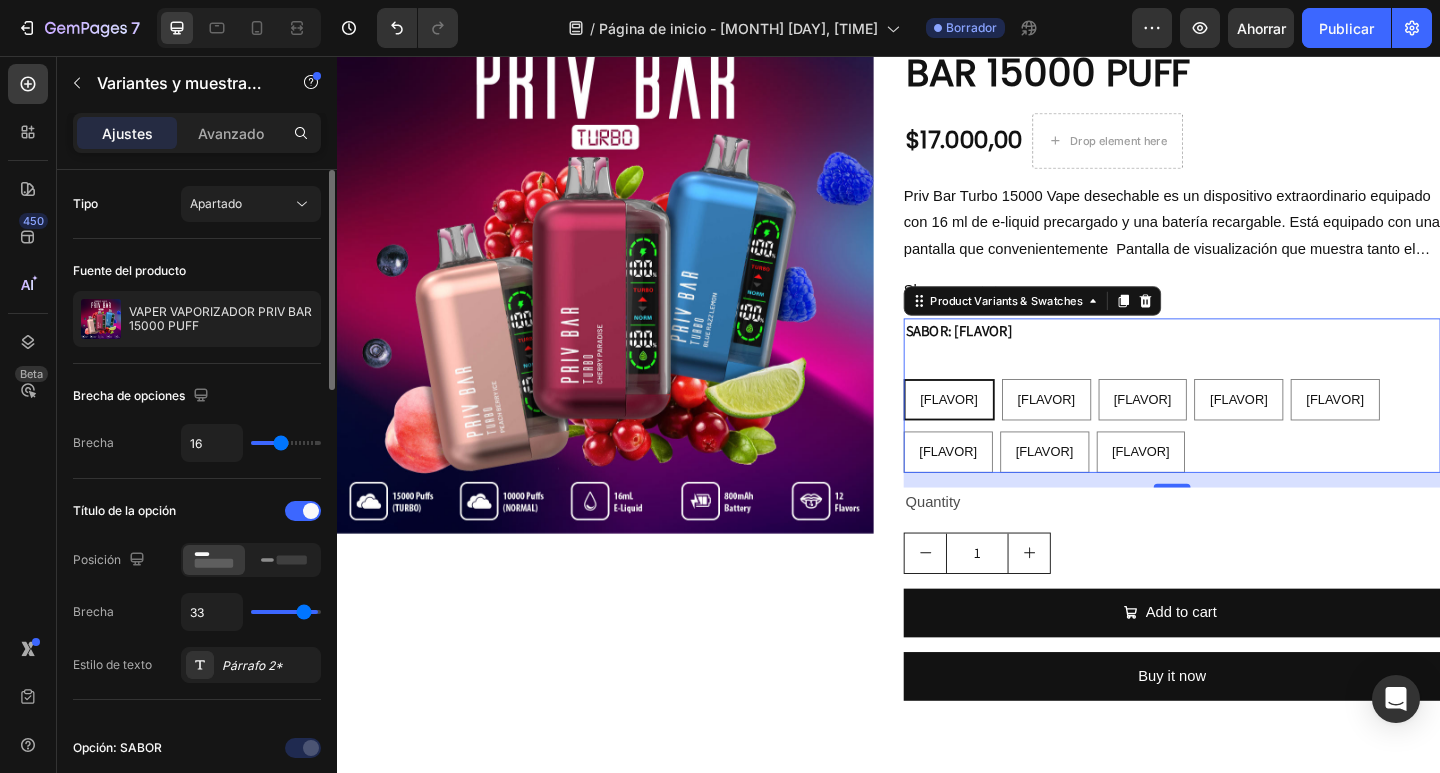 type on "22" 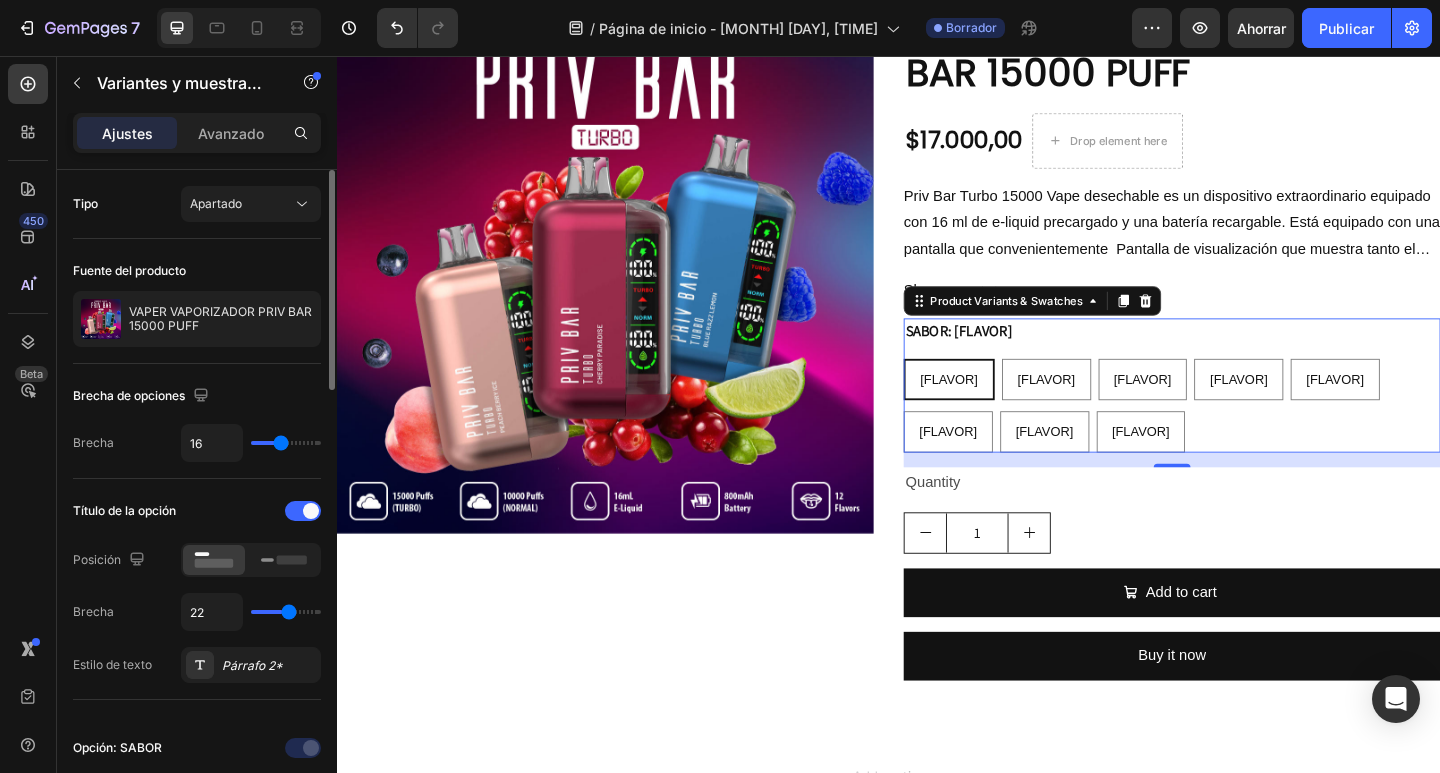 type on "16" 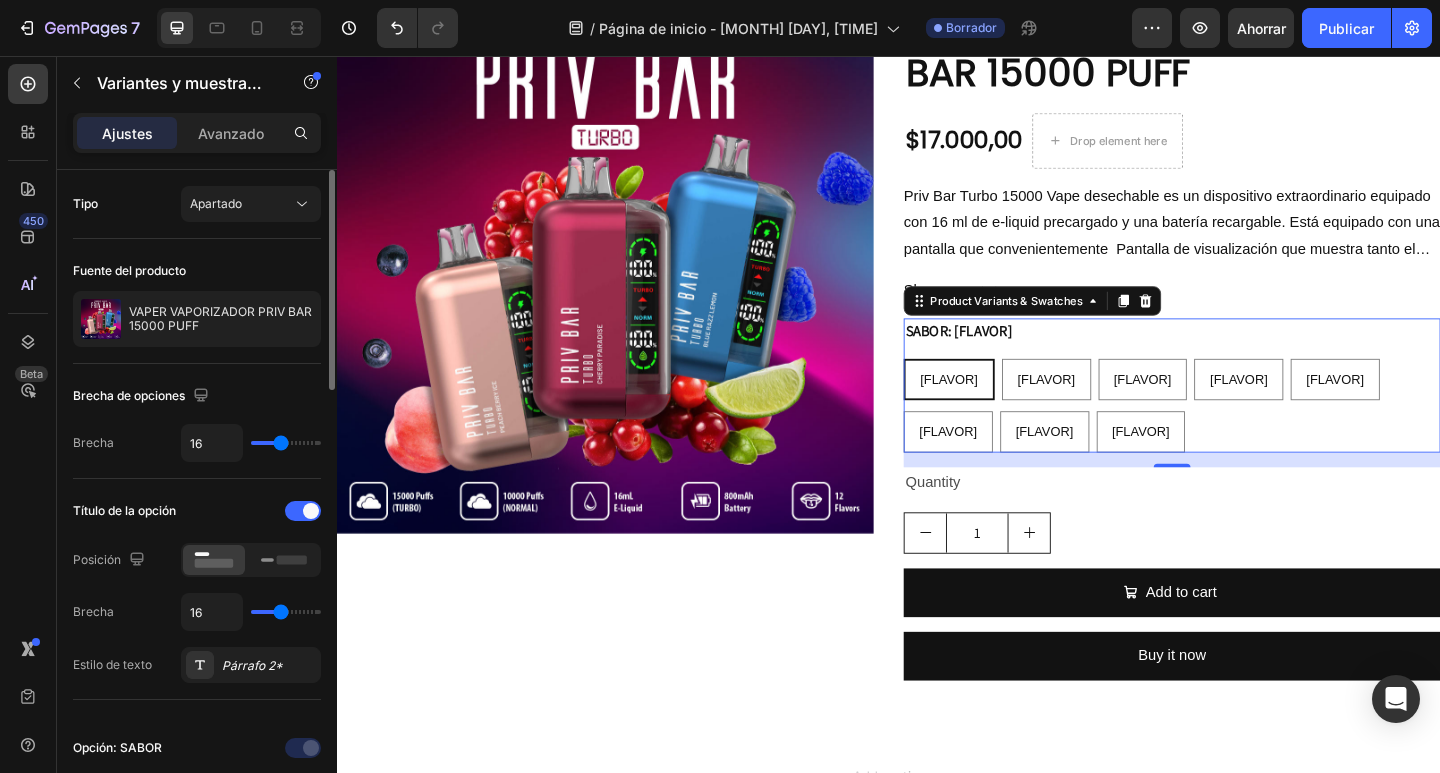 type on "16" 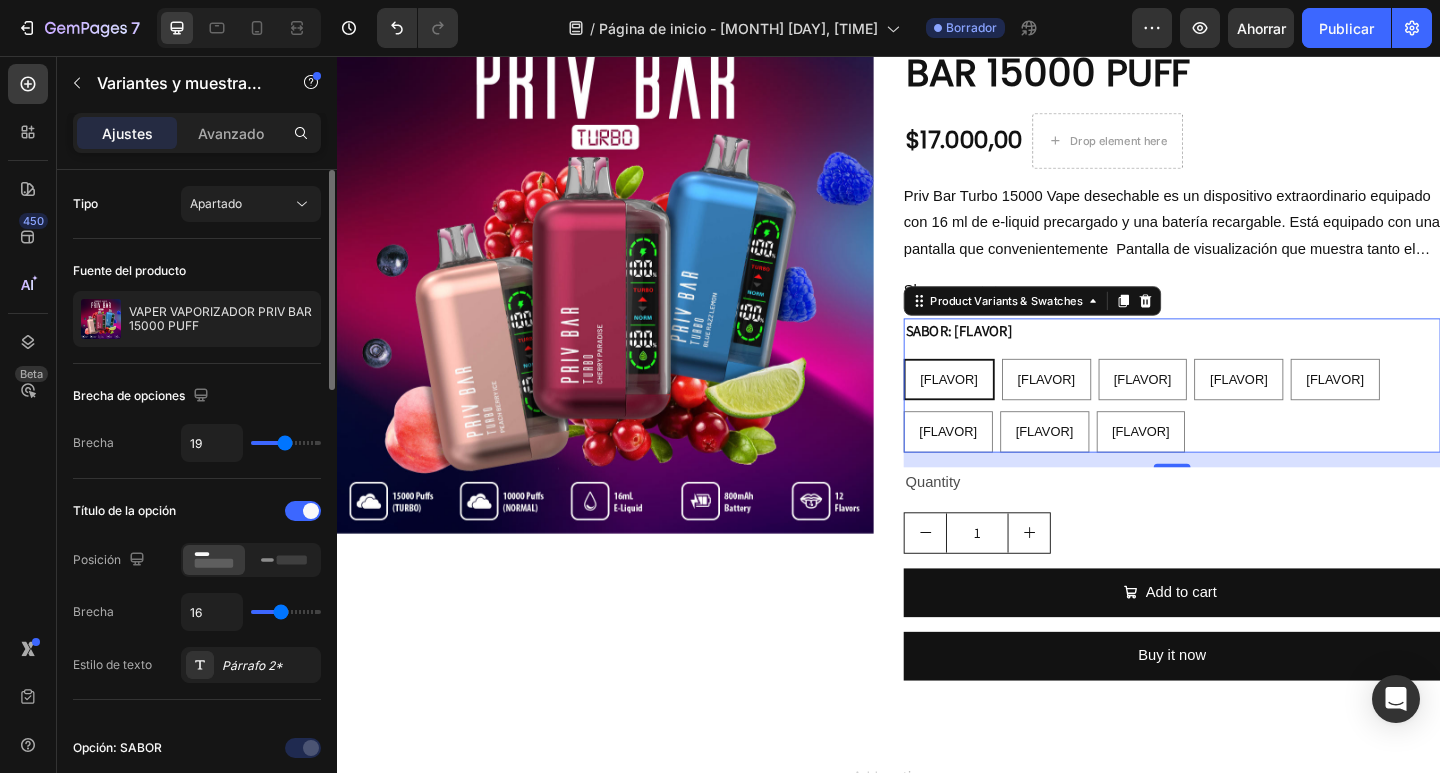 type on "13" 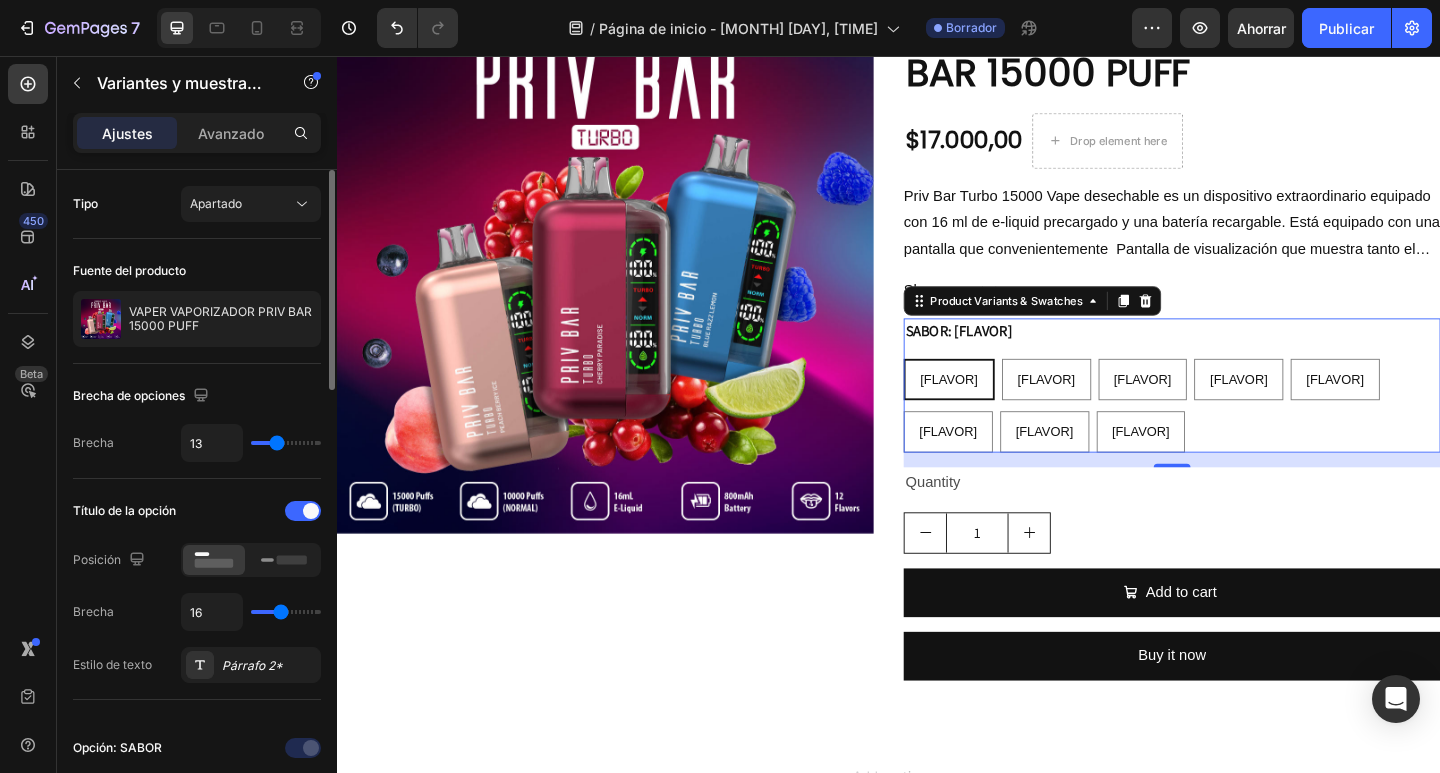 type on "2" 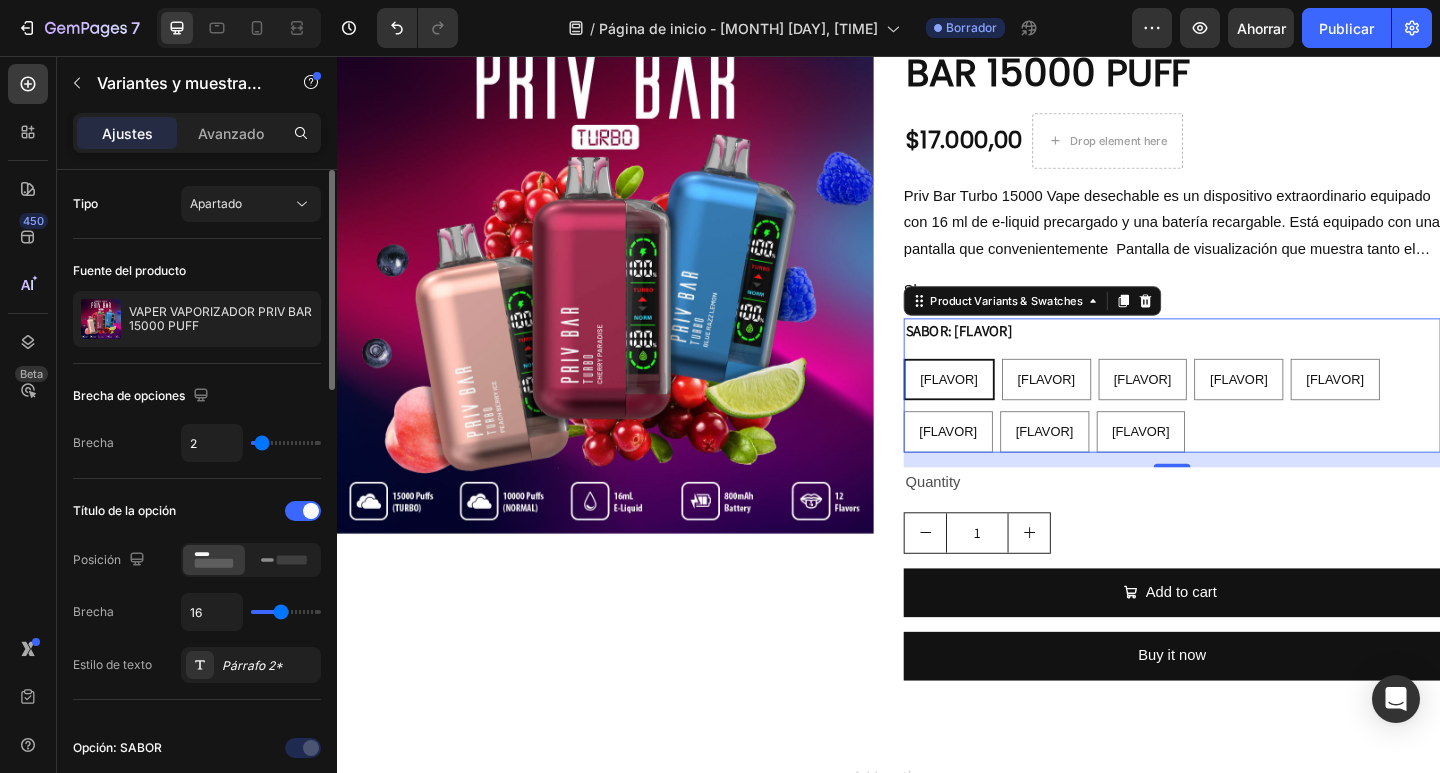 type on "0" 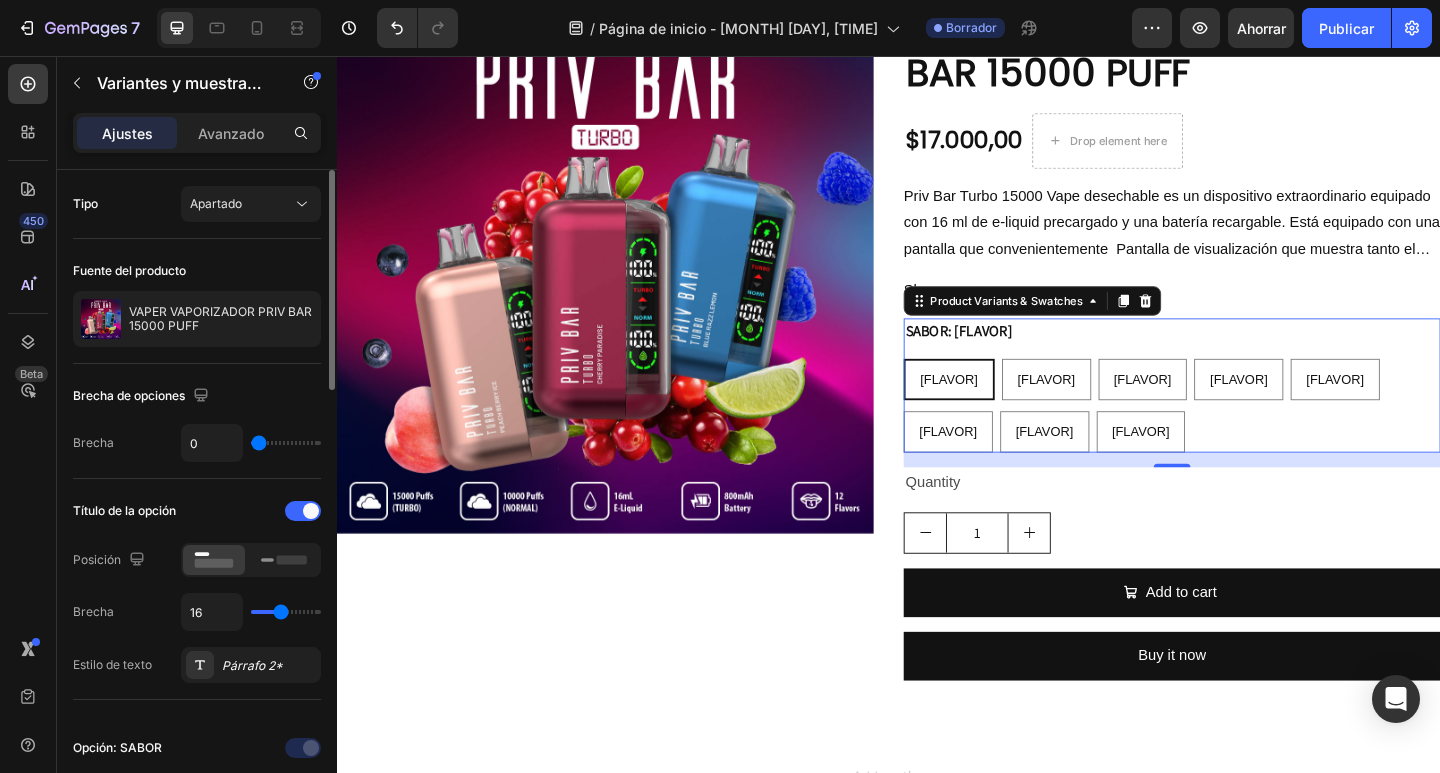 type on "3" 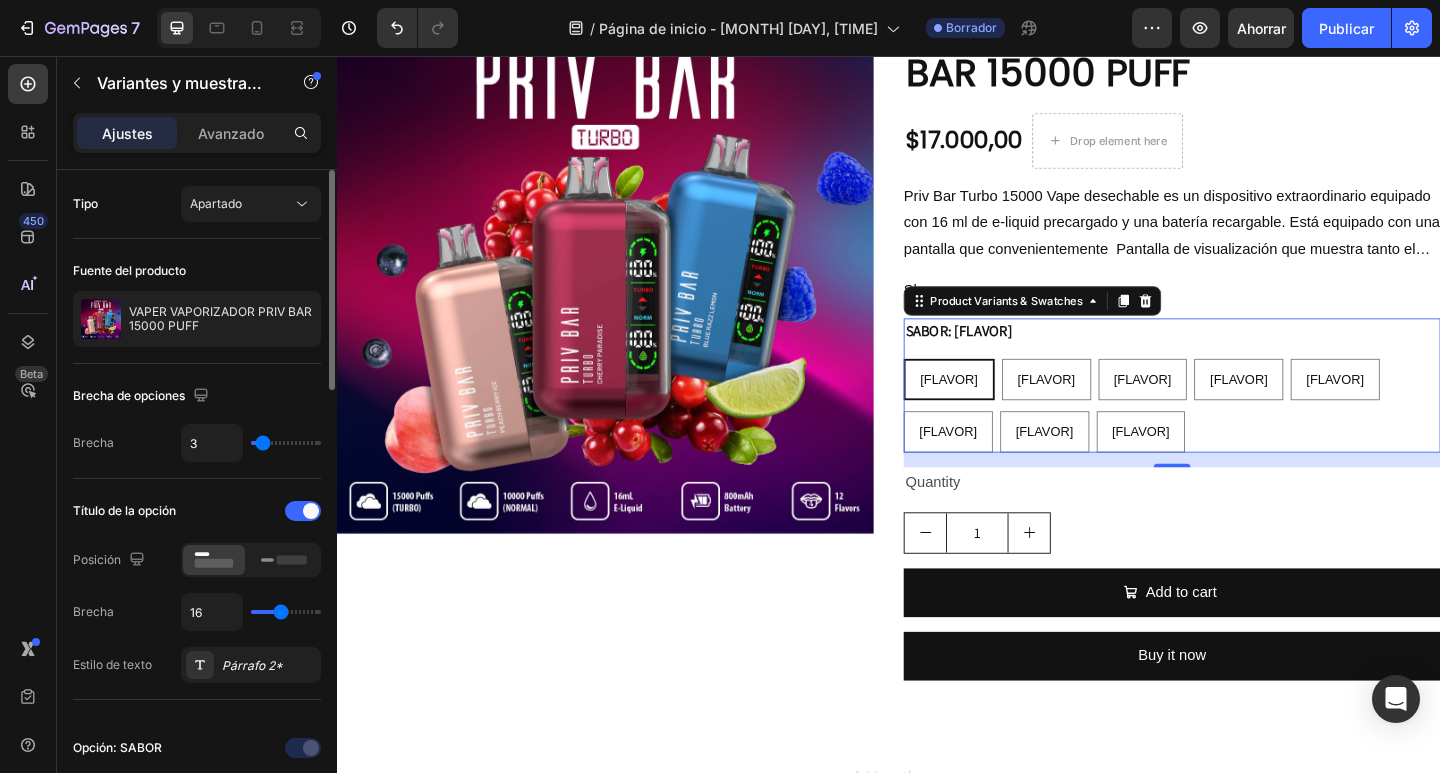 type on "14" 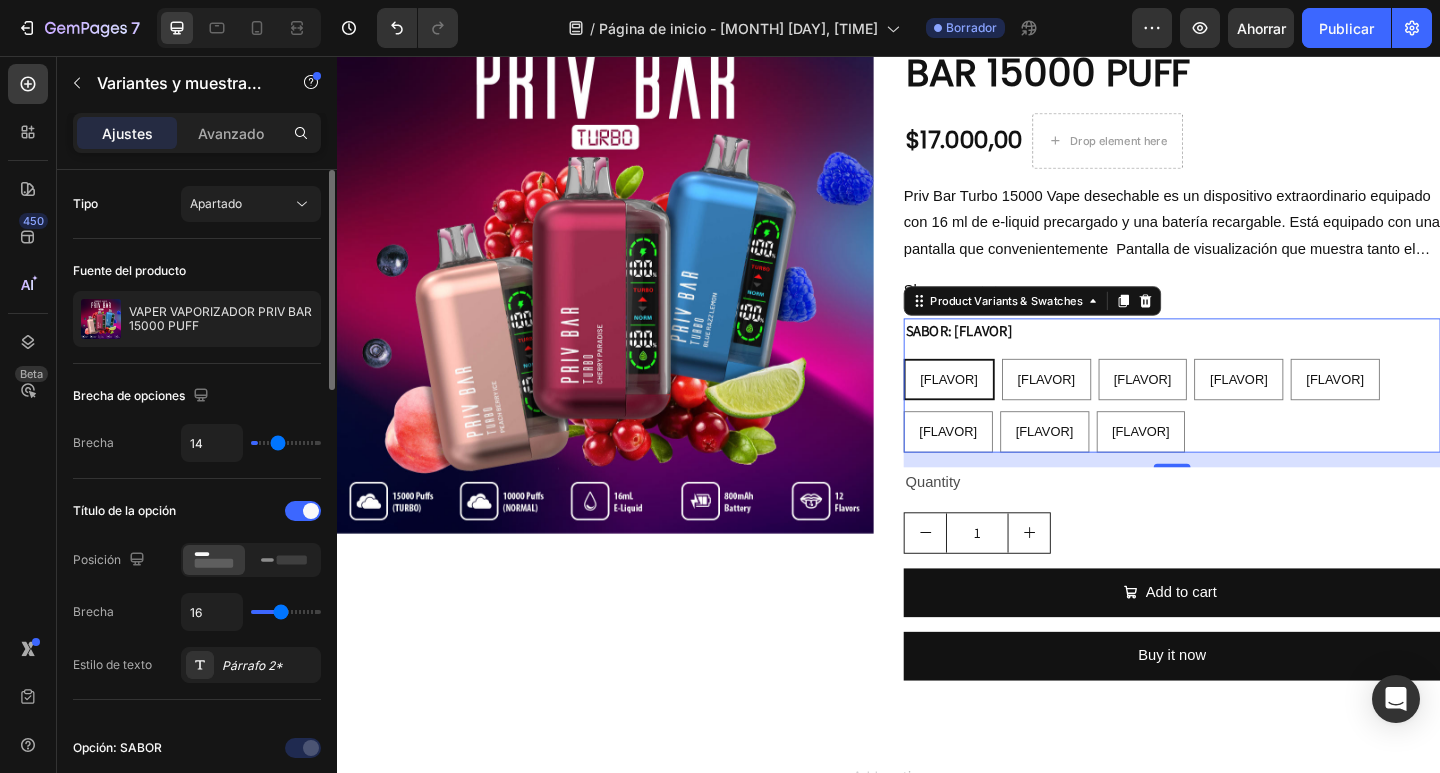 type on "20" 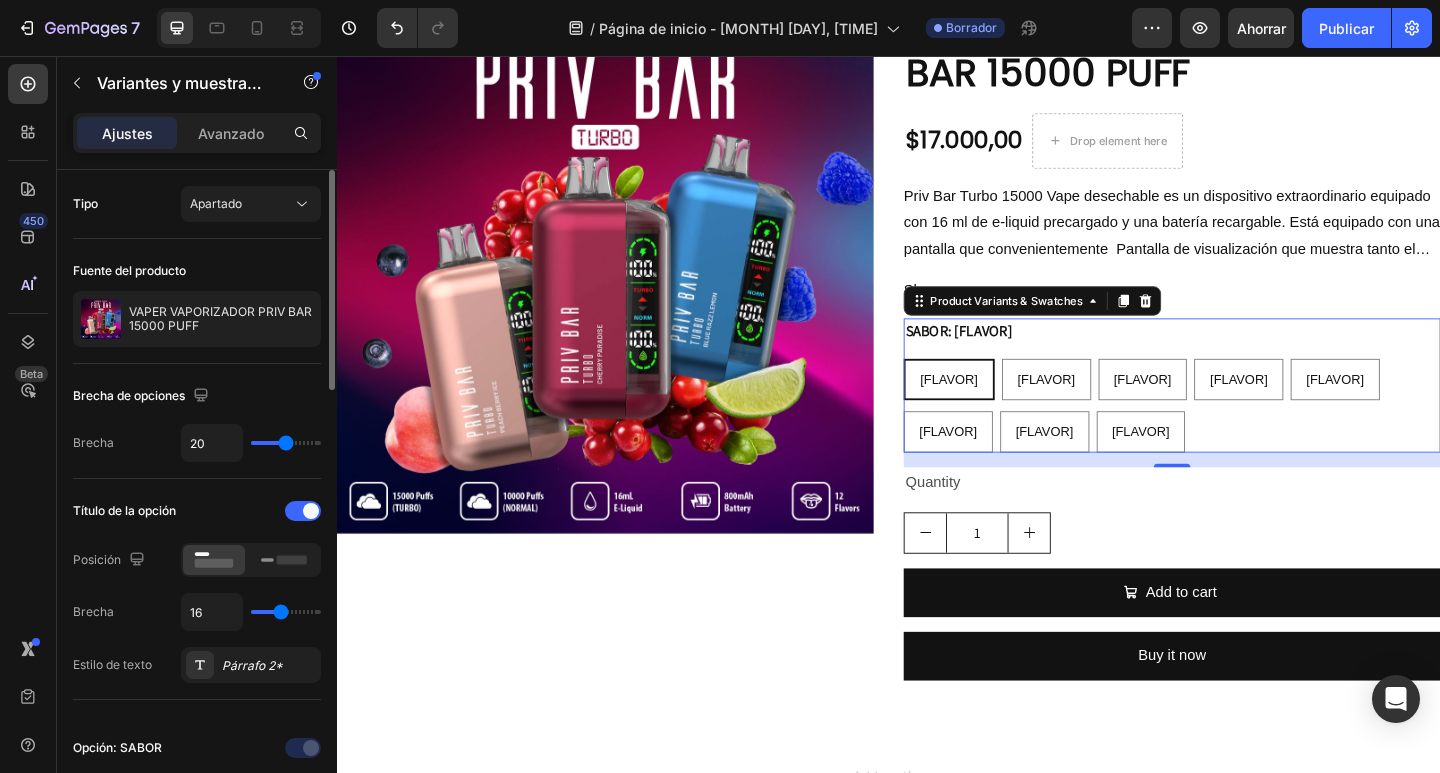 type on "23" 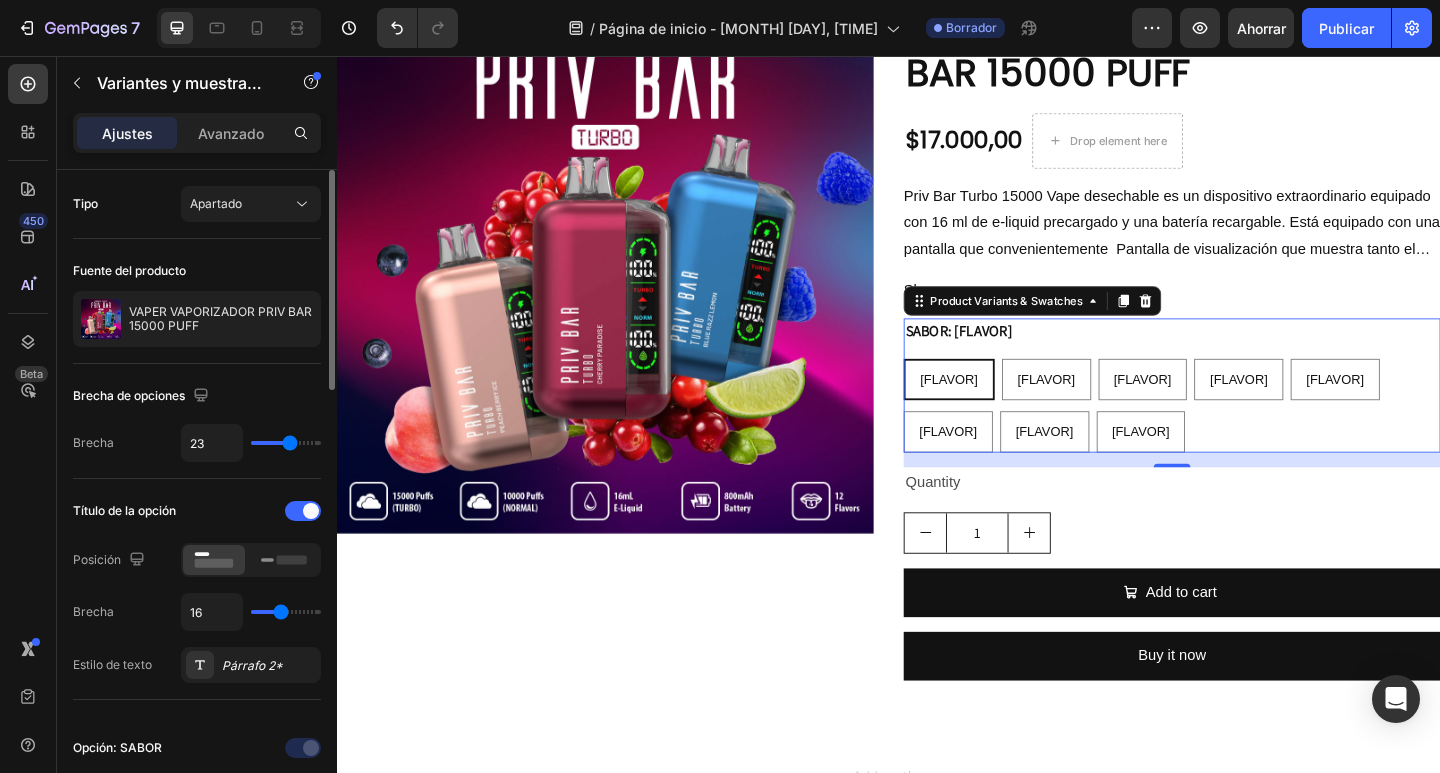 type on "25" 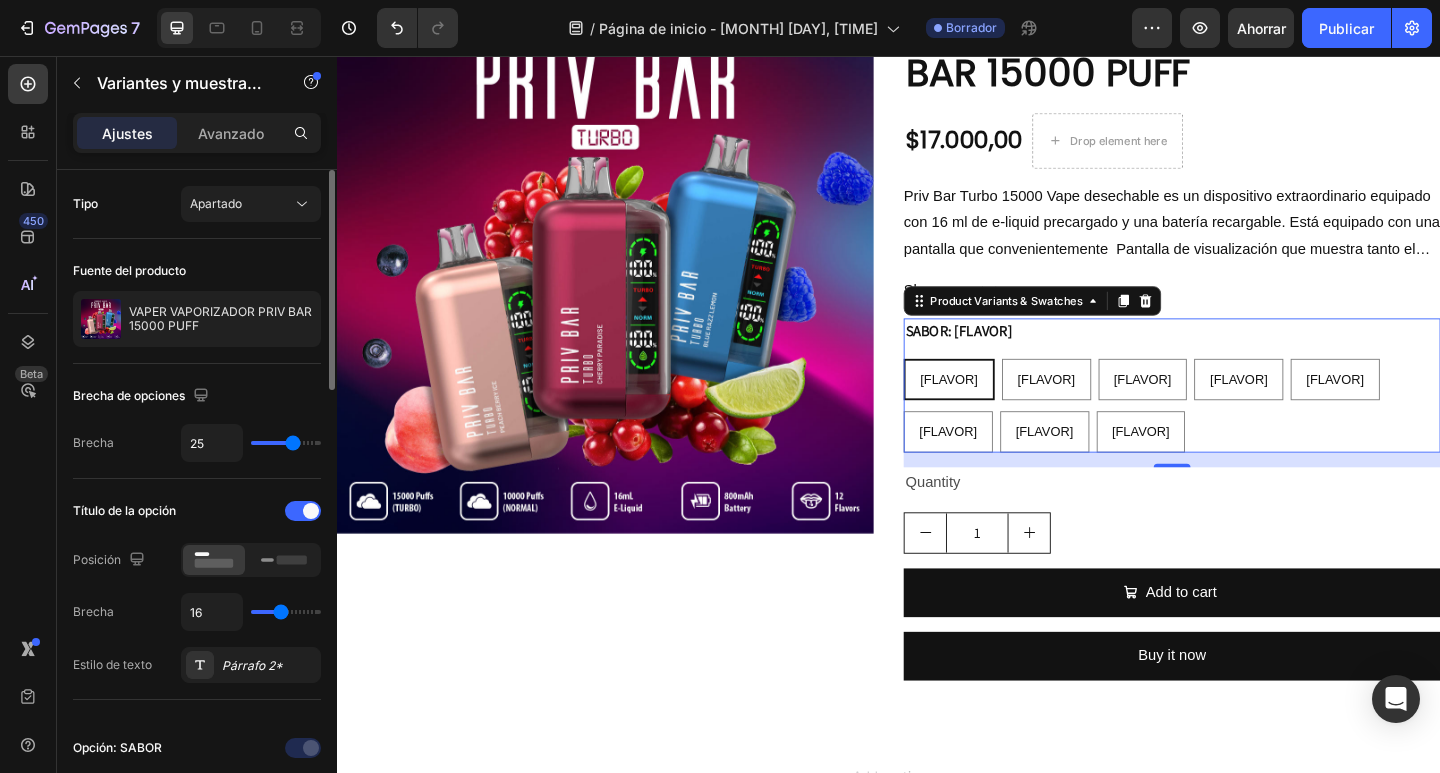type on "24" 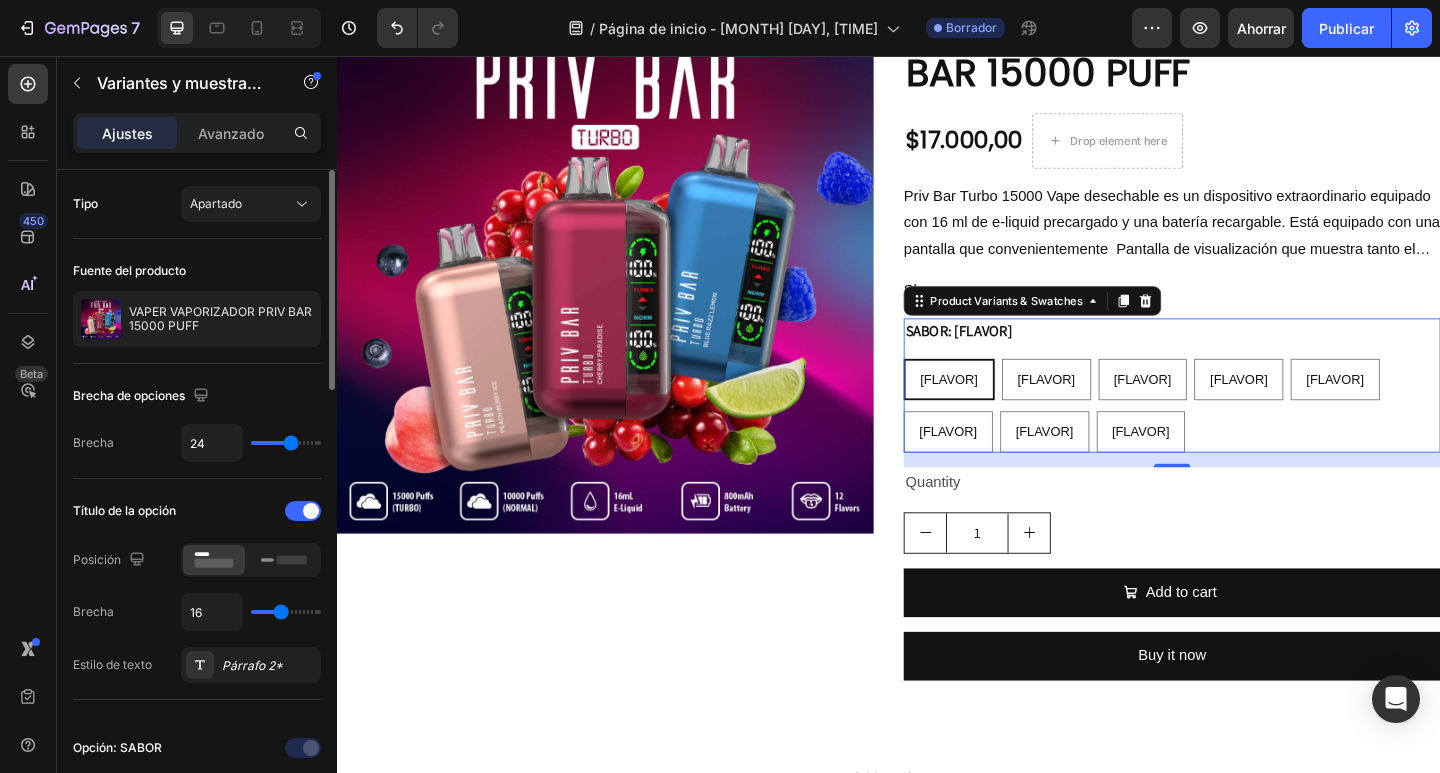 type on "22" 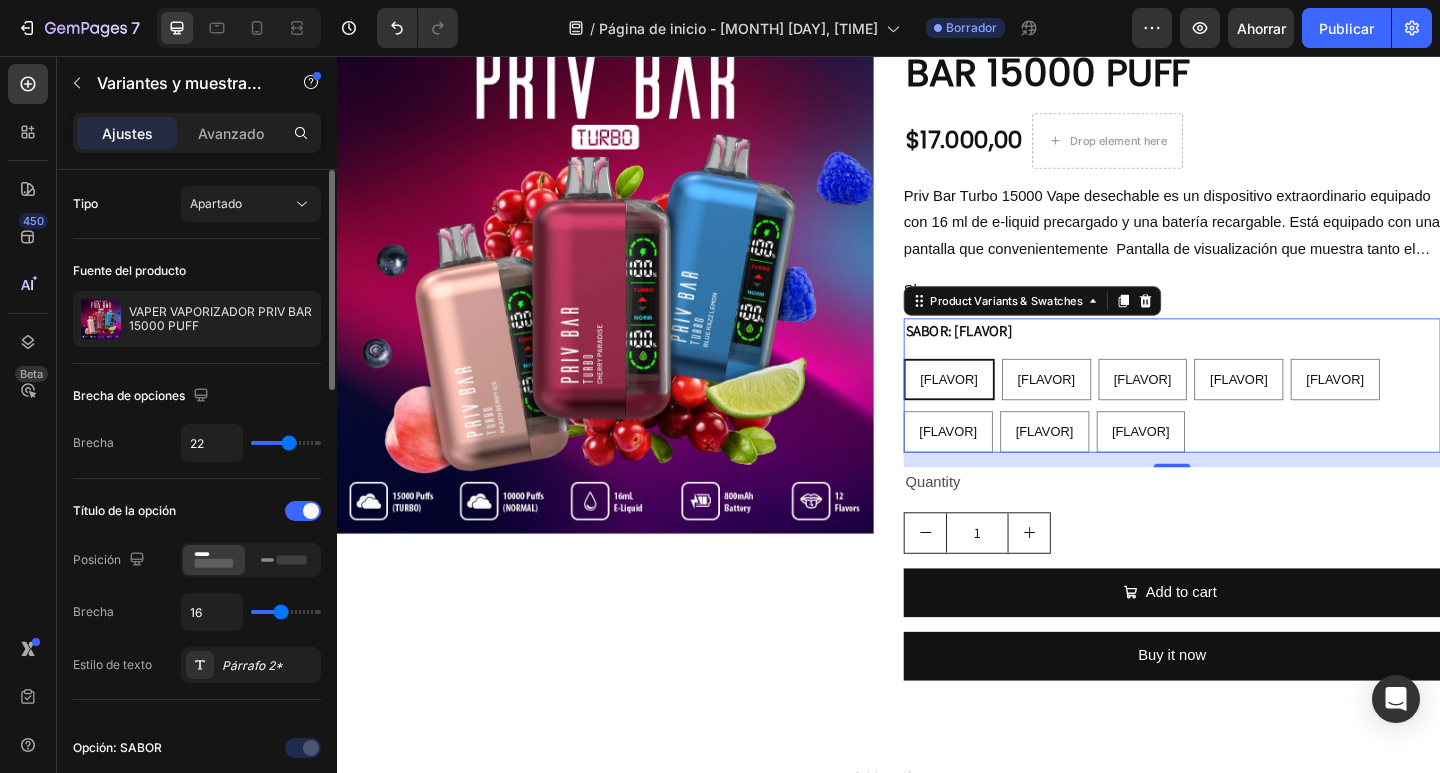 type on "21" 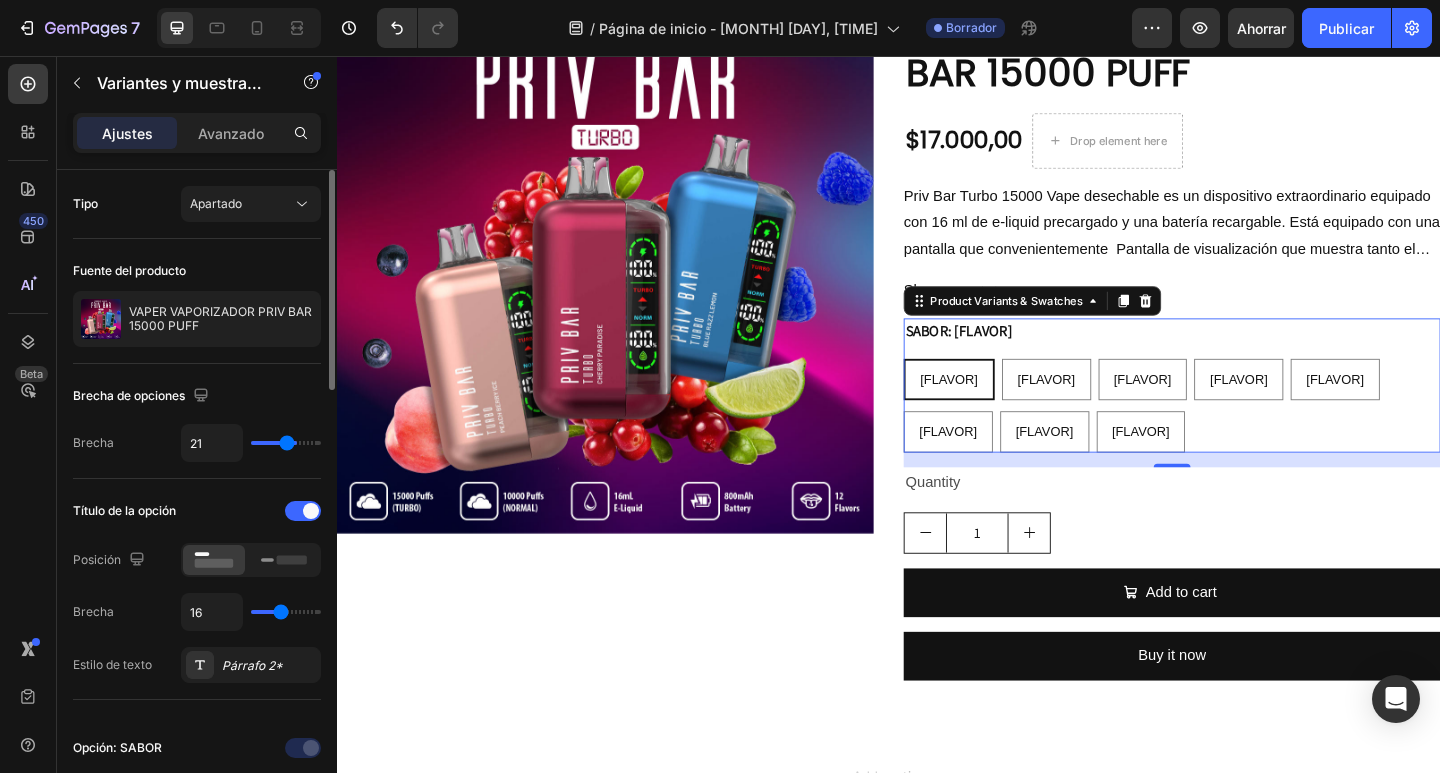 type on "20" 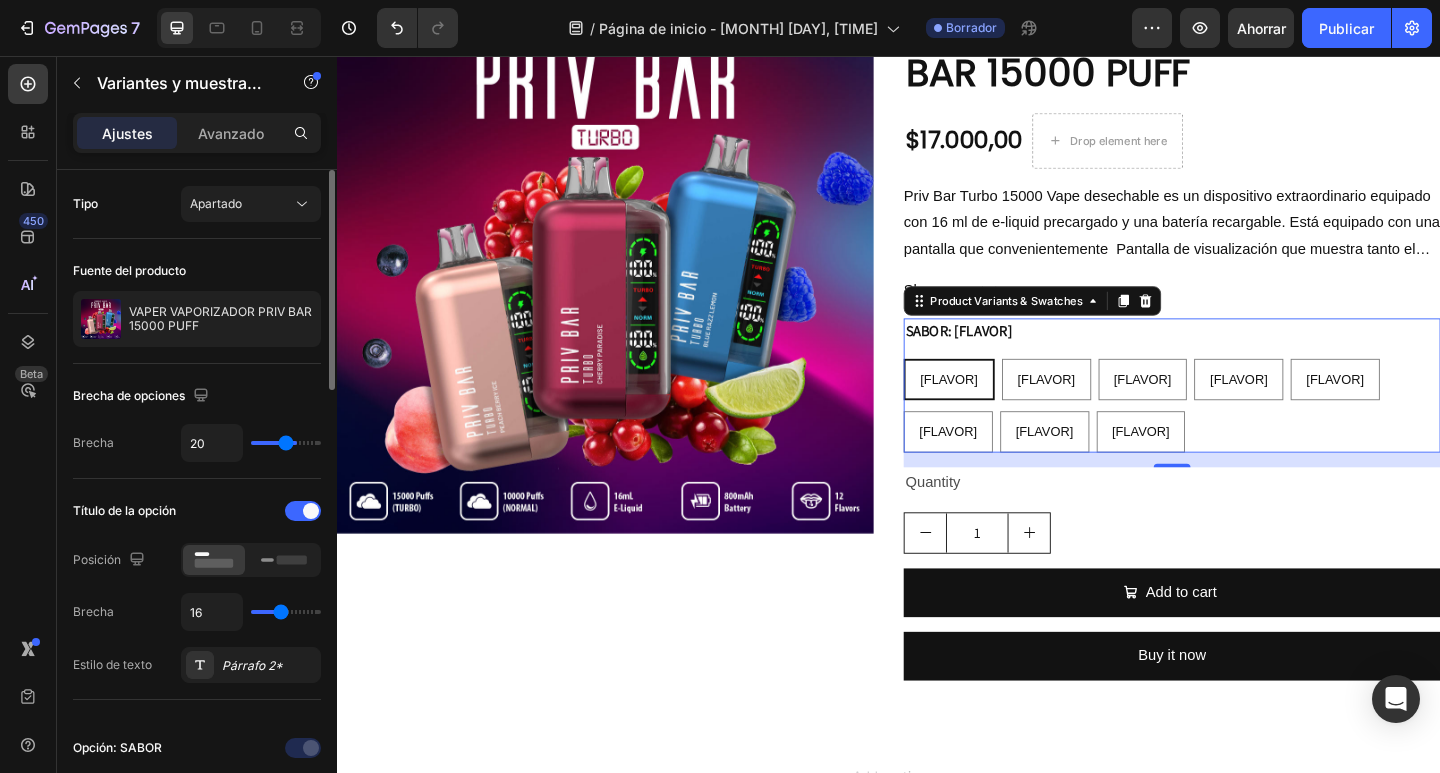 type 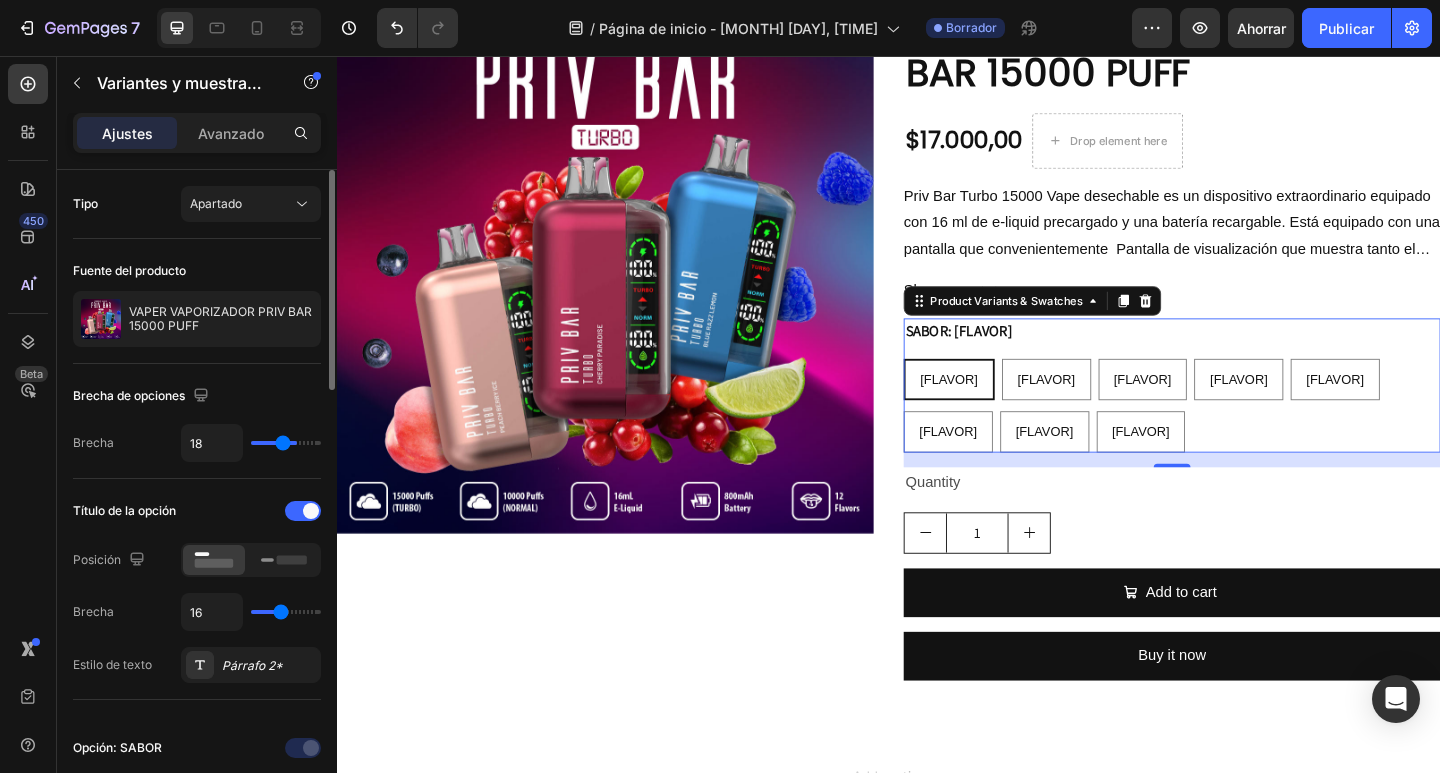 drag, startPoint x: 286, startPoint y: 441, endPoint x: 283, endPoint y: 451, distance: 10.440307 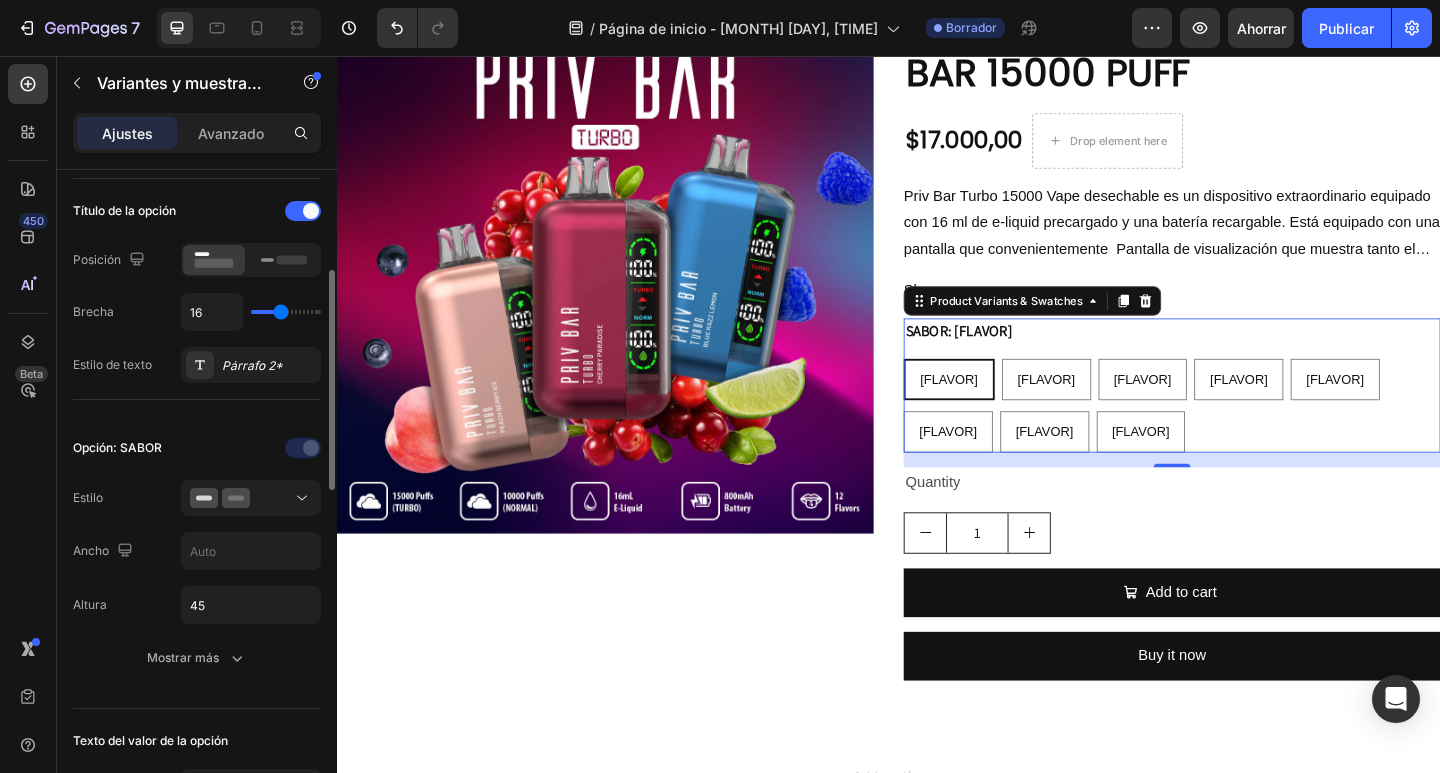 scroll, scrollTop: 400, scrollLeft: 0, axis: vertical 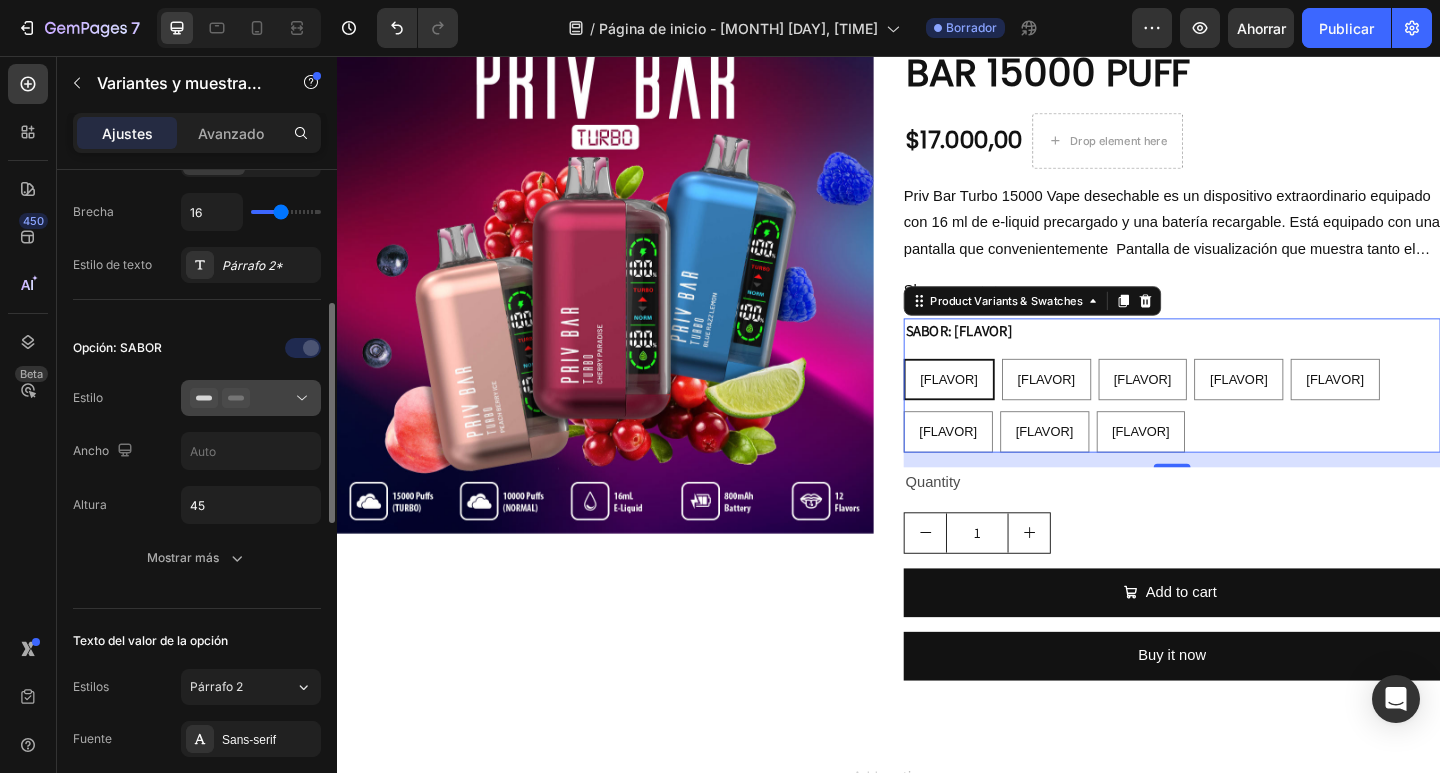 click 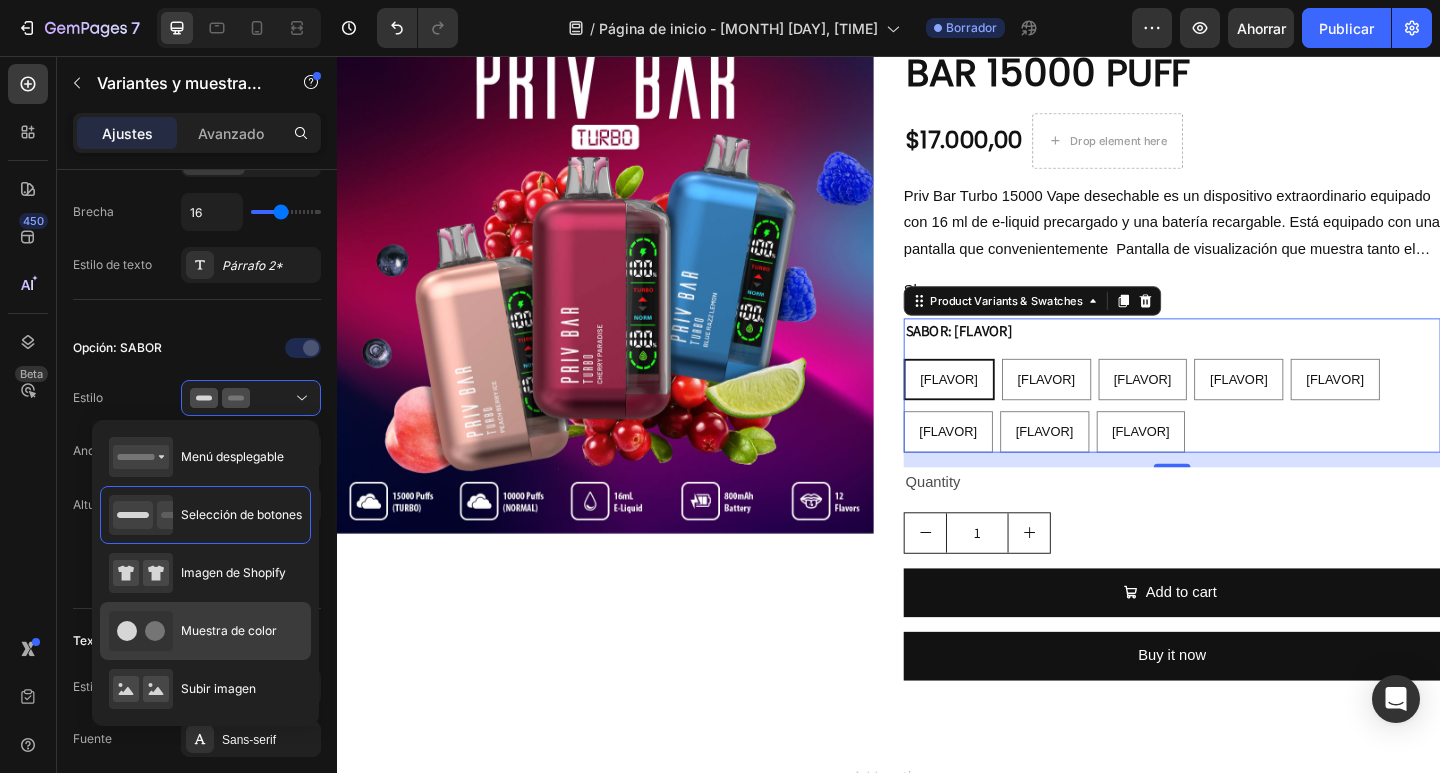 click on "Muestra de color" at bounding box center (229, 630) 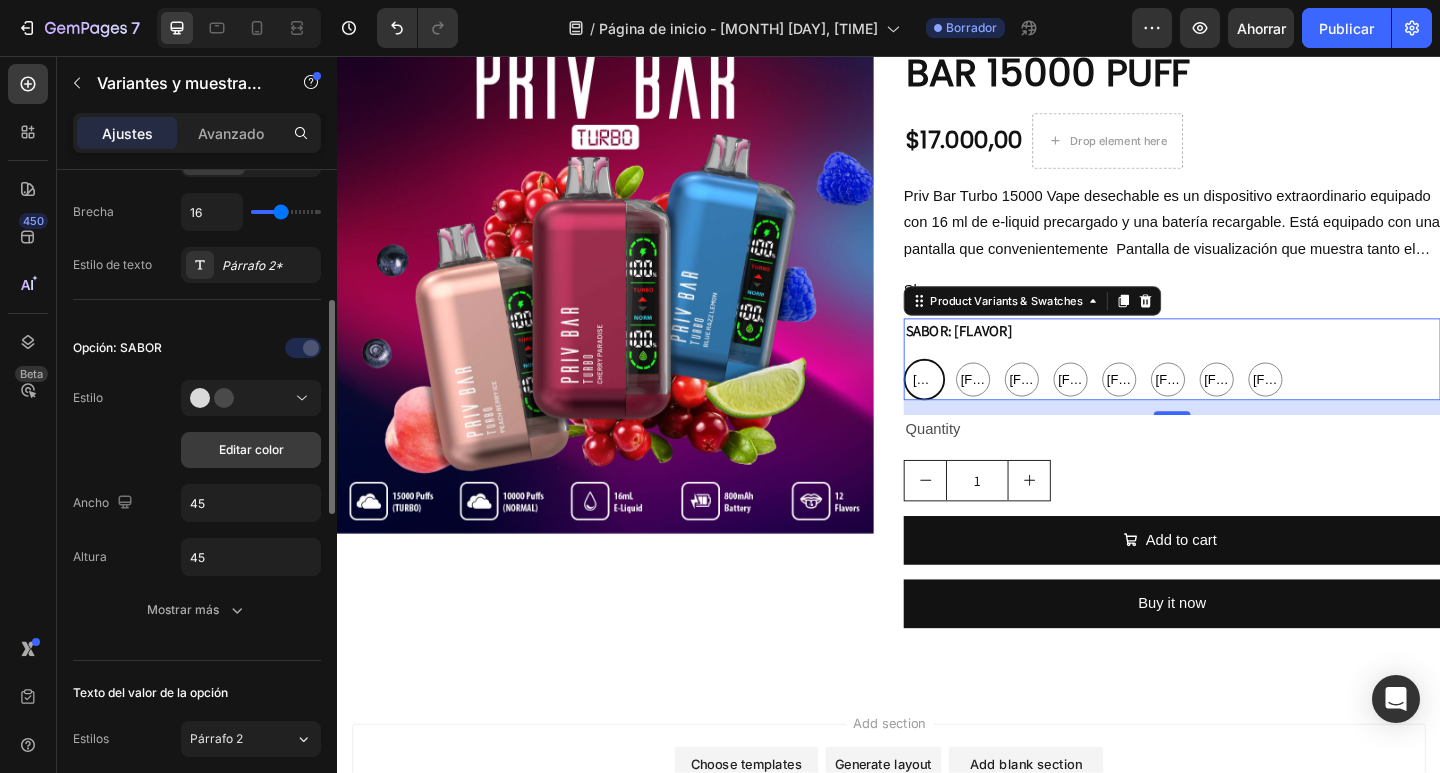 click on "Editar color" at bounding box center (251, 449) 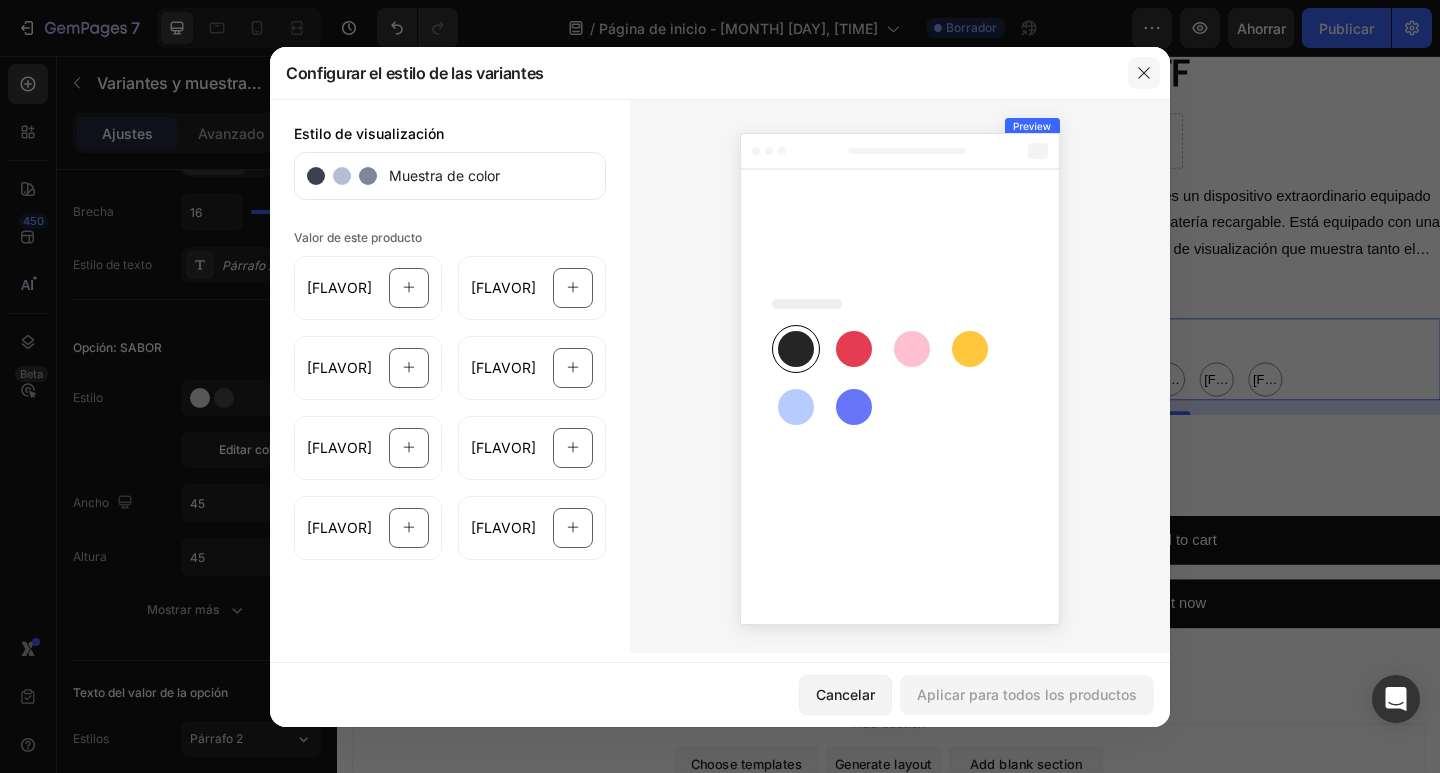 click 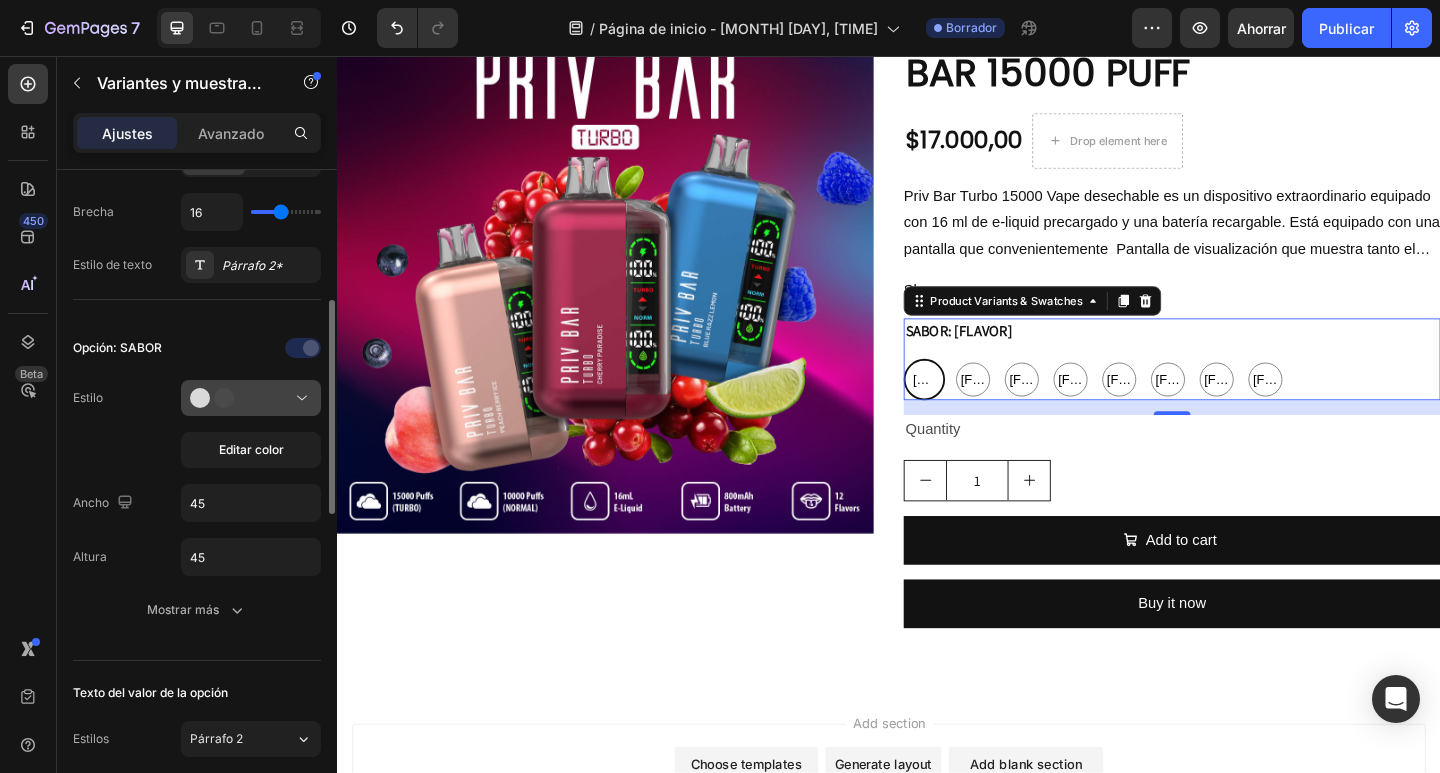 click at bounding box center [251, 398] 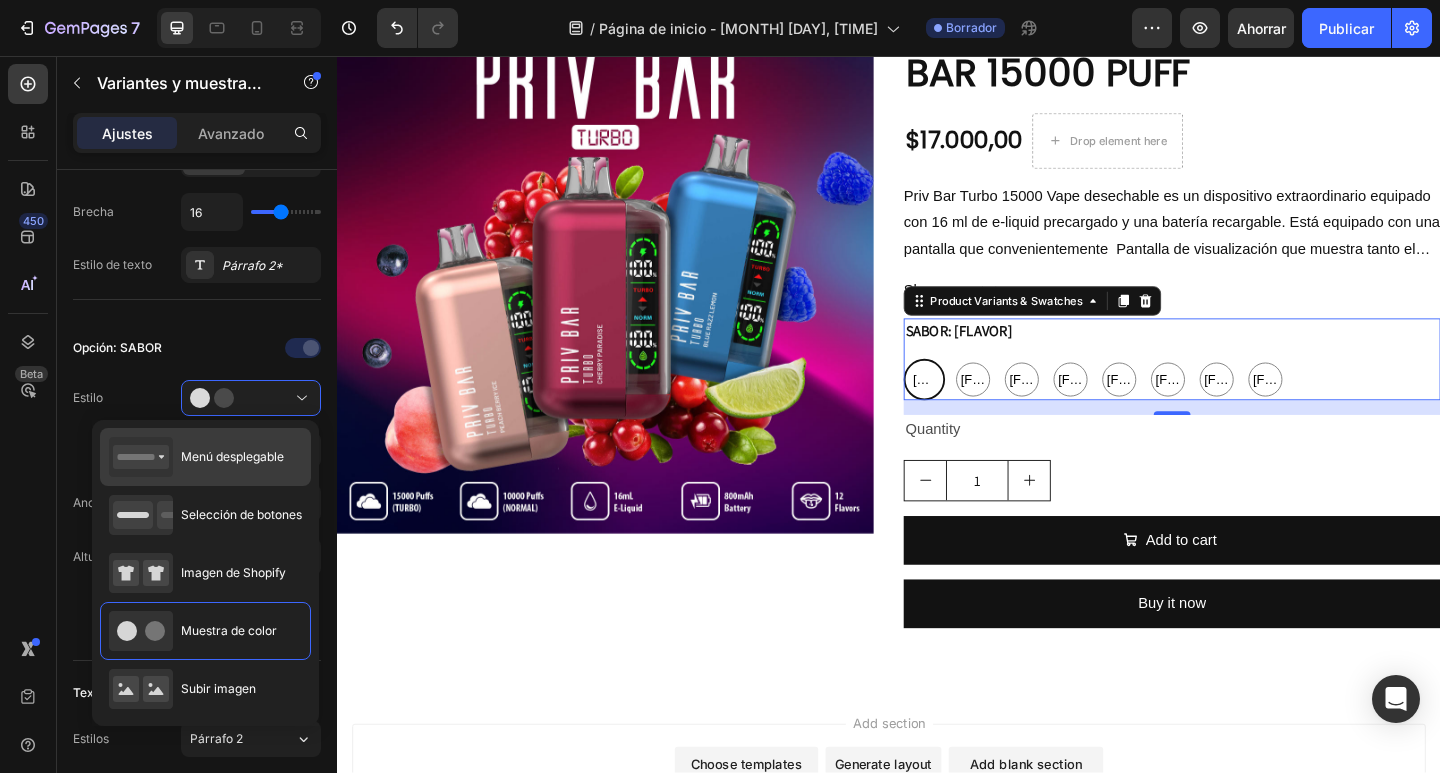 click on "Menú desplegable" at bounding box center [232, 456] 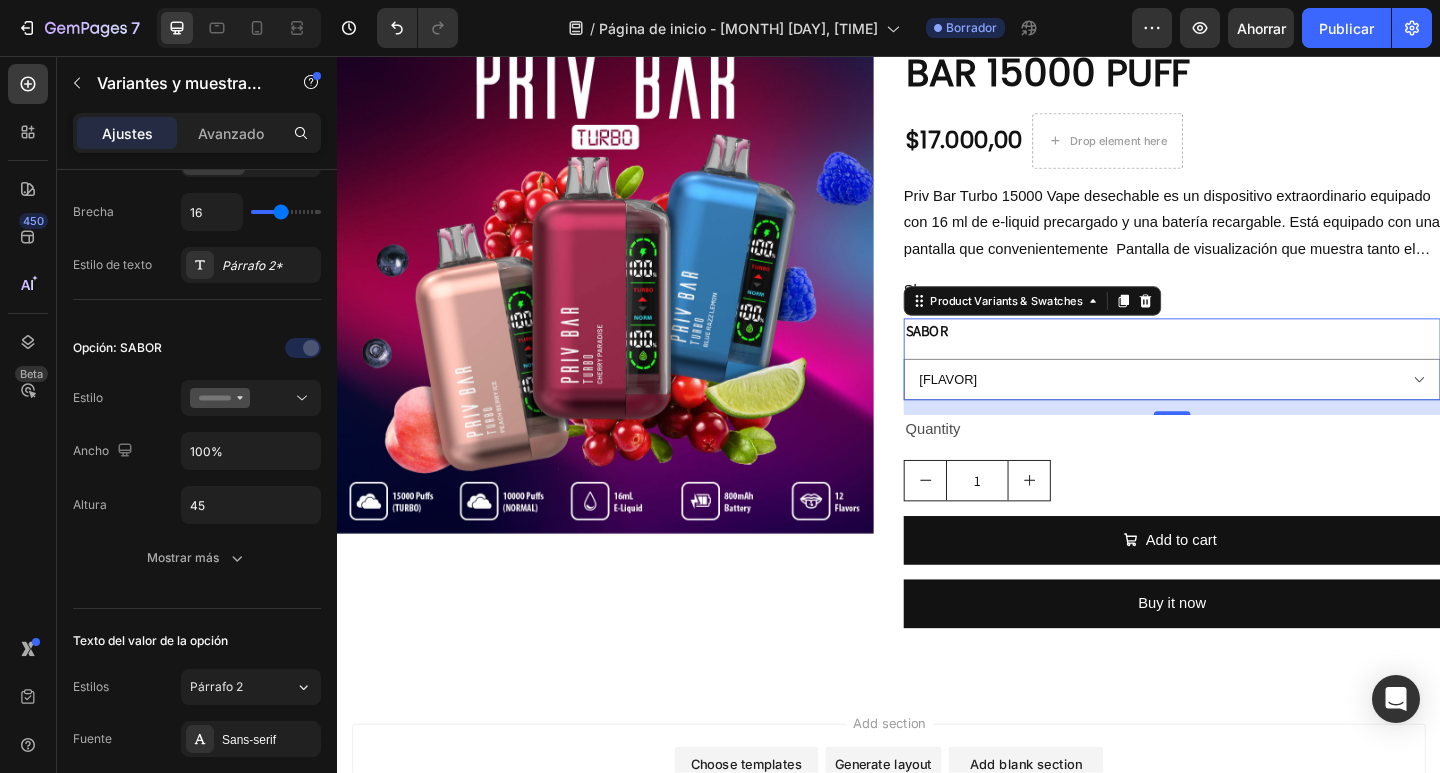 click on "SABOR" at bounding box center (978, 356) 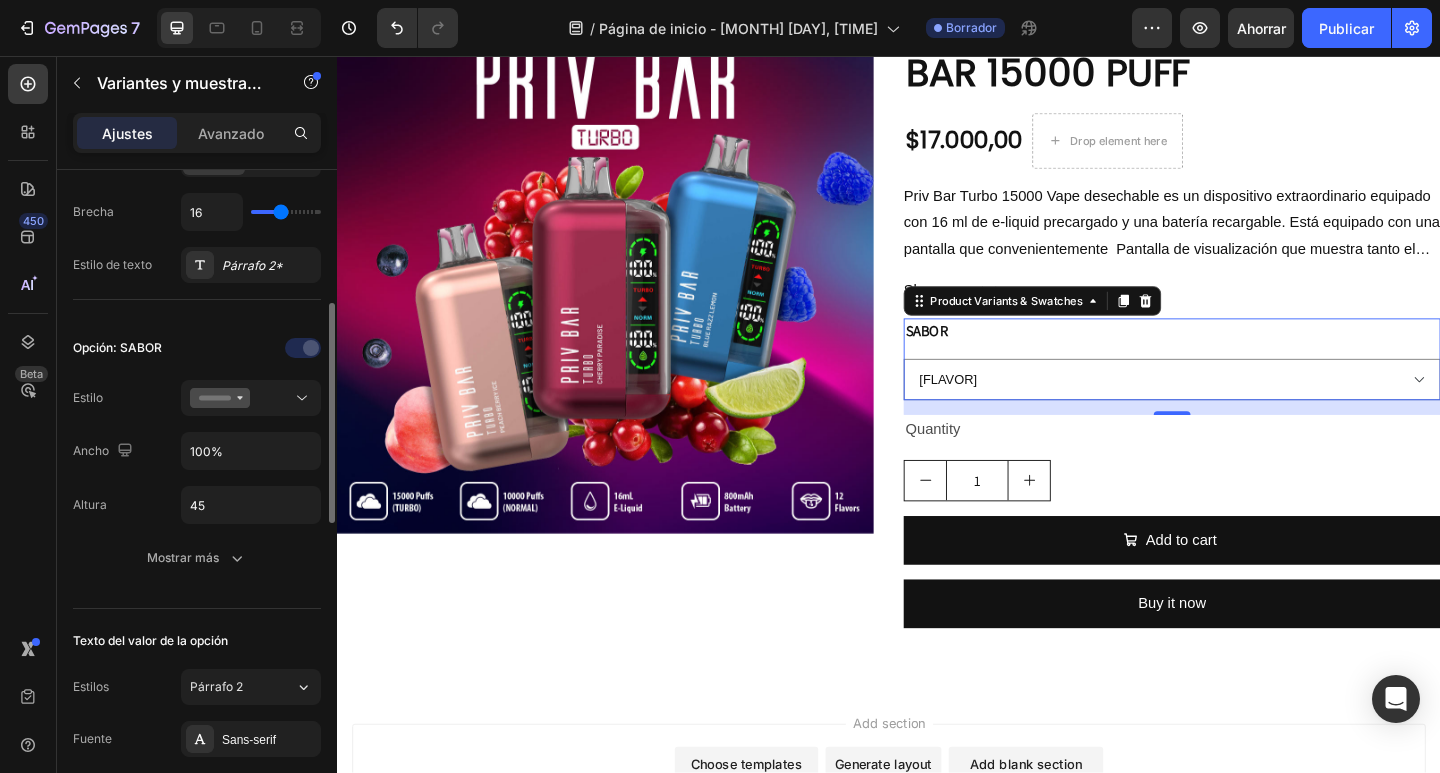 scroll, scrollTop: 500, scrollLeft: 0, axis: vertical 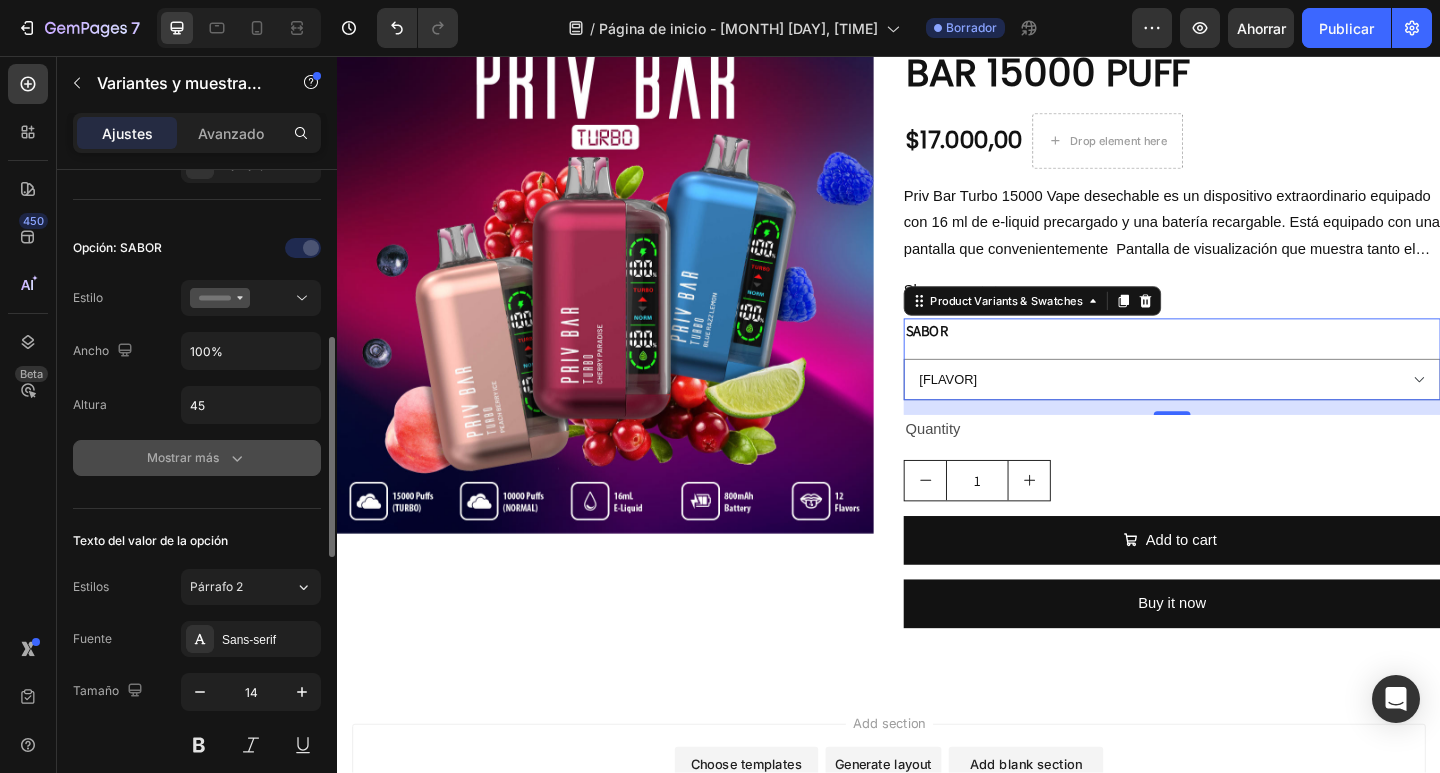 click 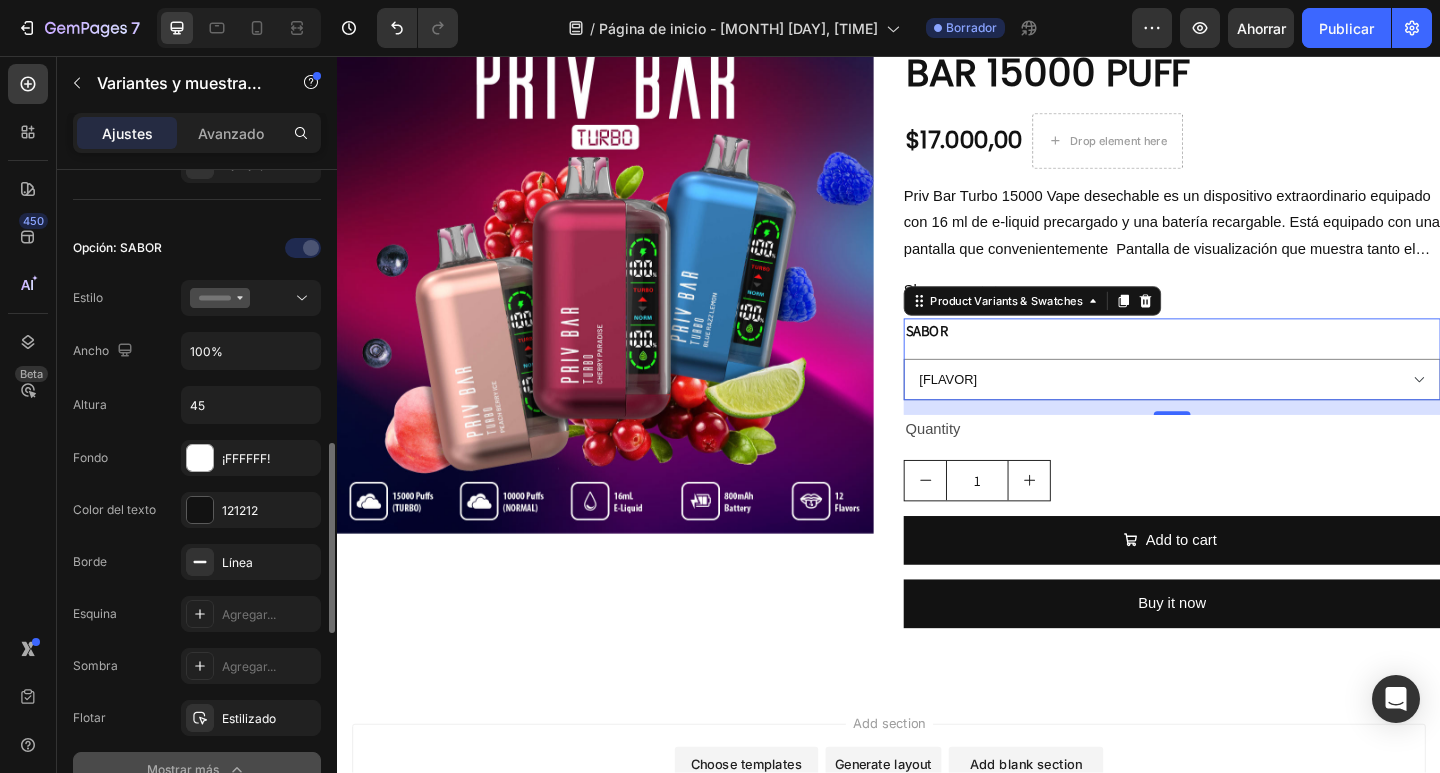 scroll, scrollTop: 700, scrollLeft: 0, axis: vertical 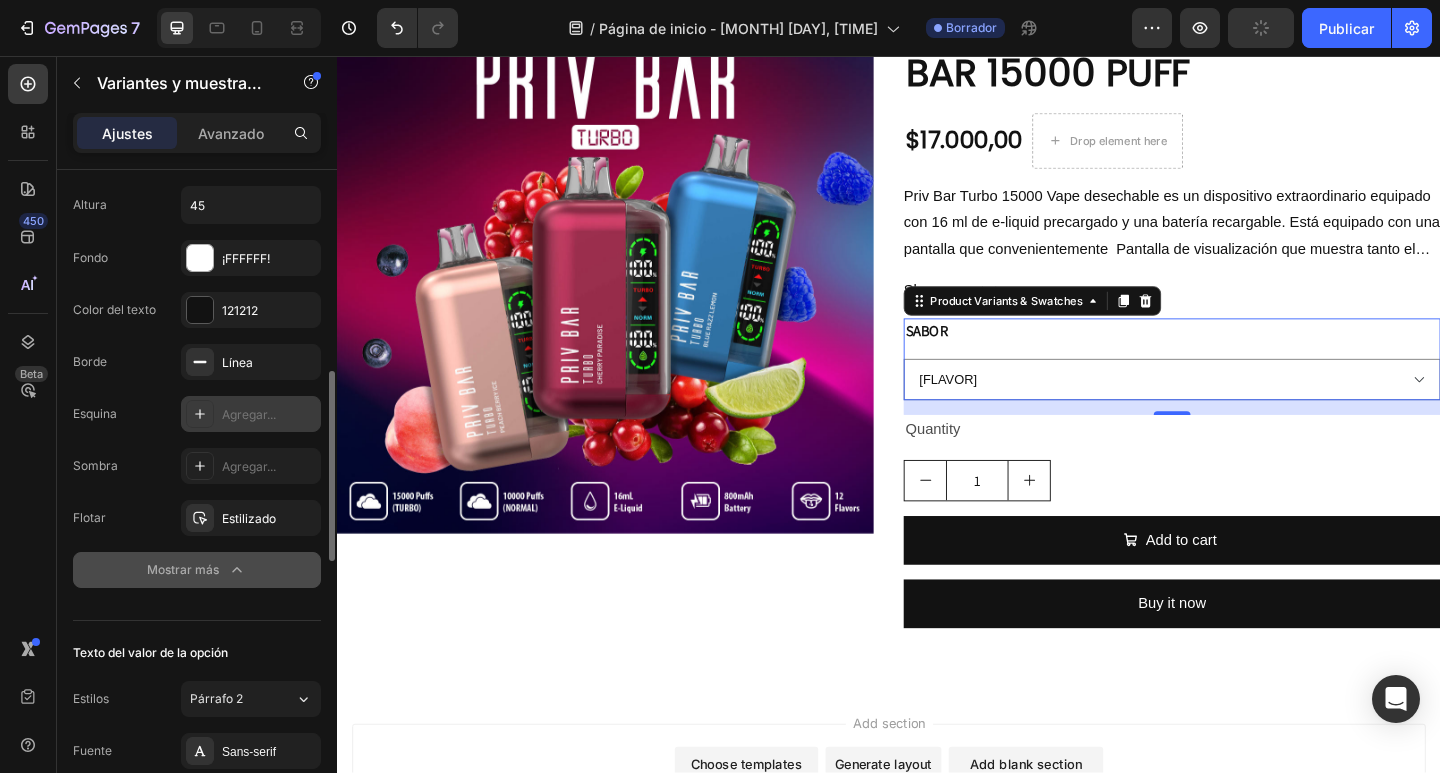 click on "Agregar..." at bounding box center [249, 414] 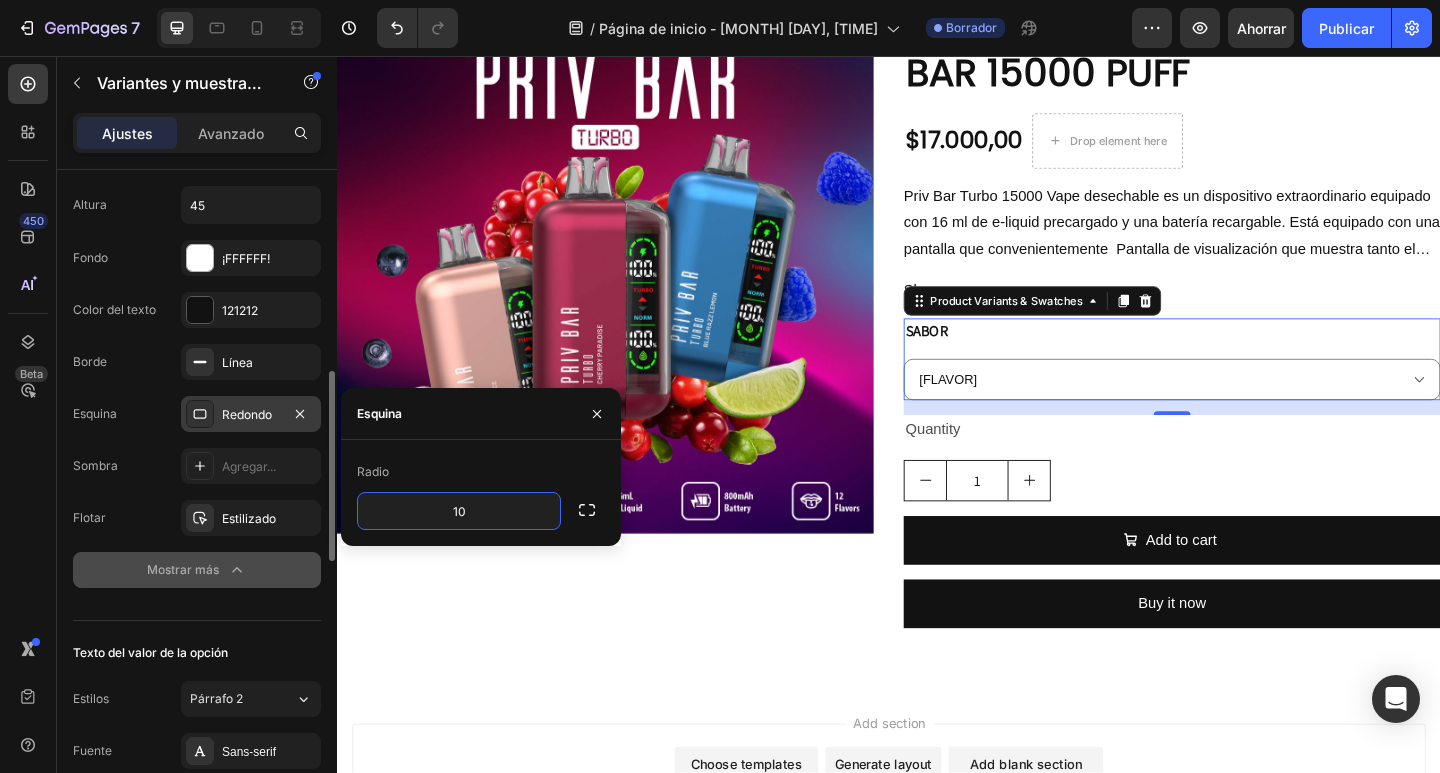 click on "SABOR   [FLAVOR] [FLAVOR] [FLAVOR] [FLAVOR] [FLAVOR] [FLAVOR] [FLAVOR] [FLAVOR]" at bounding box center [1245, 386] 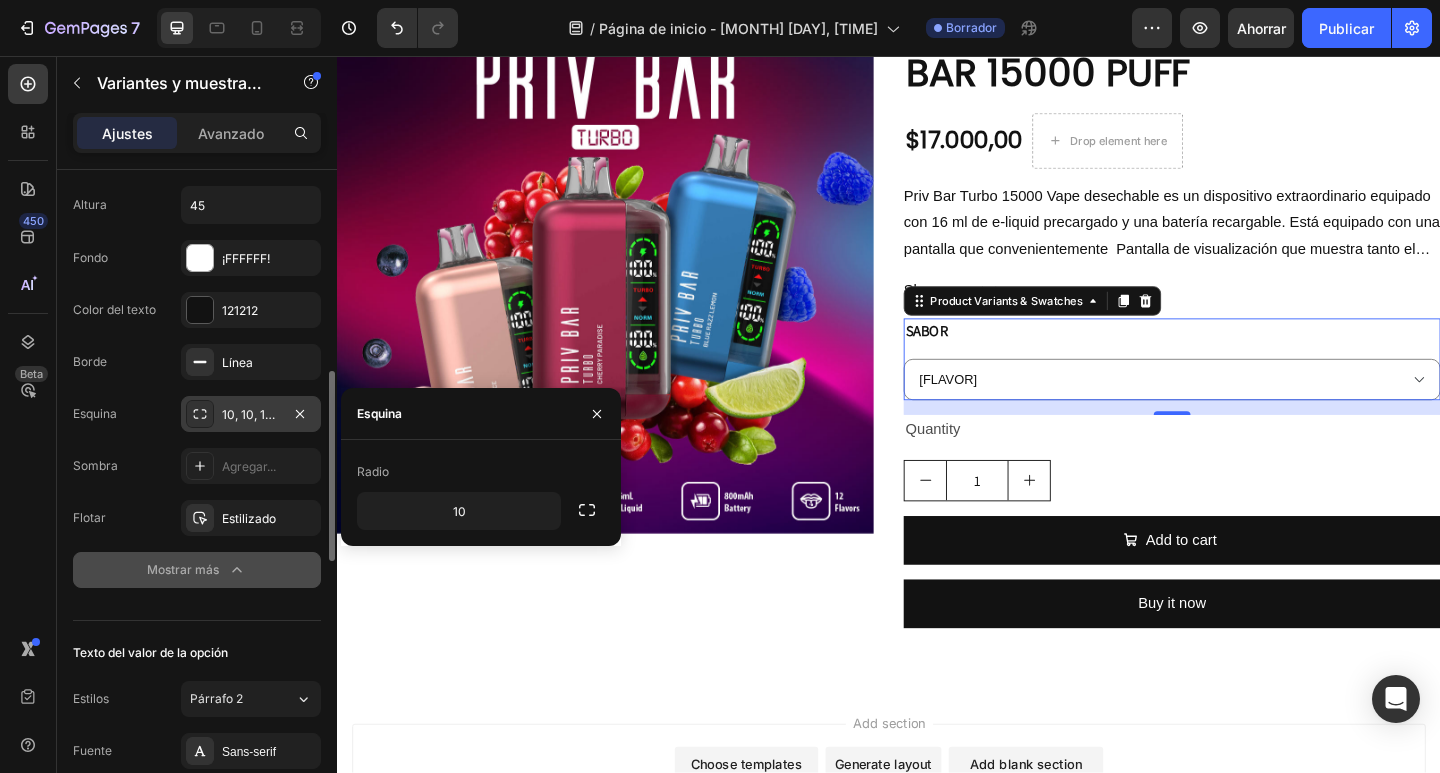 click on "SABOR" at bounding box center (978, 356) 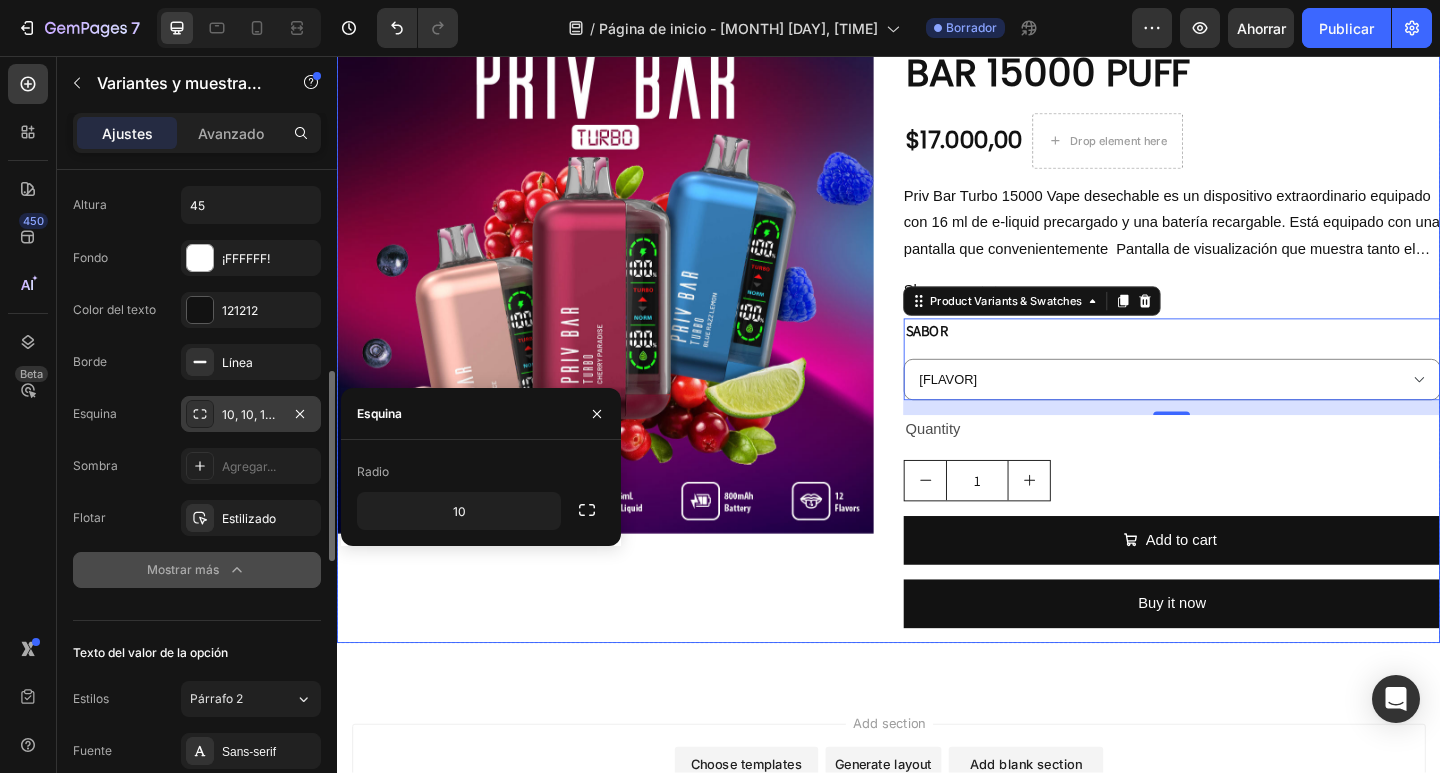 drag, startPoint x: 539, startPoint y: 652, endPoint x: 556, endPoint y: 660, distance: 18.788294 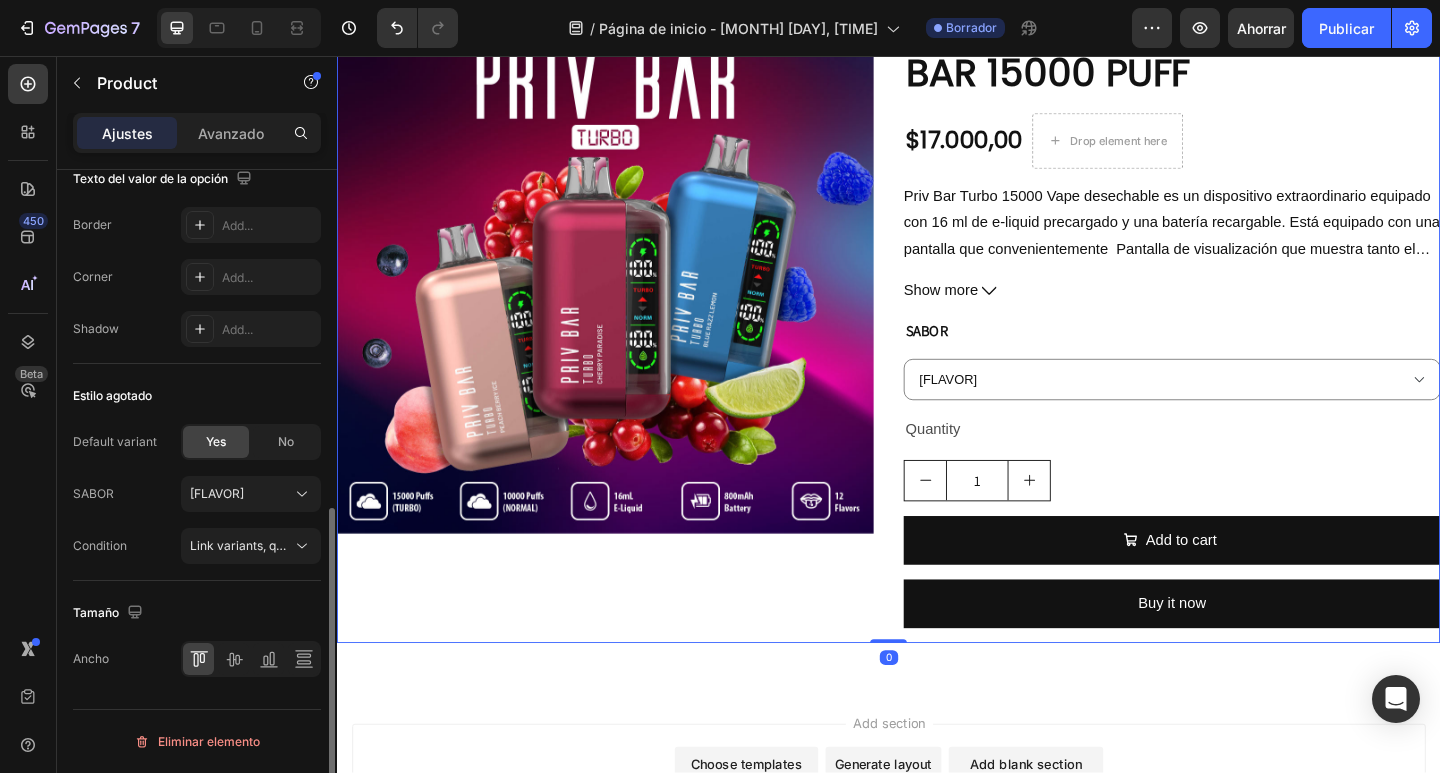 scroll, scrollTop: 0, scrollLeft: 0, axis: both 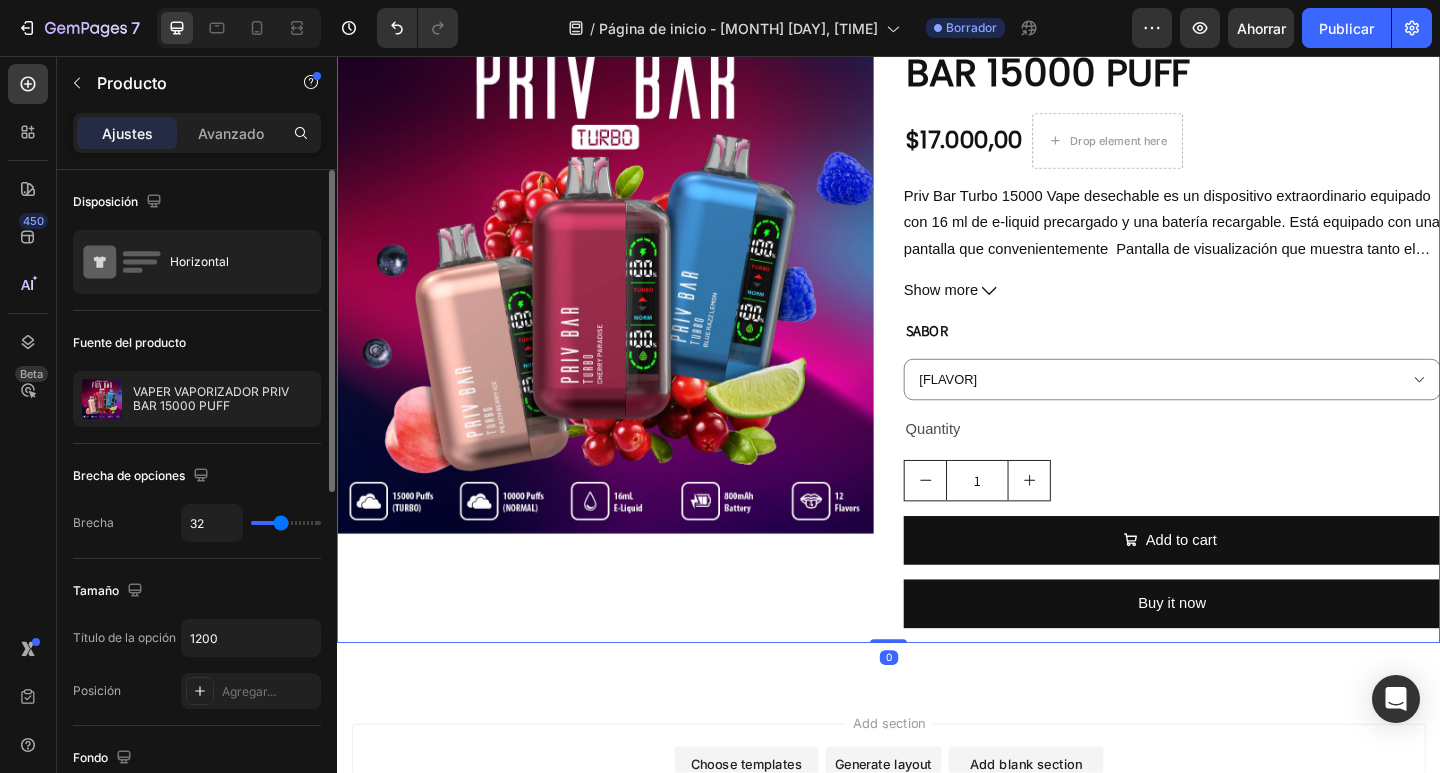 click on "SABOR   [FLAVOR] [FLAVOR] [FLAVOR] [FLAVOR] [FLAVOR] [FLAVOR] [FLAVOR] [FLAVOR]" at bounding box center [1245, 386] 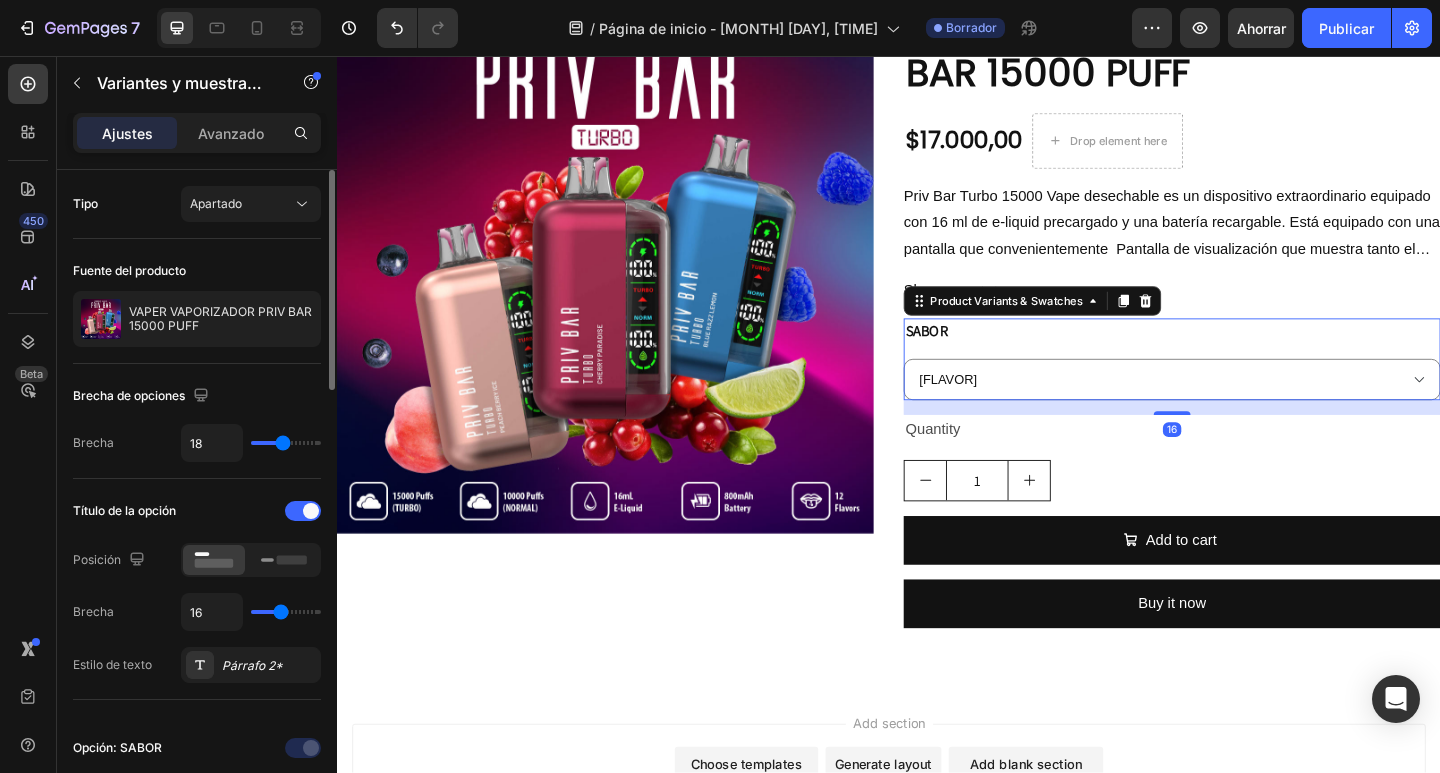 click on "SABOR" at bounding box center [978, 356] 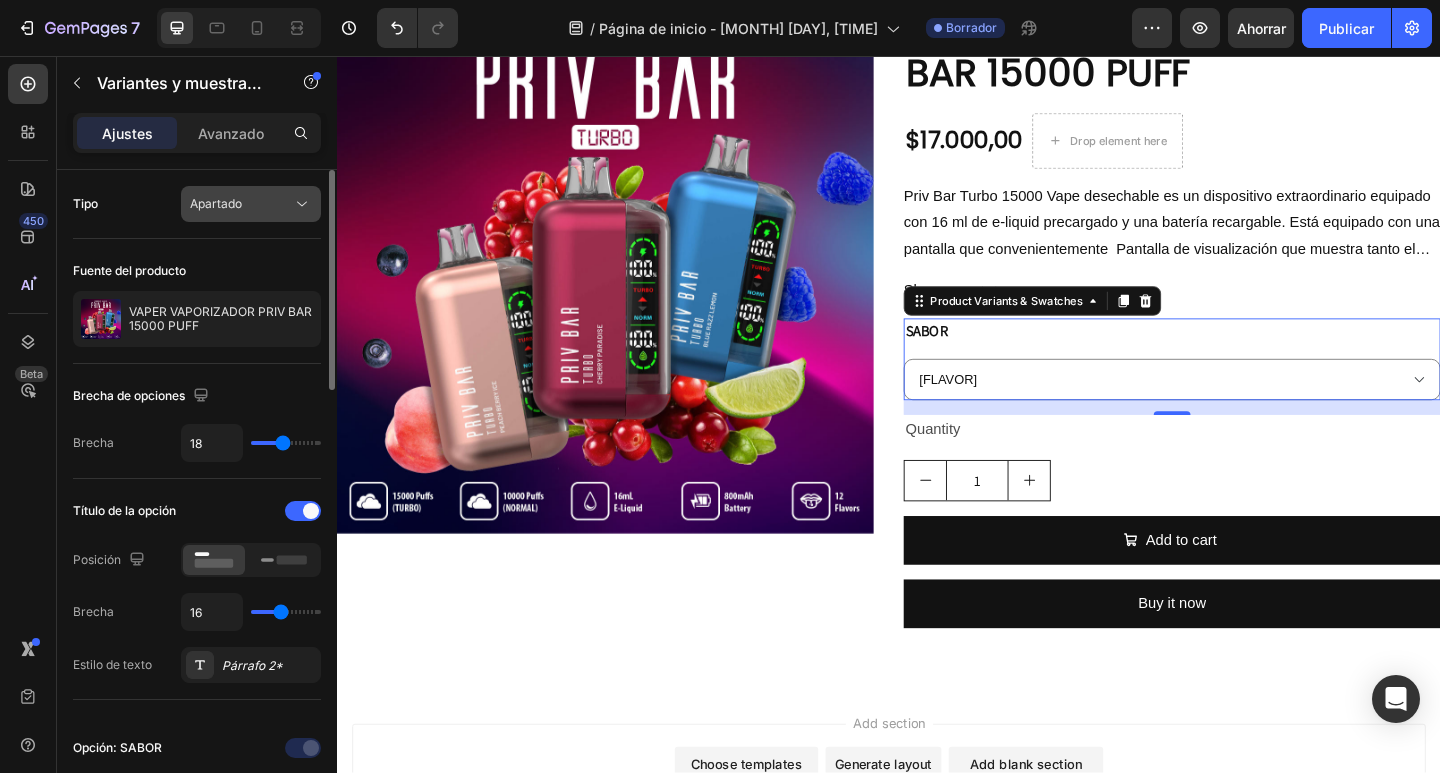 click on "Apartado" at bounding box center [216, 203] 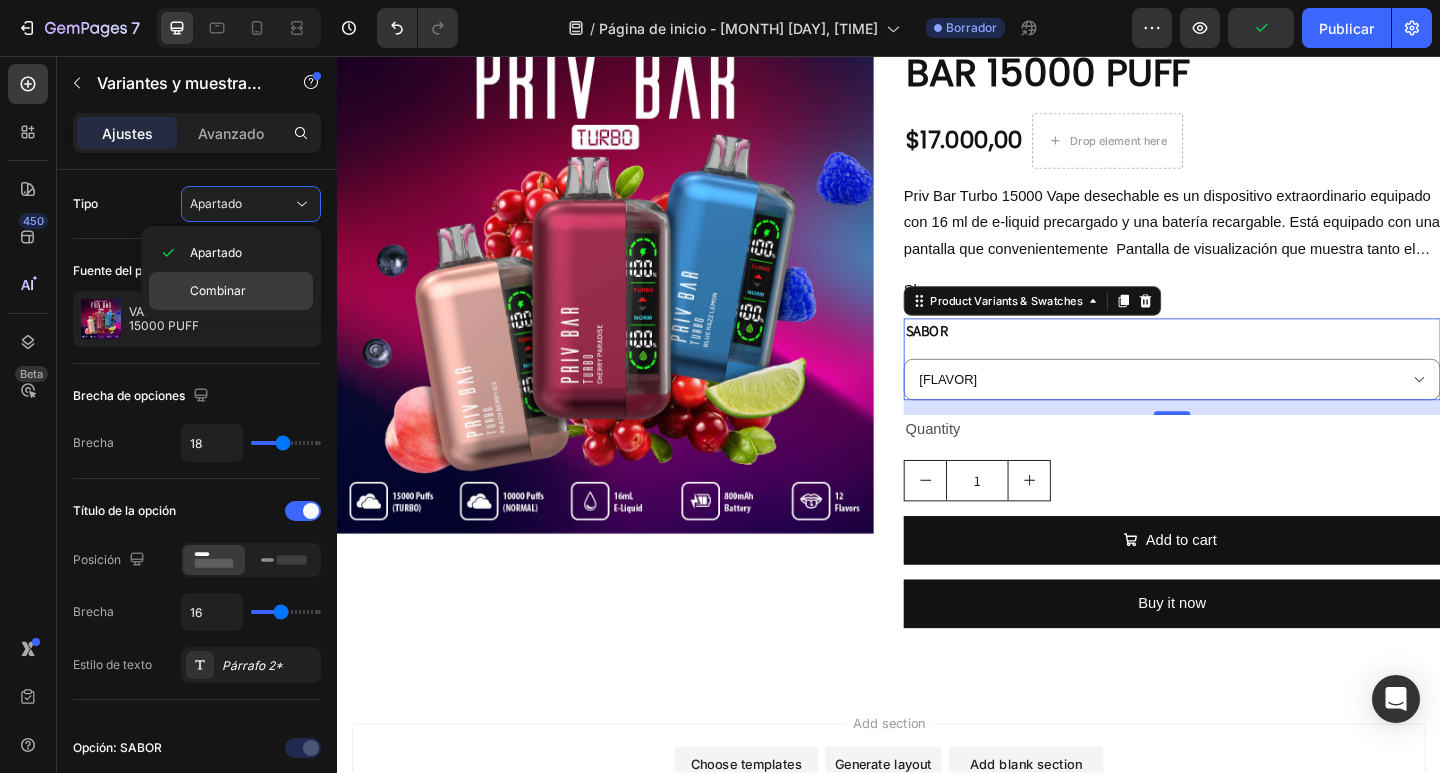 click on "Combinar" at bounding box center (247, 291) 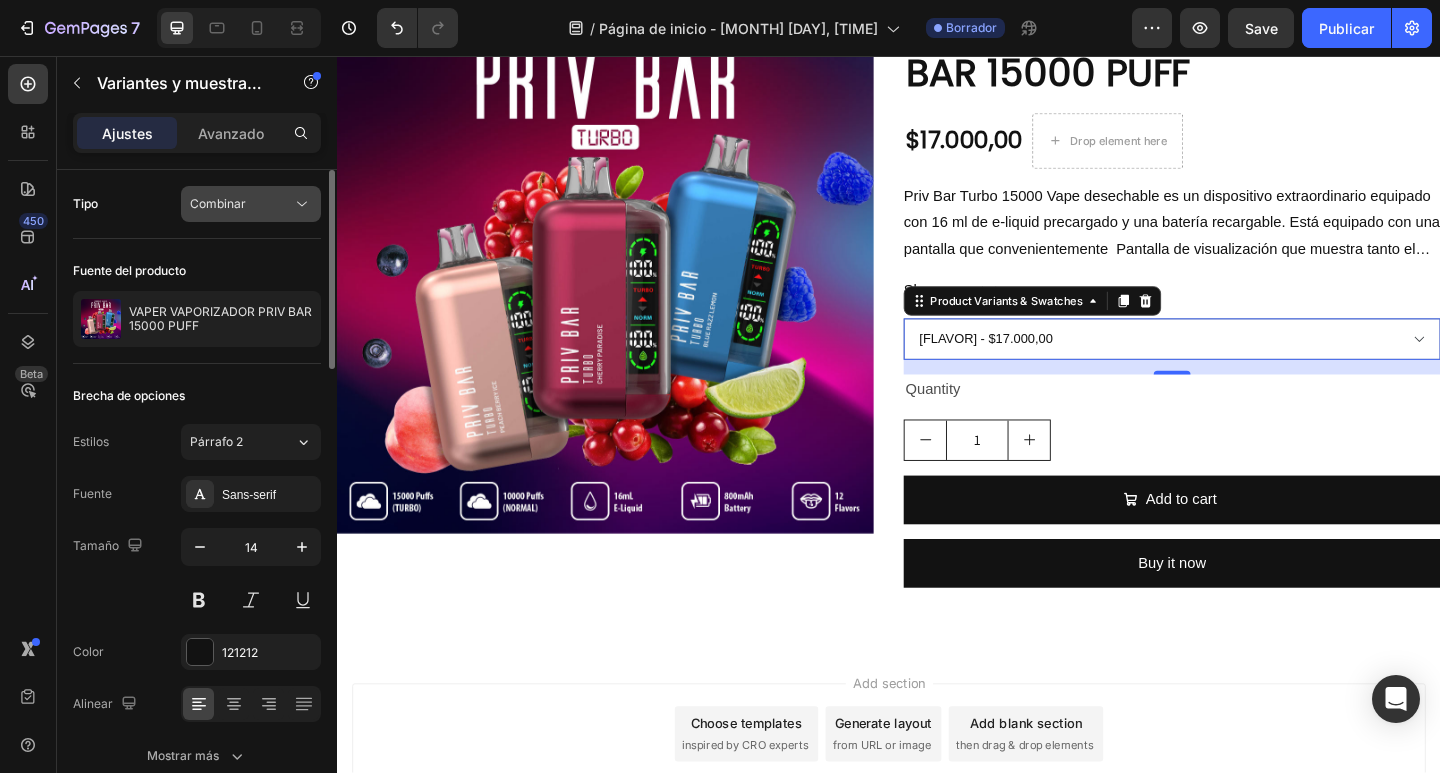 click on "Combinar" at bounding box center (218, 203) 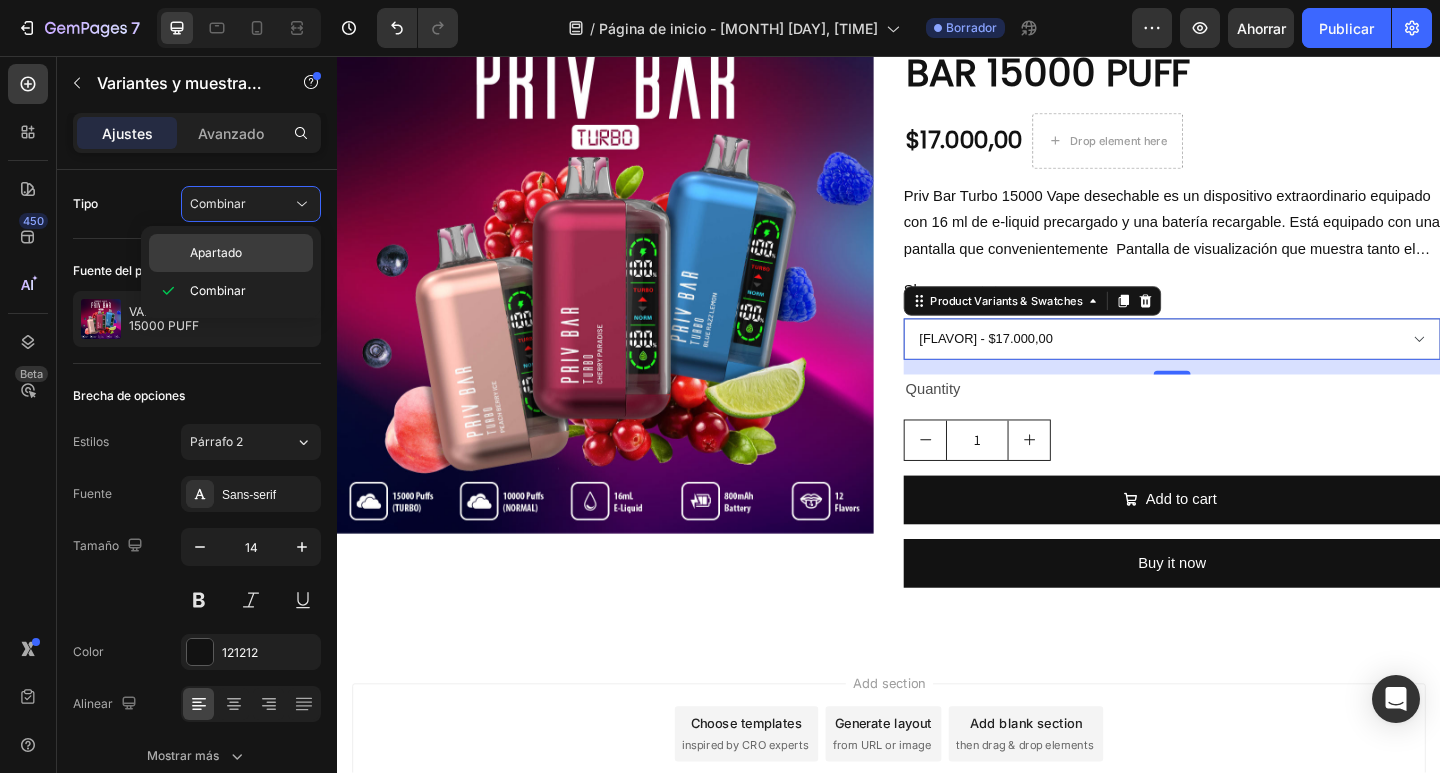 click on "Apartado" at bounding box center [247, 253] 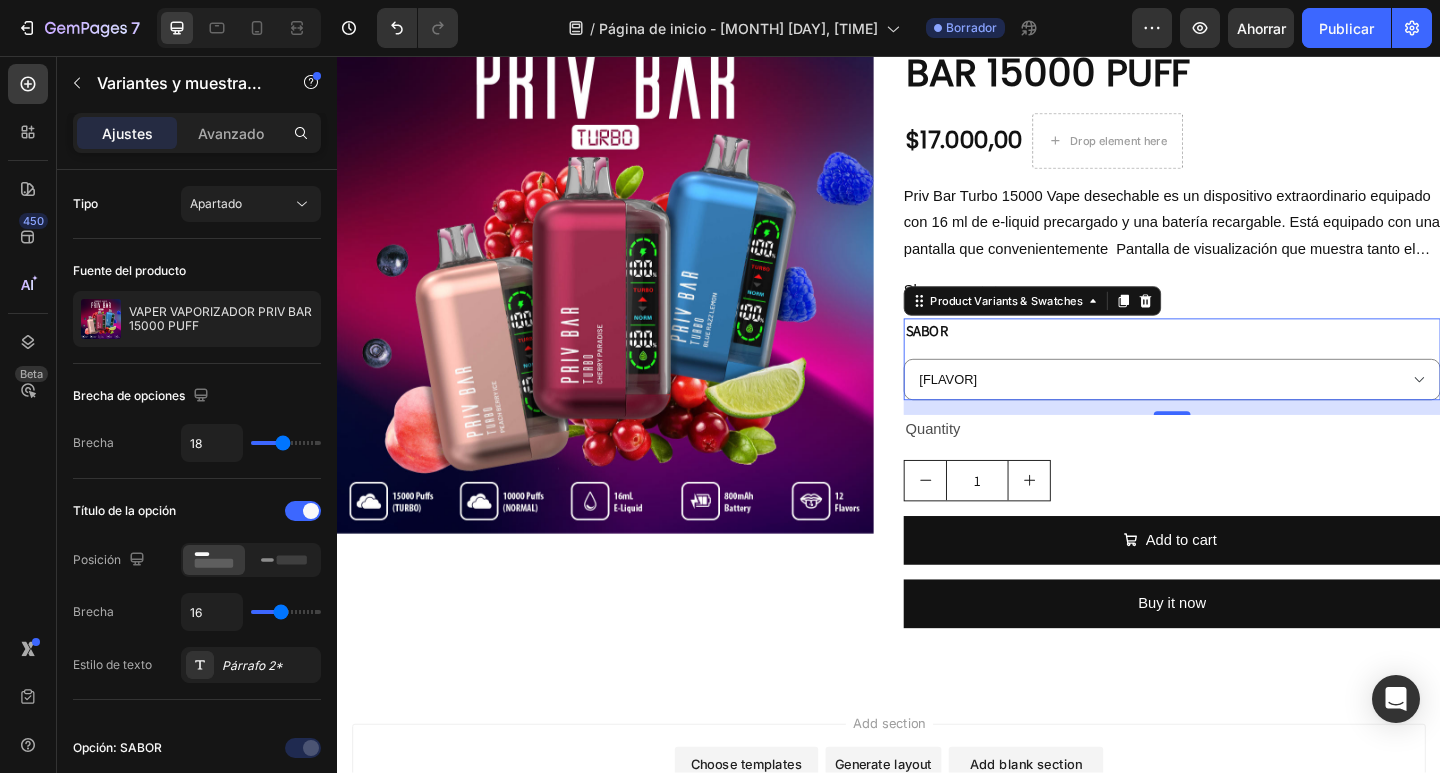 click on "SABOR   [FLAVOR] [FLAVOR] [FLAVOR] [FLAVOR] [FLAVOR] [FLAVOR] [FLAVOR] [FLAVOR]" at bounding box center (1245, 386) 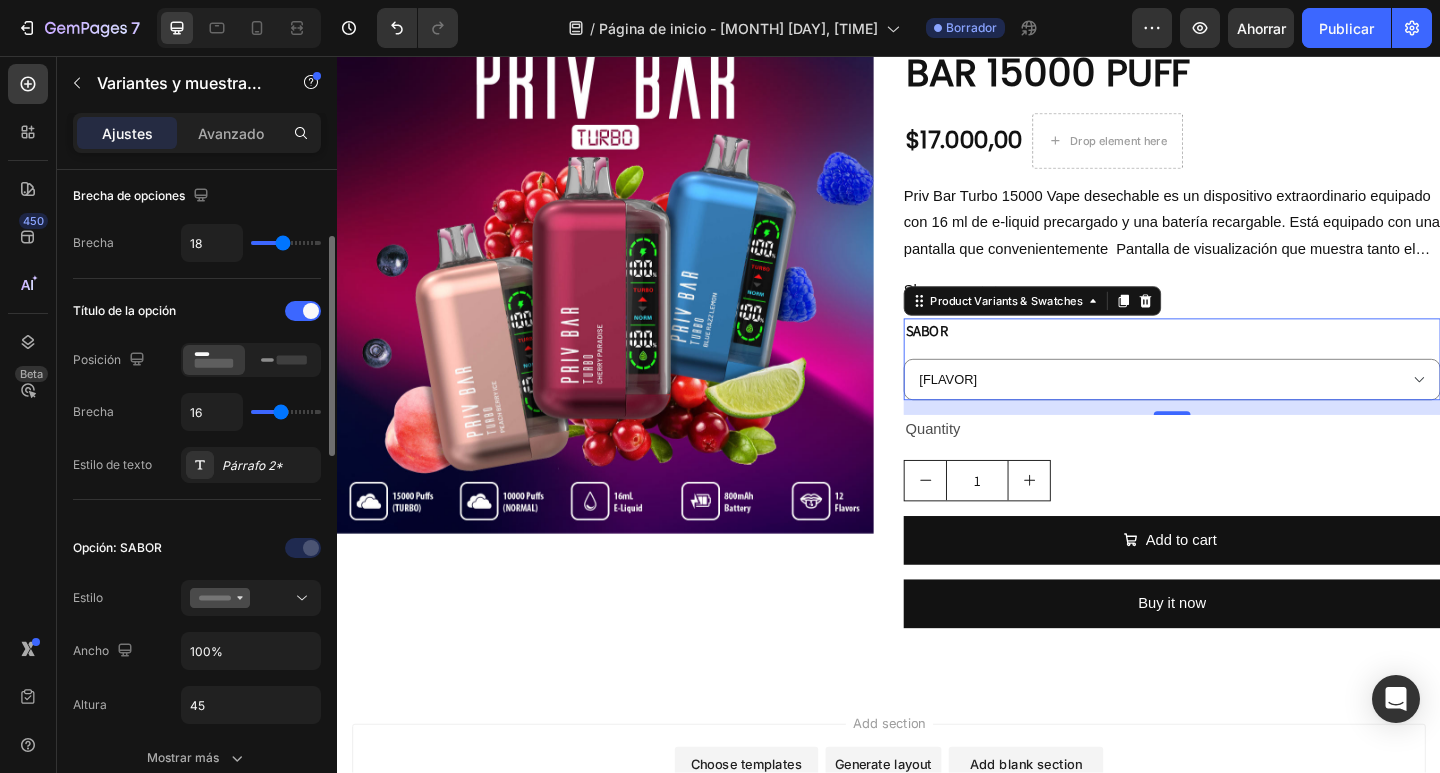 scroll, scrollTop: 400, scrollLeft: 0, axis: vertical 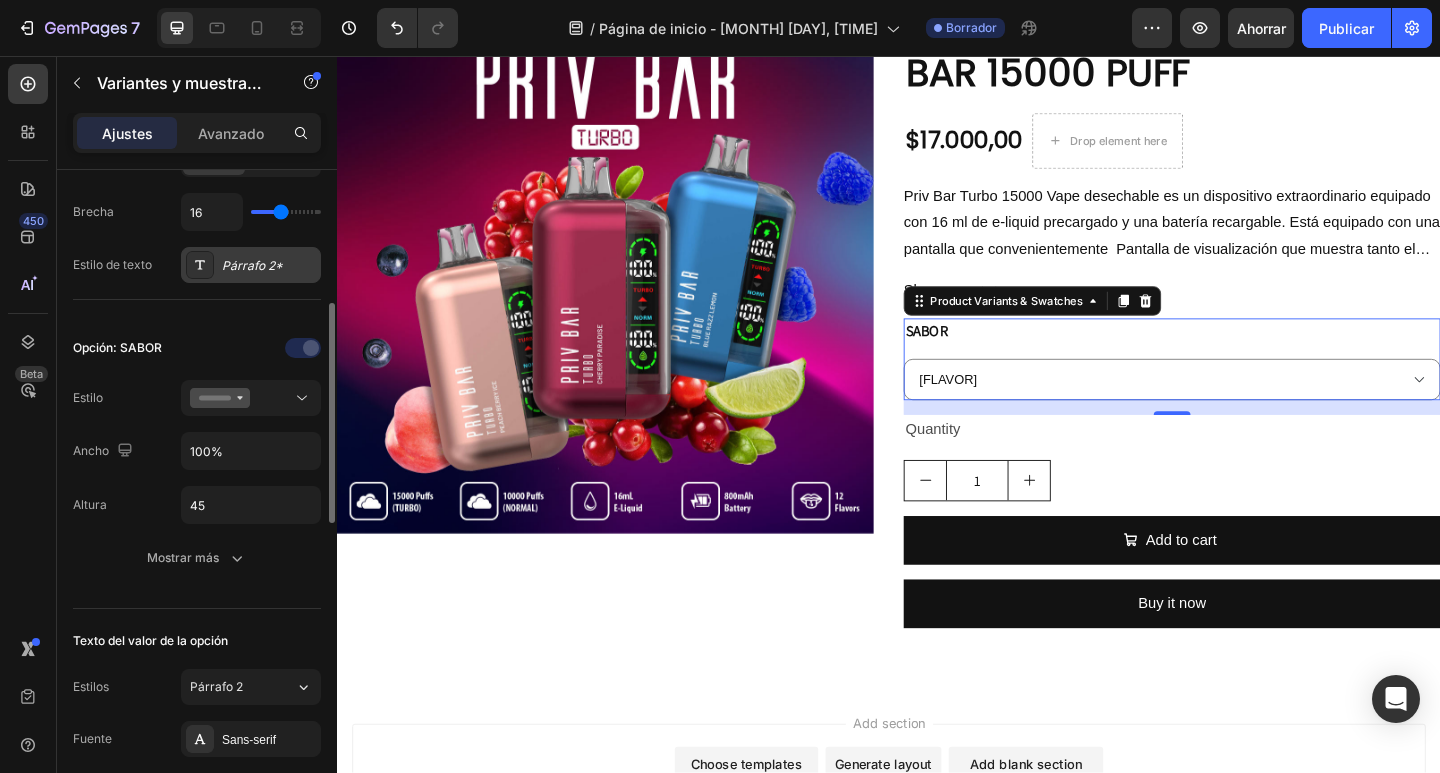 click on "Párrafo 2*" at bounding box center [251, 265] 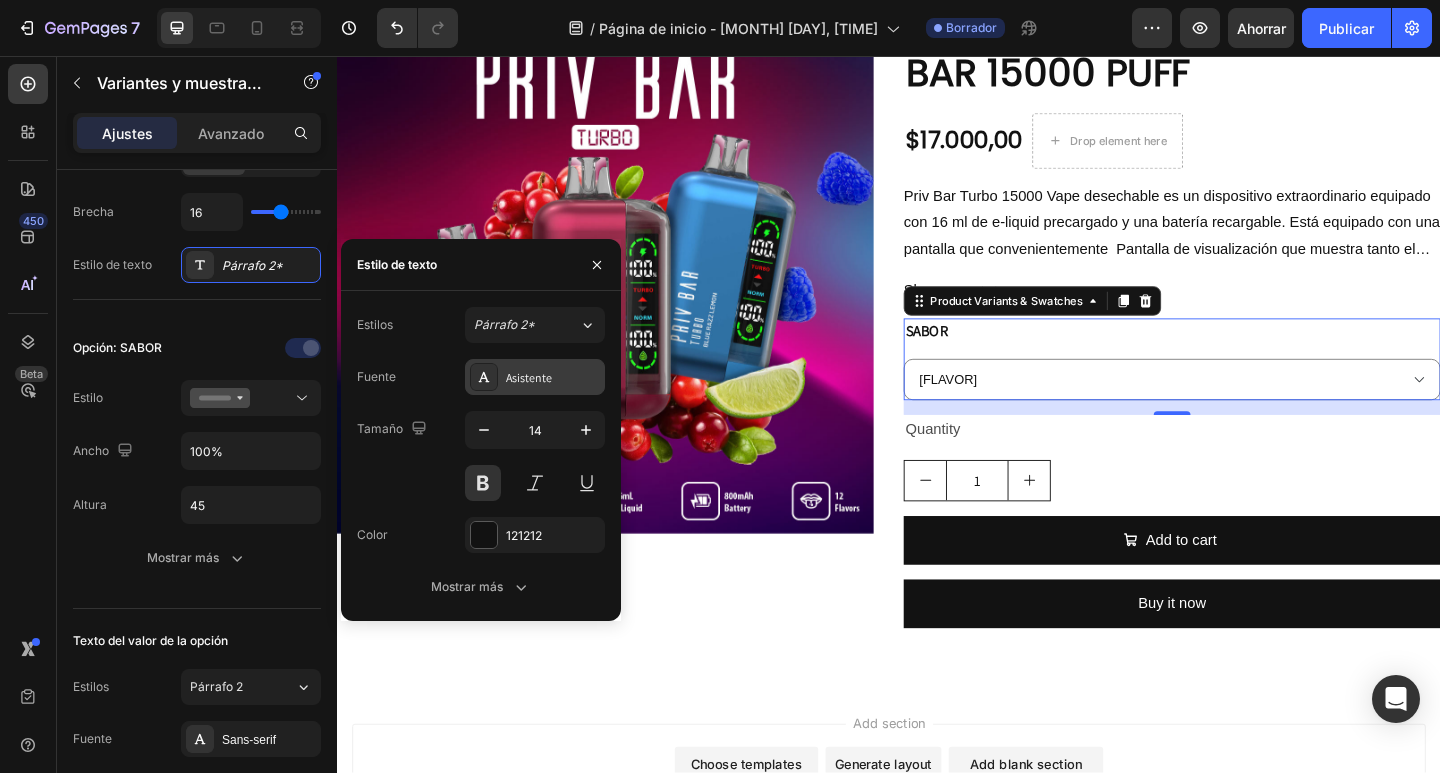click at bounding box center [484, 377] 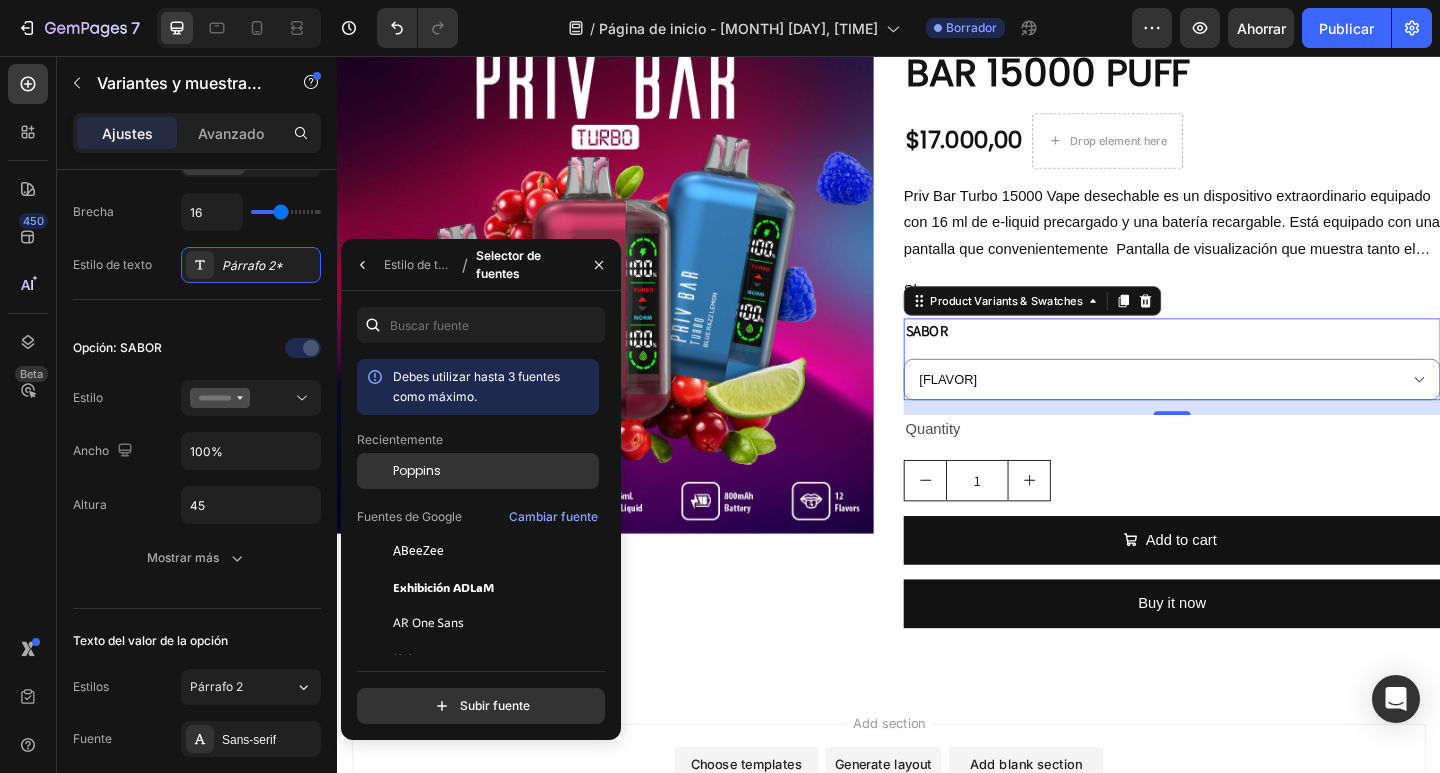 click on "Poppins" at bounding box center (417, 471) 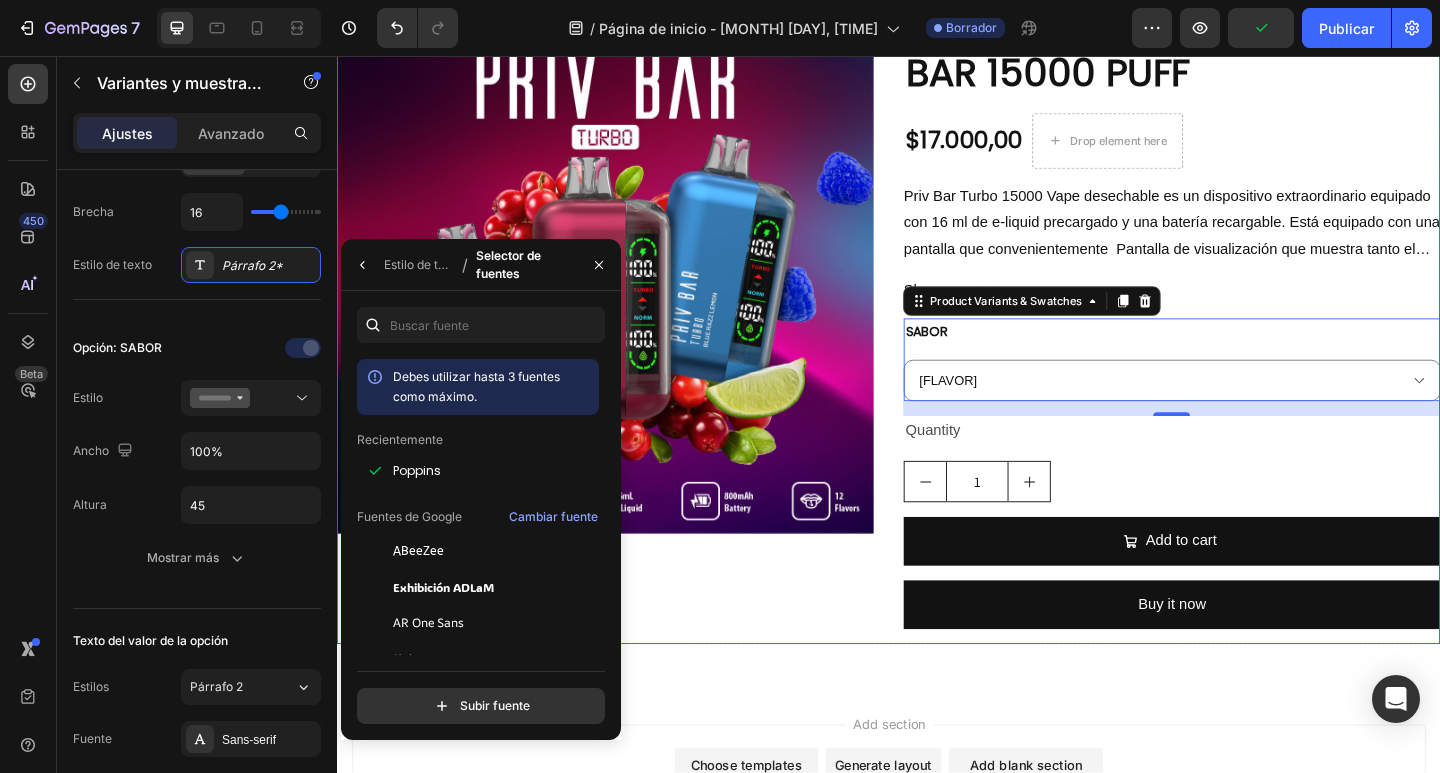 click on "Product Images" at bounding box center (629, 343) 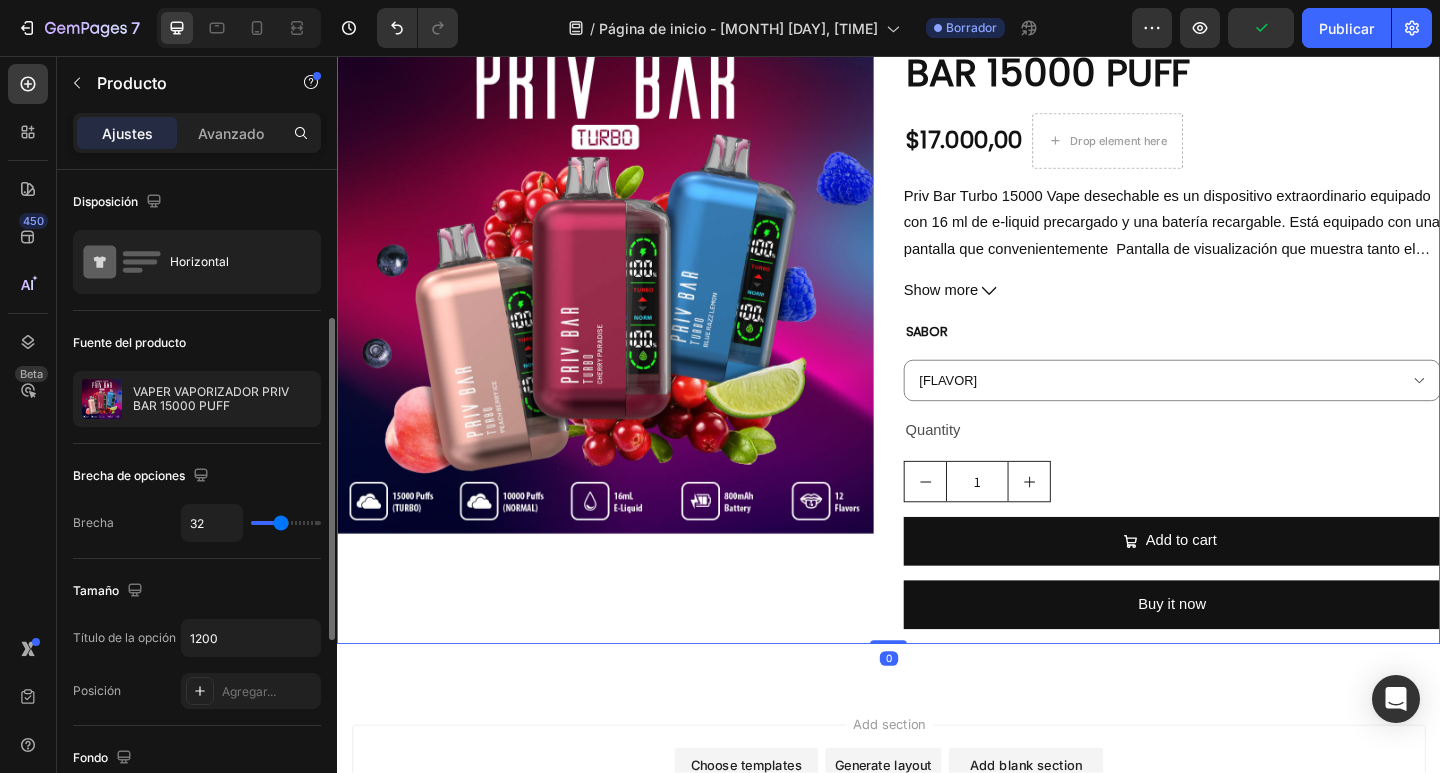 scroll, scrollTop: 200, scrollLeft: 0, axis: vertical 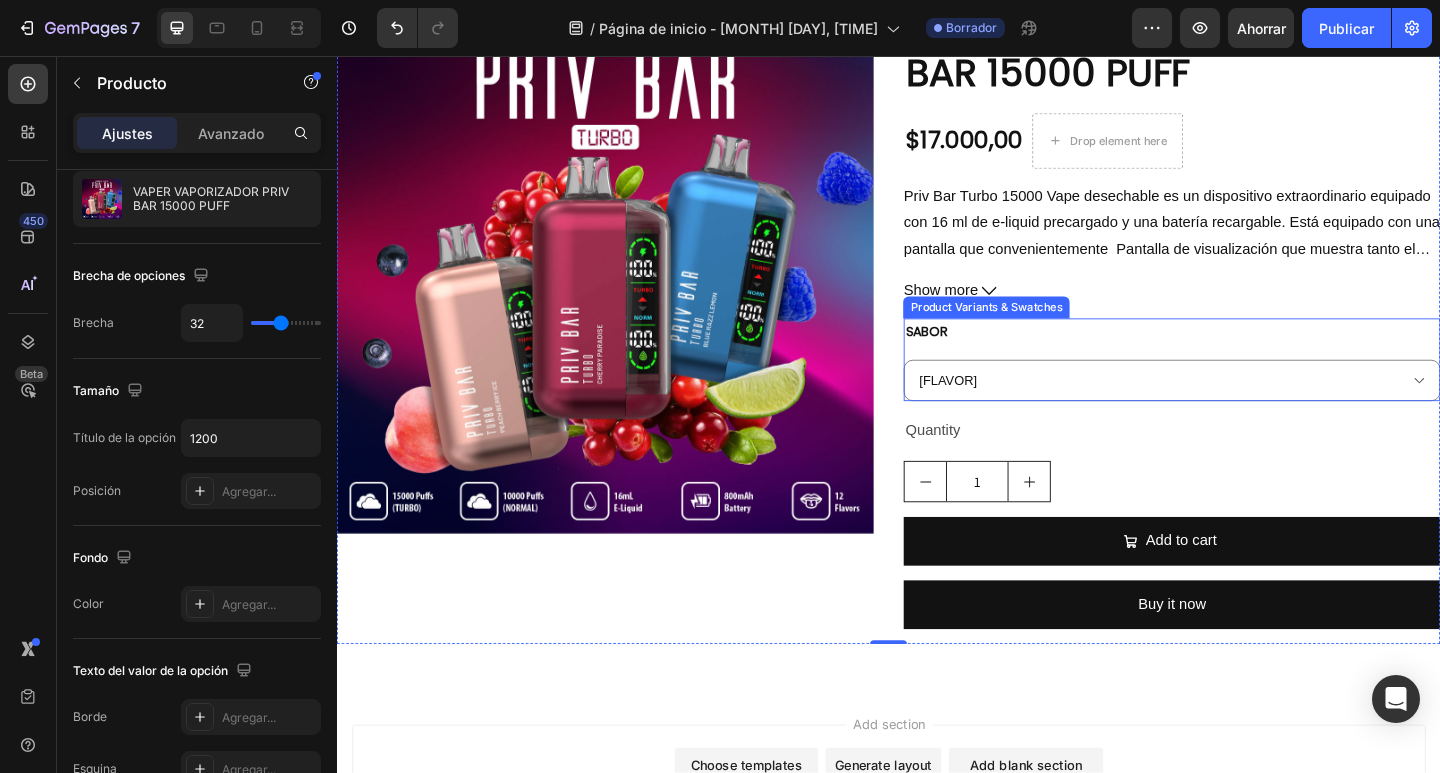 click on "SABOR   [FLAVOR] [FLAVOR] [FLAVOR] [FLAVOR] [FLAVOR] [FLAVOR] [FLAVOR] [FLAVOR]" at bounding box center (1245, 387) 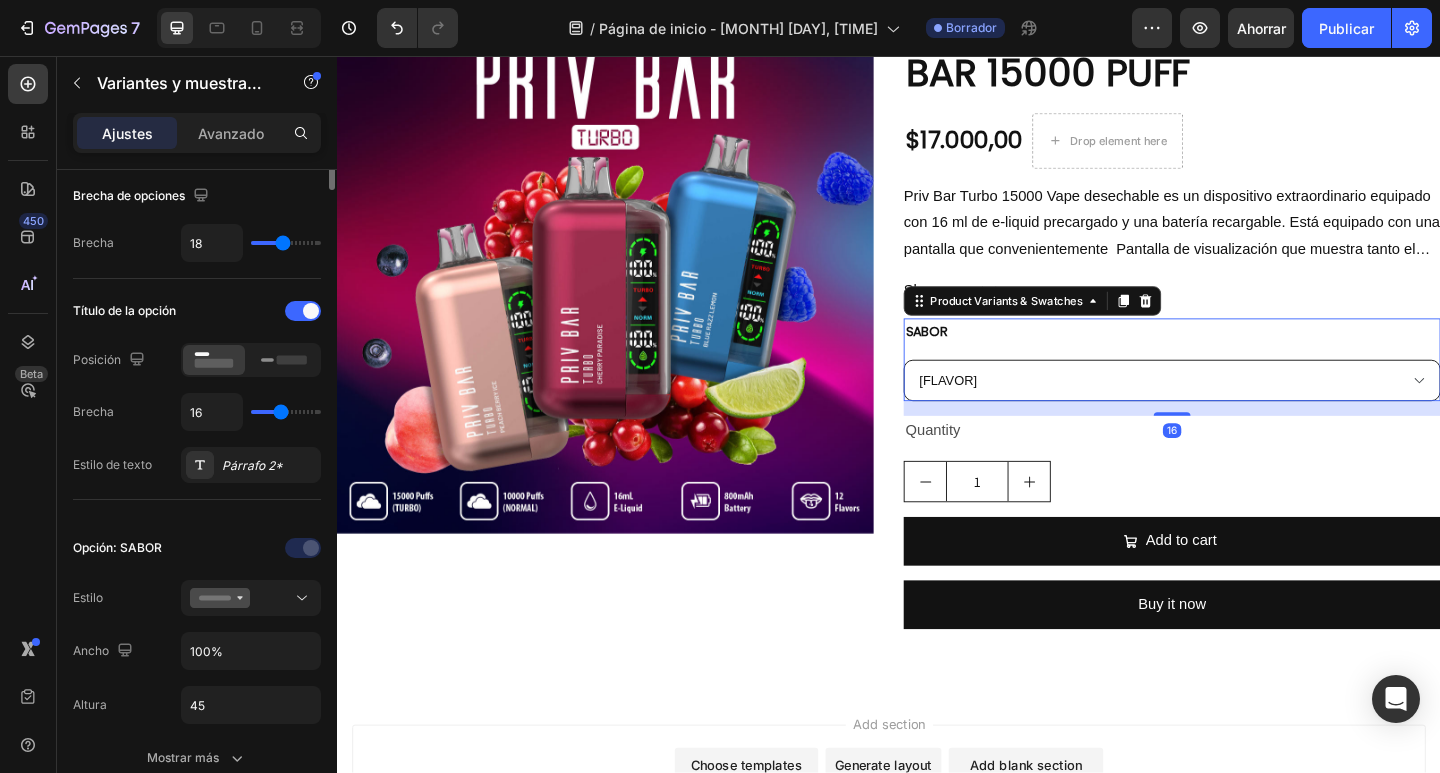 scroll, scrollTop: 0, scrollLeft: 0, axis: both 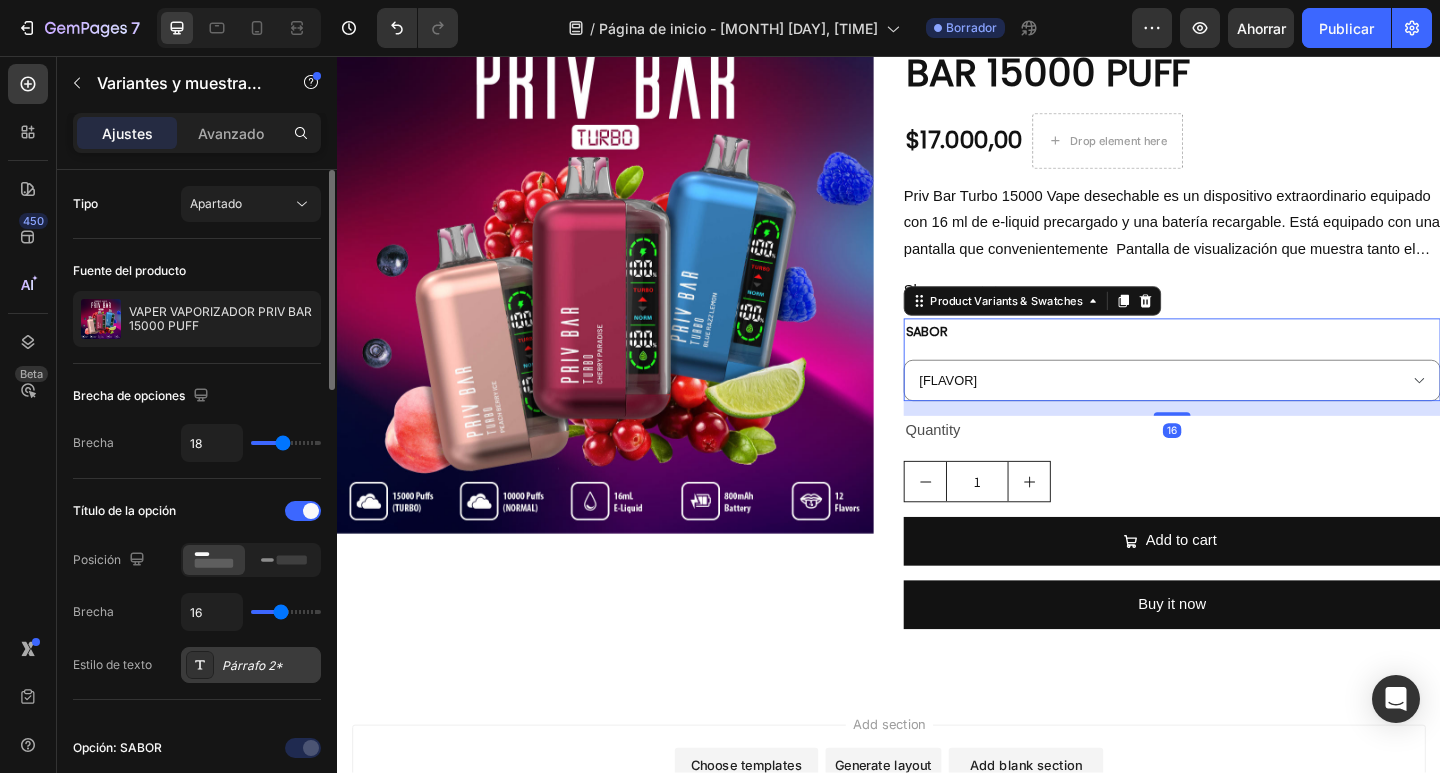 click on "Párrafo 2*" at bounding box center (252, 665) 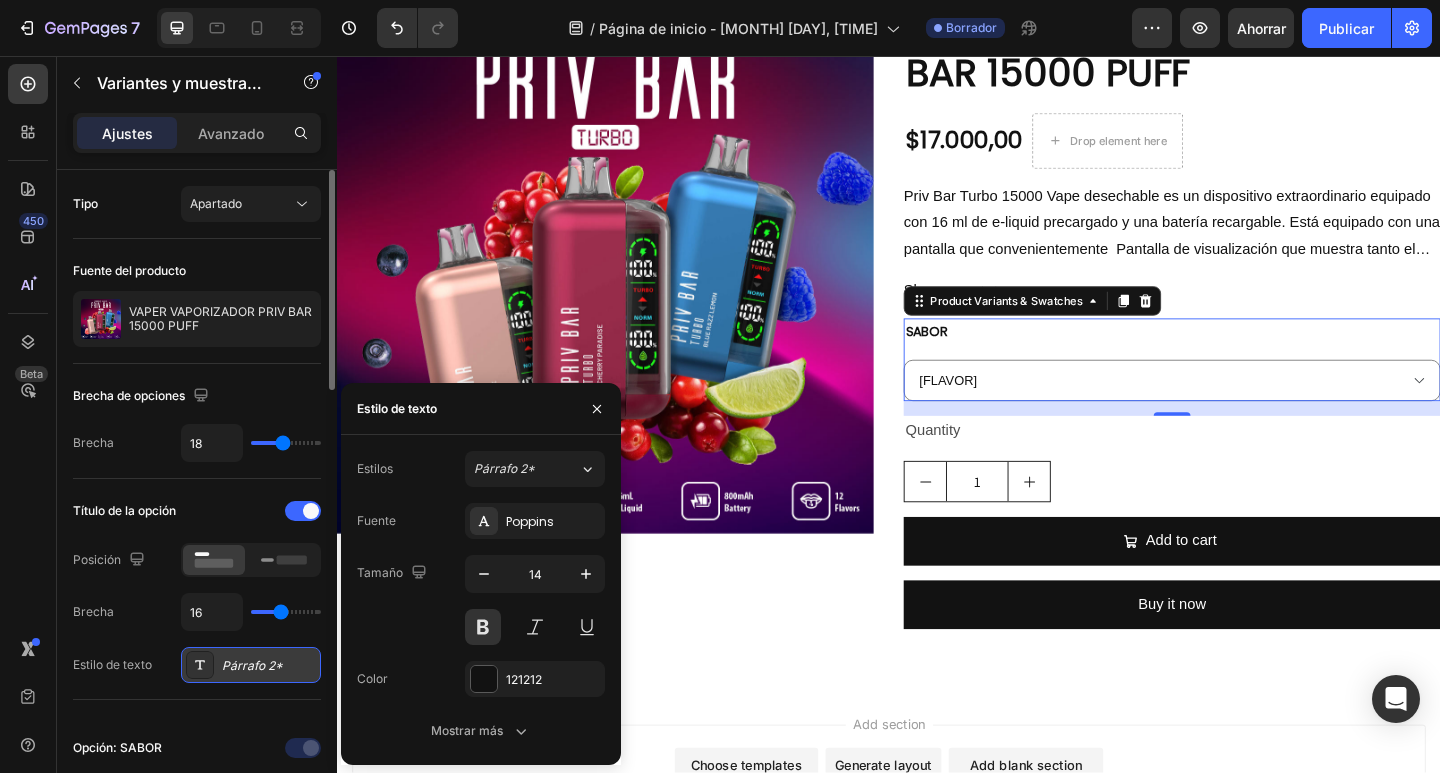 click on "Párrafo 2*" at bounding box center [252, 665] 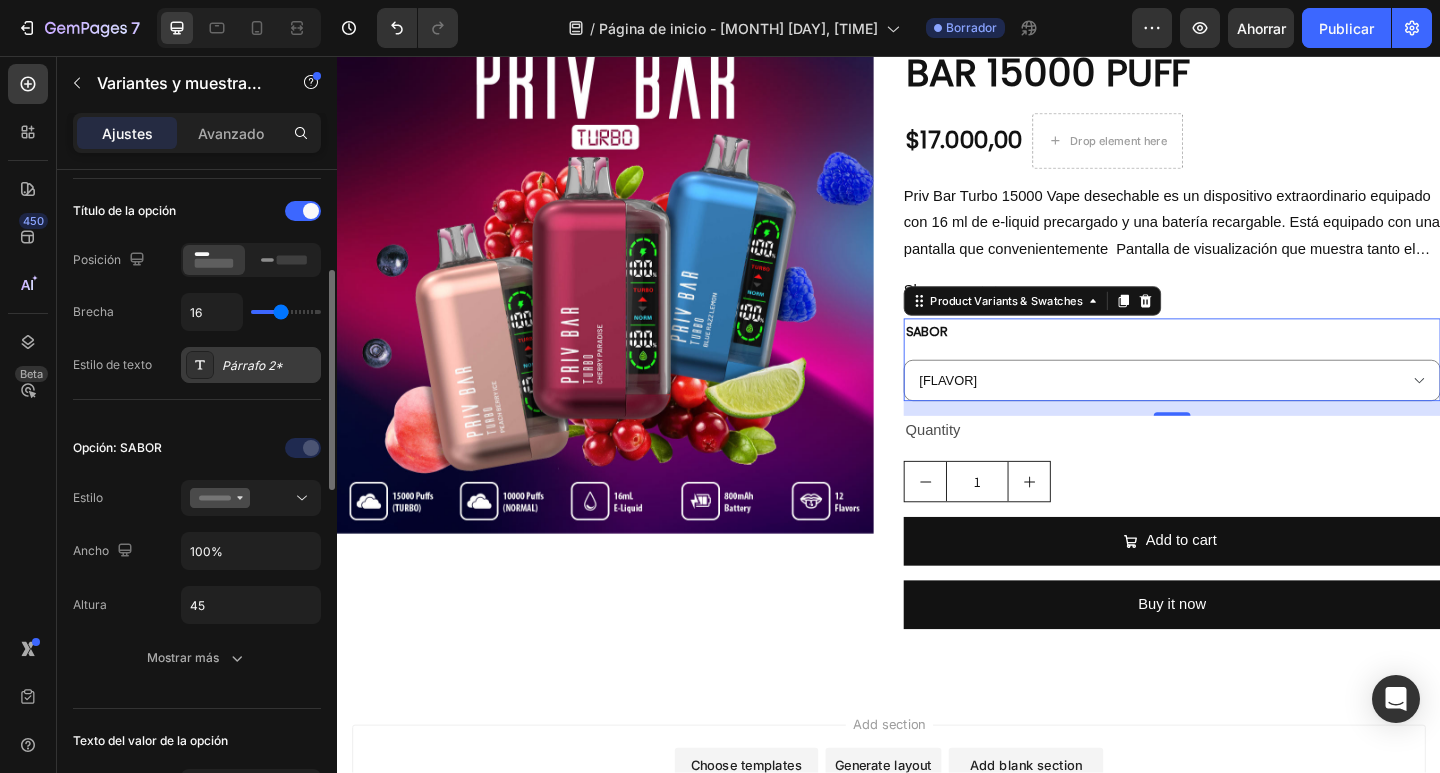 scroll, scrollTop: 500, scrollLeft: 0, axis: vertical 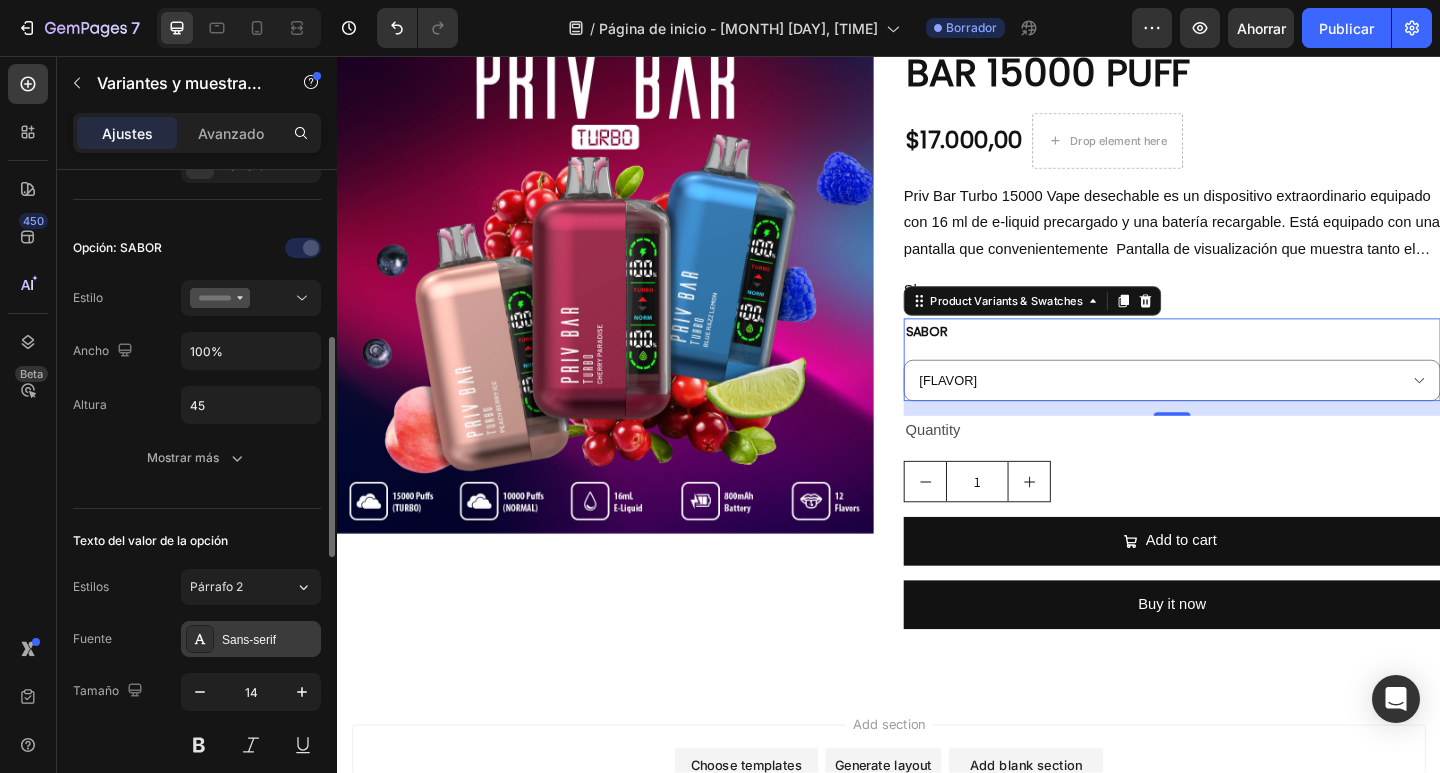 click on "Sans-serif" at bounding box center [249, 640] 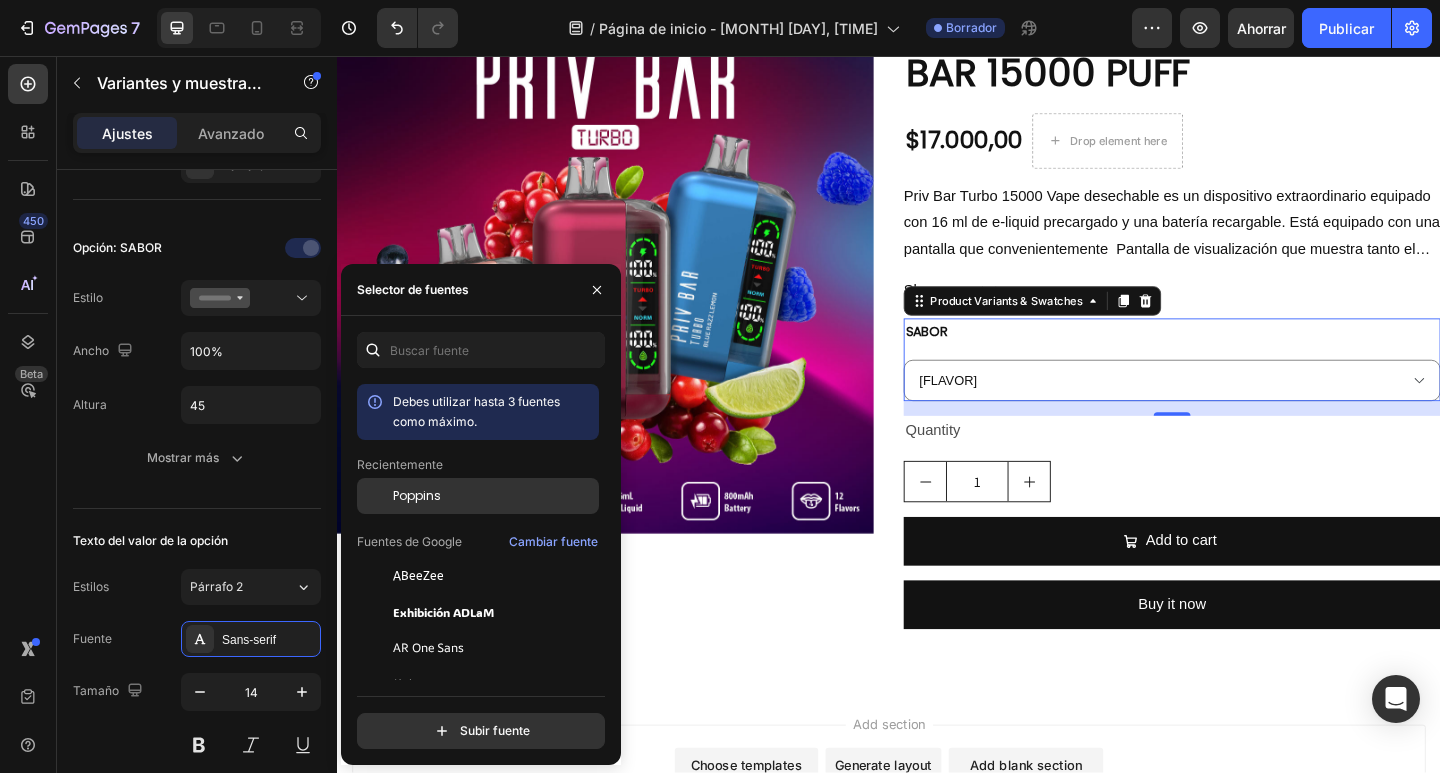 click on "Poppins" 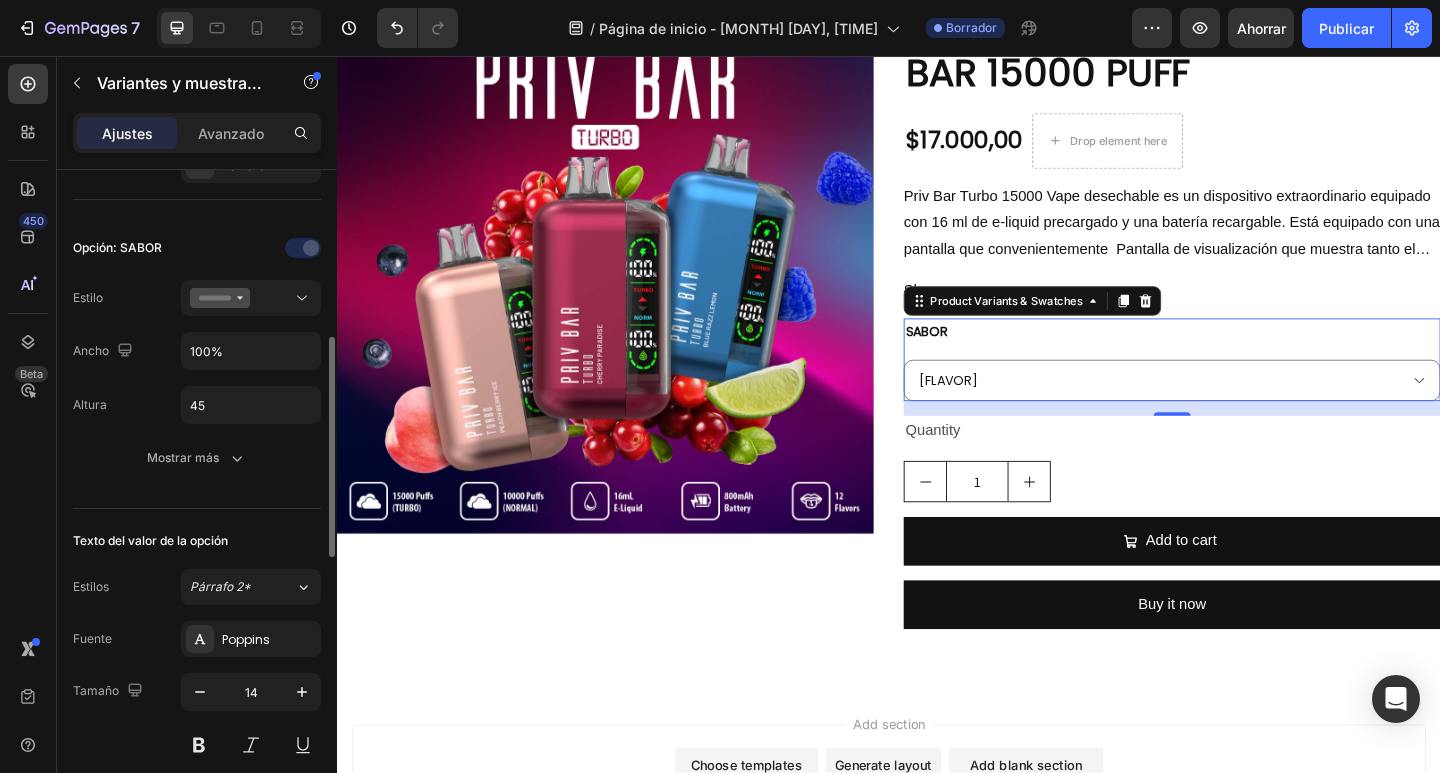 click on "Texto del valor de la opción" at bounding box center (197, 541) 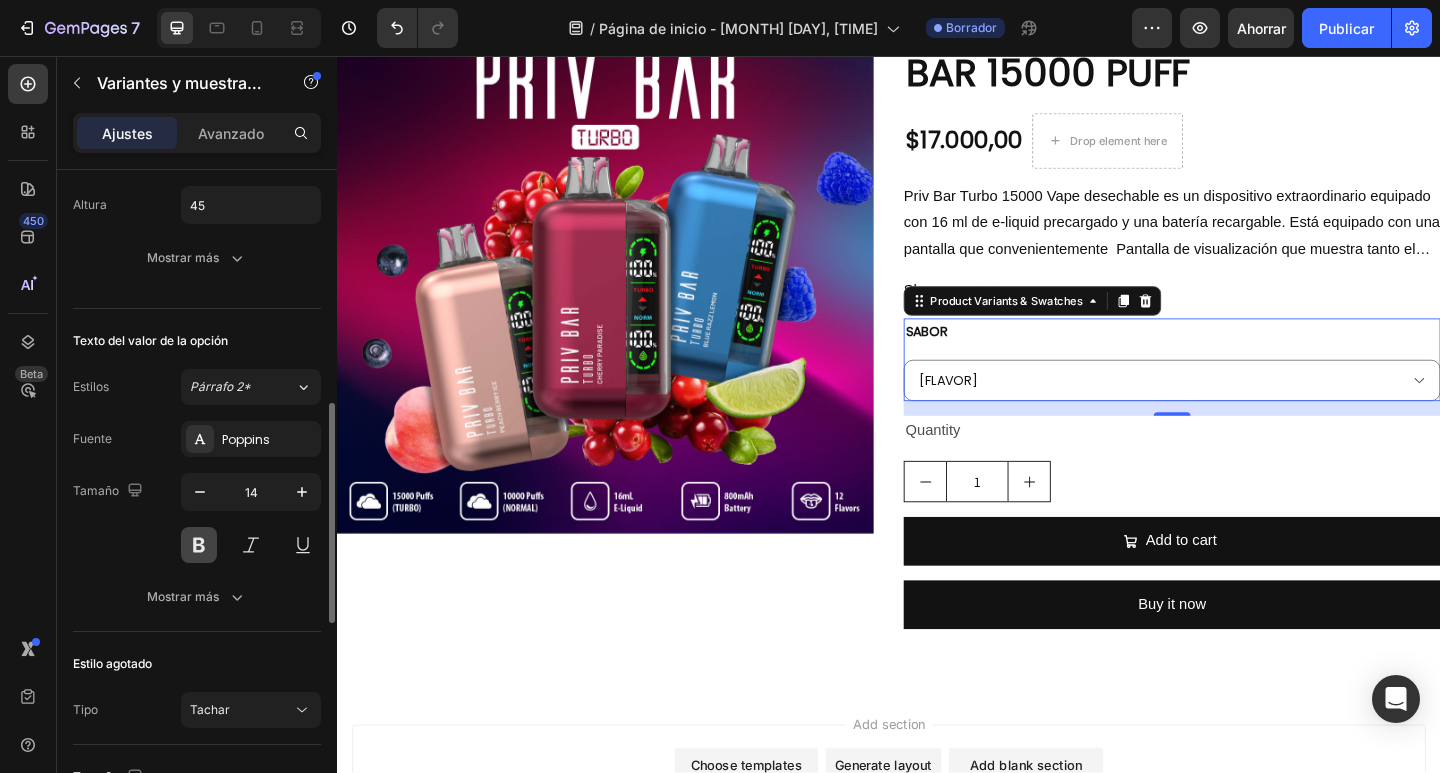click at bounding box center [199, 545] 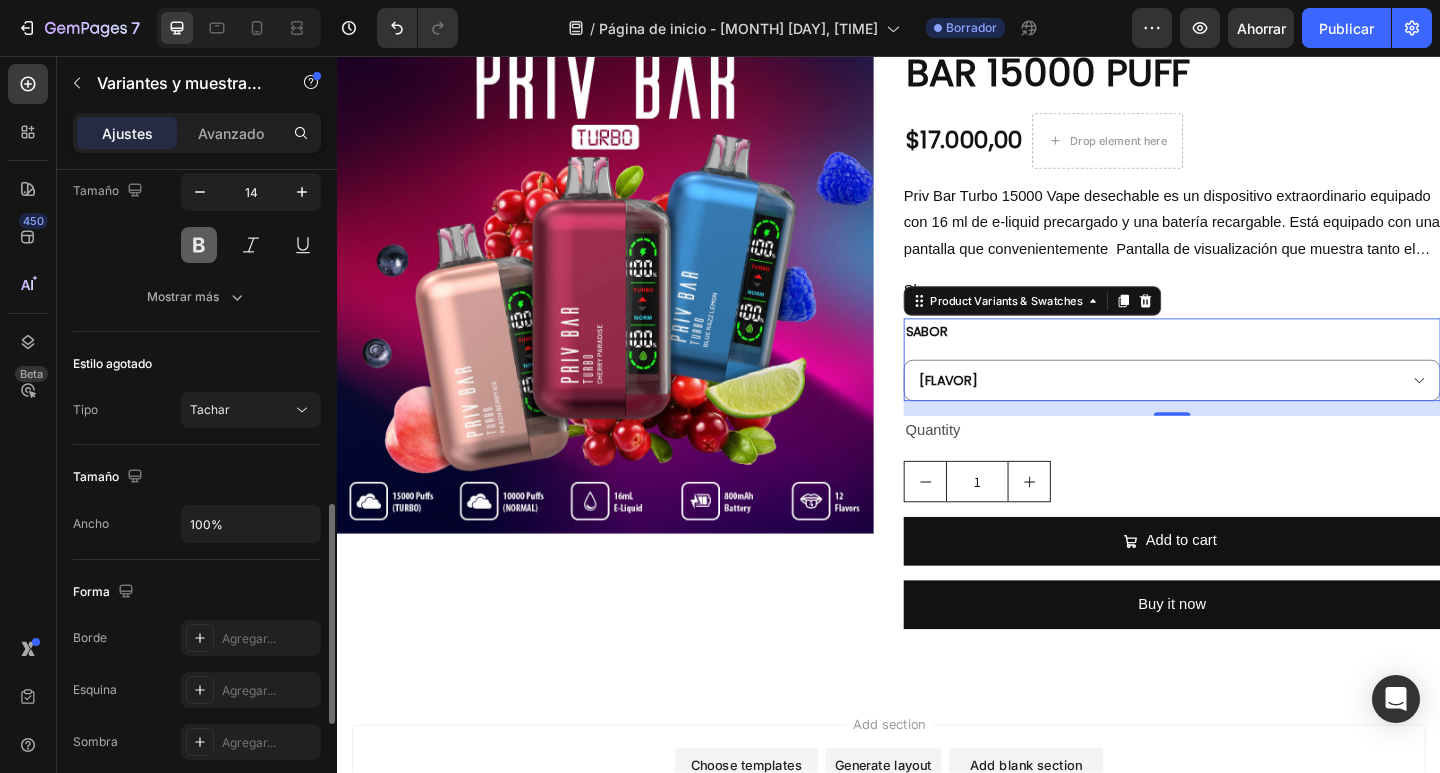 scroll, scrollTop: 1200, scrollLeft: 0, axis: vertical 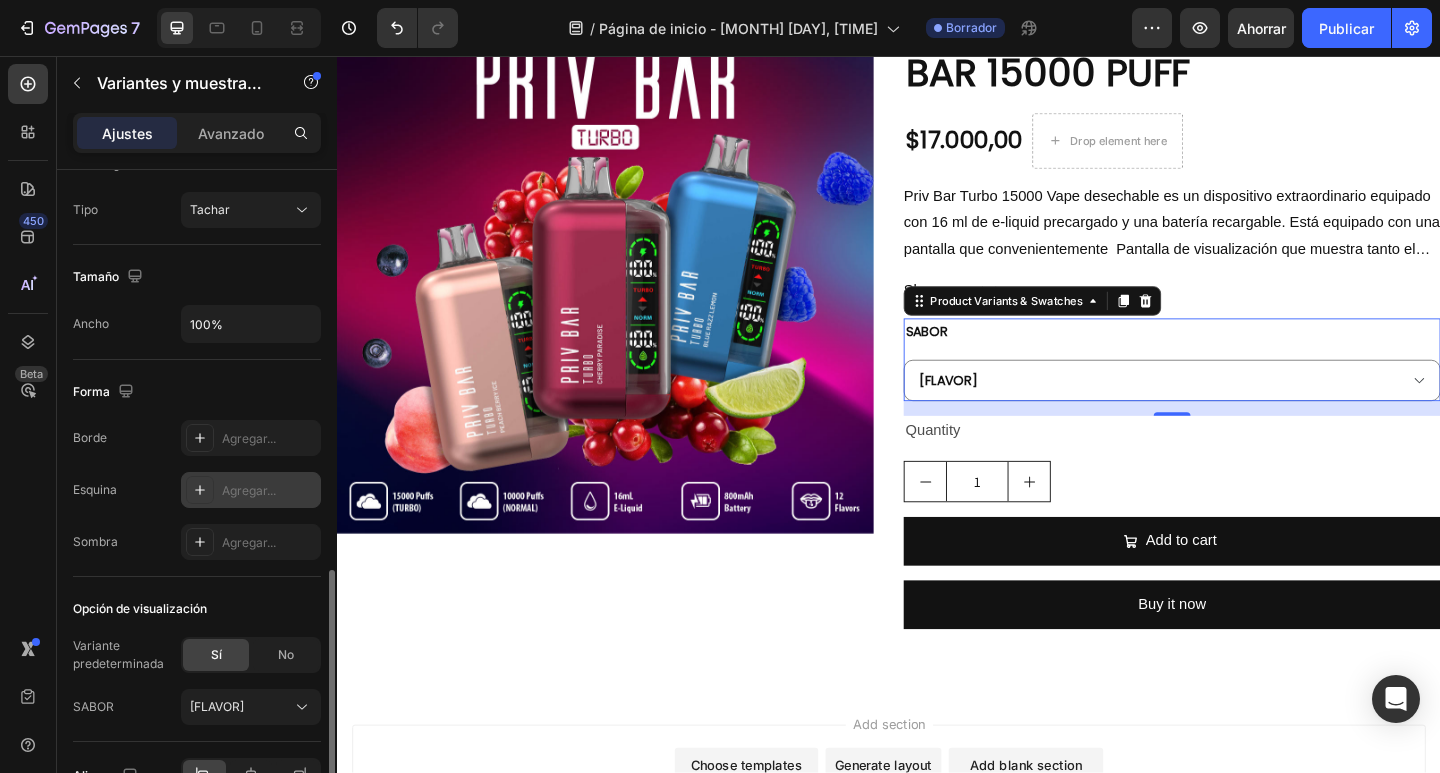 click on "Agregar..." at bounding box center (251, 490) 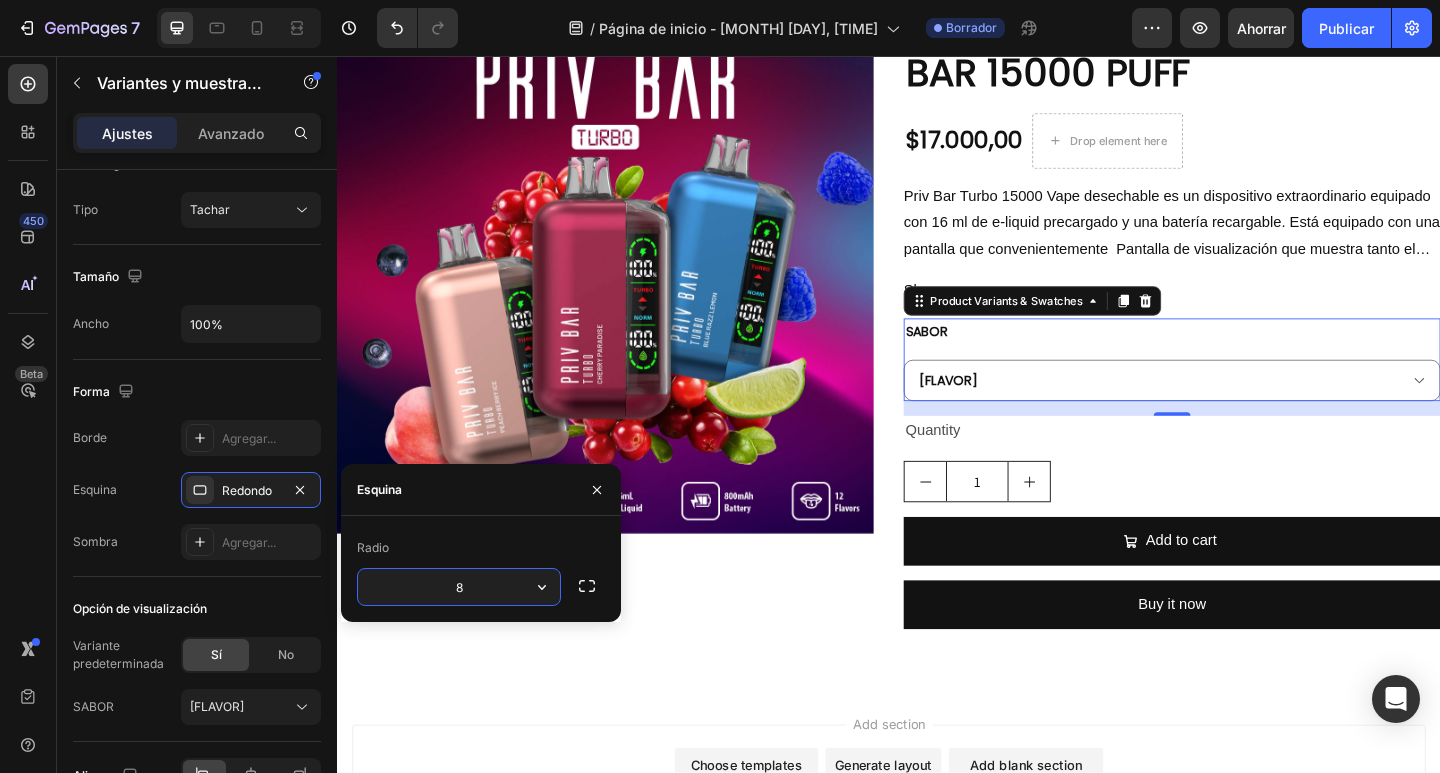 click on "8" at bounding box center (459, 587) 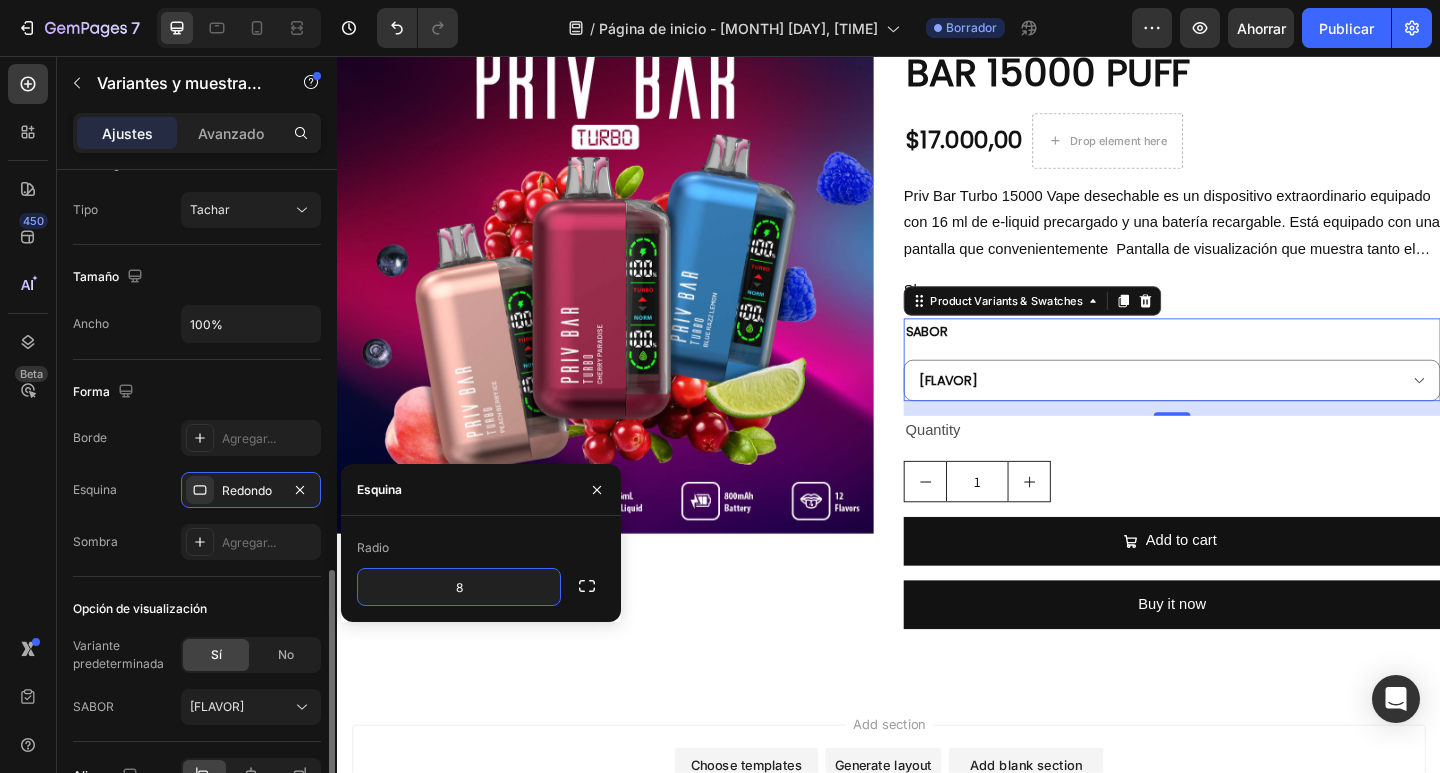 scroll, scrollTop: 1317, scrollLeft: 0, axis: vertical 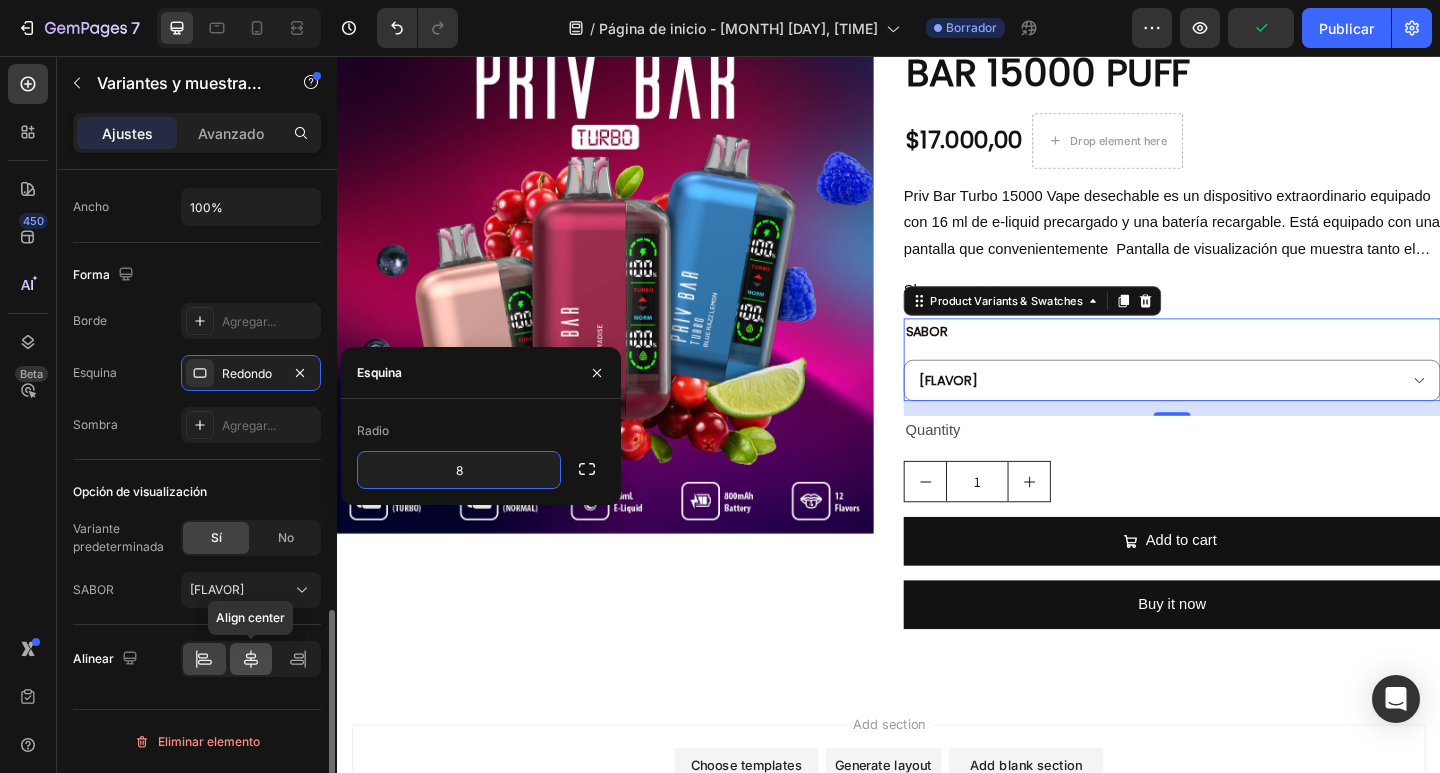 click 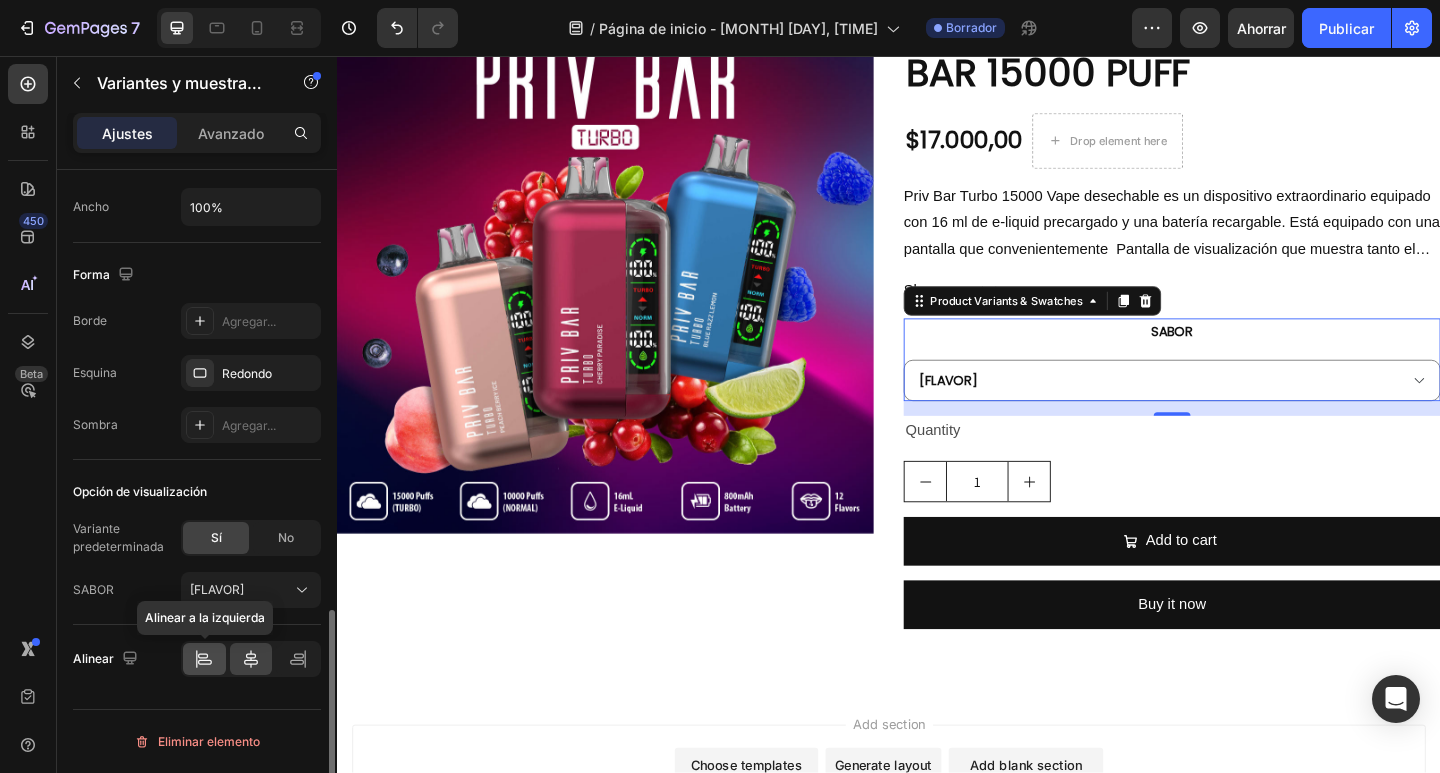 click 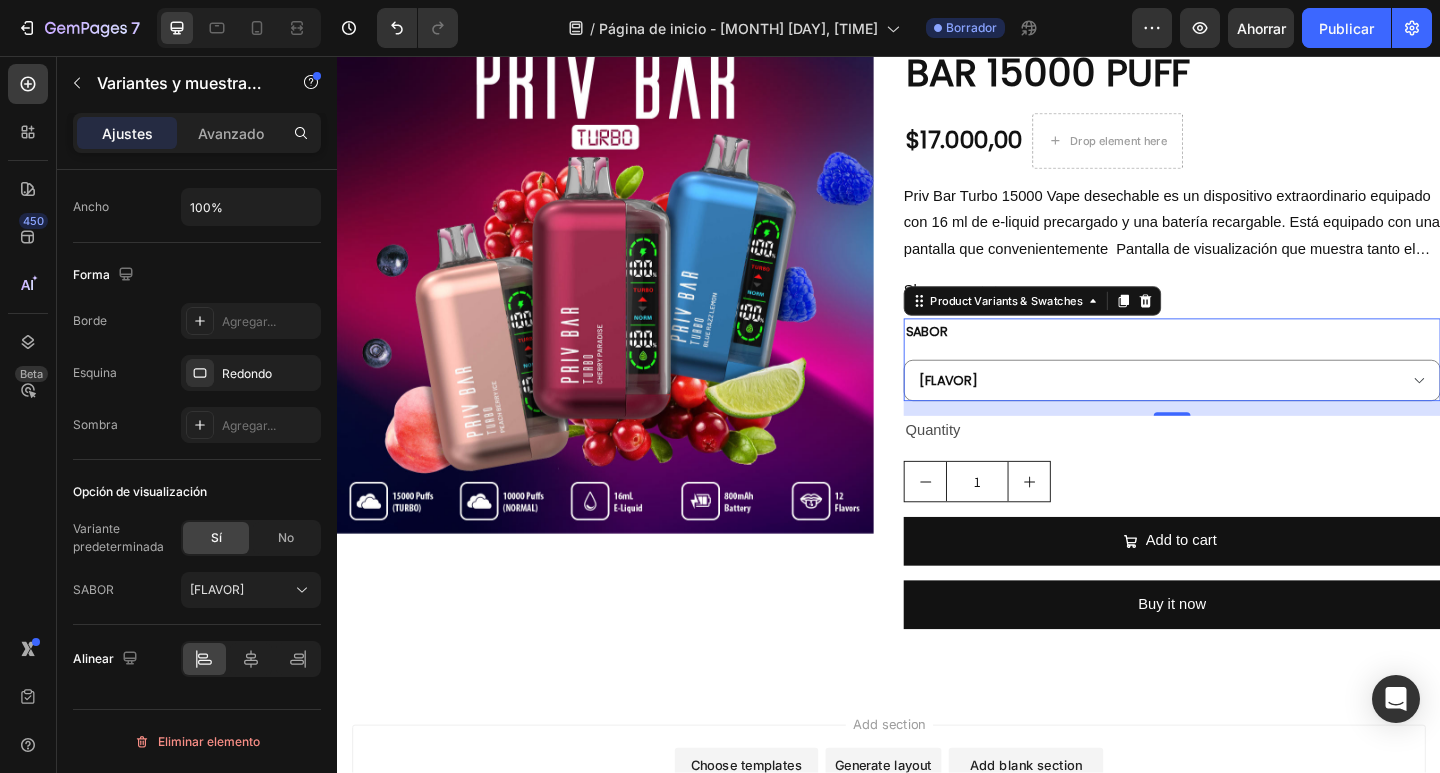 click on "SABOR" at bounding box center [977, 356] 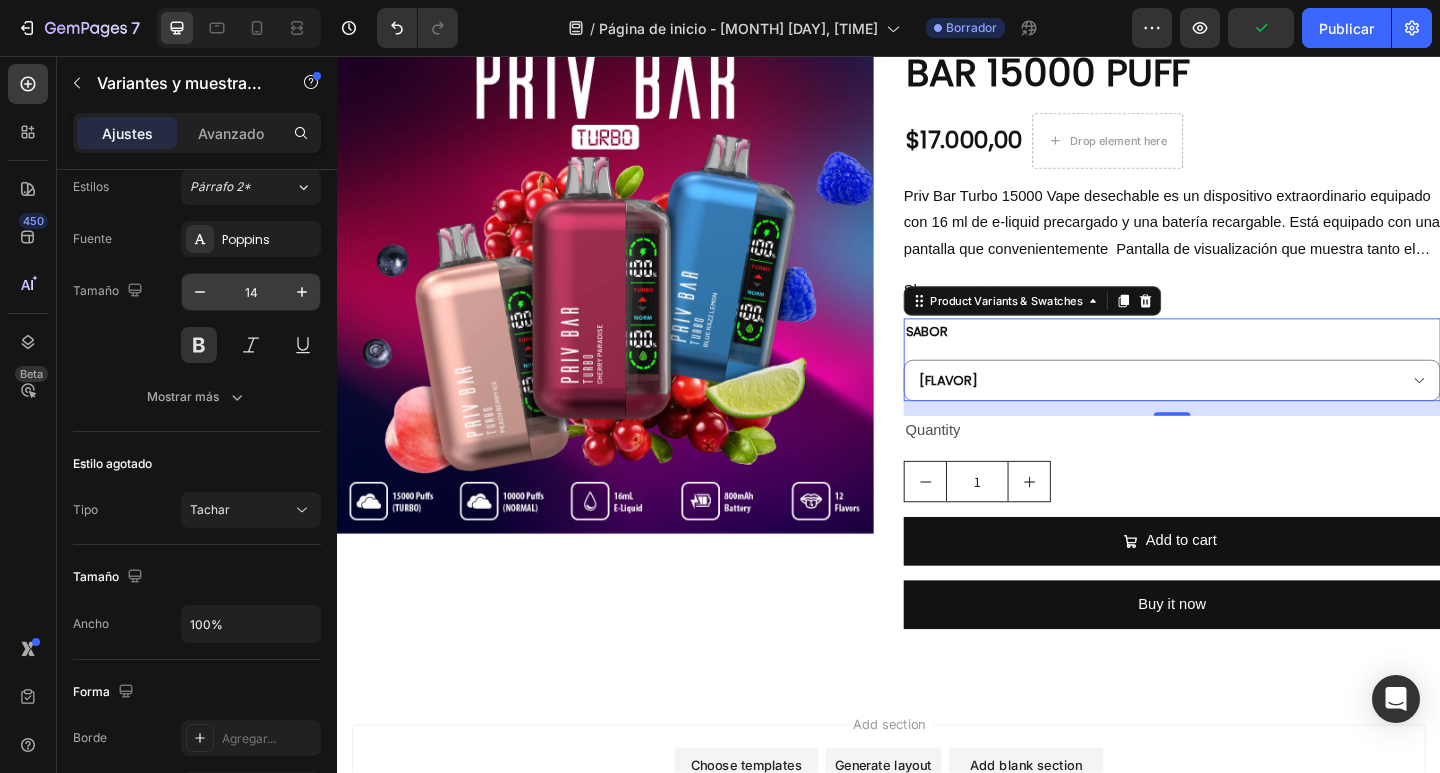 scroll, scrollTop: 1317, scrollLeft: 0, axis: vertical 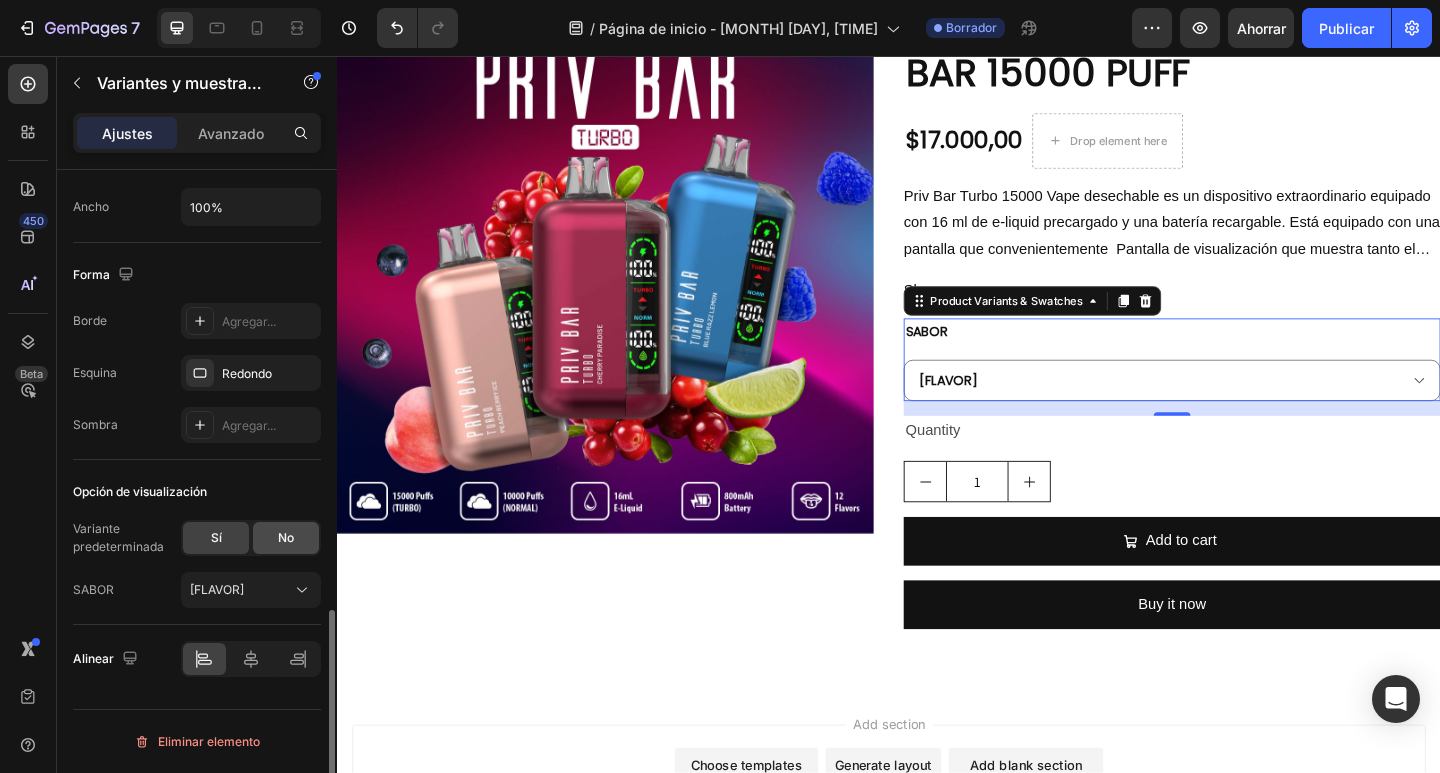 click on "No" 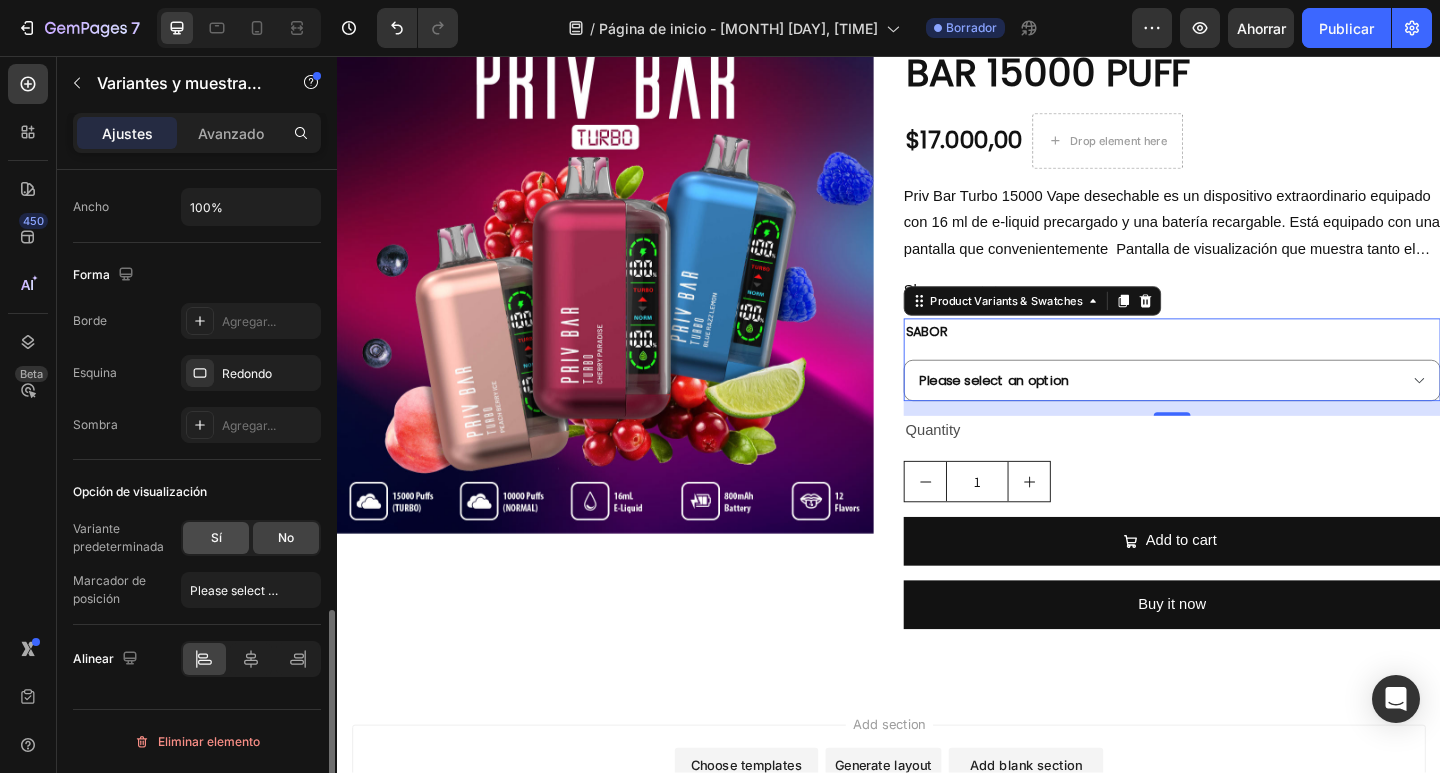 click on "Sí" 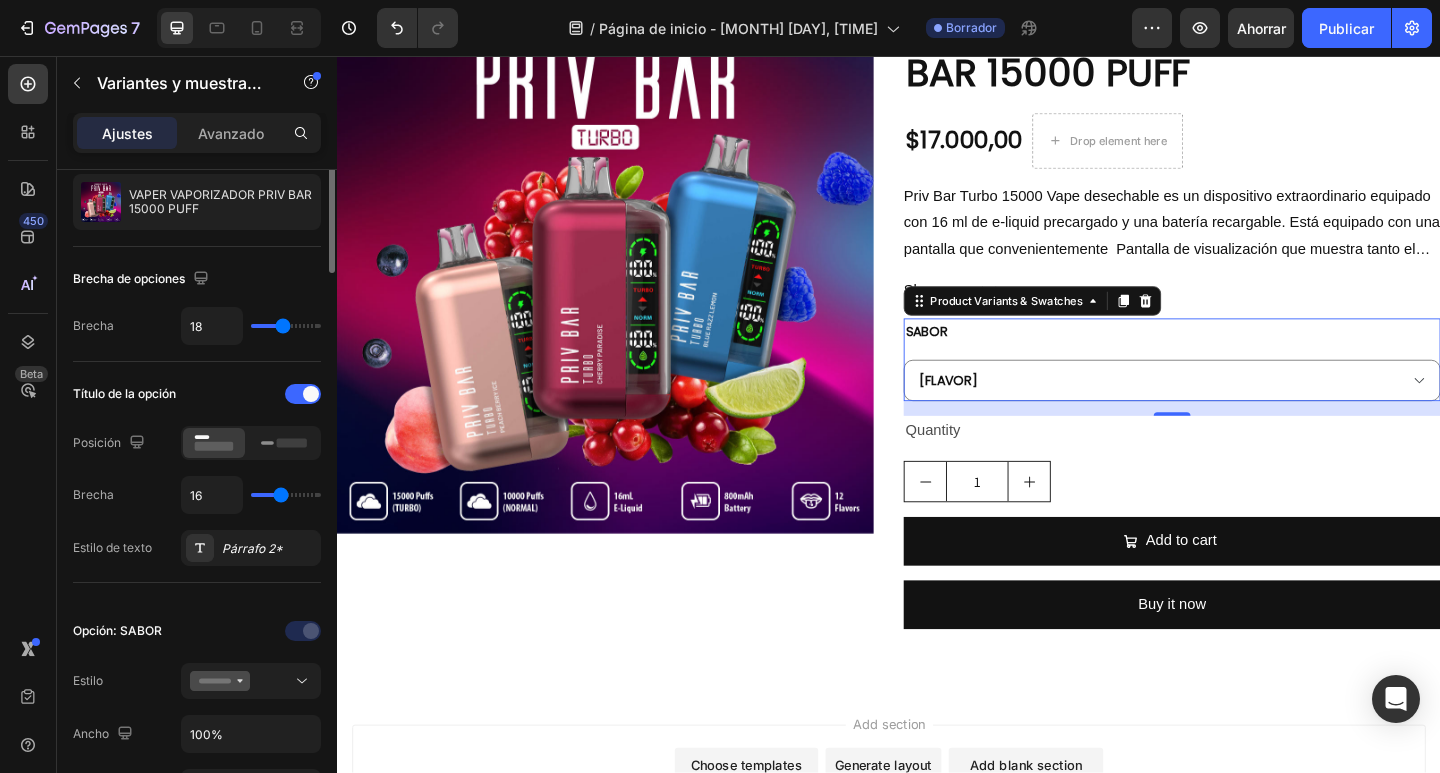 scroll, scrollTop: 0, scrollLeft: 0, axis: both 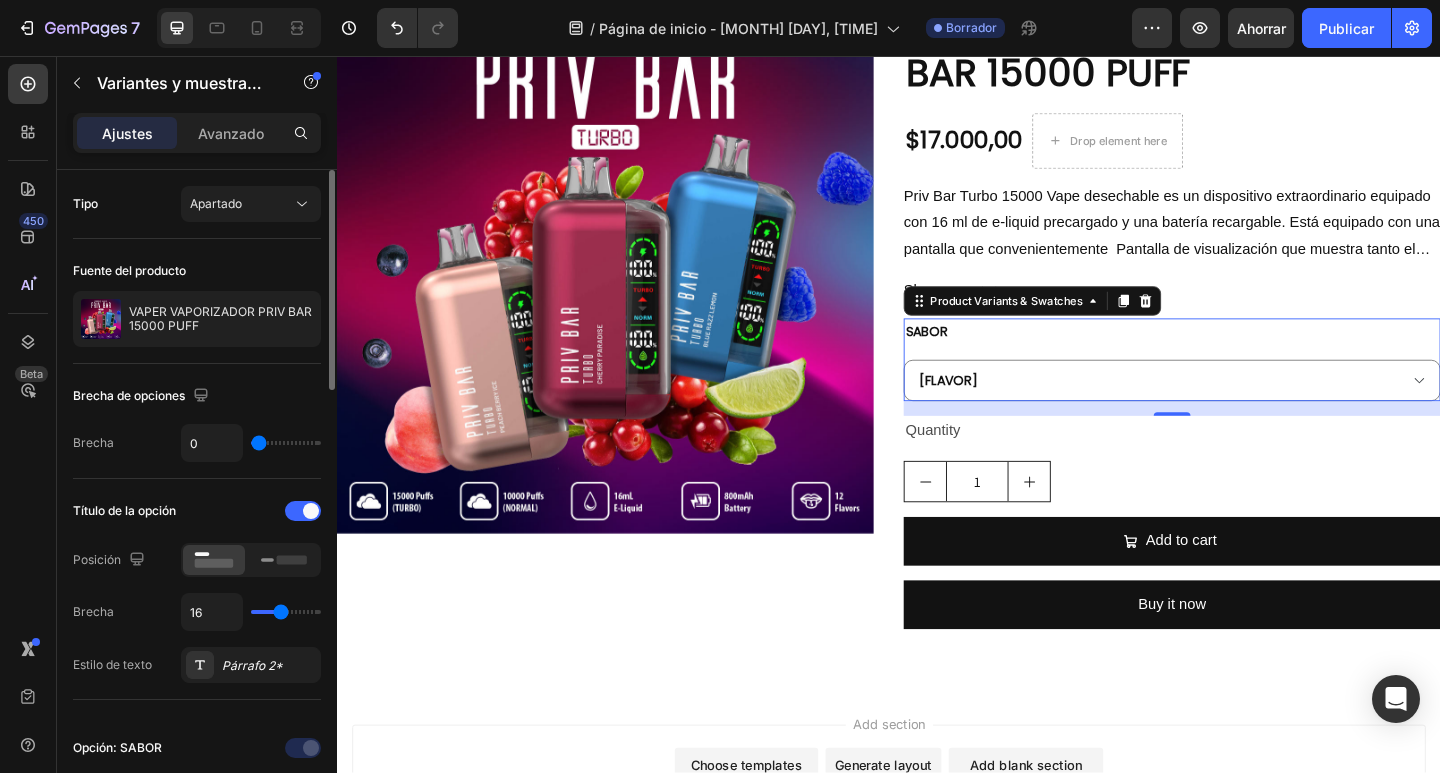 drag, startPoint x: 277, startPoint y: 447, endPoint x: 257, endPoint y: 443, distance: 20.396078 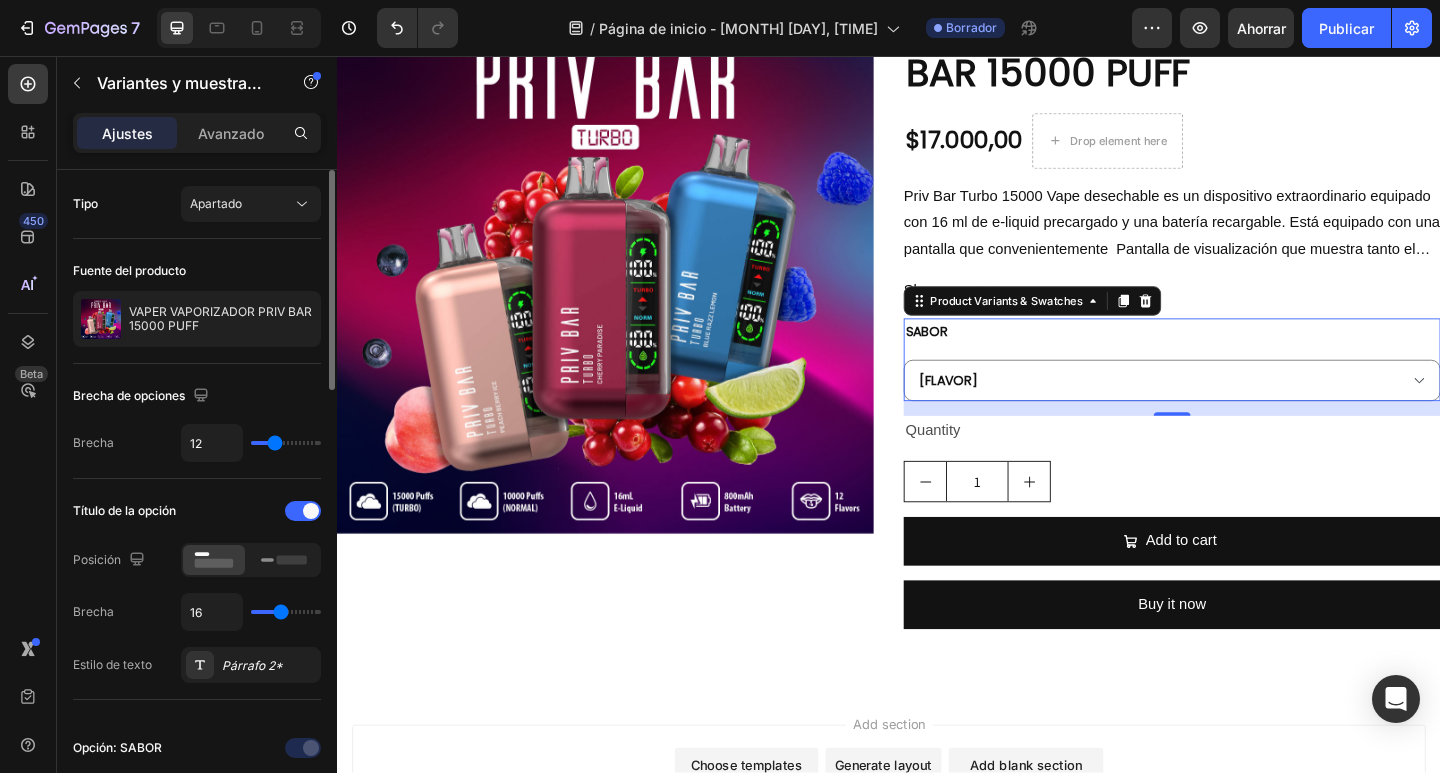 drag, startPoint x: 257, startPoint y: 443, endPoint x: 275, endPoint y: 445, distance: 18.110771 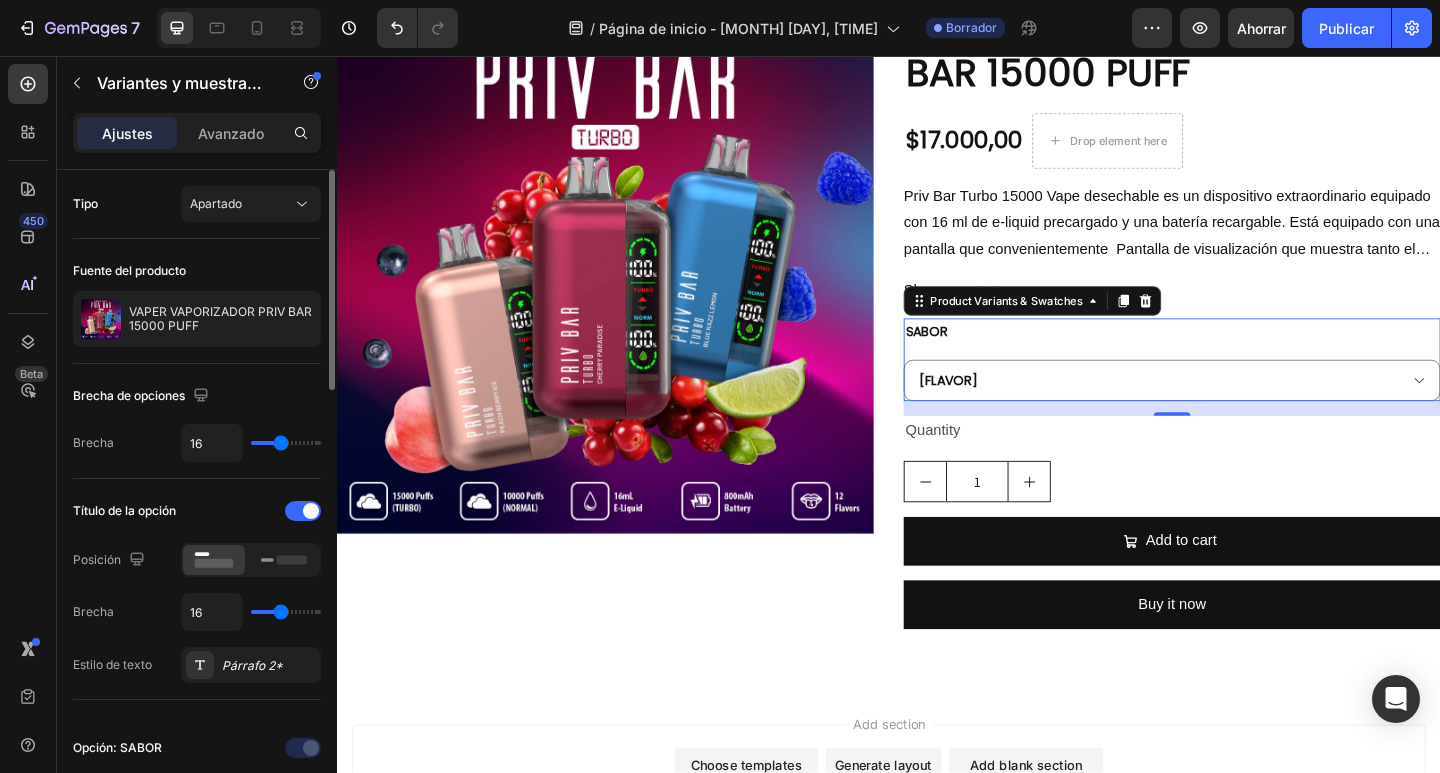 click at bounding box center (286, 443) 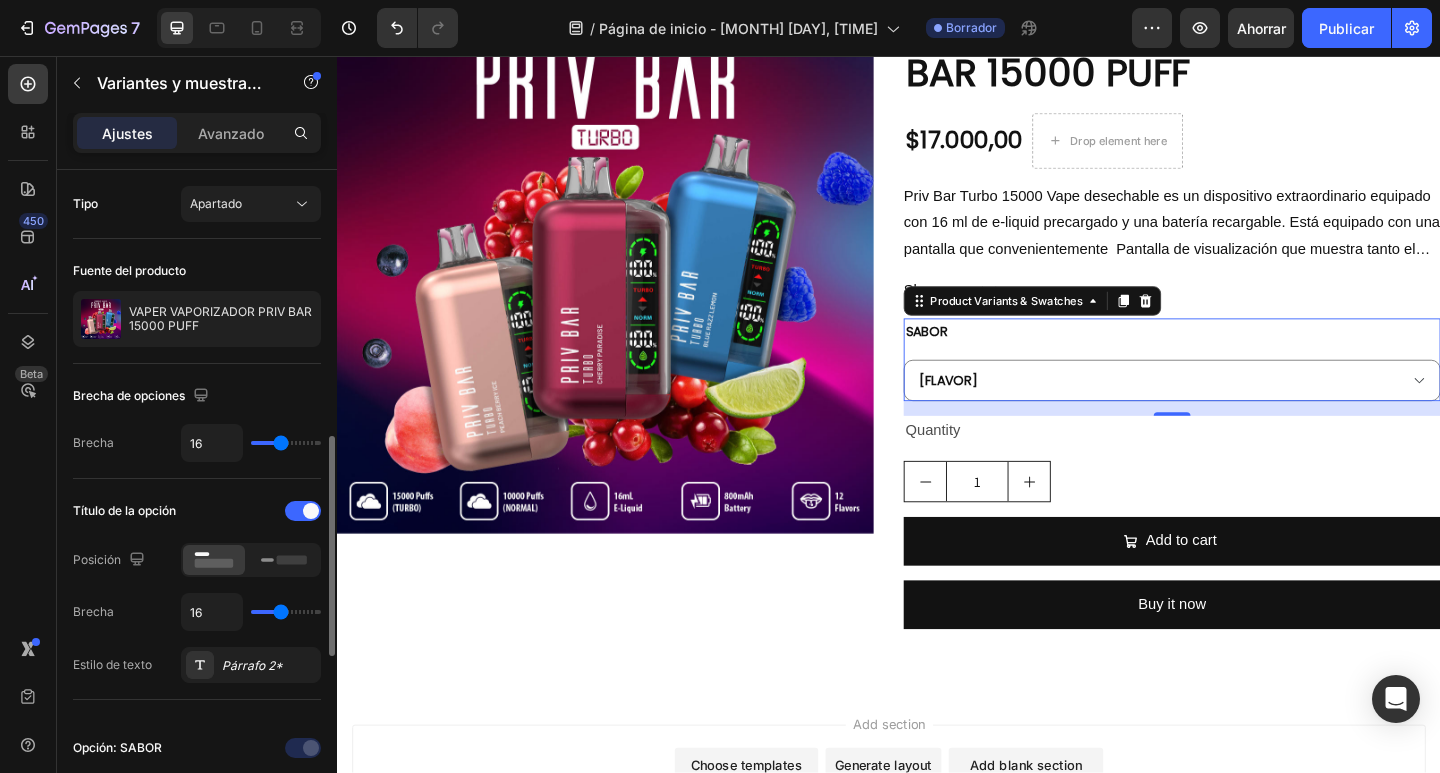 scroll, scrollTop: 200, scrollLeft: 0, axis: vertical 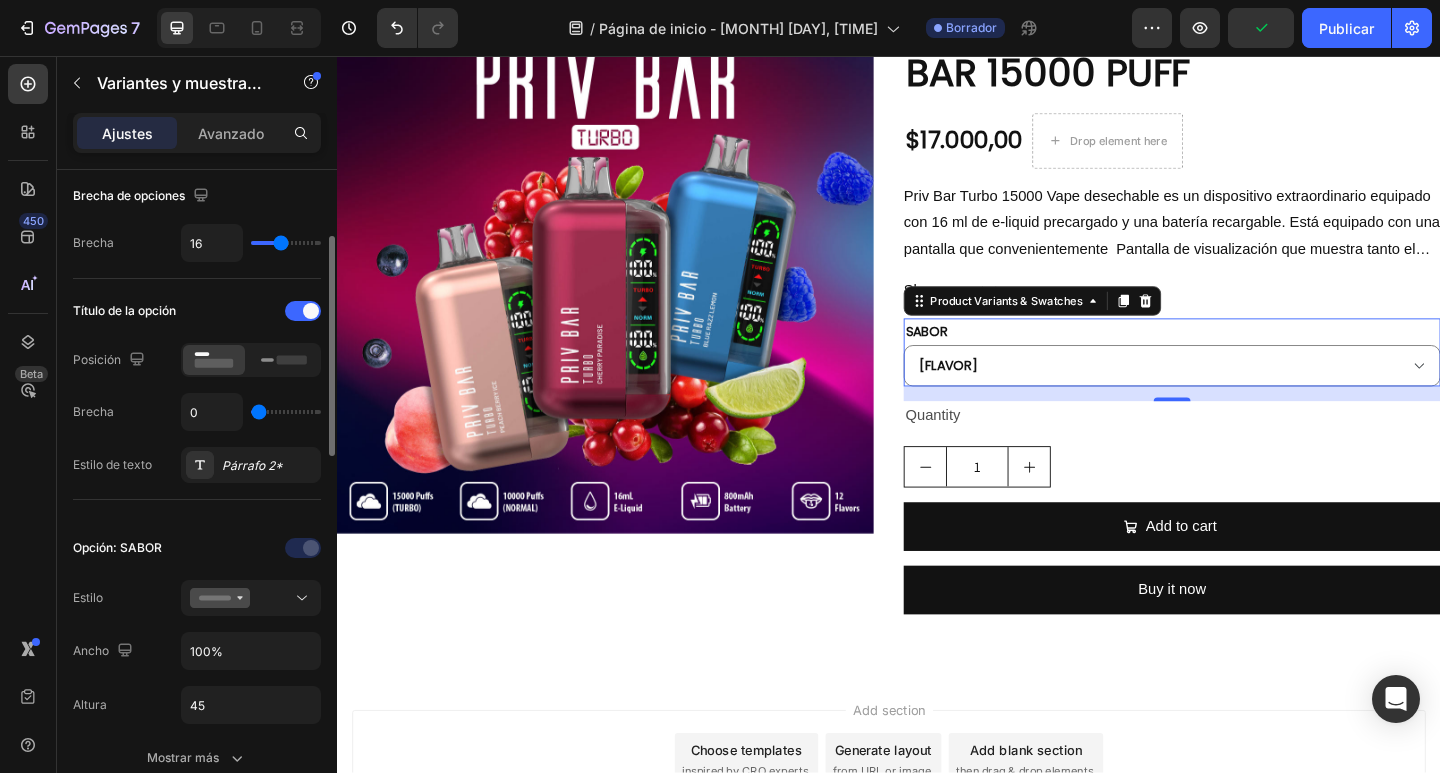 drag, startPoint x: 280, startPoint y: 413, endPoint x: 220, endPoint y: 415, distance: 60.033325 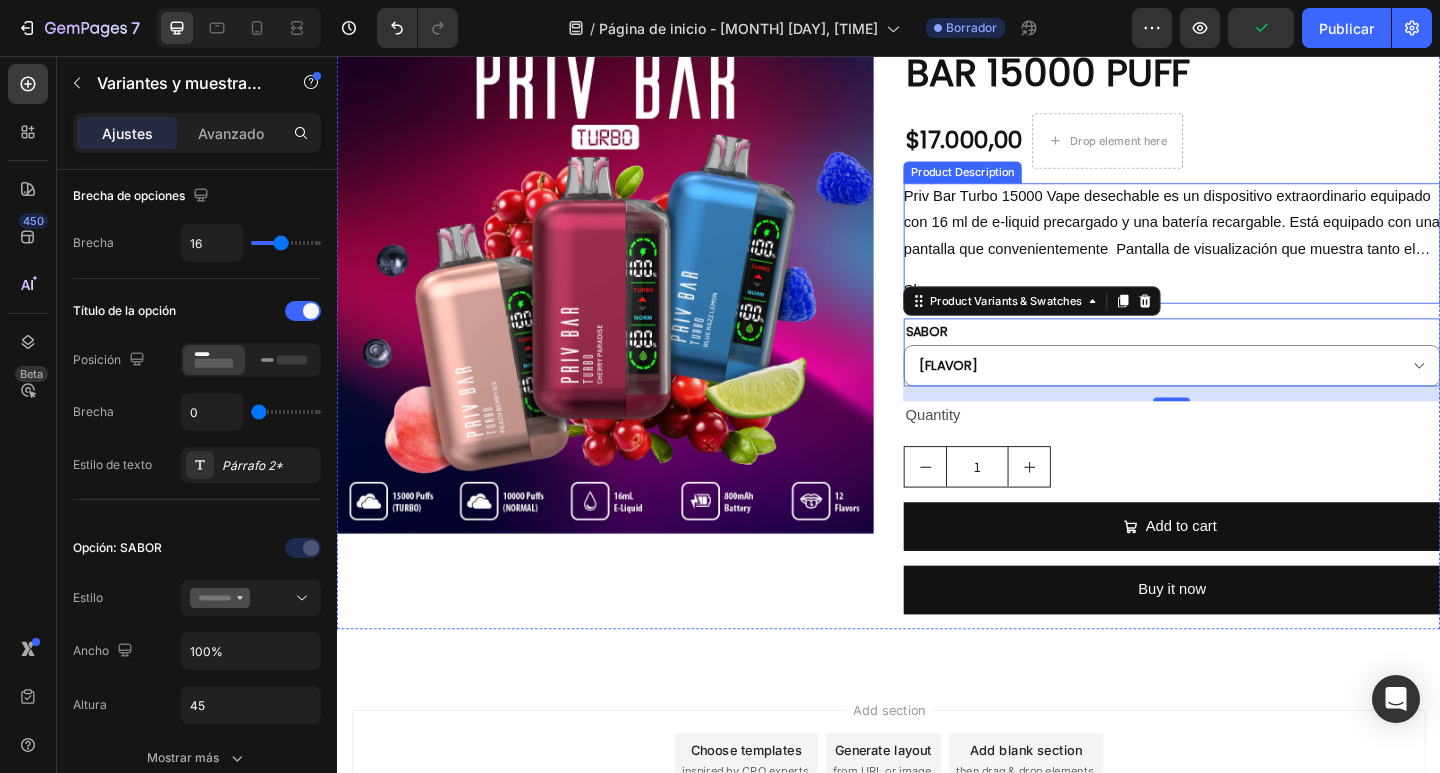click on "Show more" at bounding box center [1245, 311] 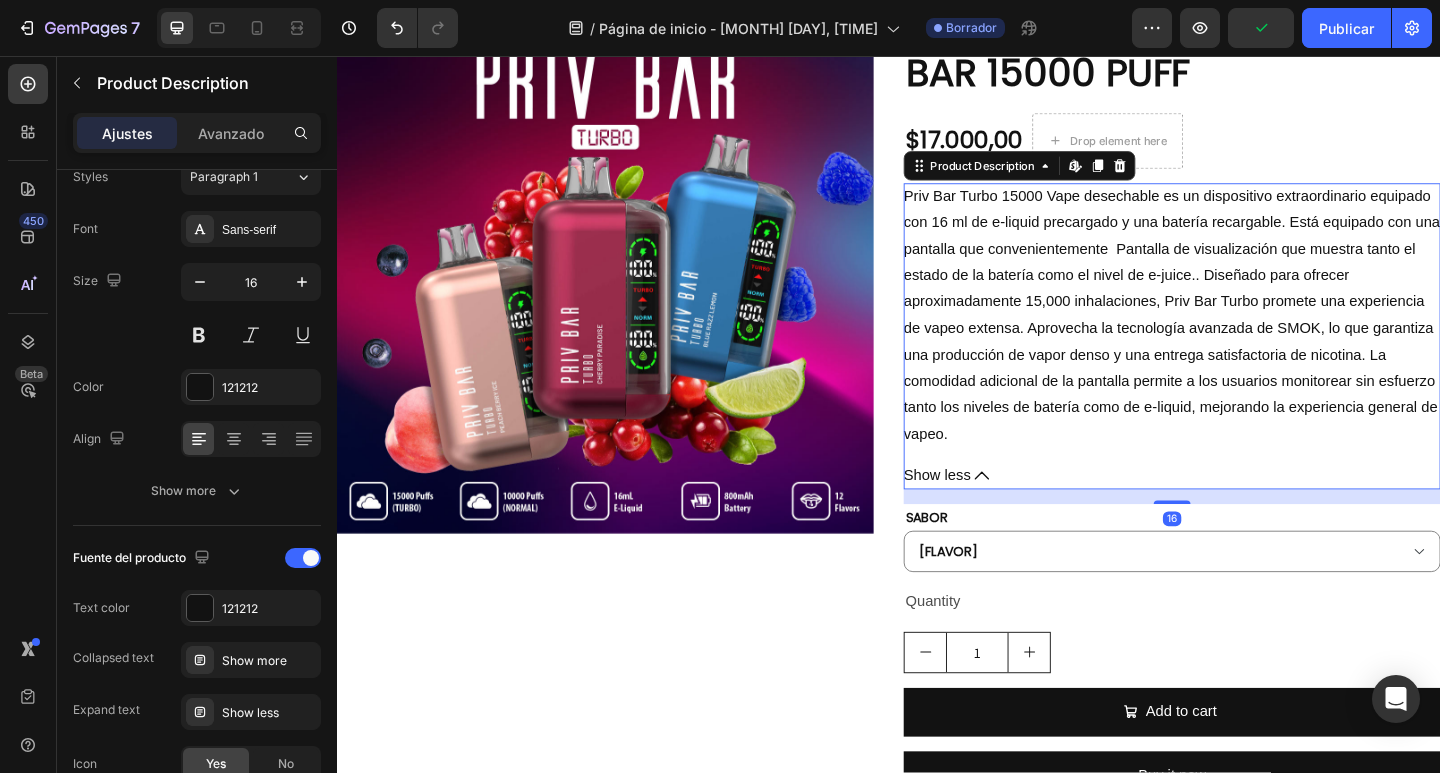 scroll, scrollTop: 0, scrollLeft: 0, axis: both 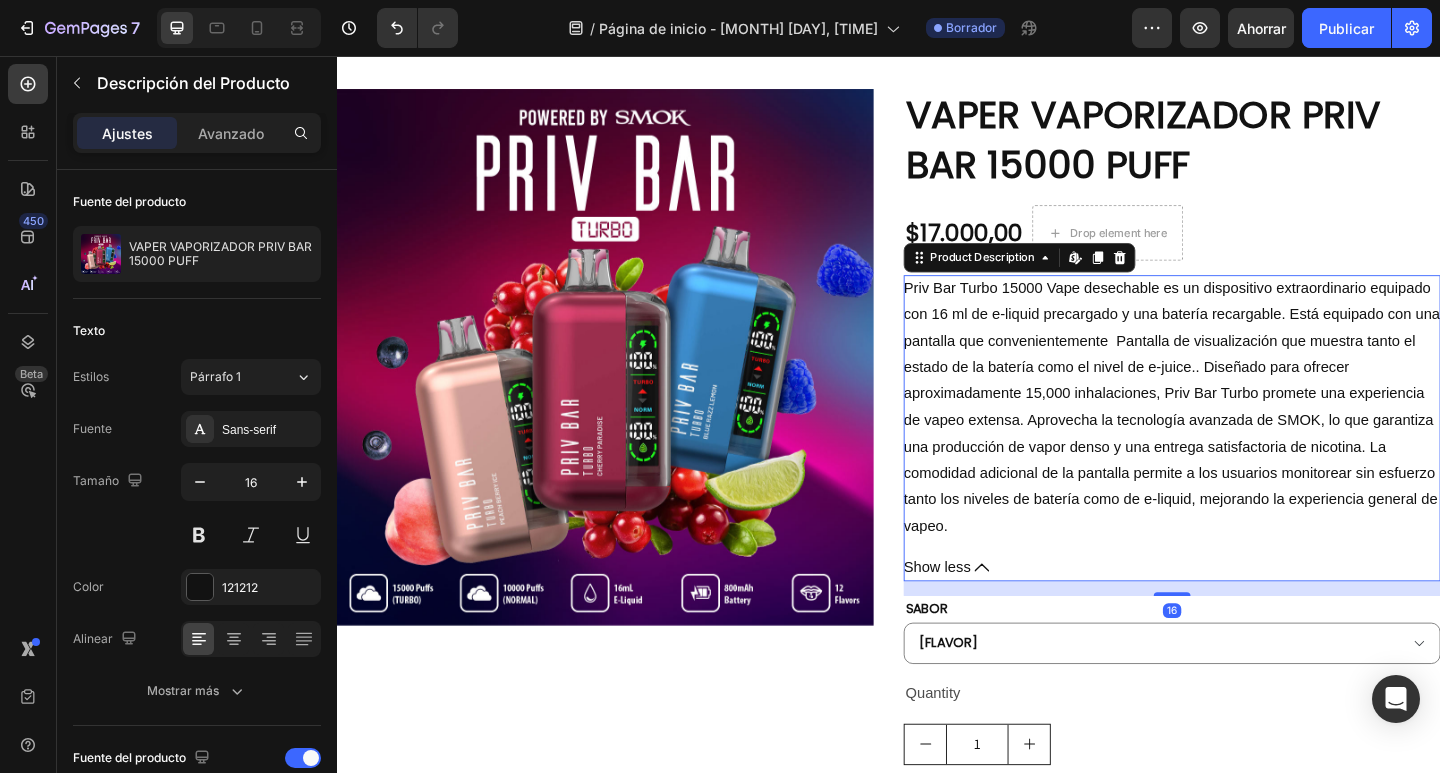 click on "Priv Bar Turbo 15000 Vape desechable es un dispositivo extraordinario equipado con 16 ml de e-liquid precargado y una batería recargable. Está equipado con una pantalla que convenientemente  Pantalla de visualización que muestra tanto el estado de la batería como el nivel de e-juice.. Diseñado para ofrecer aproximadamente 15,000 inhalaciones, Priv Bar Turbo promete una experiencia de vapeo extensa. Aprovecha la tecnología avanzada de SMOK, lo que garantiza una producción de vapor denso y una entrega satisfactoria de nicotina. La comodidad adicional de la pantalla permite a los usuarios monitorear sin esfuerzo tanto los niveles de batería como de e-liquid, mejorando la experiencia general de vapeo." at bounding box center (1245, 439) 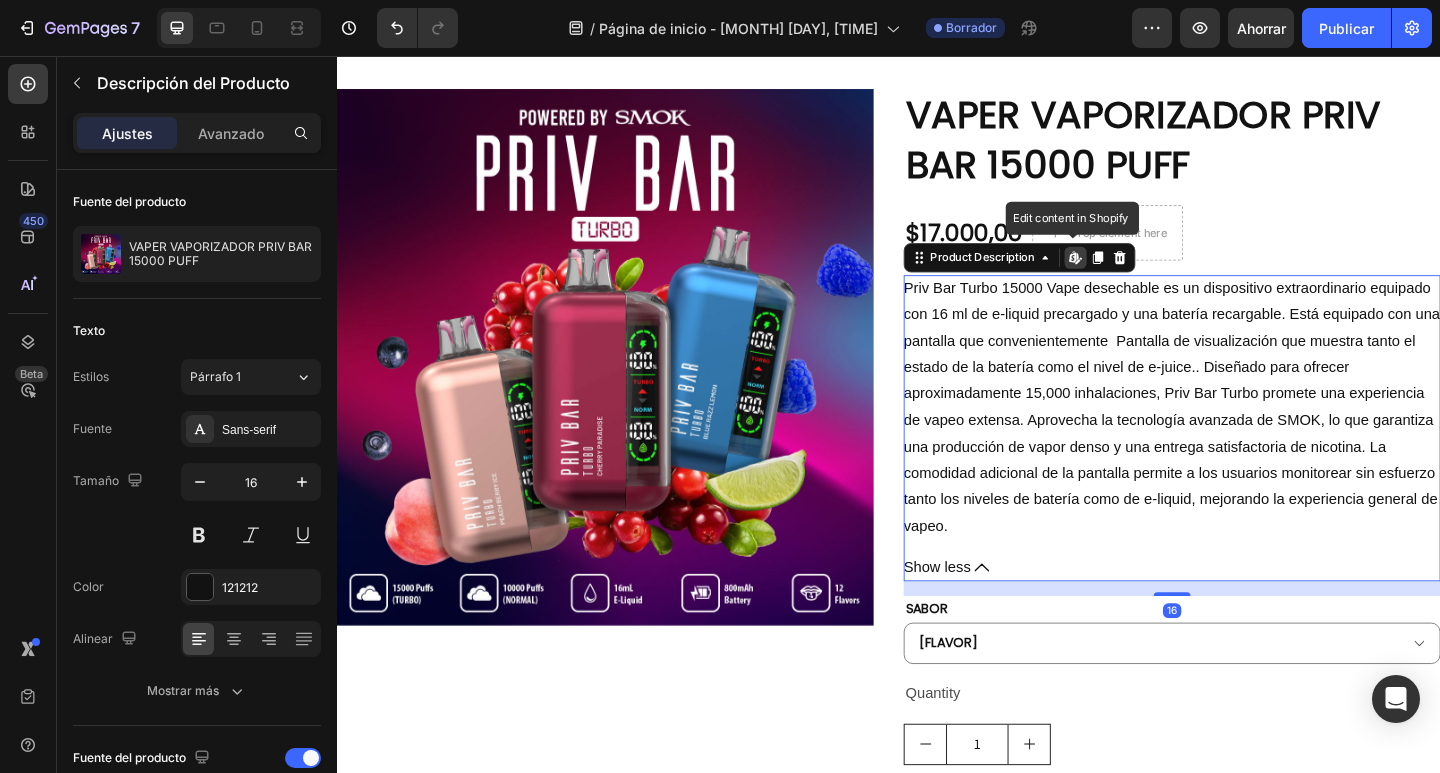 click on "Priv Bar Turbo 15000 Vape desechable es un dispositivo extraordinario equipado con 16 ml de e-liquid precargado y una batería recargable. Está equipado con una pantalla que convenientemente  Pantalla de visualización que muestra tanto el estado de la batería como el nivel de e-juice.. Diseñado para ofrecer aproximadamente 15,000 inhalaciones, Priv Bar Turbo promete una experiencia de vapeo extensa. Aprovecha la tecnología avanzada de SMOK, lo que garantiza una producción de vapor denso y una entrega satisfactoria de nicotina. La comodidad adicional de la pantalla permite a los usuarios monitorear sin esfuerzo tanto los niveles de batería como de e-liquid, mejorando la experiencia general de vapeo." at bounding box center [1245, 439] 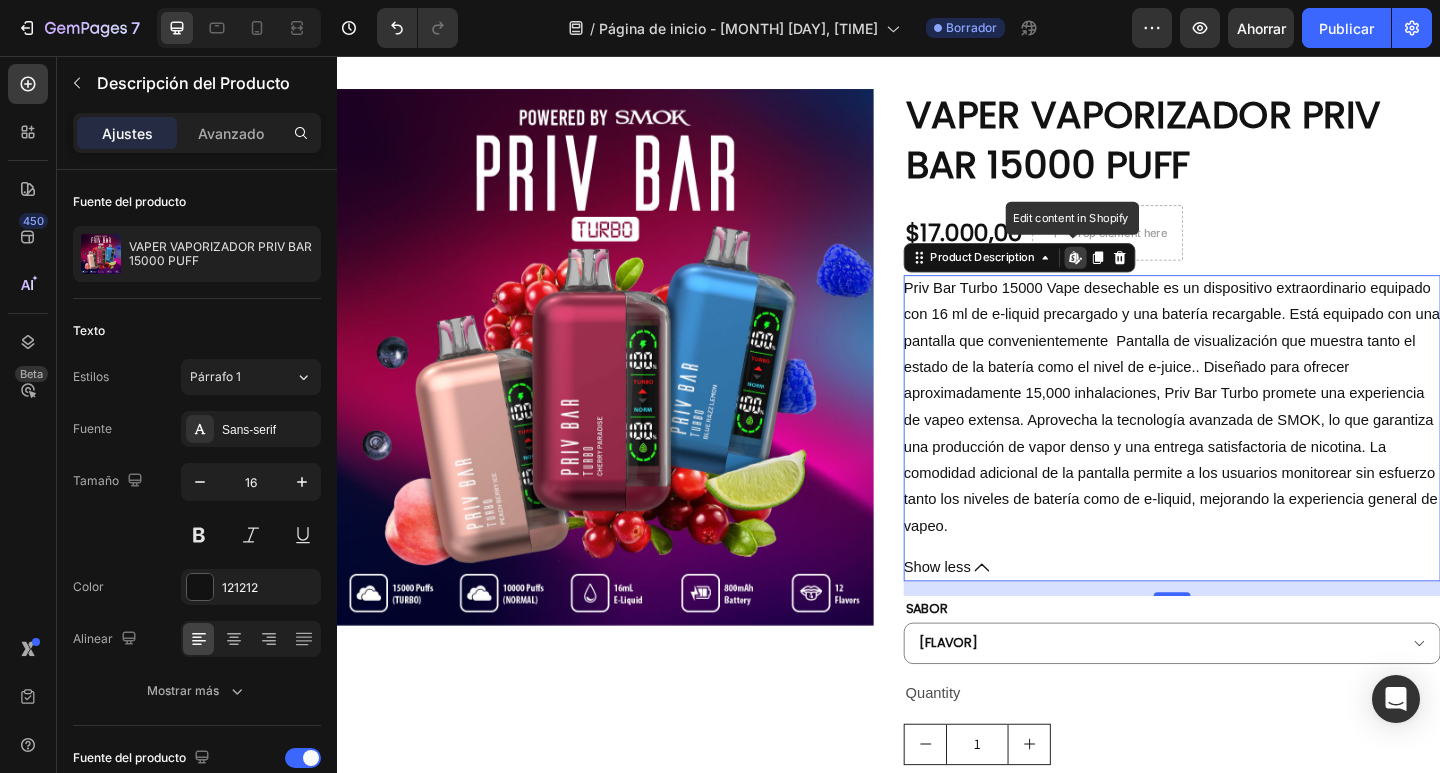 click on "Priv Bar Turbo 15000 Vape desechable es un dispositivo extraordinario equipado con 16 ml de e-liquid precargado y una batería recargable. Está equipado con una pantalla que convenientemente  Pantalla de visualización que muestra tanto el estado de la batería como el nivel de e-juice.. Diseñado para ofrecer aproximadamente 15,000 inhalaciones, Priv Bar Turbo promete una experiencia de vapeo extensa. Aprovecha la tecnología avanzada de SMOK, lo que garantiza una producción de vapor denso y una entrega satisfactoria de nicotina. La comodidad adicional de la pantalla permite a los usuarios monitorear sin esfuerzo tanto los niveles de batería como de e-liquid, mejorando la experiencia general de vapeo." at bounding box center (1245, 439) 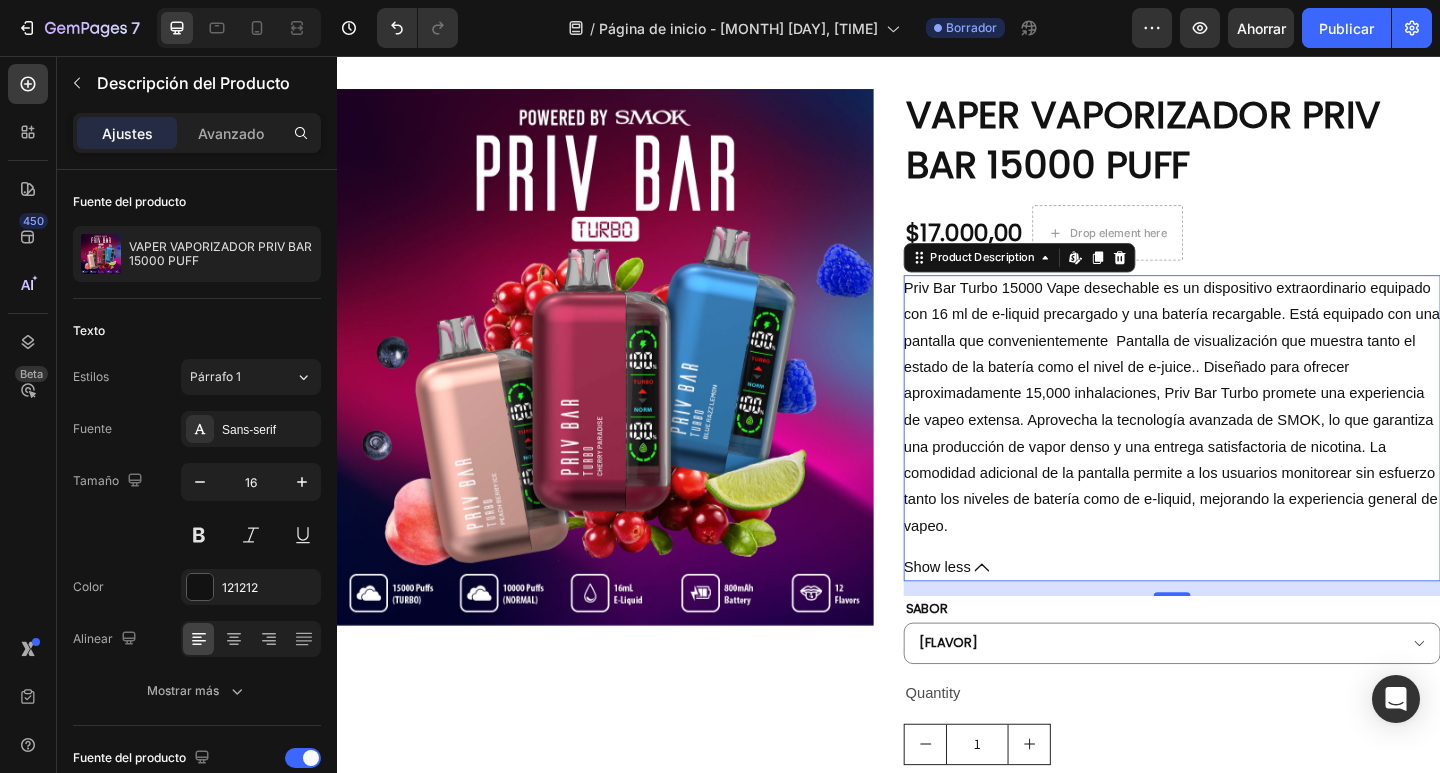 click on "Priv Bar Turbo 15000 Vape desechable es un dispositivo extraordinario equipado con 16 ml de e-liquid precargado y una batería recargable. Está equipado con una pantalla que convenientemente  Pantalla de visualización que muestra tanto el estado de la batería como el nivel de e-juice.. Diseñado para ofrecer aproximadamente 15,000 inhalaciones, Priv Bar Turbo promete una experiencia de vapeo extensa. Aprovecha la tecnología avanzada de SMOK, lo que garantiza una producción de vapor denso y una entrega satisfactoria de nicotina. La comodidad adicional de la pantalla permite a los usuarios monitorear sin esfuerzo tanto los niveles de batería como de e-liquid, mejorando la experiencia general de vapeo." at bounding box center [1245, 439] 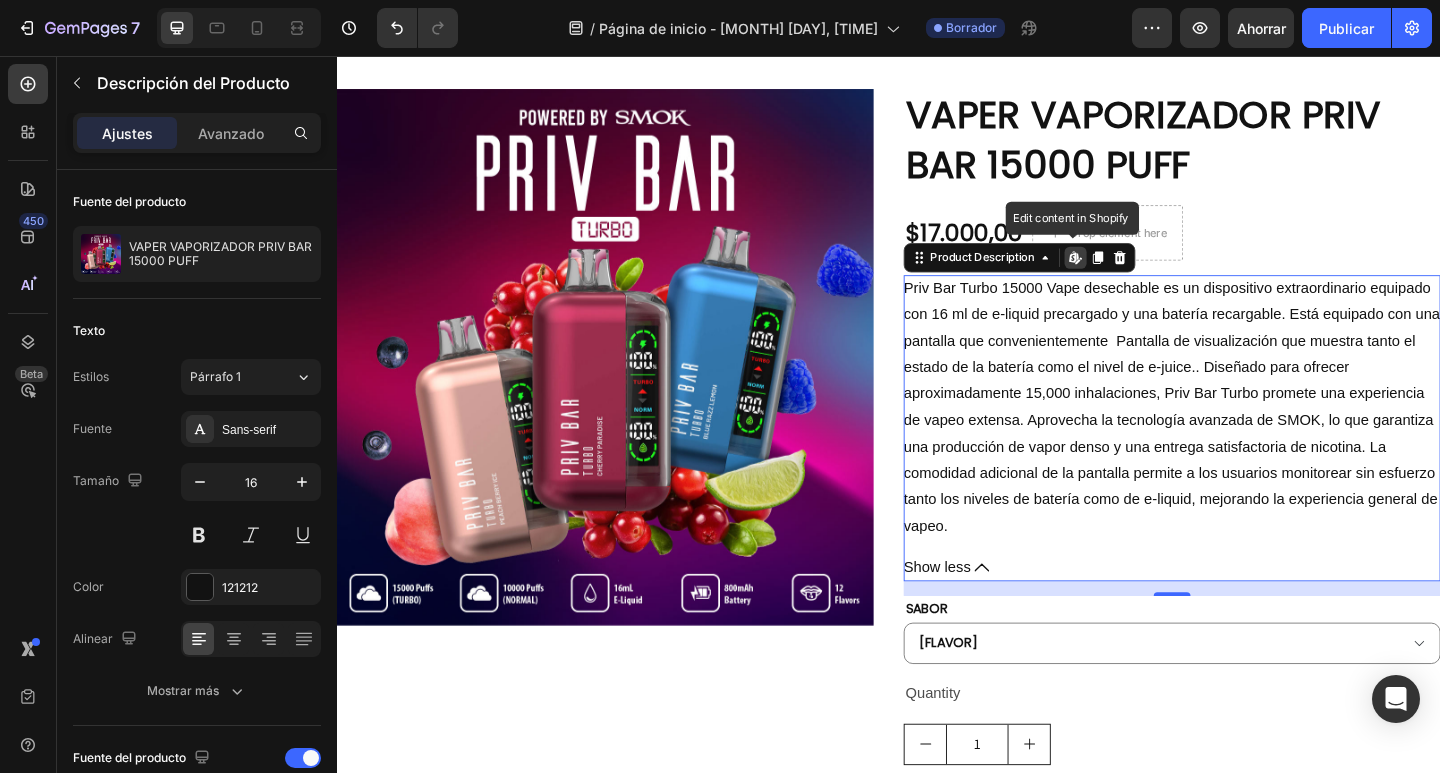 click on "Priv Bar Turbo 15000 Vape desechable es un dispositivo extraordinario equipado con 16 ml de e-liquid precargado y una batería recargable. Está equipado con una pantalla que convenientemente  Pantalla de visualización que muestra tanto el estado de la batería como el nivel de e-juice.. Diseñado para ofrecer aproximadamente 15,000 inhalaciones, Priv Bar Turbo promete una experiencia de vapeo extensa. Aprovecha la tecnología avanzada de SMOK, lo que garantiza una producción de vapor denso y una entrega satisfactoria de nicotina. La comodidad adicional de la pantalla permite a los usuarios monitorear sin esfuerzo tanto los niveles de batería como de e-liquid, mejorando la experiencia general de vapeo." at bounding box center [1245, 439] 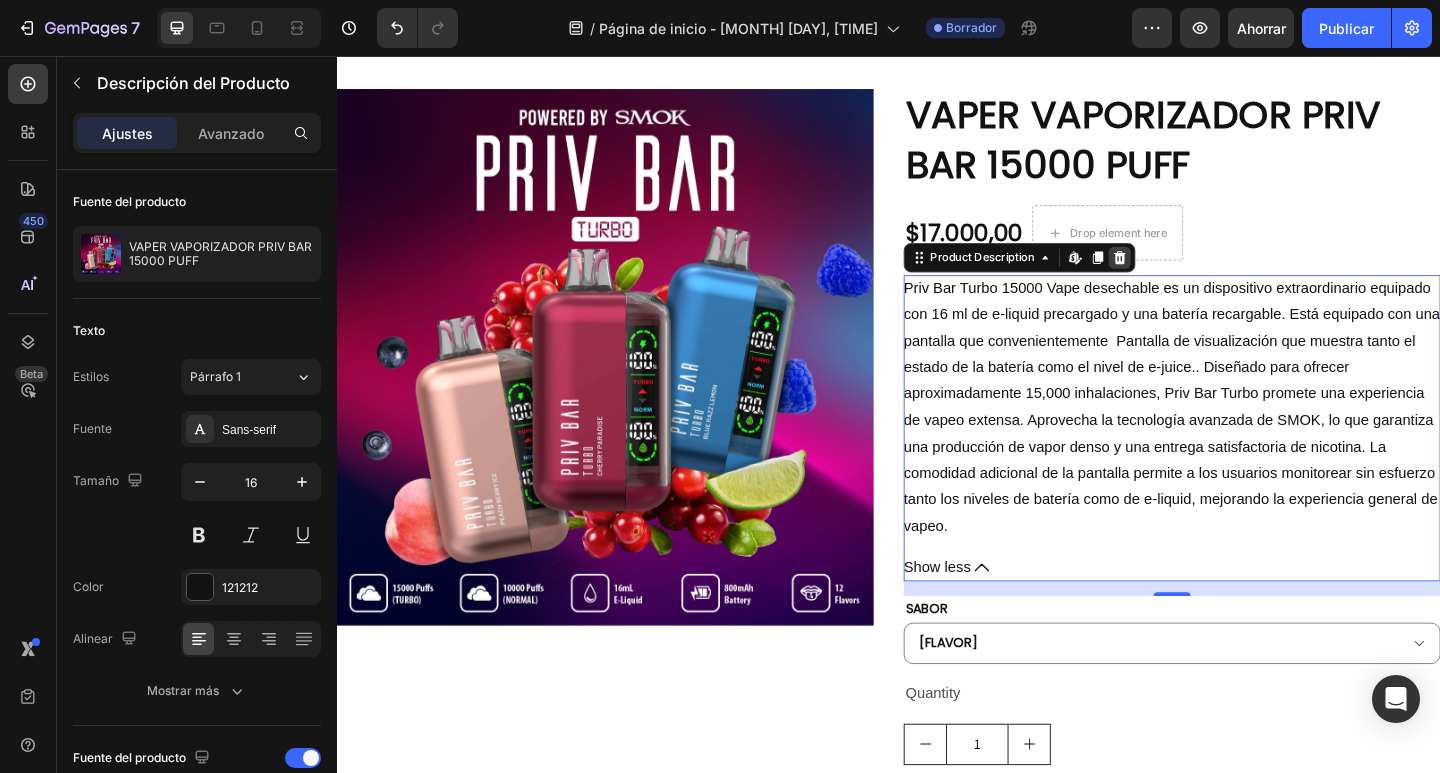 click 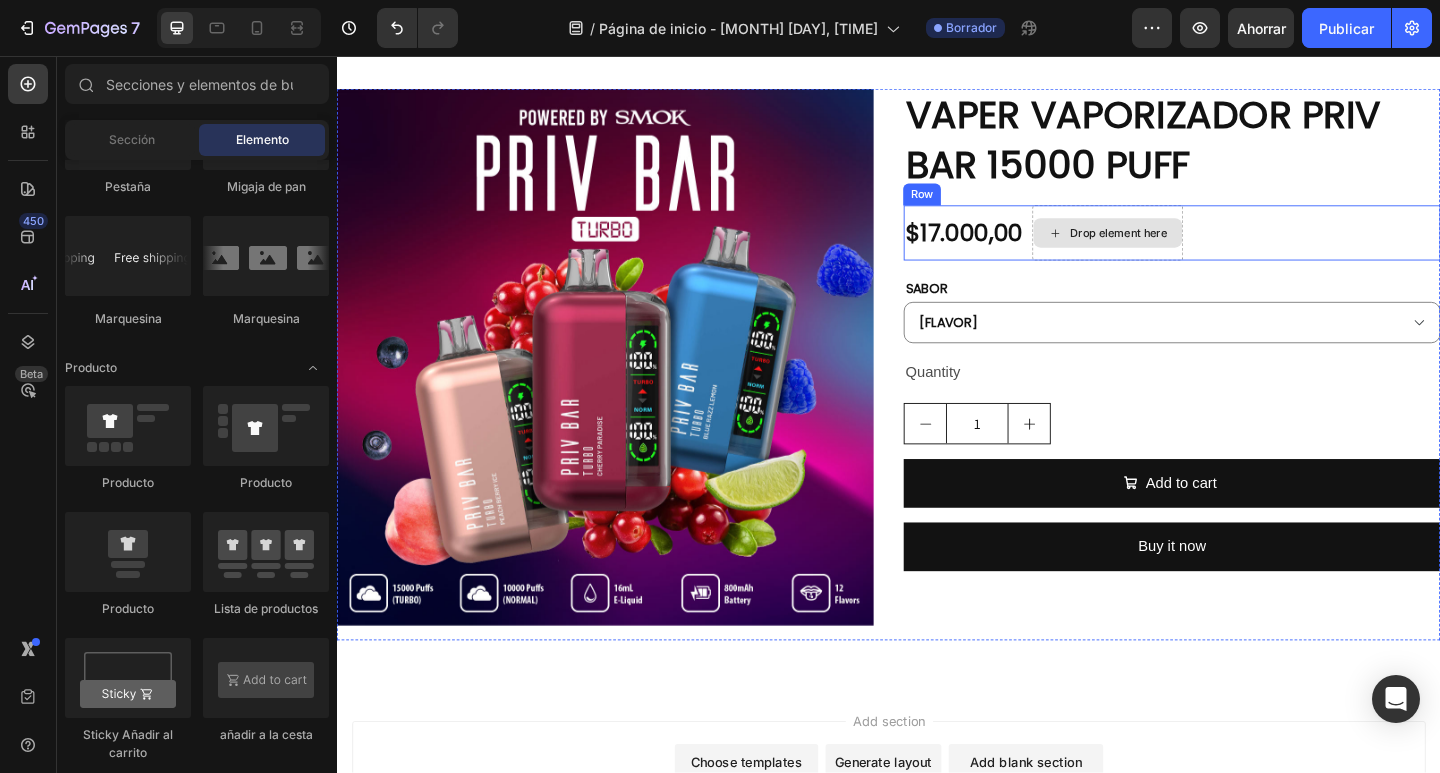 click on "Drop element here" at bounding box center (1175, 249) 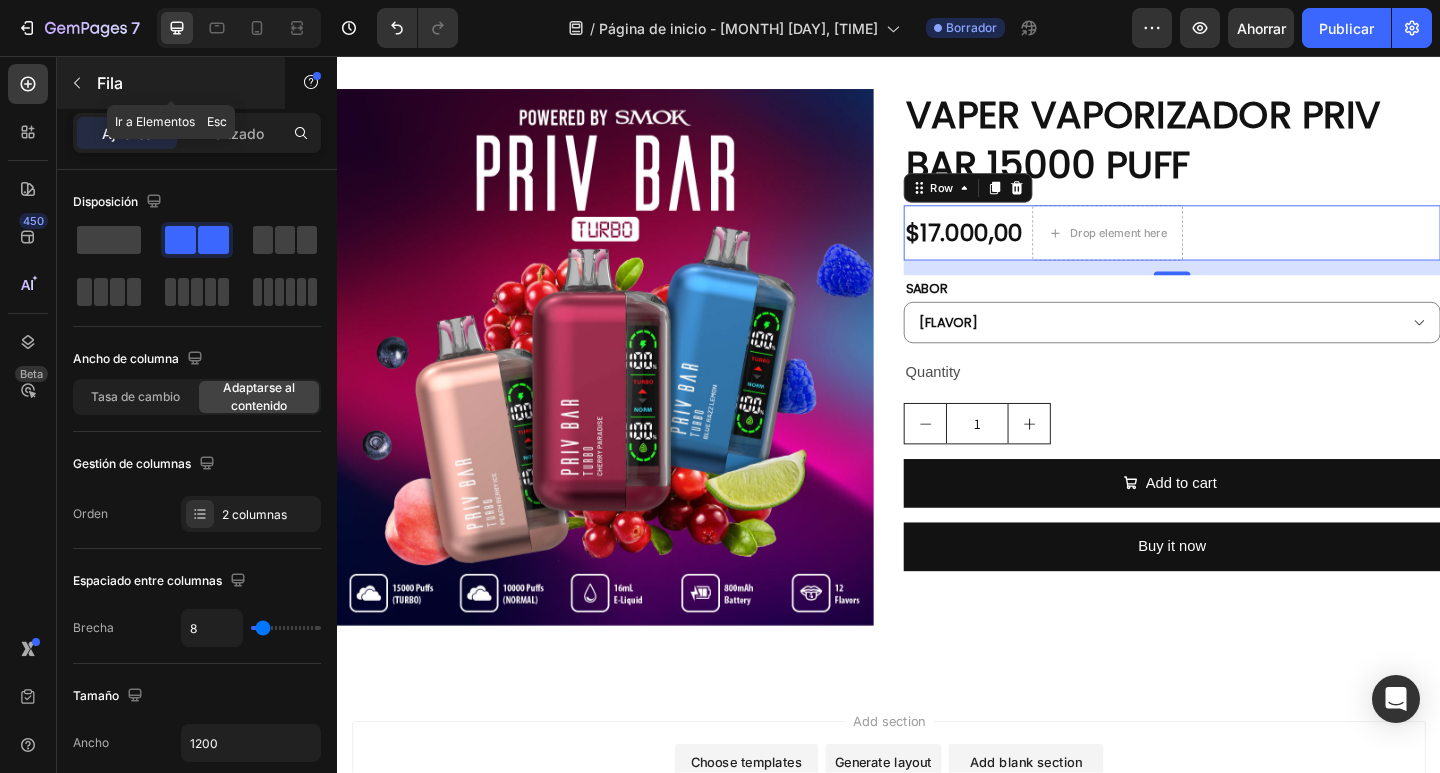 click 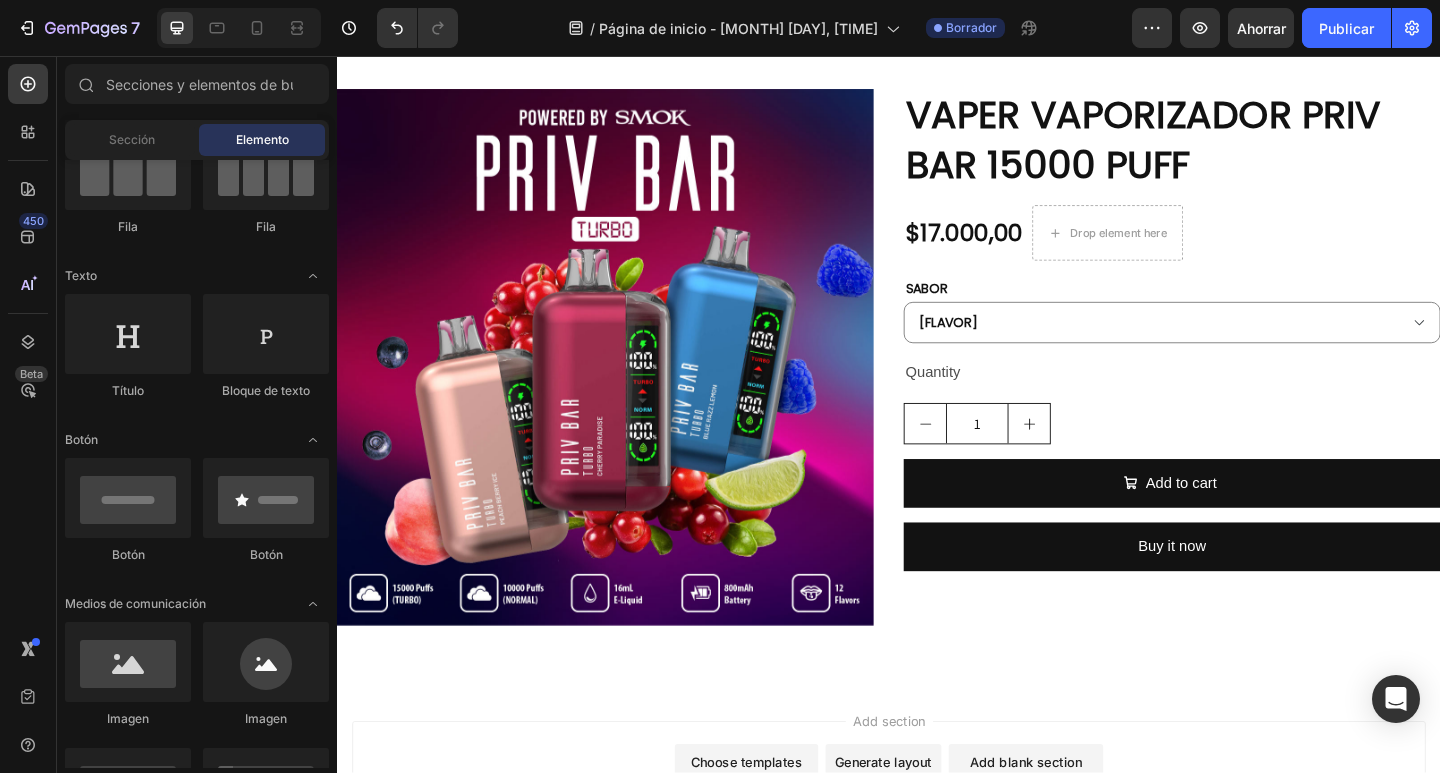 scroll, scrollTop: 0, scrollLeft: 0, axis: both 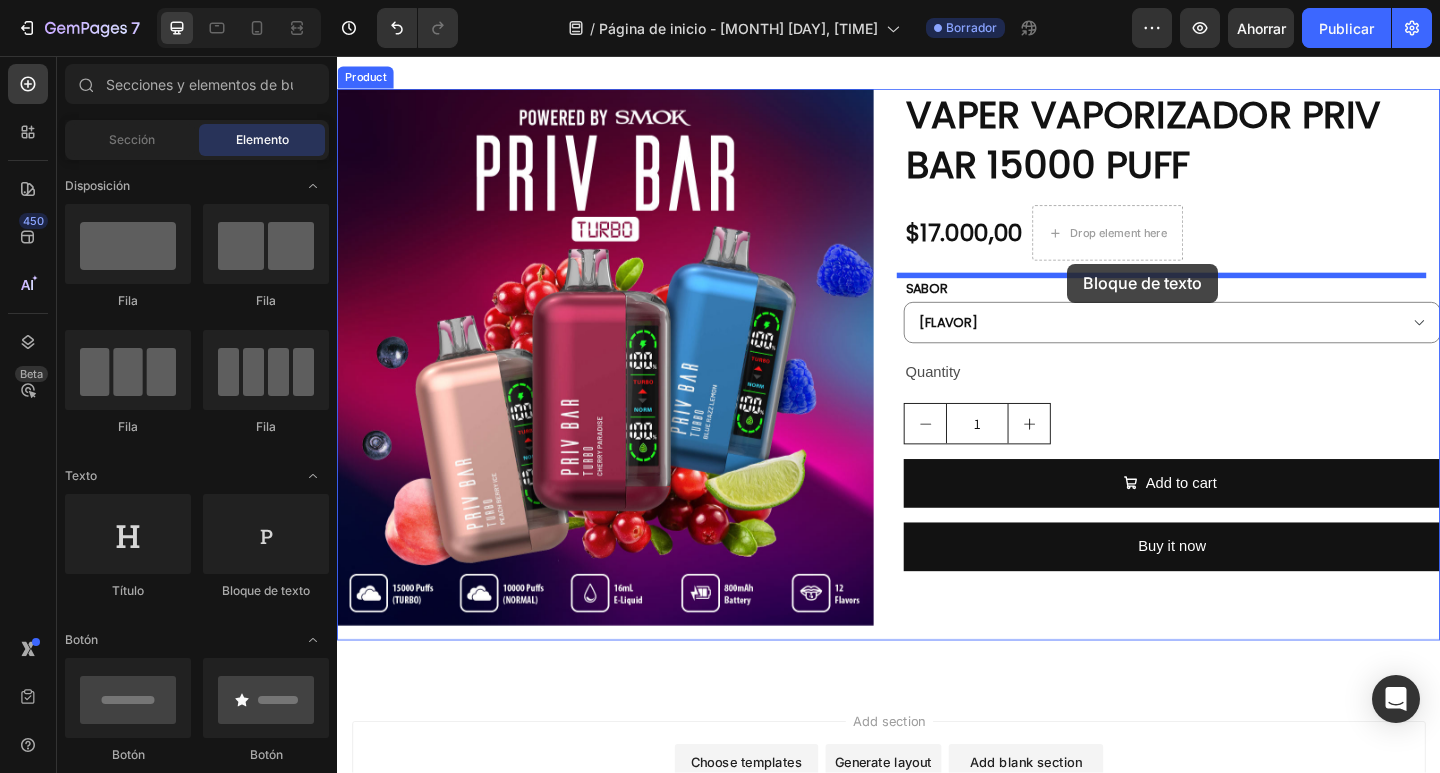 drag, startPoint x: 629, startPoint y: 599, endPoint x: 1131, endPoint y: 287, distance: 591.0567 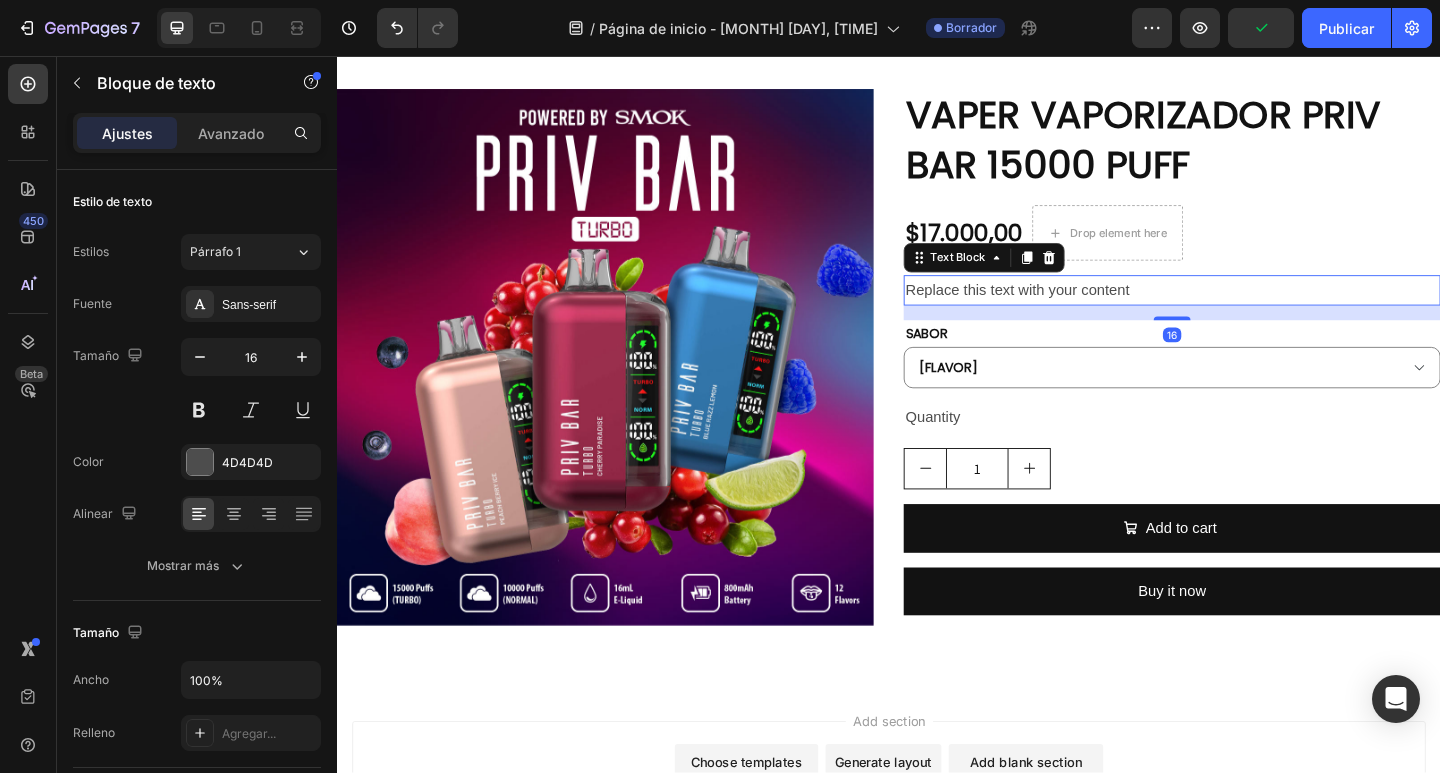 click on "Replace this text with your content" at bounding box center (1245, 311) 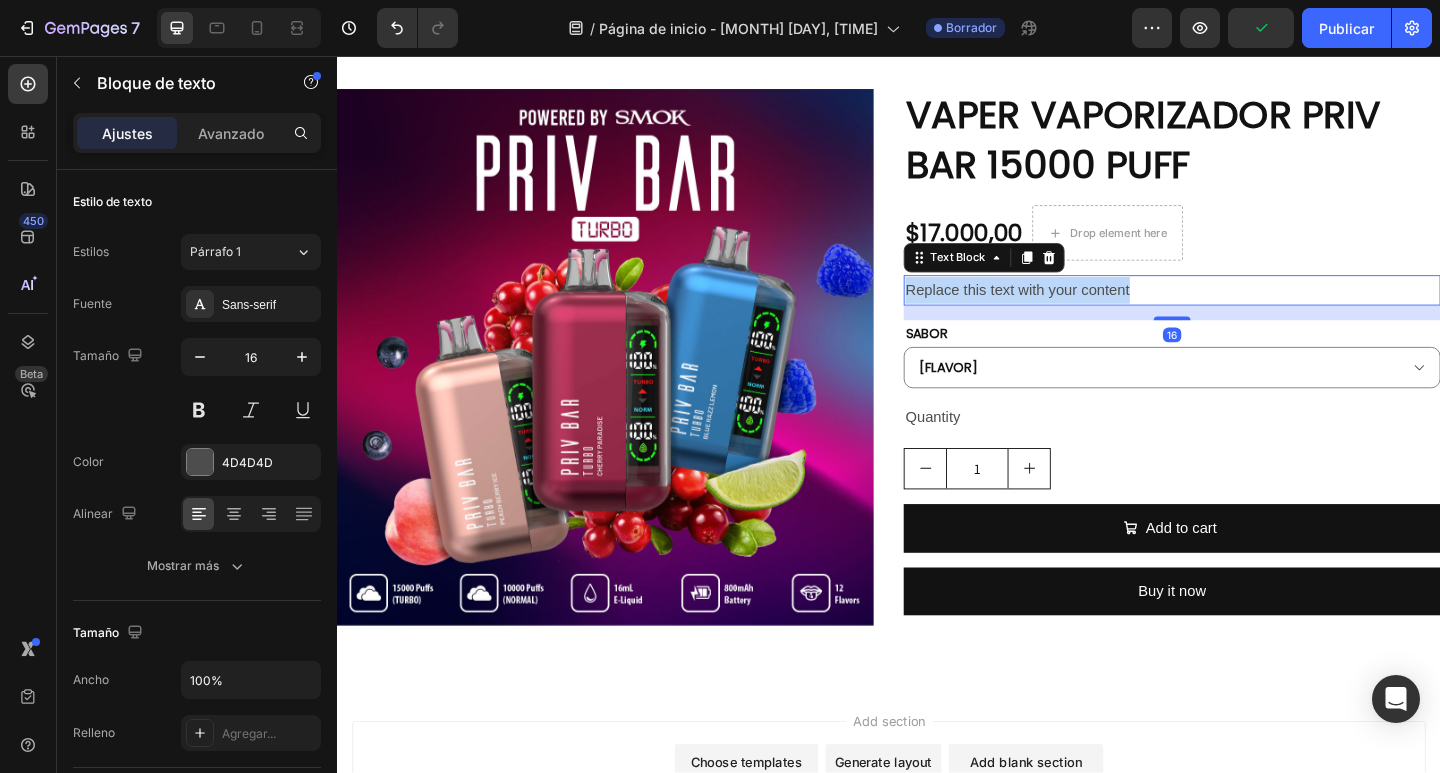 click on "Replace this text with your content" at bounding box center (1245, 311) 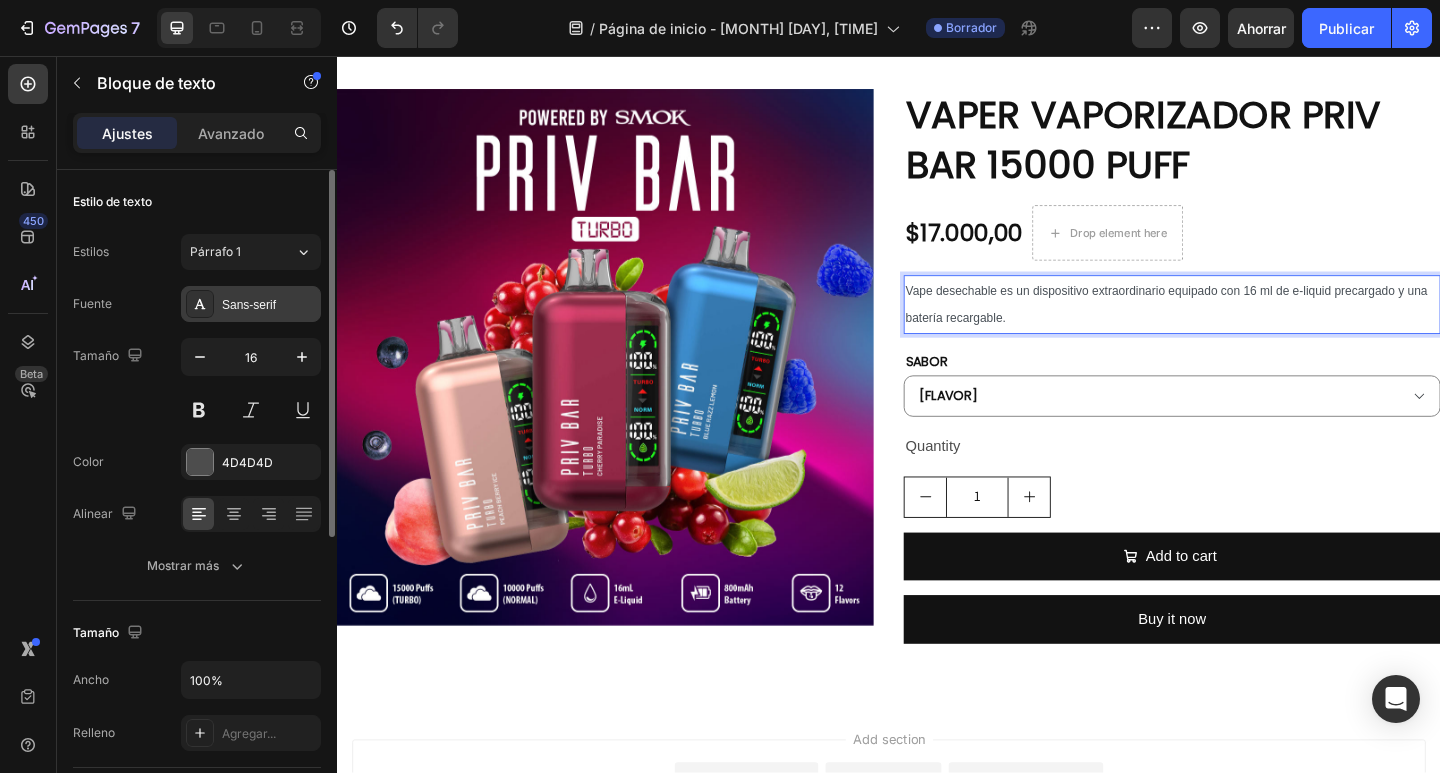 click on "Sans-serif" at bounding box center (249, 305) 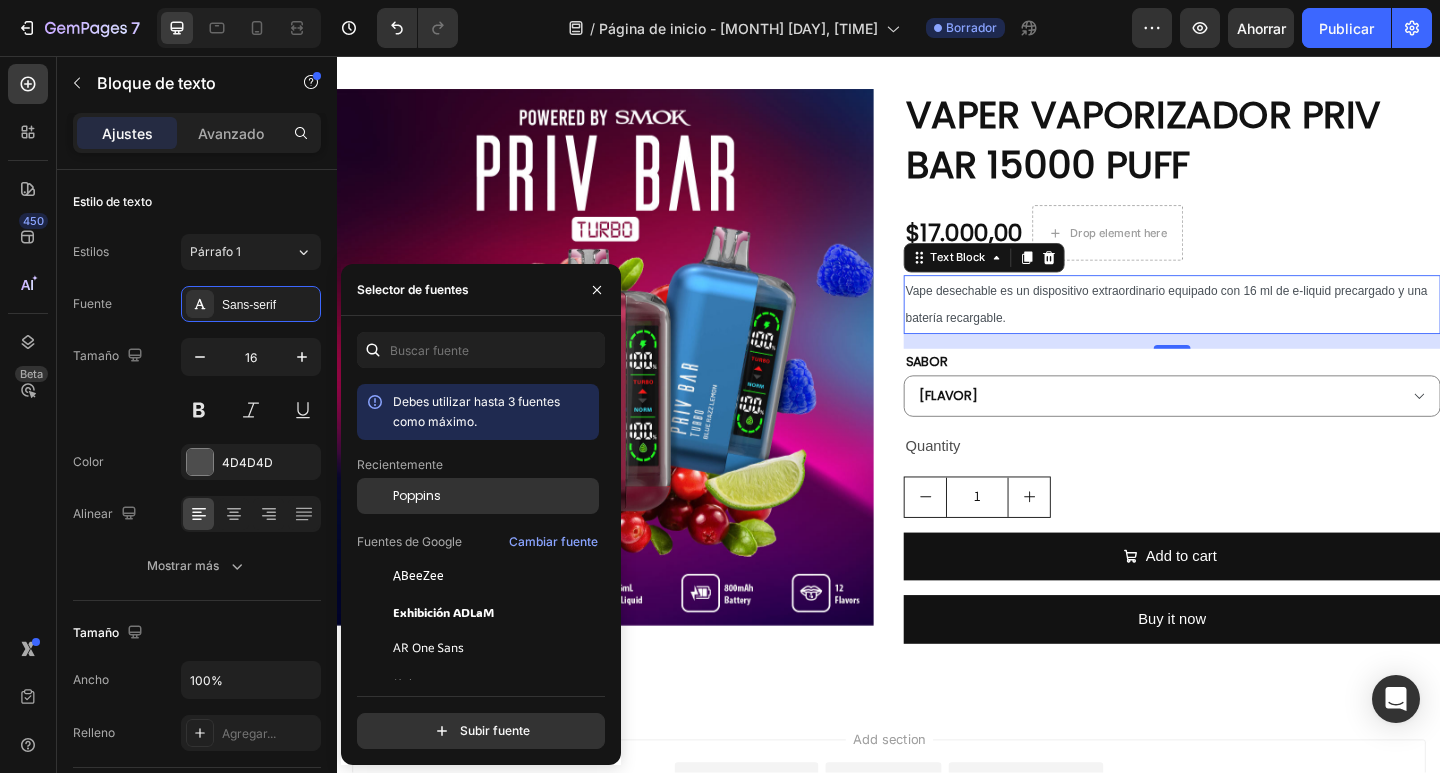 click on "Poppins" at bounding box center [494, 496] 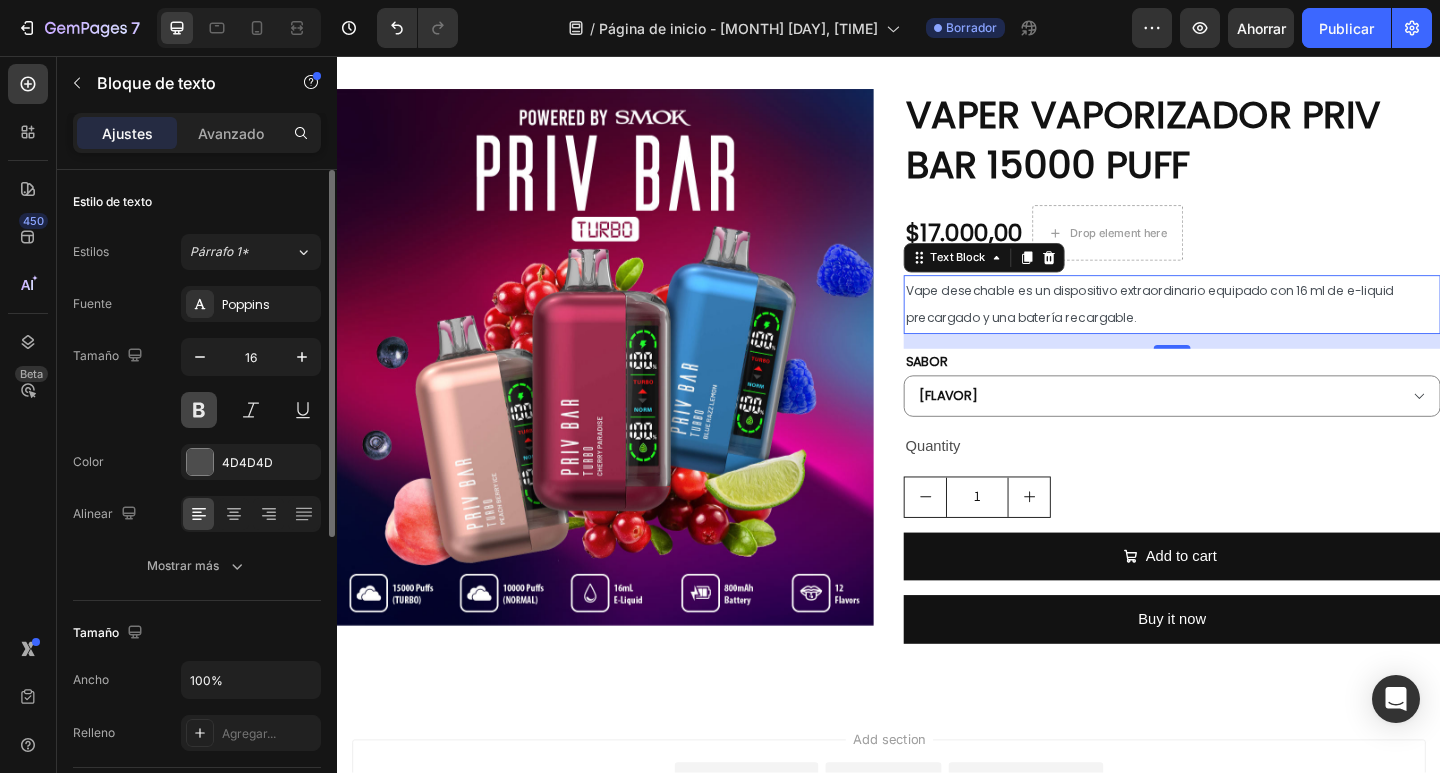 click at bounding box center (199, 410) 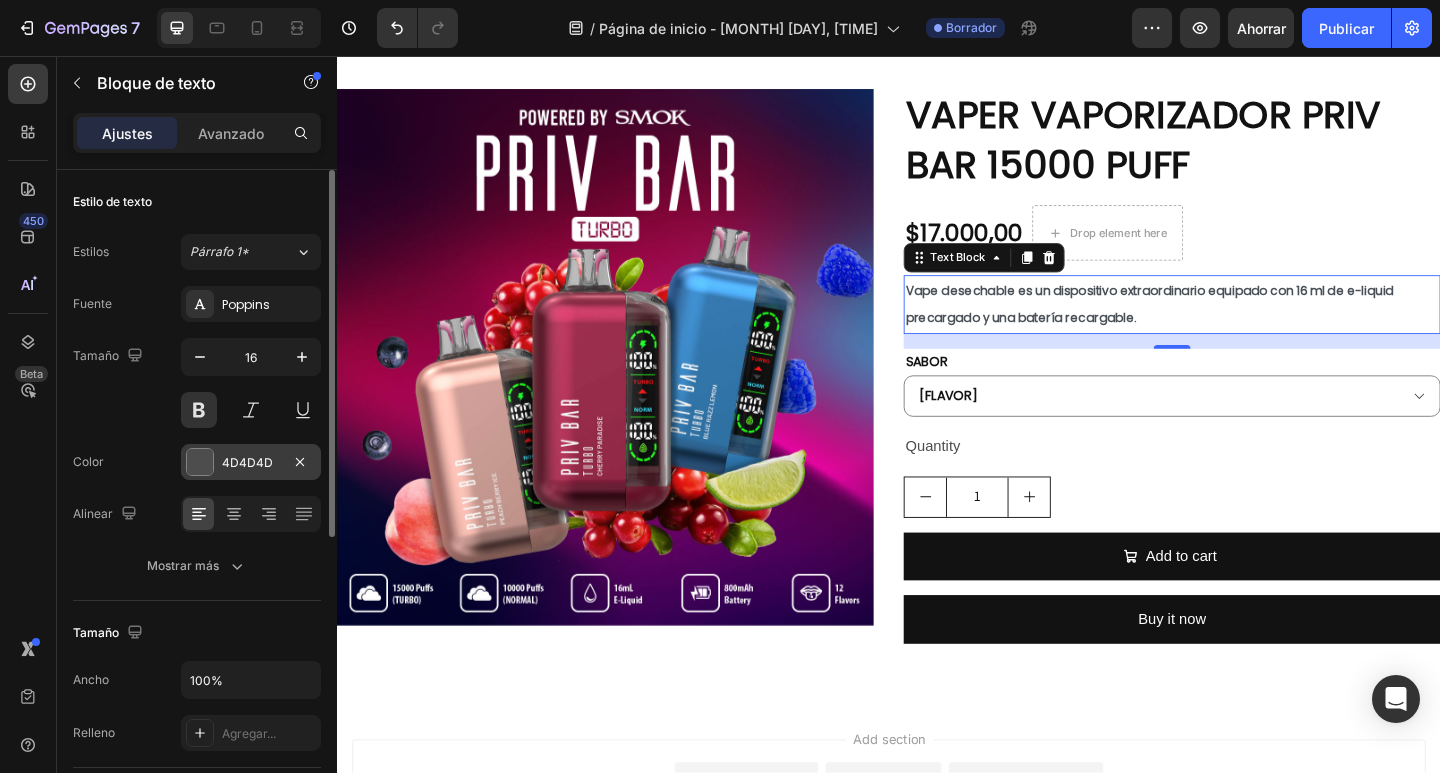 click at bounding box center (200, 462) 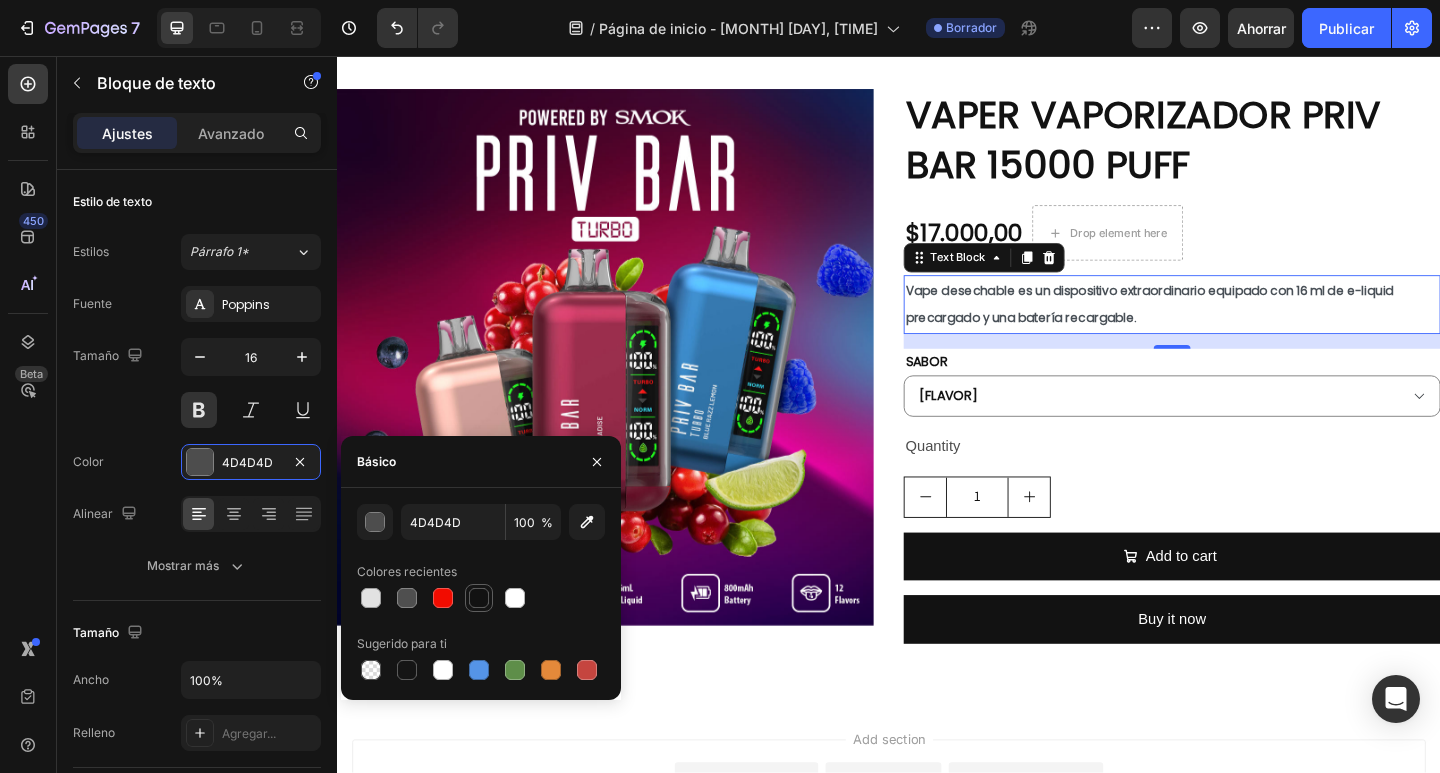click at bounding box center [479, 598] 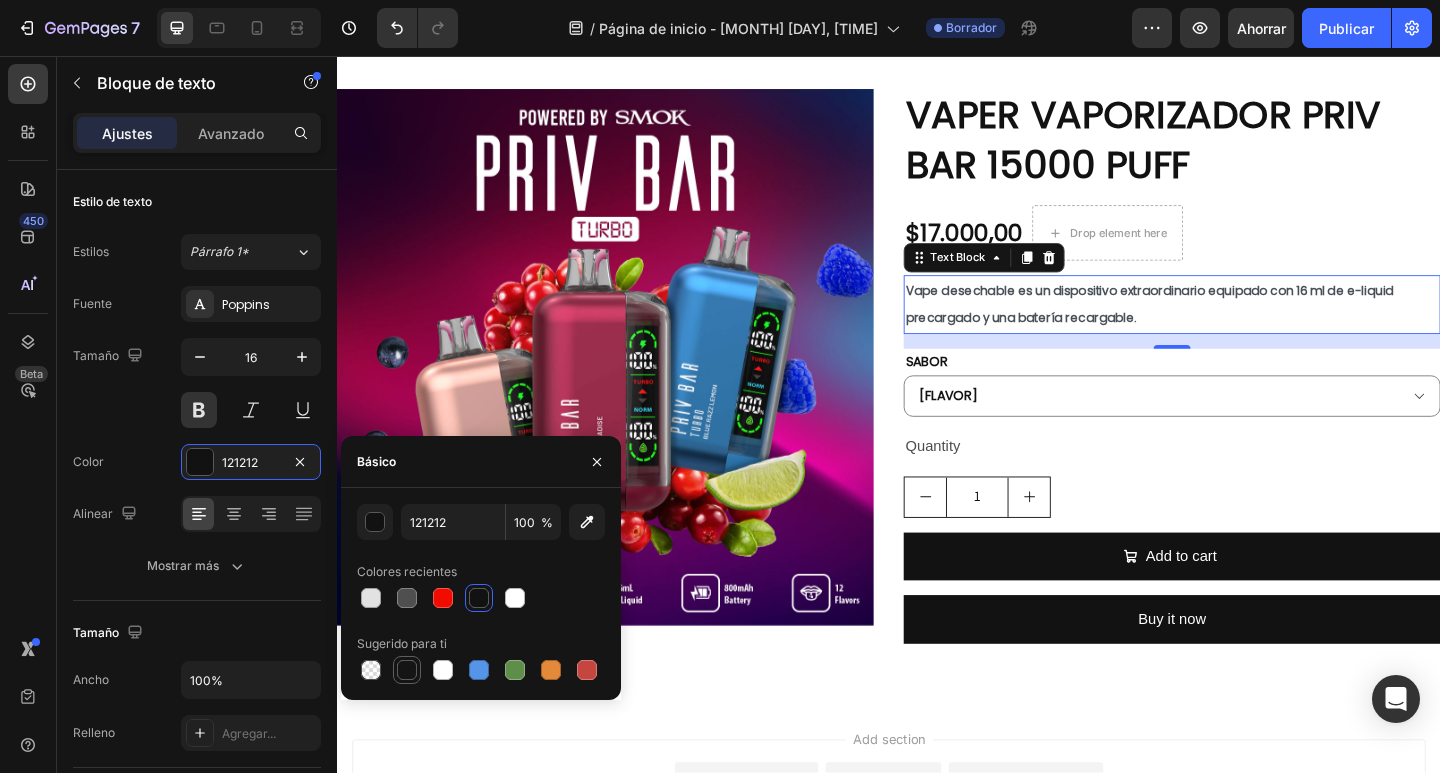 click at bounding box center [407, 670] 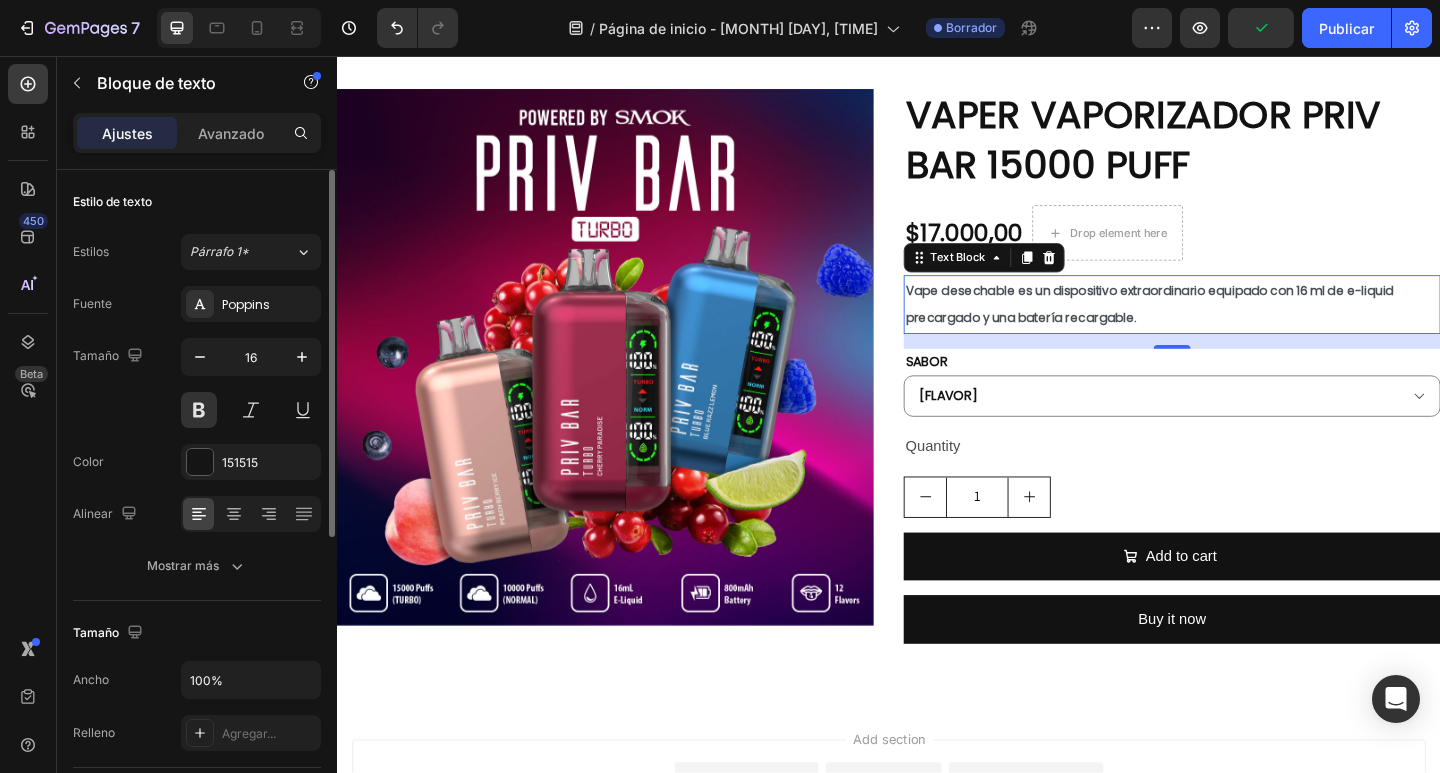 click on "Color 151515" at bounding box center (197, 462) 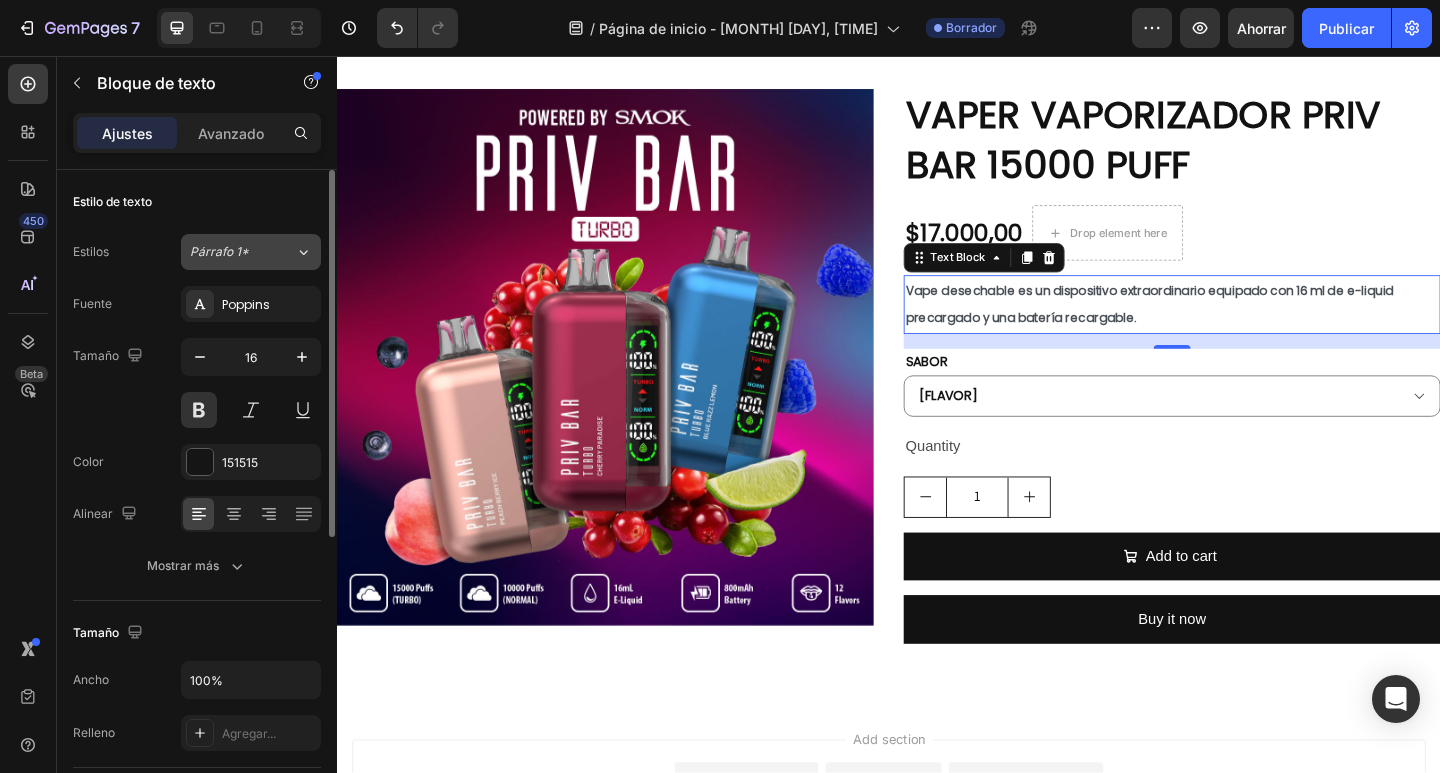 click on "Párrafo 1*" 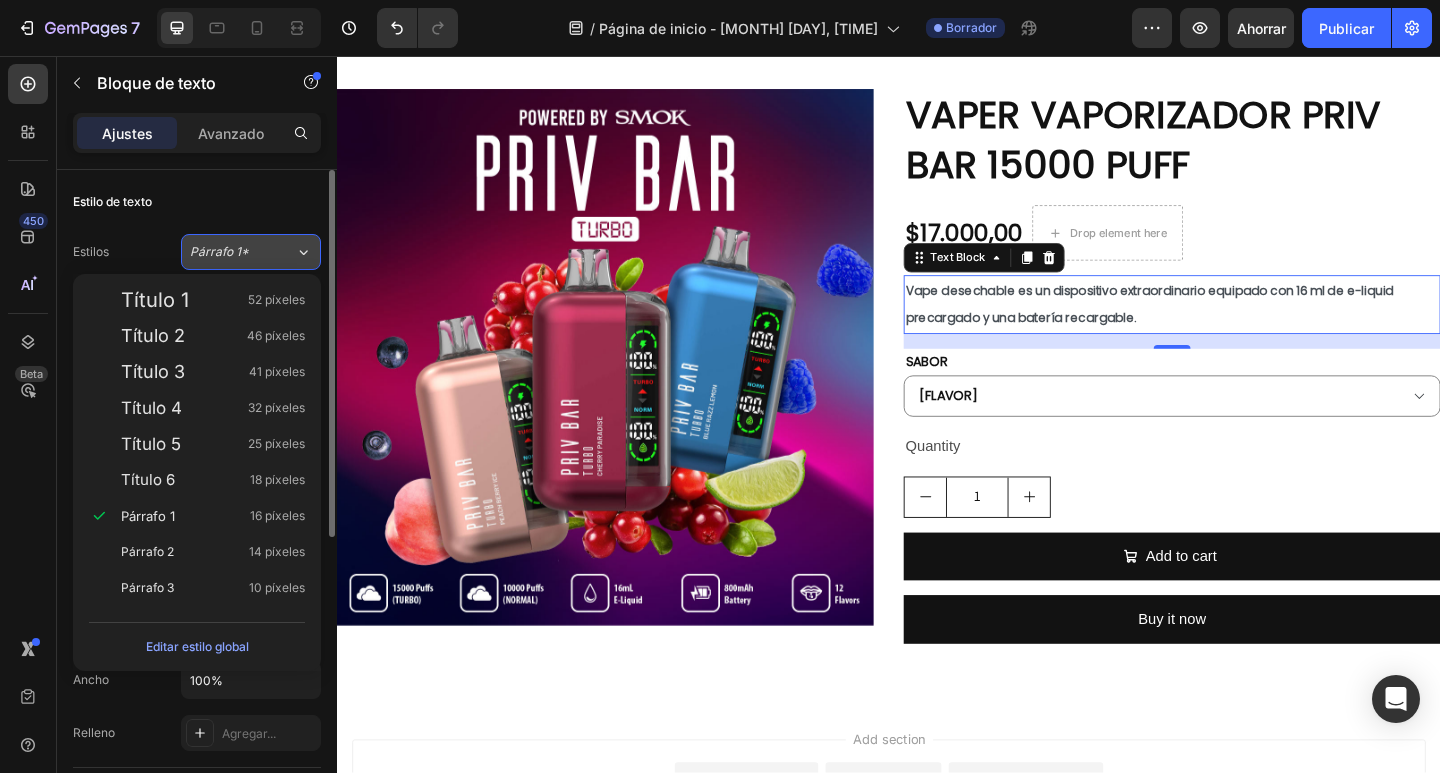 click on "Párrafo 1*" at bounding box center (230, 252) 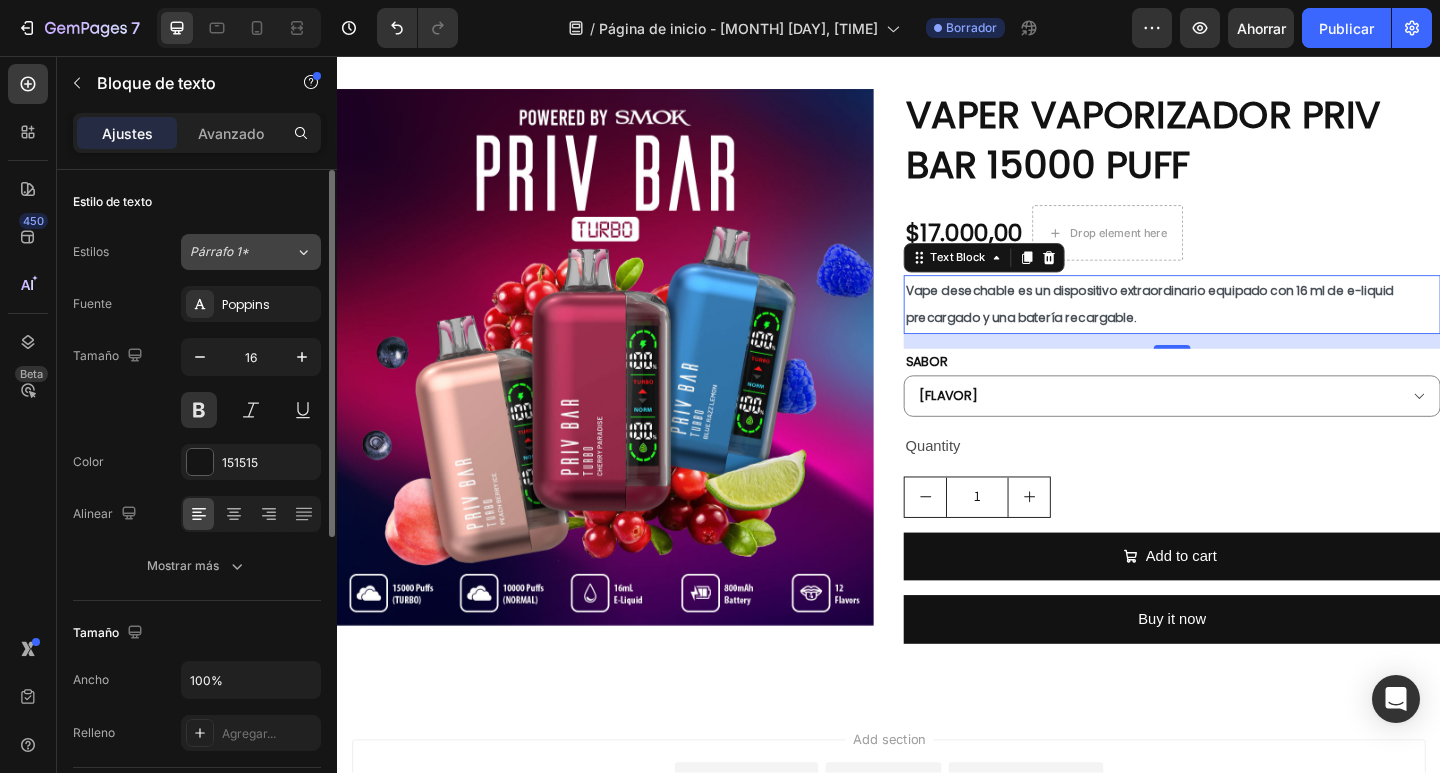 click on "Párrafo 1*" at bounding box center [230, 252] 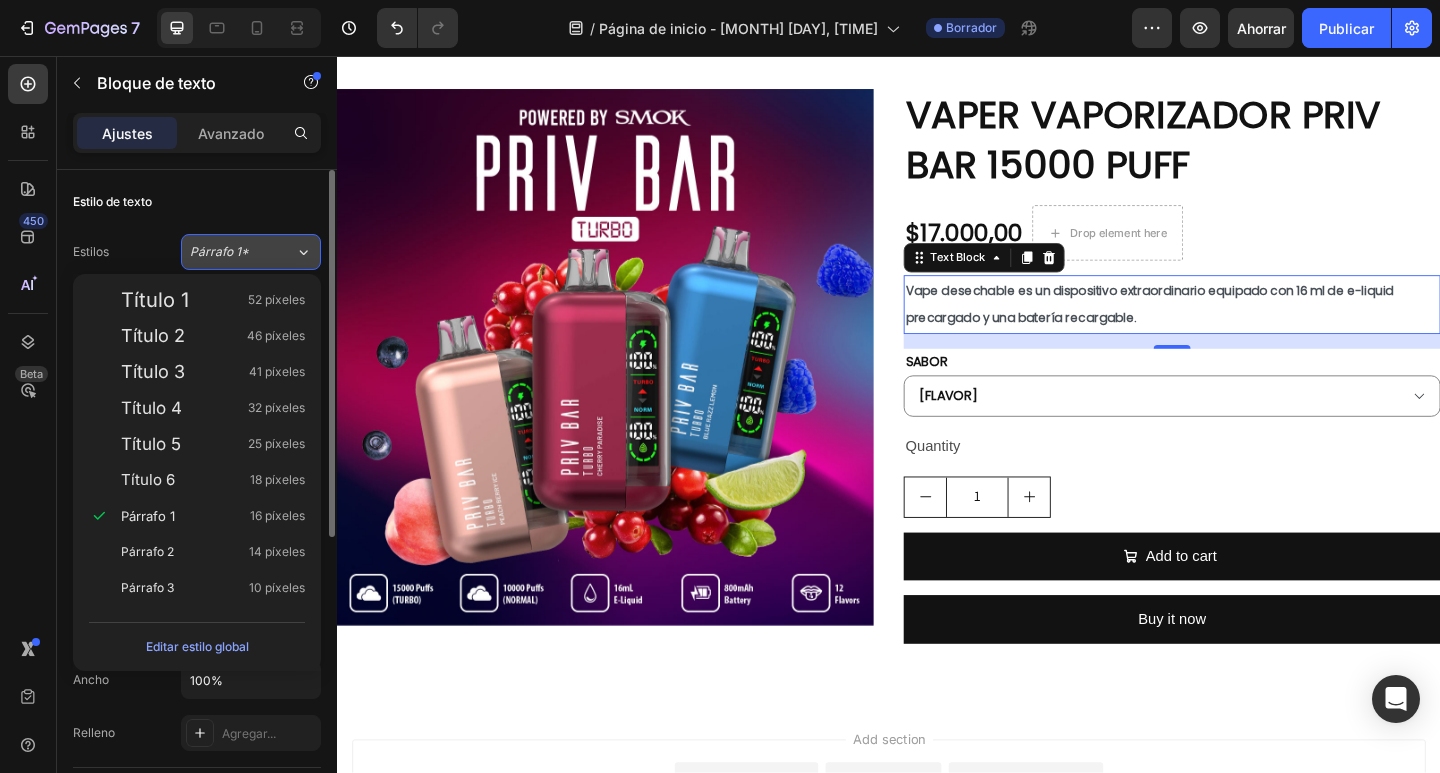 click on "Párrafo 1*" at bounding box center [230, 252] 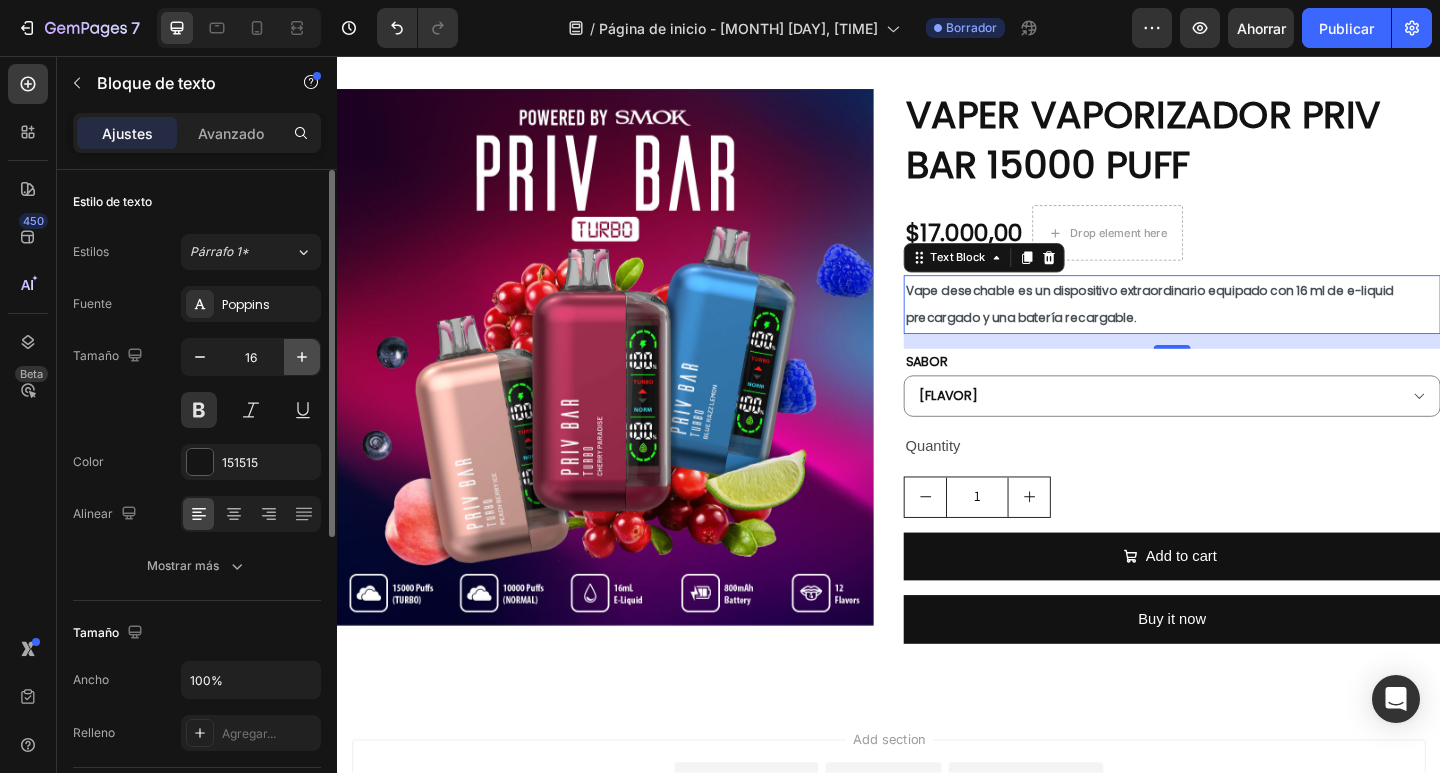 click 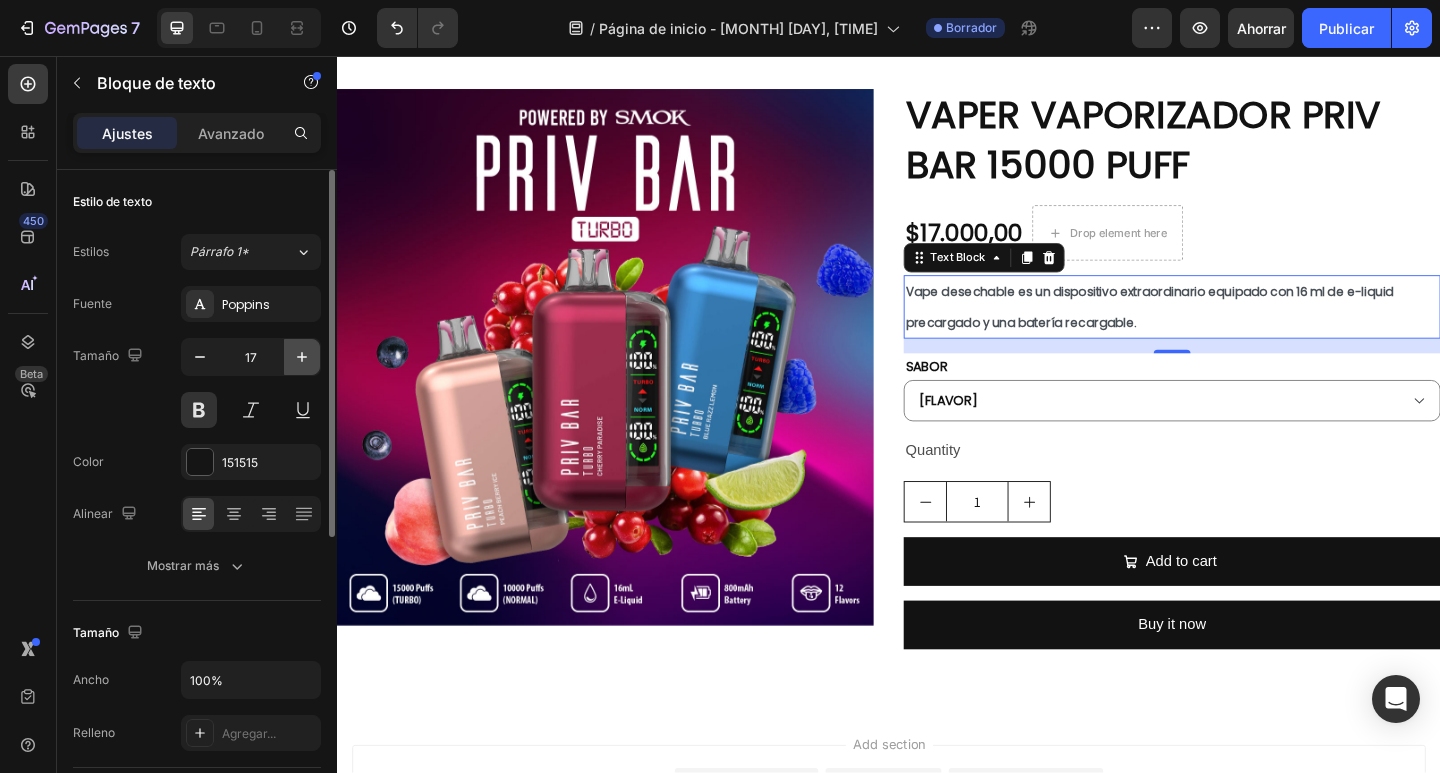 click 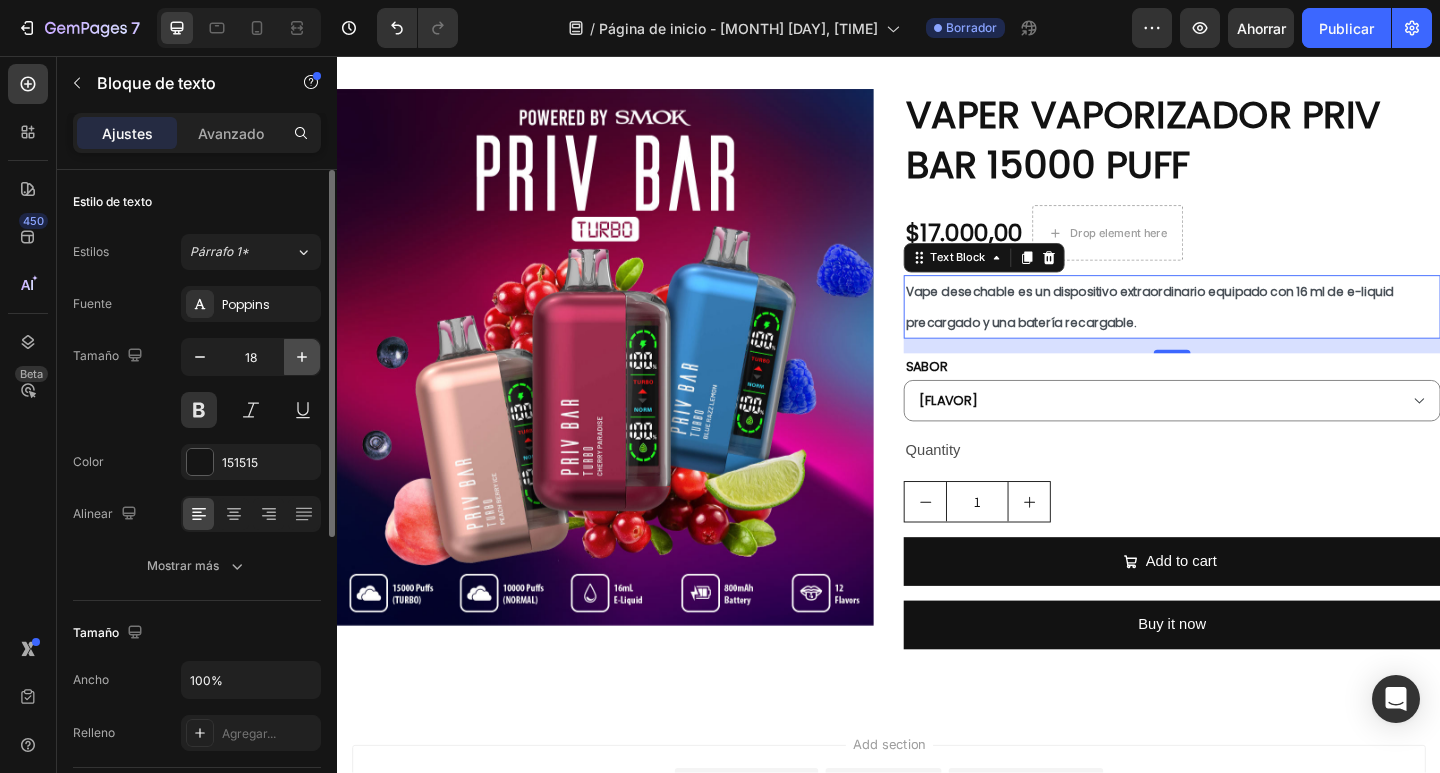 click 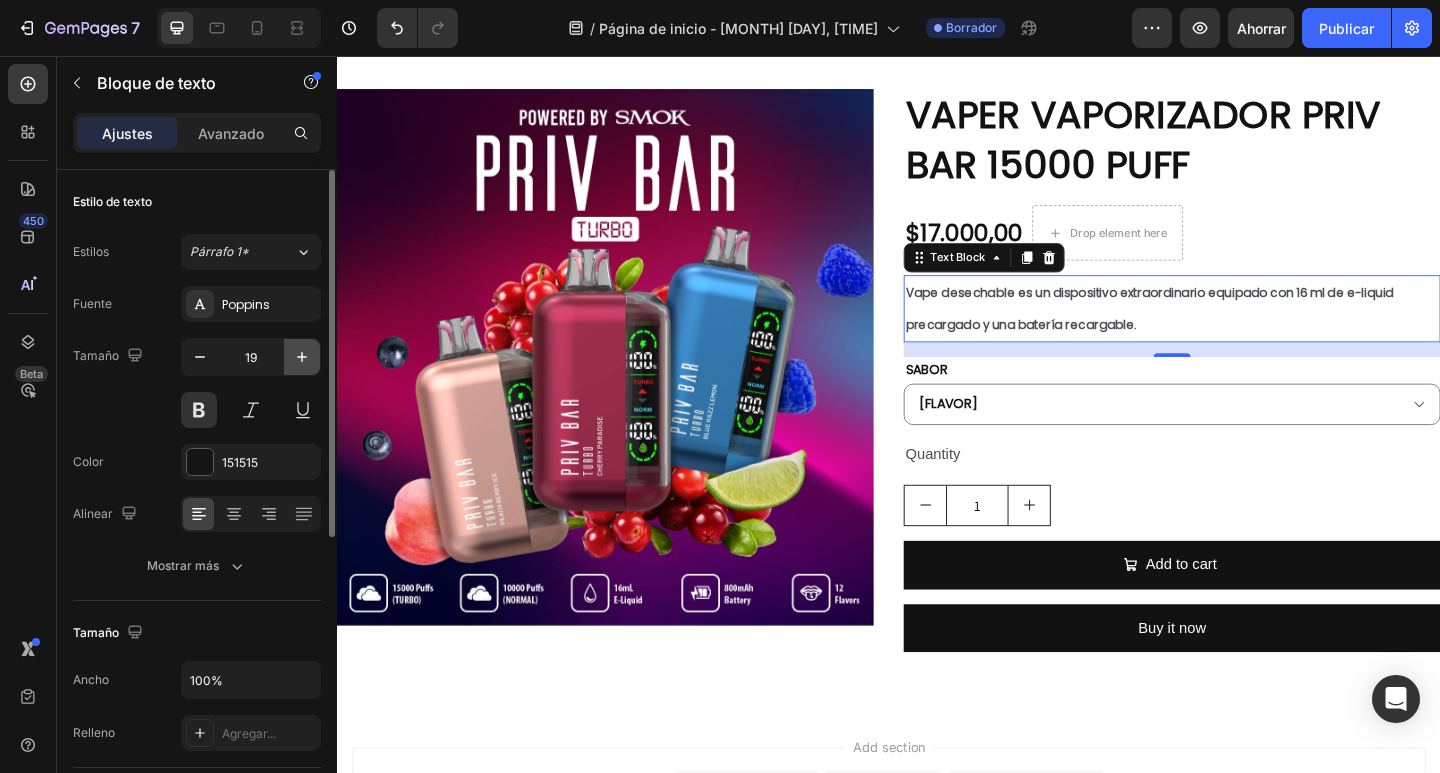 click 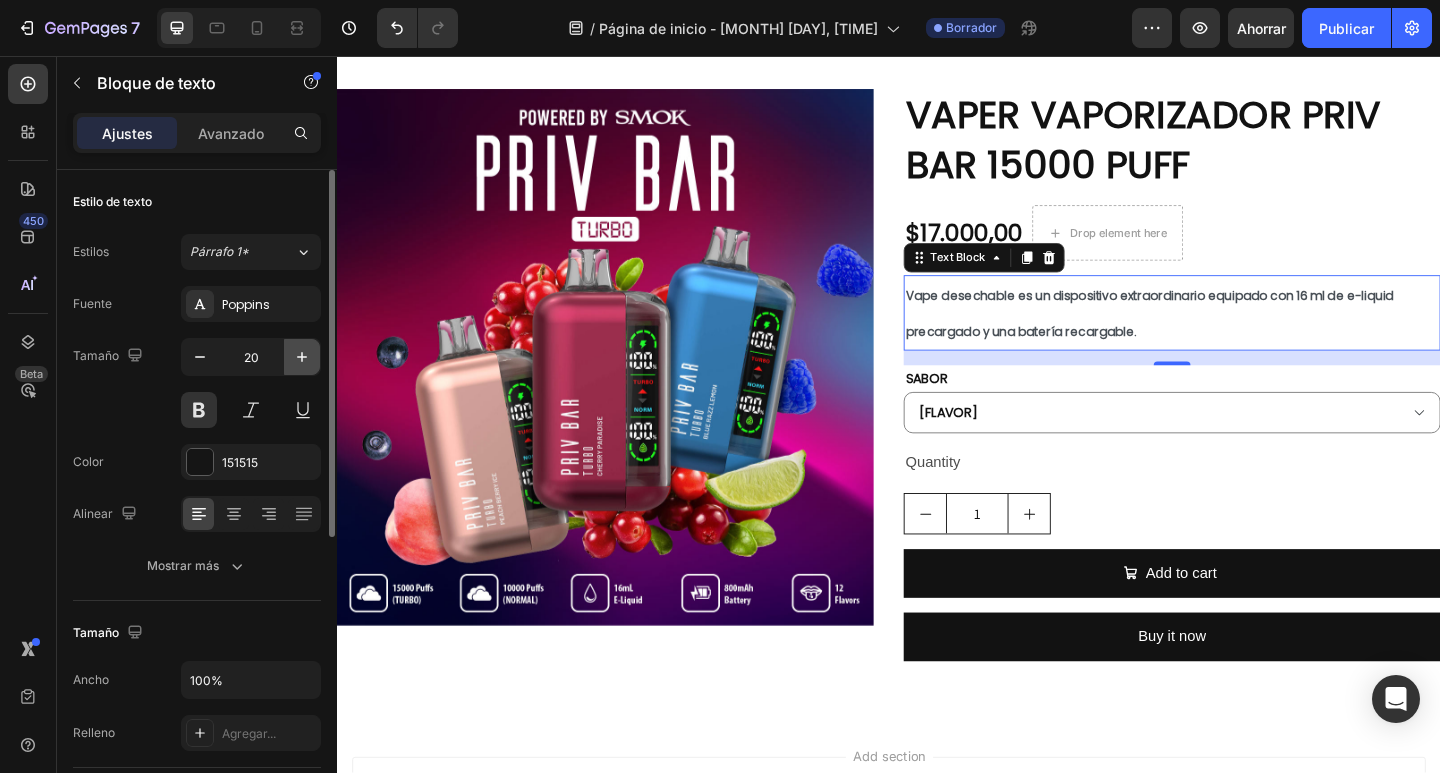 click 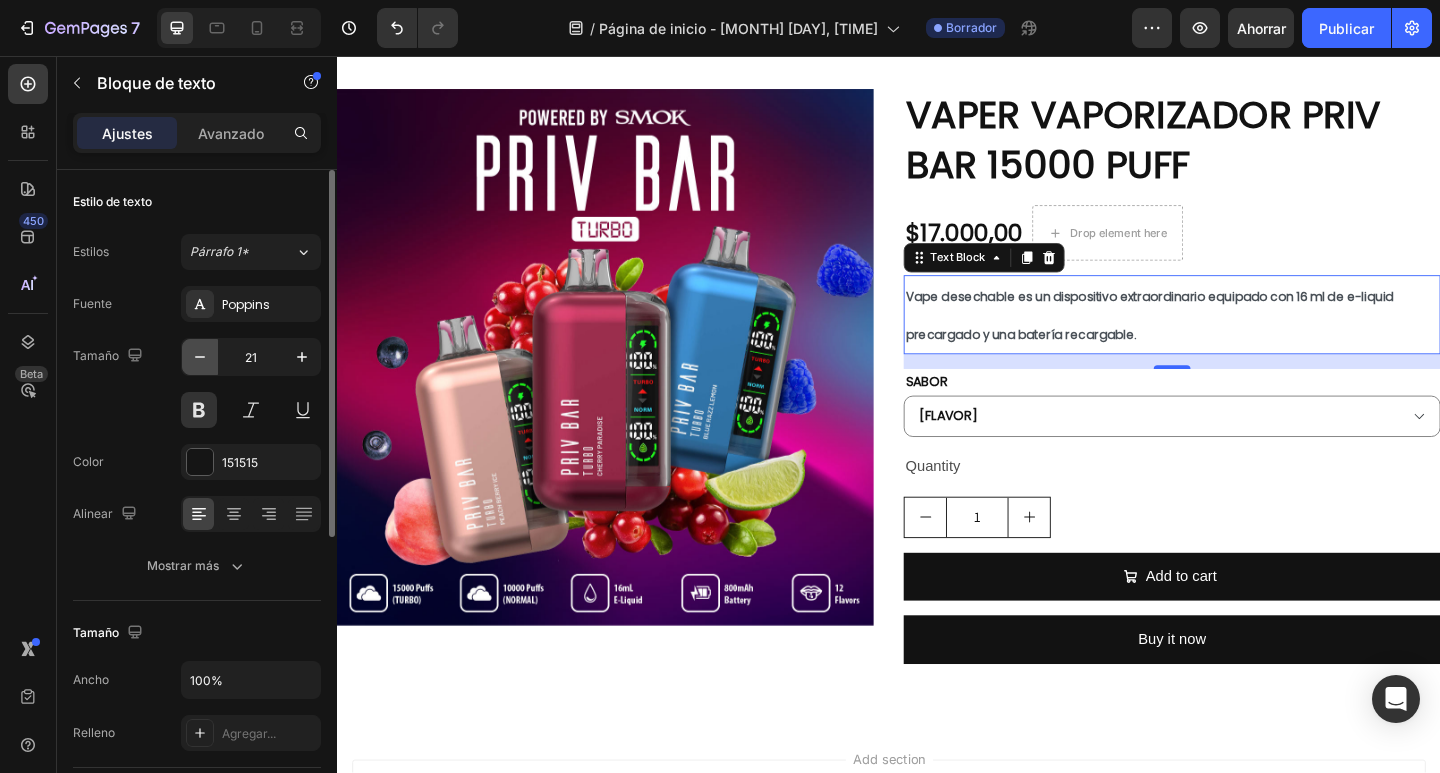 click 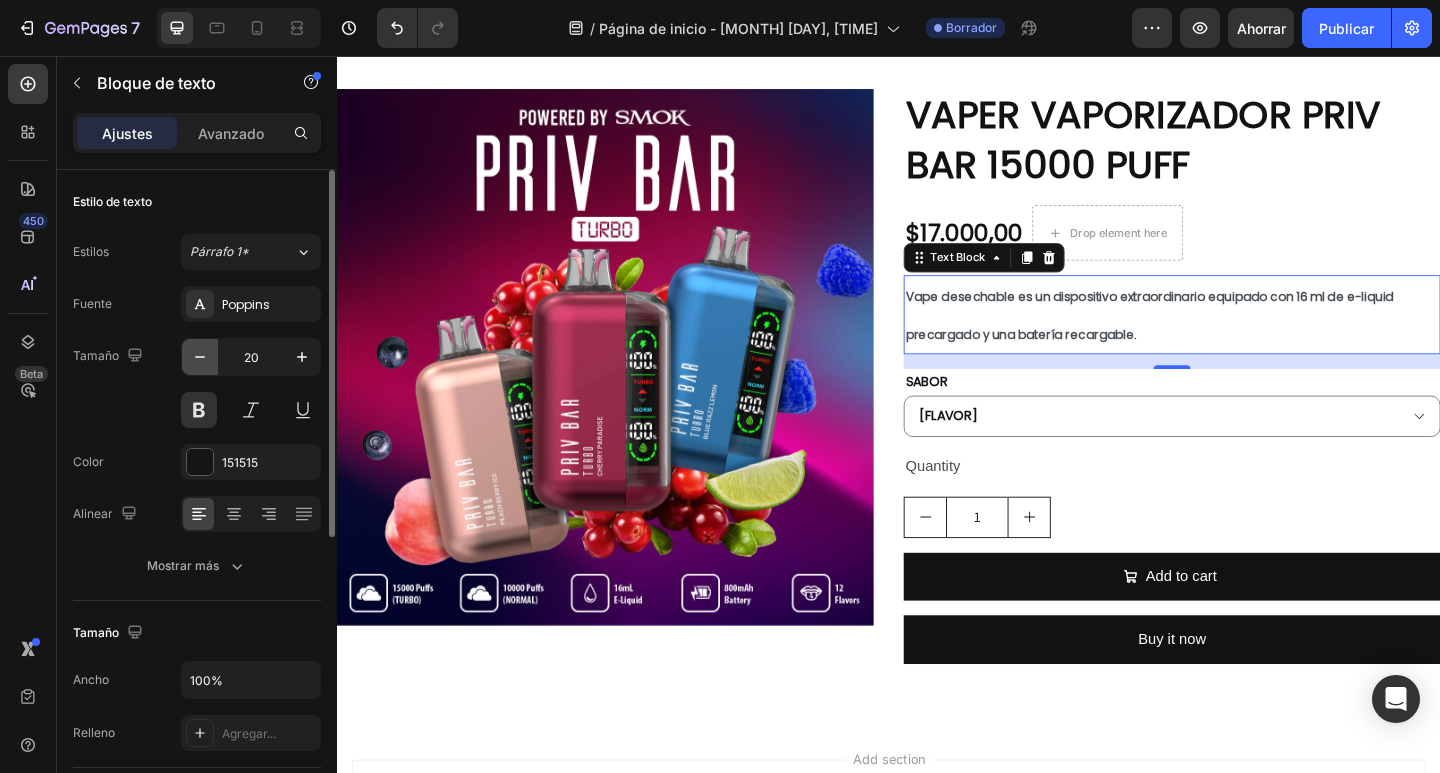 click 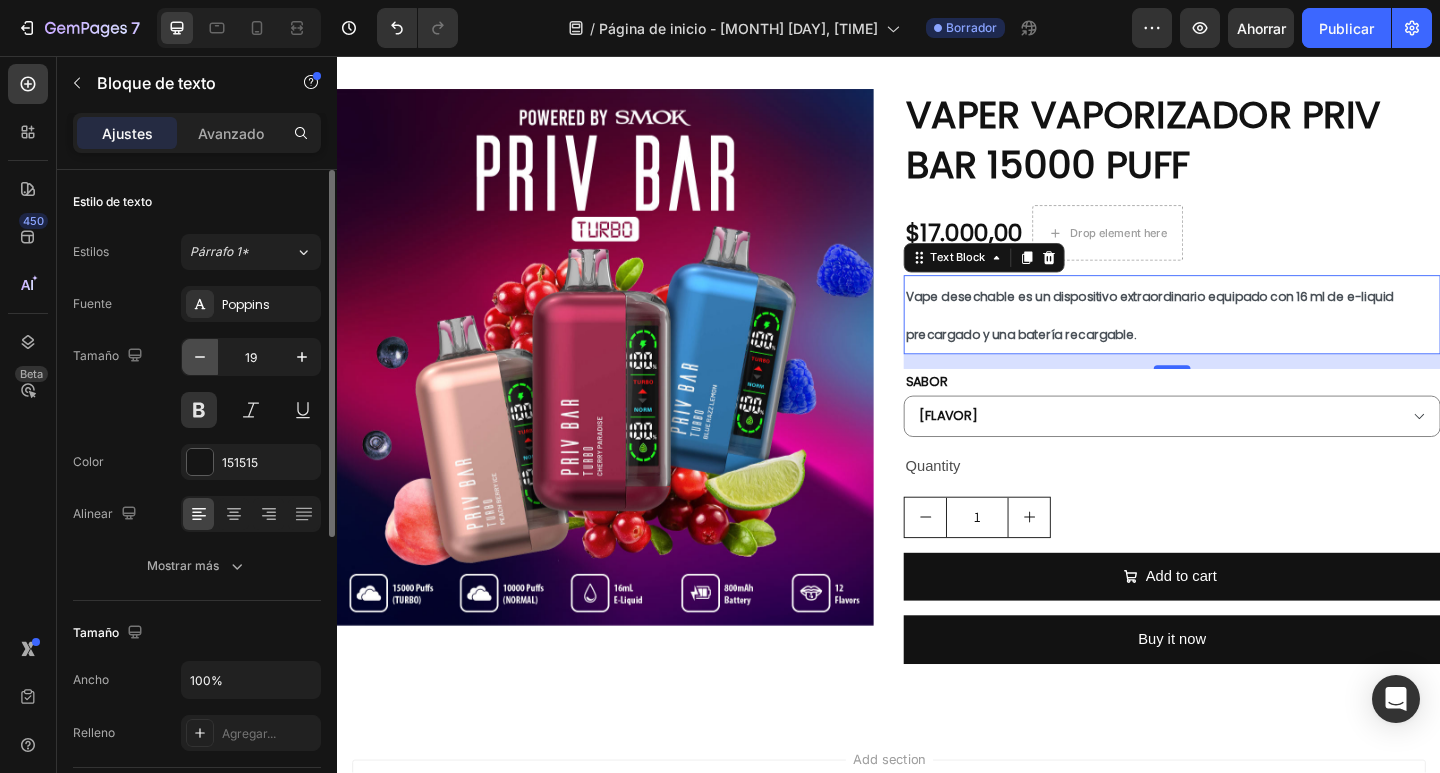 click 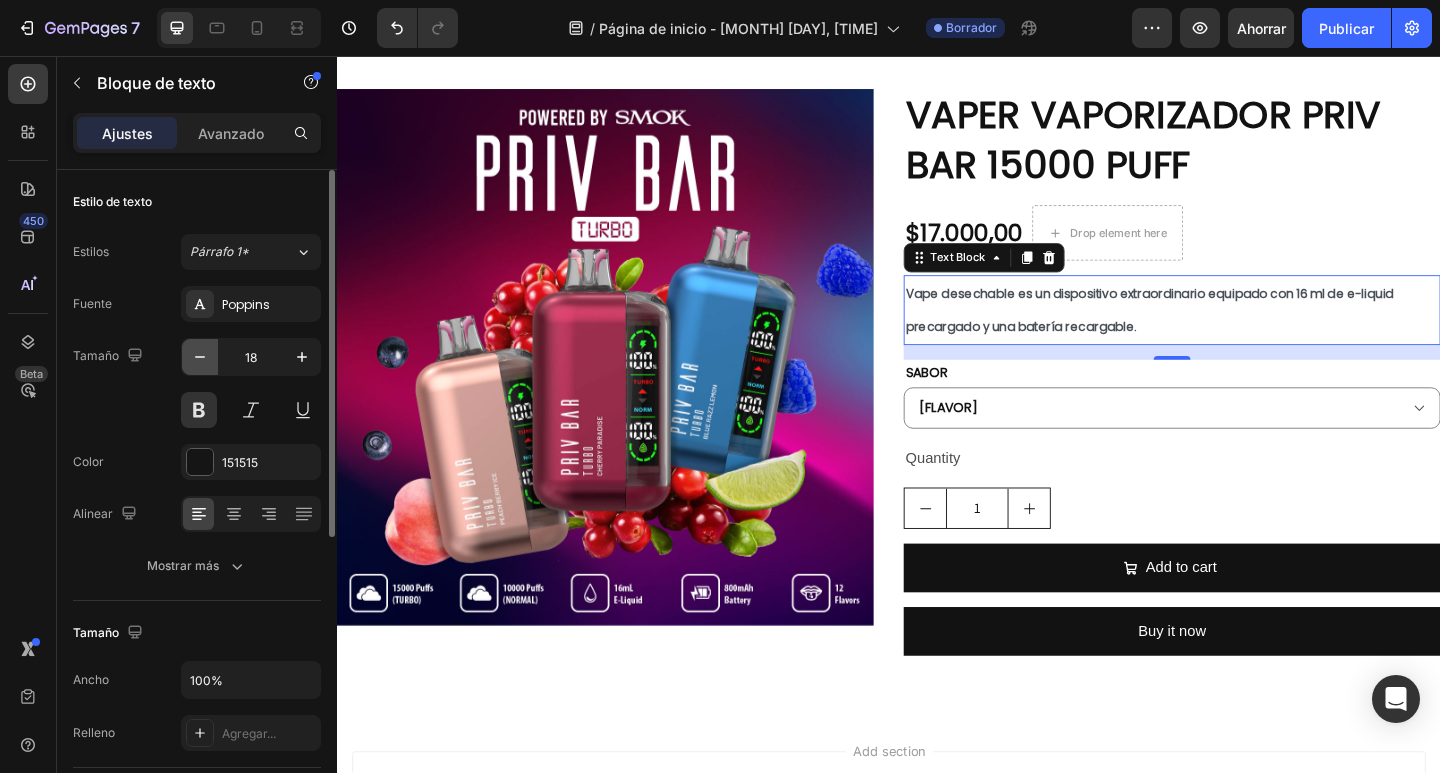 click 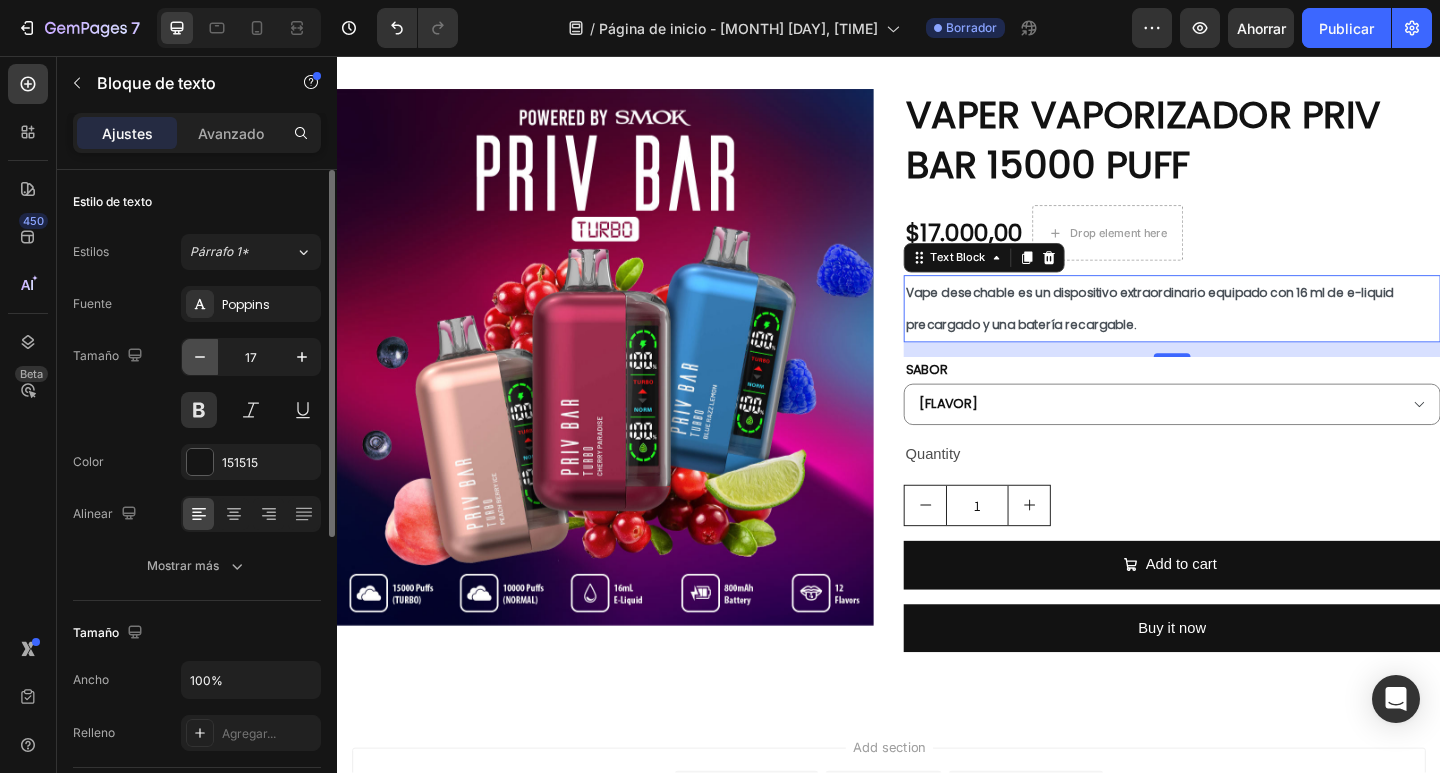 click 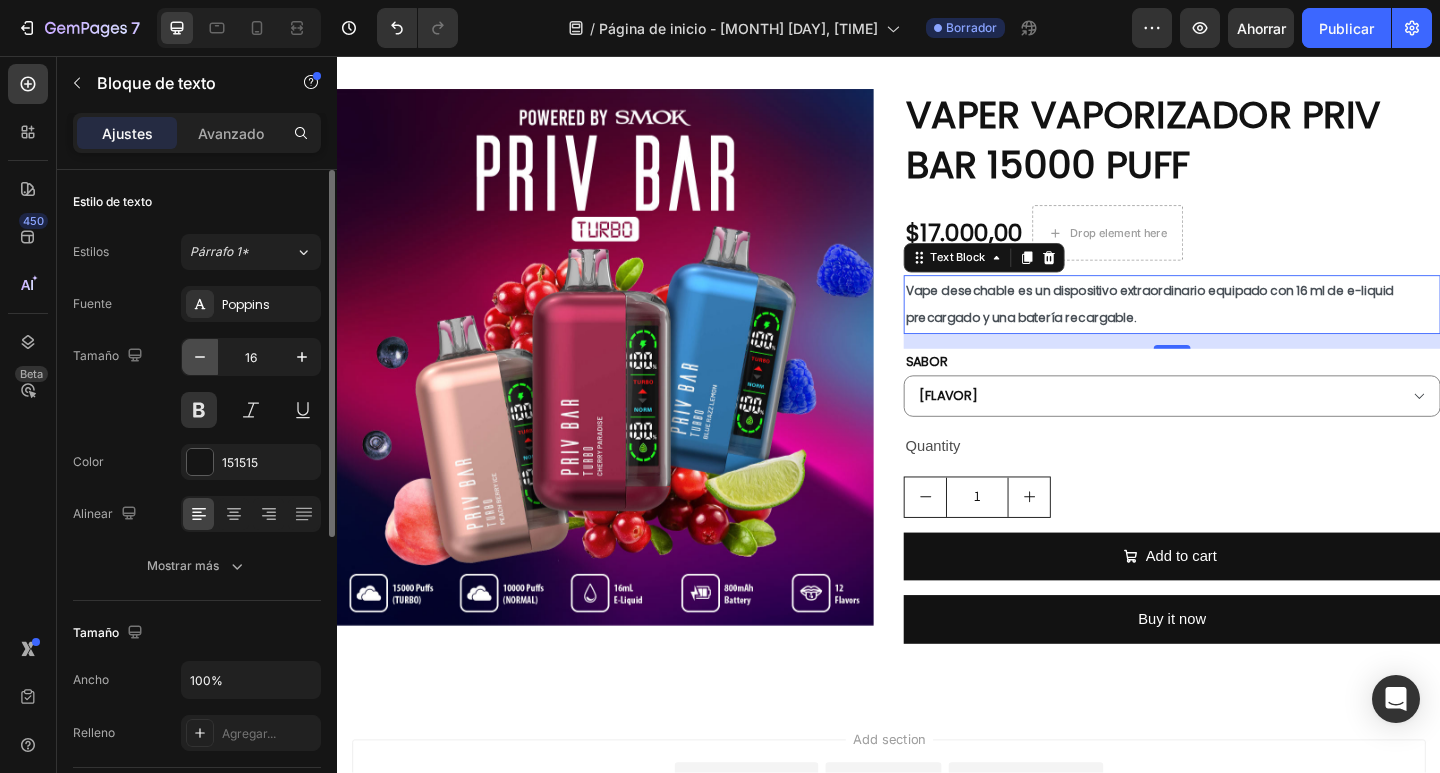 click 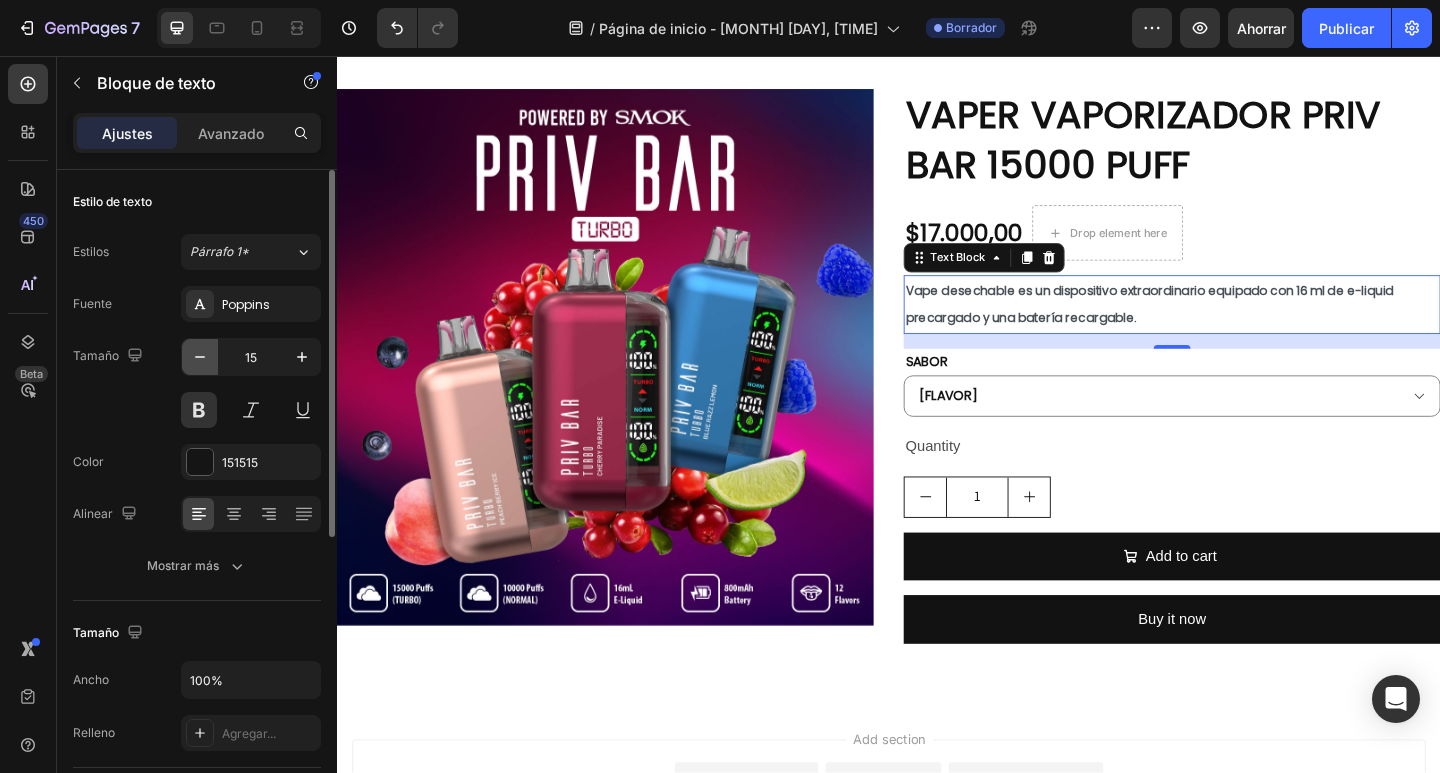 click 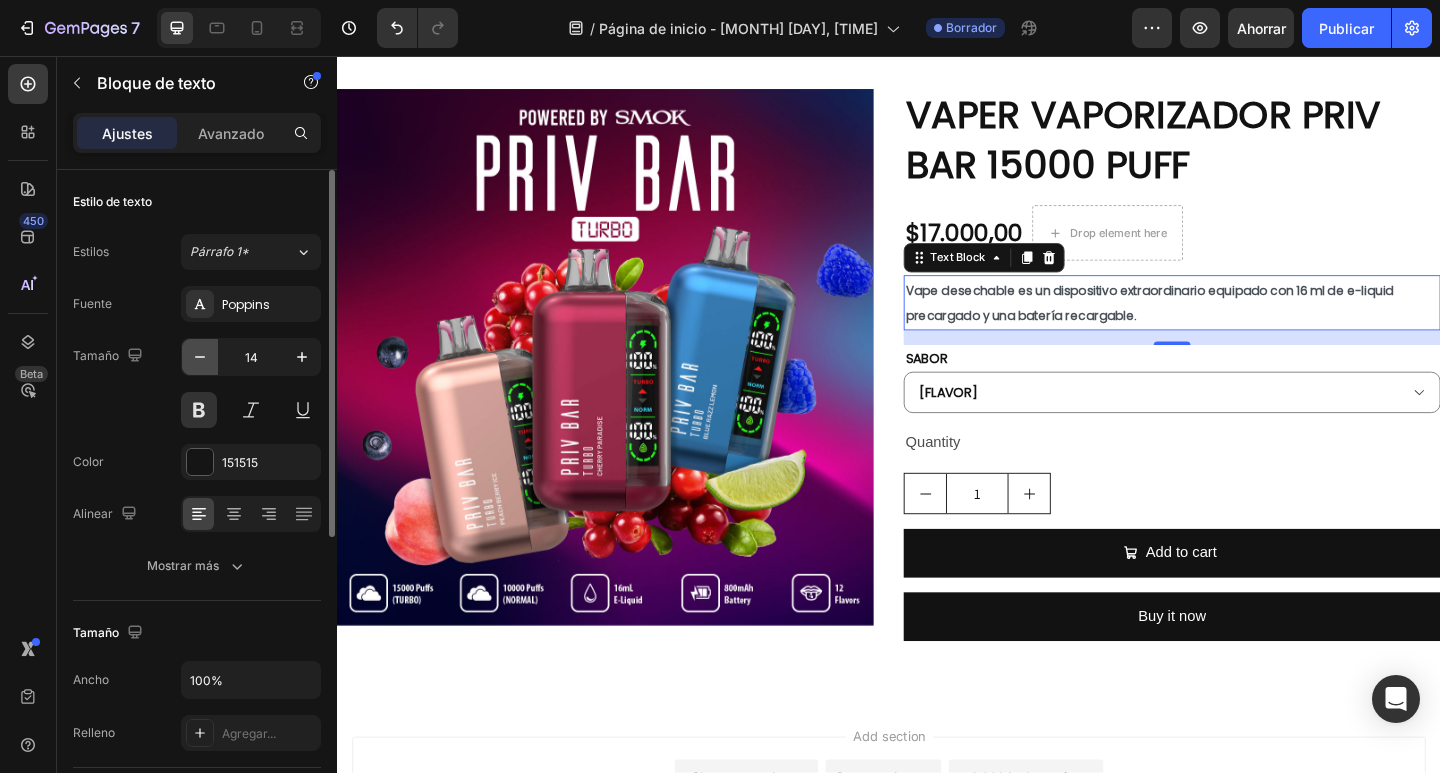 click 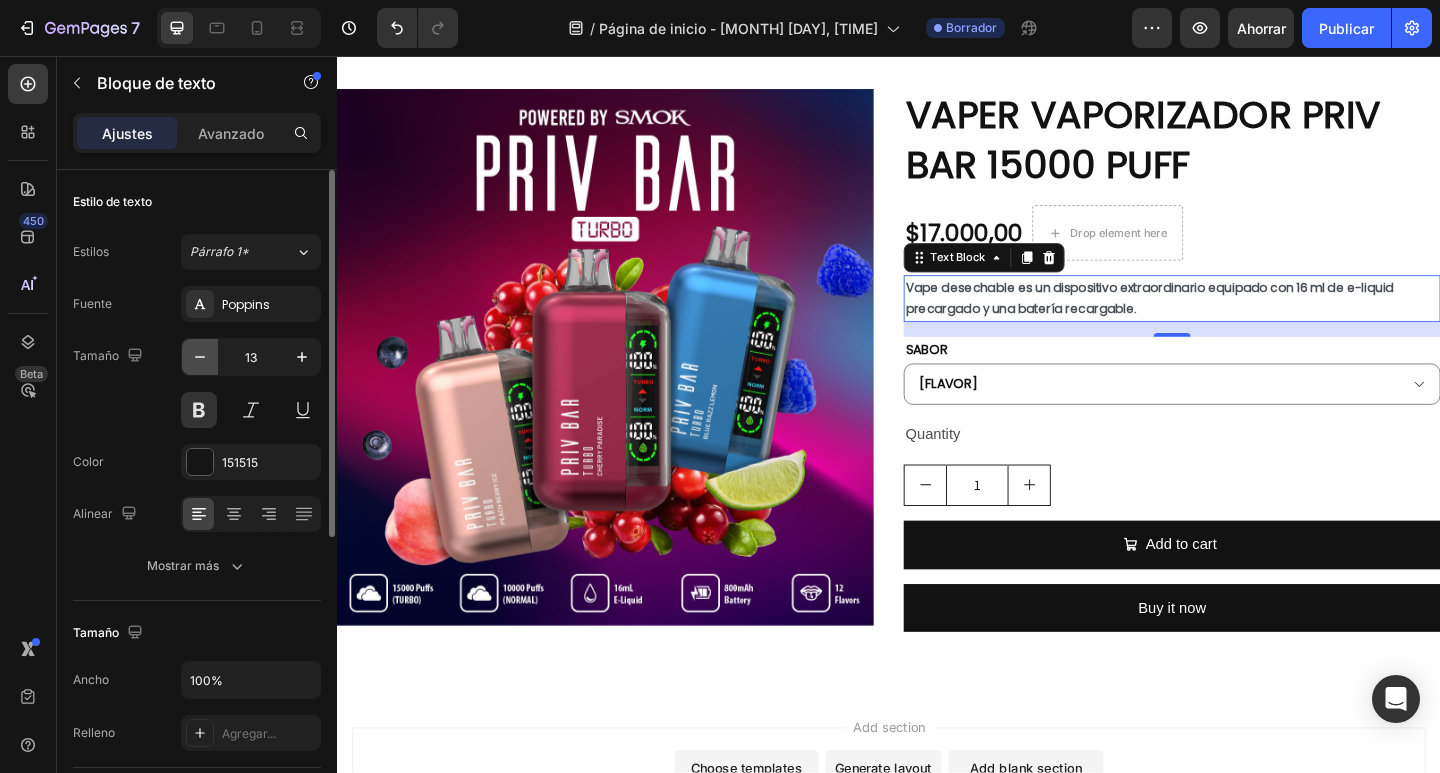 click 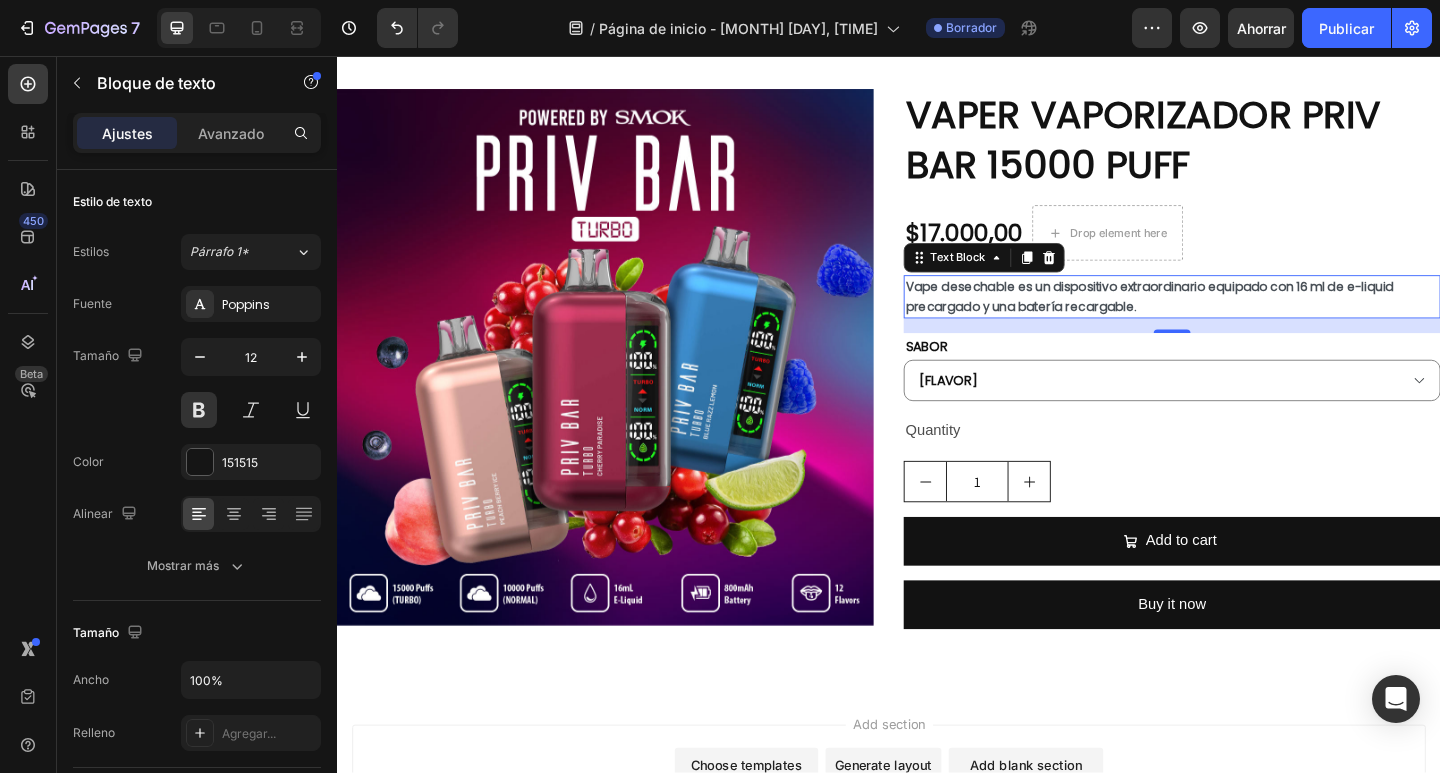 click on "Vape desechable es un dispositivo extraordinario equipado con 16 ml de e-liquid precargado y una batería recargable." at bounding box center [1245, 318] 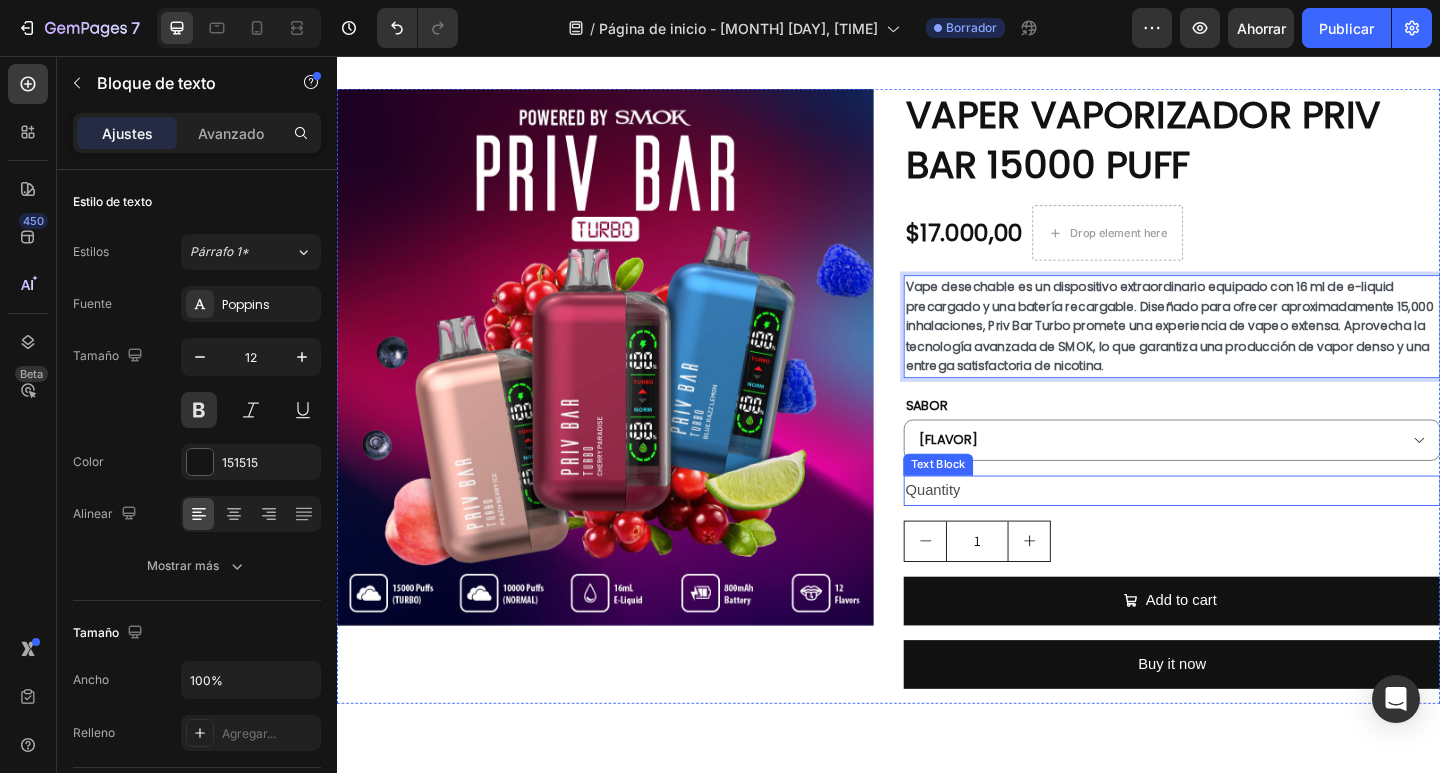 click on "Quantity" at bounding box center [1245, 529] 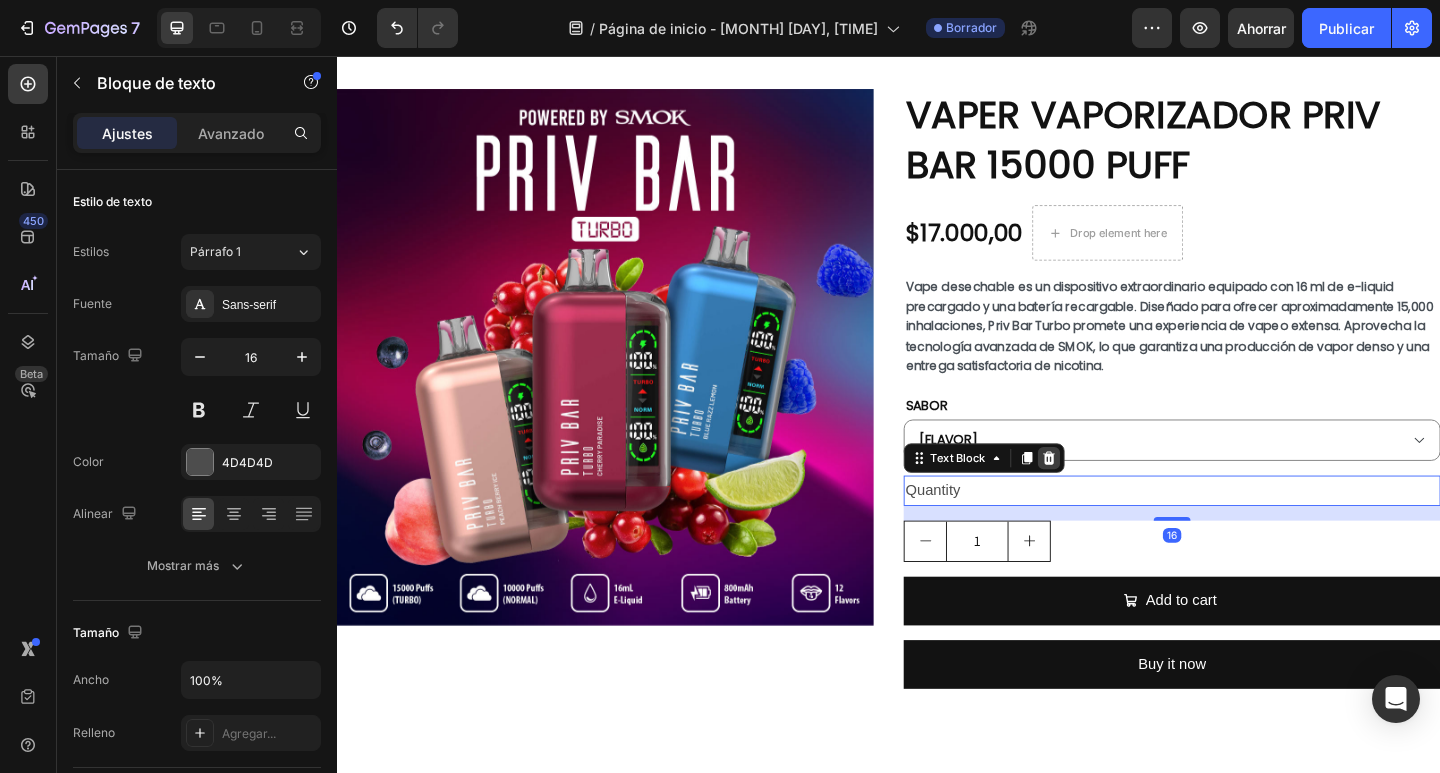 click 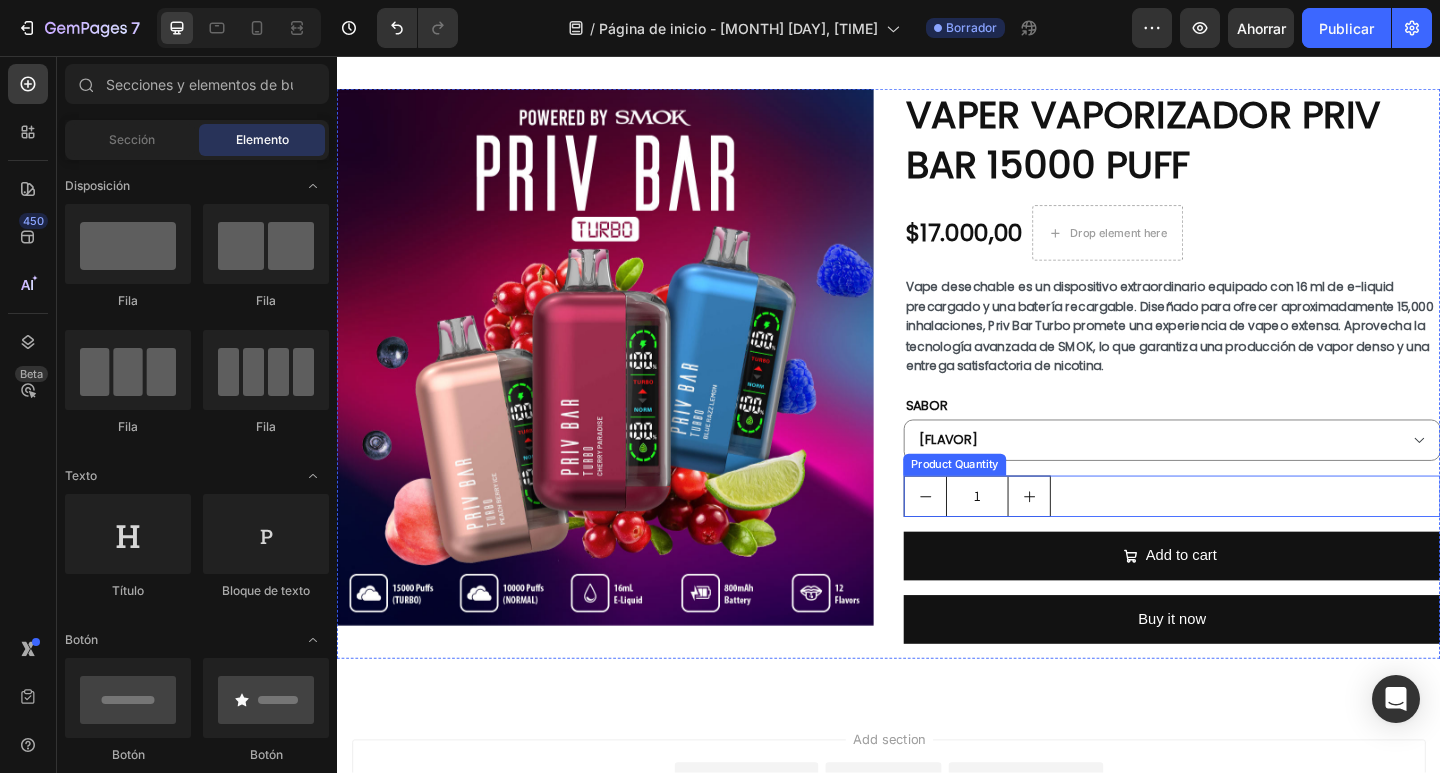 click on "1" at bounding box center [1245, 535] 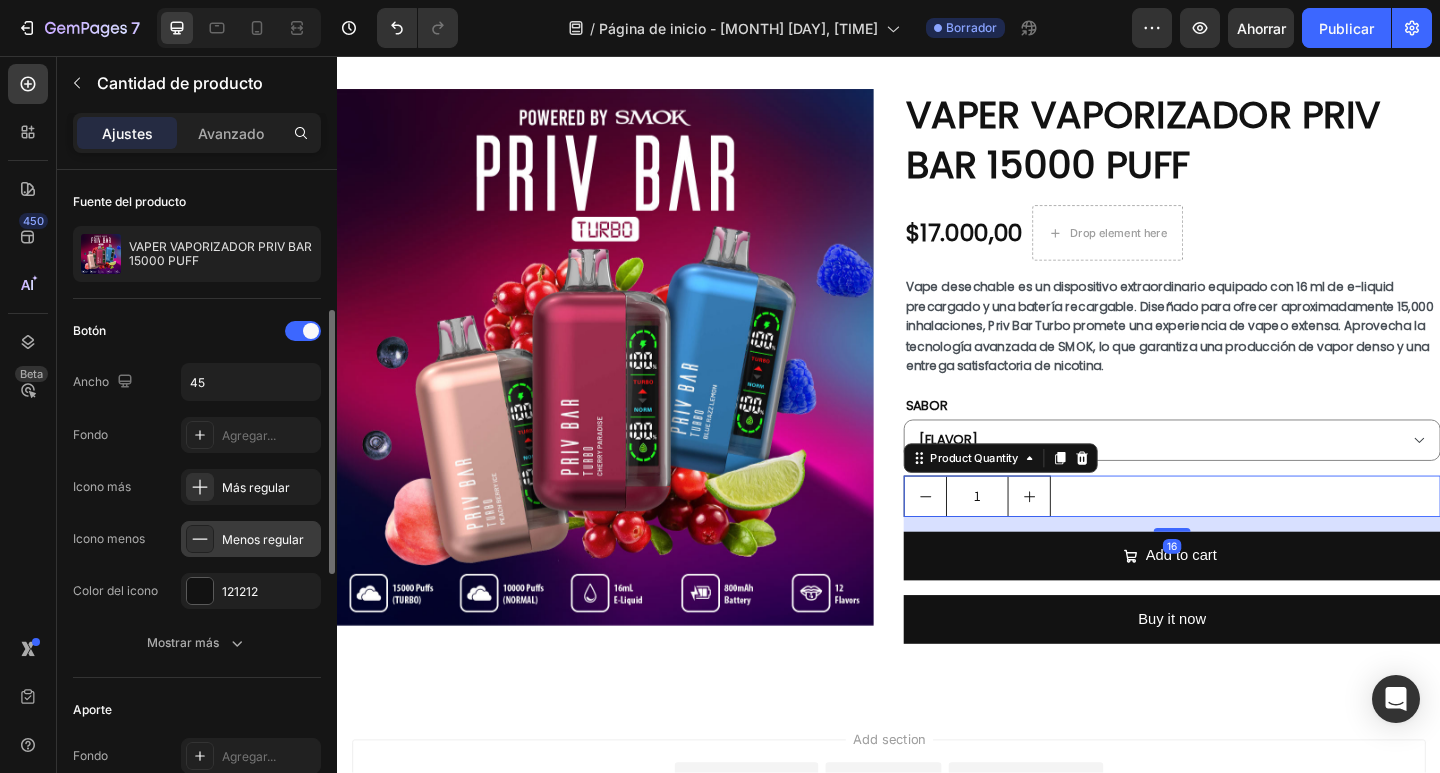 scroll, scrollTop: 200, scrollLeft: 0, axis: vertical 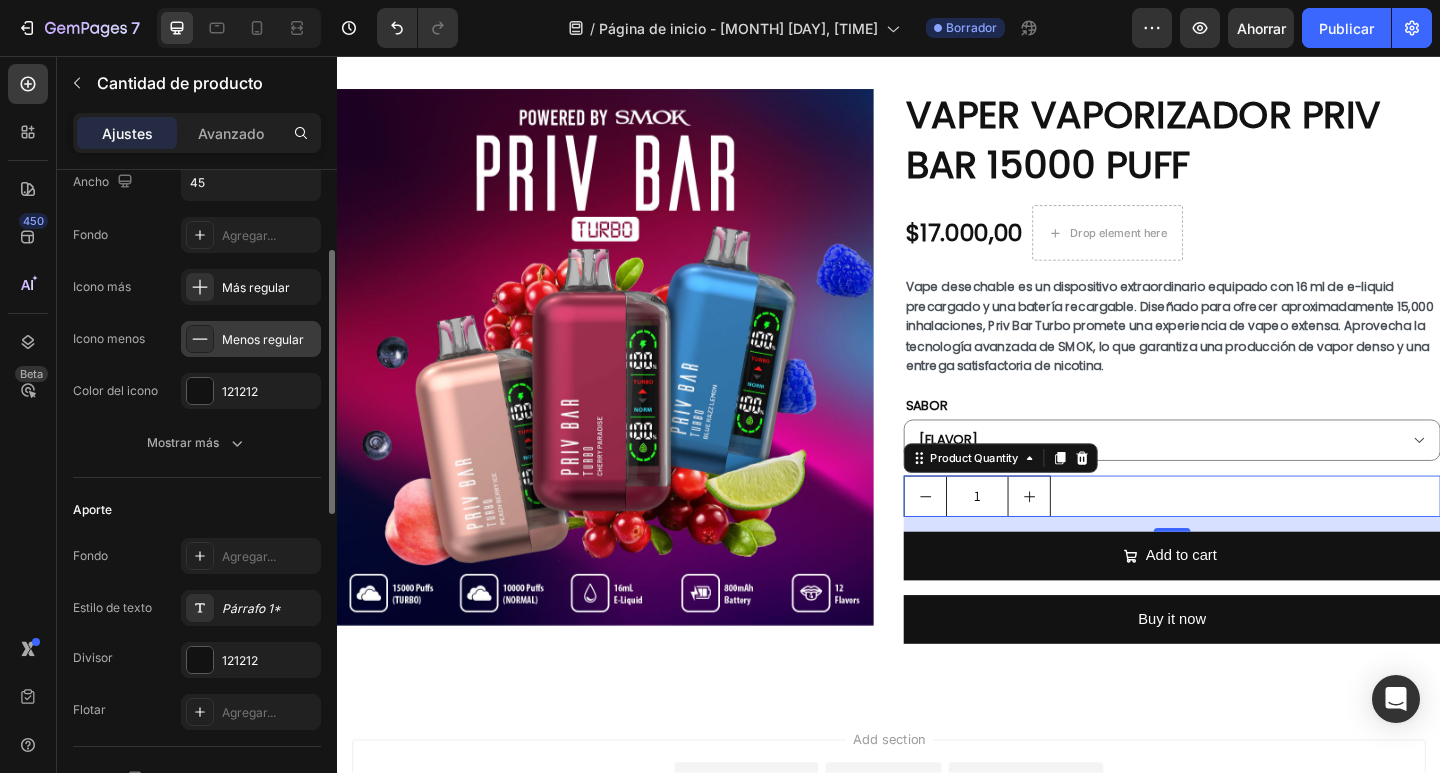 click at bounding box center (200, 339) 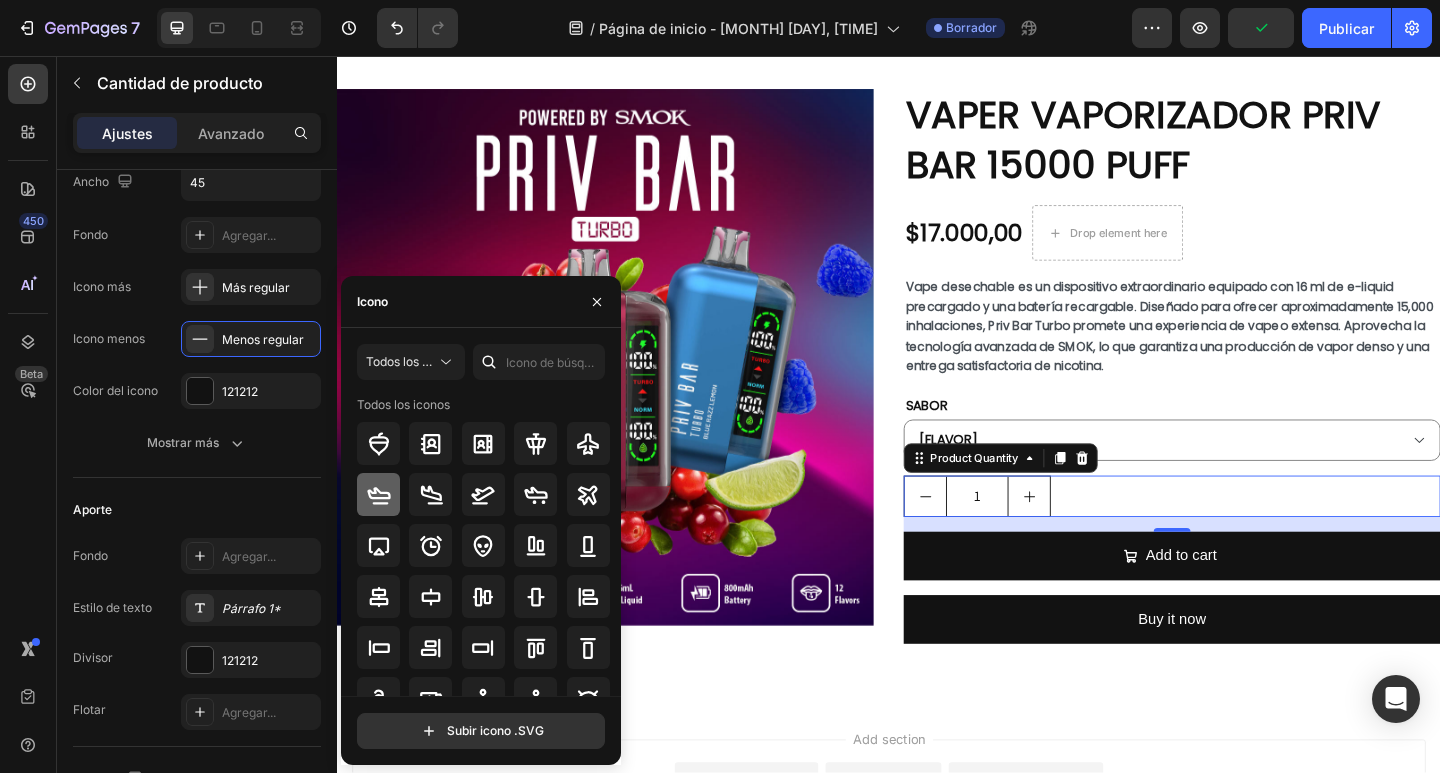 click 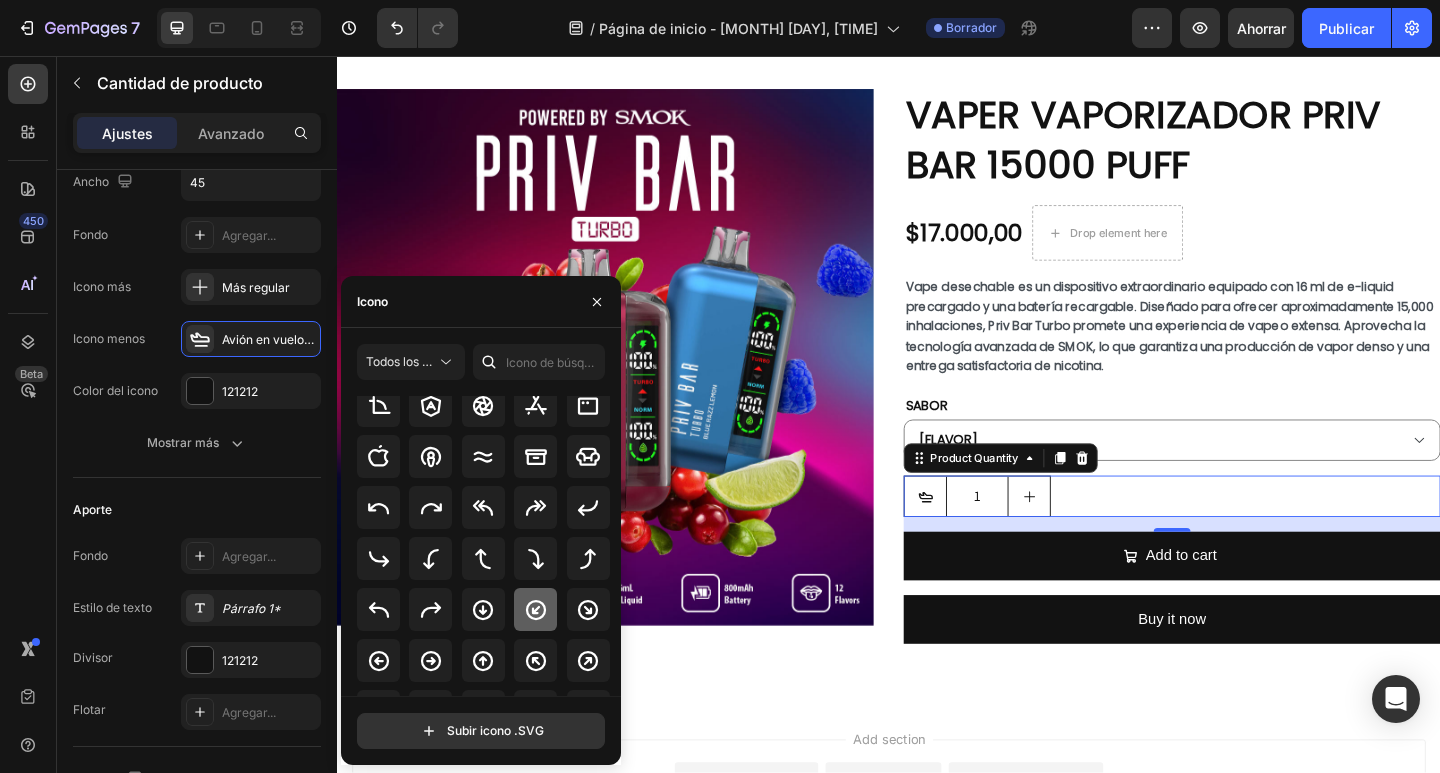 scroll, scrollTop: 420, scrollLeft: 0, axis: vertical 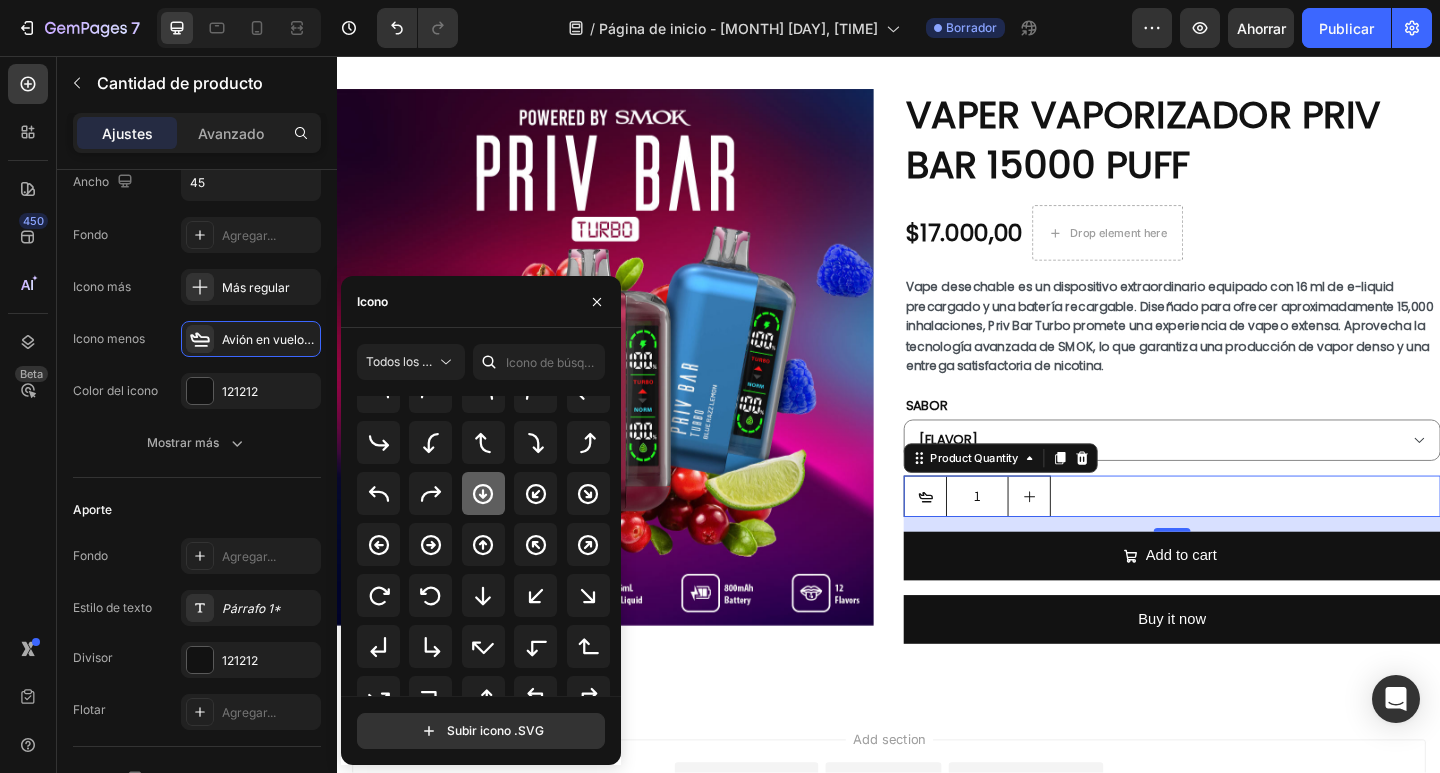 click 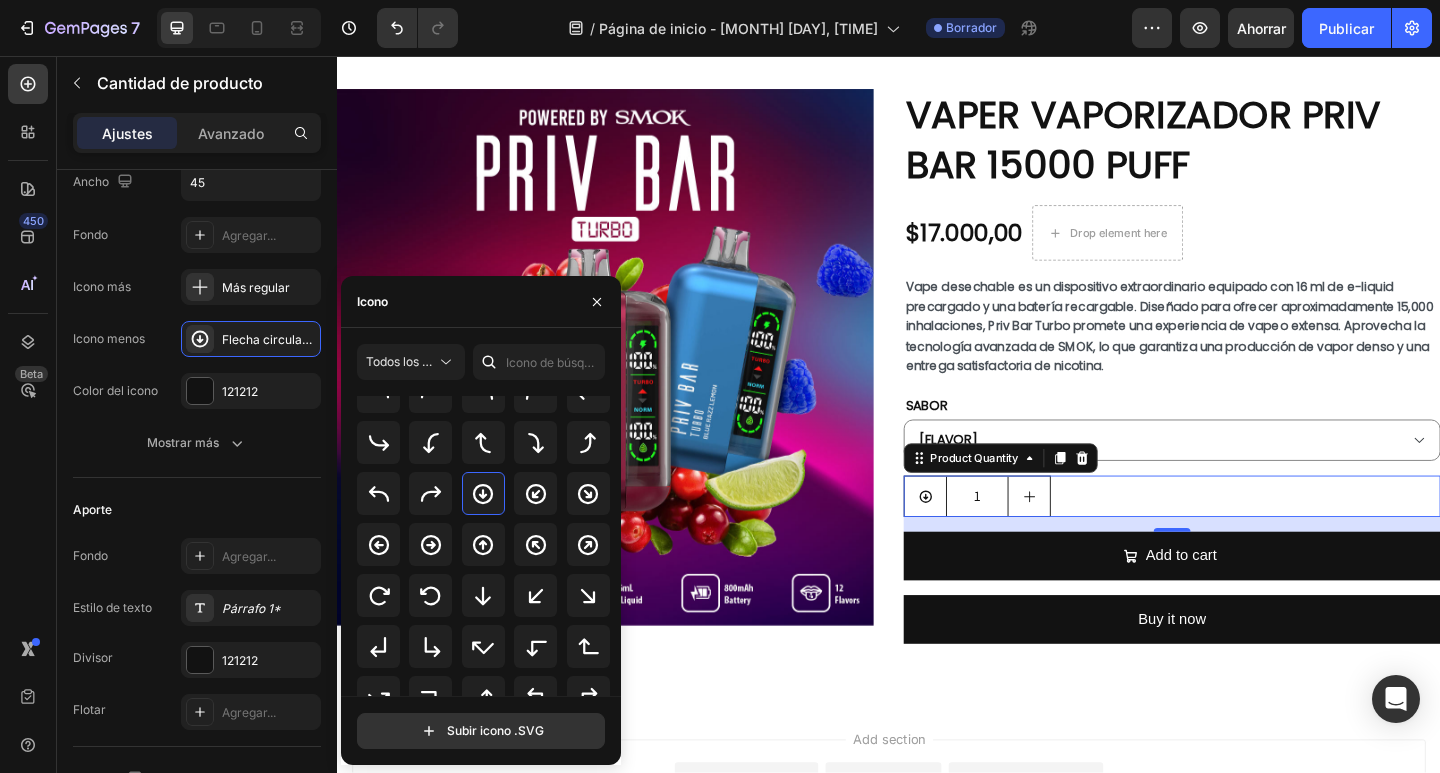 click 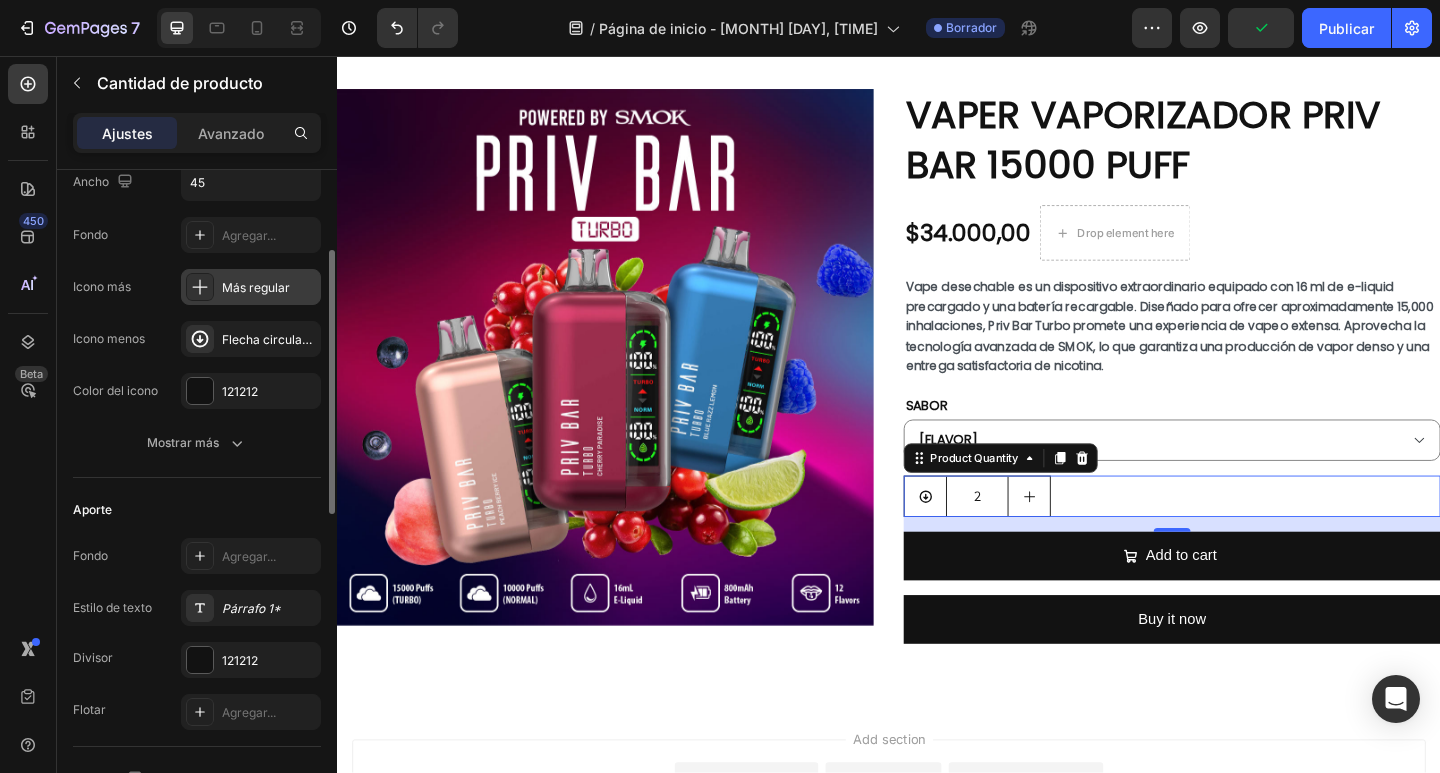 click on "Más regular" at bounding box center [251, 287] 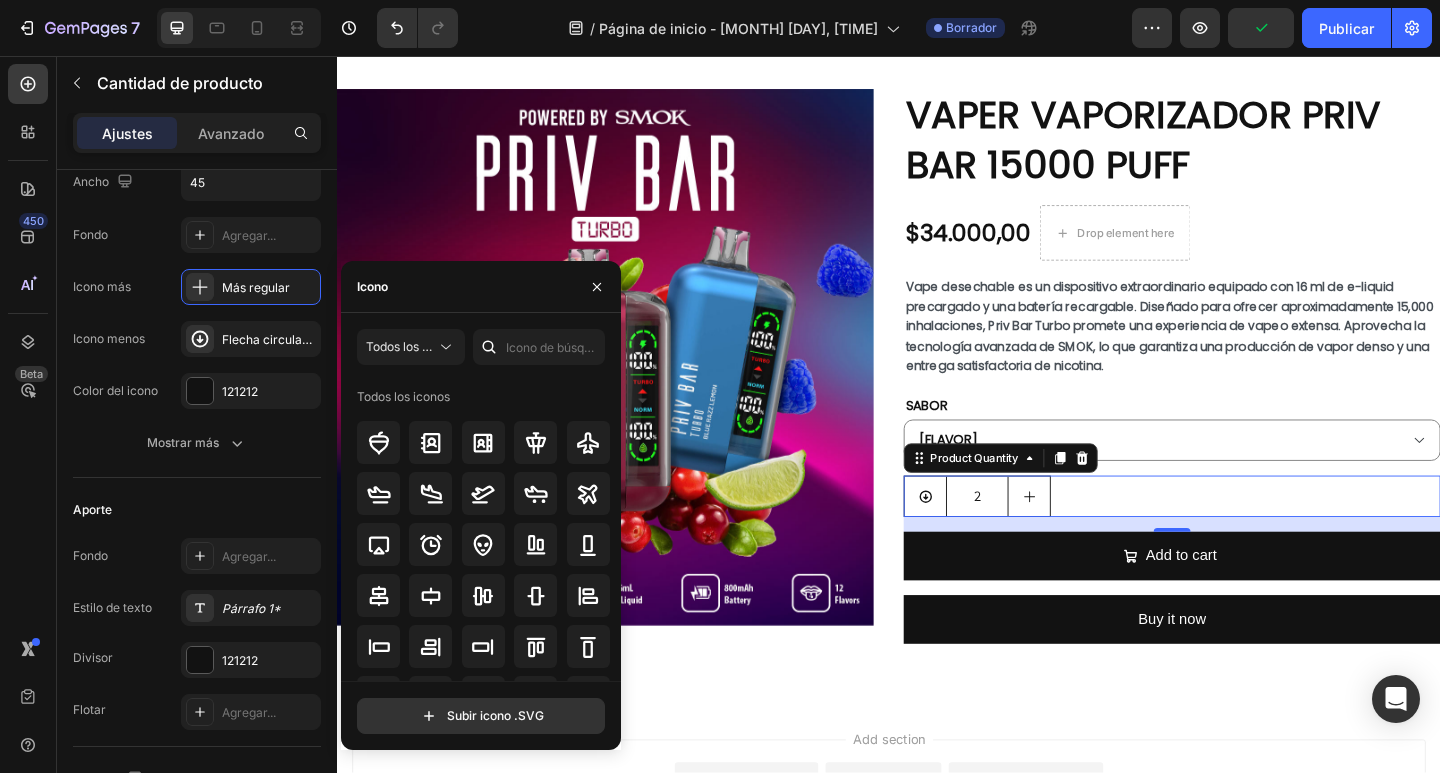 scroll, scrollTop: 400, scrollLeft: 0, axis: vertical 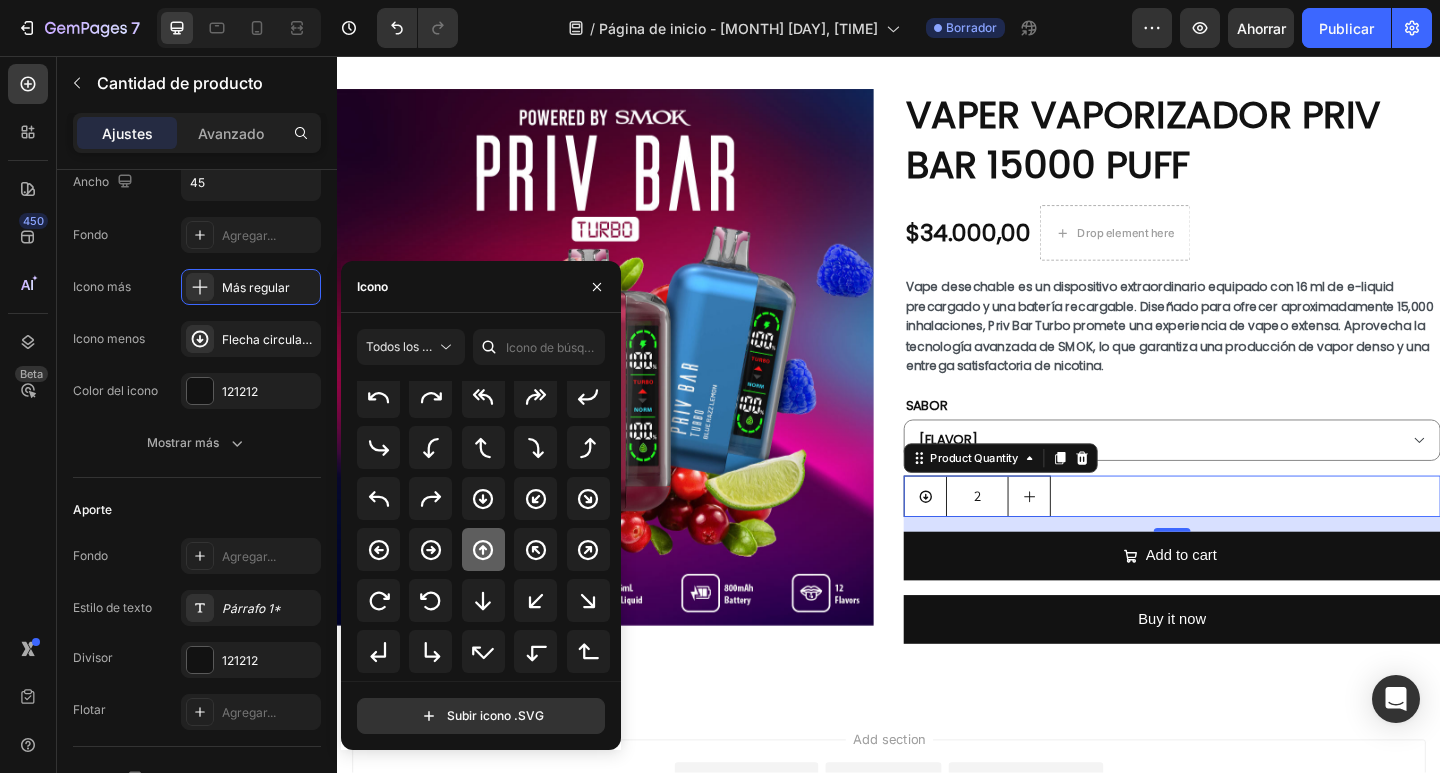 click 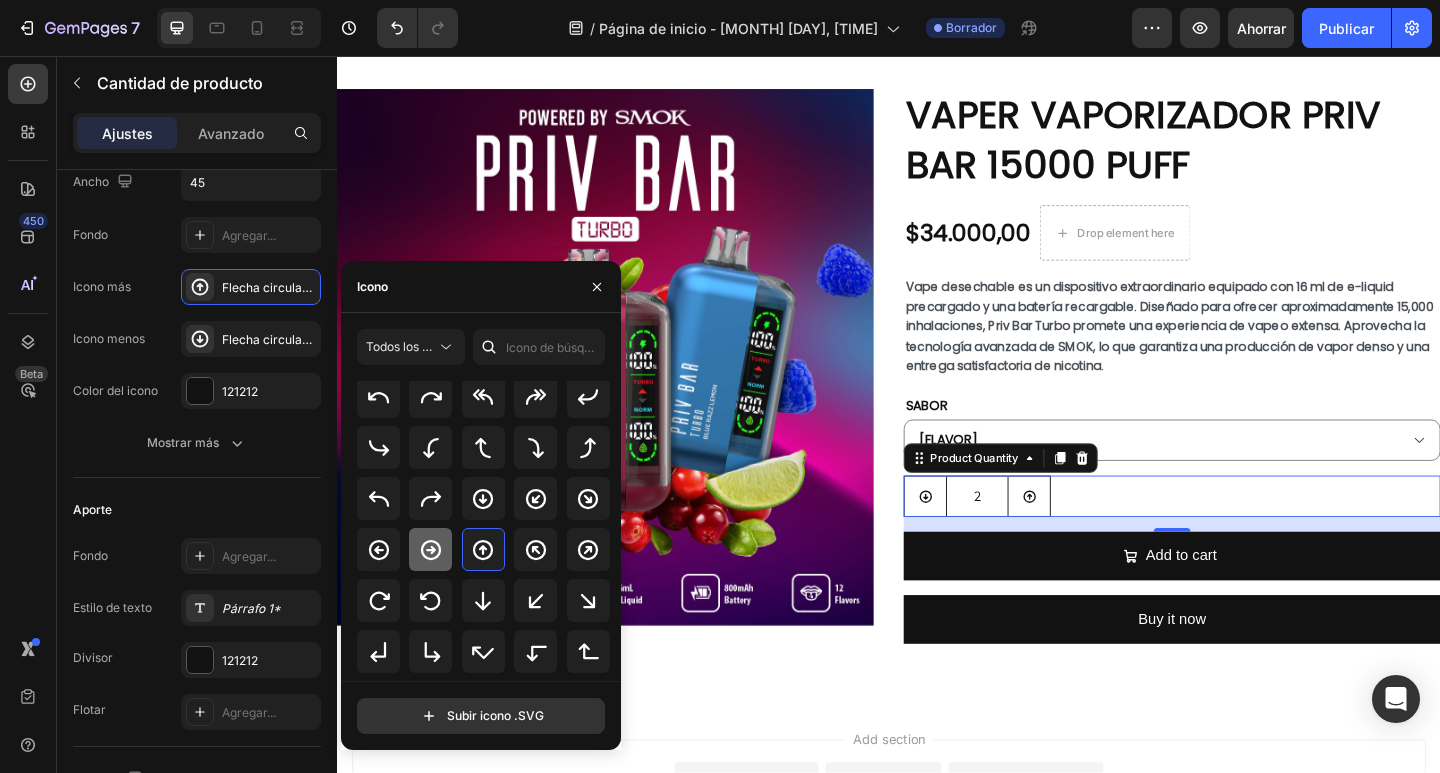 click 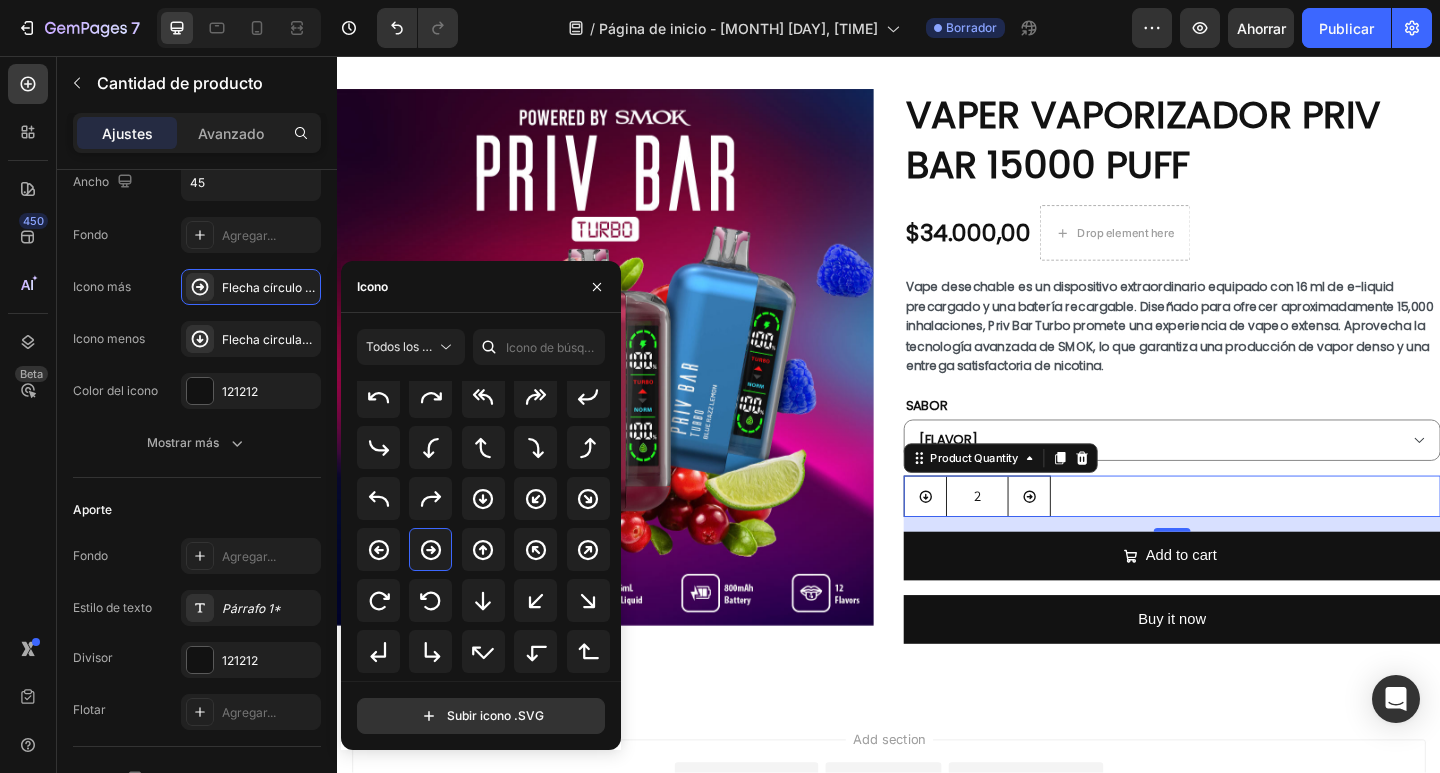 click 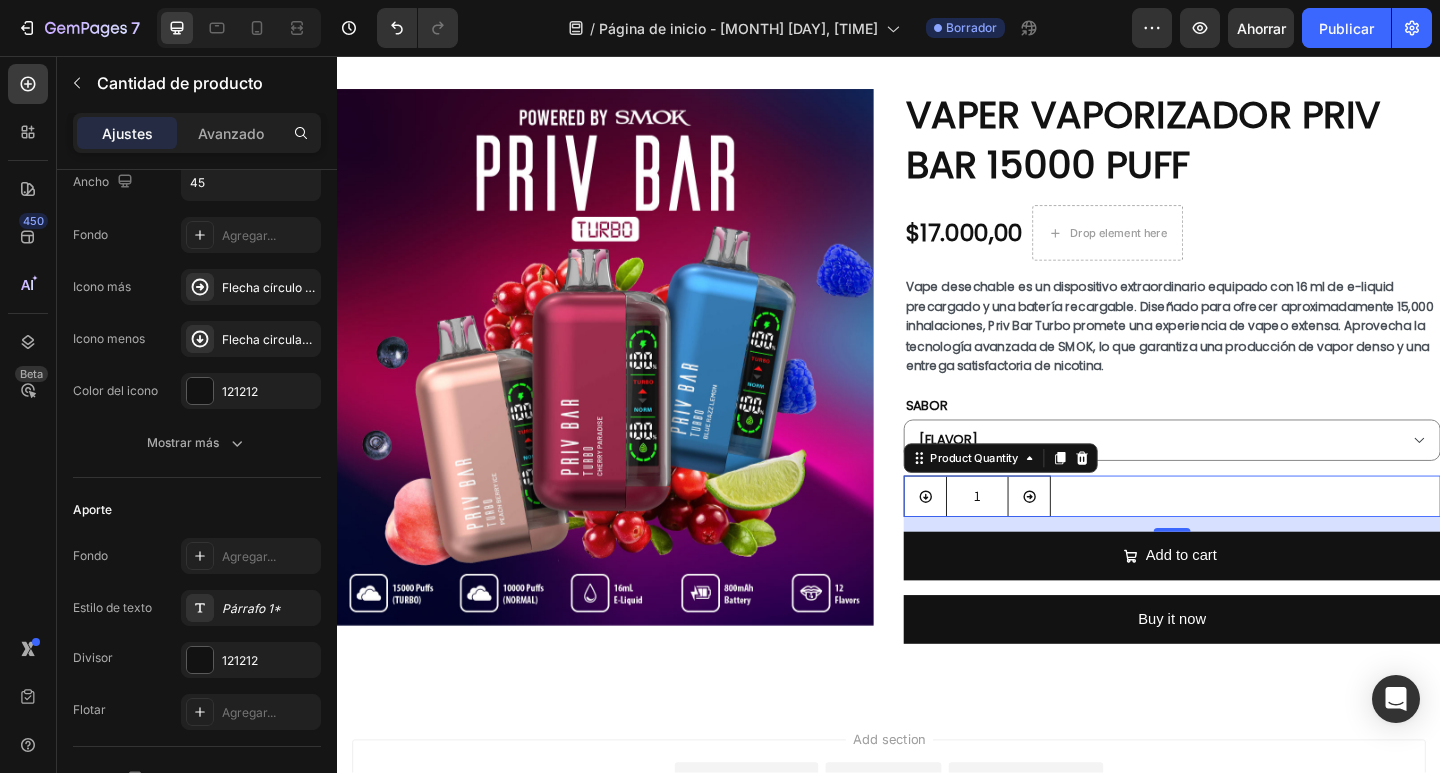 click 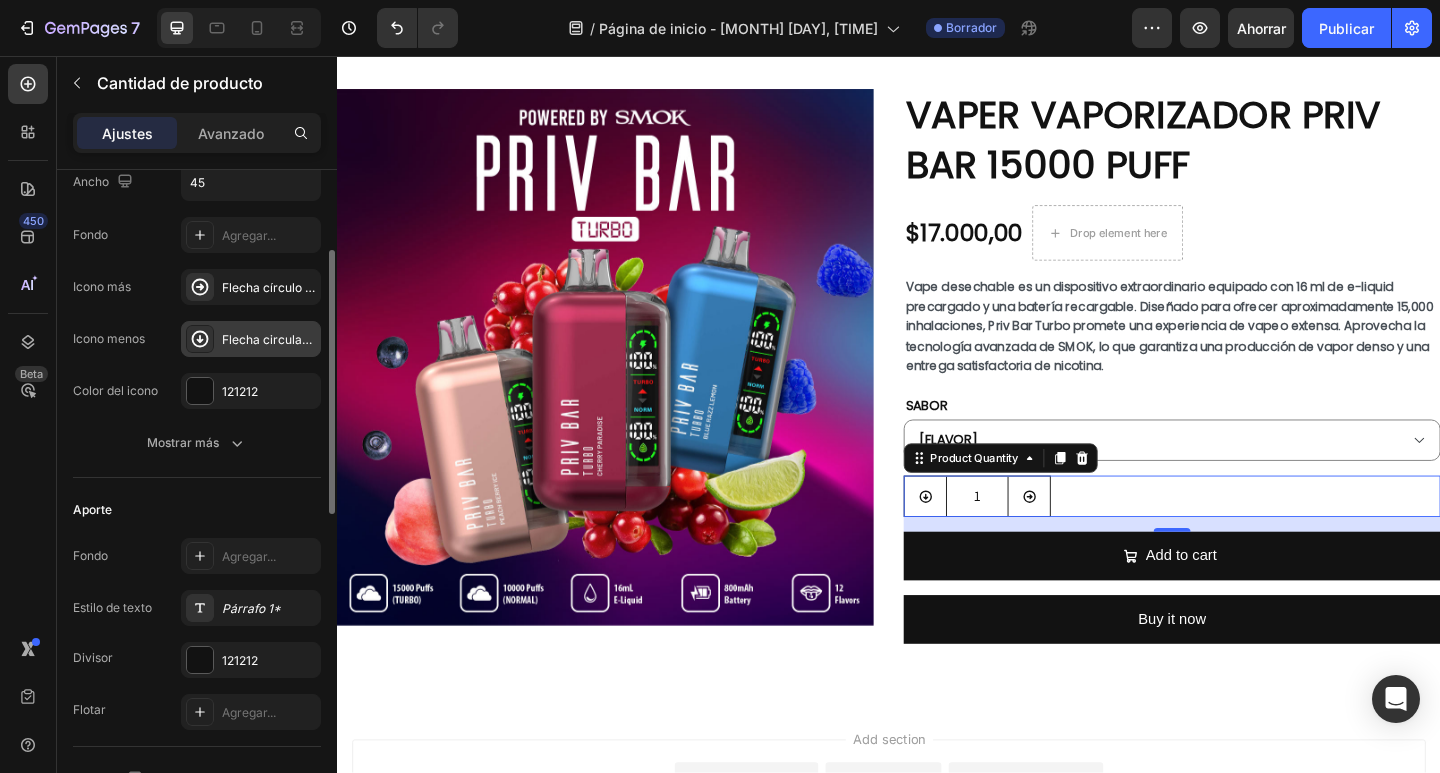 click on "Flecha circular hacia abajo en negrita" at bounding box center (251, 339) 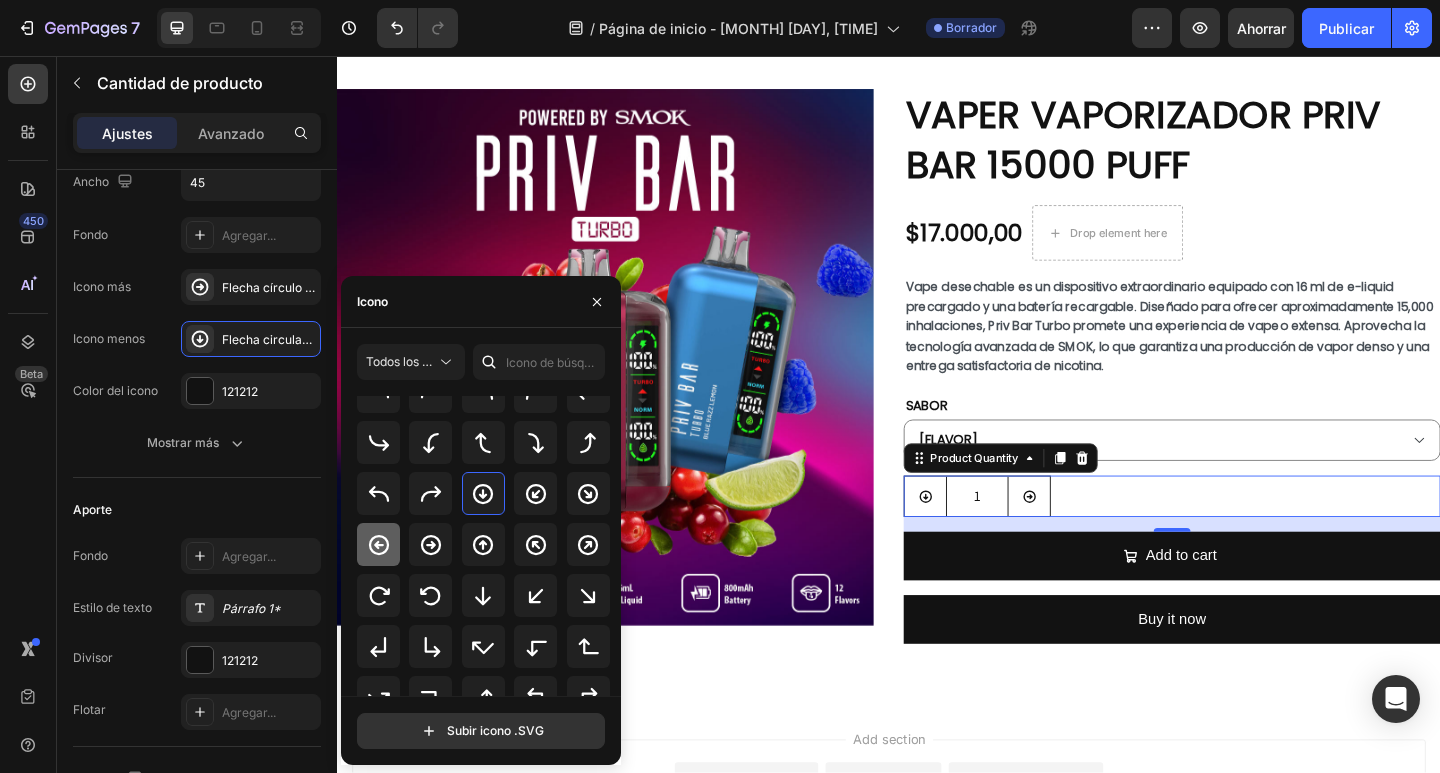 click 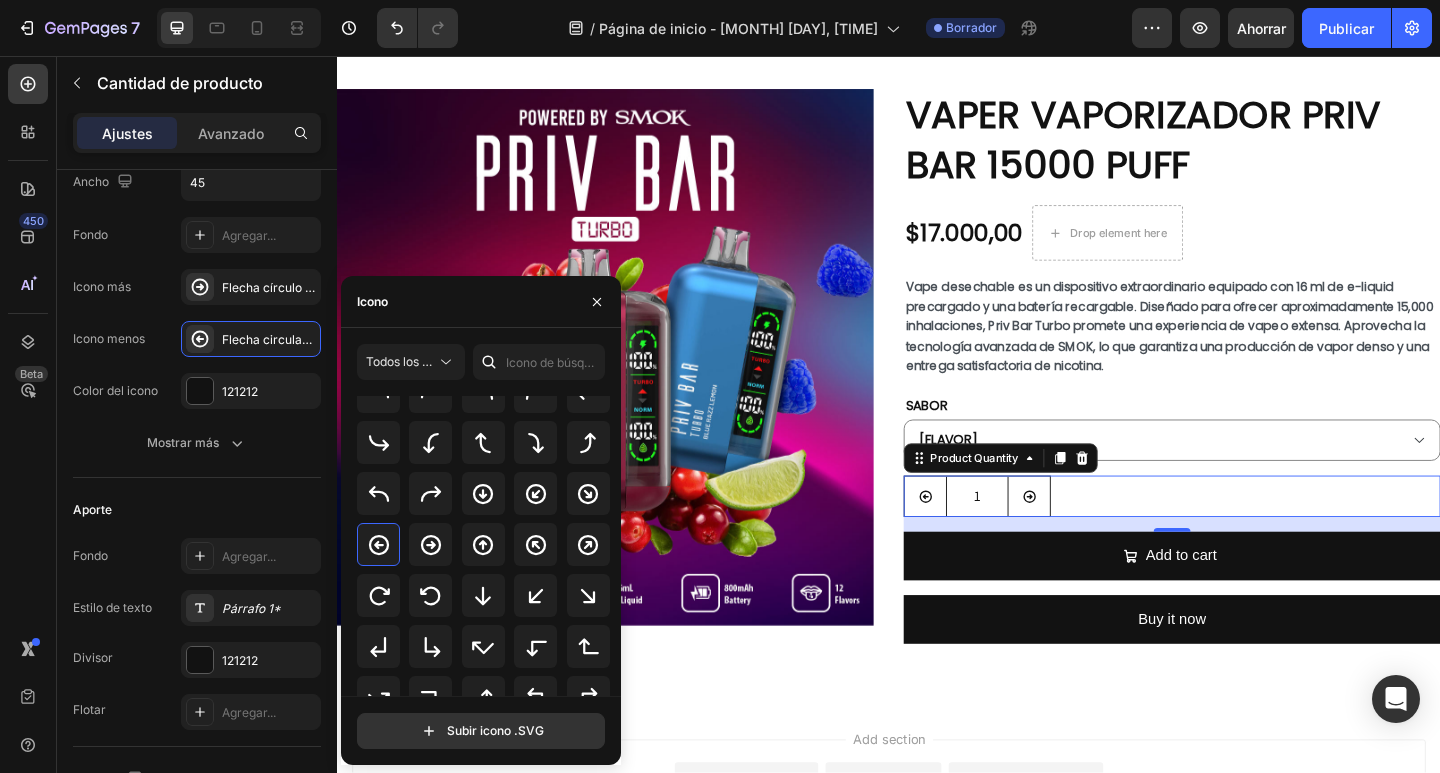 click on "1" at bounding box center [1245, 535] 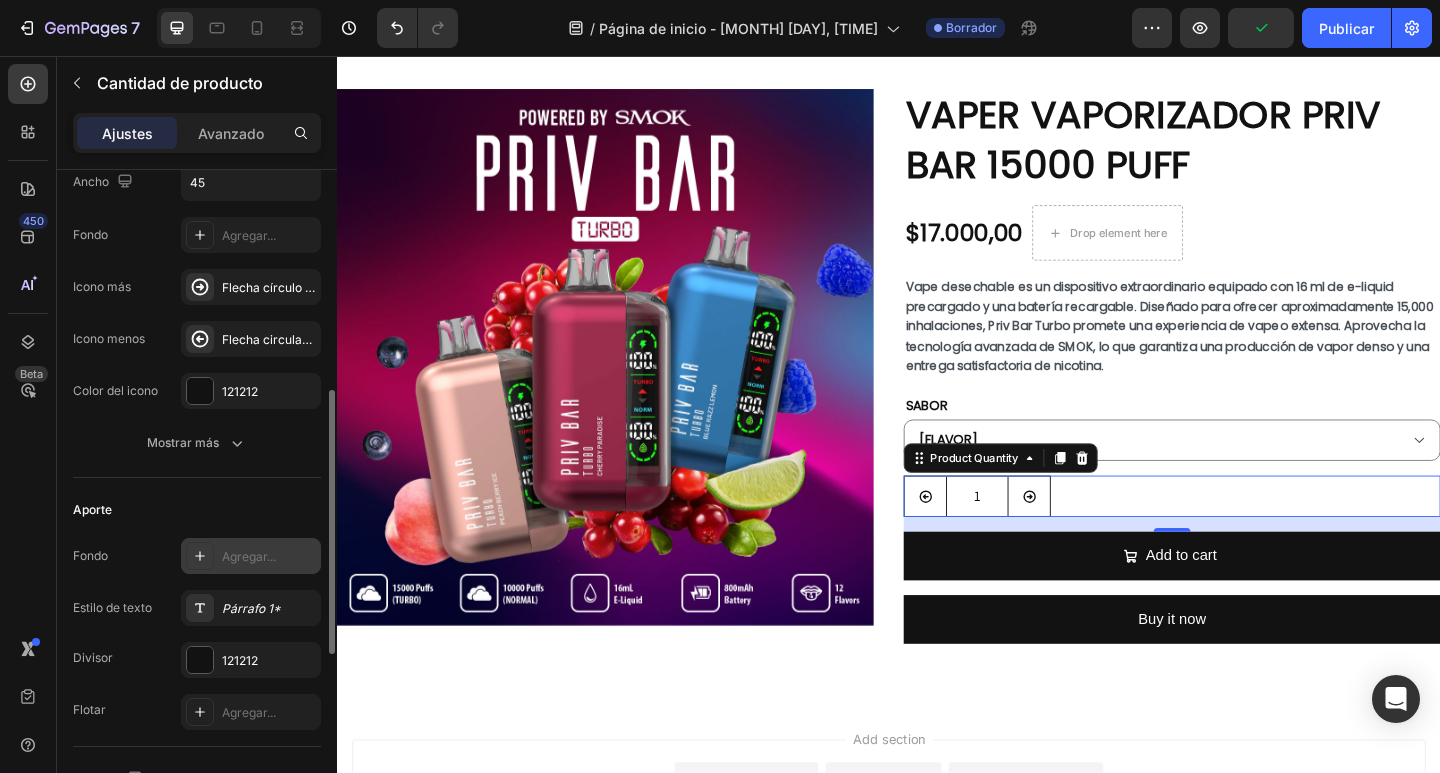 scroll, scrollTop: 300, scrollLeft: 0, axis: vertical 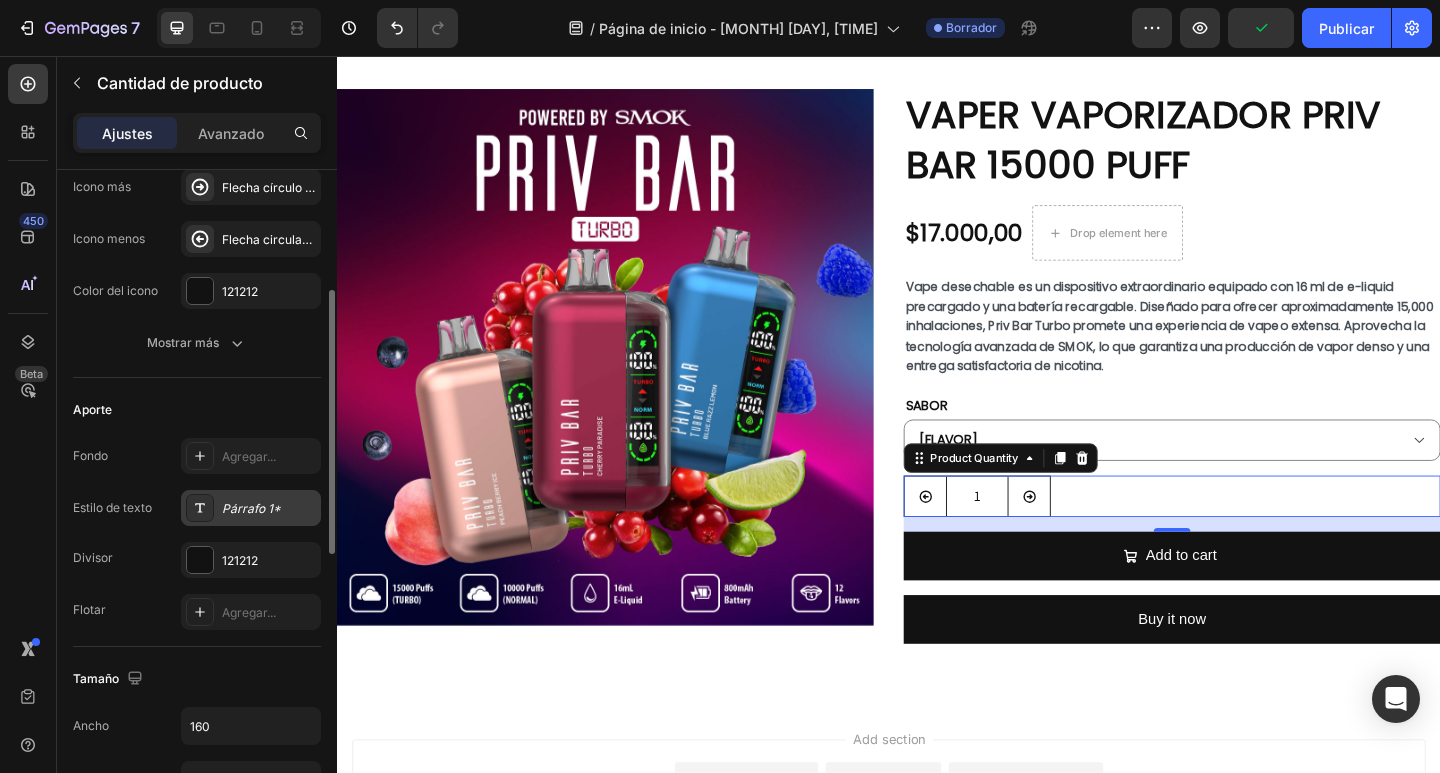 click on "Párrafo 1*" at bounding box center (269, 509) 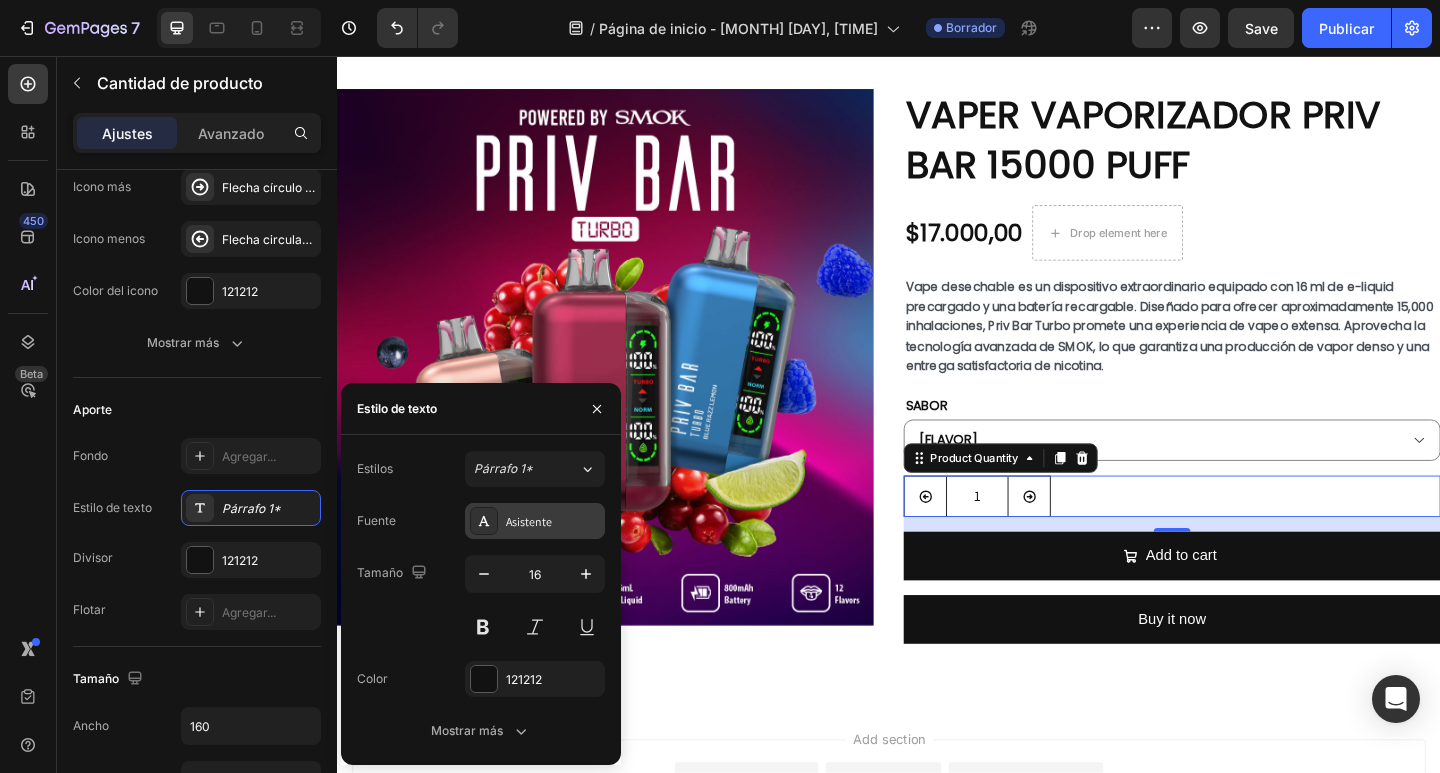 click on "Asistente" at bounding box center [529, 521] 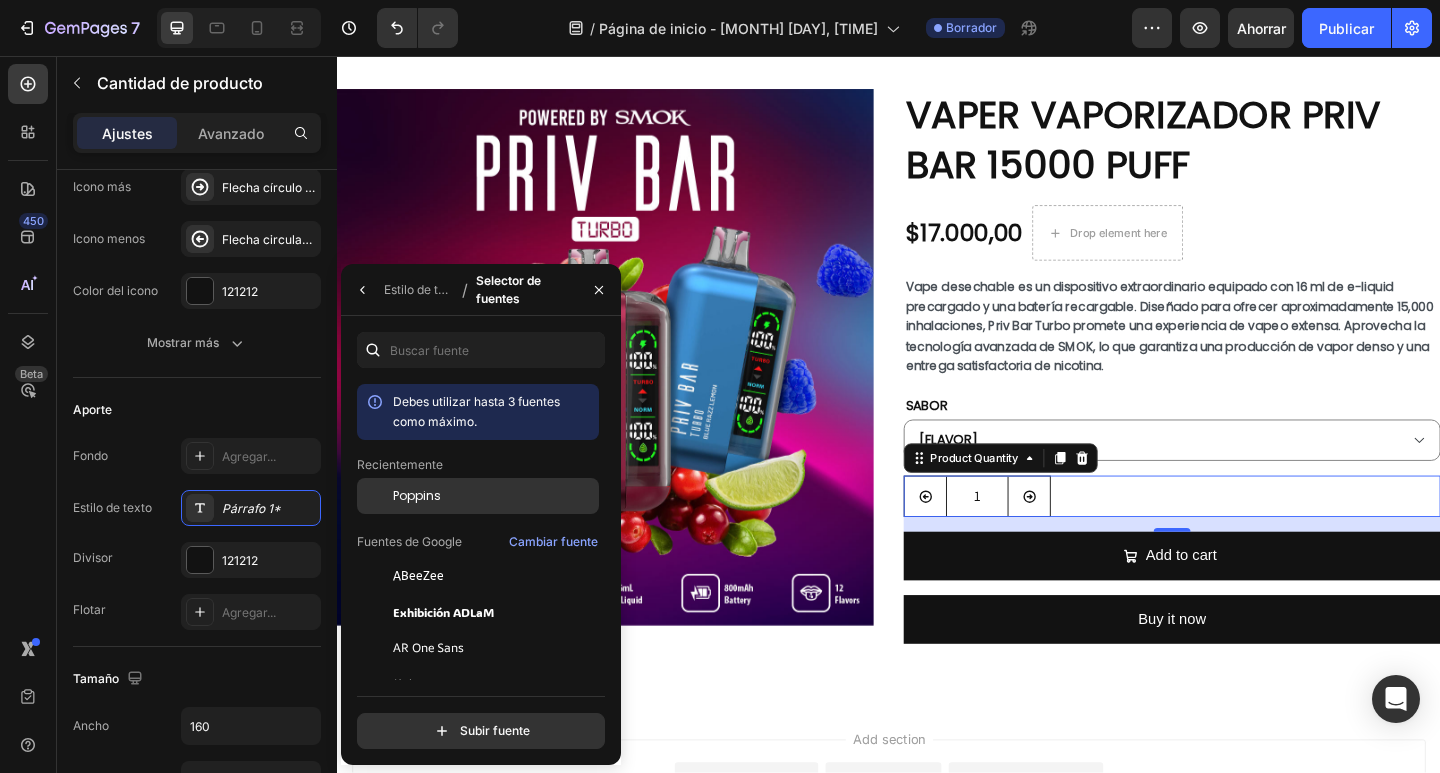 click on "Poppins" at bounding box center [417, 495] 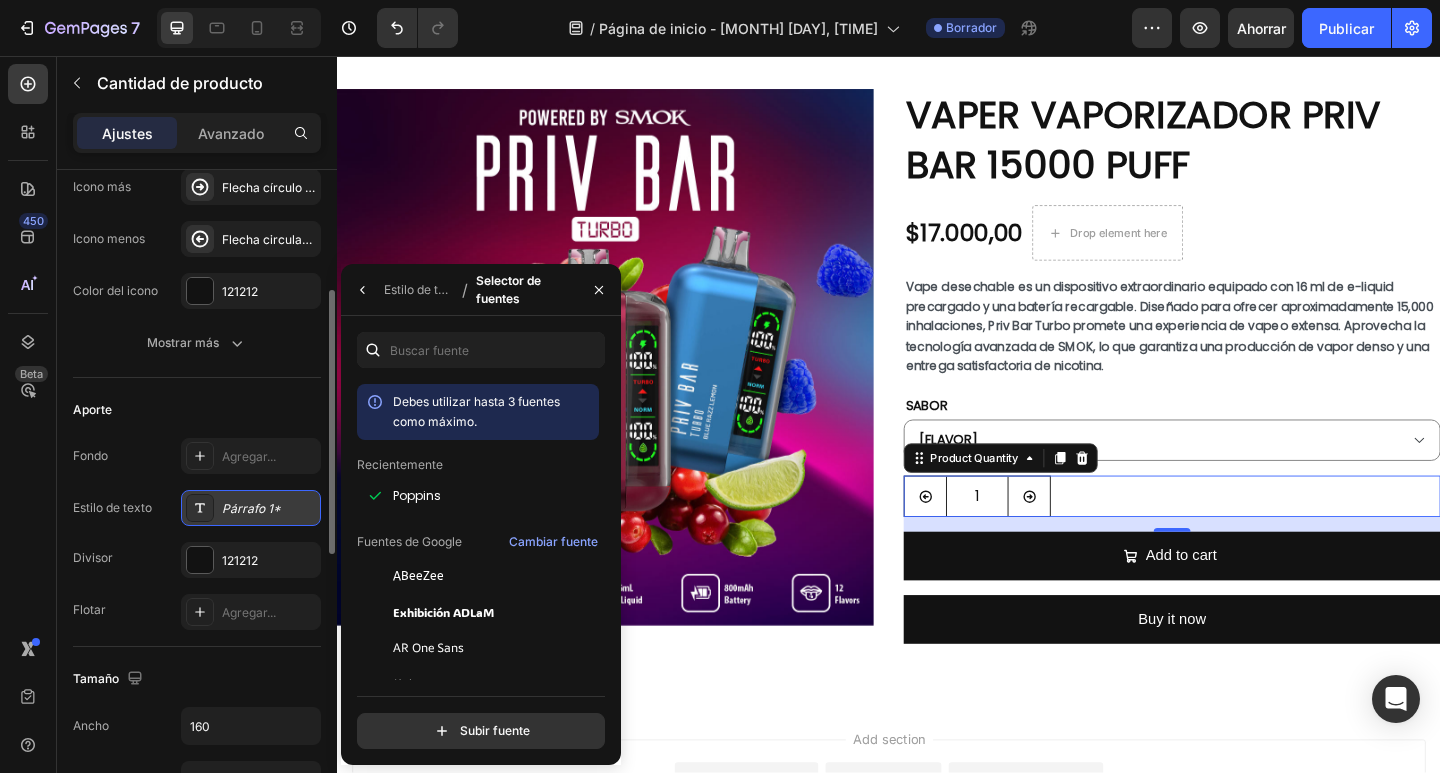 click on "Párrafo 1*" at bounding box center (251, 508) 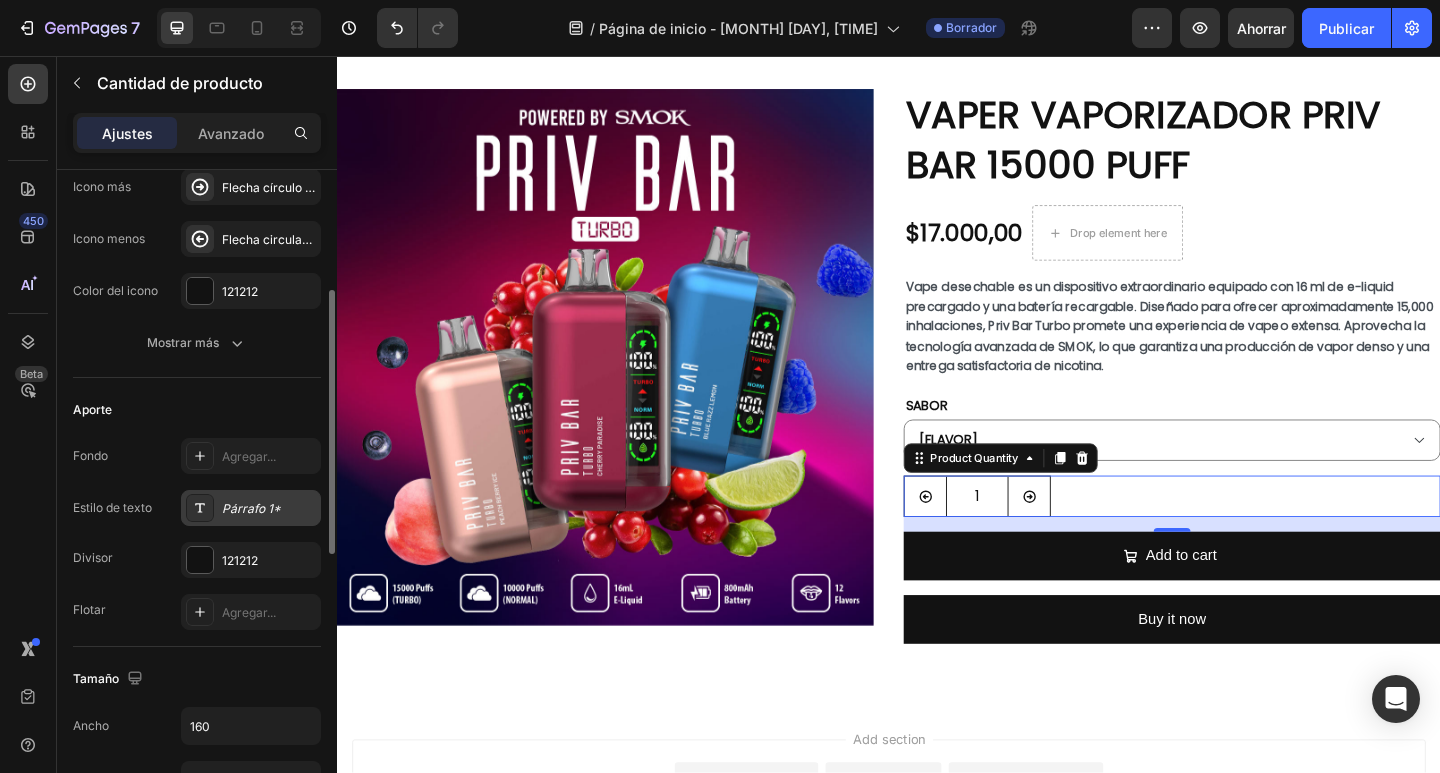 click on "Párrafo 1*" at bounding box center [251, 508] 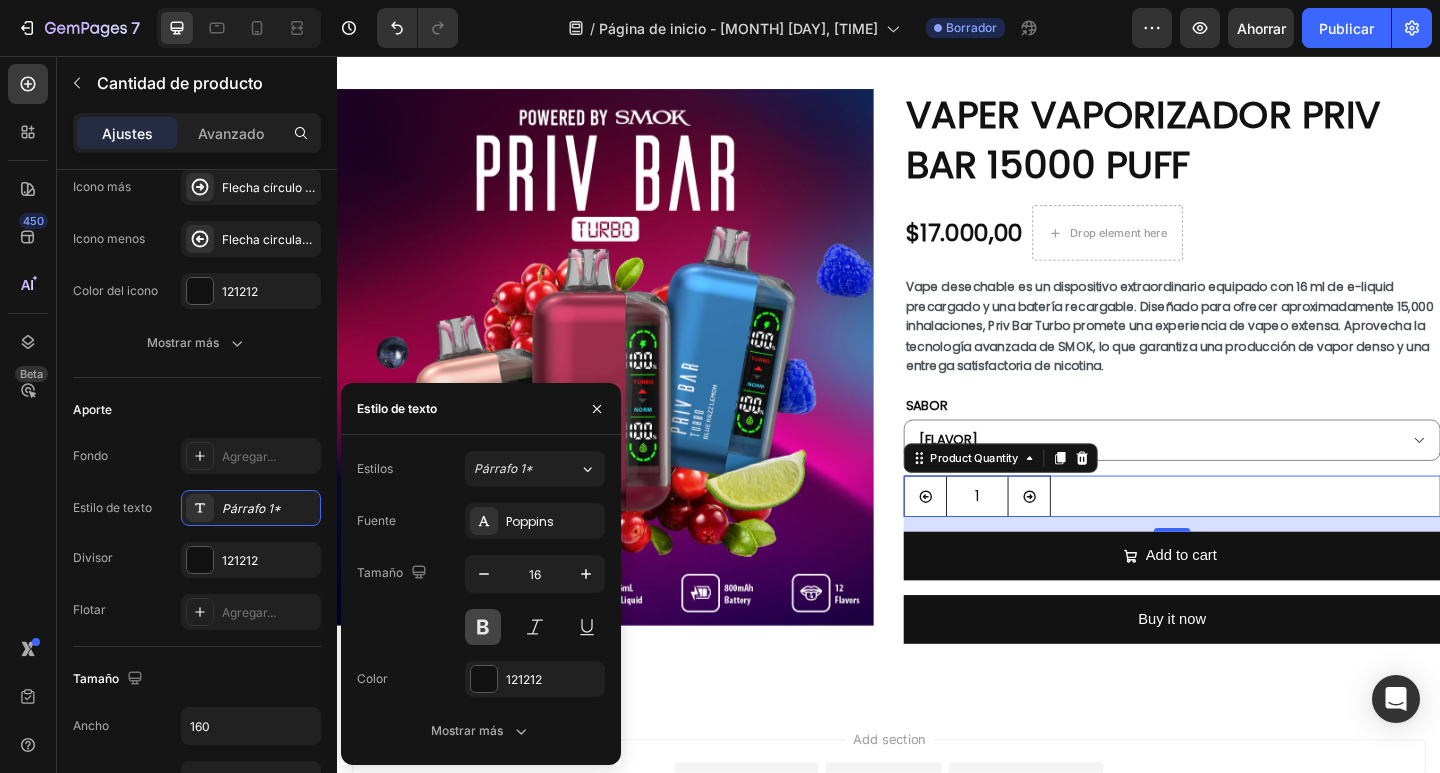 click at bounding box center [483, 627] 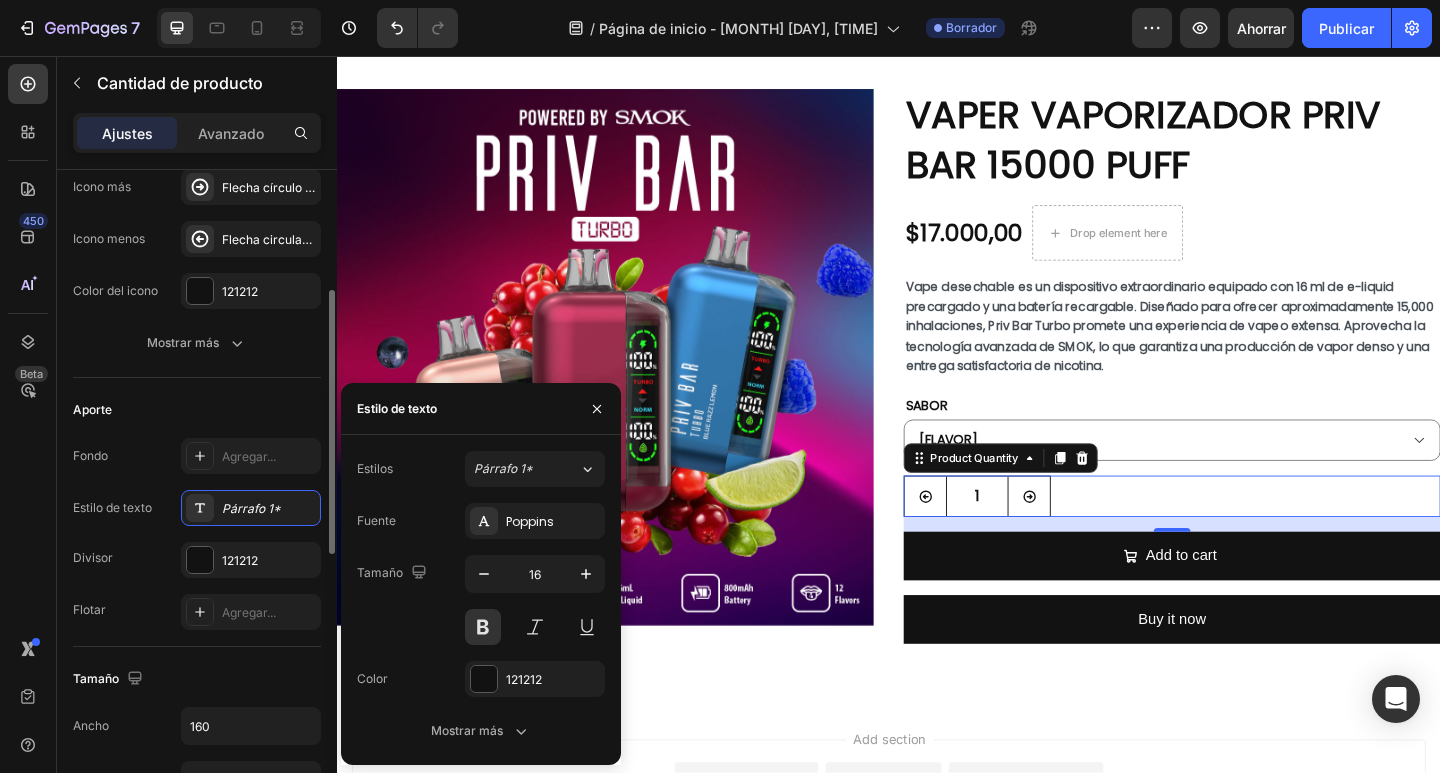 click on "Flotar Agregar..." at bounding box center (197, 612) 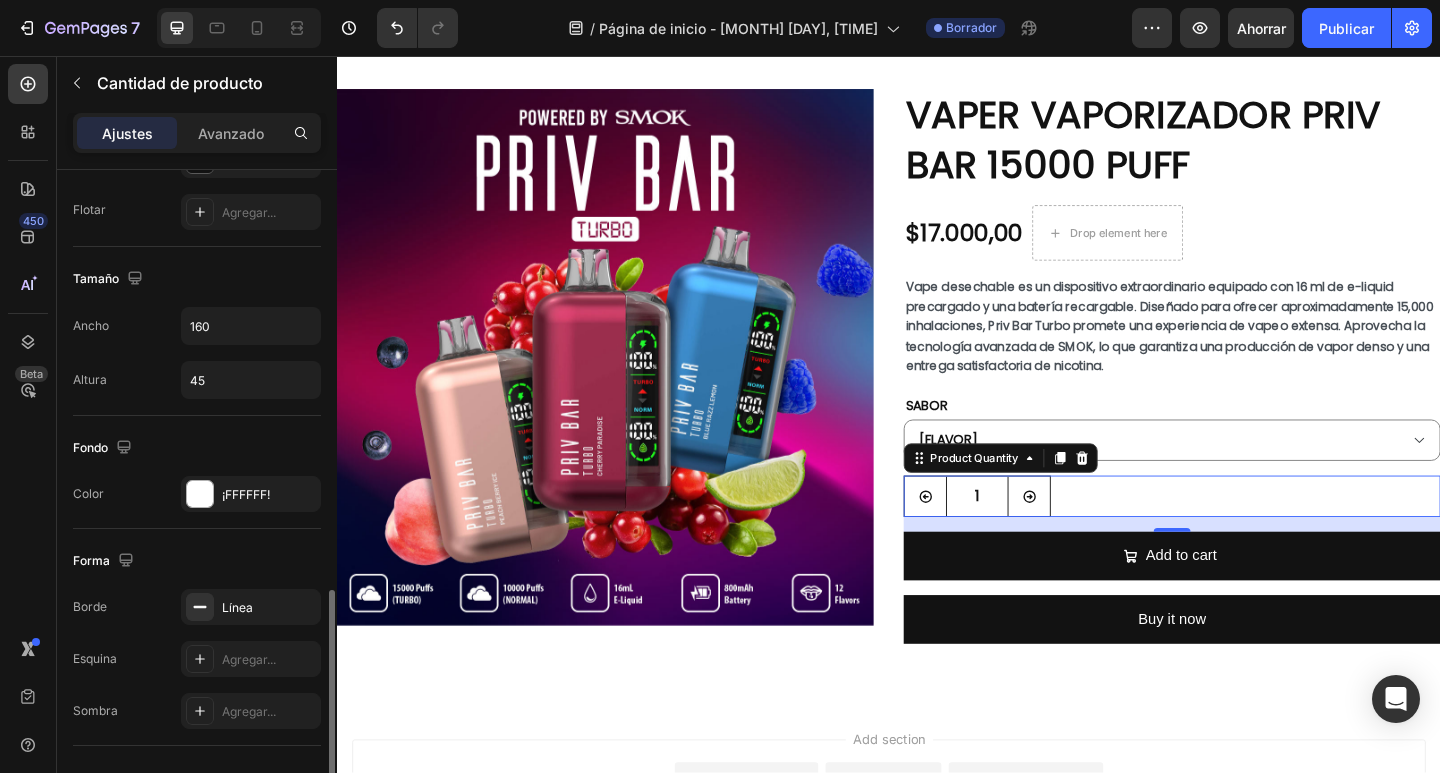 scroll, scrollTop: 800, scrollLeft: 0, axis: vertical 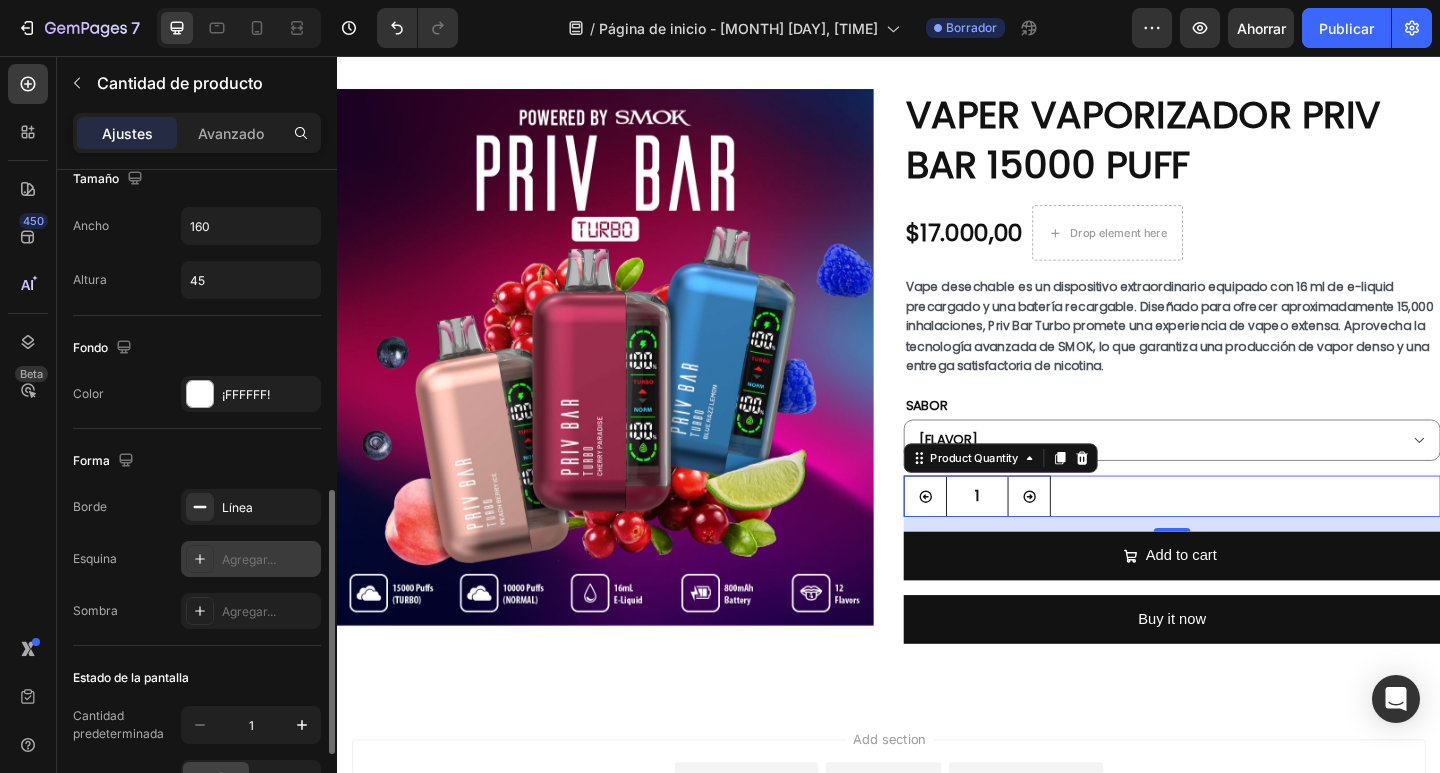 click on "Agregar..." at bounding box center (249, 559) 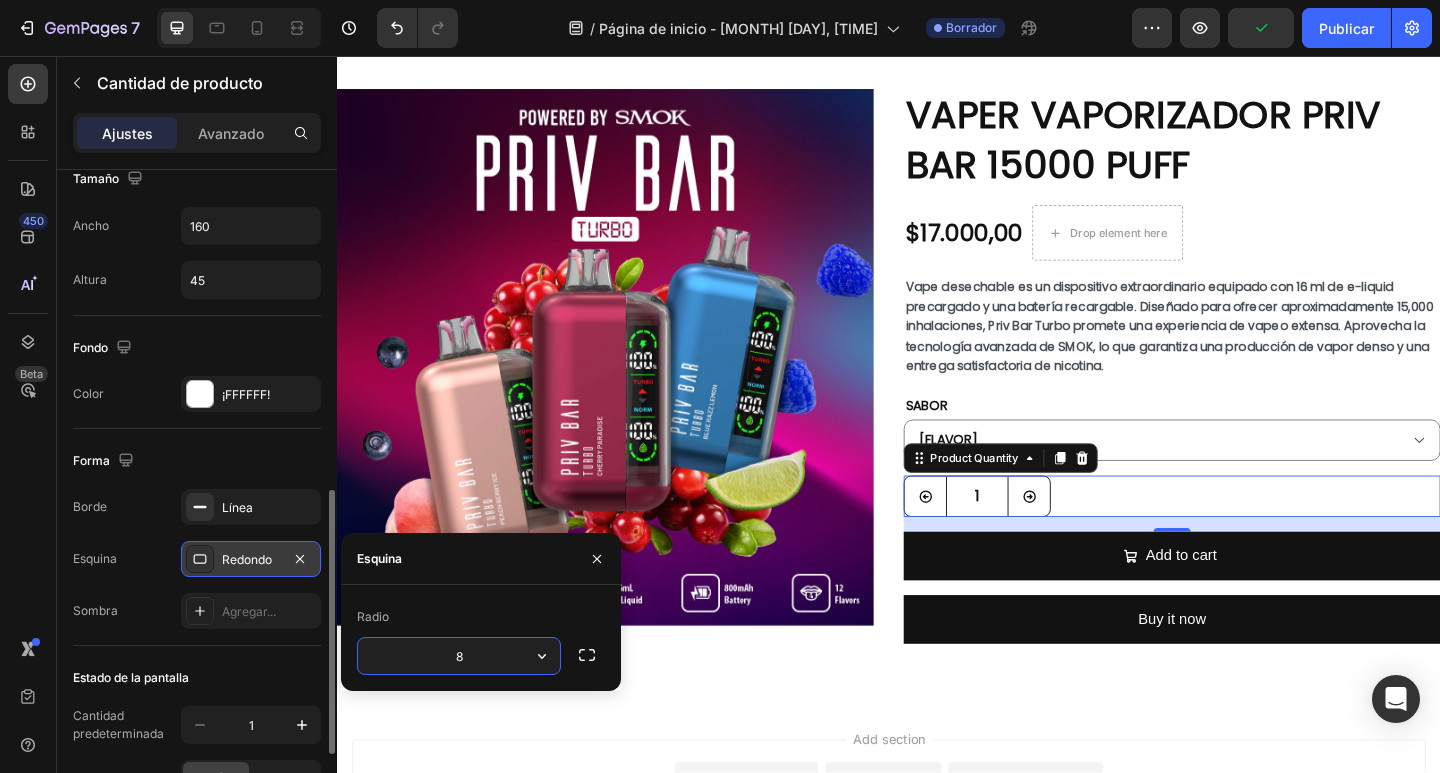 click on "Redondo" at bounding box center (247, 559) 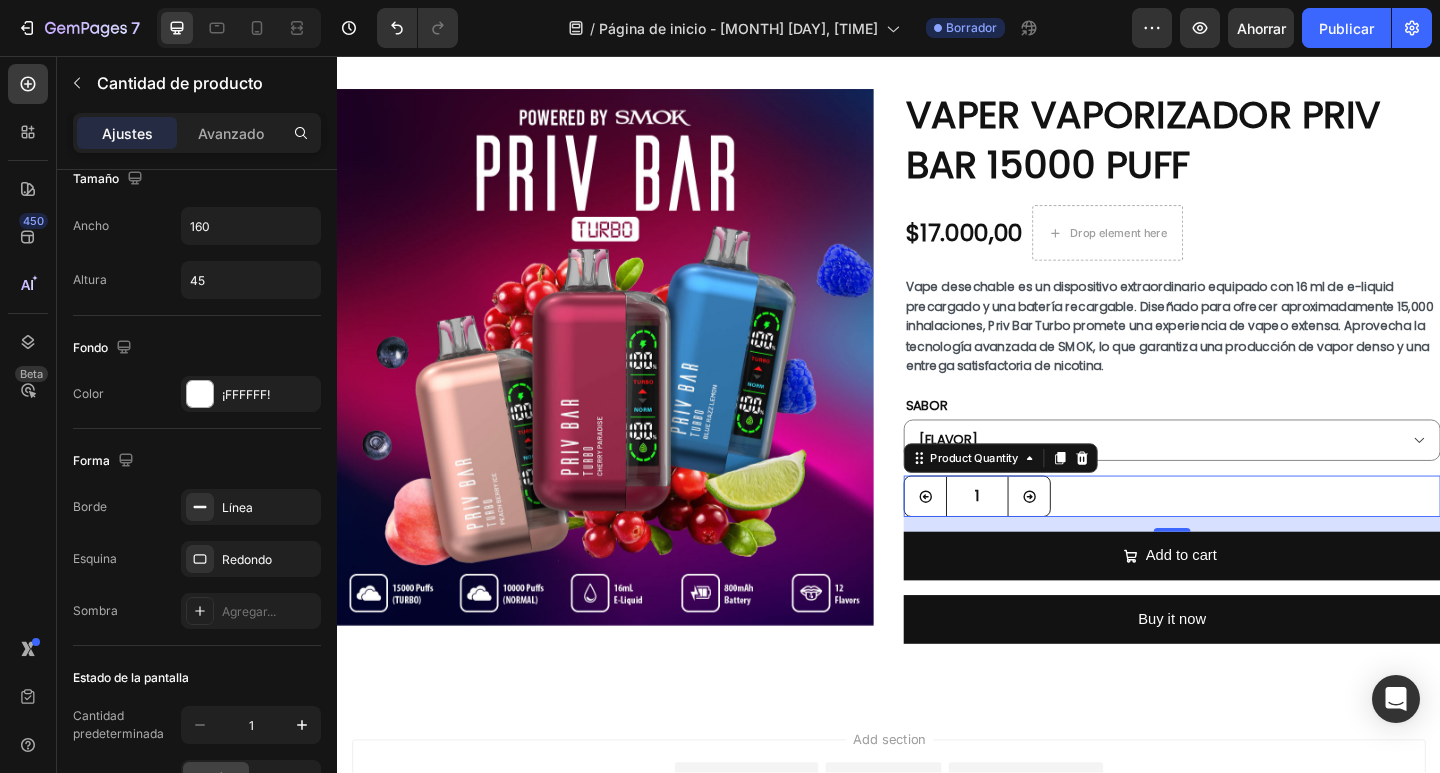 click on "1" at bounding box center (1245, 535) 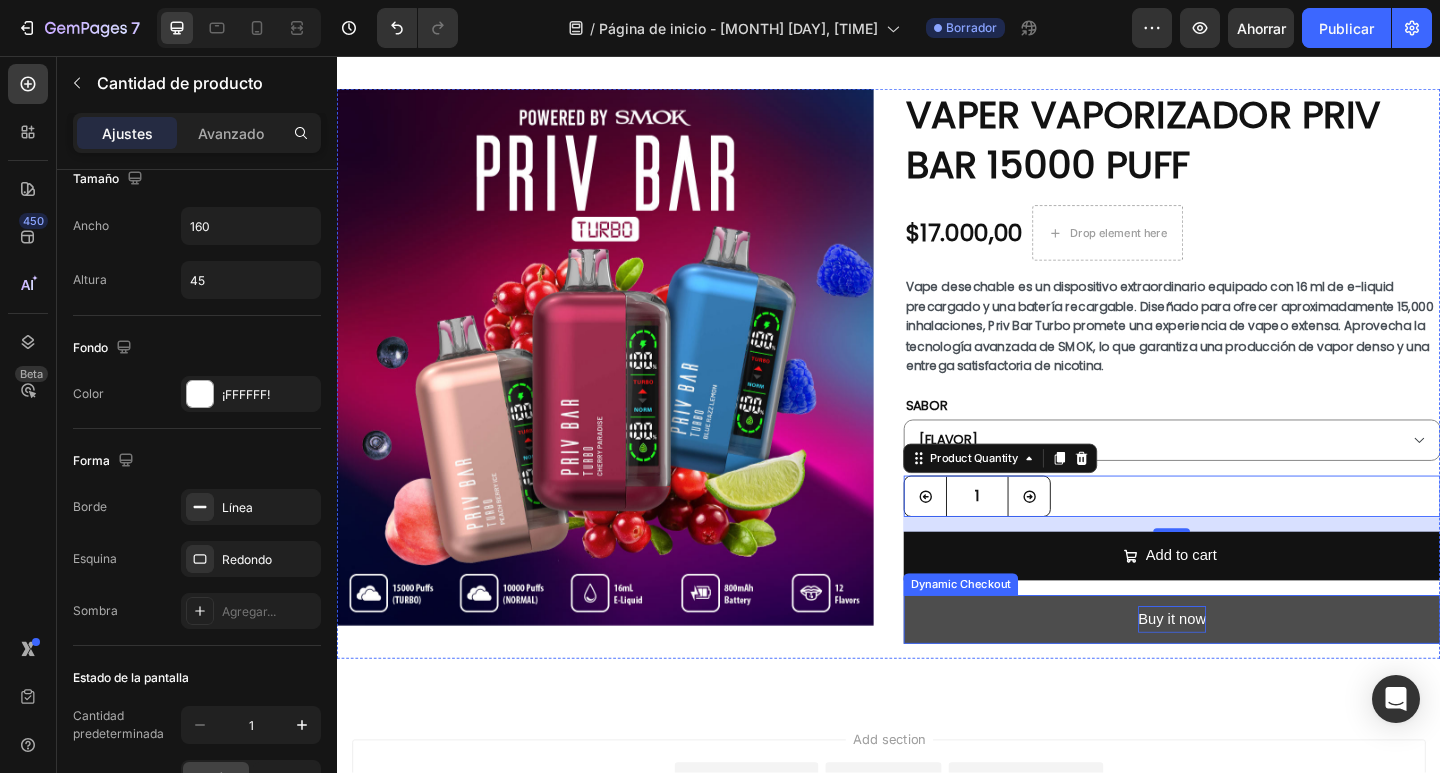 click on "Buy it now" at bounding box center [1245, 669] 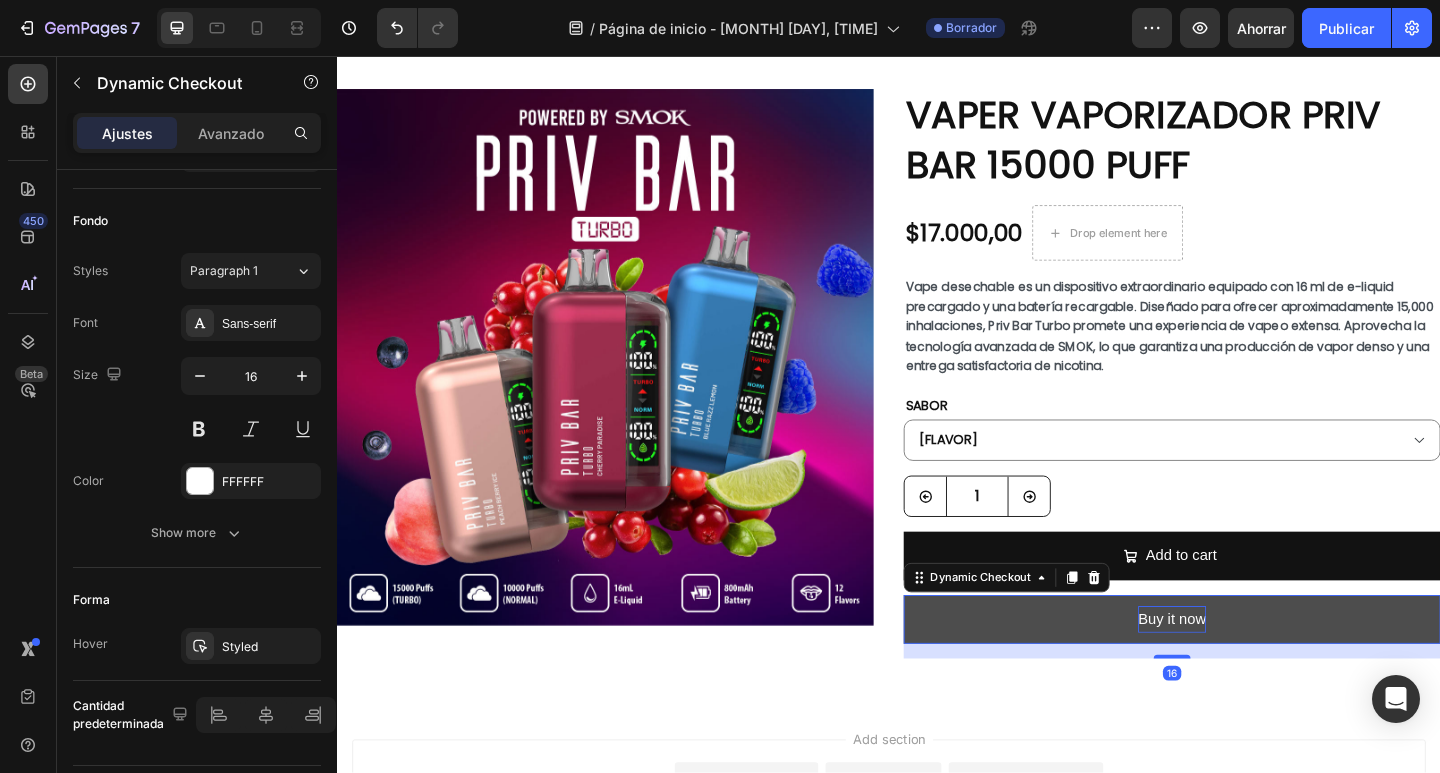 scroll, scrollTop: 0, scrollLeft: 0, axis: both 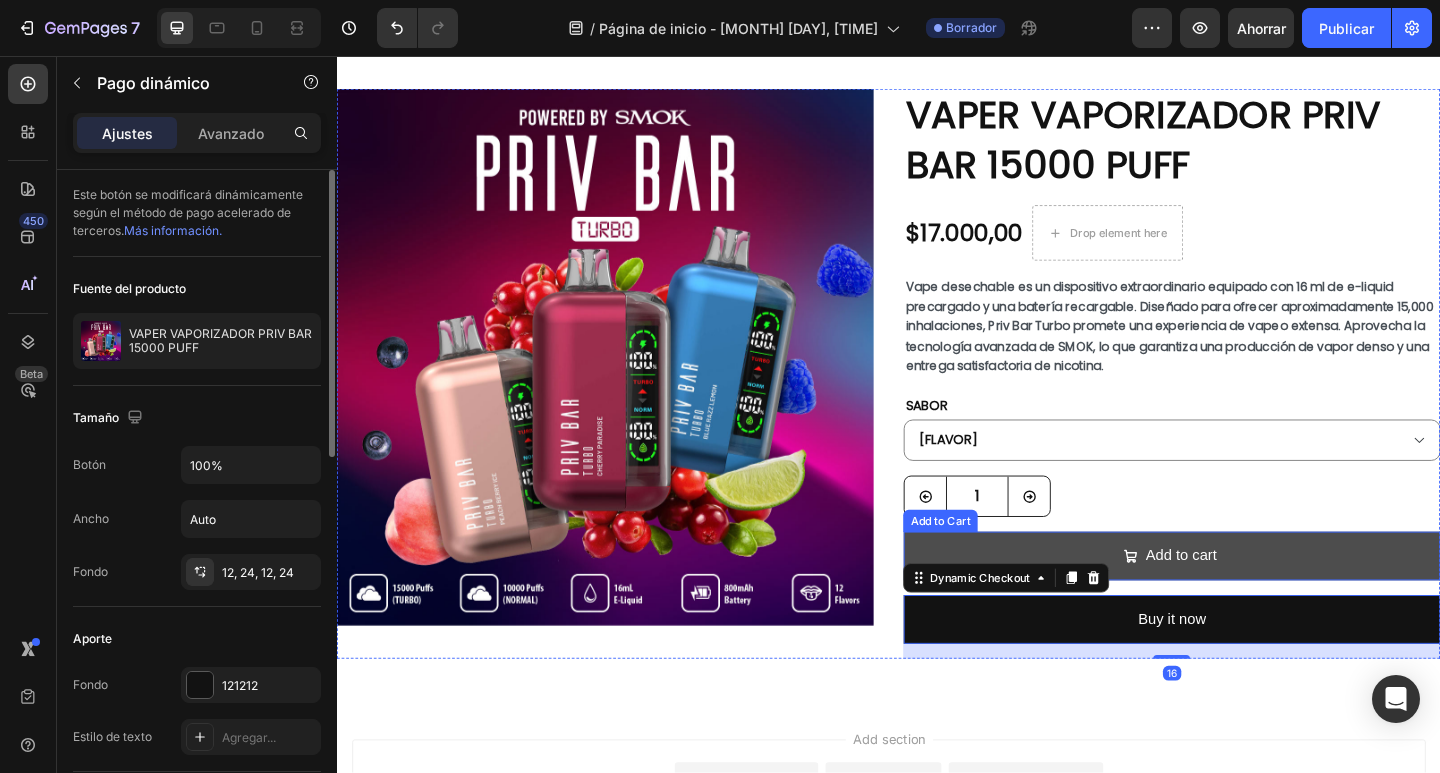 click on "Add to cart" at bounding box center (1245, 600) 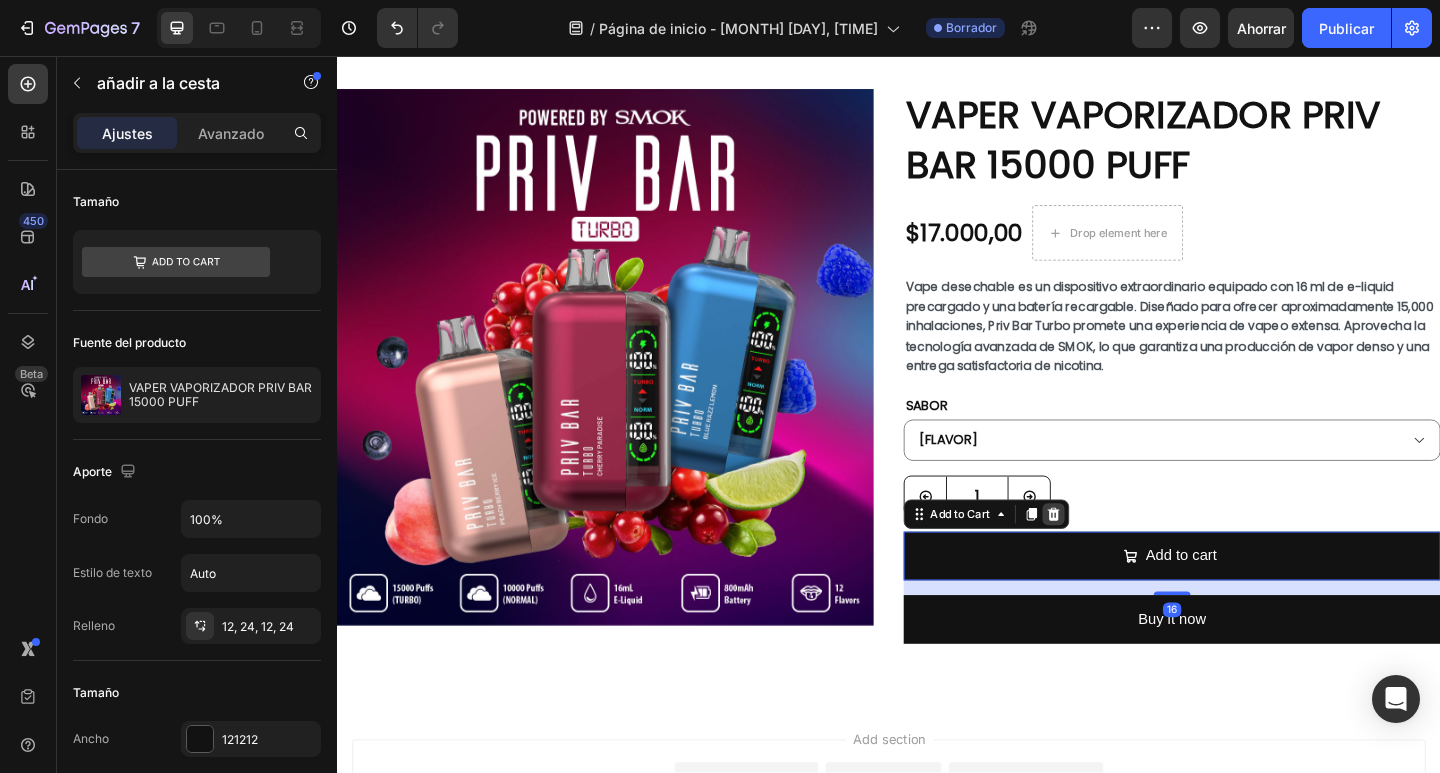 click 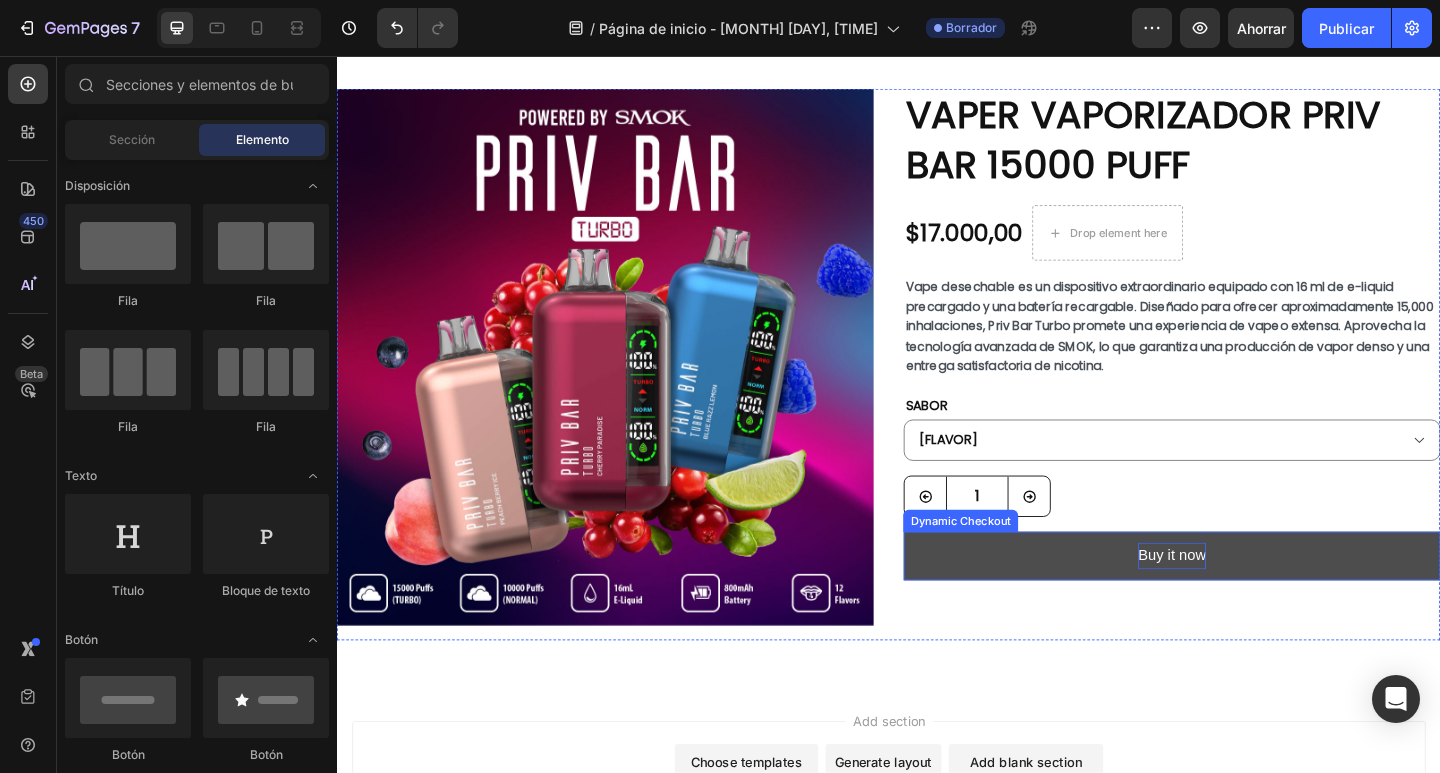click on "Buy it now" at bounding box center [1245, 600] 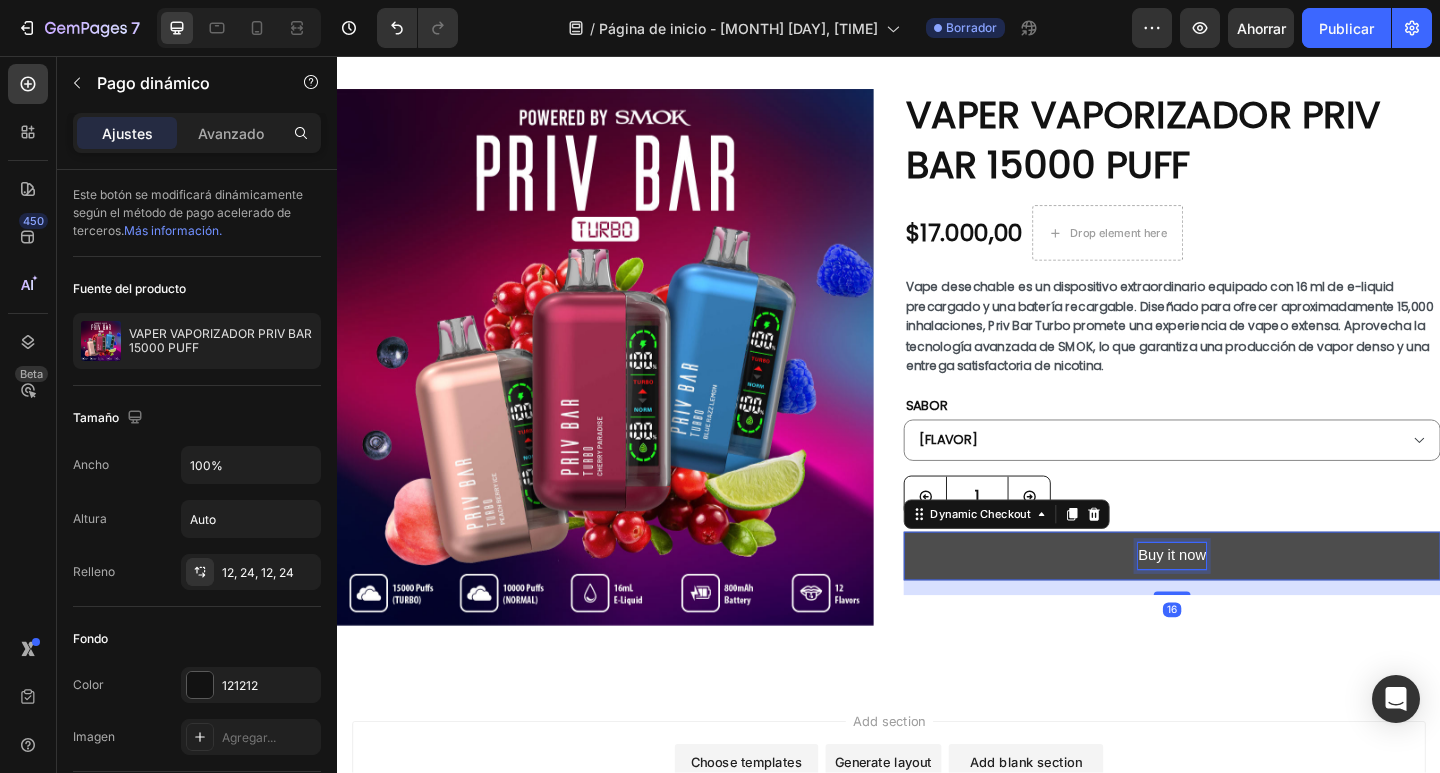 click on "Buy it now" at bounding box center [1245, 600] 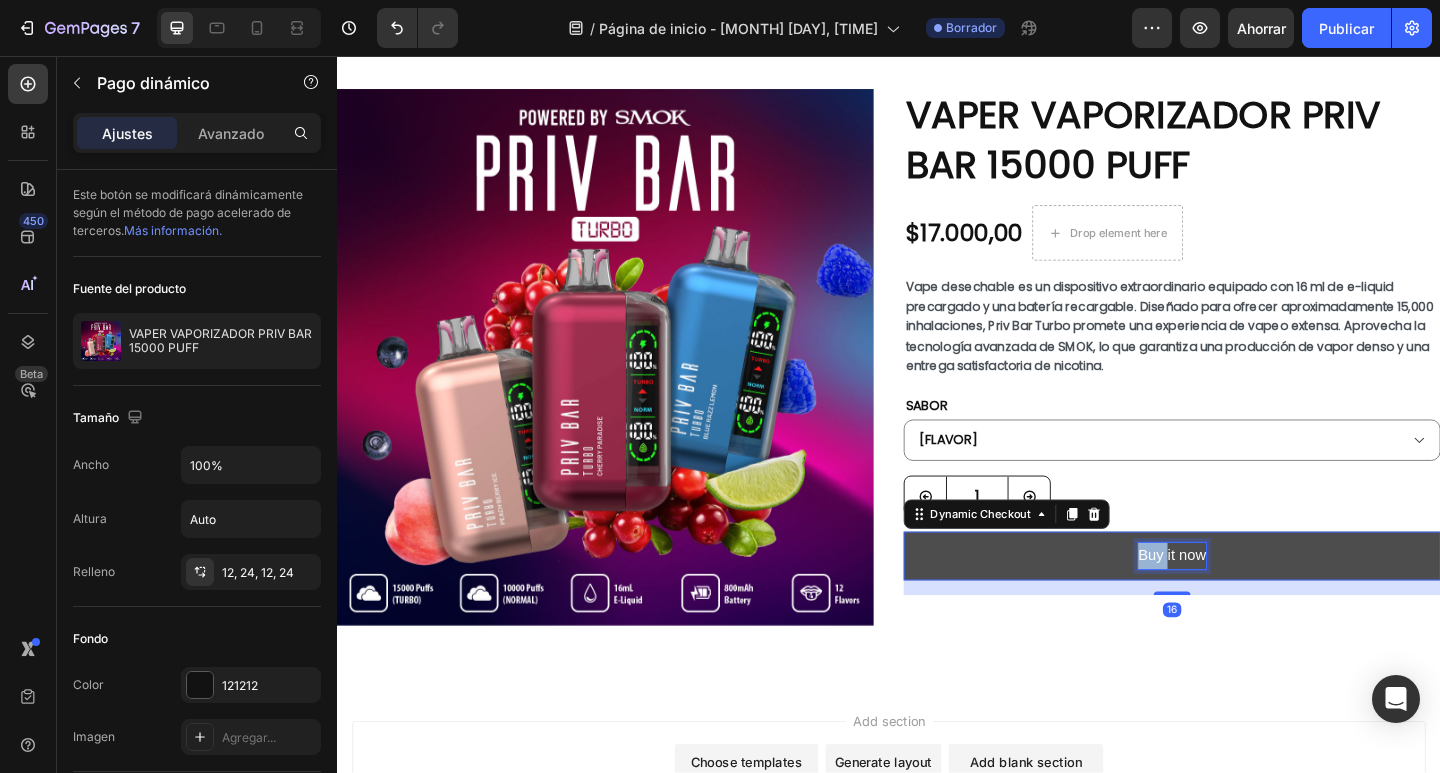 click on "Buy it now" at bounding box center [1245, 600] 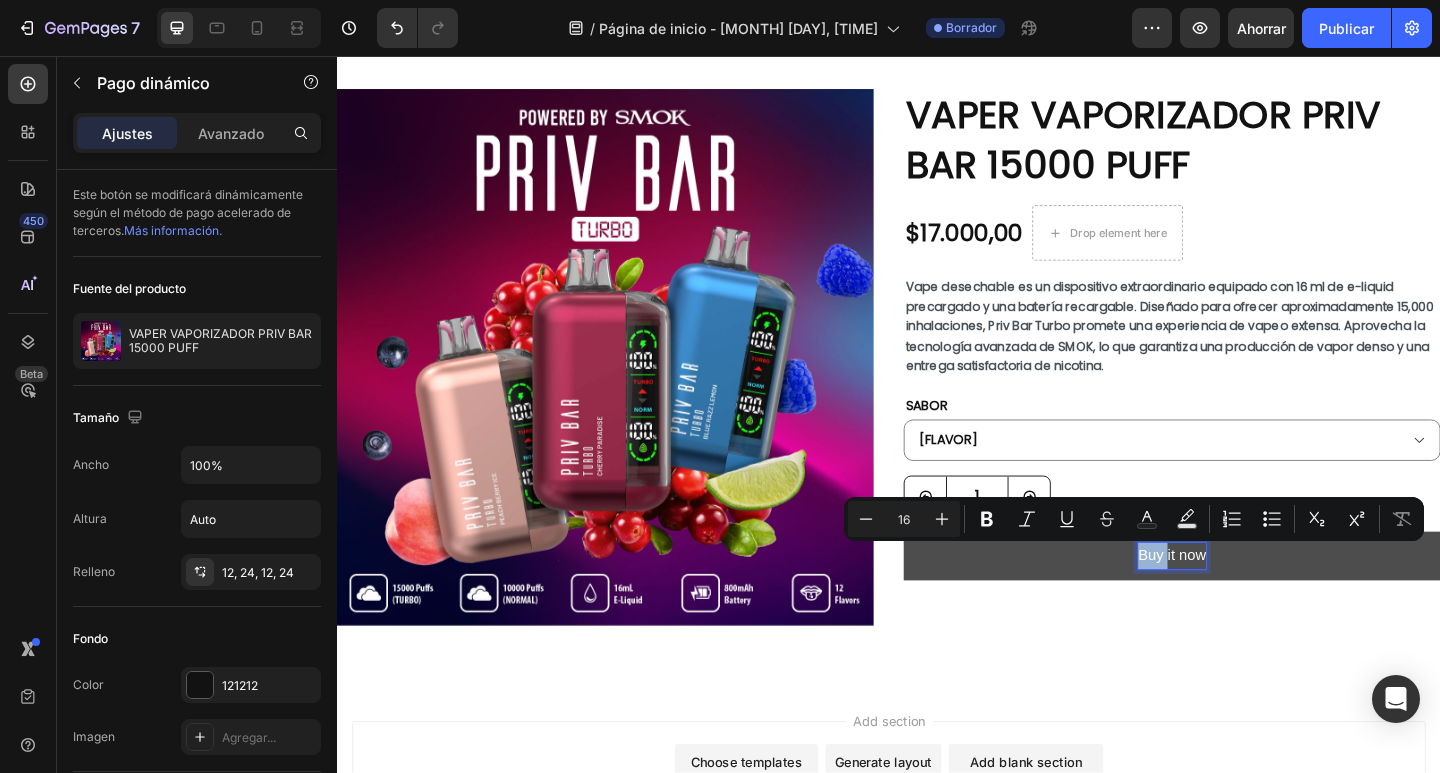 click on "Buy it now" at bounding box center [1245, 600] 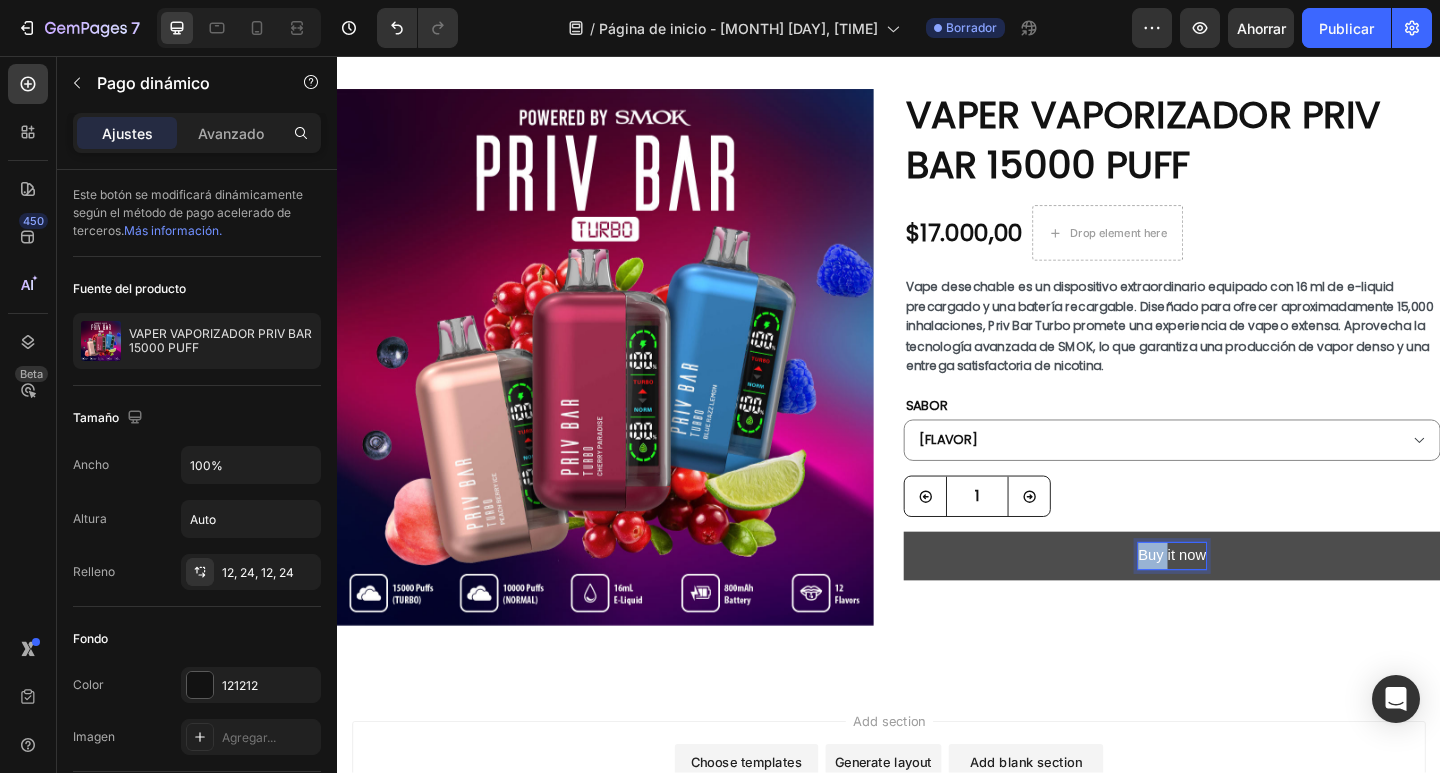 drag, startPoint x: 1214, startPoint y: 602, endPoint x: 1251, endPoint y: 583, distance: 41.59327 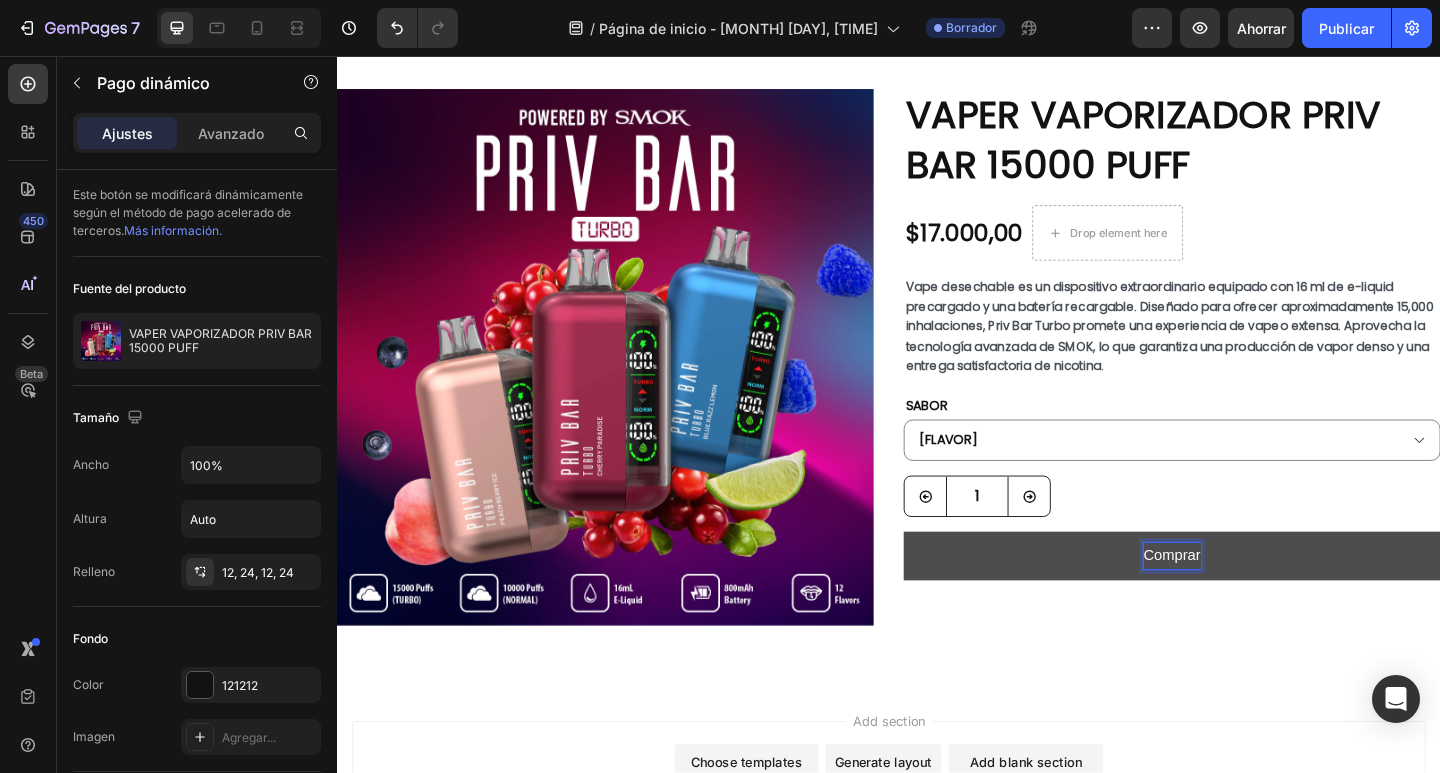 click on "Comprar" at bounding box center (1245, 600) 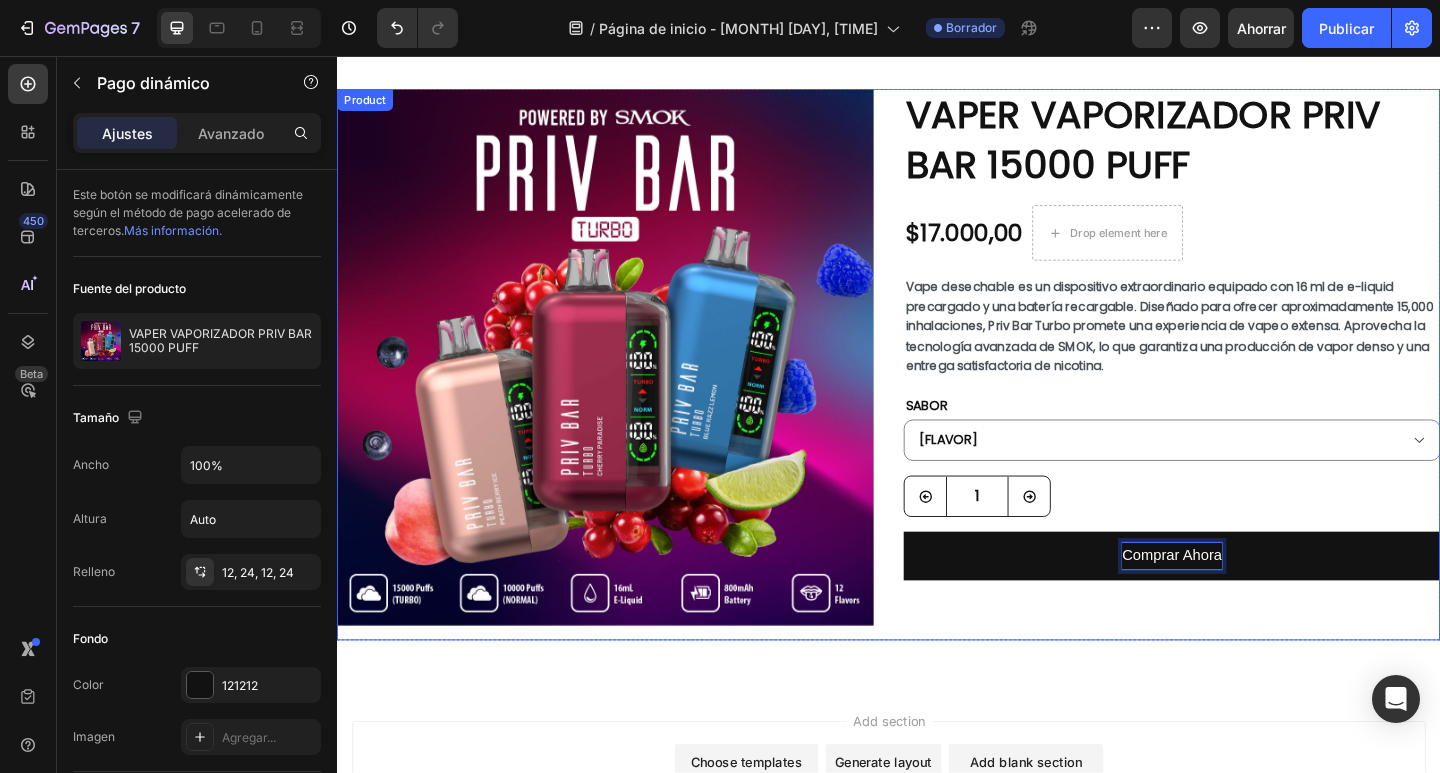click on "VAPER VAPORIZADOR PRIV BAR  15000 PUFF Product Title $17.000,00 Product Price Product Price
Drop element here Row Vape desechable es un dispositivo extraordinario equipado con 16 ml de e-liquid precargado y una batería recargable. Diseñado para ofrecer aproximadamente 15,000 inhalaciones, Priv Bar Turbo promete una experiencia de vapeo extensa. Aprovecha la tecnología avanzada de SMOK, lo que garantiza una producción de vapor denso y una entrega satisfactoria de nicotina. Text Block SABOR   [FLAVOR] [FLAVOR] [FLAVOR] [FLAVOR] [FLAVOR] [FLAVOR] [FLAVOR] [FLAVOR] Product Variants & Swatches
1
Product Quantity Comprar Ahora Dynamic Checkout   16" at bounding box center (1245, 392) 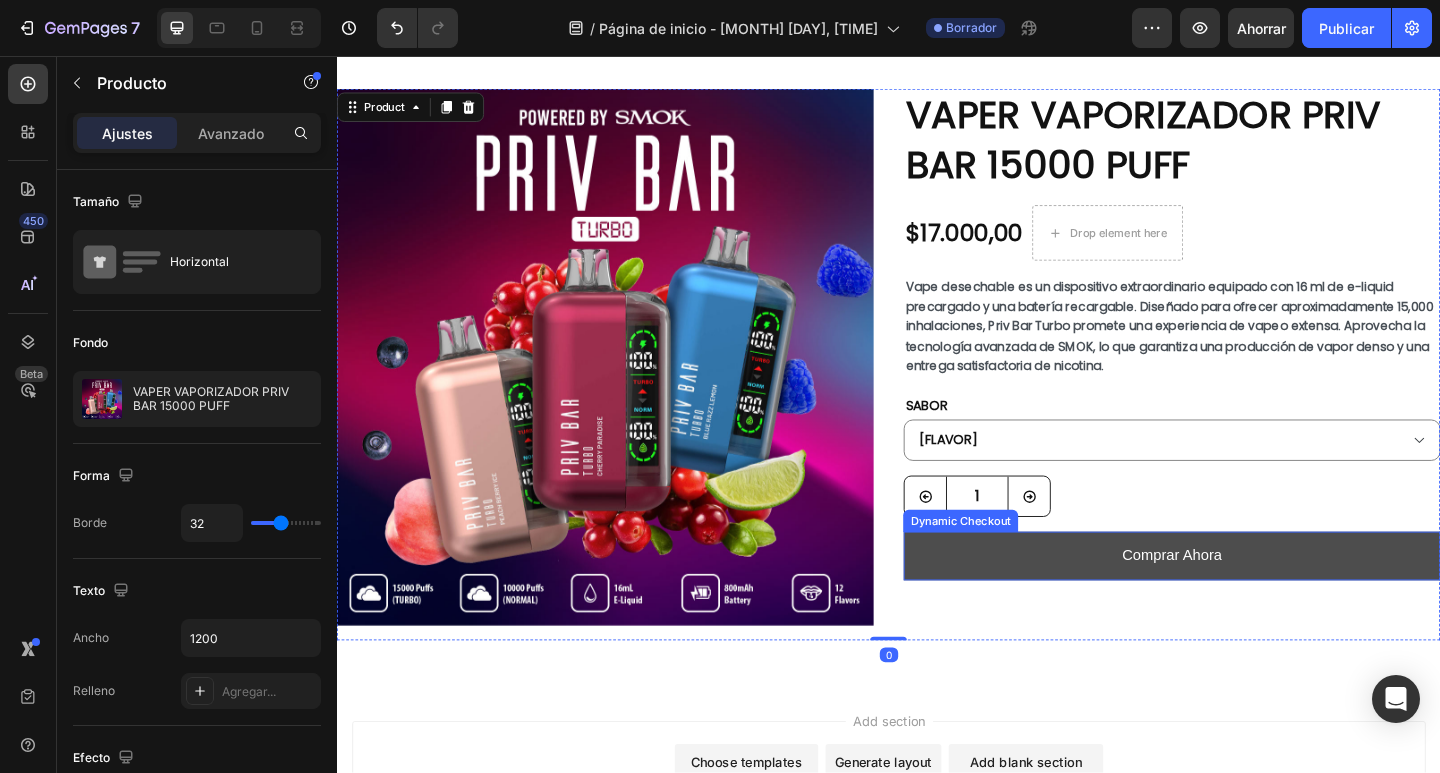 click on "Comprar Ahora" at bounding box center (1245, 600) 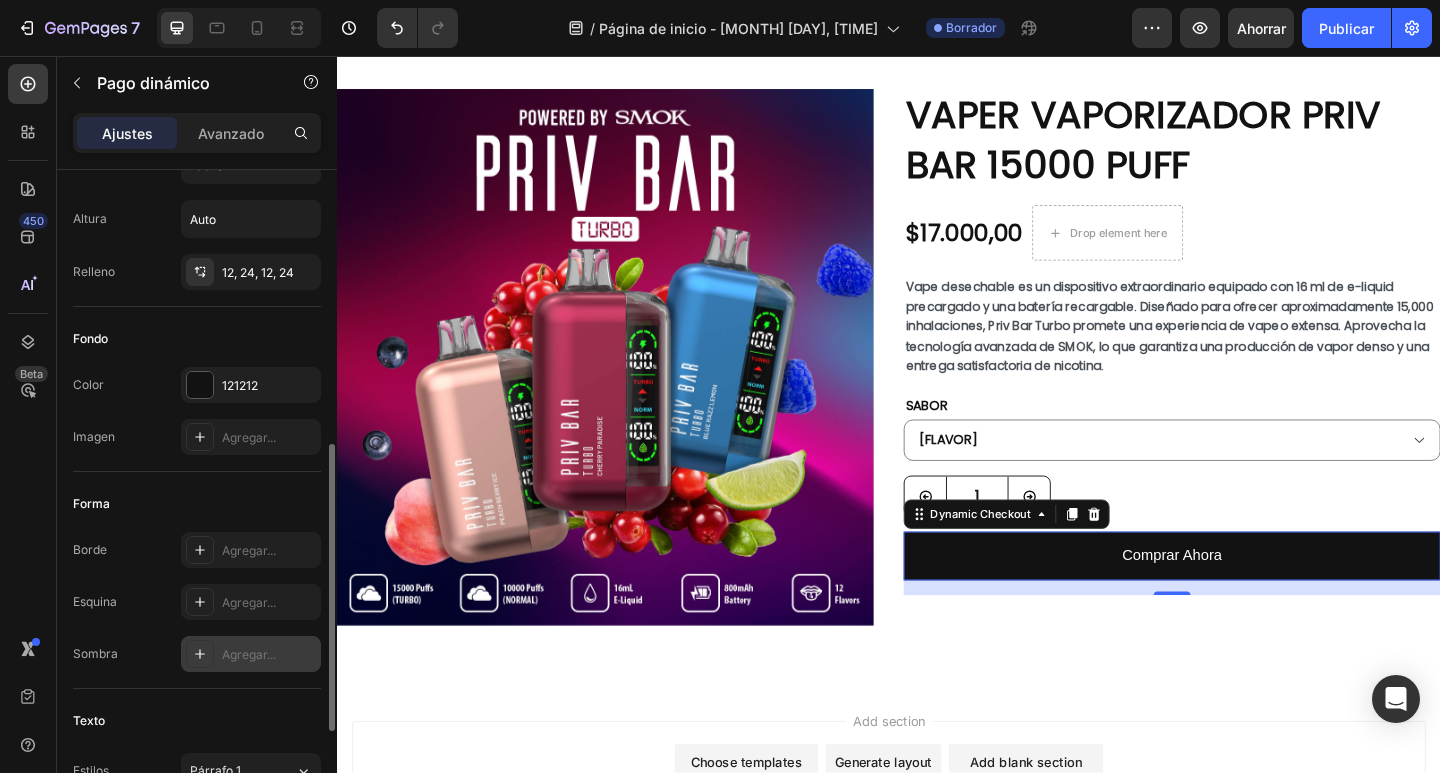 scroll, scrollTop: 500, scrollLeft: 0, axis: vertical 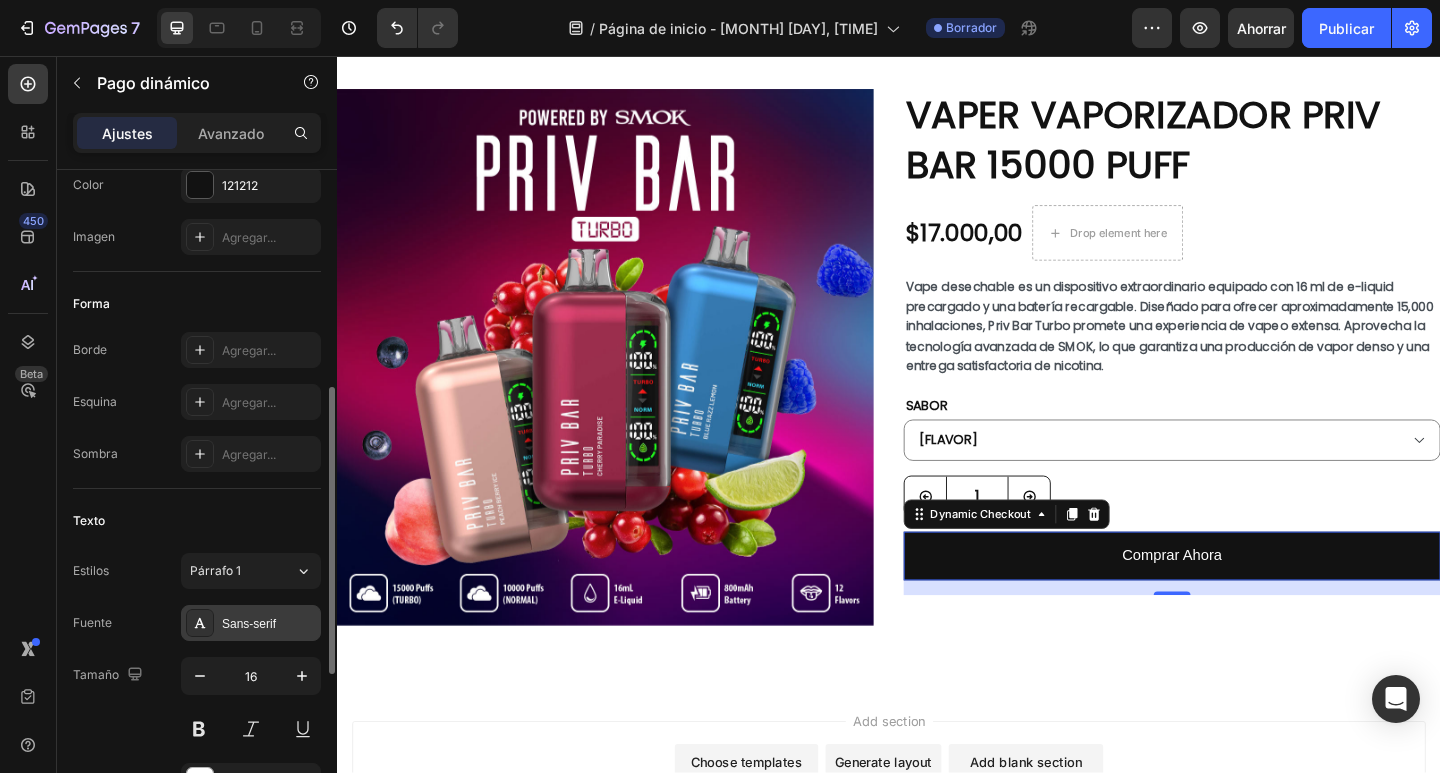 click on "Sans-serif" at bounding box center (249, 624) 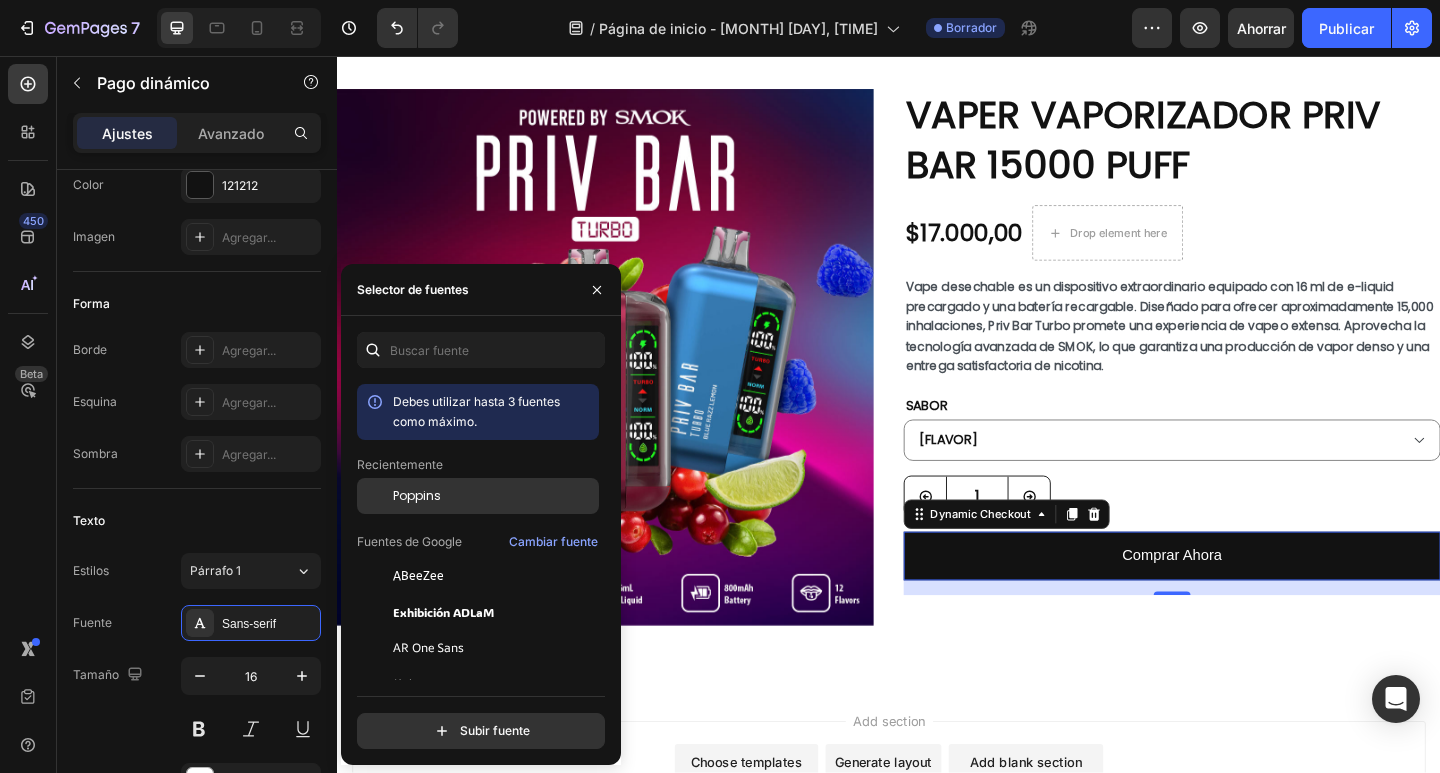 click on "Poppins" 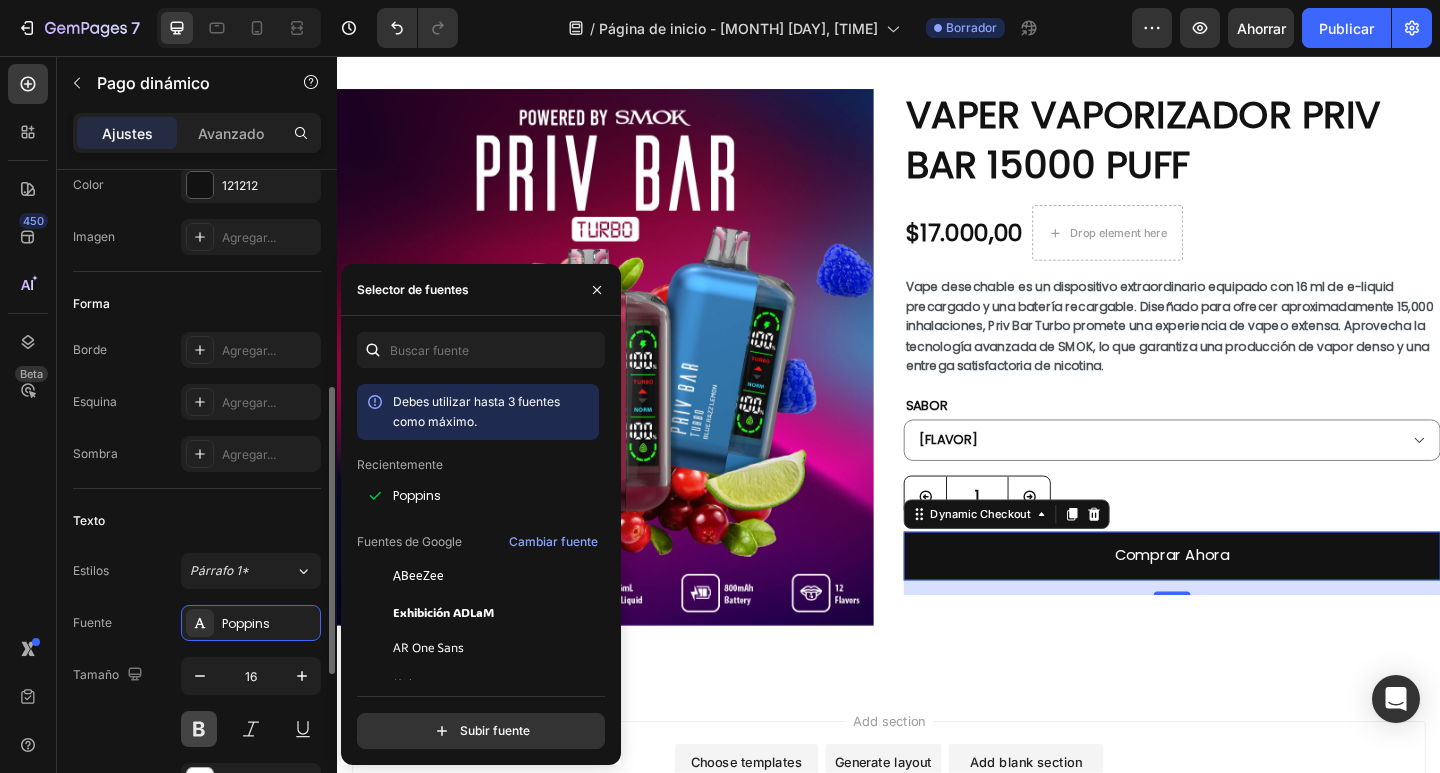 click at bounding box center (199, 729) 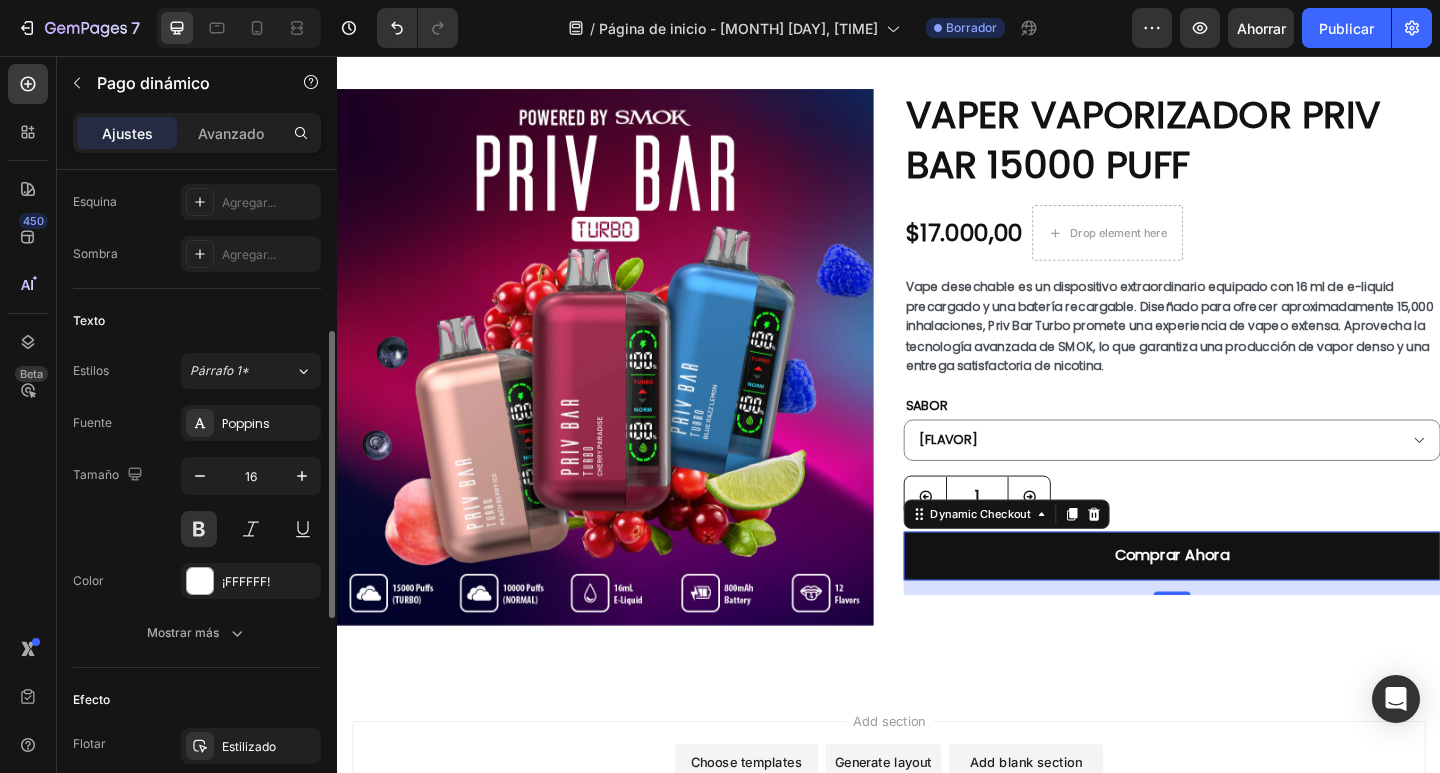 scroll, scrollTop: 500, scrollLeft: 0, axis: vertical 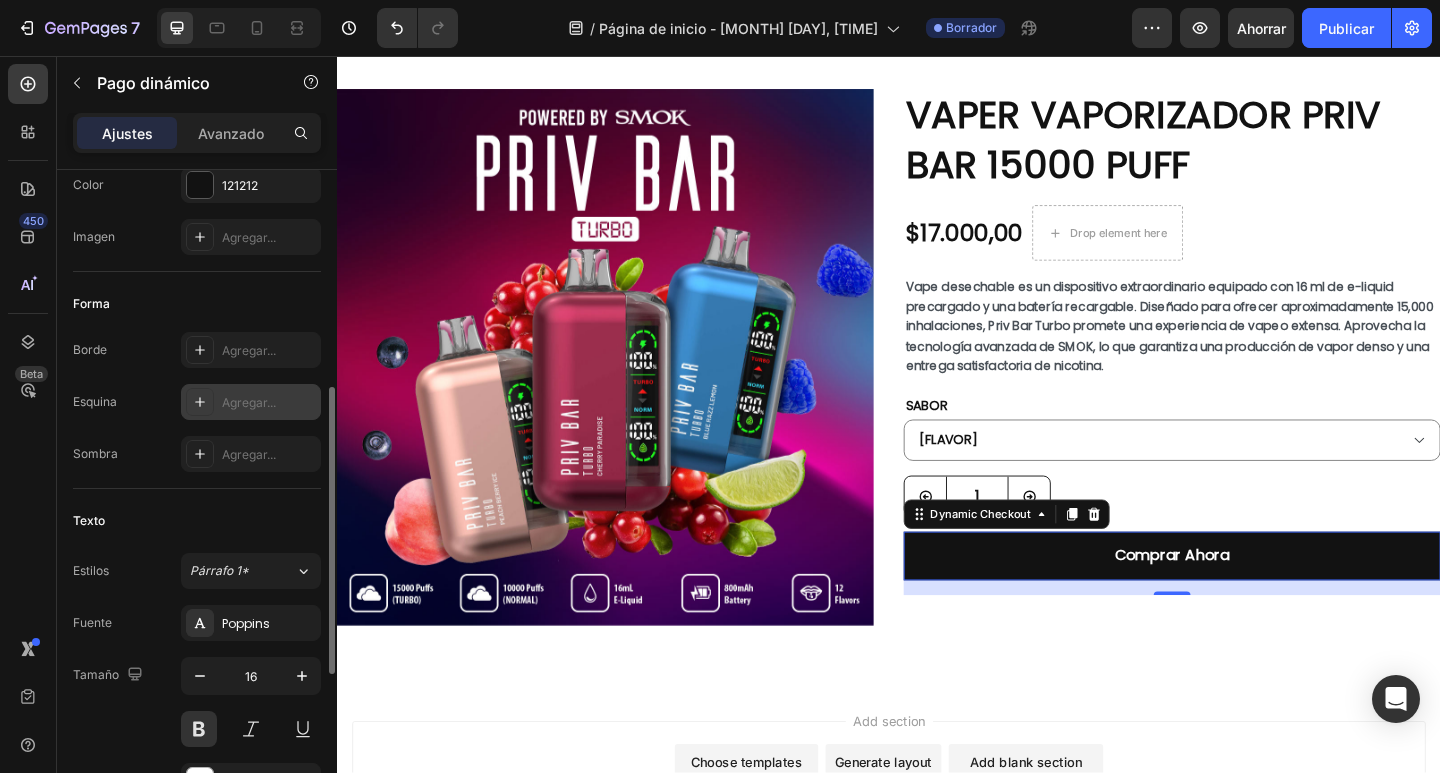 click 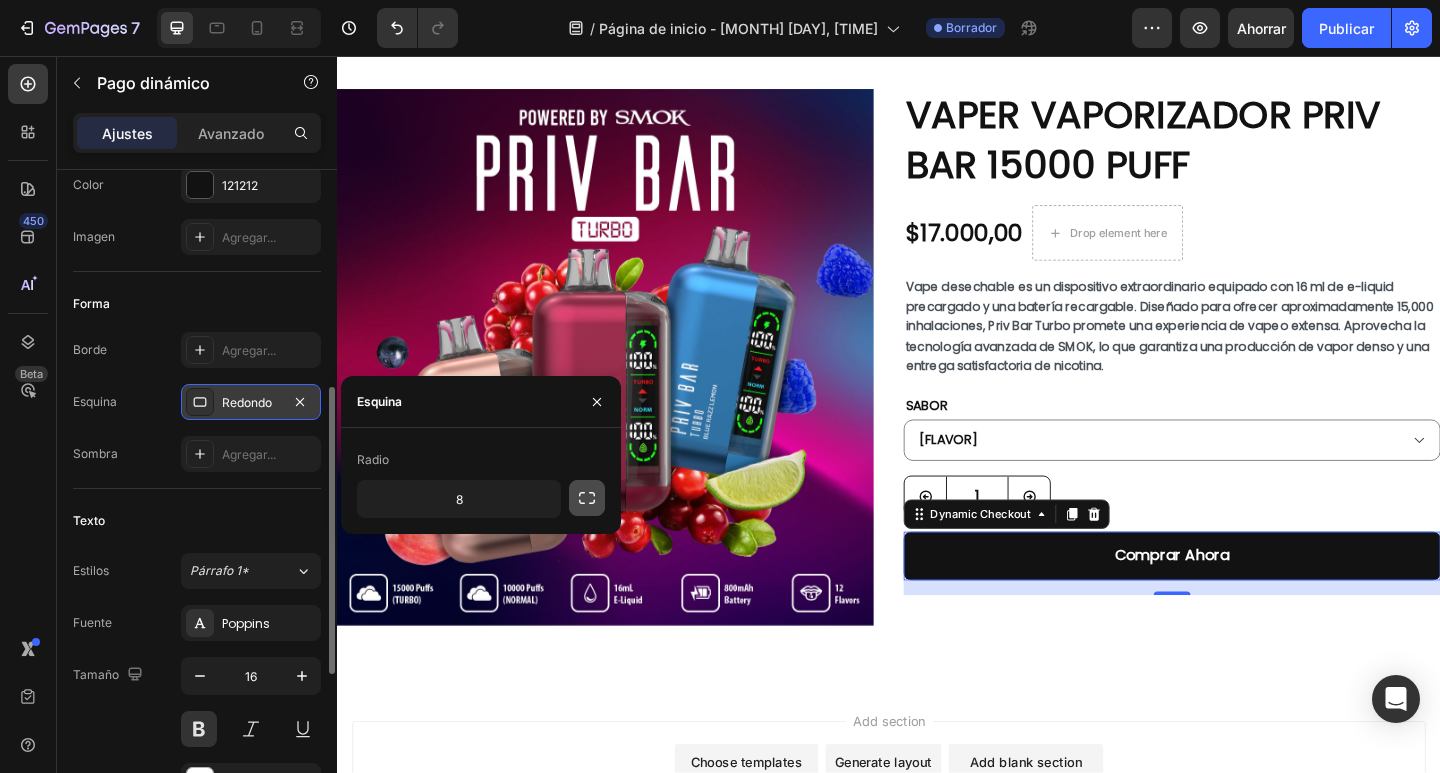 click 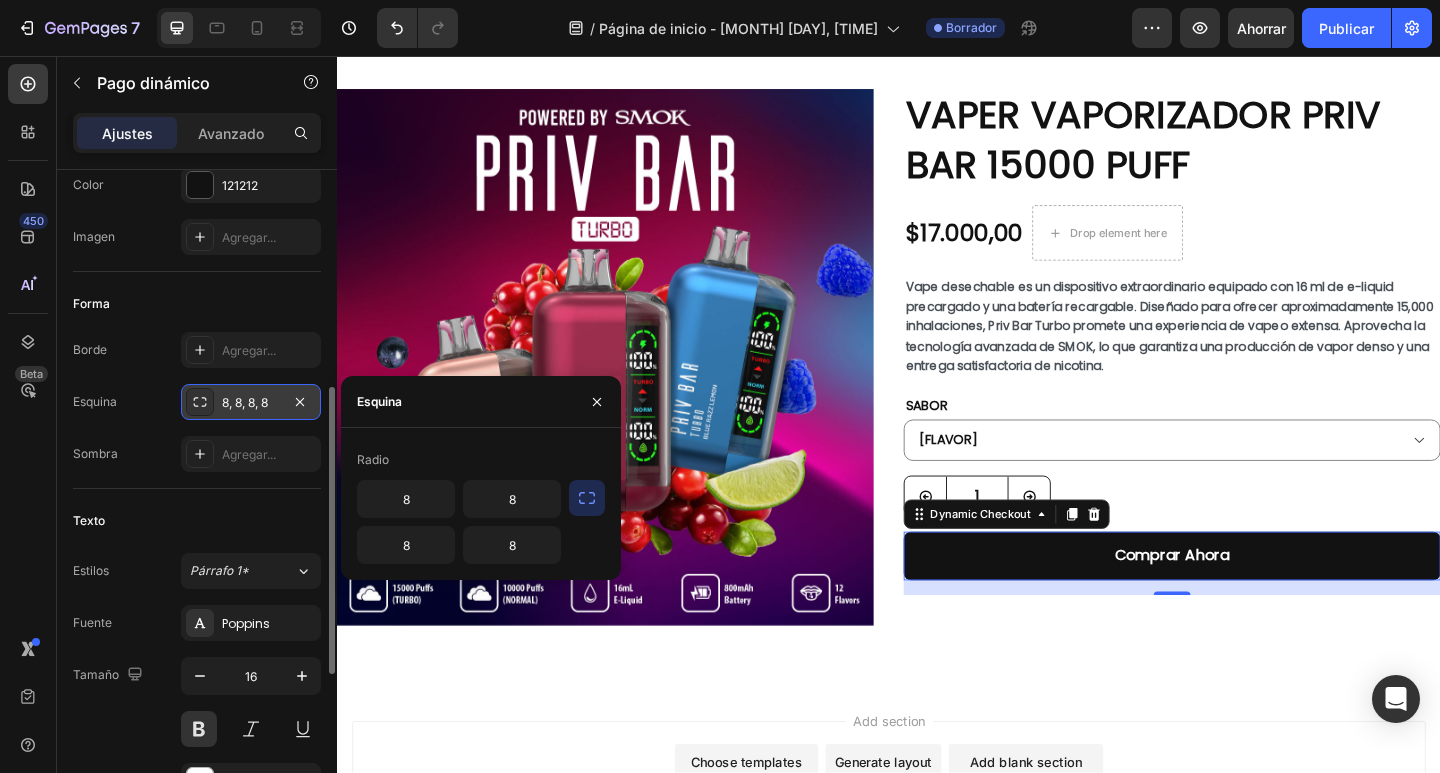 click on "Radio" at bounding box center [481, 460] 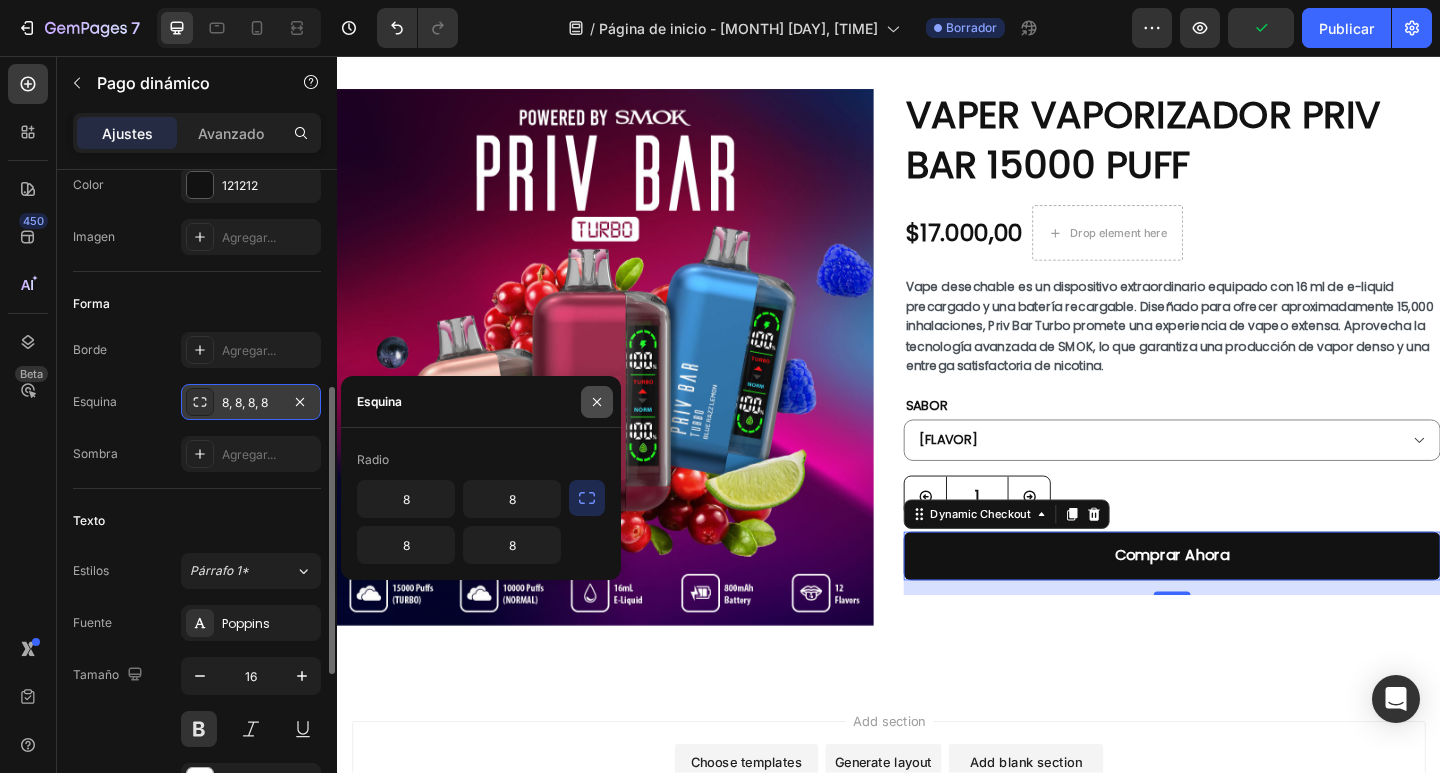 click 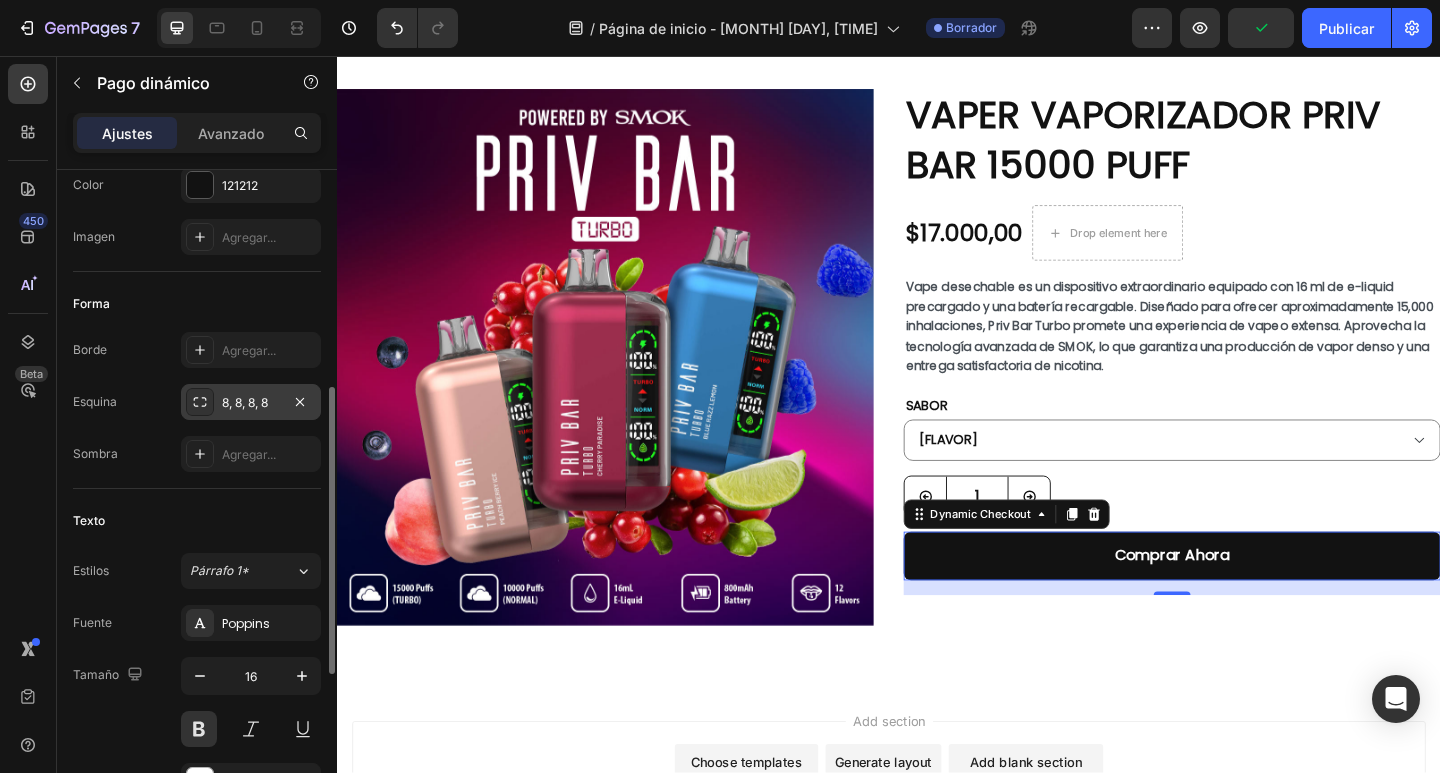 click on "8, 8, 8, 8" at bounding box center [245, 402] 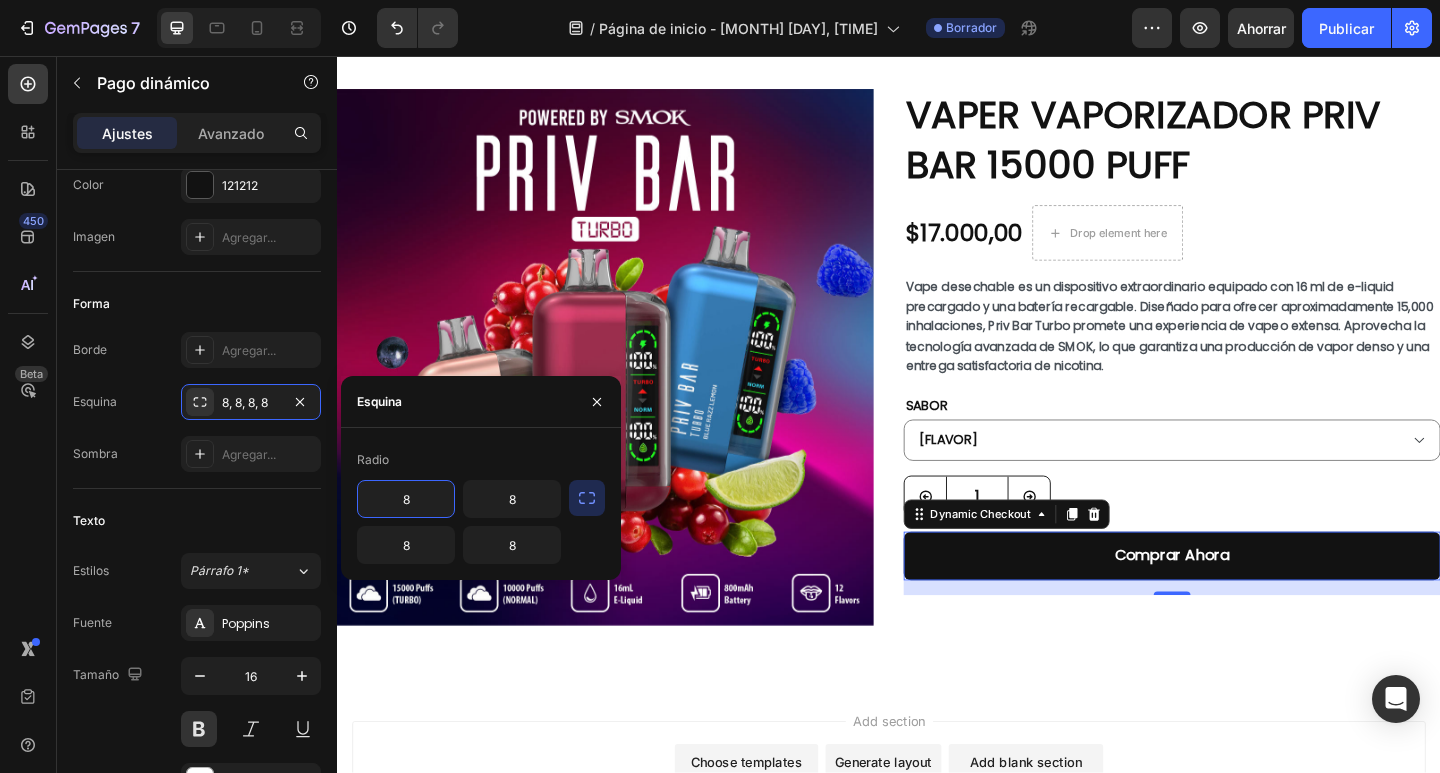 click 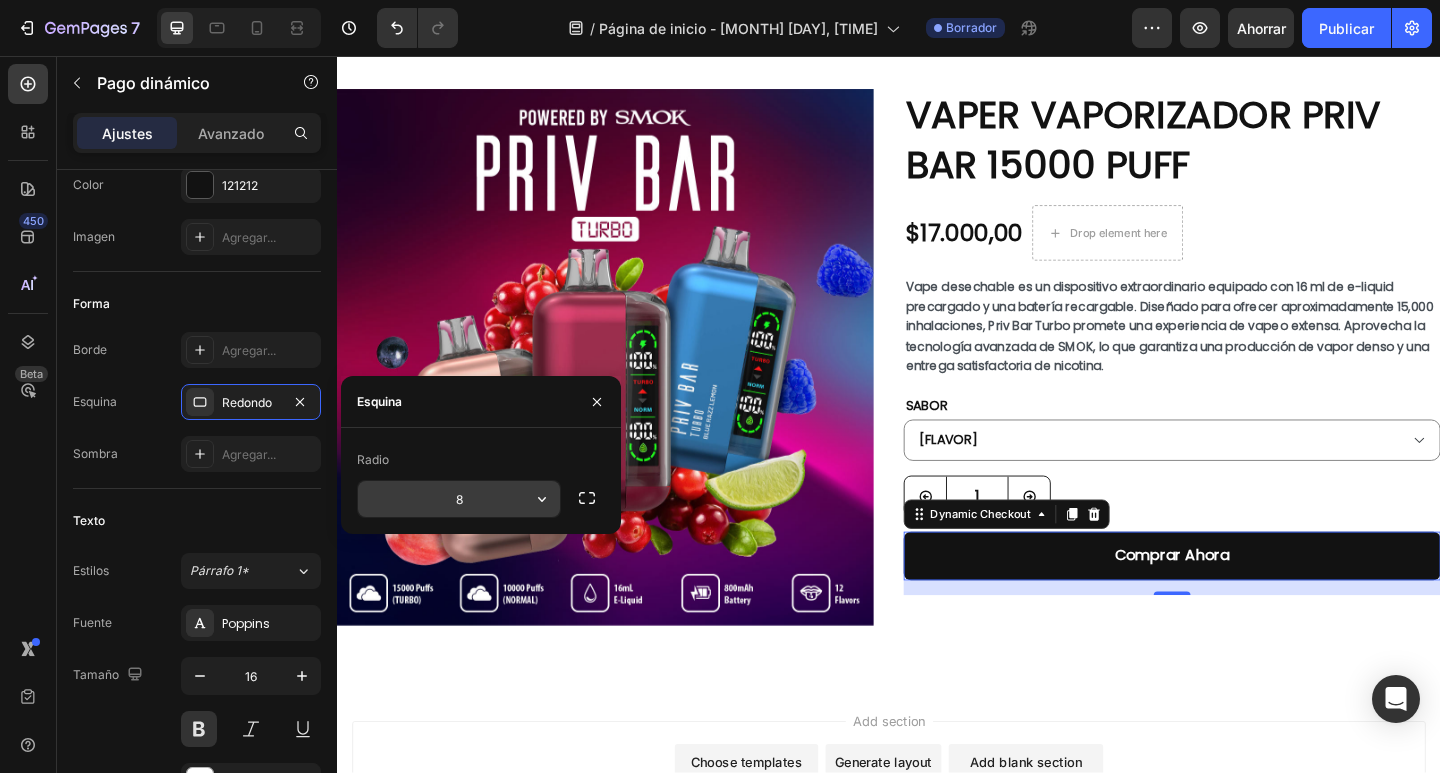 click on "8" at bounding box center [459, 499] 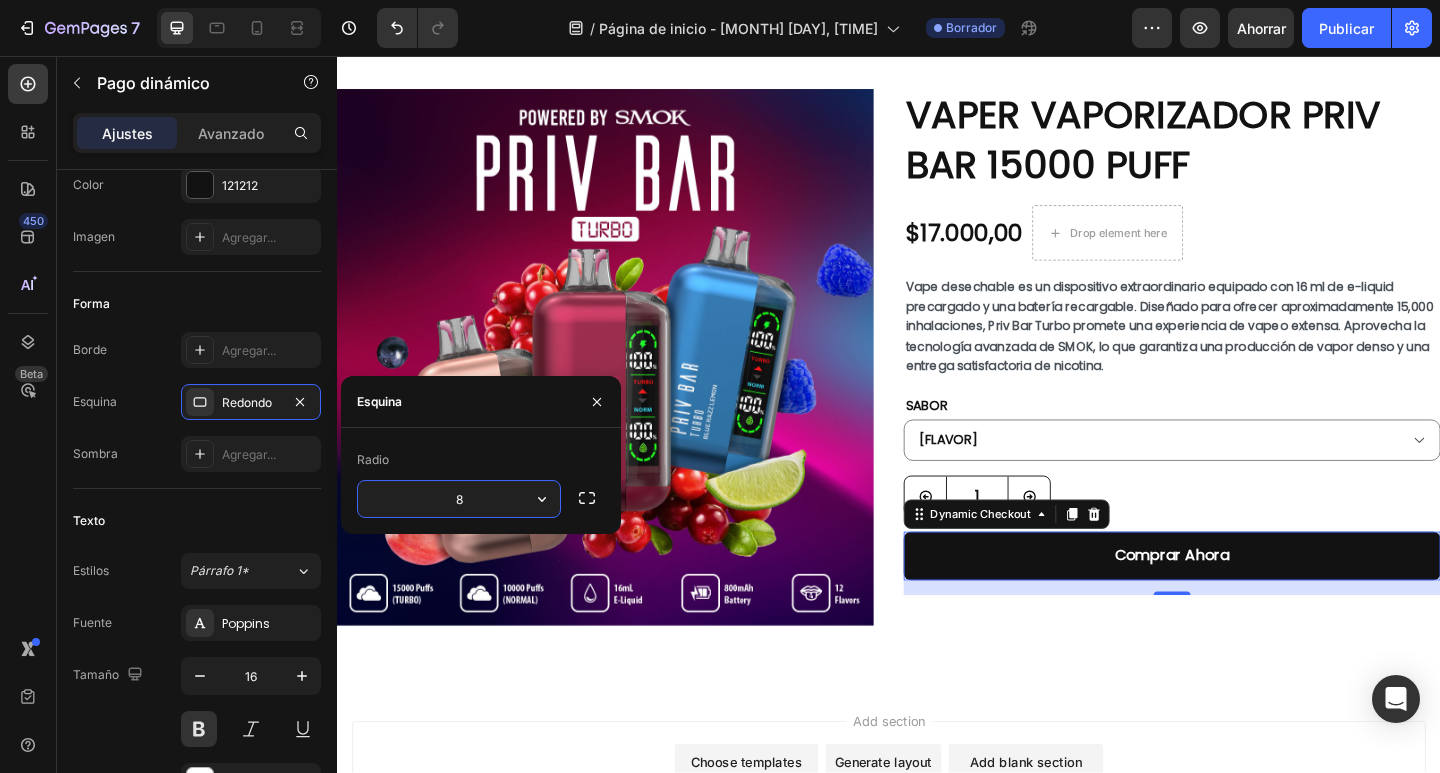 click on "8" at bounding box center [459, 499] 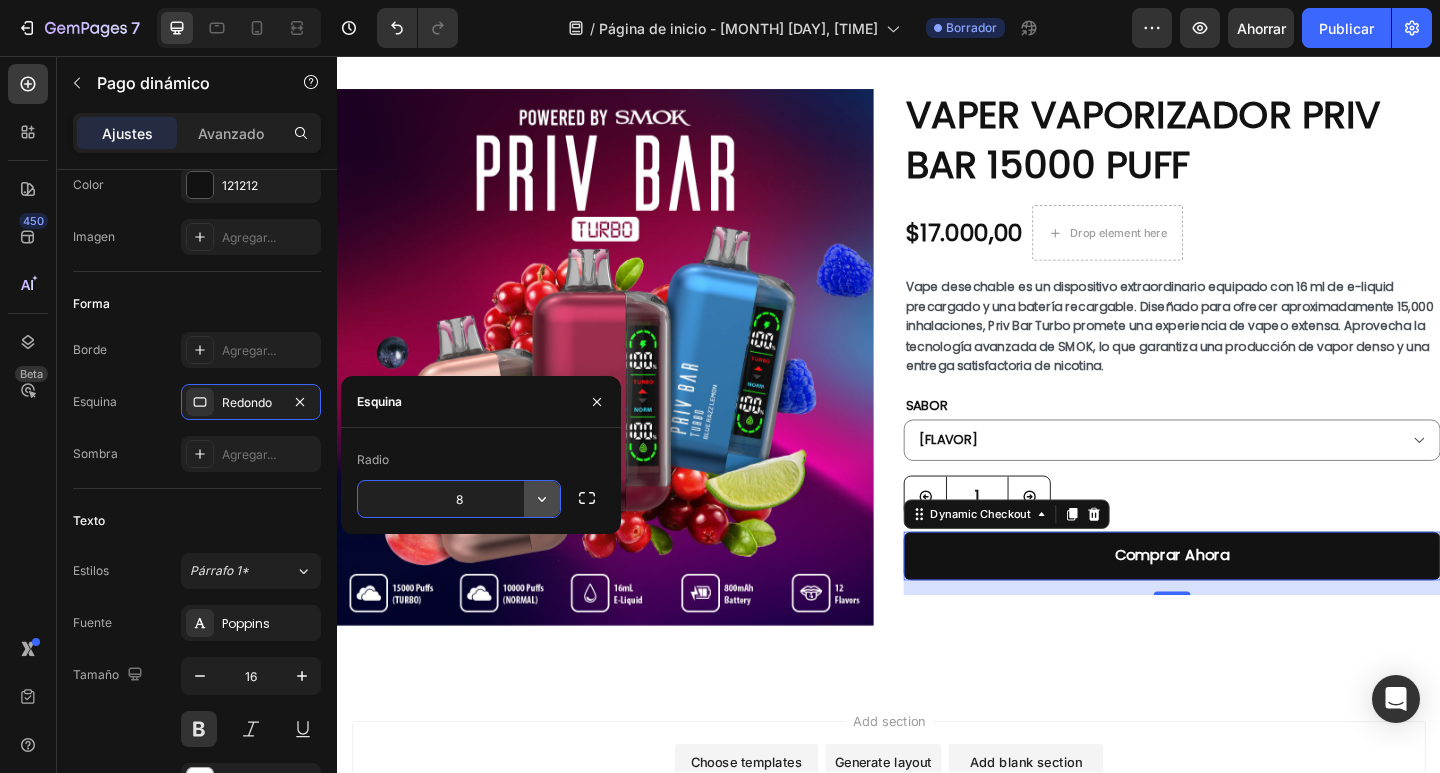click 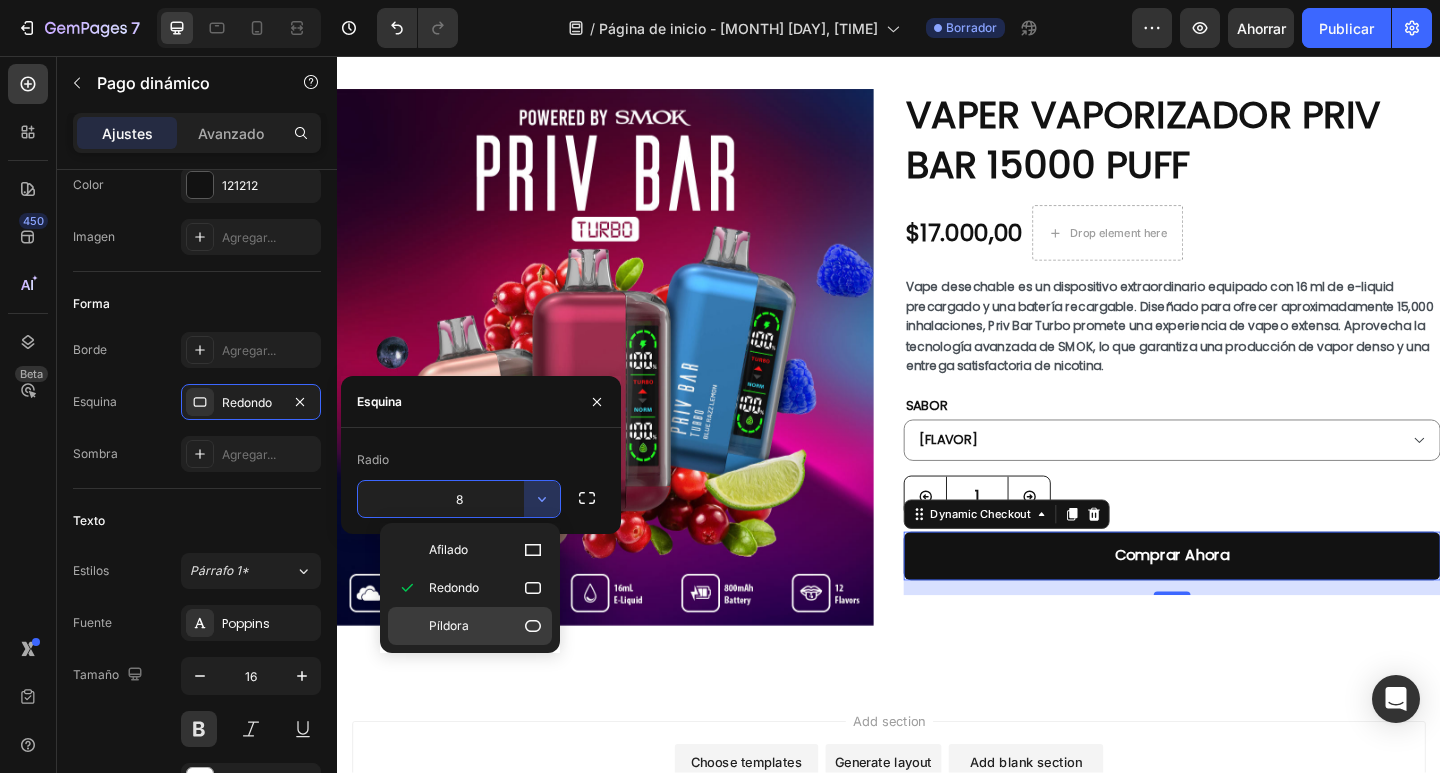 click on "Píldora" 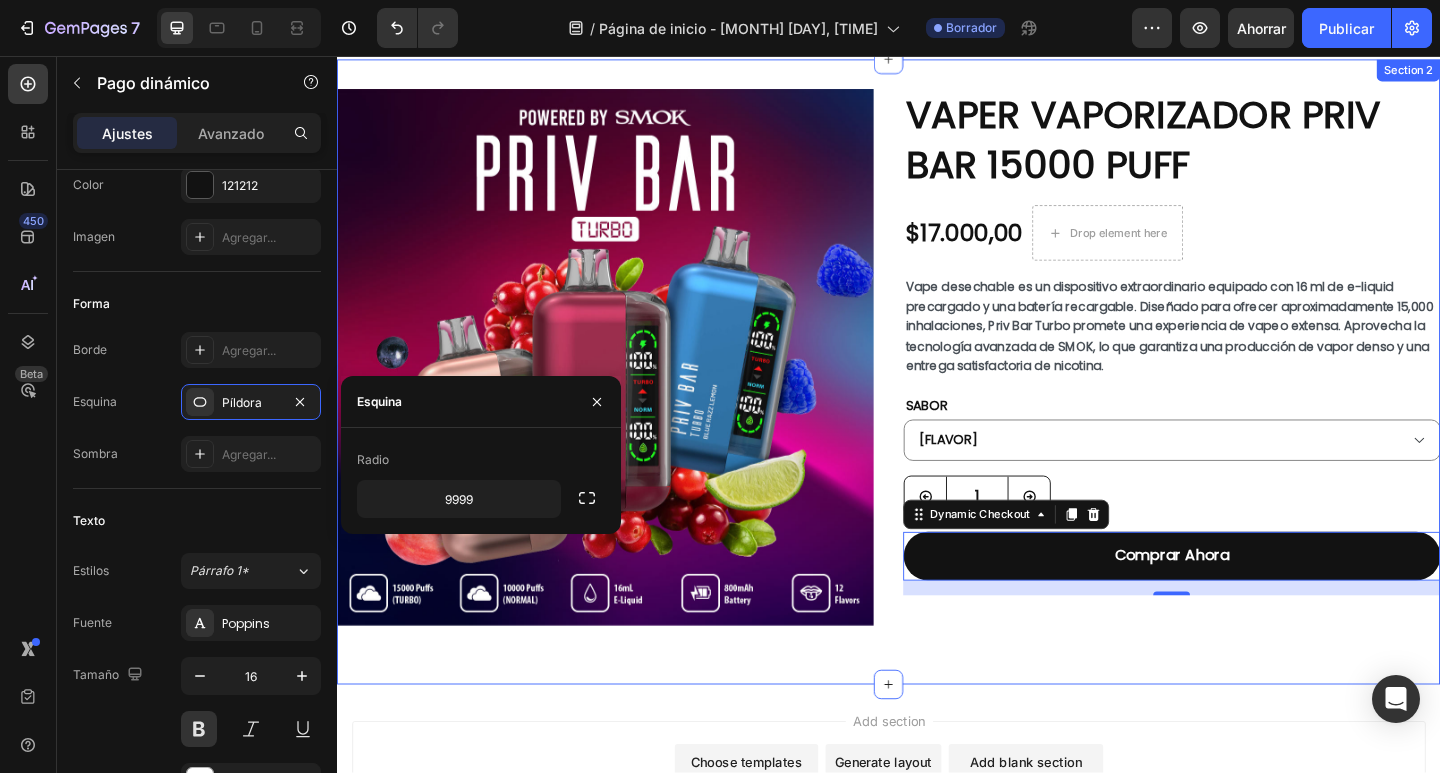 click on "VAPER VAPORIZADOR PRIV BAR  15000 PUFF Product Title $17.000,00 Product Price Product Price
Drop element here Row Vape desechable es un dispositivo extraordinario equipado con 16 ml de e-liquid precargado y una batería recargable. Diseñado para ofrecer aproximadamente 15,000 inhalaciones, Priv Bar Turbo promete una experiencia de vapeo extensa. Aprovecha la tecnología avanzada de SMOK, lo que garantiza una producción de vapor denso y una entrega satisfactoria de nicotina. Text Block SABOR   [FLAVOR] [FLAVOR] [FLAVOR] [FLAVOR] [FLAVOR] [FLAVOR] [FLAVOR] [FLAVOR] Product Variants & Swatches
1
Product Quantity Comprar Ahora Dynamic Checkout   16" at bounding box center [1245, 392] 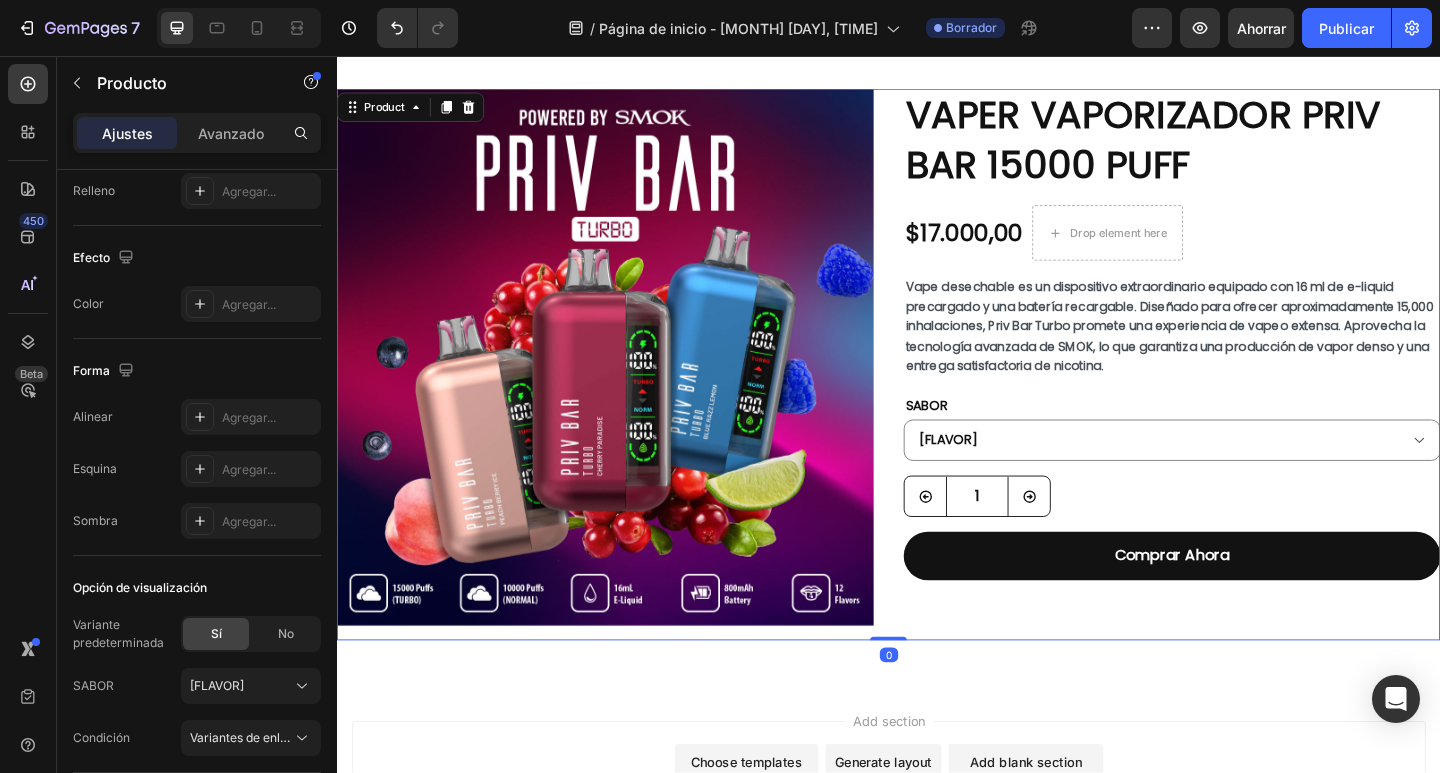 scroll, scrollTop: 0, scrollLeft: 0, axis: both 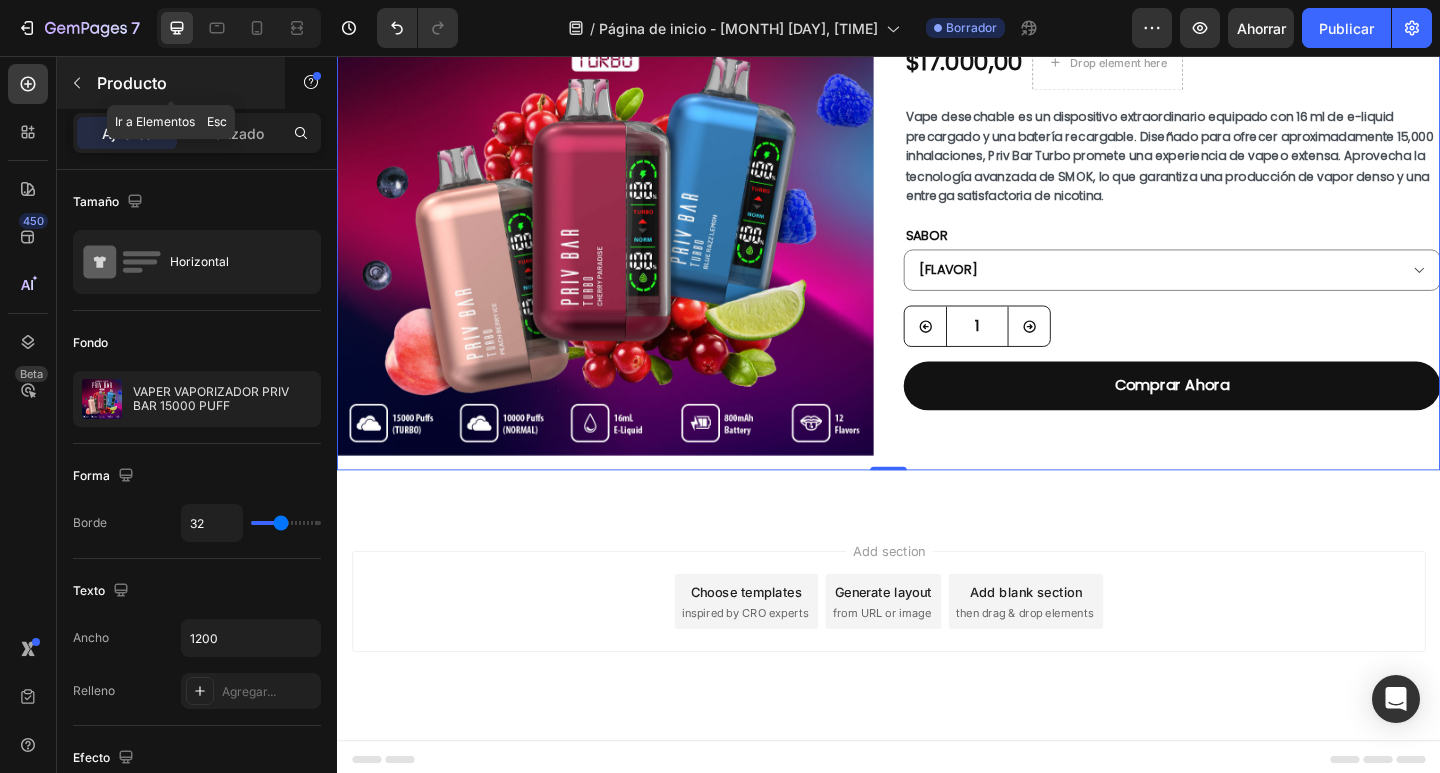 click 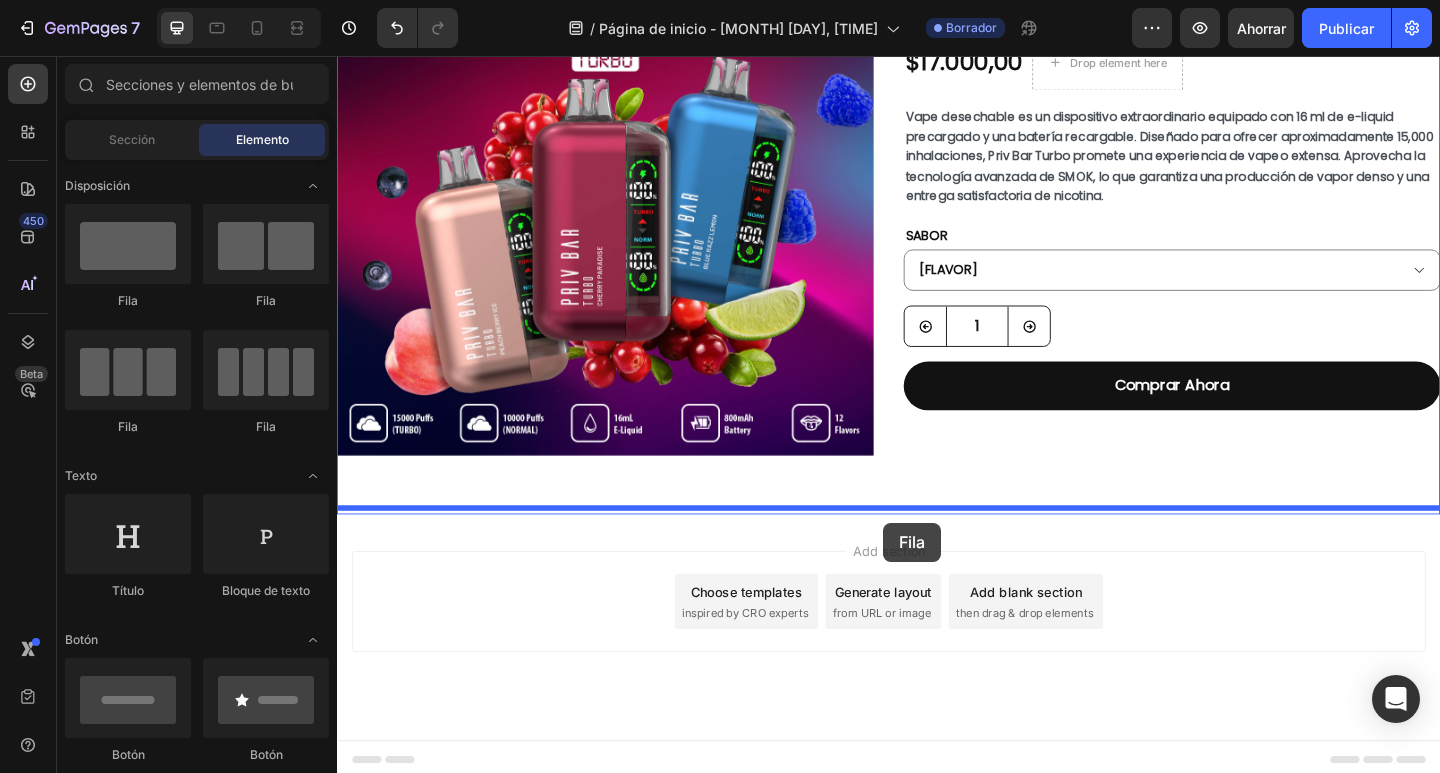 drag, startPoint x: 584, startPoint y: 323, endPoint x: 931, endPoint y: 564, distance: 422.48077 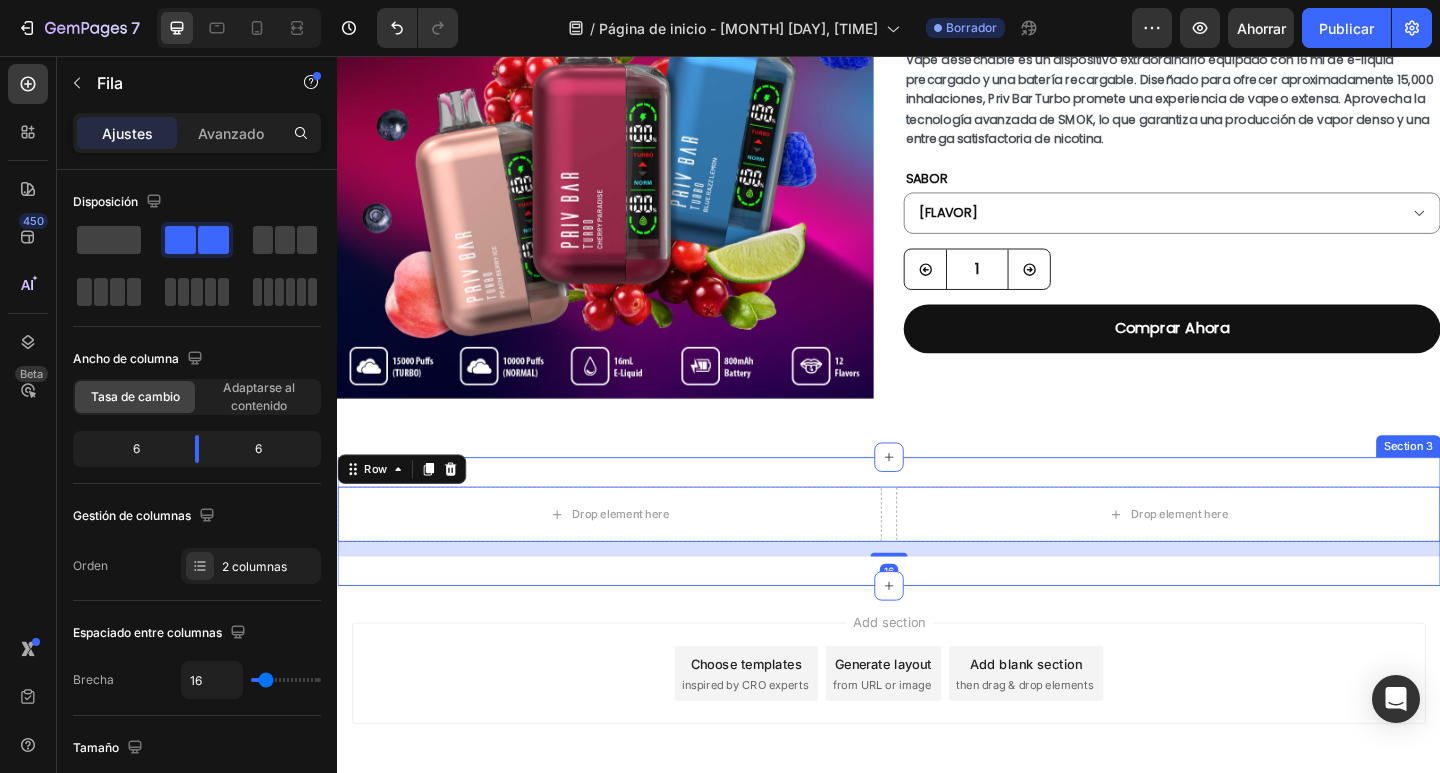 scroll, scrollTop: 625, scrollLeft: 0, axis: vertical 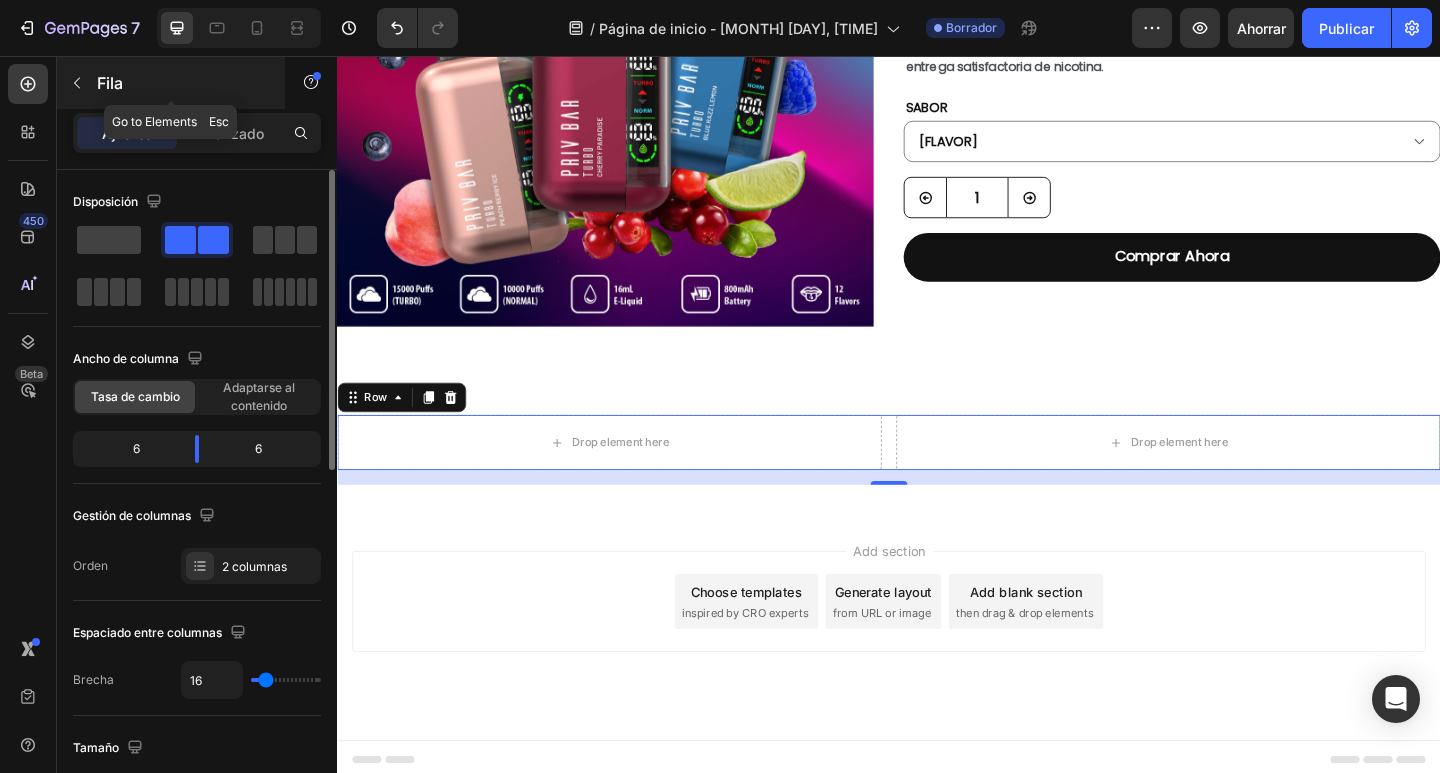 click at bounding box center [77, 83] 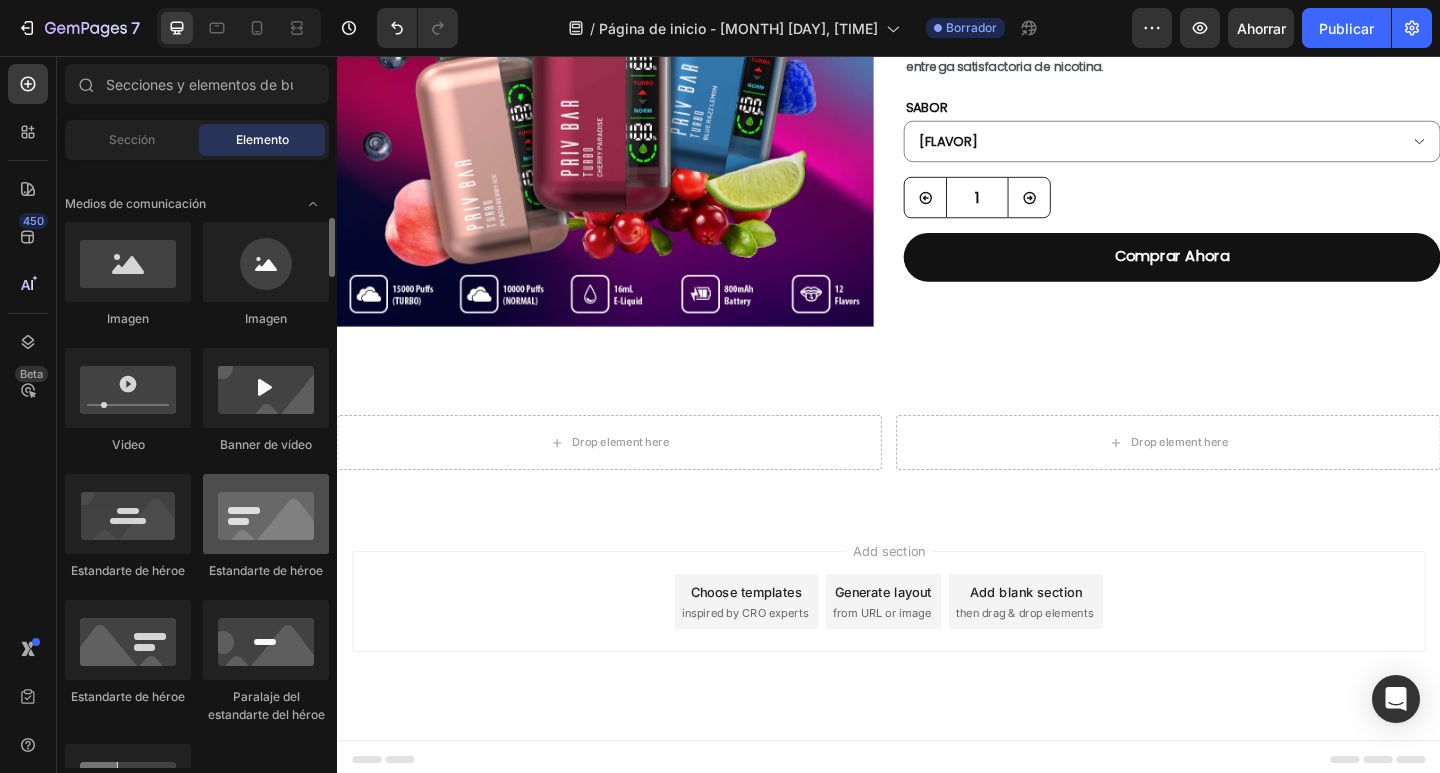 scroll, scrollTop: 400, scrollLeft: 0, axis: vertical 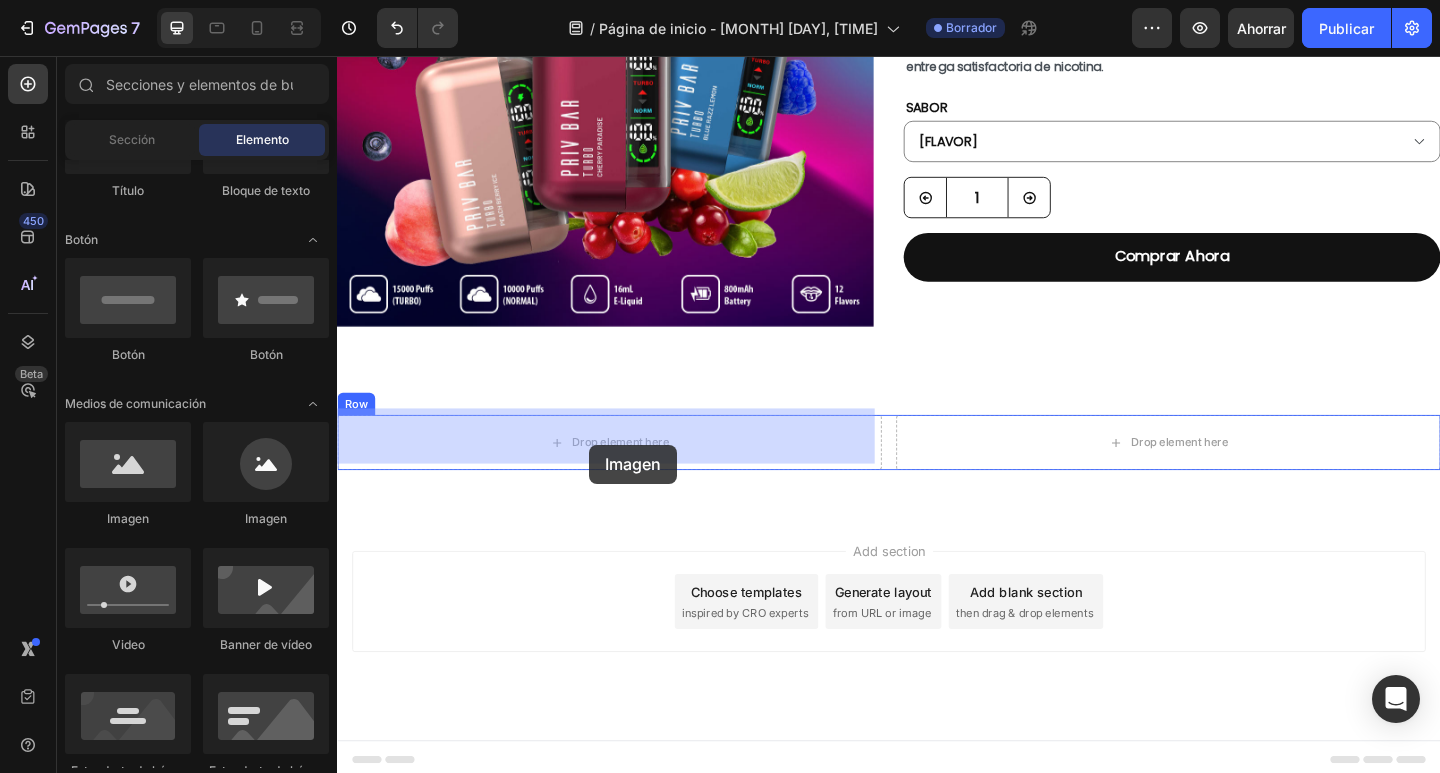 drag, startPoint x: 448, startPoint y: 533, endPoint x: 611, endPoint y: 479, distance: 171.71198 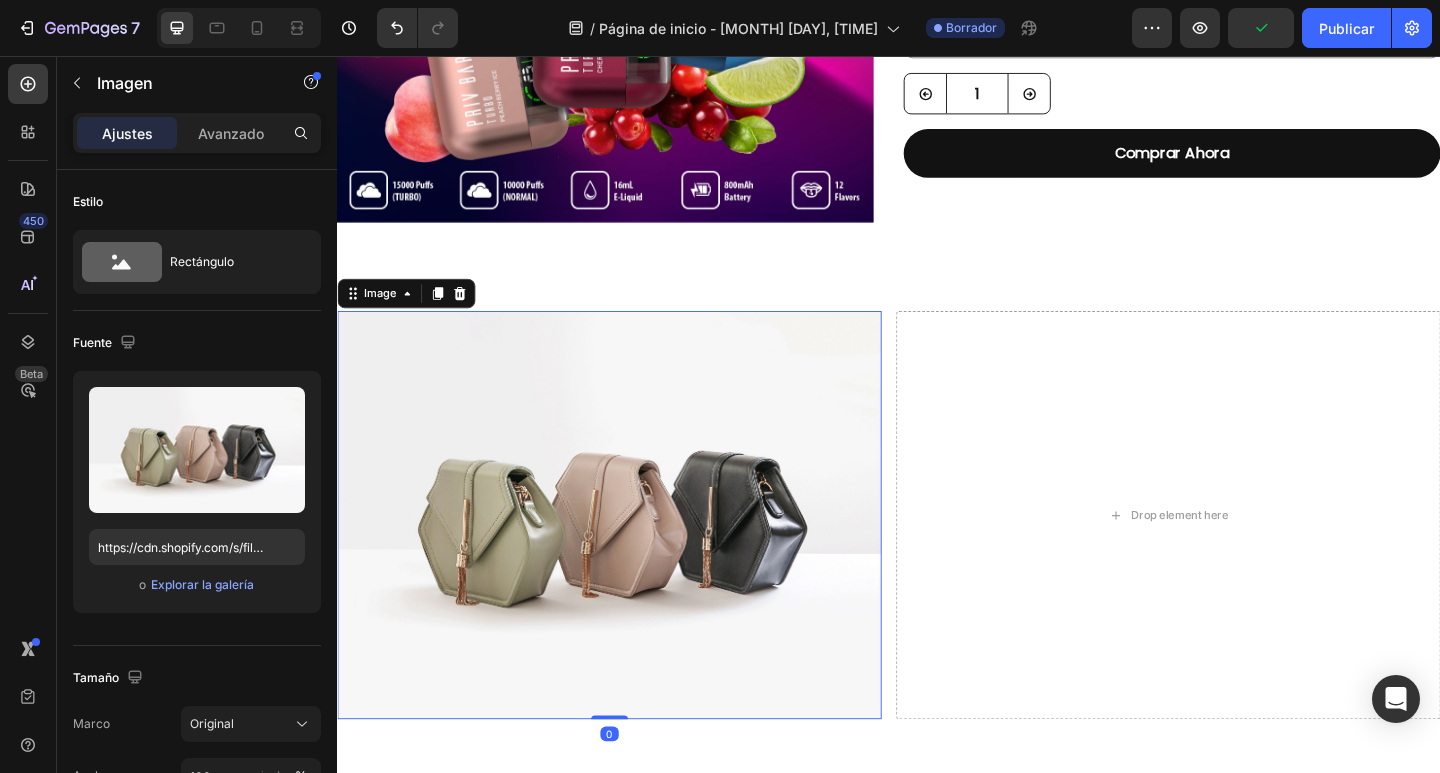 scroll, scrollTop: 825, scrollLeft: 0, axis: vertical 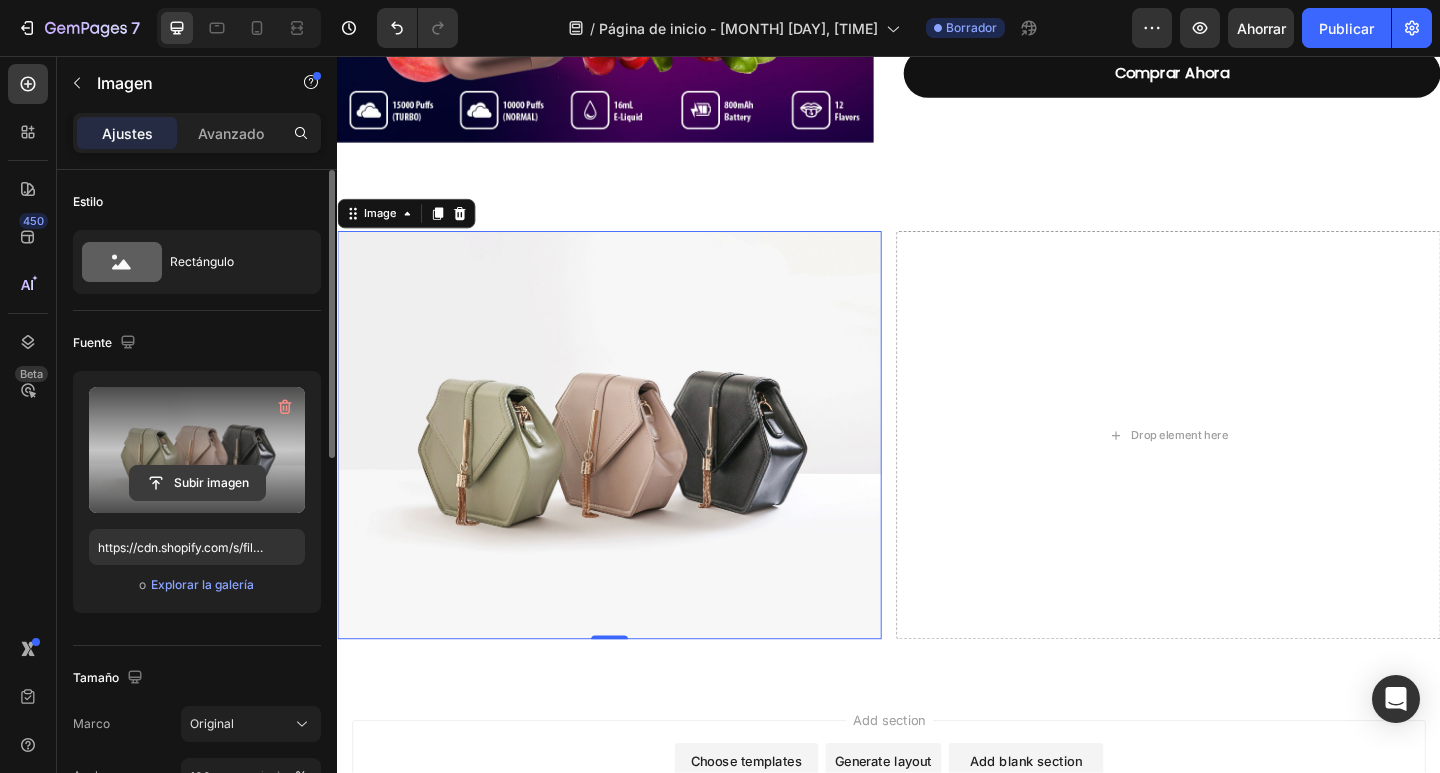 click 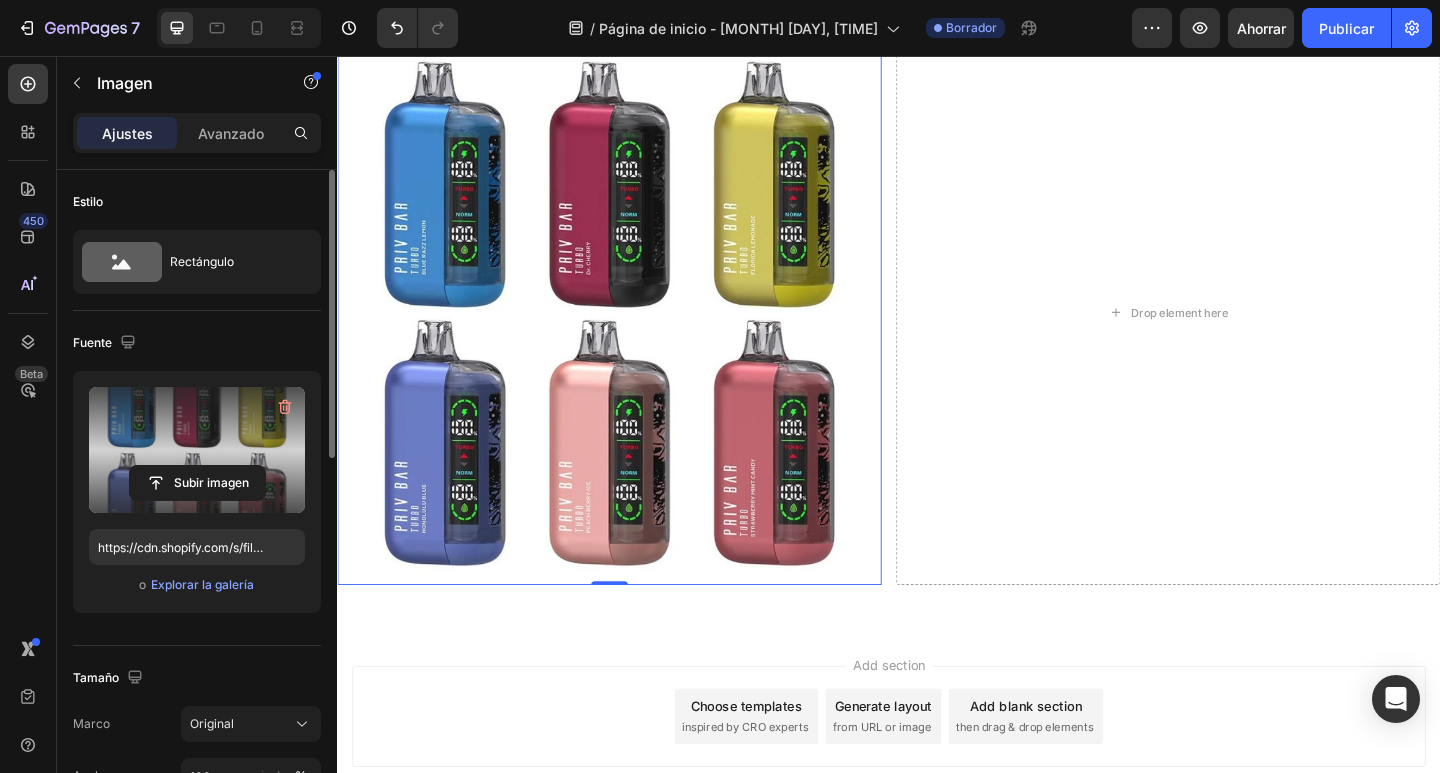 scroll, scrollTop: 1125, scrollLeft: 0, axis: vertical 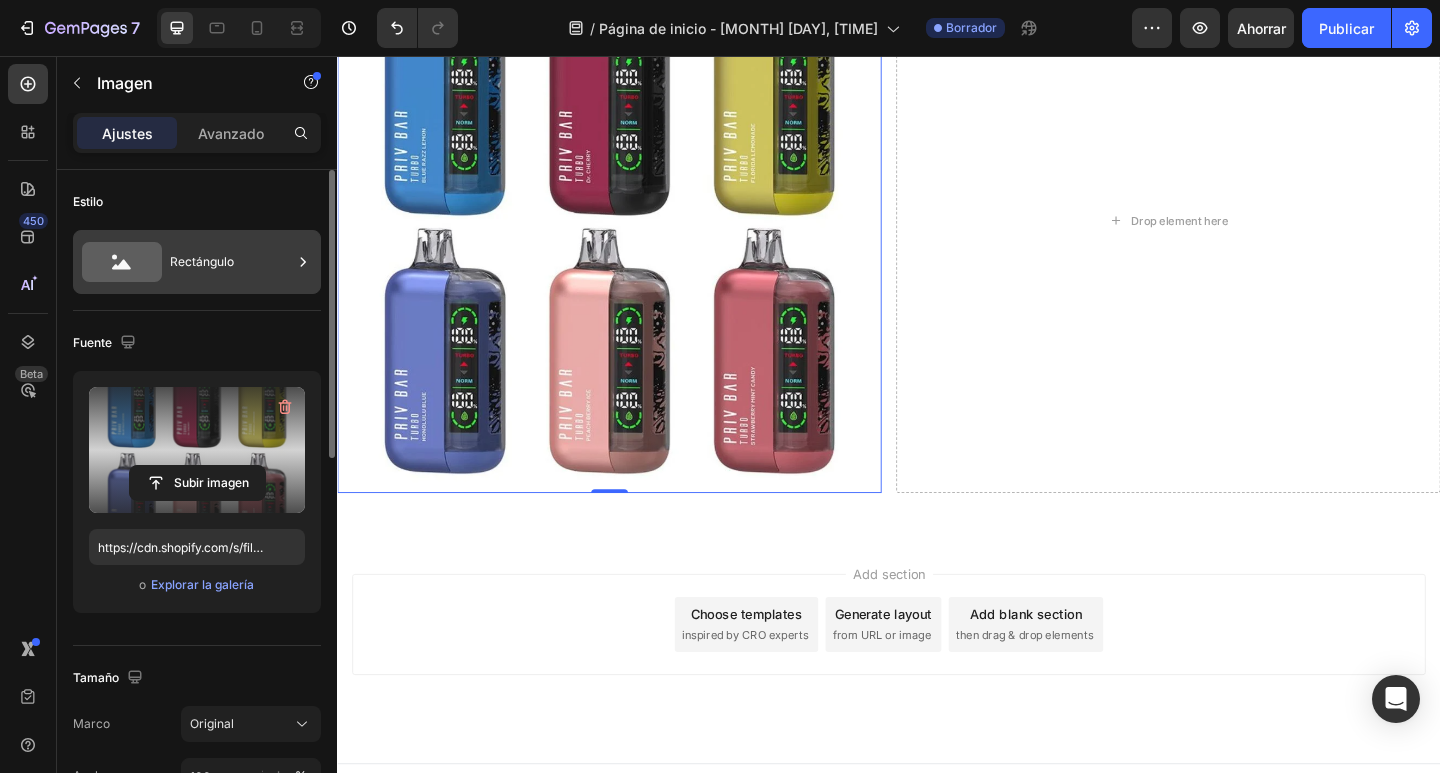 click on "Rectángulo" at bounding box center [231, 262] 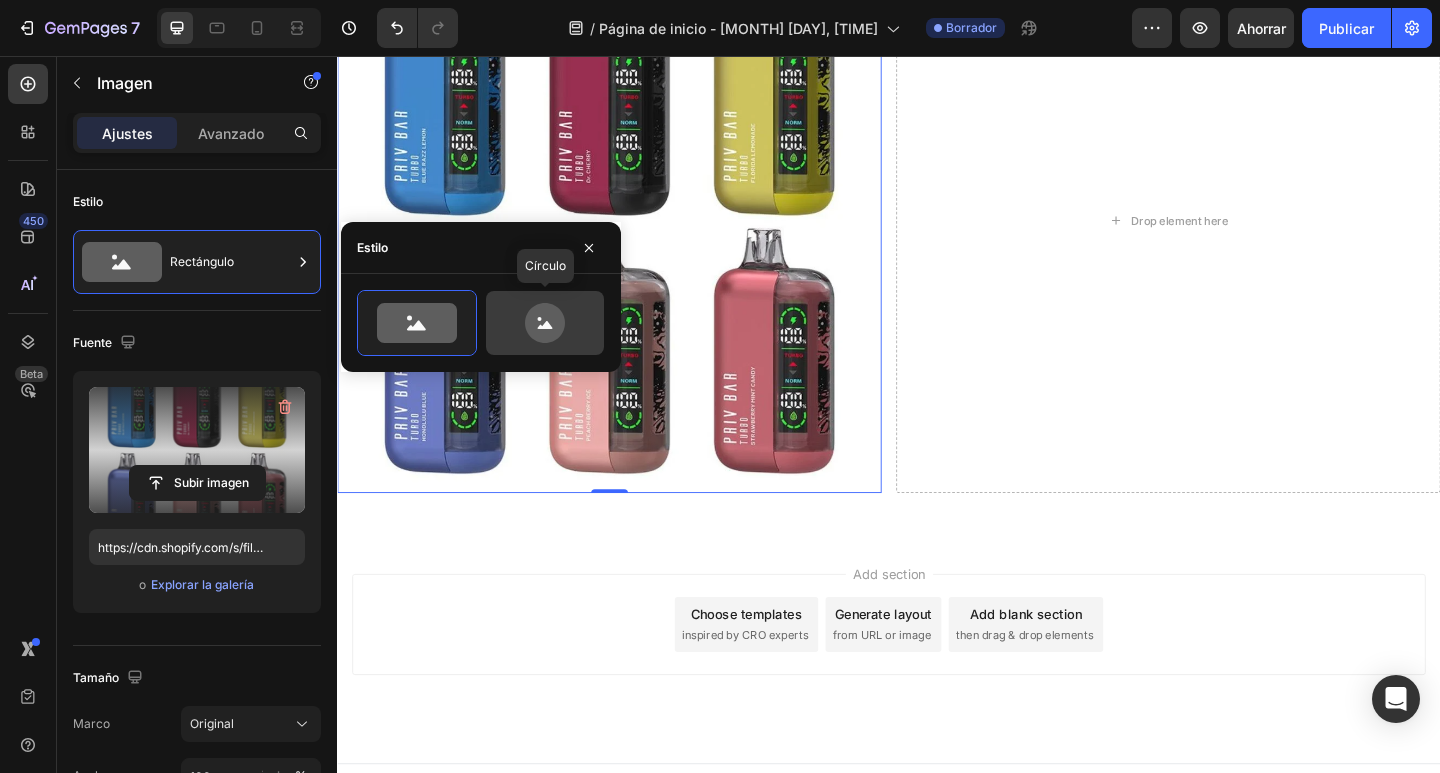 click 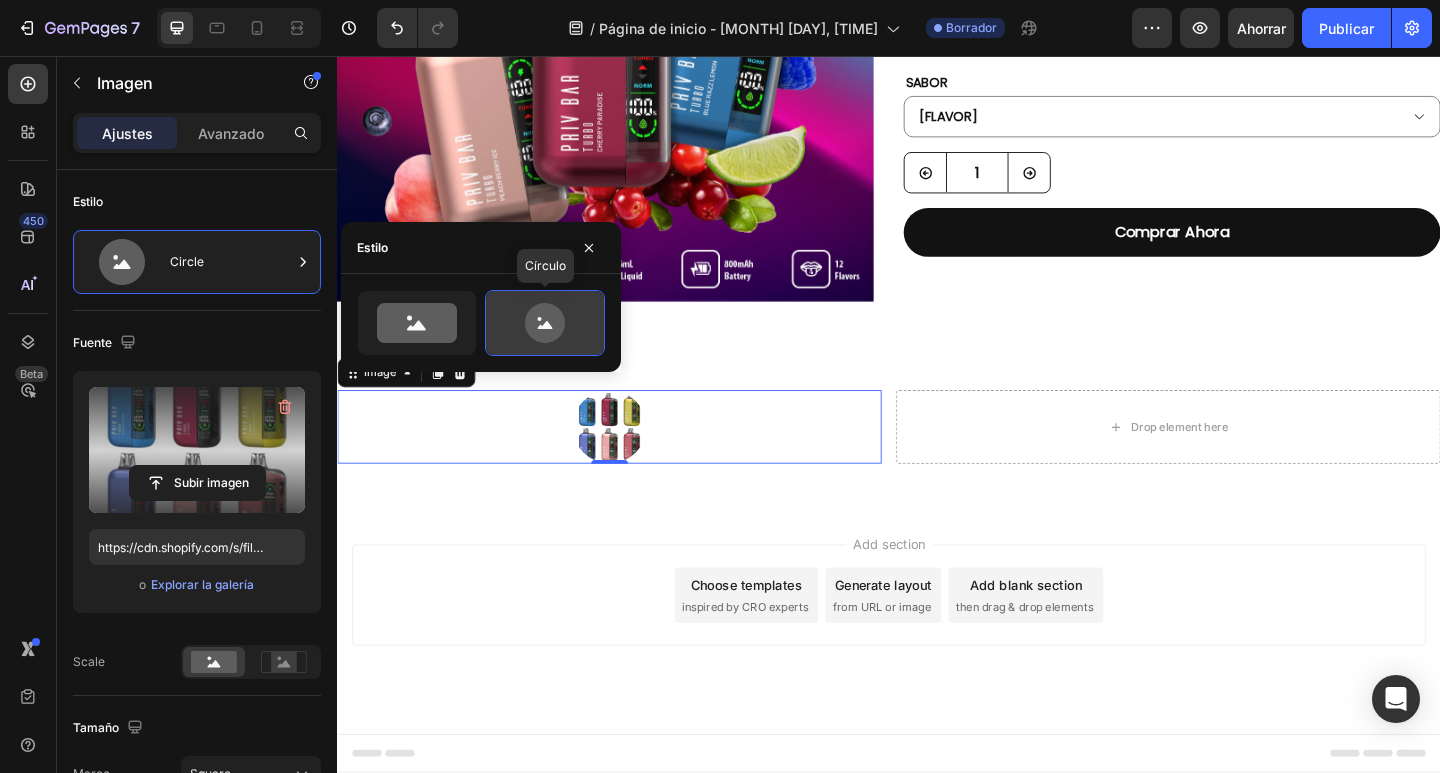 scroll, scrollTop: 645, scrollLeft: 0, axis: vertical 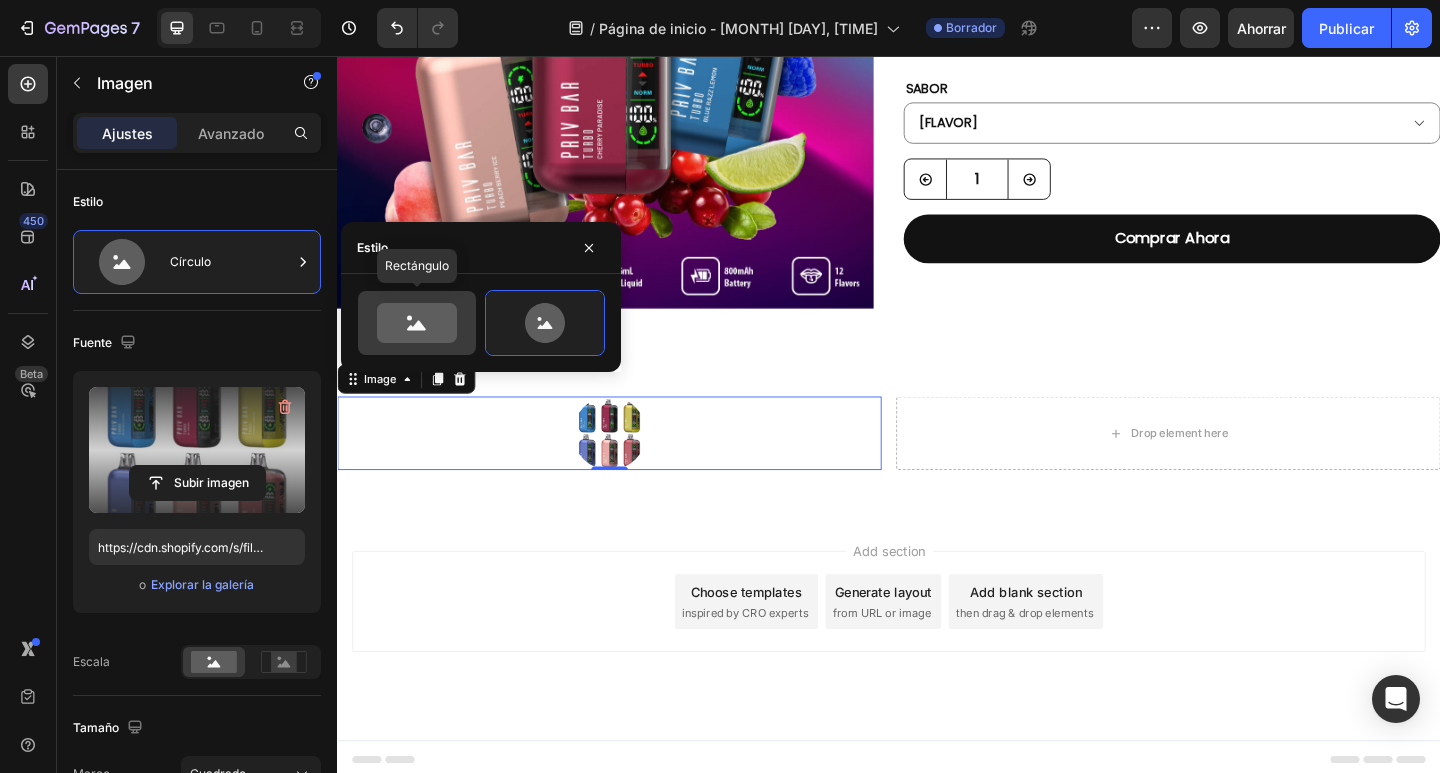 click 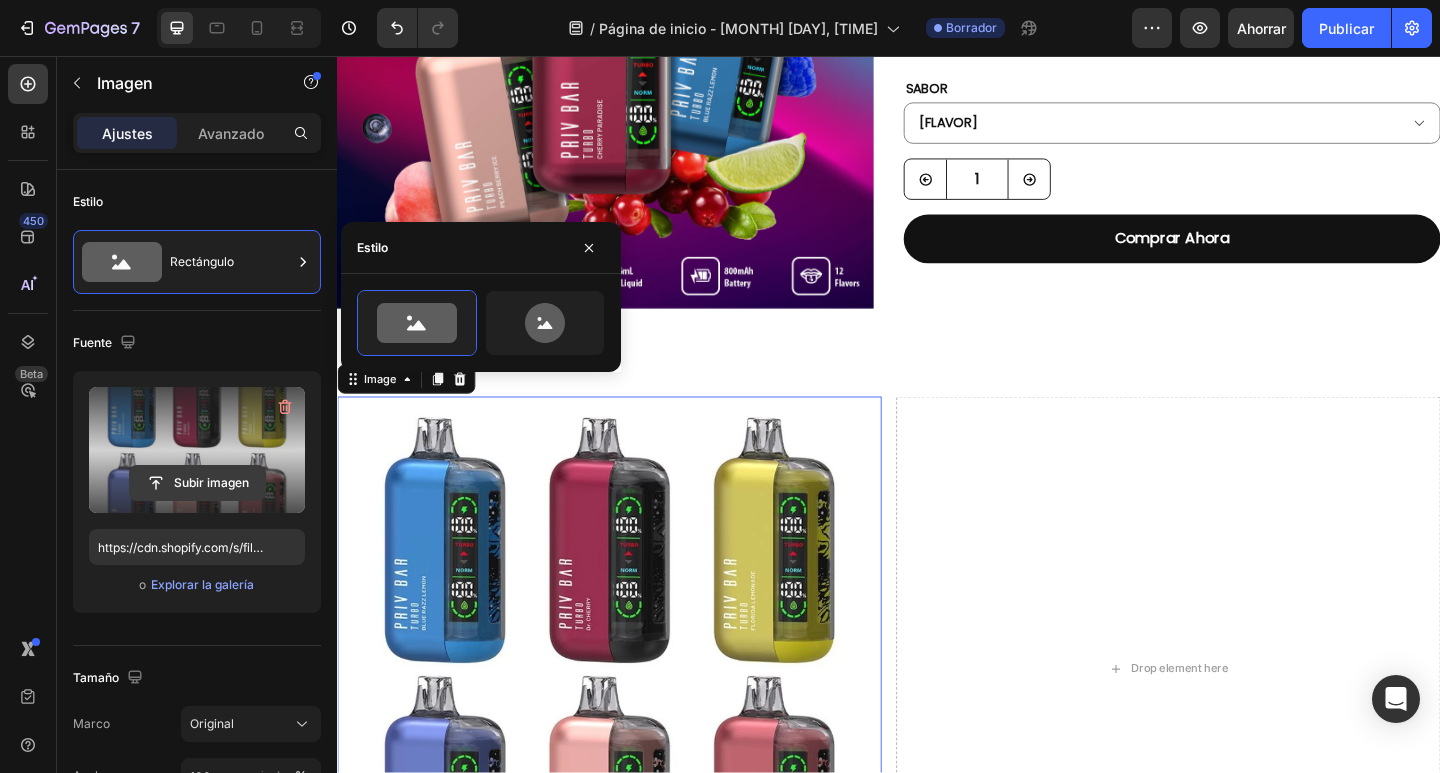 scroll, scrollTop: 300, scrollLeft: 0, axis: vertical 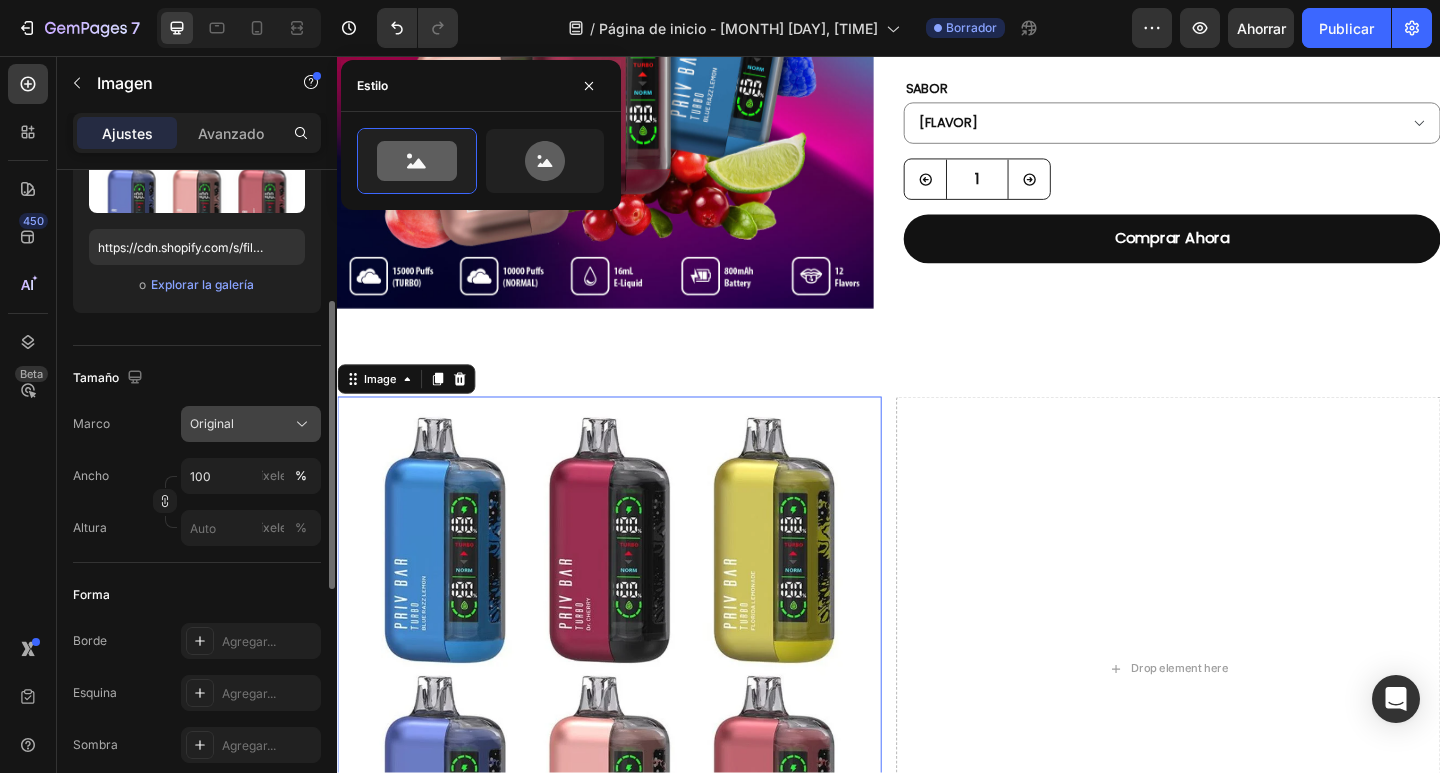 click on "Original" at bounding box center [251, 424] 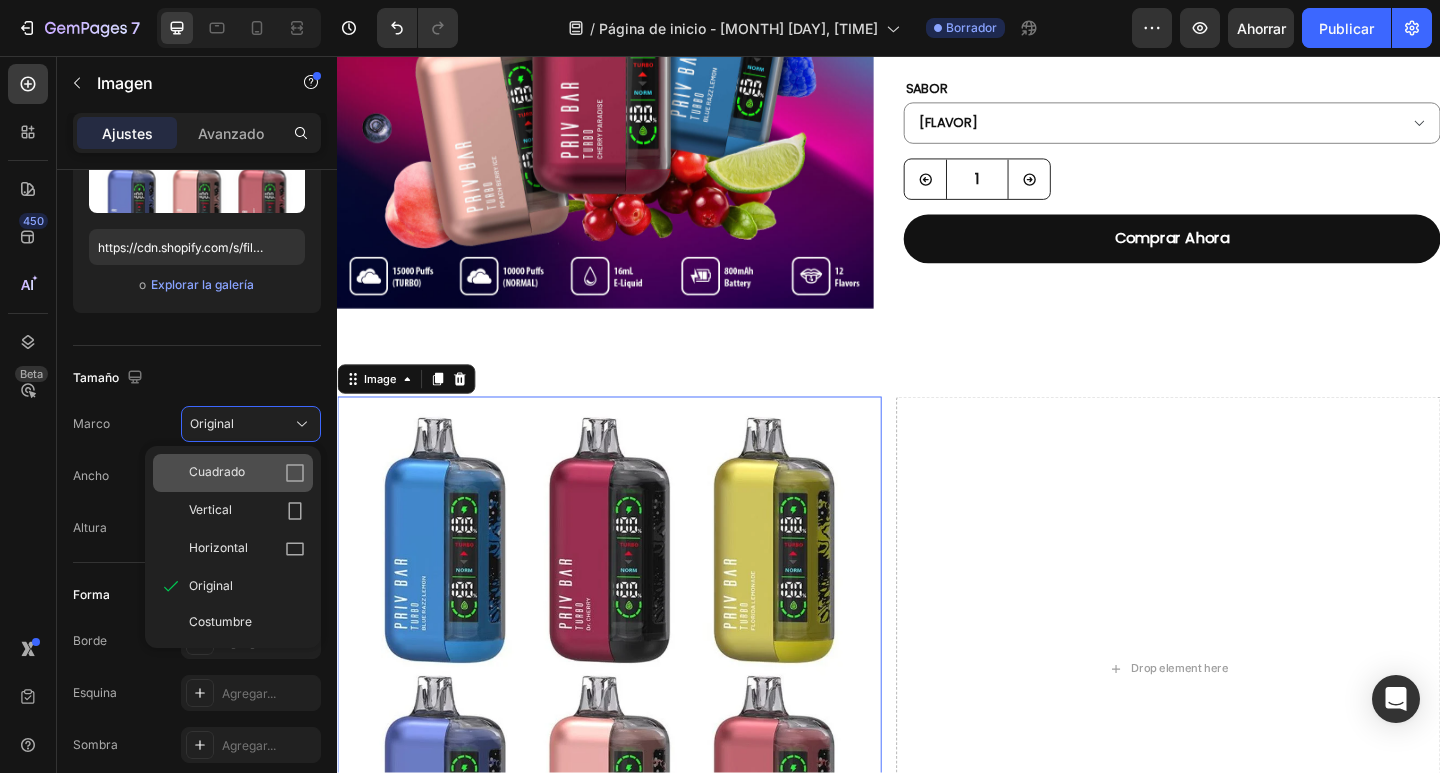 click on "Cuadrado" 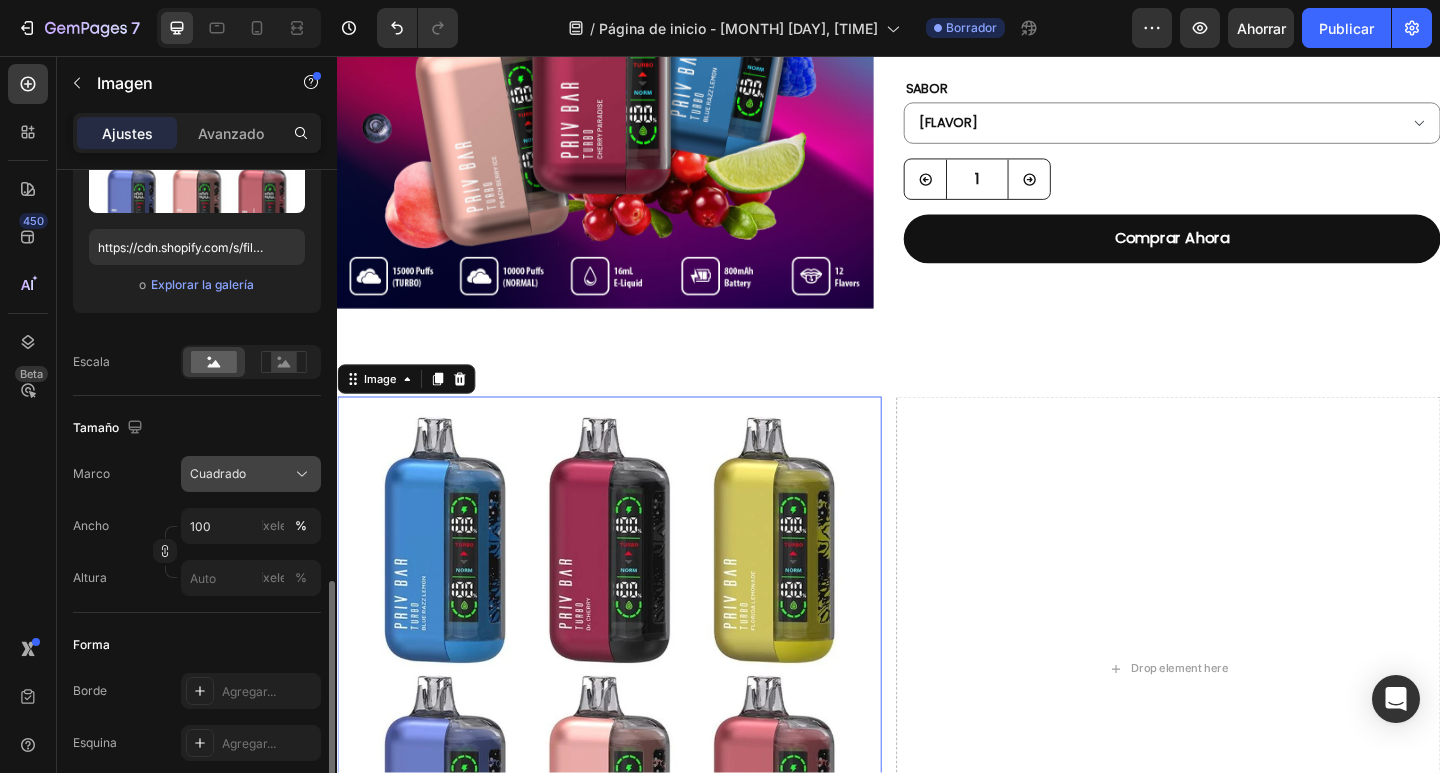 scroll, scrollTop: 500, scrollLeft: 0, axis: vertical 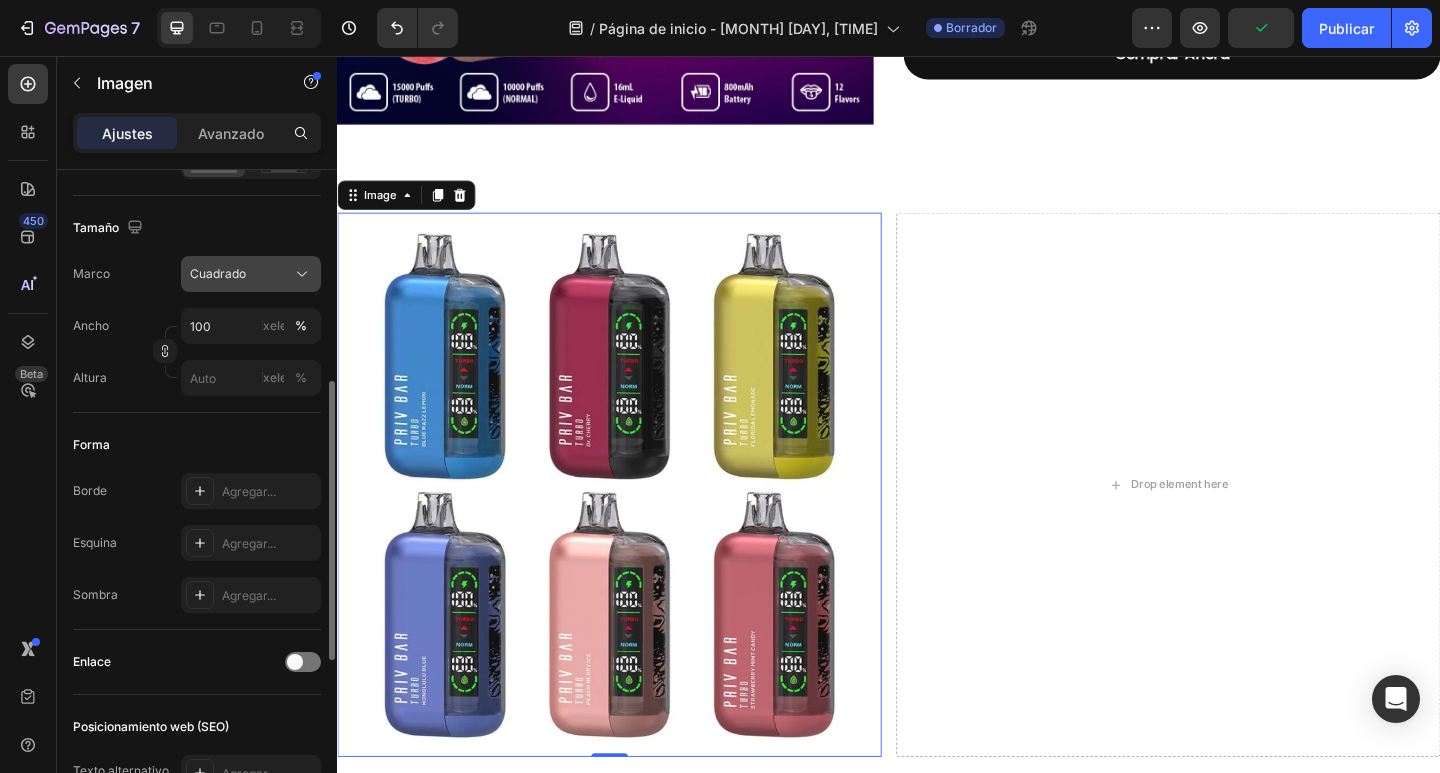 click on "Cuadrado" at bounding box center (251, 274) 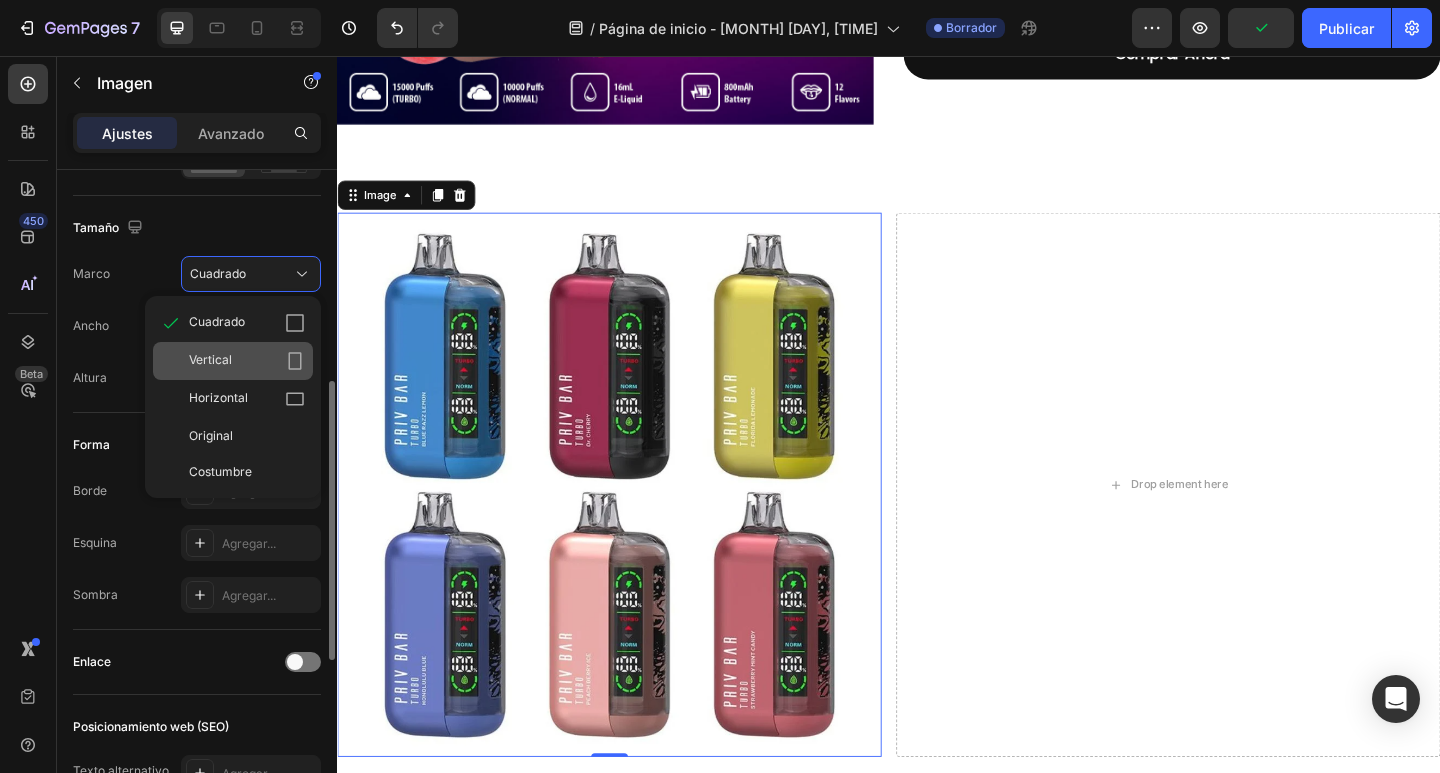click on "Vertical" at bounding box center (247, 361) 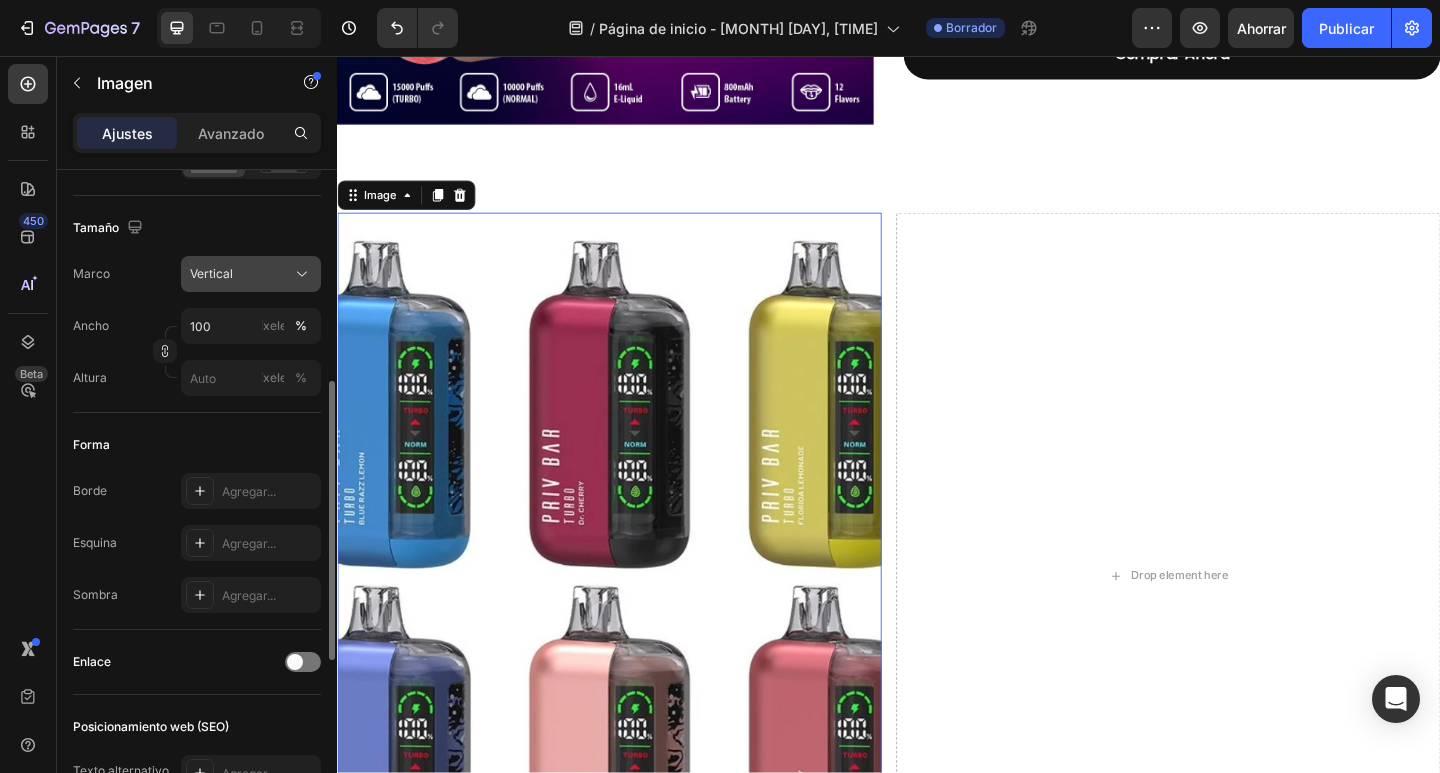 click on "Vertical" at bounding box center [251, 274] 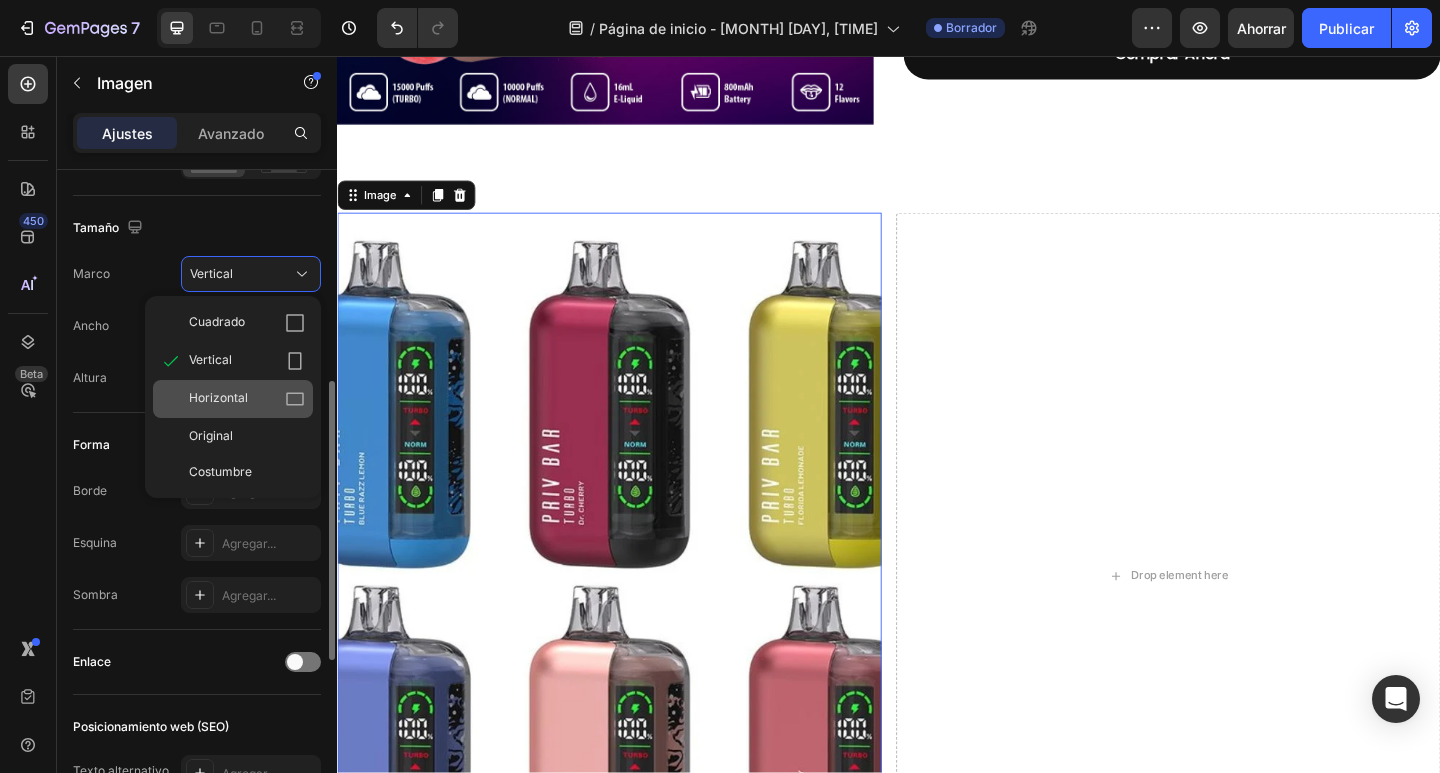 click on "Horizontal" 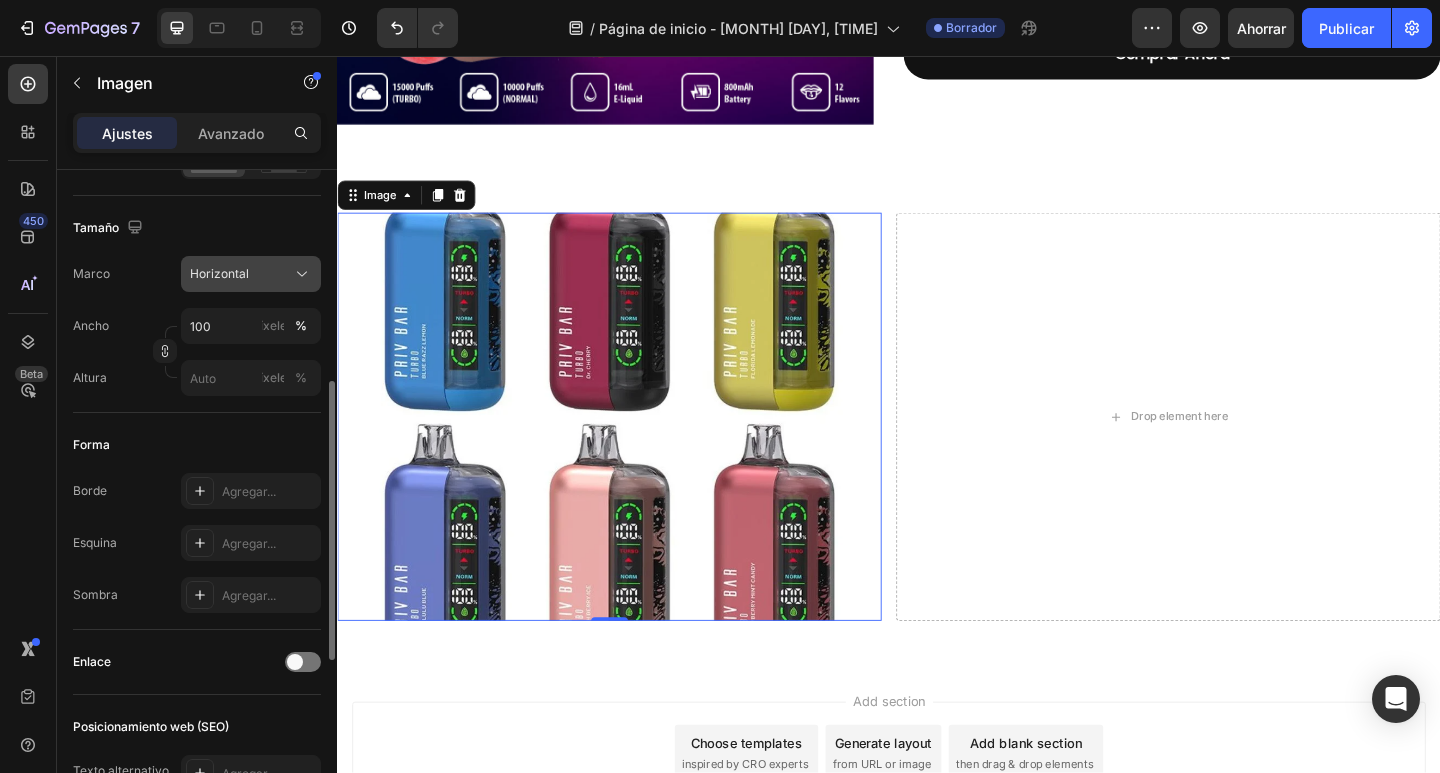 click on "Horizontal" 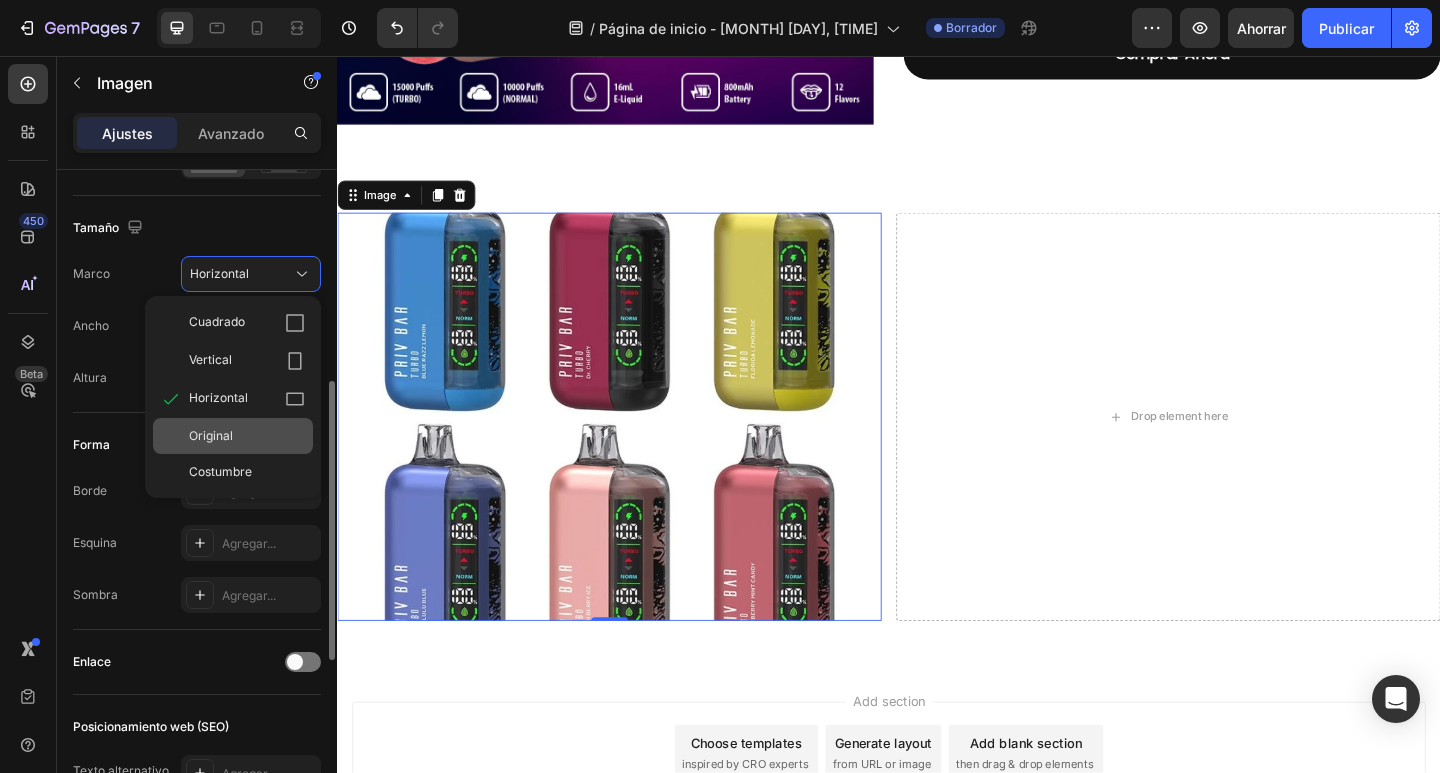 click on "Original" at bounding box center (247, 436) 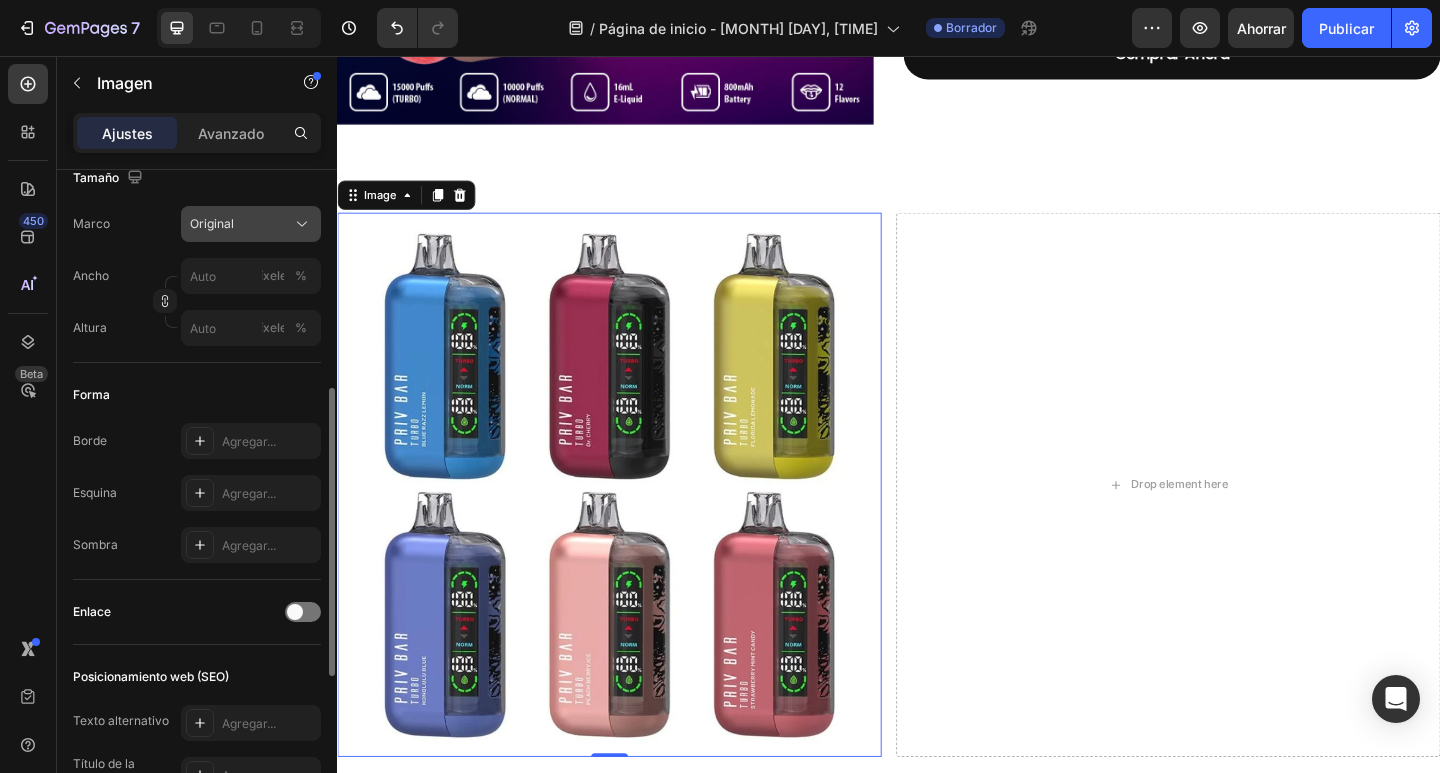 click on "Original" 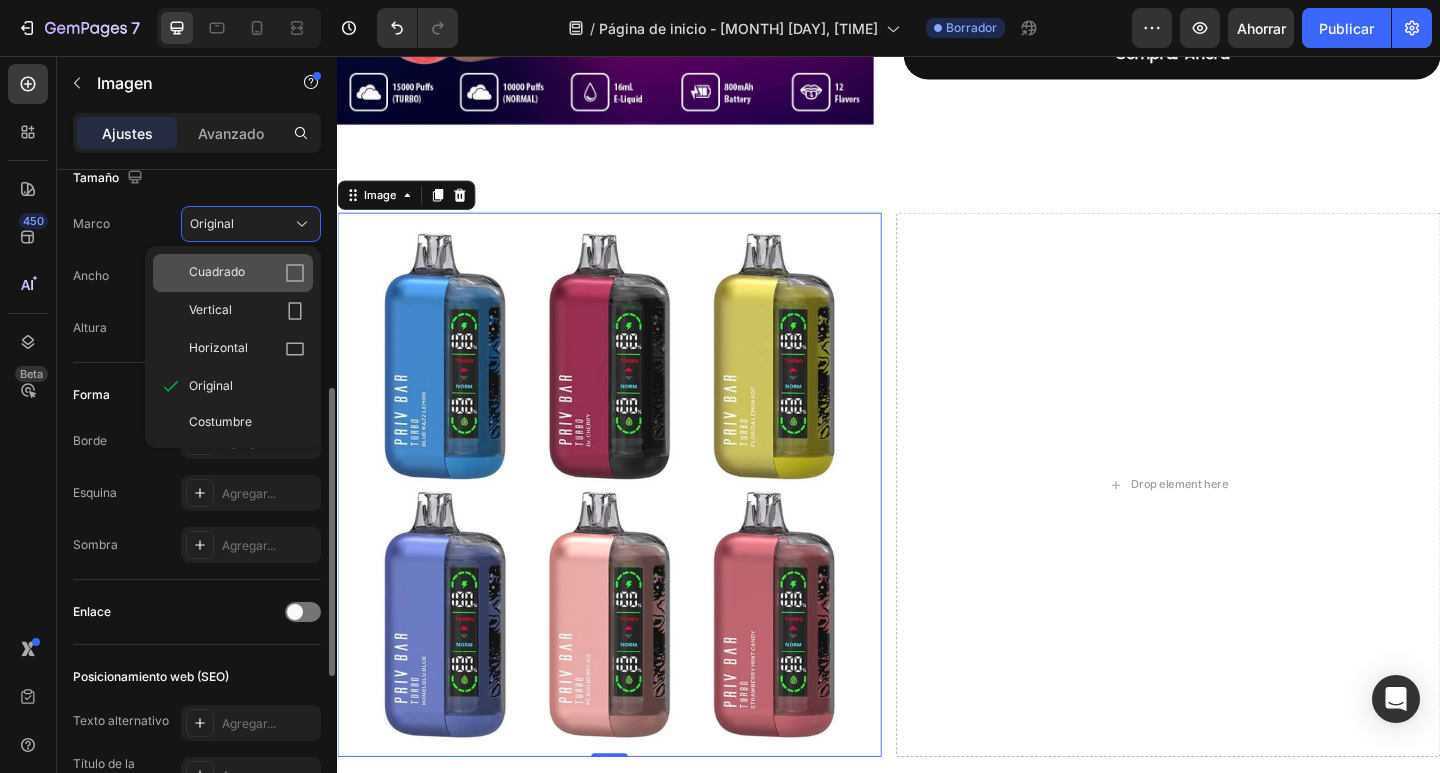 click on "Cuadrado" at bounding box center [247, 273] 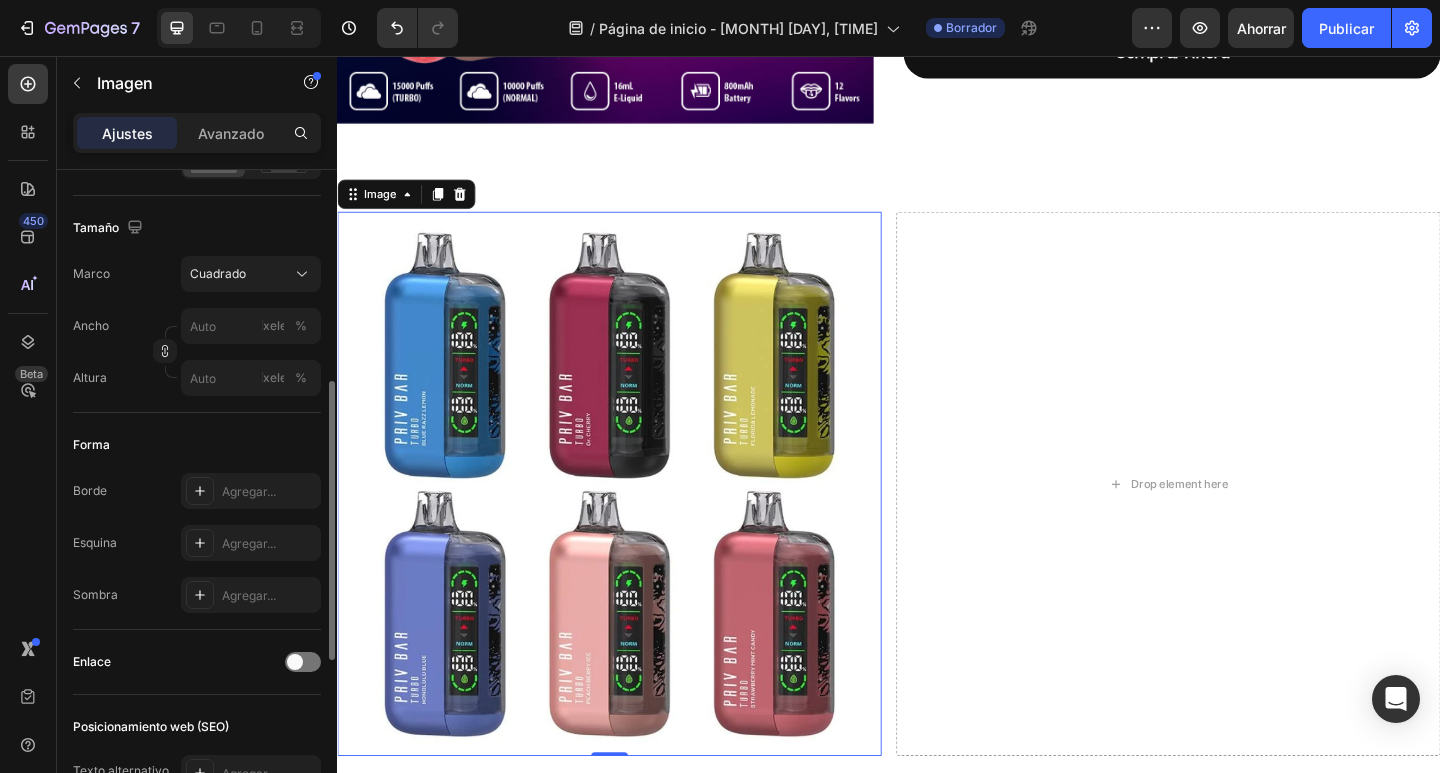 scroll, scrollTop: 1045, scrollLeft: 0, axis: vertical 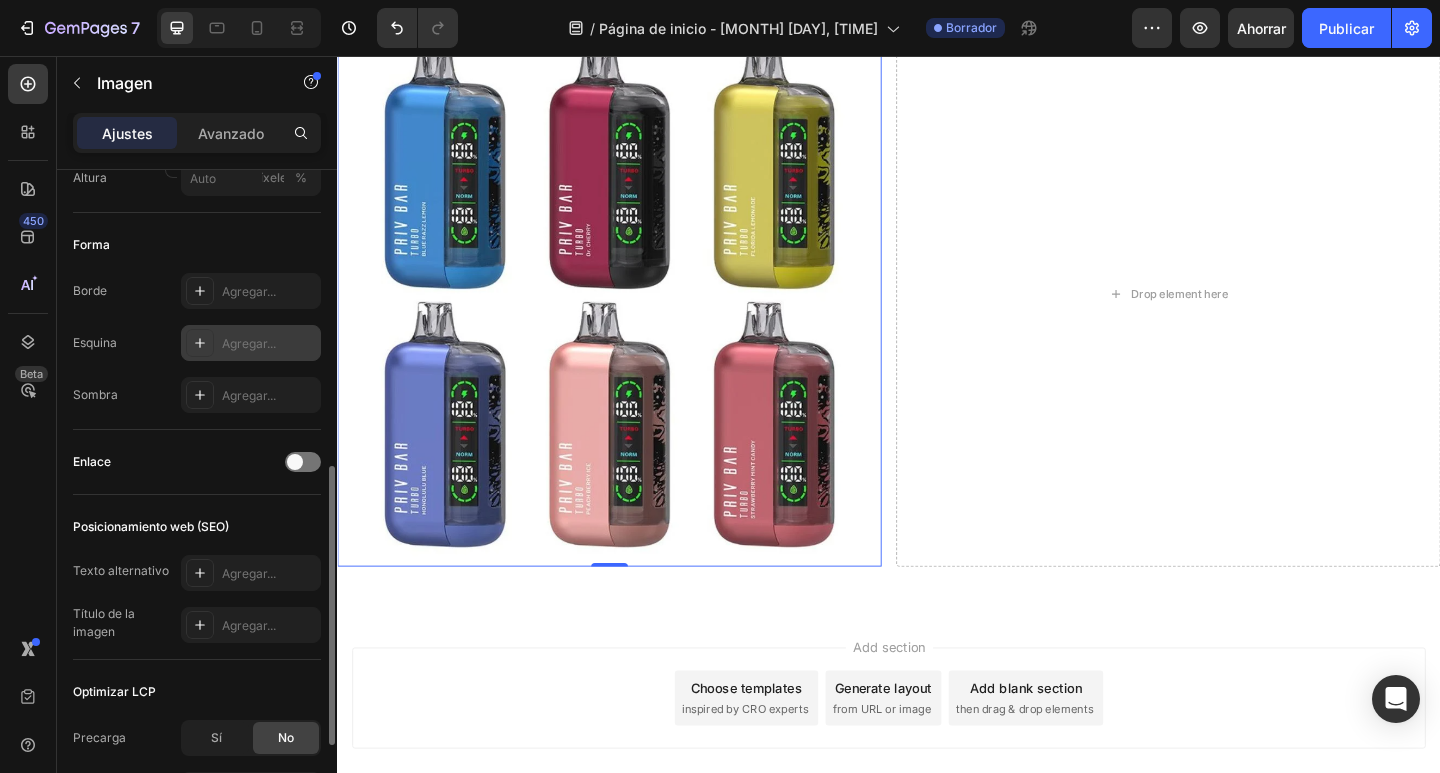 click on "Agregar..." at bounding box center [251, 343] 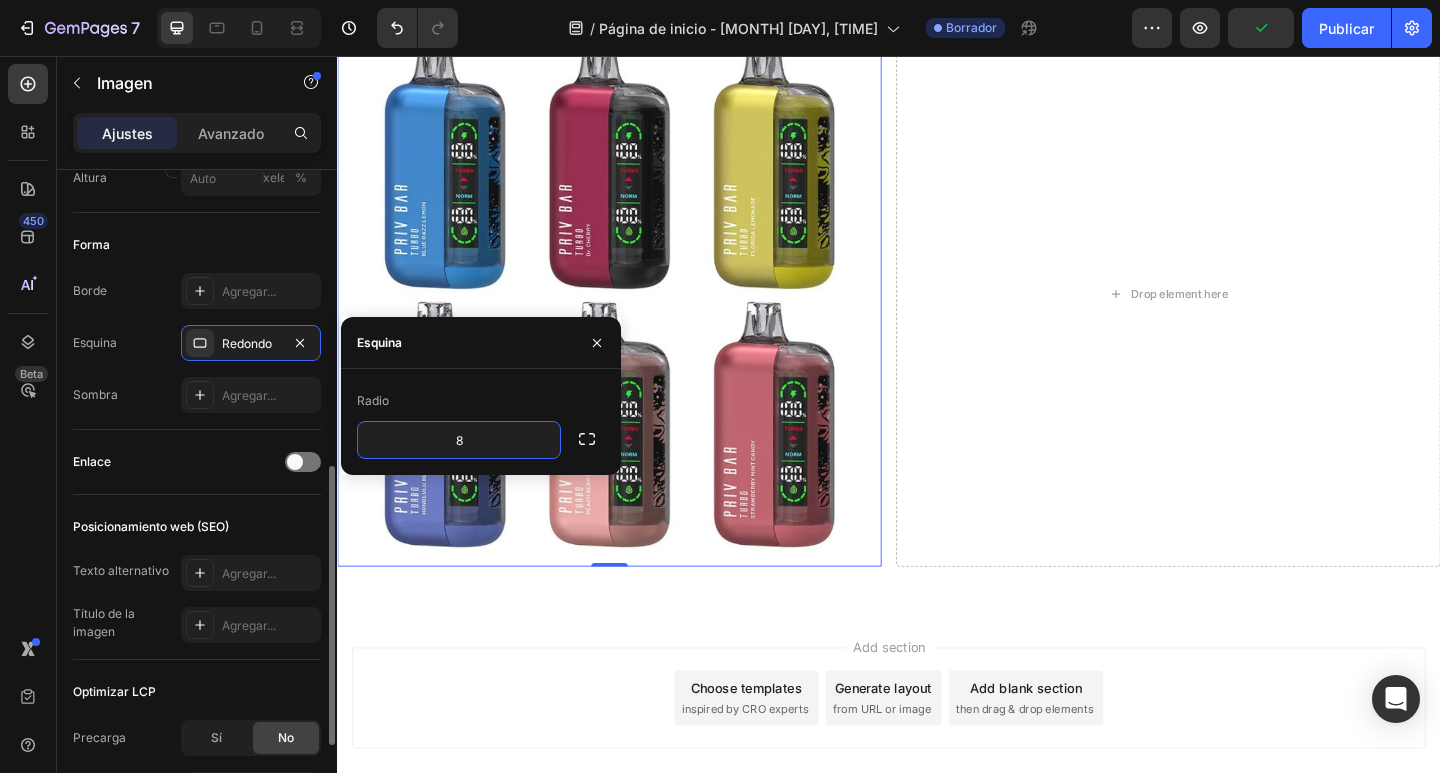 click on "Enlace" 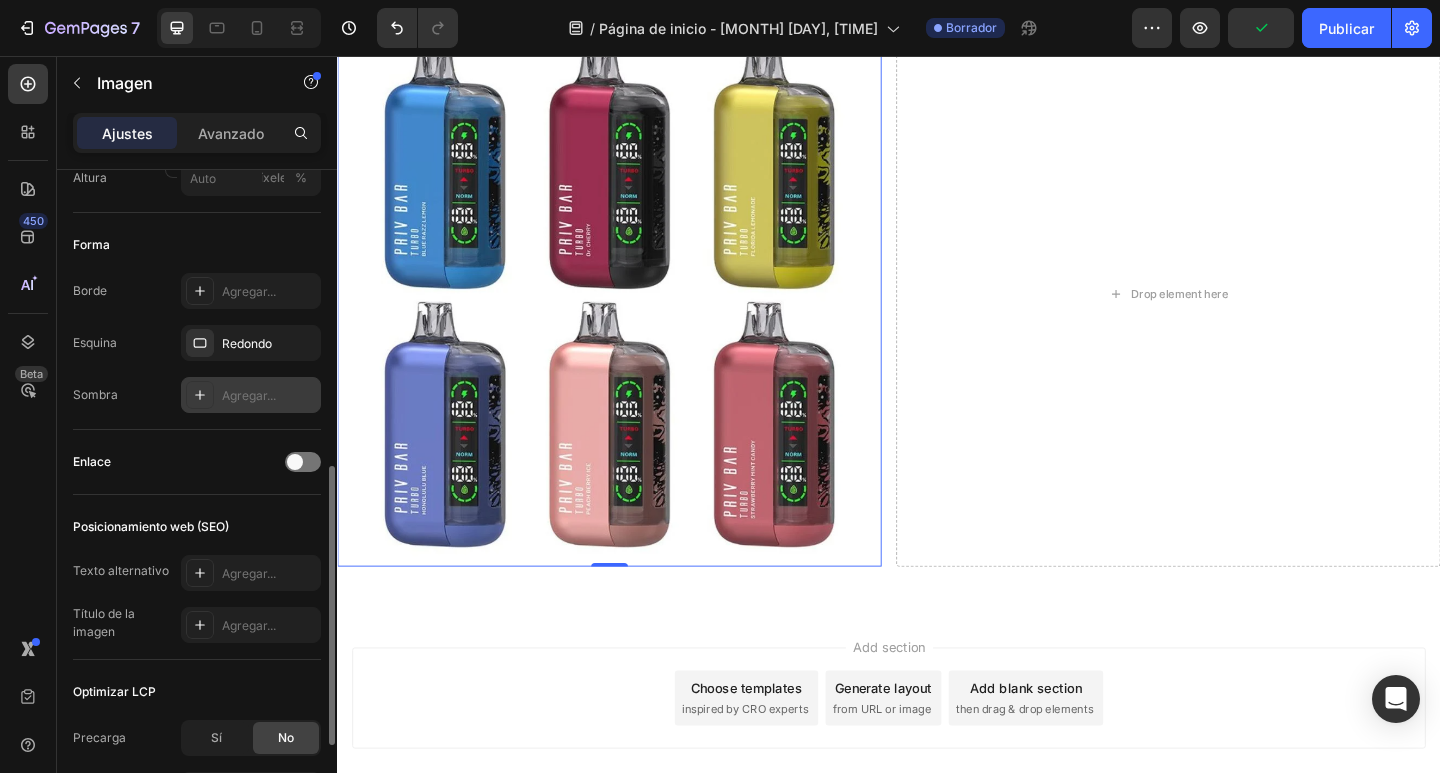 click on "Agregar..." at bounding box center (251, 395) 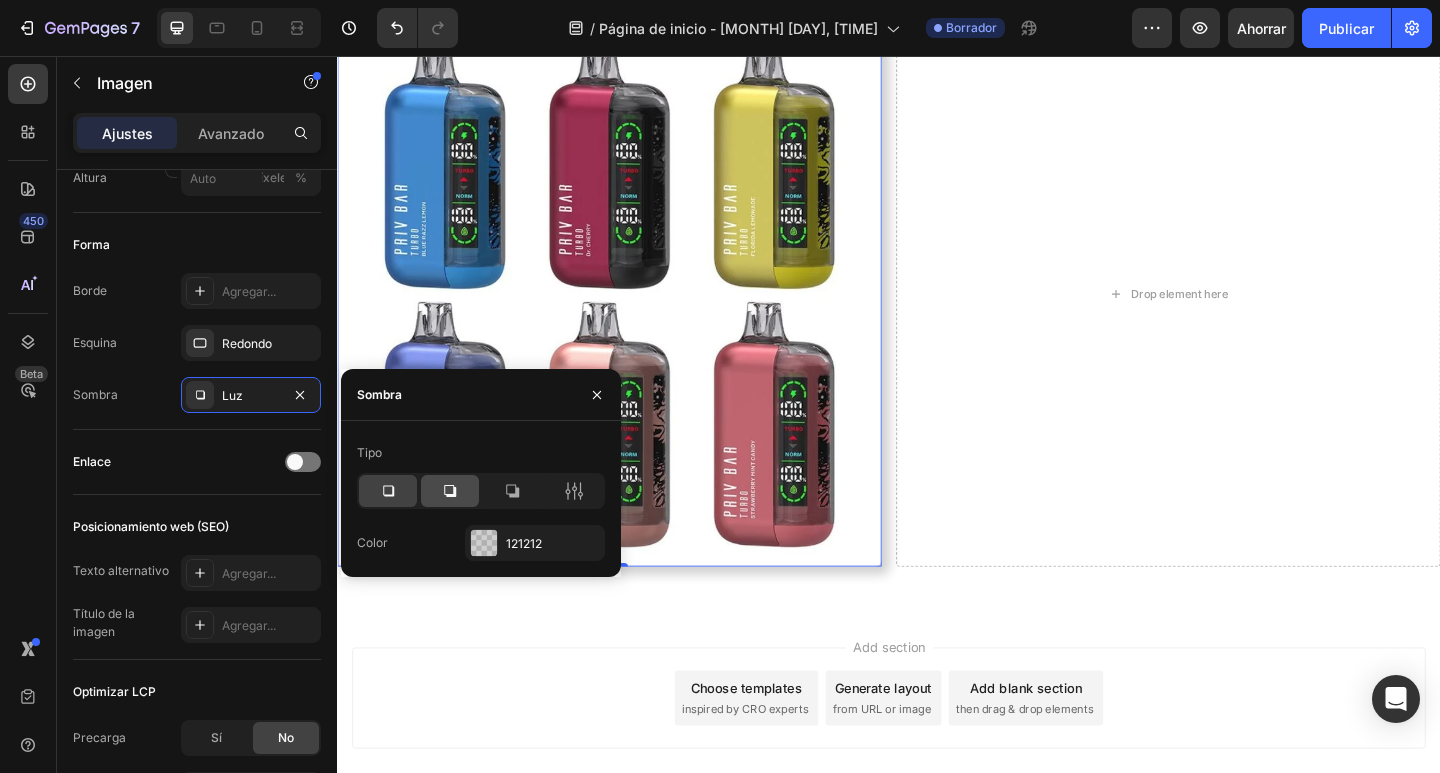 click 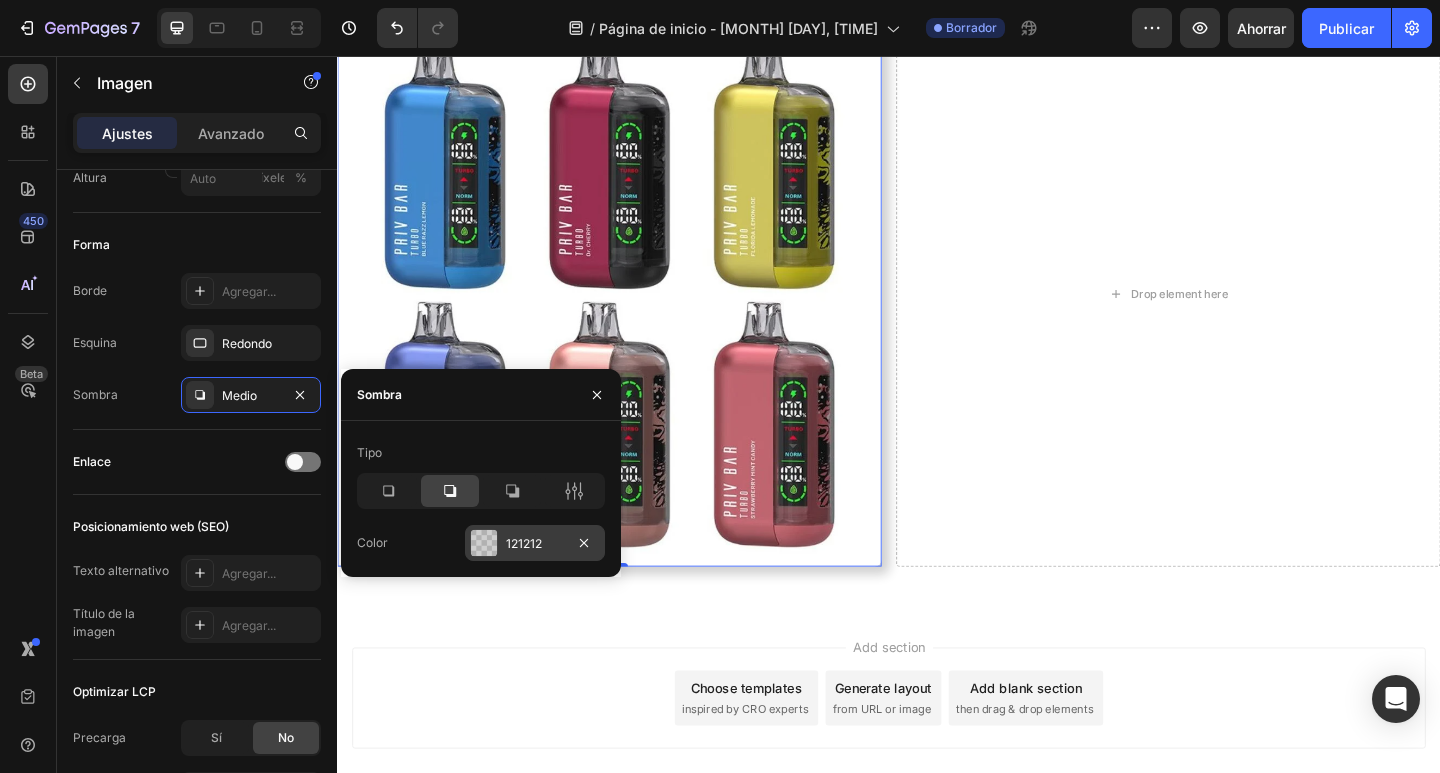 click at bounding box center (484, 543) 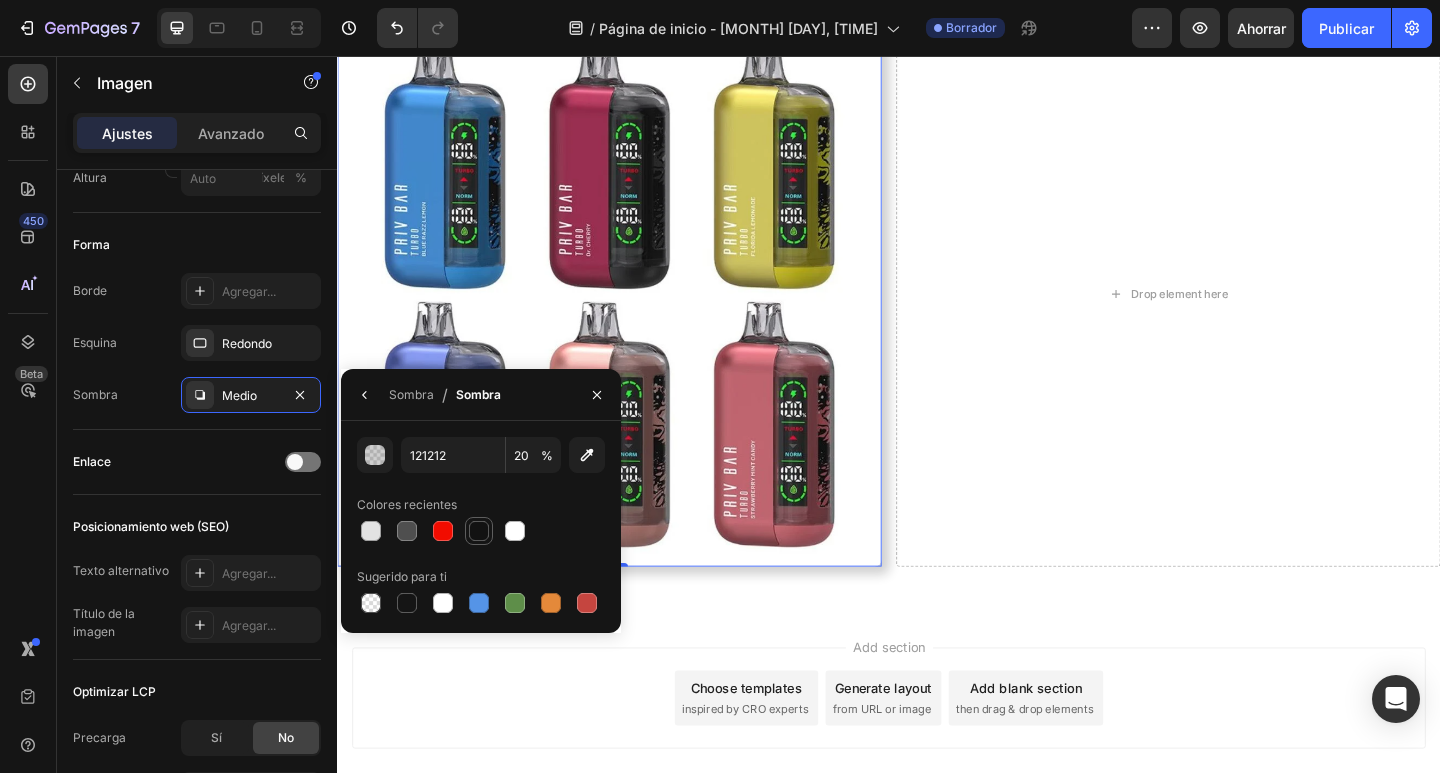 click at bounding box center [479, 531] 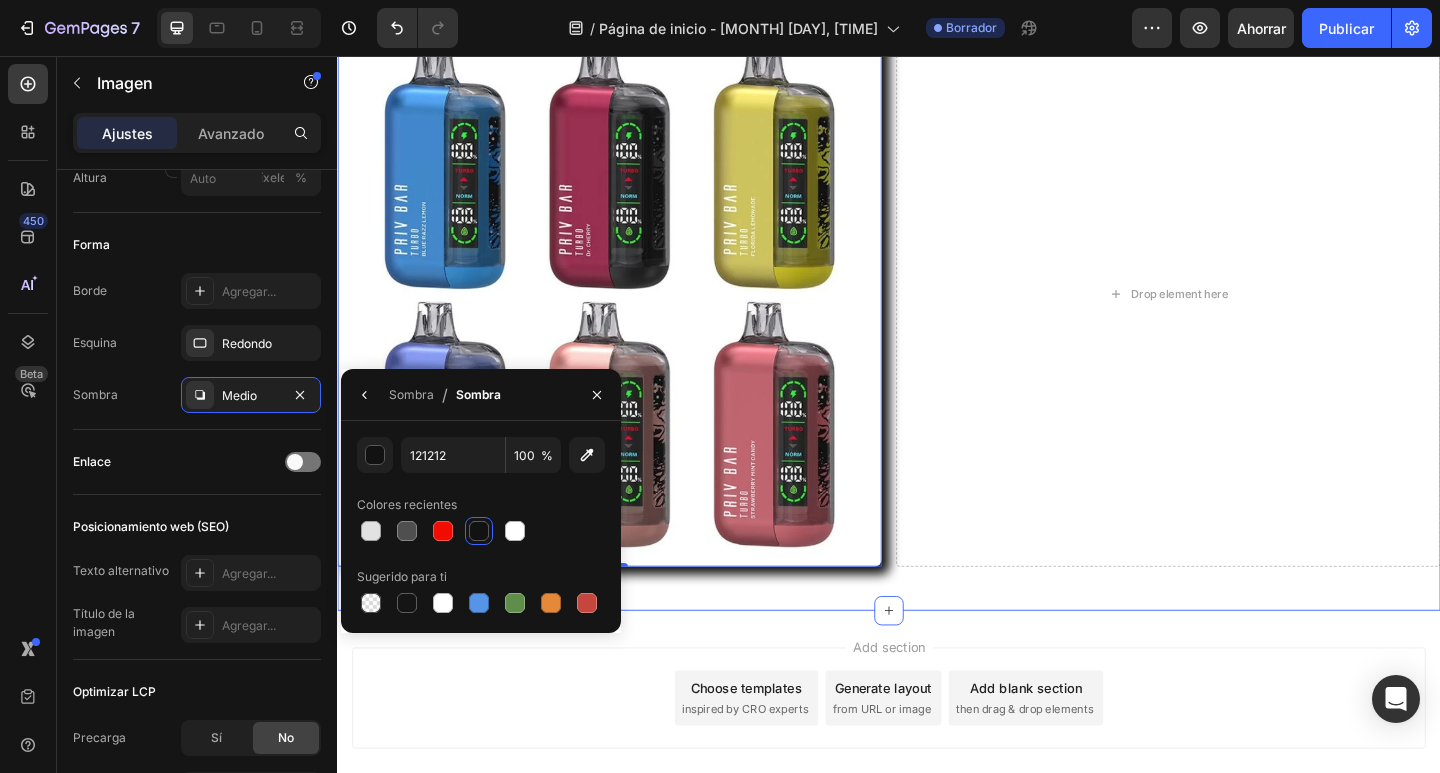 click on "Image   0
Drop element here Row Section 3" at bounding box center (937, 324) 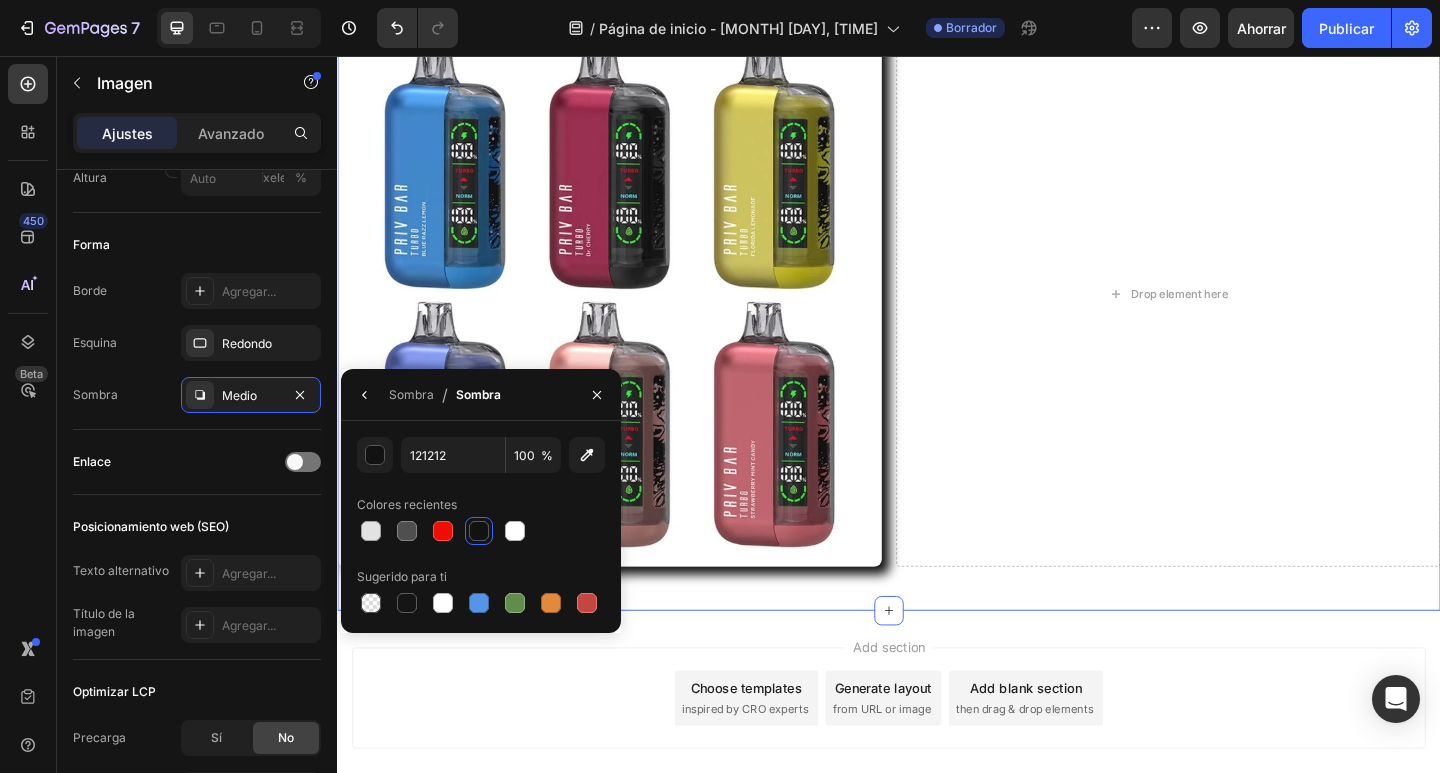 scroll, scrollTop: 0, scrollLeft: 0, axis: both 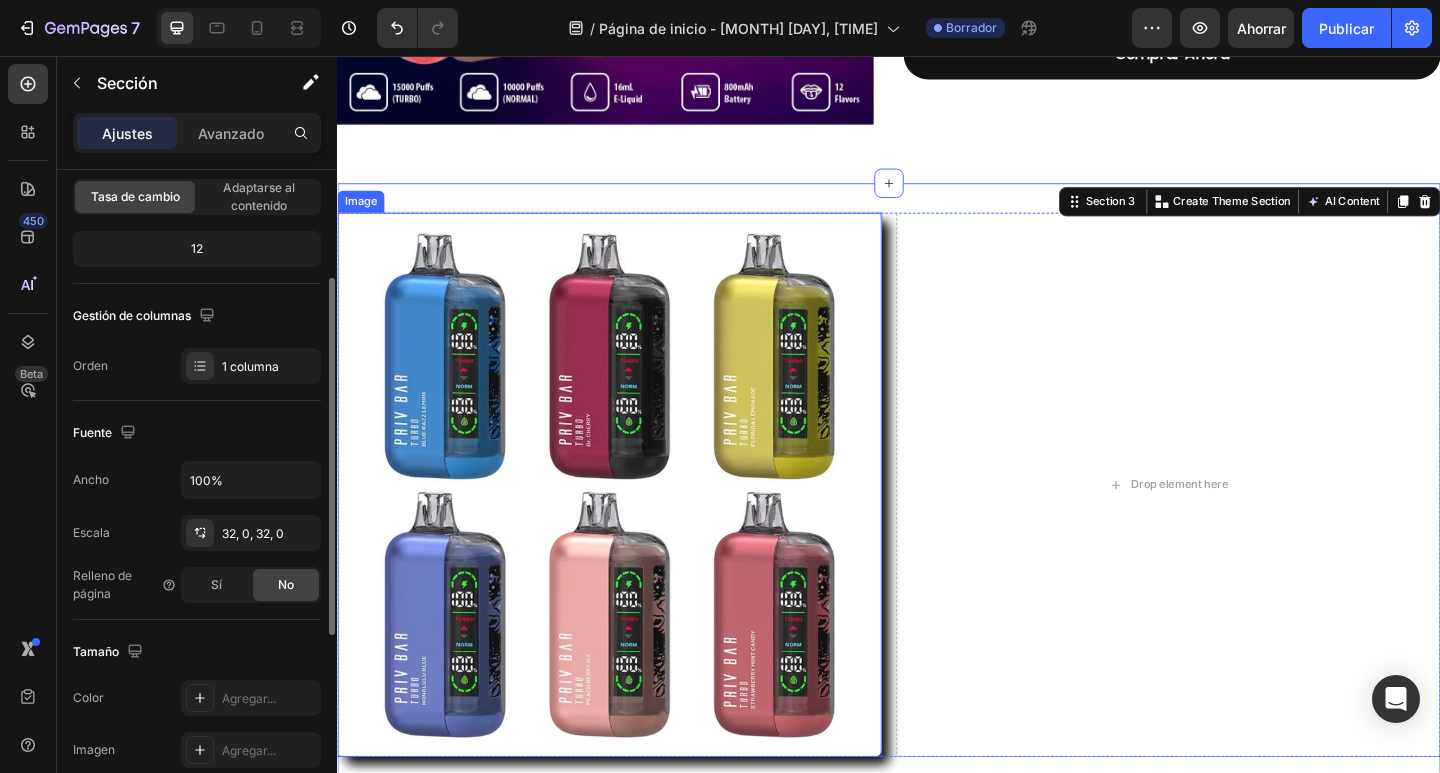 click at bounding box center [633, 523] 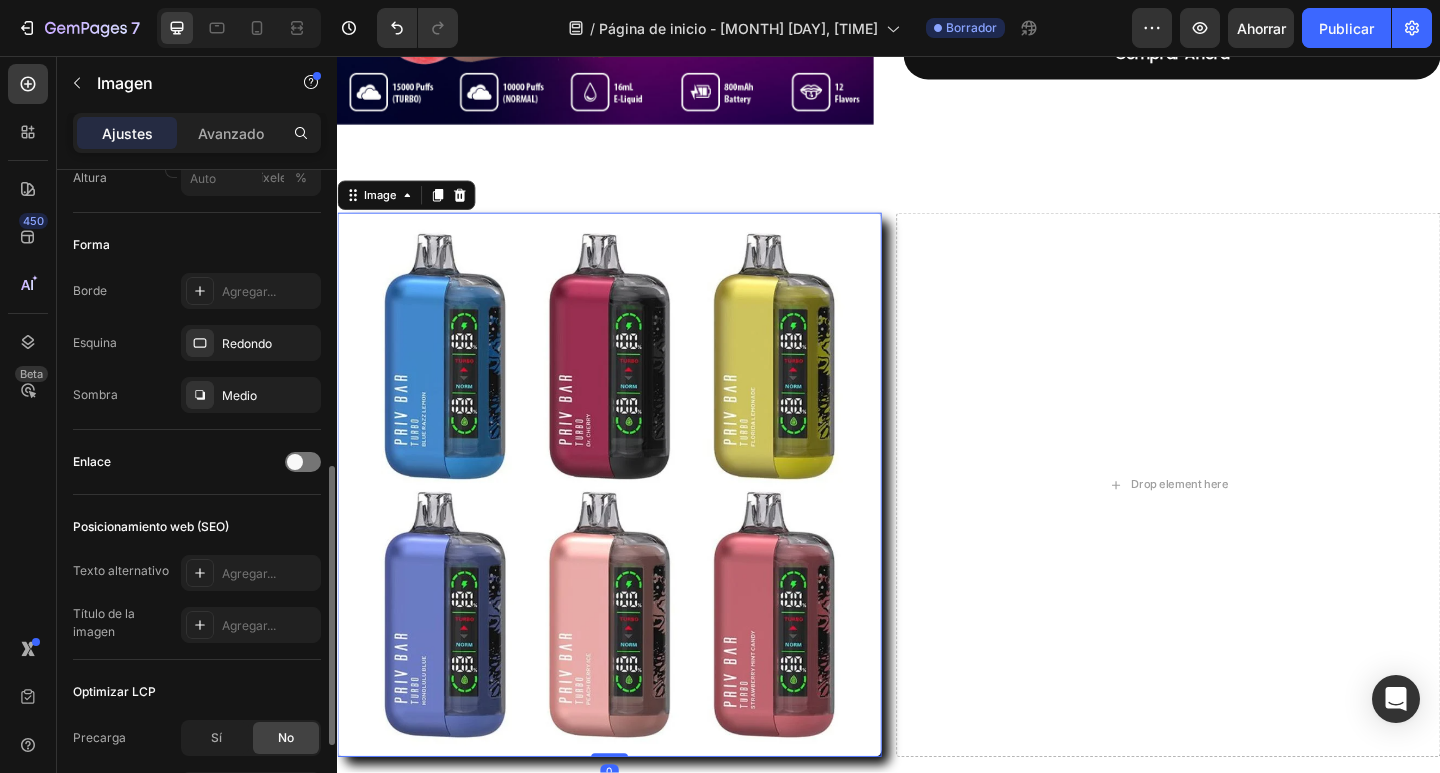 scroll, scrollTop: 900, scrollLeft: 0, axis: vertical 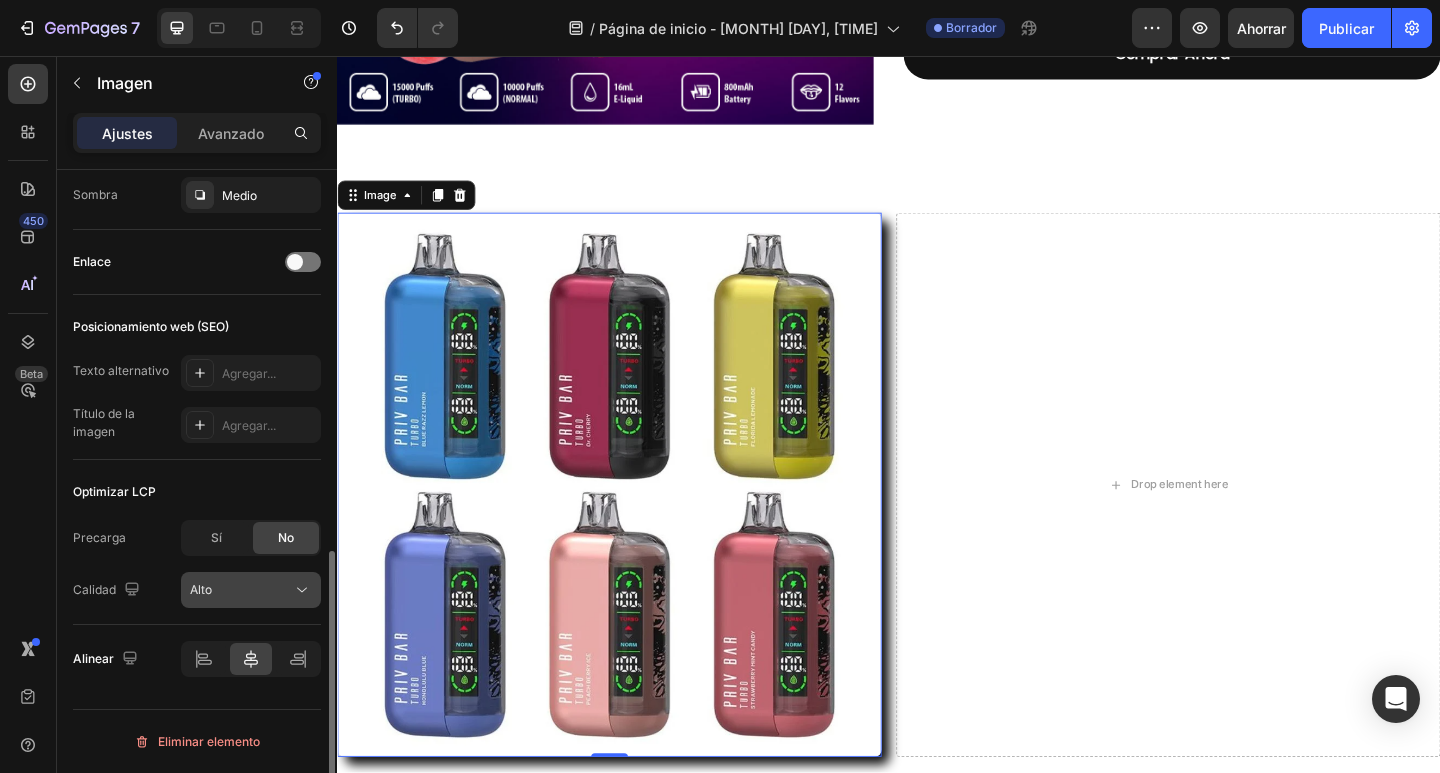 click on "Alto" at bounding box center [241, 590] 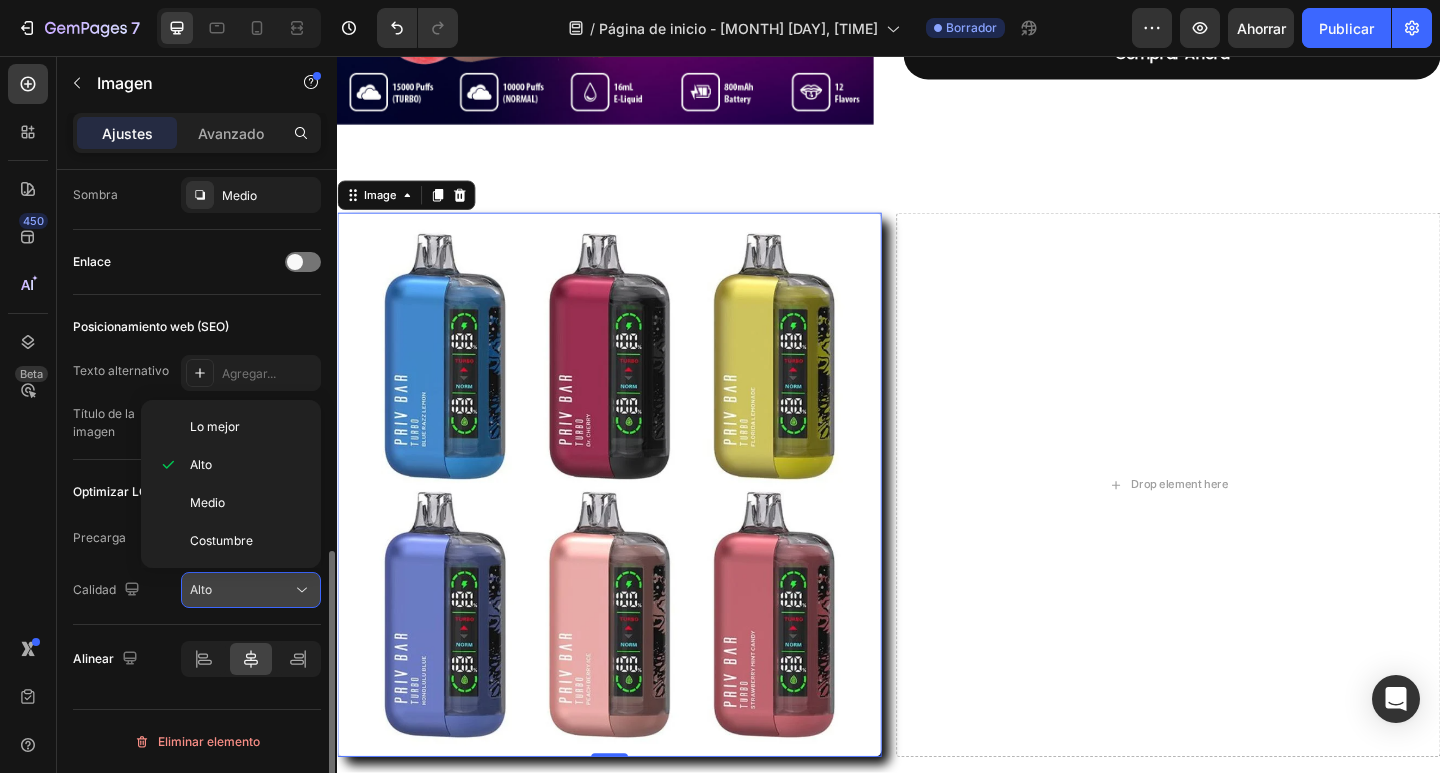 click on "Alto" at bounding box center (241, 590) 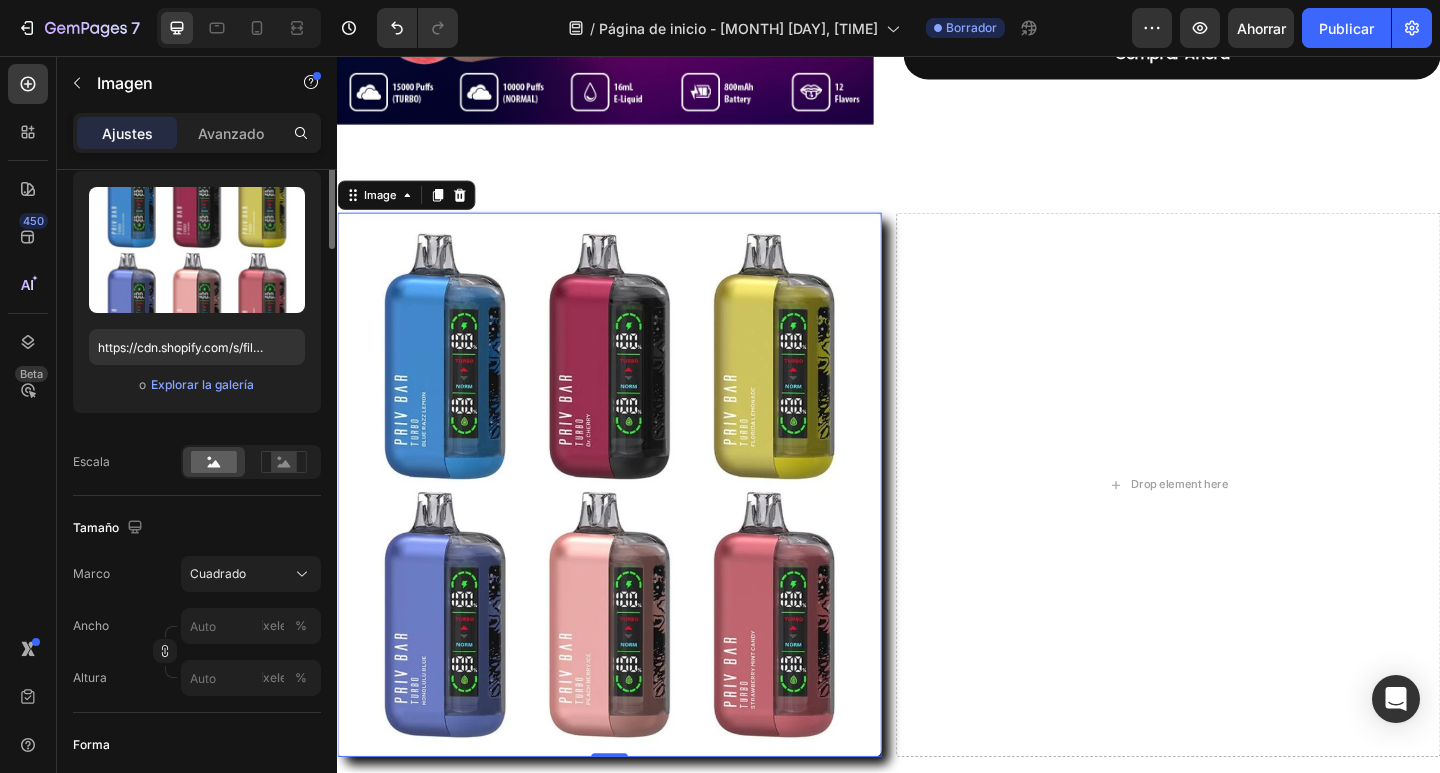 scroll, scrollTop: 0, scrollLeft: 0, axis: both 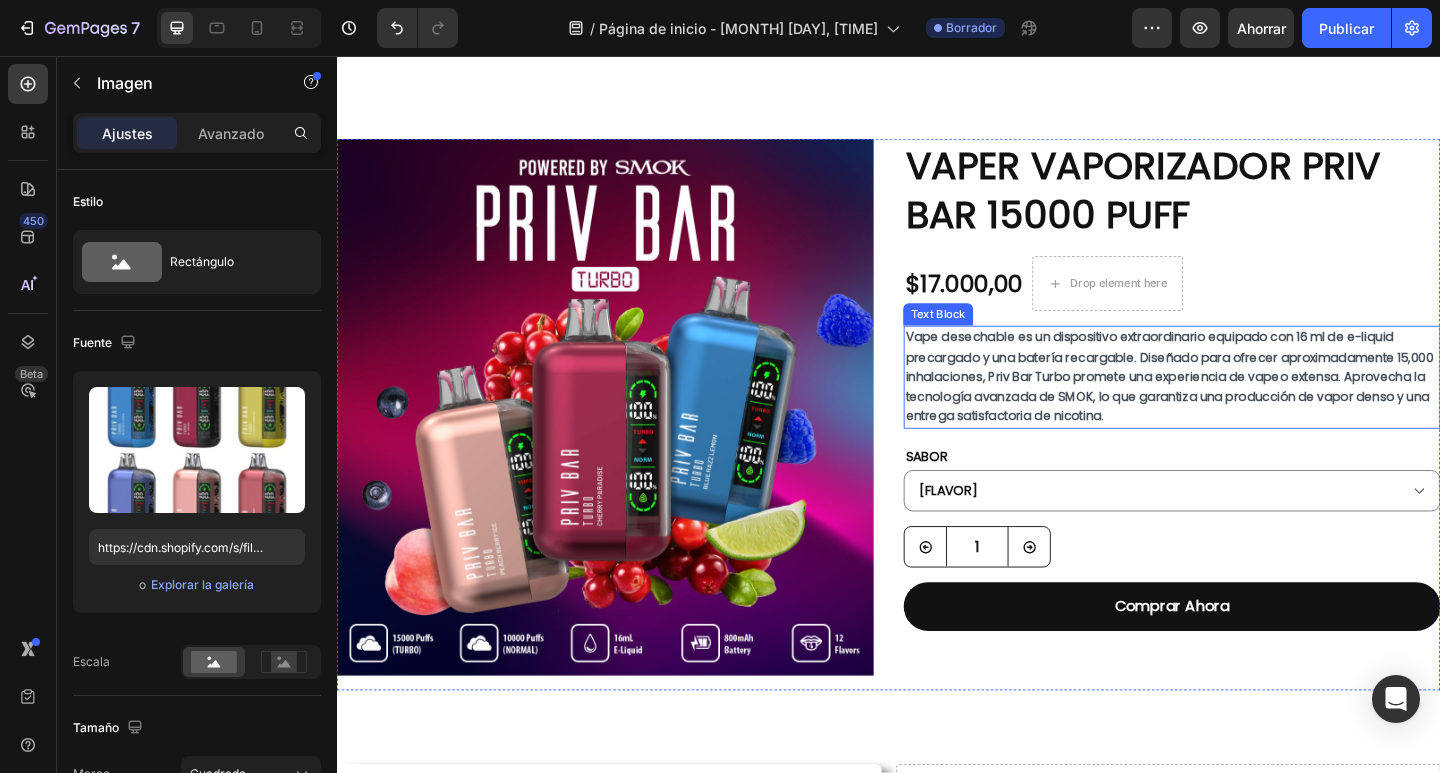 click on "Vape desechable es un dispositivo extraordinario equipado con 16 ml de e-liquid precargado y una batería recargable. Diseñado para ofrecer aproximadamente 15,000 inhalaciones, Priv Bar Turbo promete una experiencia de vapeo extensa. Aprovecha la tecnología avanzada de SMOK, lo que garantiza una producción de vapor denso y una entrega satisfactoria de nicotina." at bounding box center (1245, 406) 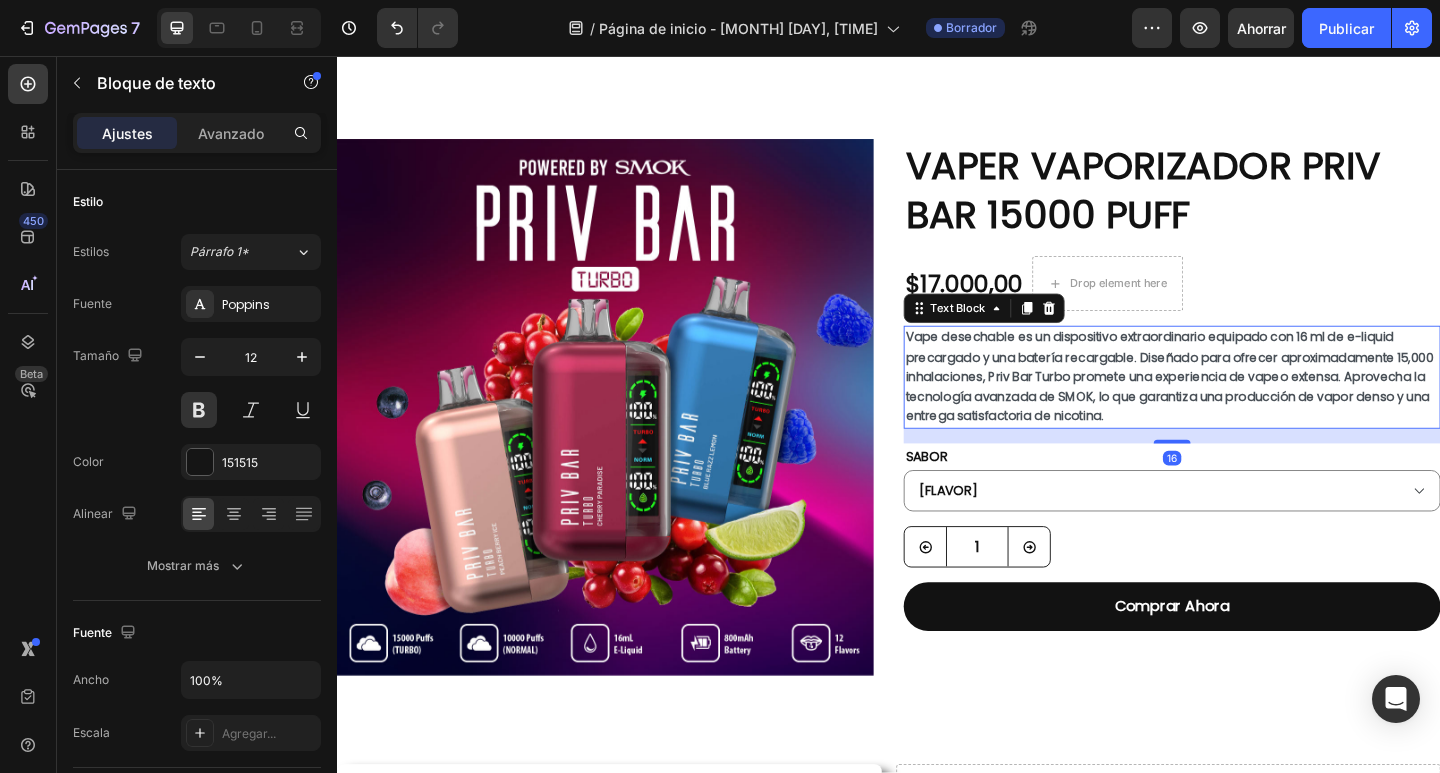 click on "Vape desechable es un dispositivo extraordinario equipado con 16 ml de e-liquid precargado y una batería recargable. Diseñado para ofrecer aproximadamente 15,000 inhalaciones, Priv Bar Turbo promete una experiencia de vapeo extensa. Aprovecha la tecnología avanzada de SMOK, lo que garantiza una producción de vapor denso y una entrega satisfactoria de nicotina." at bounding box center [1245, 406] 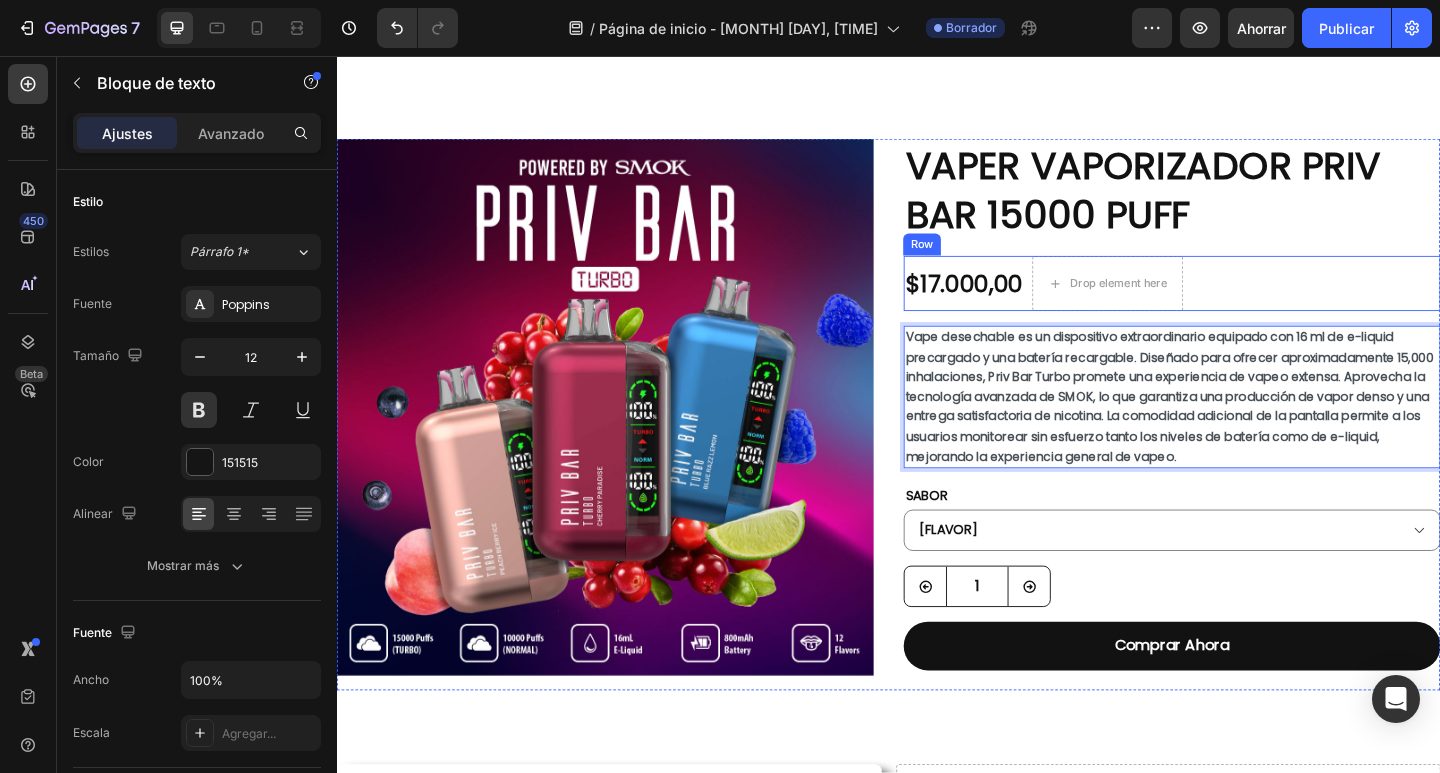 click on "VAPER VAPORIZADOR PRIV BAR  15000 PUFF Product Title $17.000,00 Product Price Product Price
Drop element here Row Vape desechable es un dispositivo extraordinario equipado con 16 ml de e-liquid precargado y una batería recargable. Diseñado para ofrecer aproximadamente 15,000 inhalaciones, Priv Bar Turbo promete una experiencia de vapeo extensa. Aprovecha la tecnología avanzada de SMOK, lo que garantiza una producción de vapor denso y una entrega satisfactoria de nicotina. La comodidad adicional de la pantalla permite a los usuarios monitorear sin esfuerzo tanto los niveles de batería como de e-liquid, mejorando la experiencia general de vapeo. Text Block   16 SABOR   [FLAVOR] [FLAVOR] [FLAVOR] [FLAVOR] [FLAVOR] [FLAVOR] [FLAVOR] [FLAVOR] Product Variants & Swatches
1
Product Quantity Comprar Ahora Dynamic Checkout" at bounding box center [1245, 447] 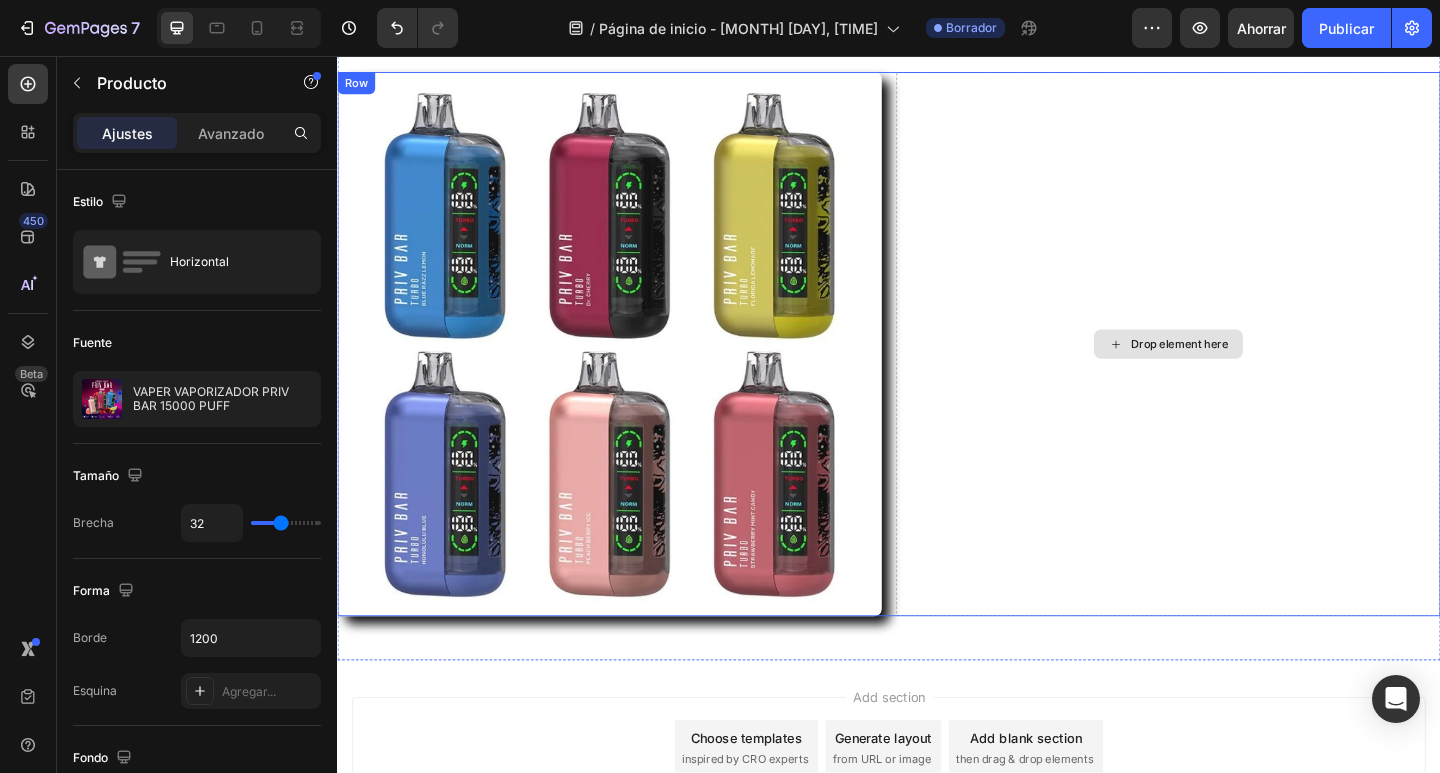 scroll, scrollTop: 900, scrollLeft: 0, axis: vertical 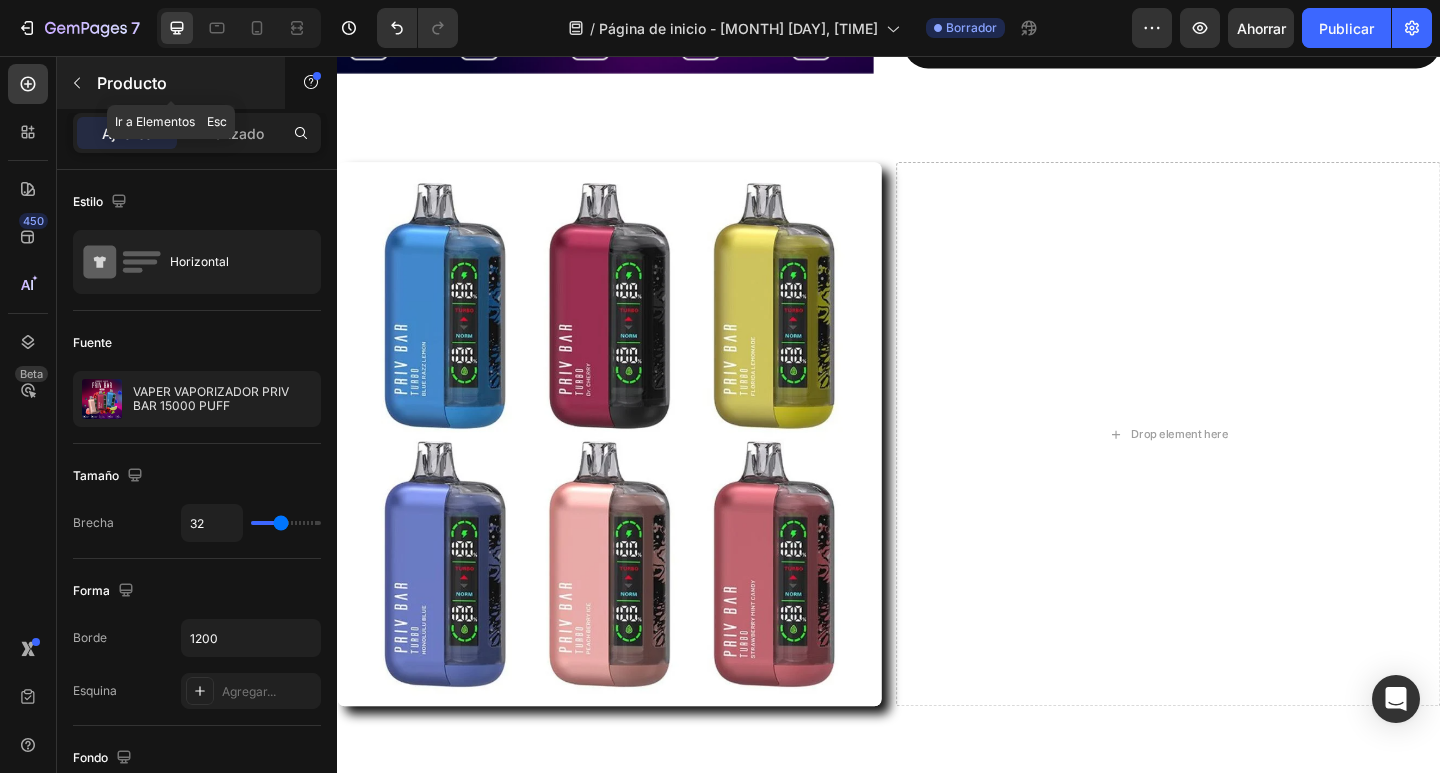click at bounding box center [77, 83] 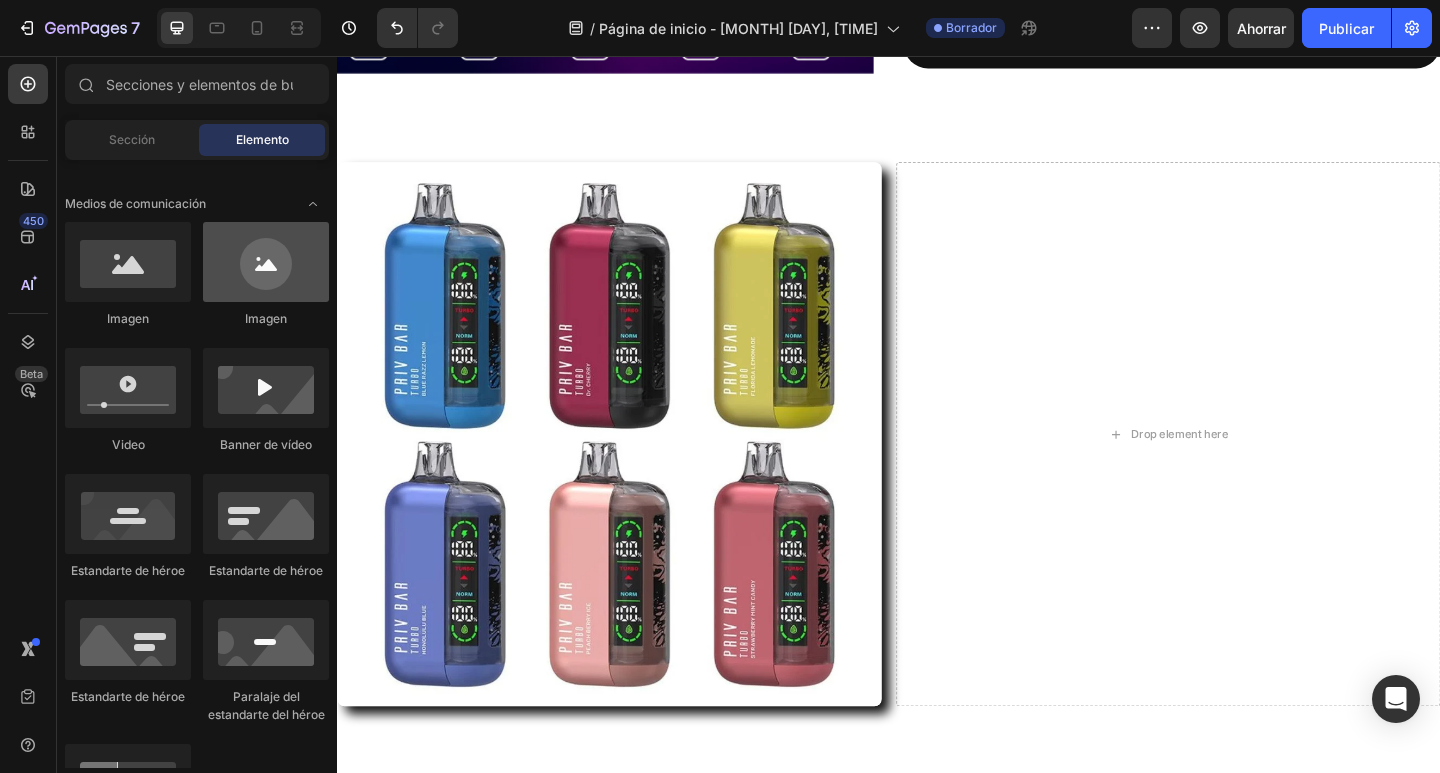 scroll, scrollTop: 0, scrollLeft: 0, axis: both 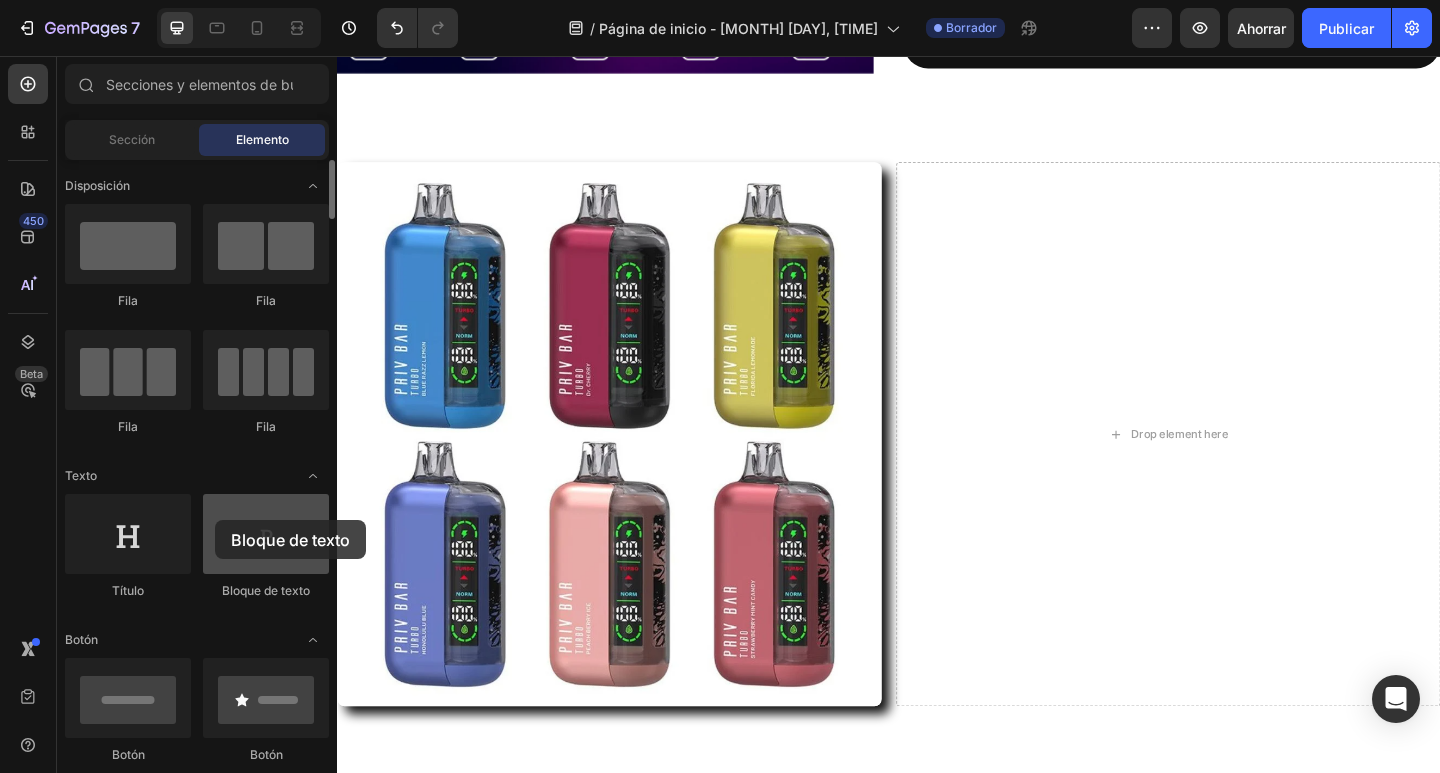 drag, startPoint x: 220, startPoint y: 558, endPoint x: 239, endPoint y: 539, distance: 26.870058 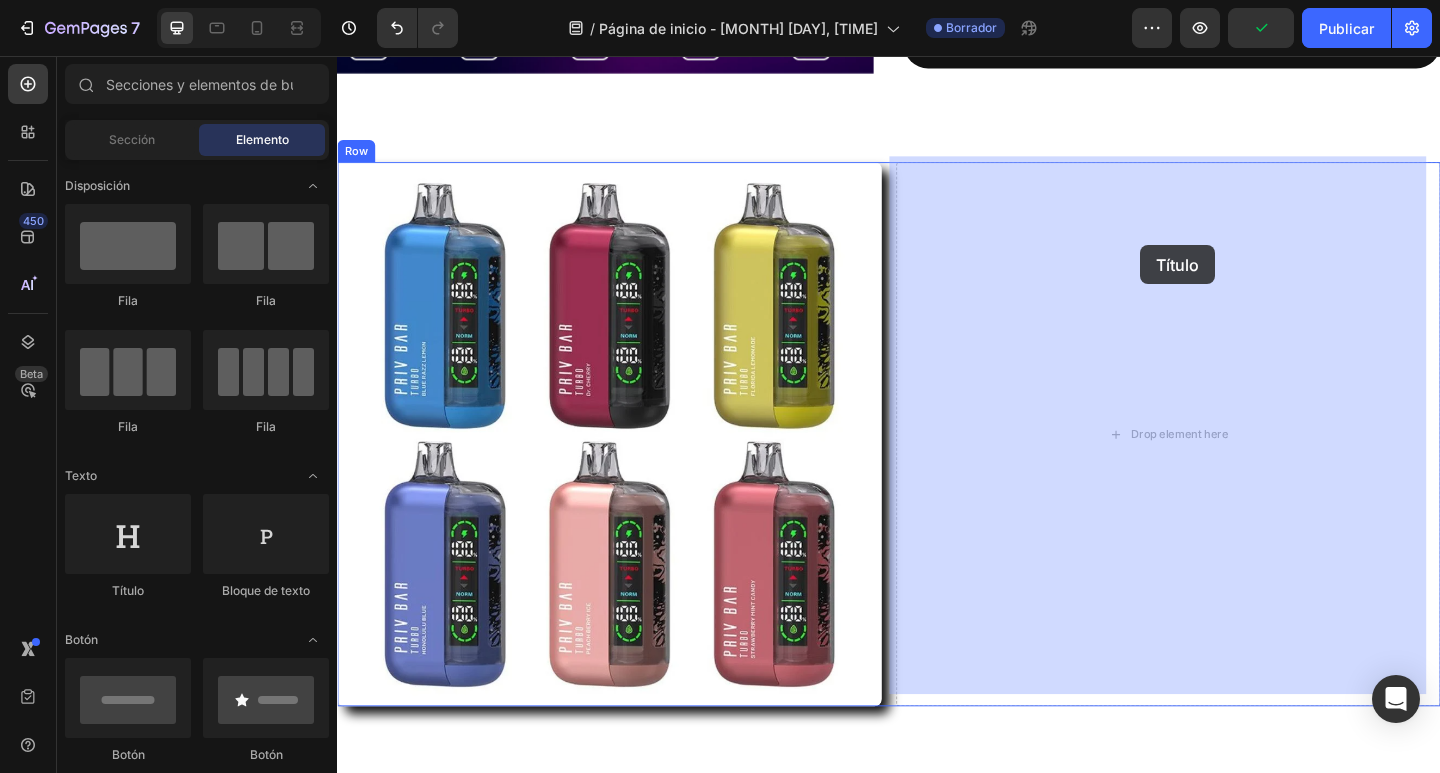 drag, startPoint x: 617, startPoint y: 591, endPoint x: 1211, endPoint y: 262, distance: 679.0265 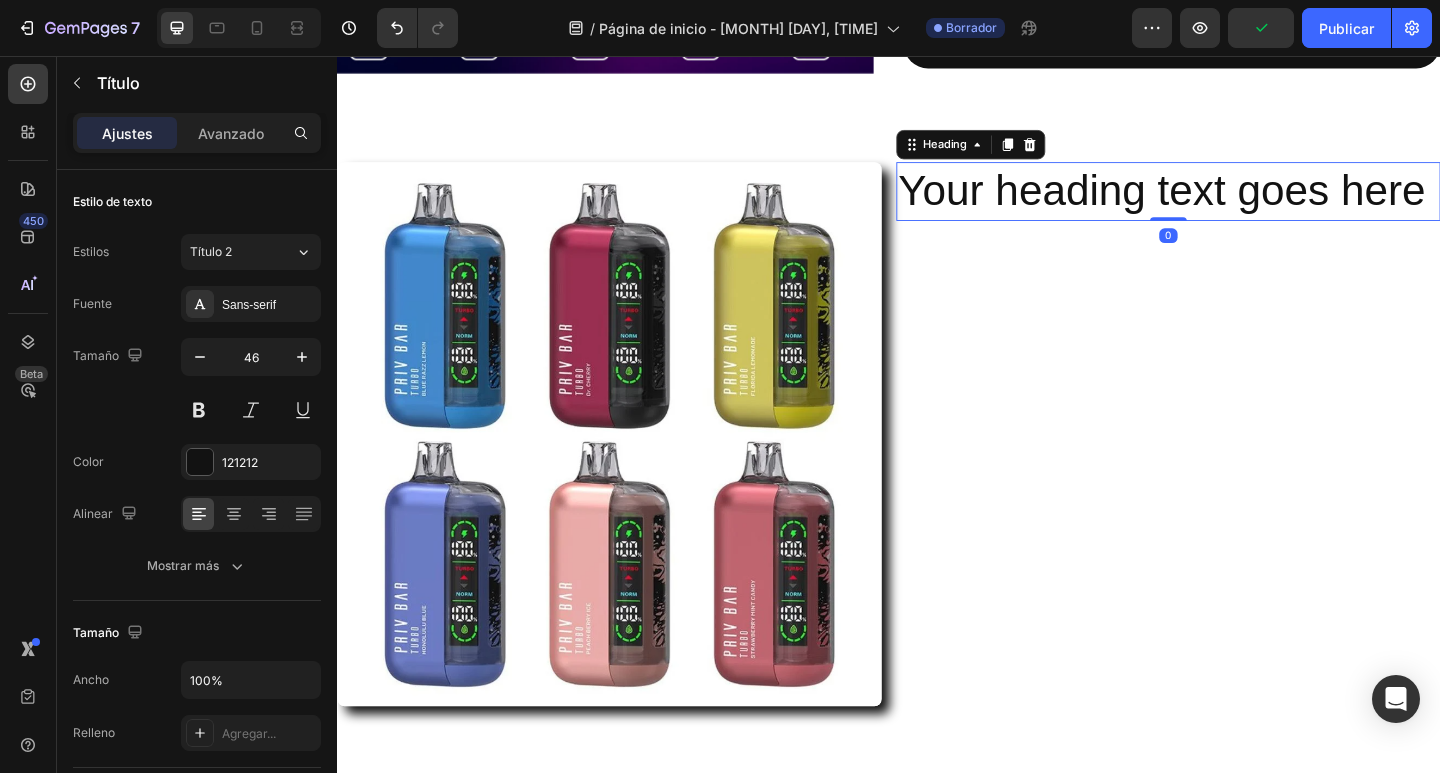 click on "Your heading text goes here" at bounding box center (1241, 204) 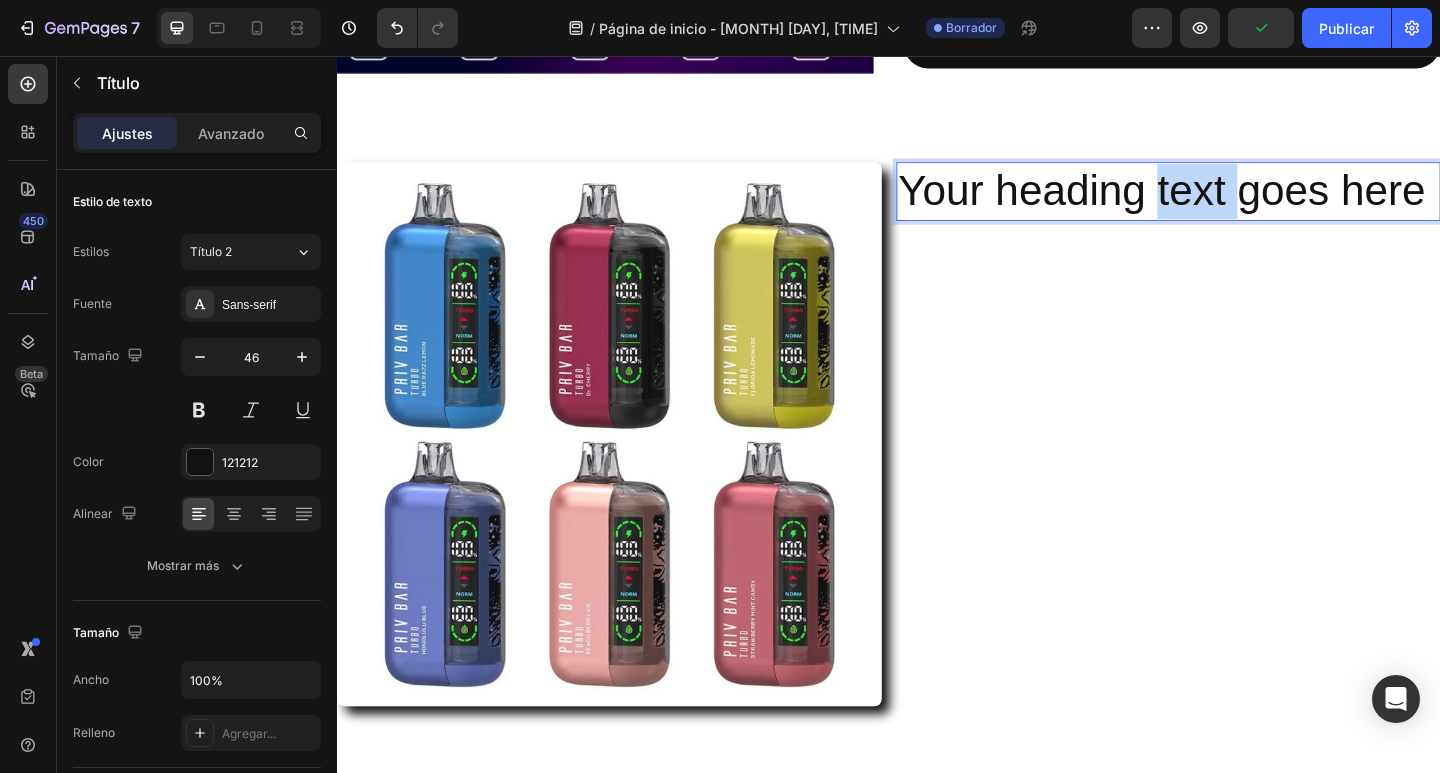 click on "Your heading text goes here" at bounding box center [1241, 204] 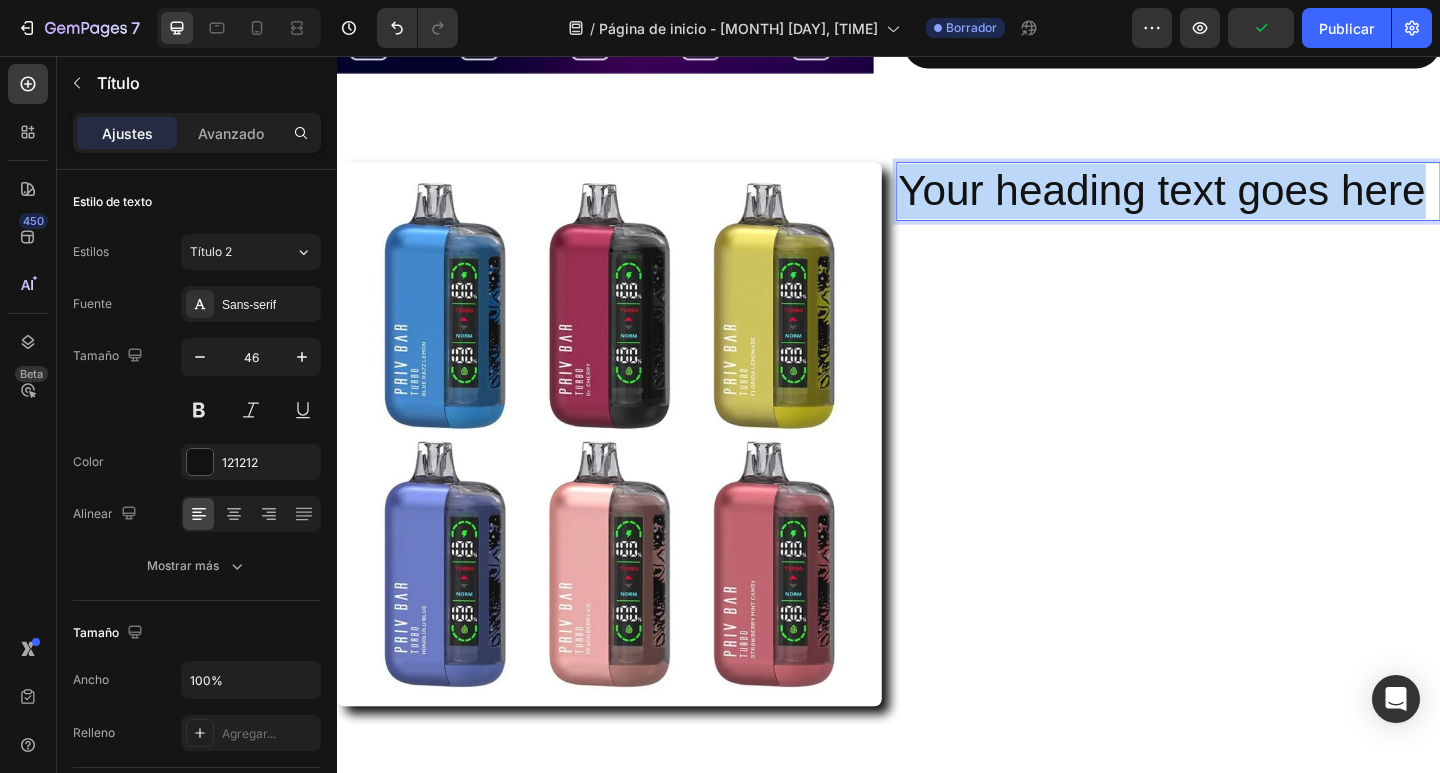 click on "Your heading text goes here" at bounding box center [1241, 204] 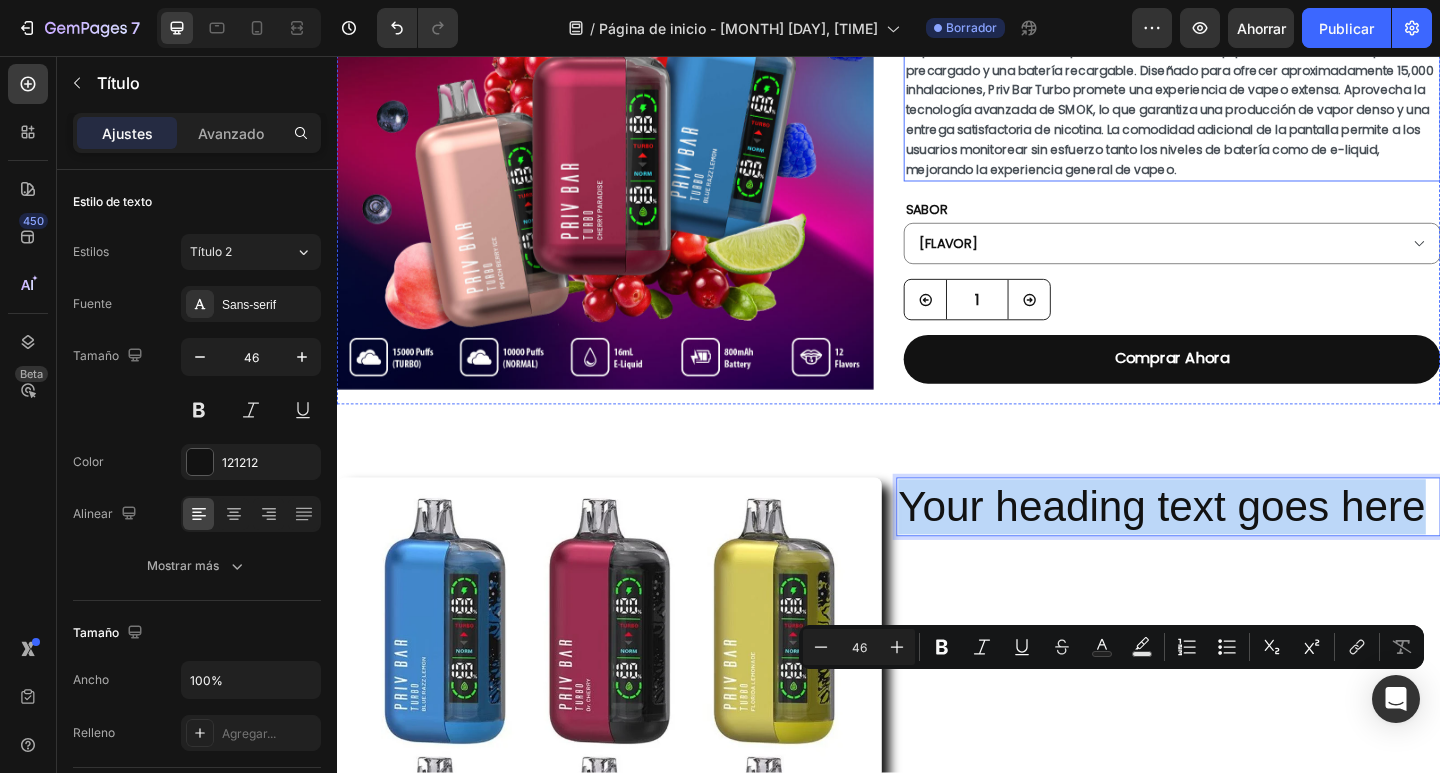 scroll, scrollTop: 300, scrollLeft: 0, axis: vertical 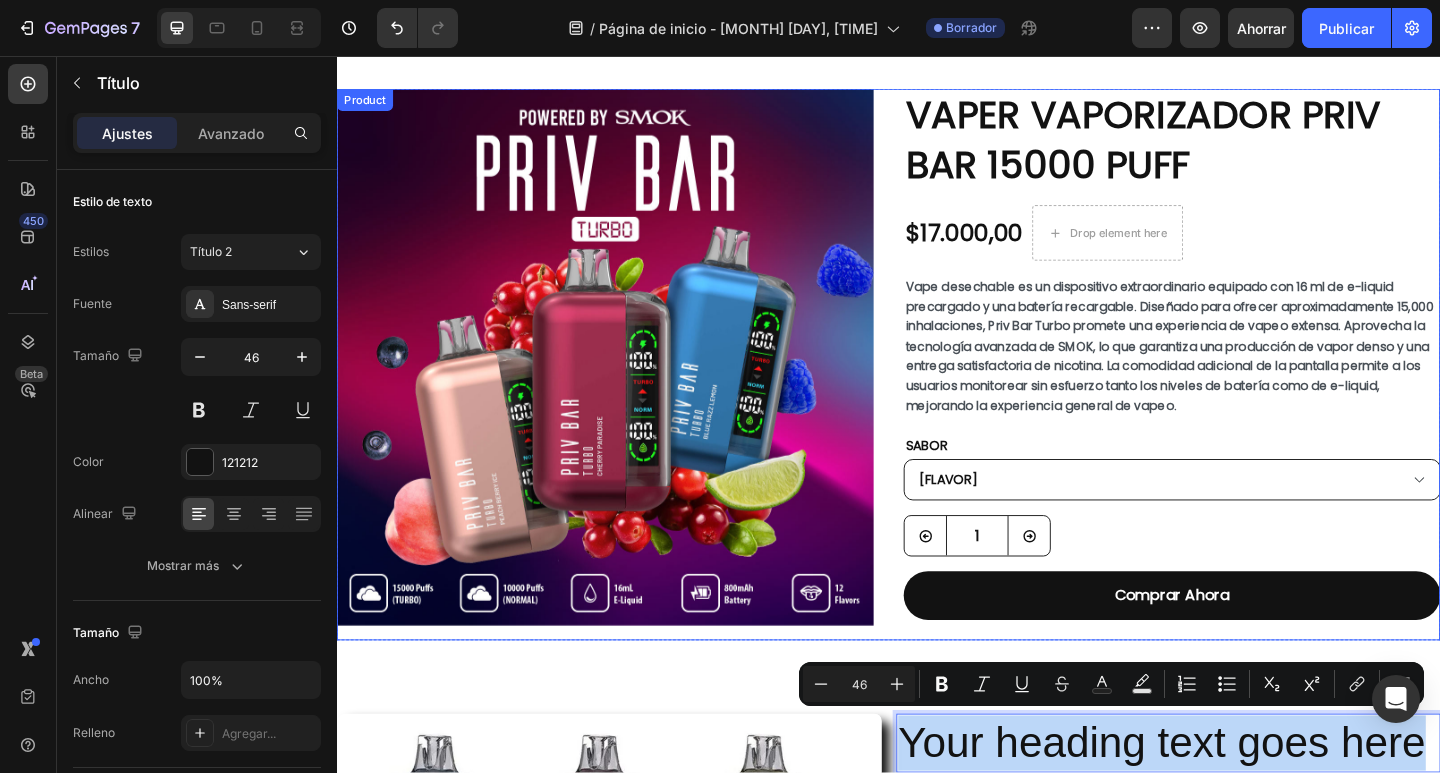 click on "[FLAVOR] [FLAVOR] [FLAVOR] [FLAVOR] [FLAVOR] [FLAVOR] [FLAVOR] [FLAVOR]" at bounding box center (1245, 517) 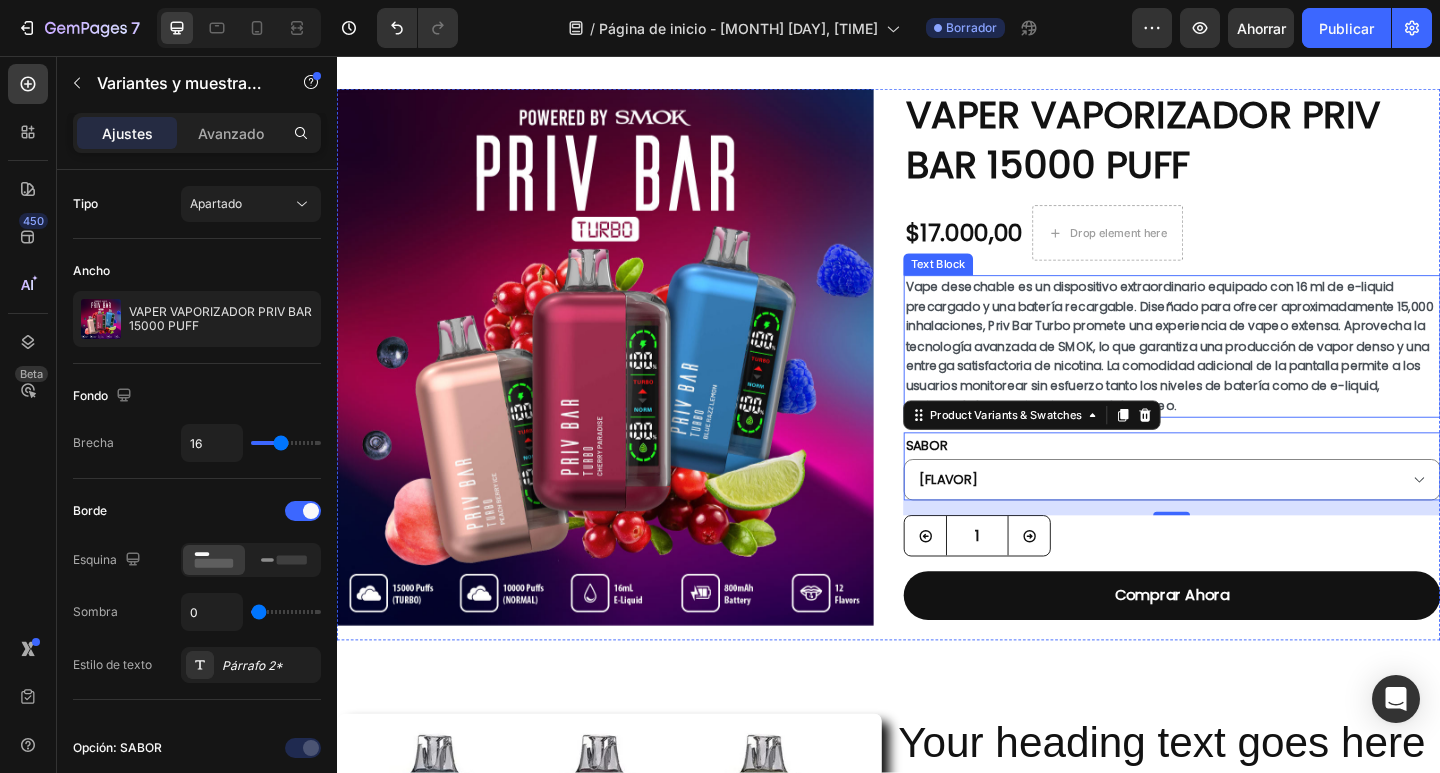 drag, startPoint x: 1387, startPoint y: 436, endPoint x: 1334, endPoint y: 480, distance: 68.88396 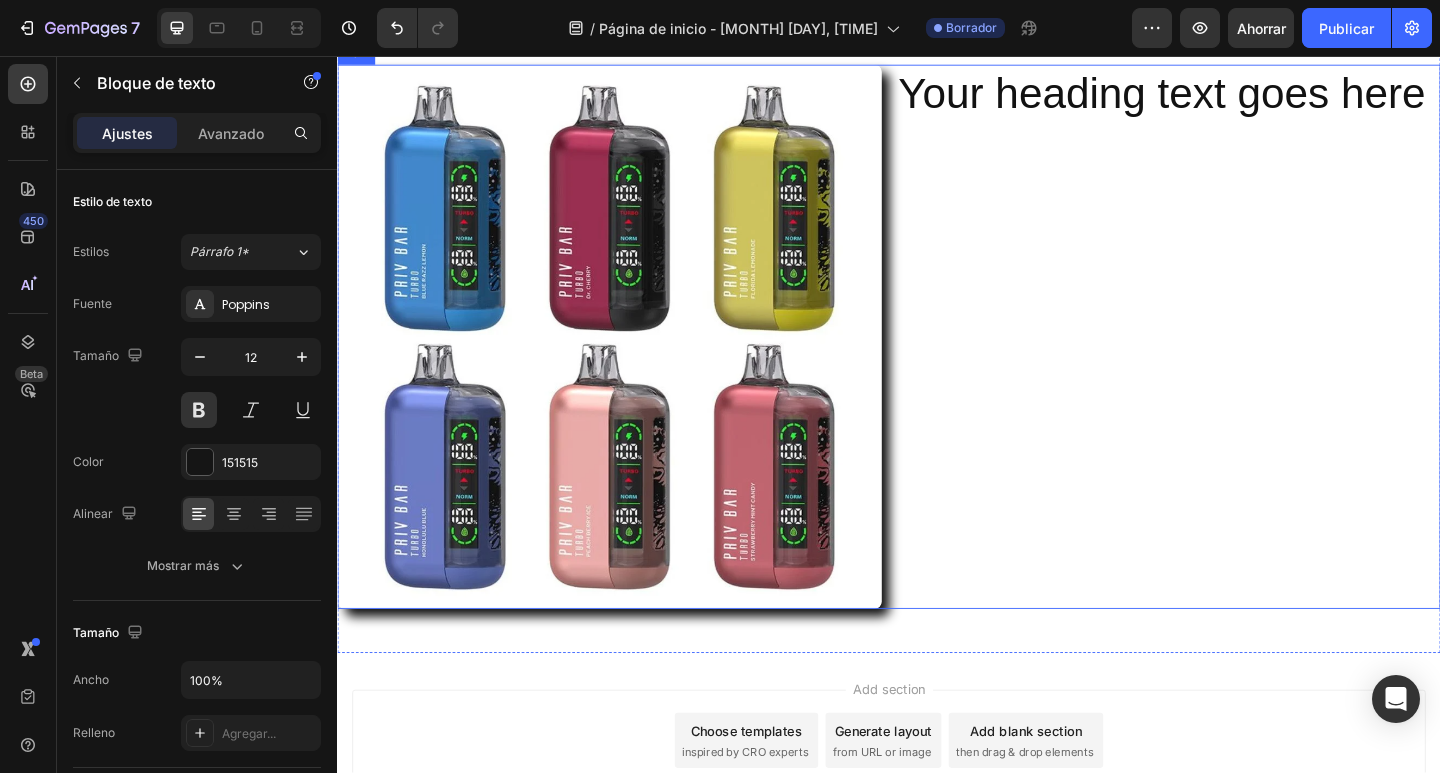 scroll, scrollTop: 800, scrollLeft: 0, axis: vertical 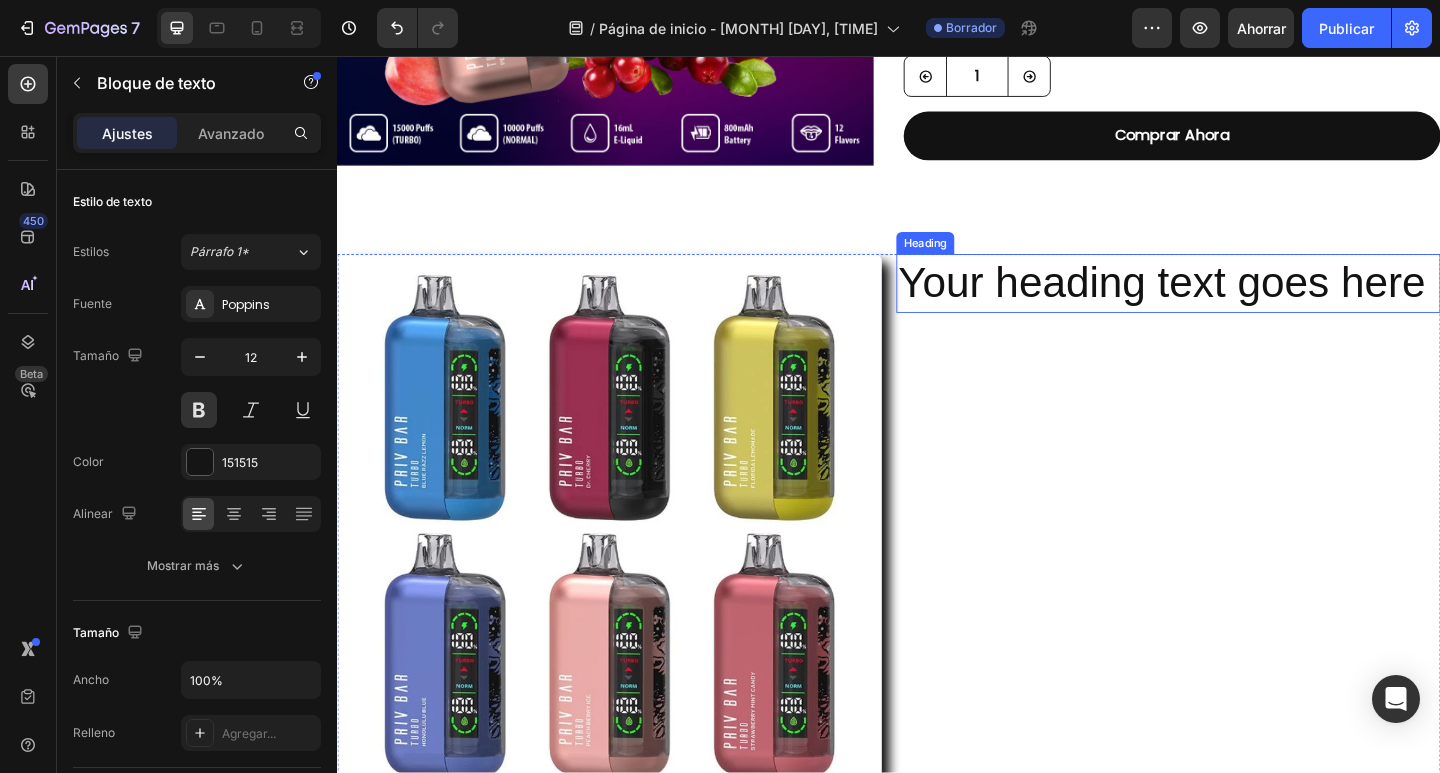 click on "Your heading text goes here" at bounding box center [1241, 304] 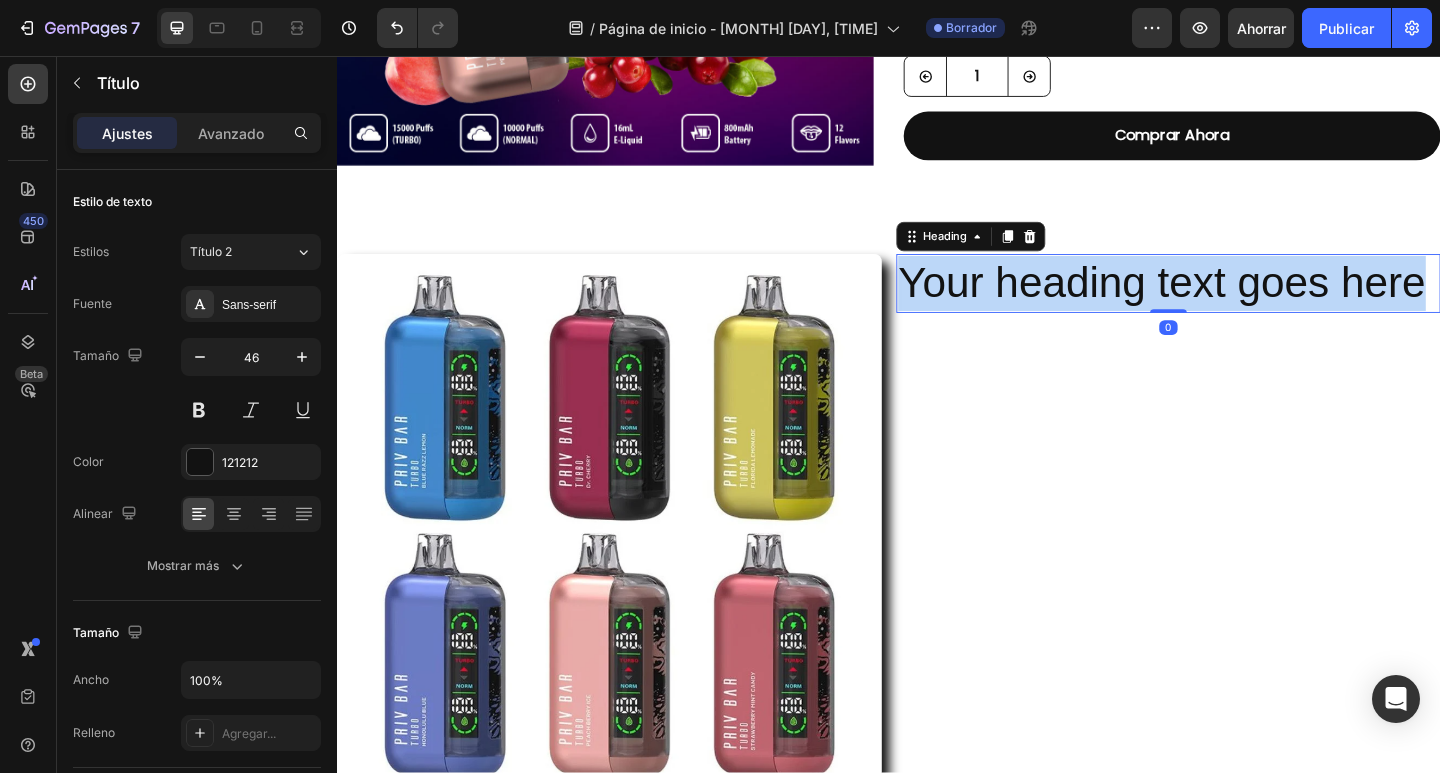 click on "Your heading text goes here" at bounding box center (1241, 304) 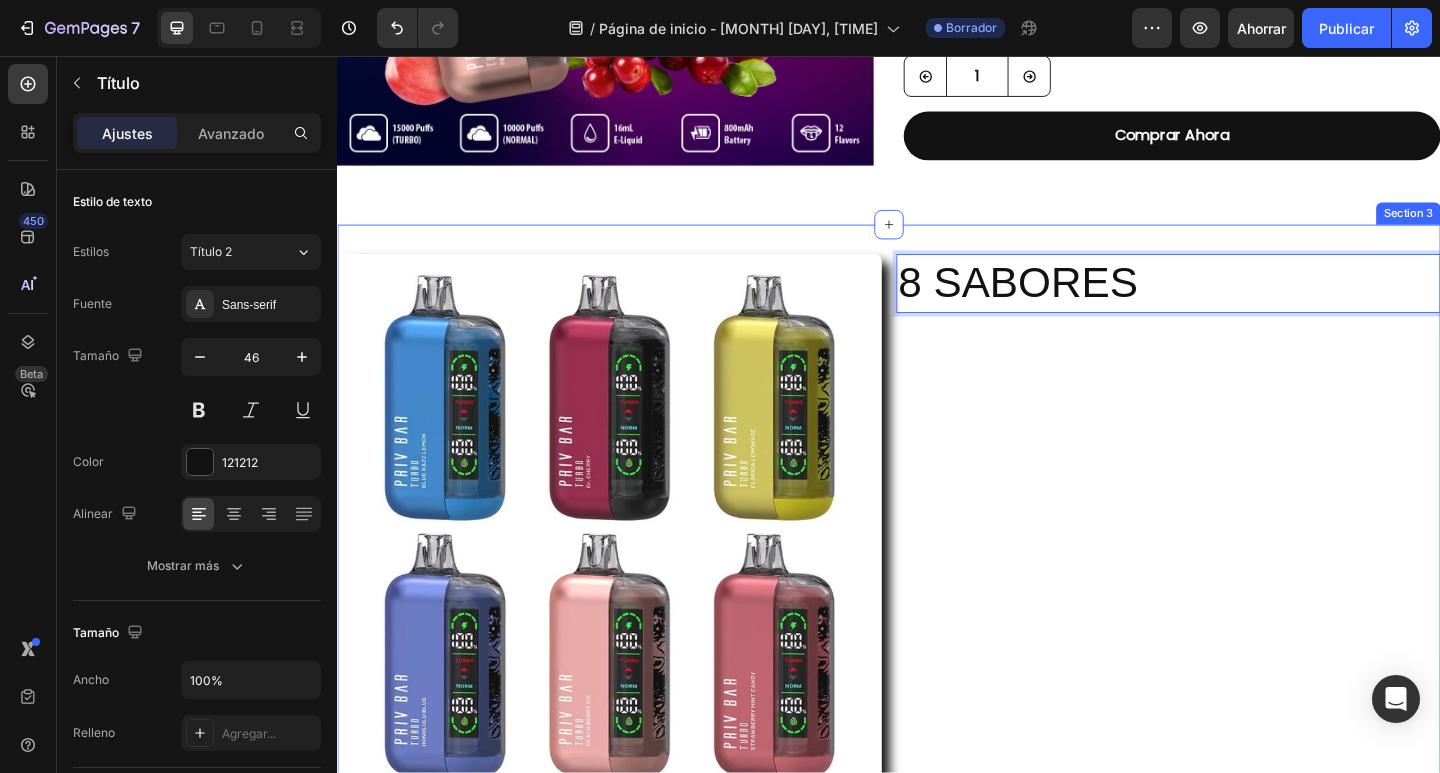 click on "Image 8 SABORES Heading   0 Row Section 3" at bounding box center (937, 576) 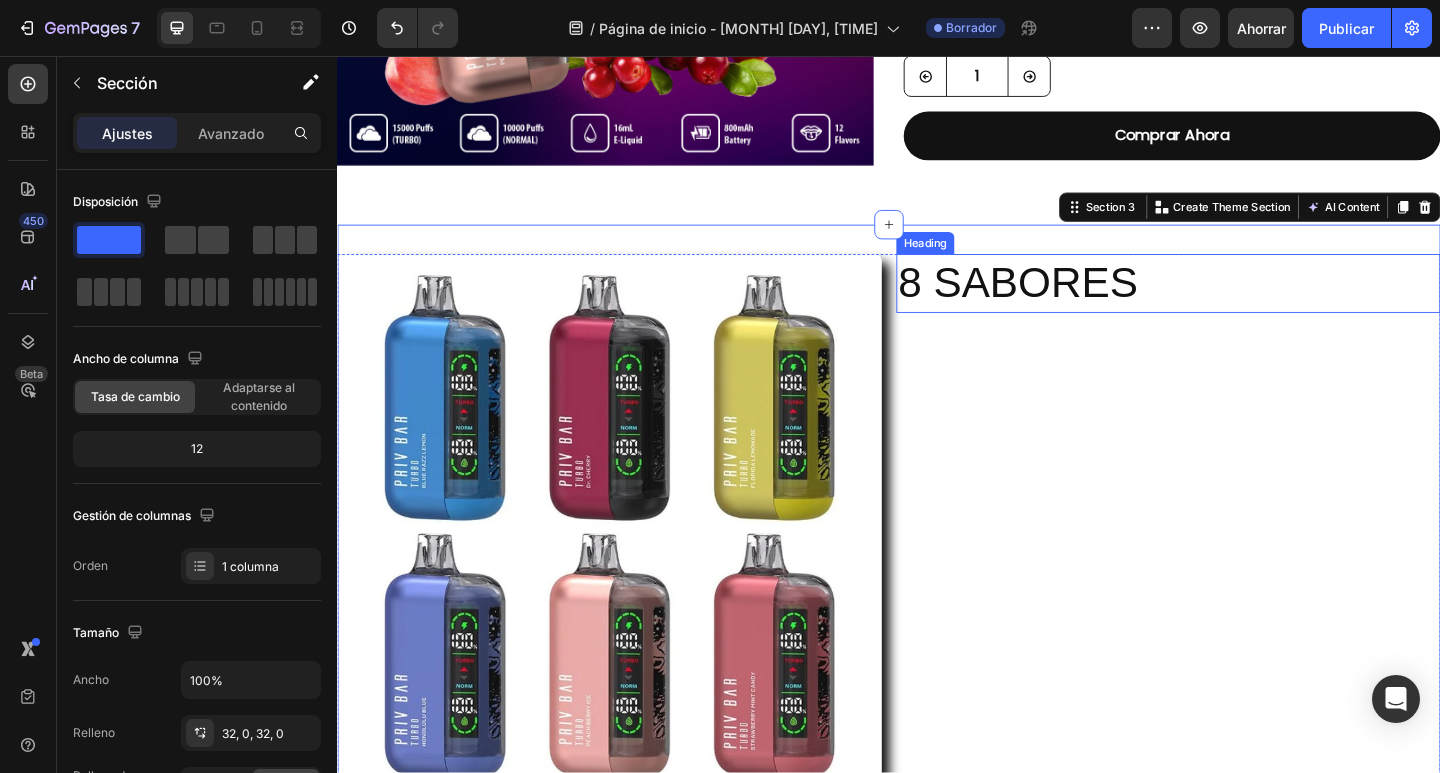 click on "8 SABORES" at bounding box center (1241, 304) 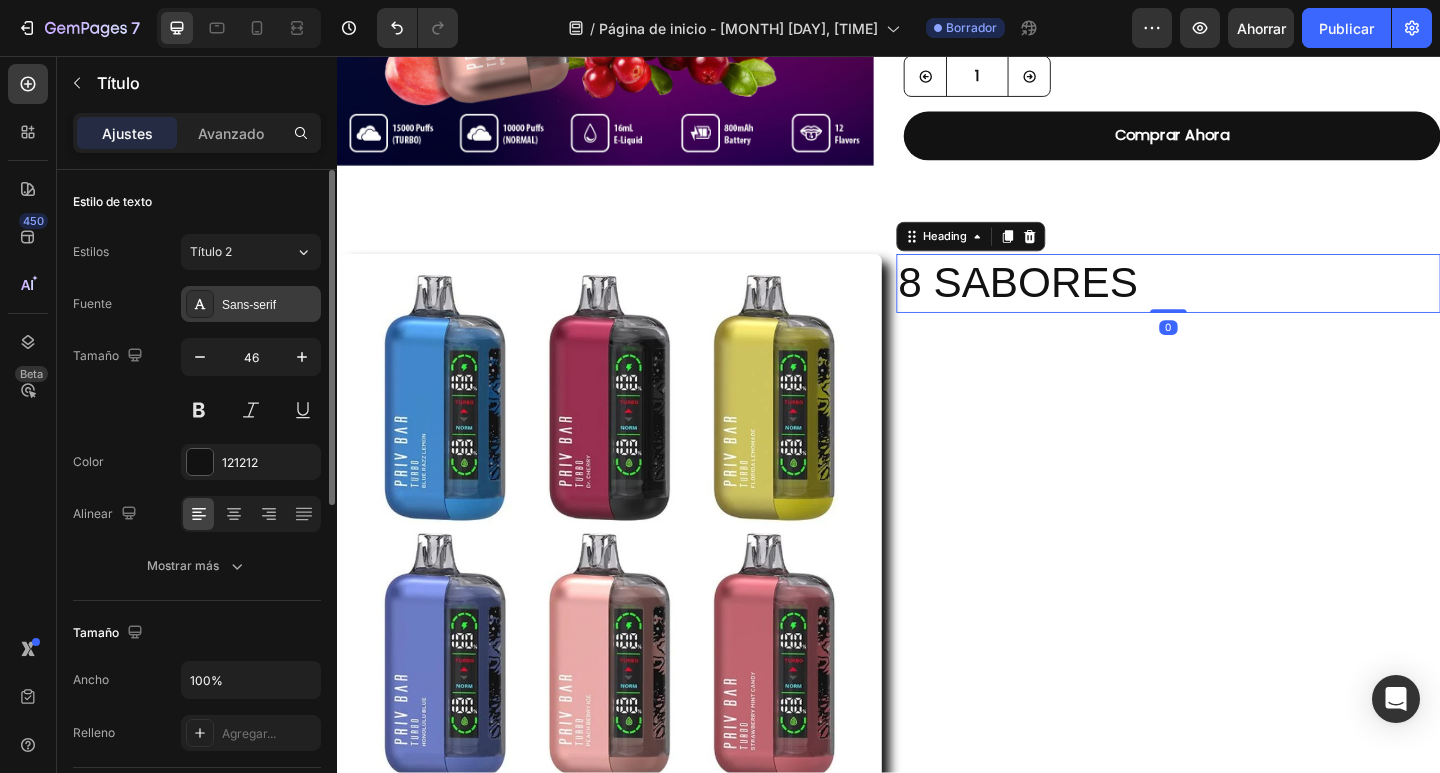 click on "Sans-serif" at bounding box center (249, 305) 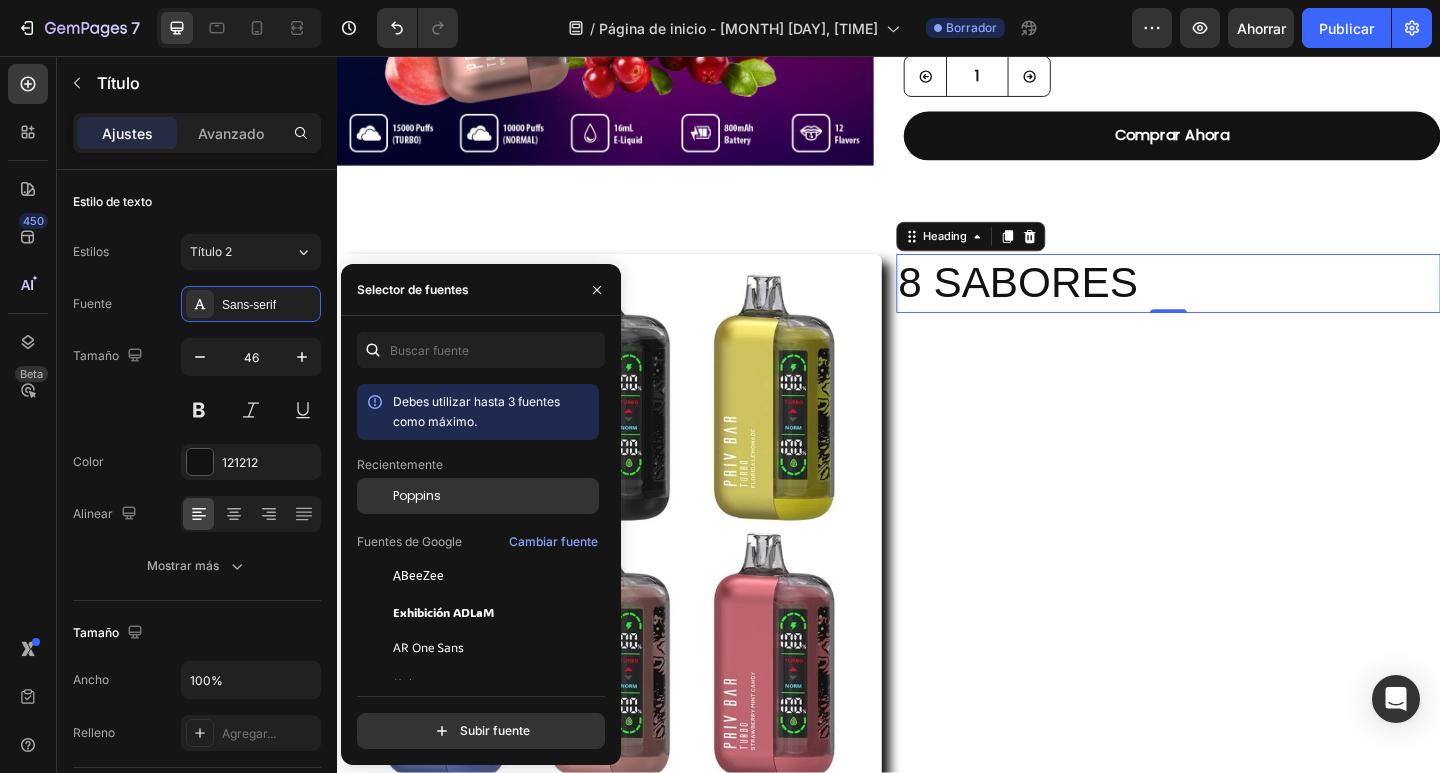 click on "Poppins" at bounding box center (417, 495) 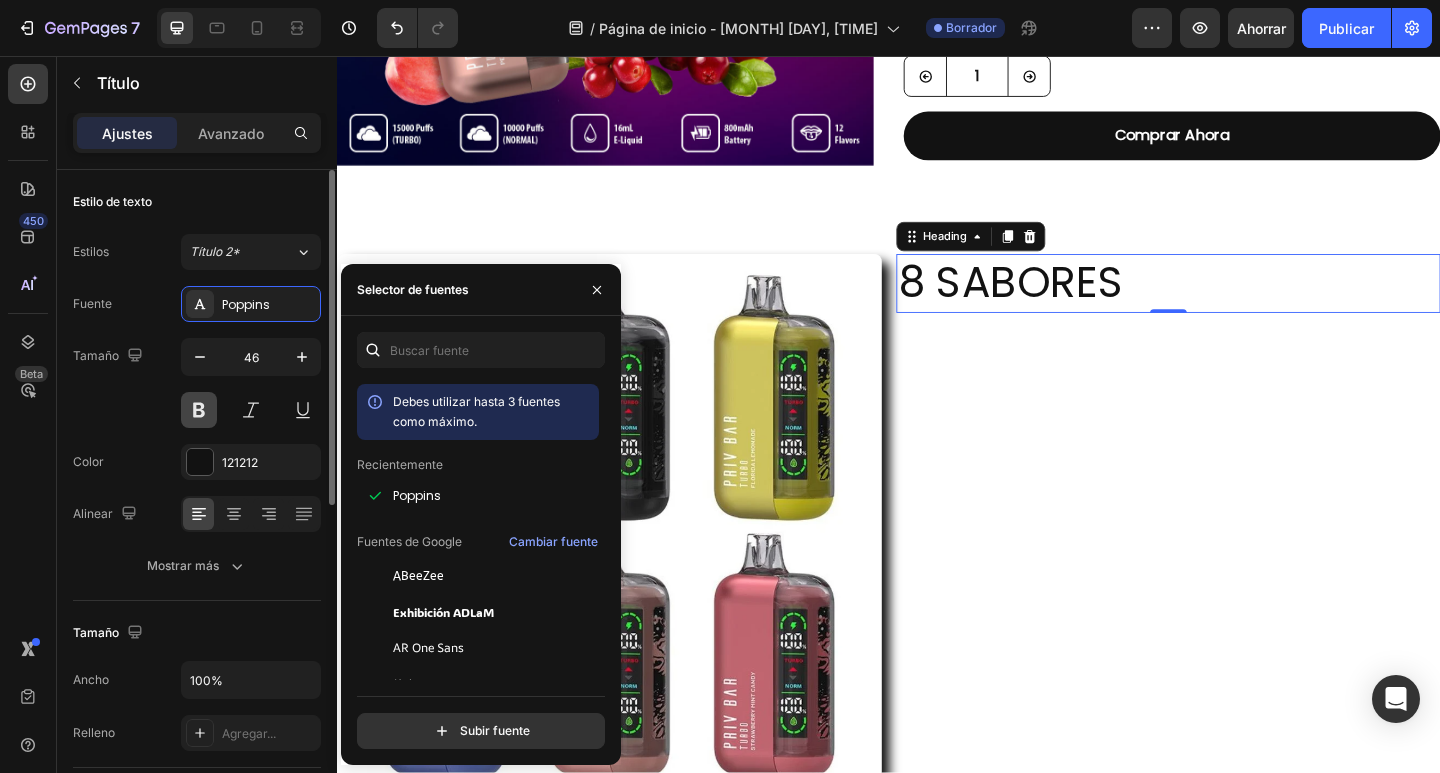 click at bounding box center [199, 410] 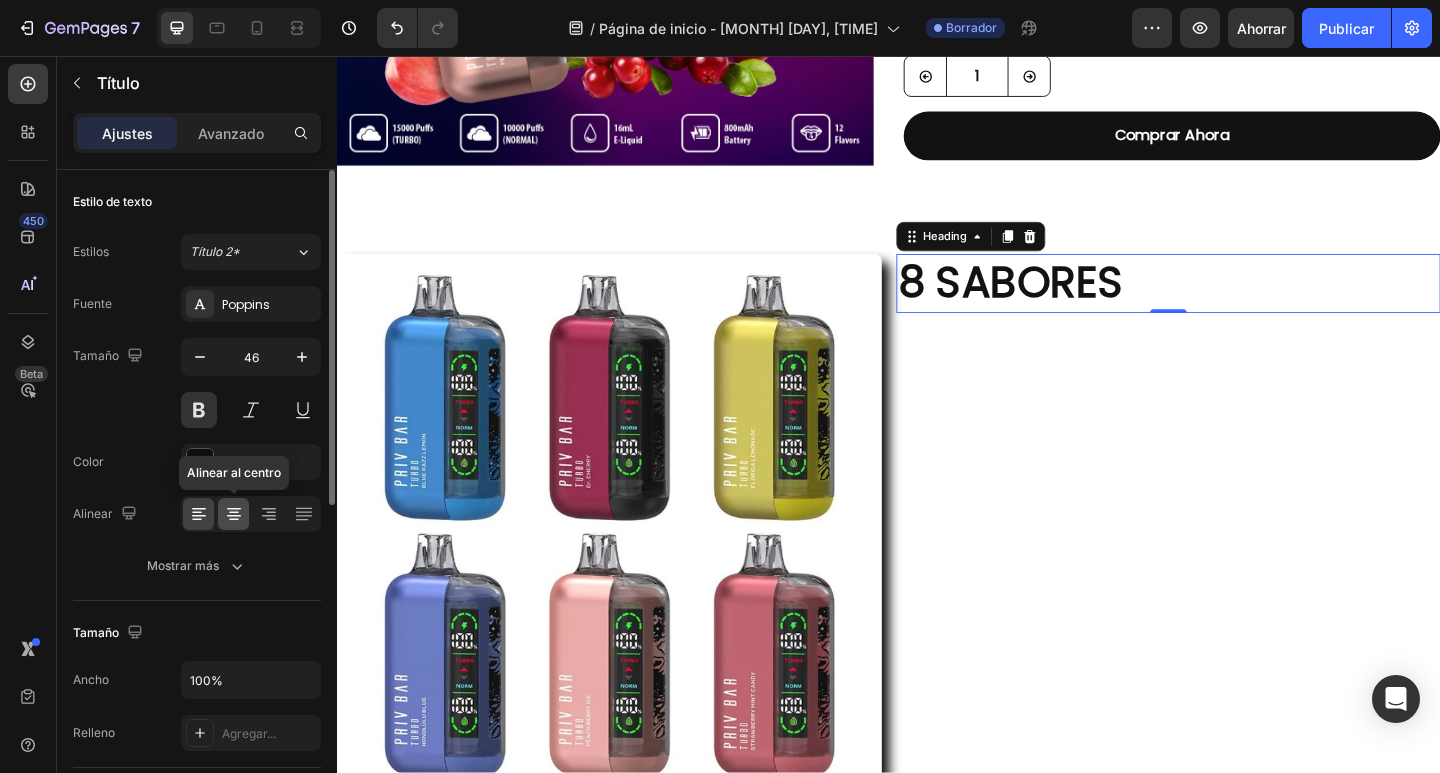 click 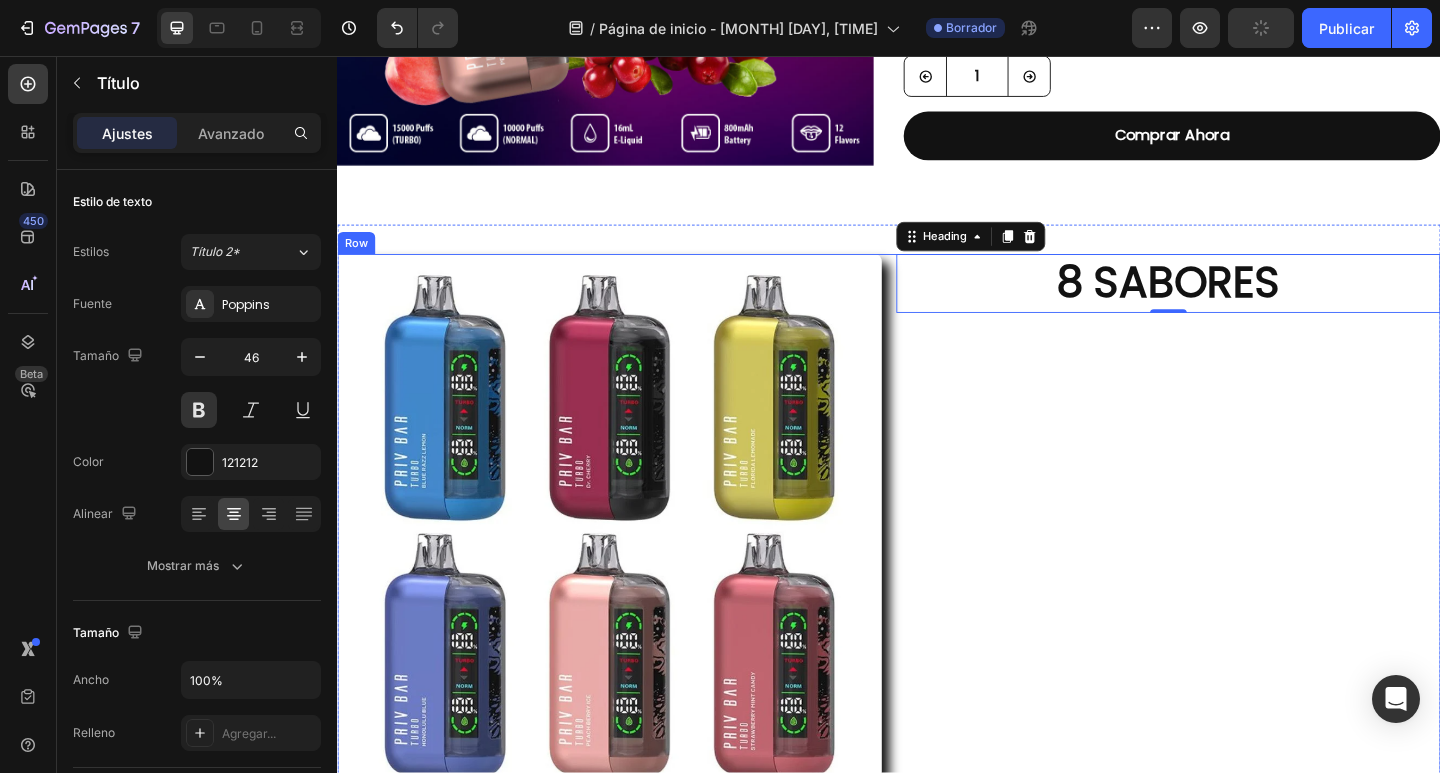 click on "8 SABORES Heading   0" at bounding box center (1241, 568) 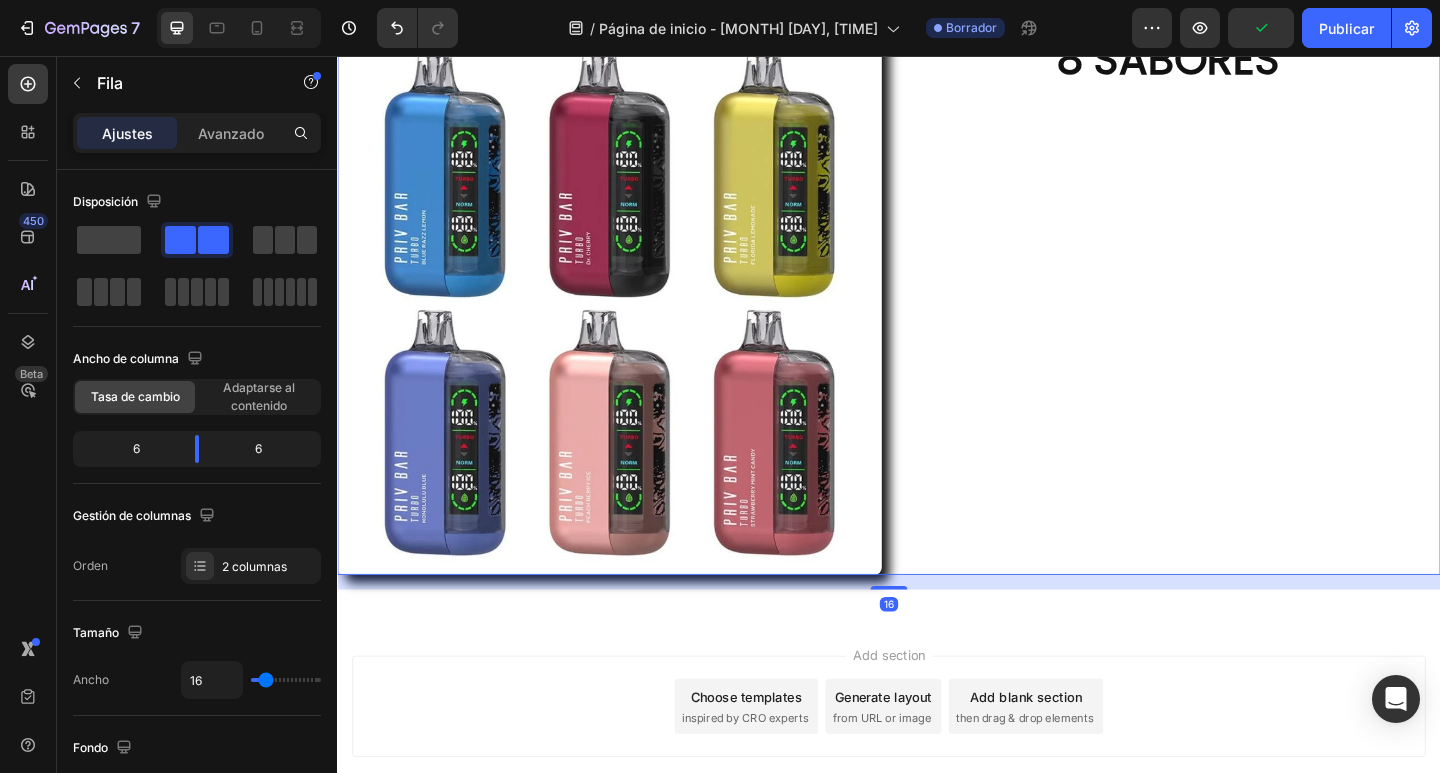 scroll, scrollTop: 900, scrollLeft: 0, axis: vertical 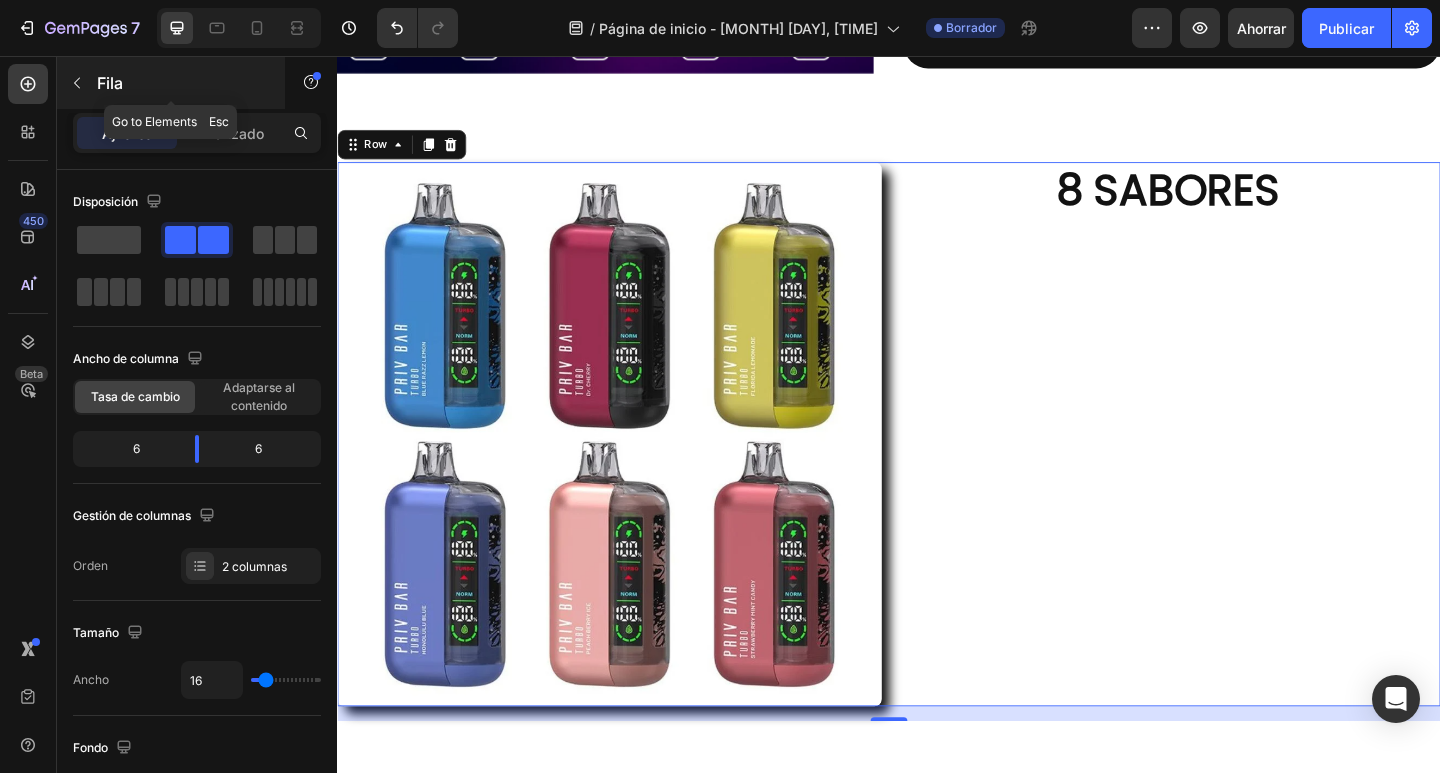 click 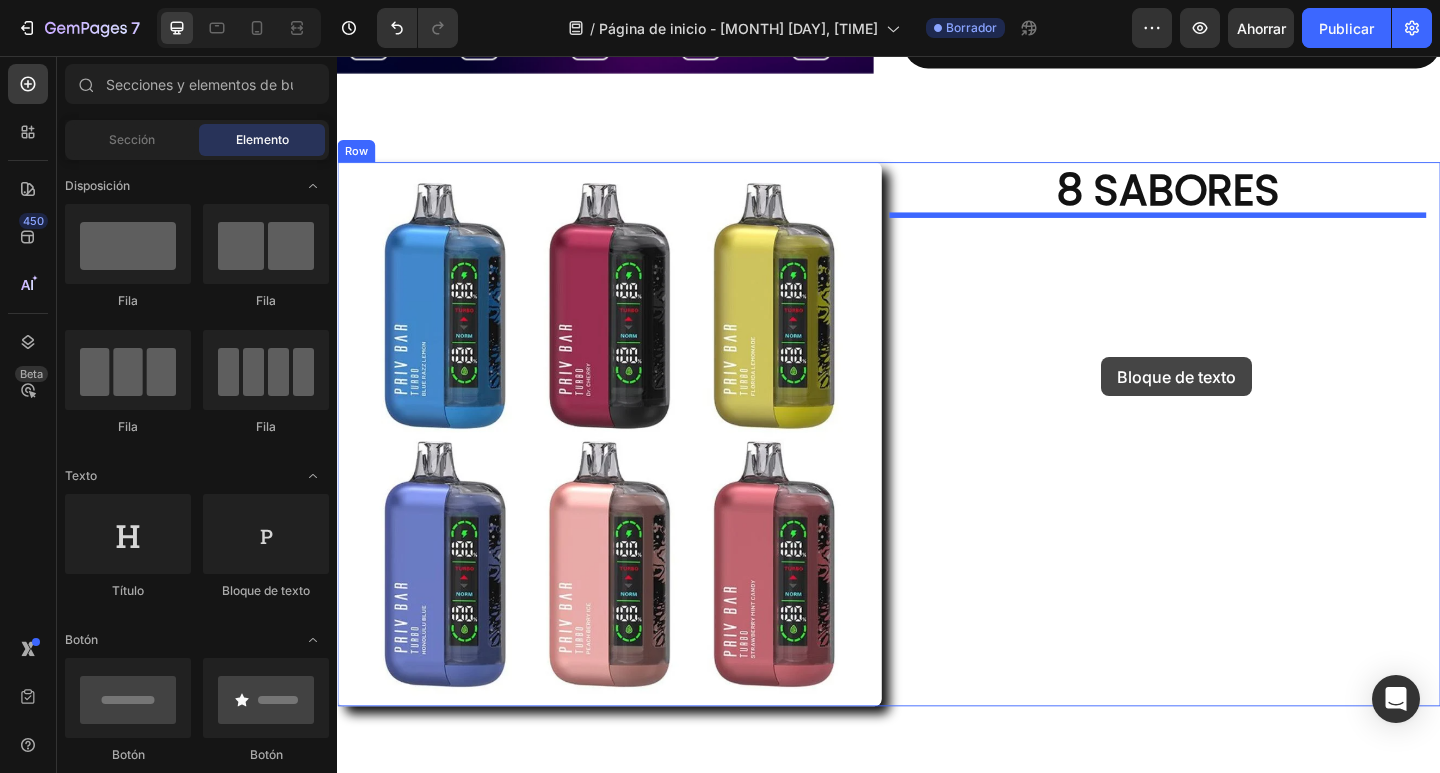 drag, startPoint x: 593, startPoint y: 609, endPoint x: 1168, endPoint y: 384, distance: 617.45447 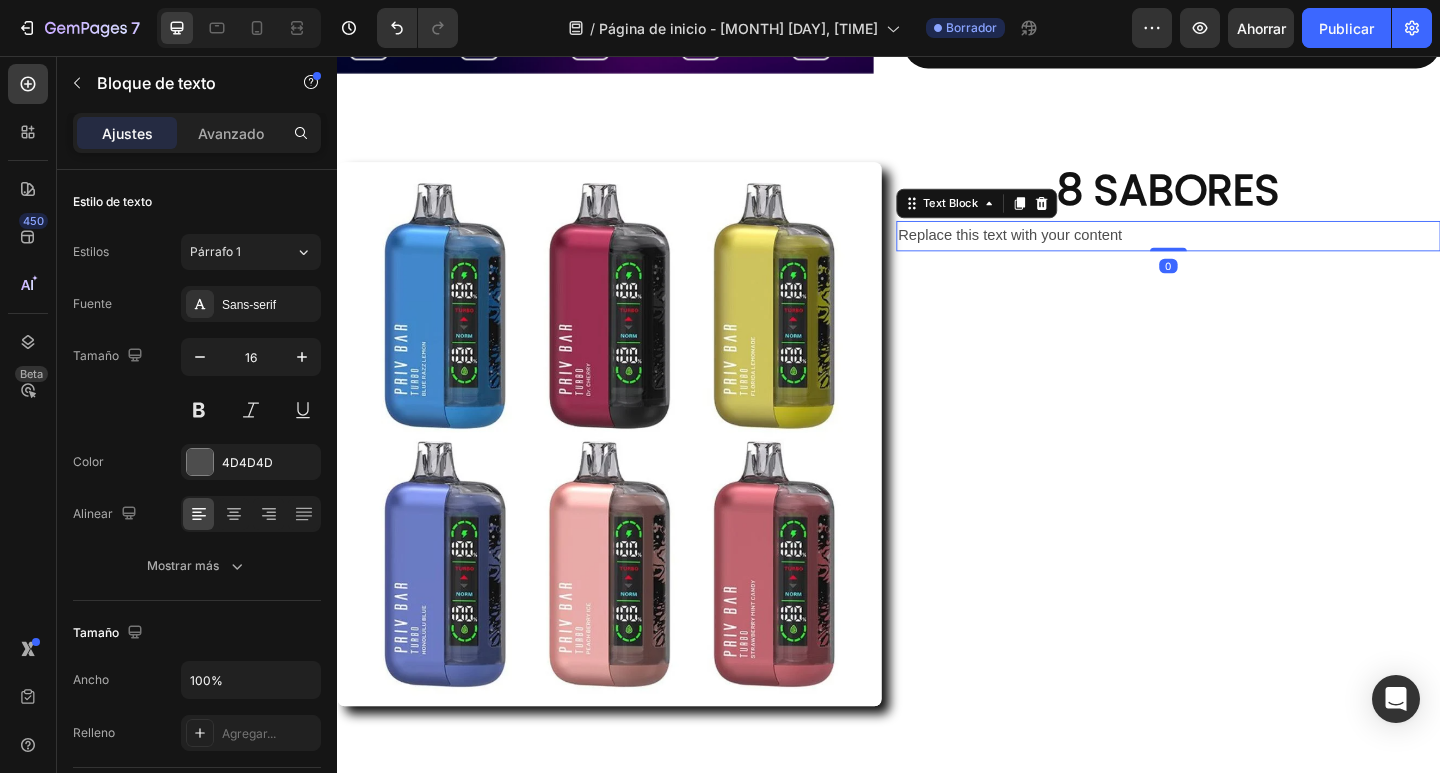 click on "Replace this text with your content" at bounding box center (1241, 252) 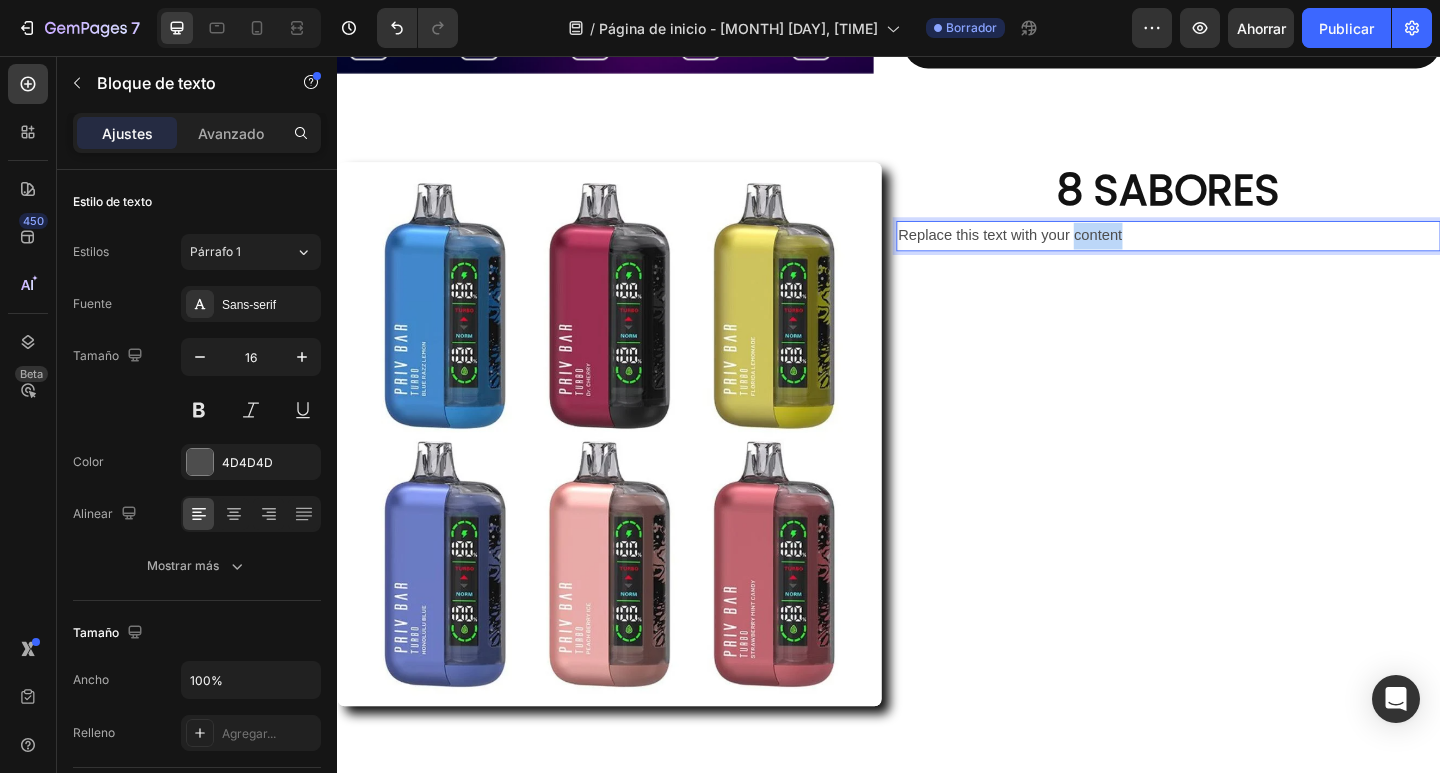 click on "Replace this text with your content" at bounding box center [1241, 252] 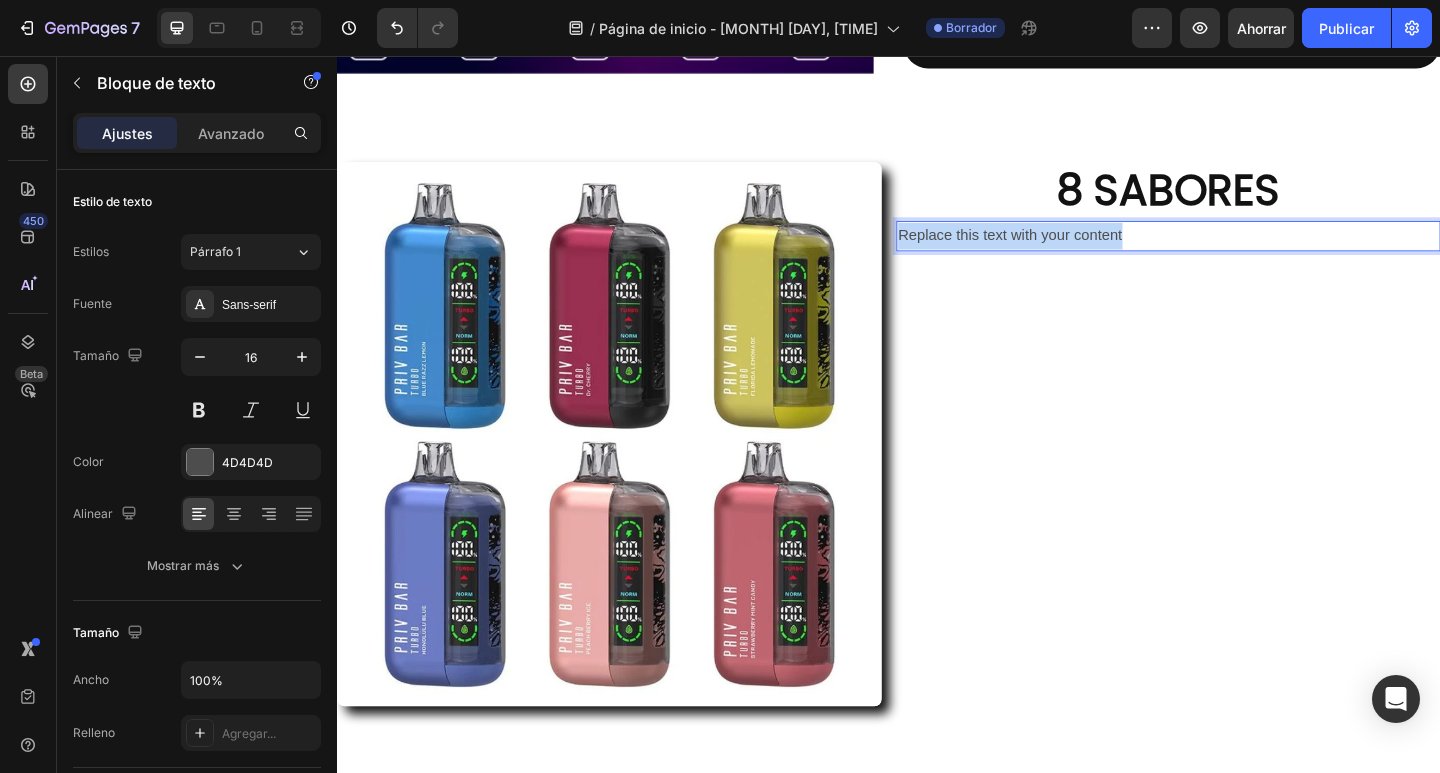 click on "Replace this text with your content" at bounding box center (1241, 252) 